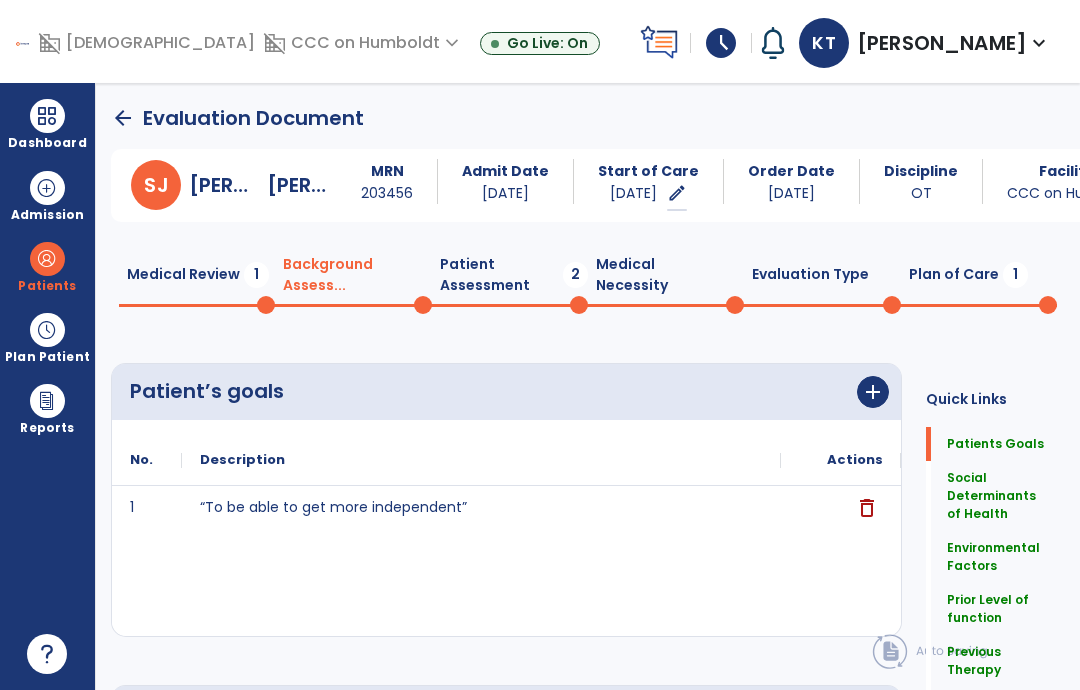 scroll, scrollTop: 71, scrollLeft: 0, axis: vertical 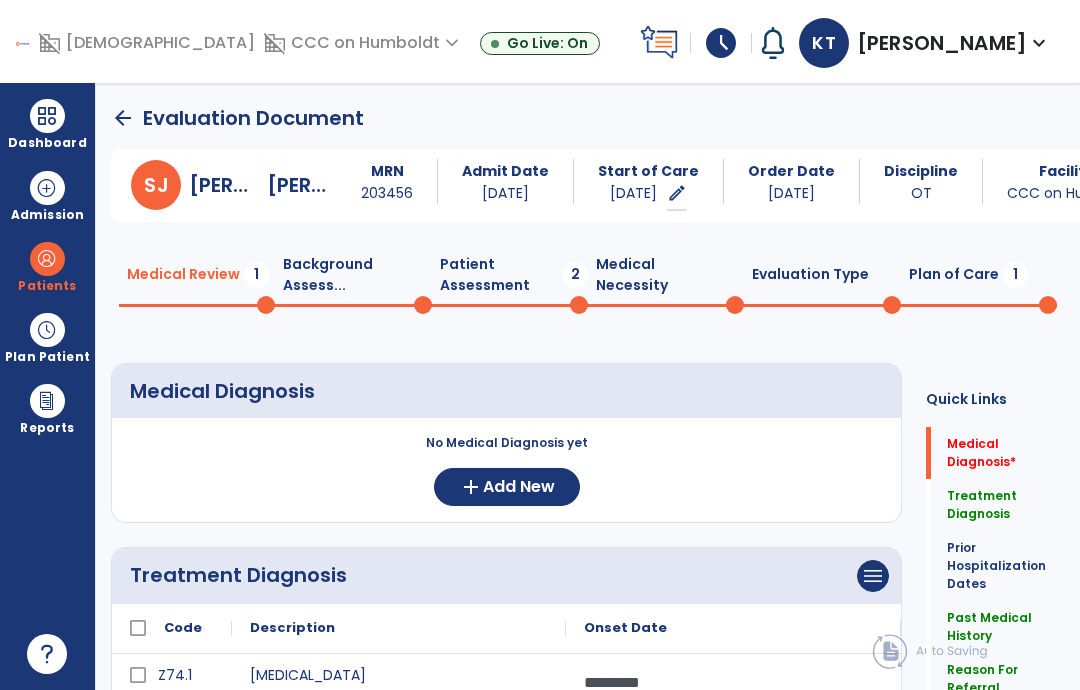 click on "Background Assess...  0" 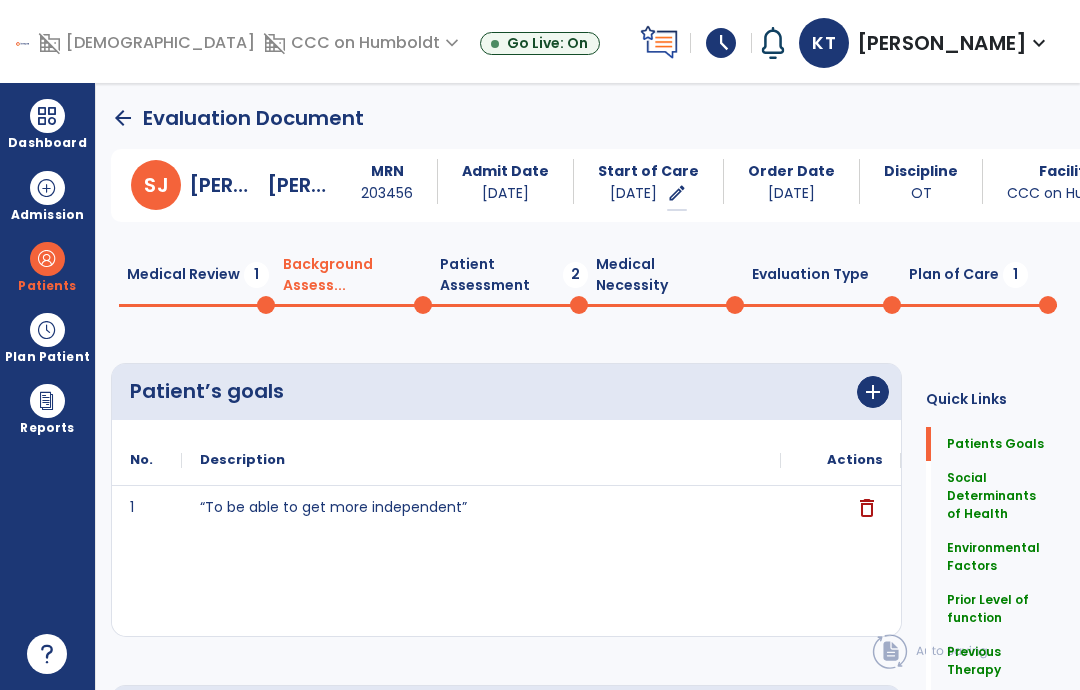 click on "Medical Review  1" 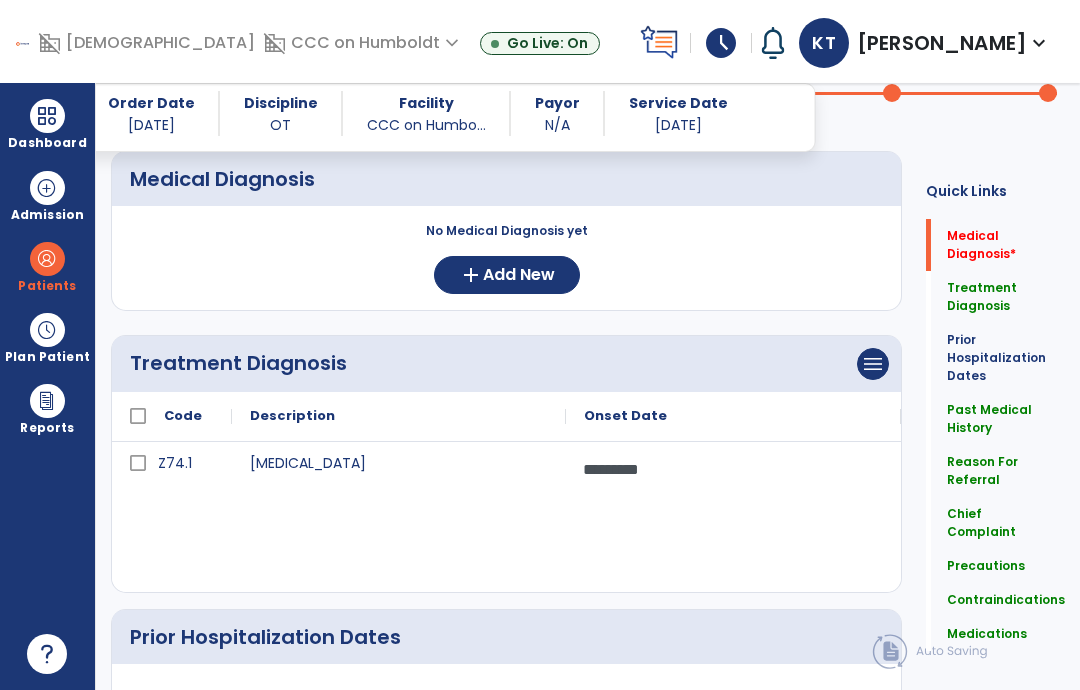 scroll, scrollTop: 209, scrollLeft: 0, axis: vertical 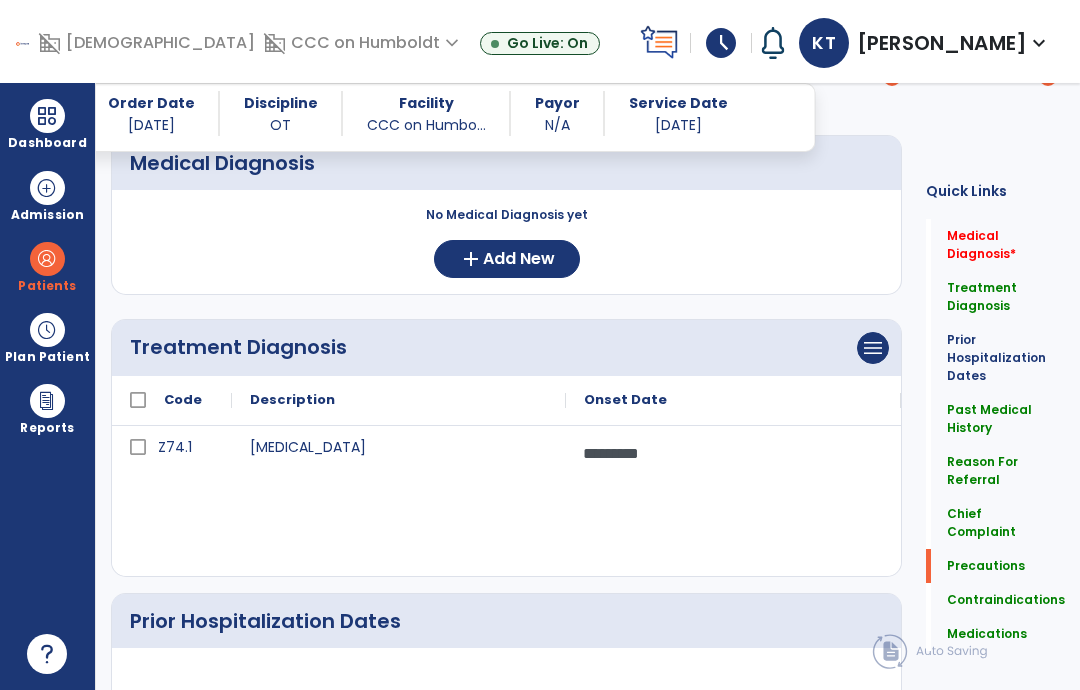 click on "Precautions" 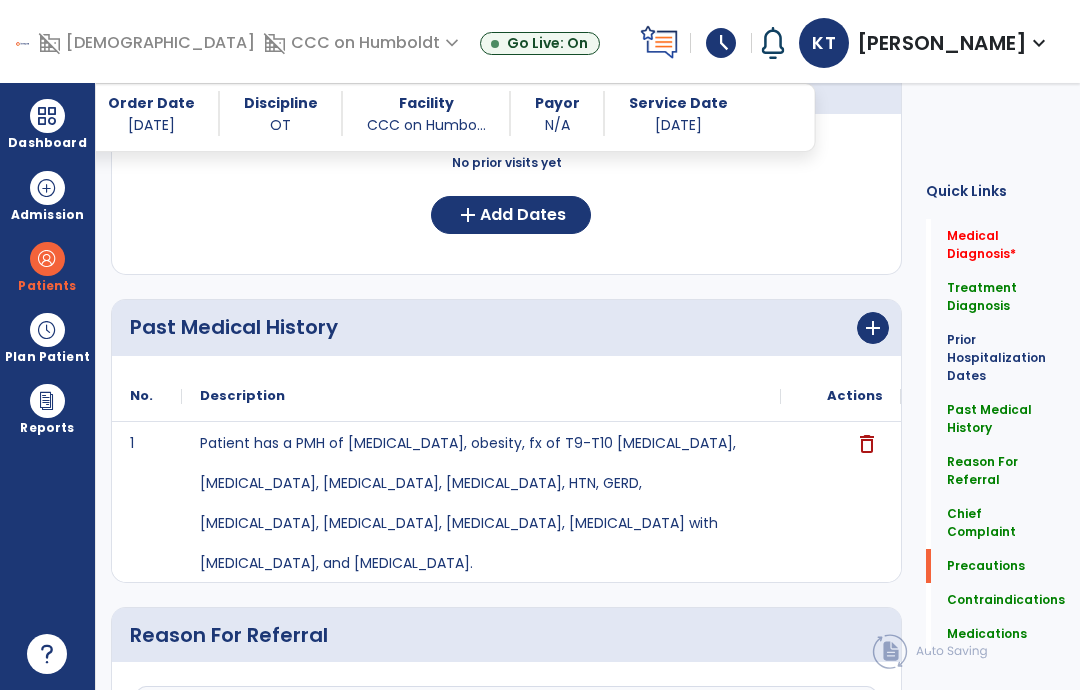 scroll, scrollTop: 73, scrollLeft: 0, axis: vertical 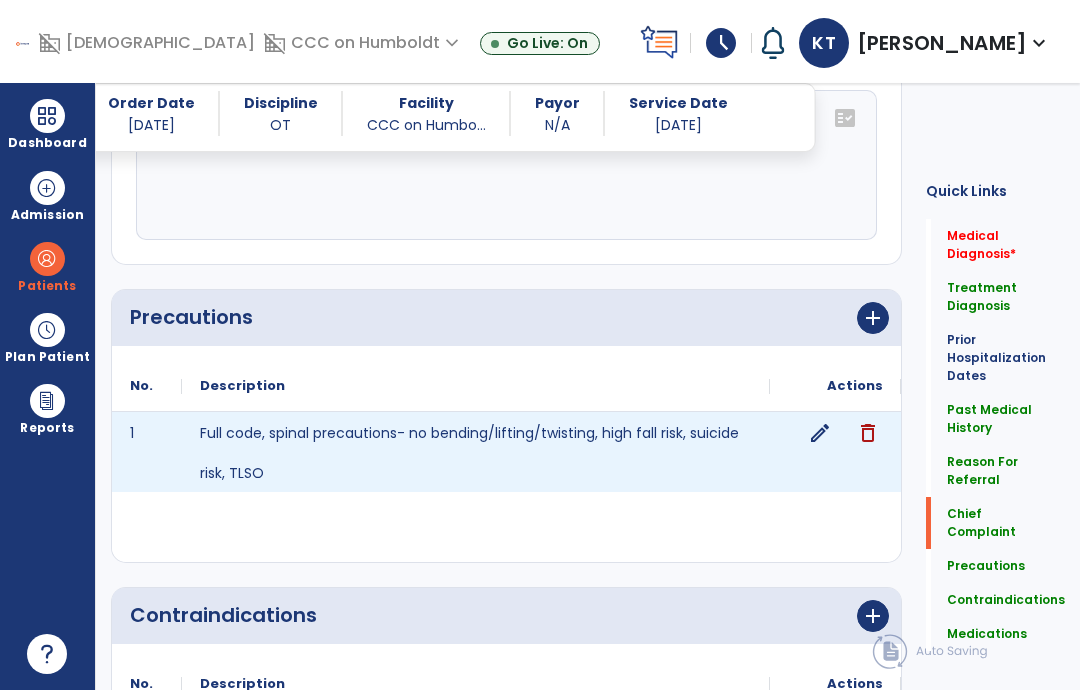 click on "edit" 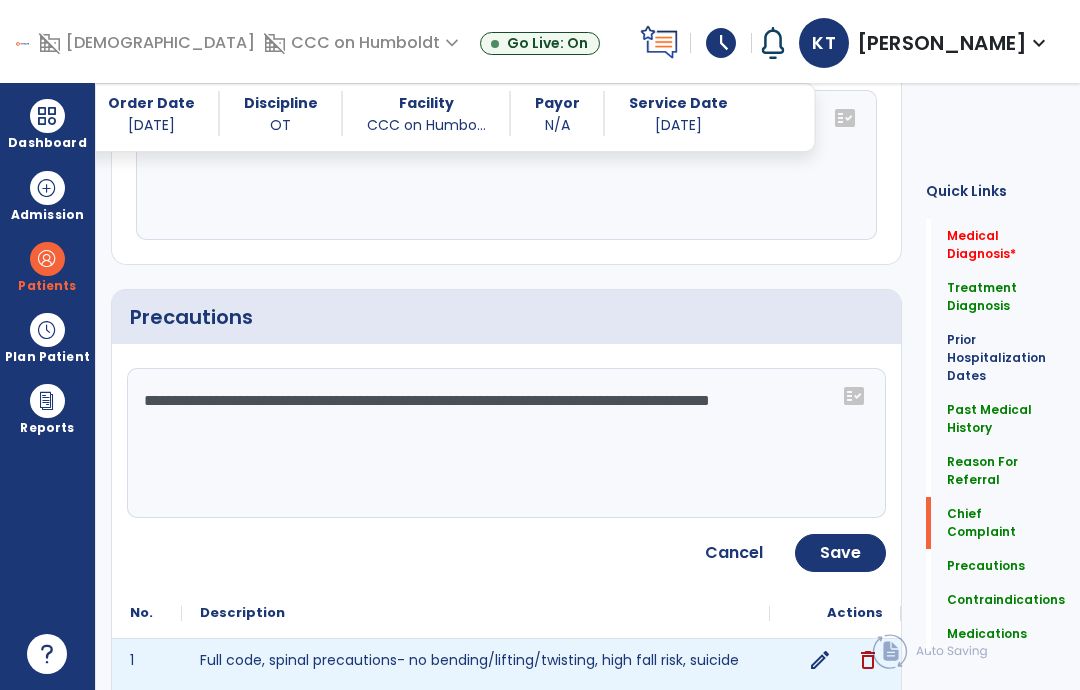click on "**********" 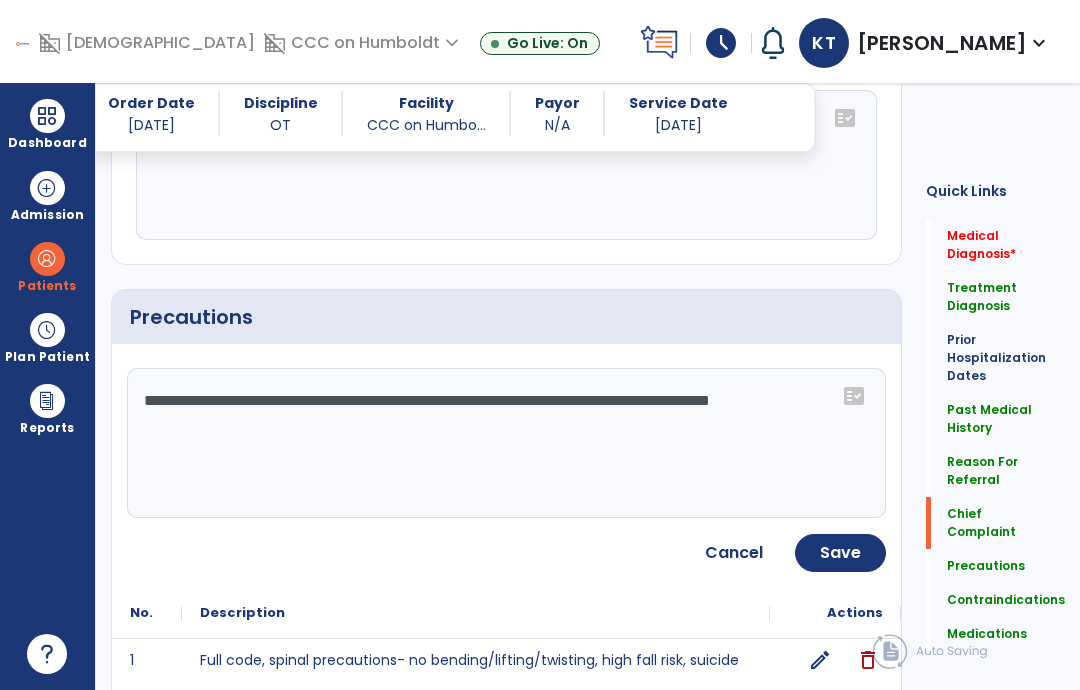 click on "**********" 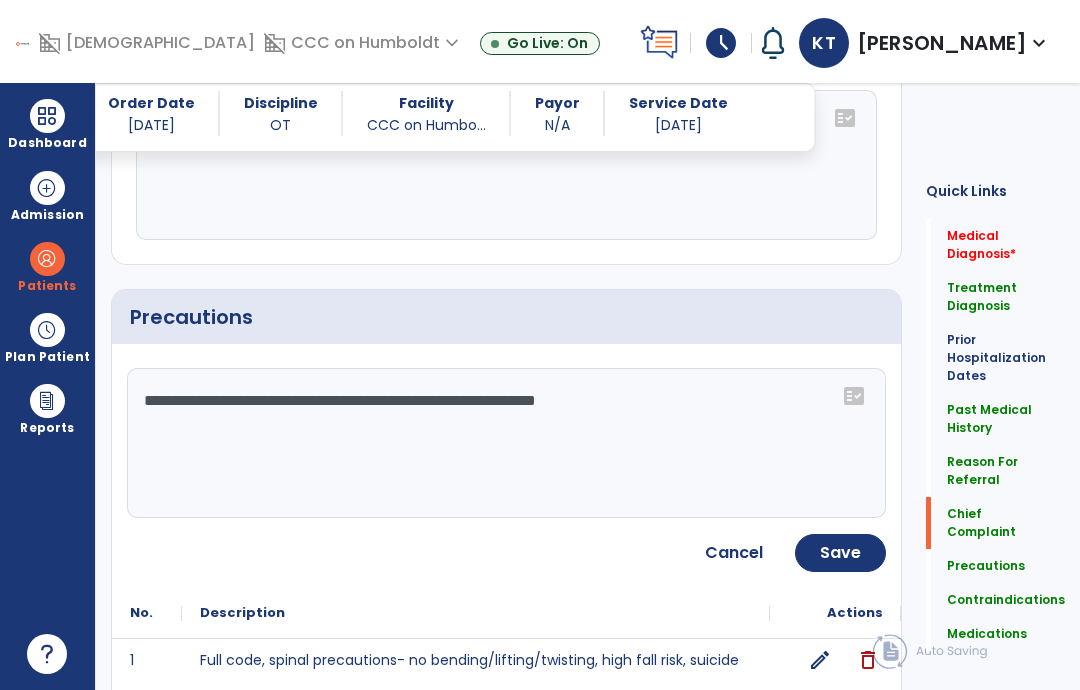click on "**********" 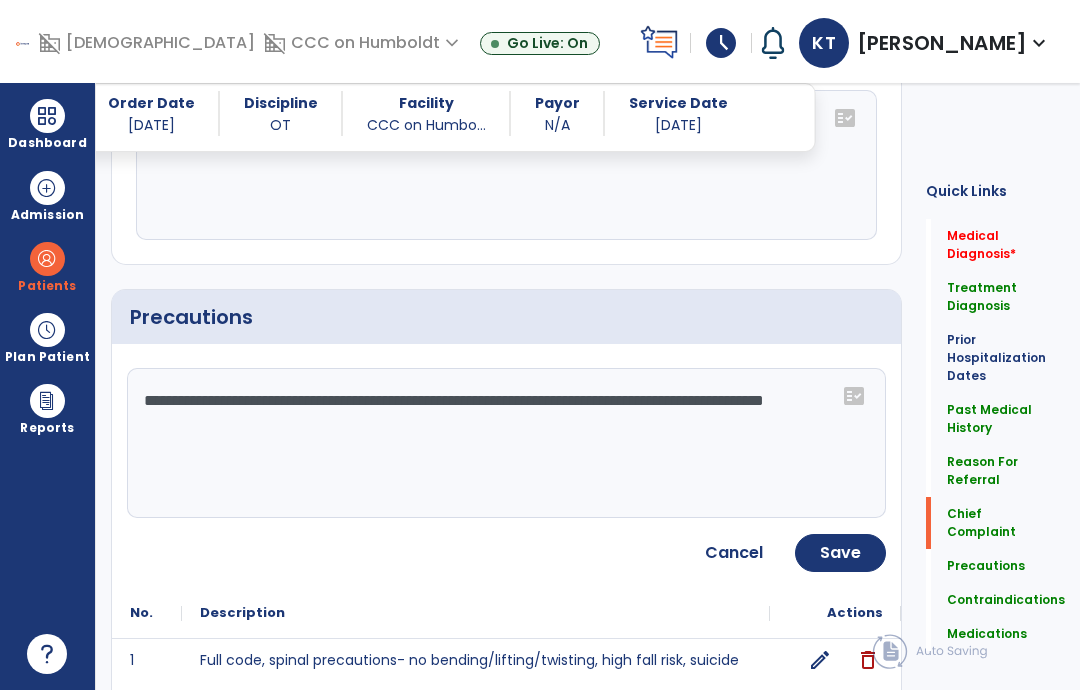 type on "**********" 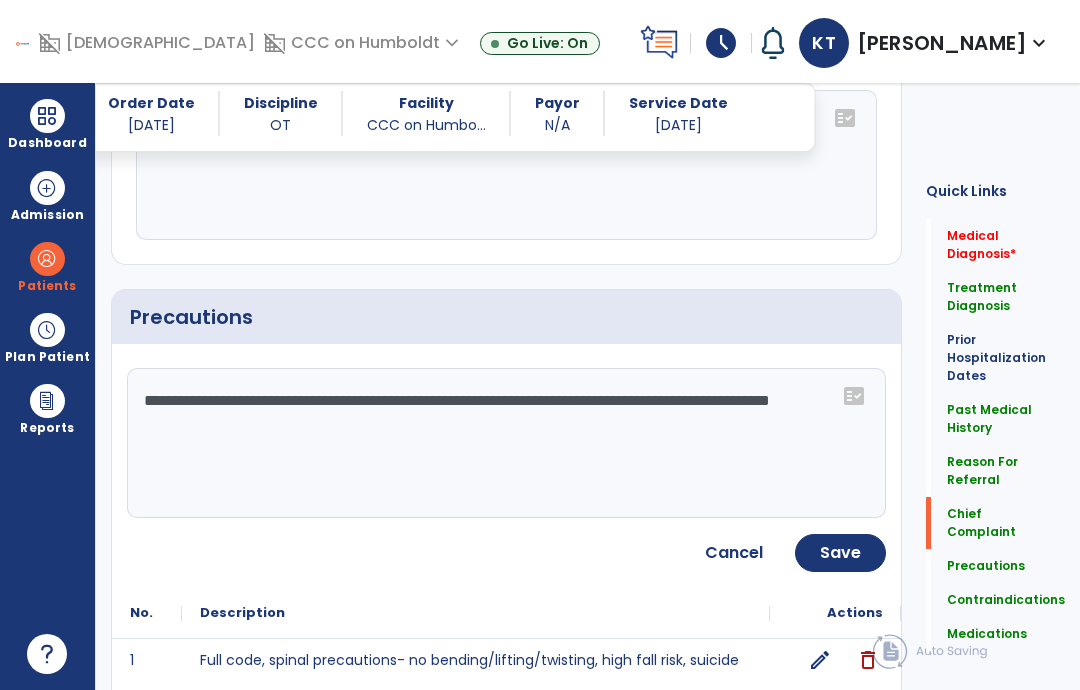click on "Save" 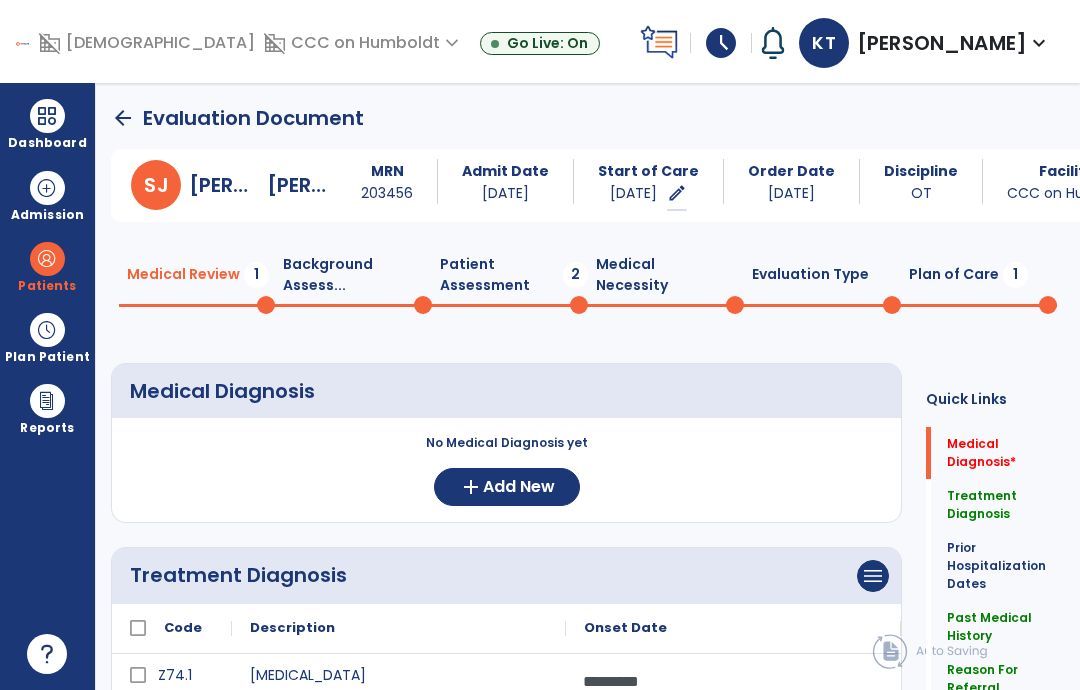 scroll, scrollTop: 0, scrollLeft: 0, axis: both 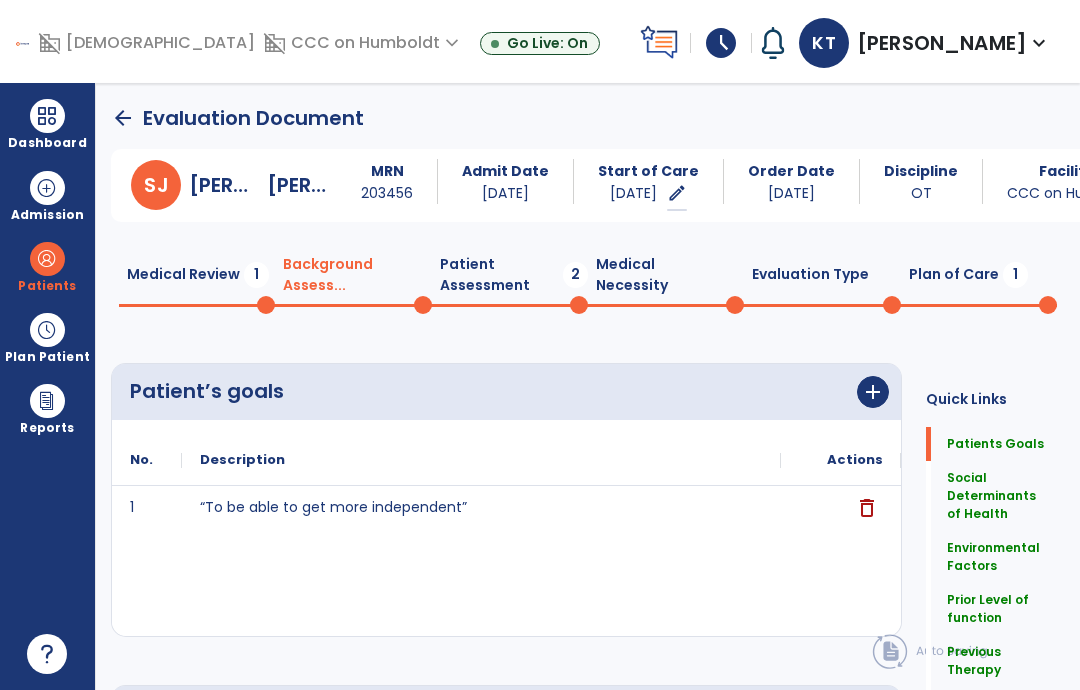 click on "Patient Assessment  2" 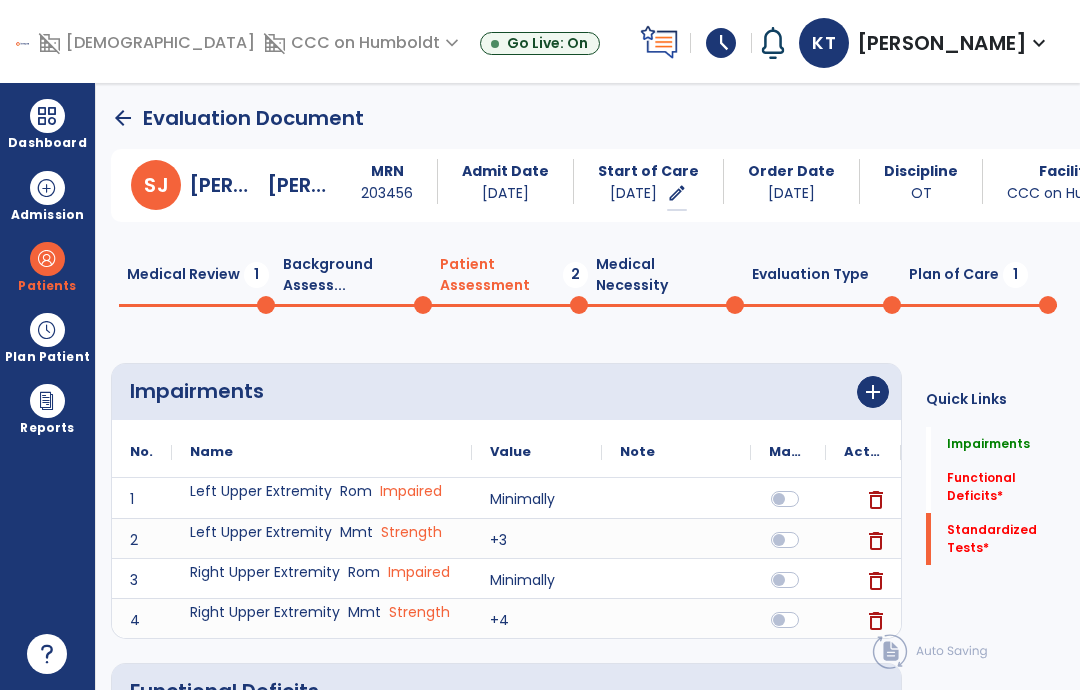 click on "Quick Links  Impairments   Impairments   Functional Deficits   *  Functional Deficits   *  Standardized Tests   *  Standardized Tests   *" 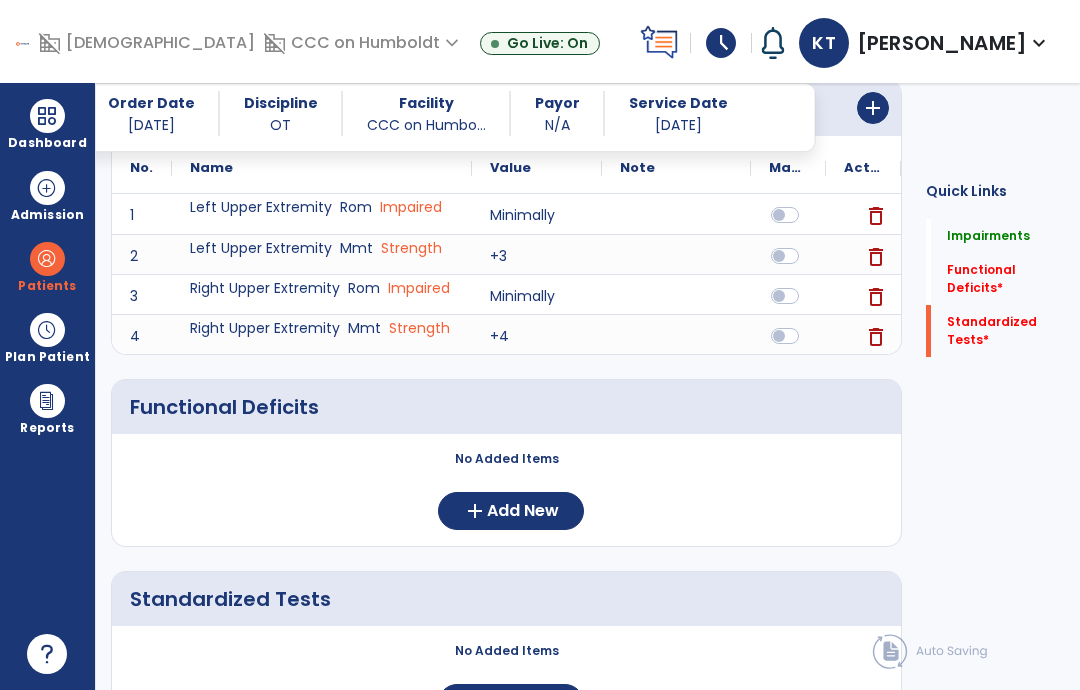 scroll, scrollTop: 304, scrollLeft: 0, axis: vertical 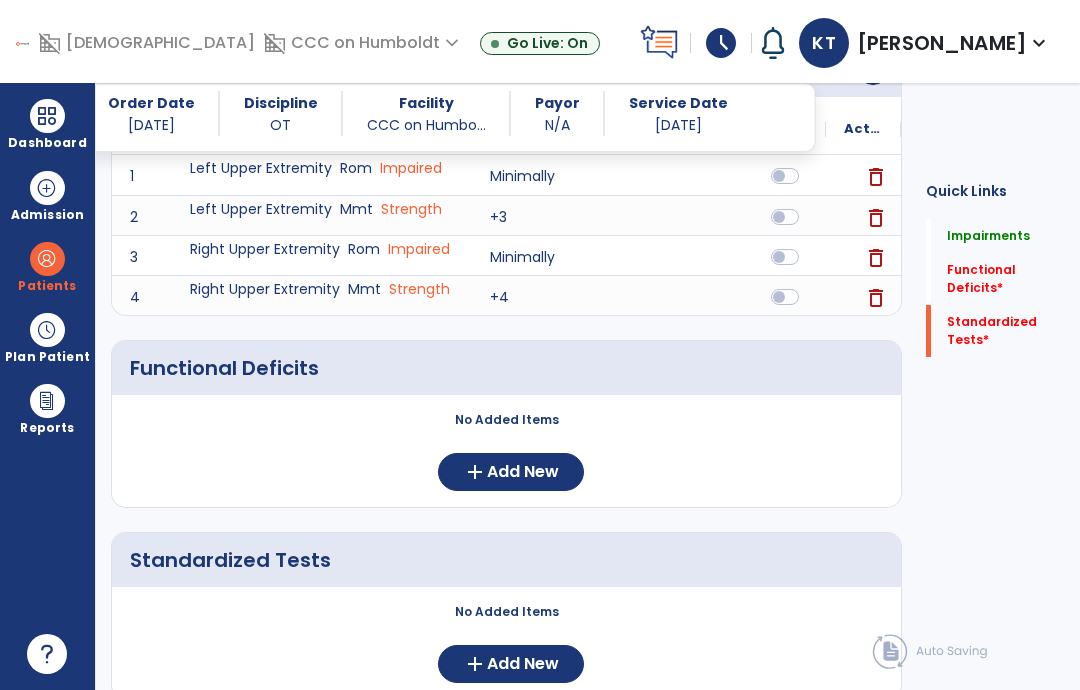 click on "Add New" 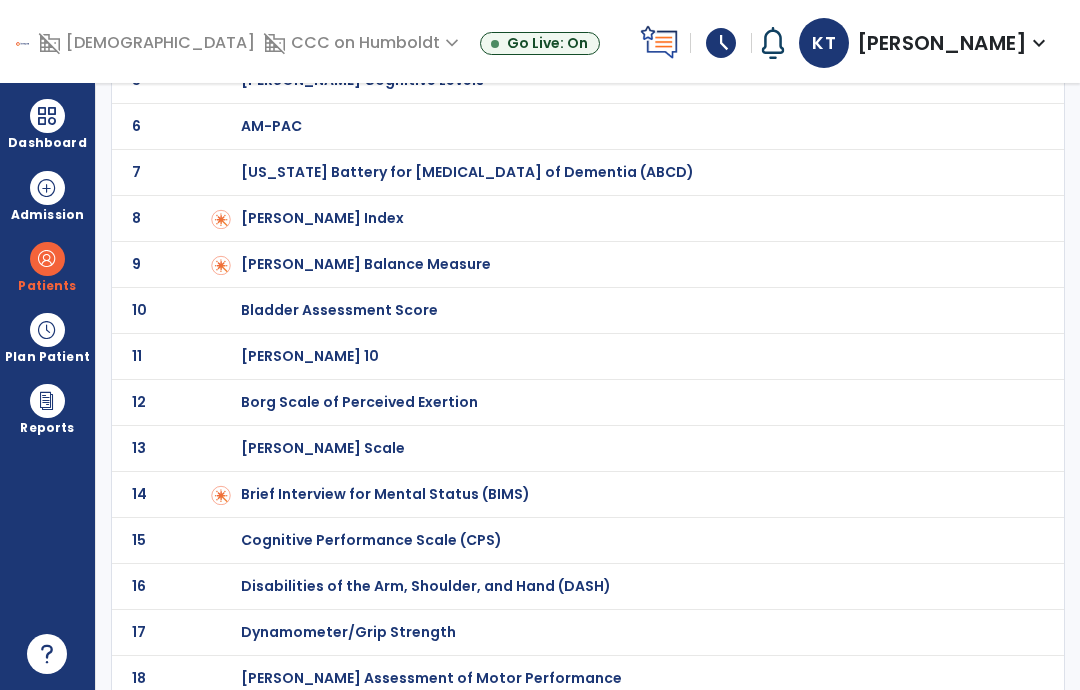 scroll, scrollTop: 304, scrollLeft: 0, axis: vertical 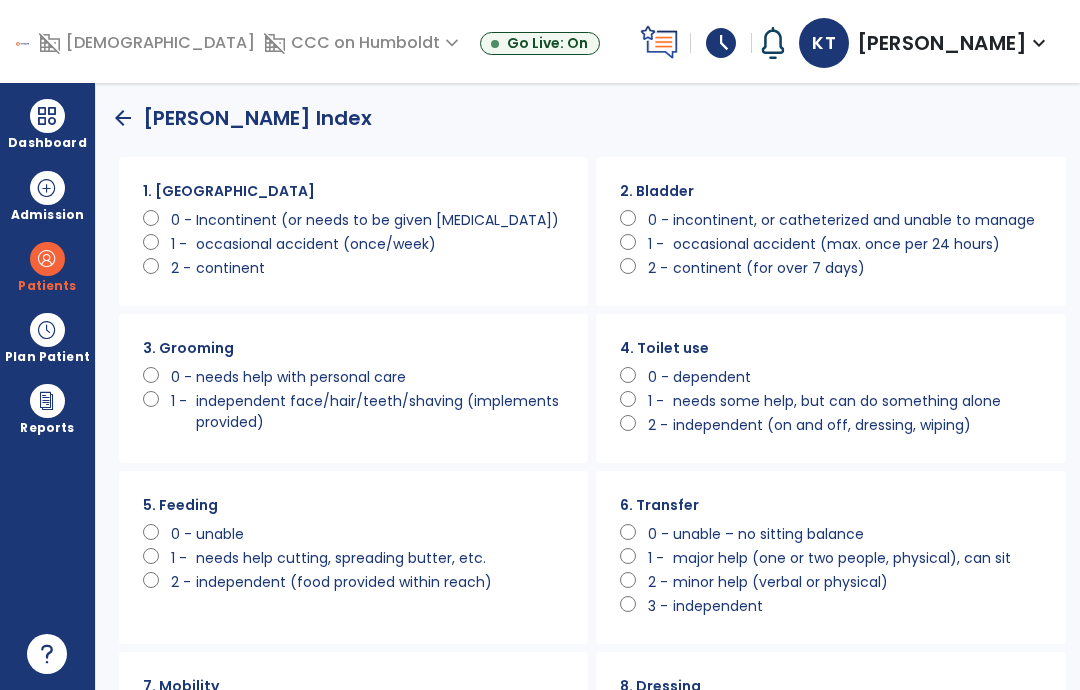 click on "1 -   needs some help, but can do something alone" 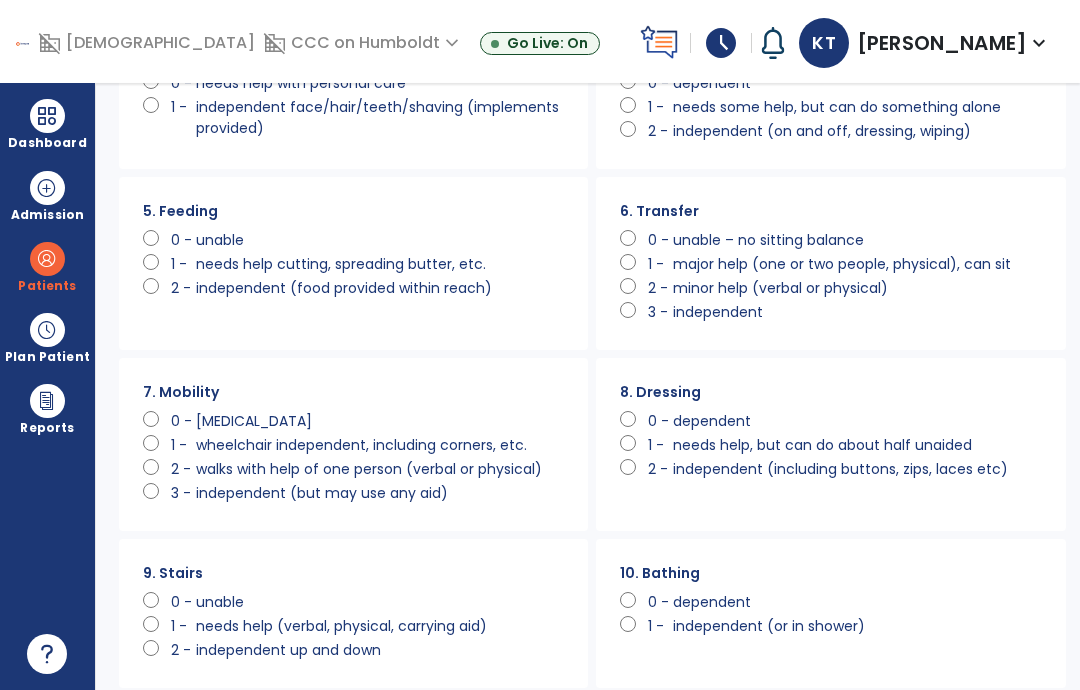scroll, scrollTop: 294, scrollLeft: 0, axis: vertical 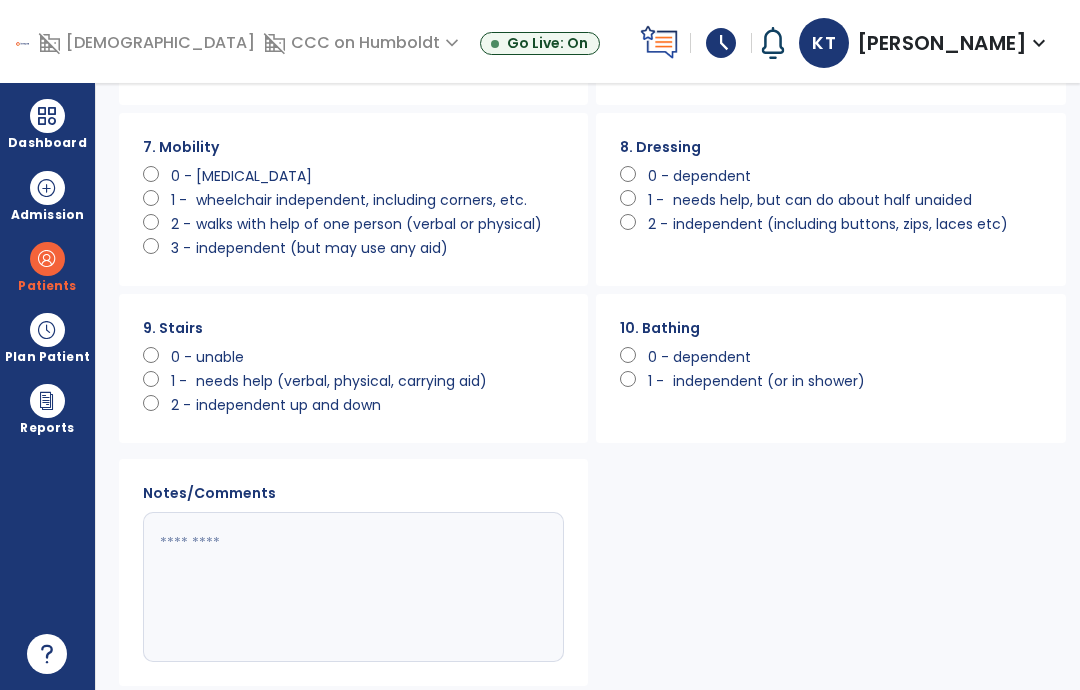 click on "Save" 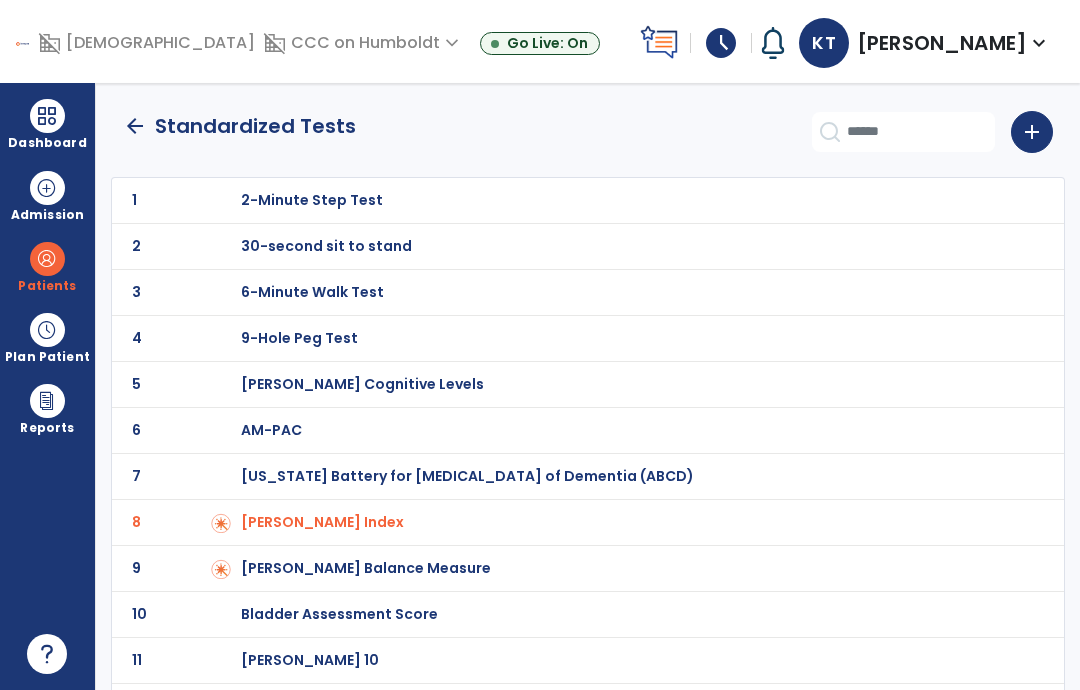 scroll, scrollTop: 0, scrollLeft: 0, axis: both 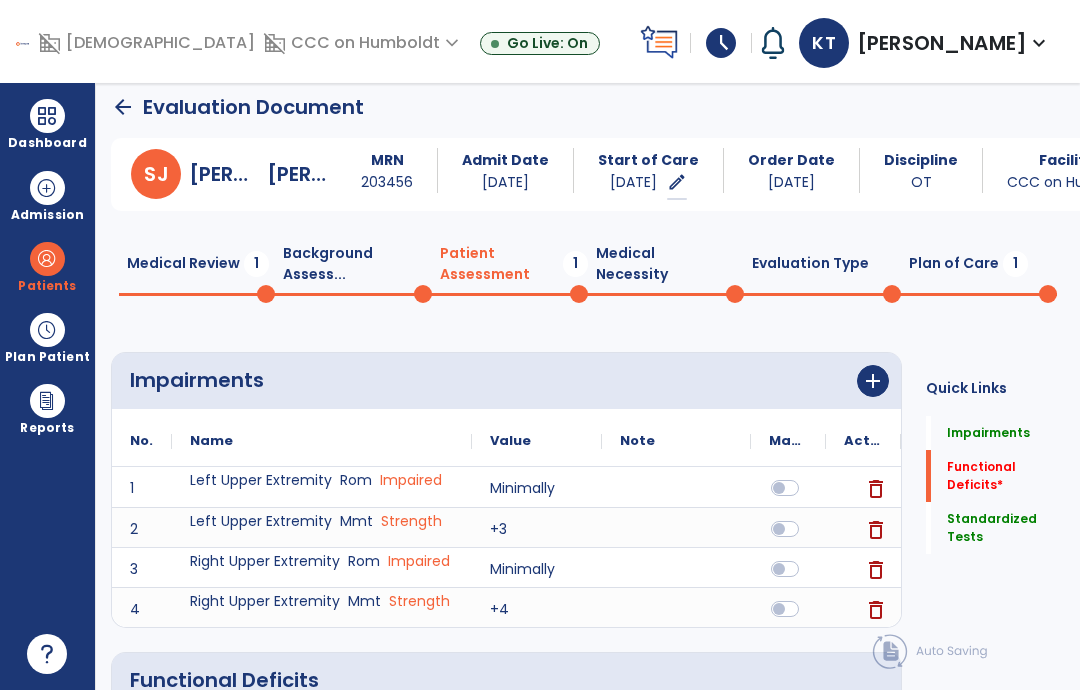 click on "Standardized Tests" 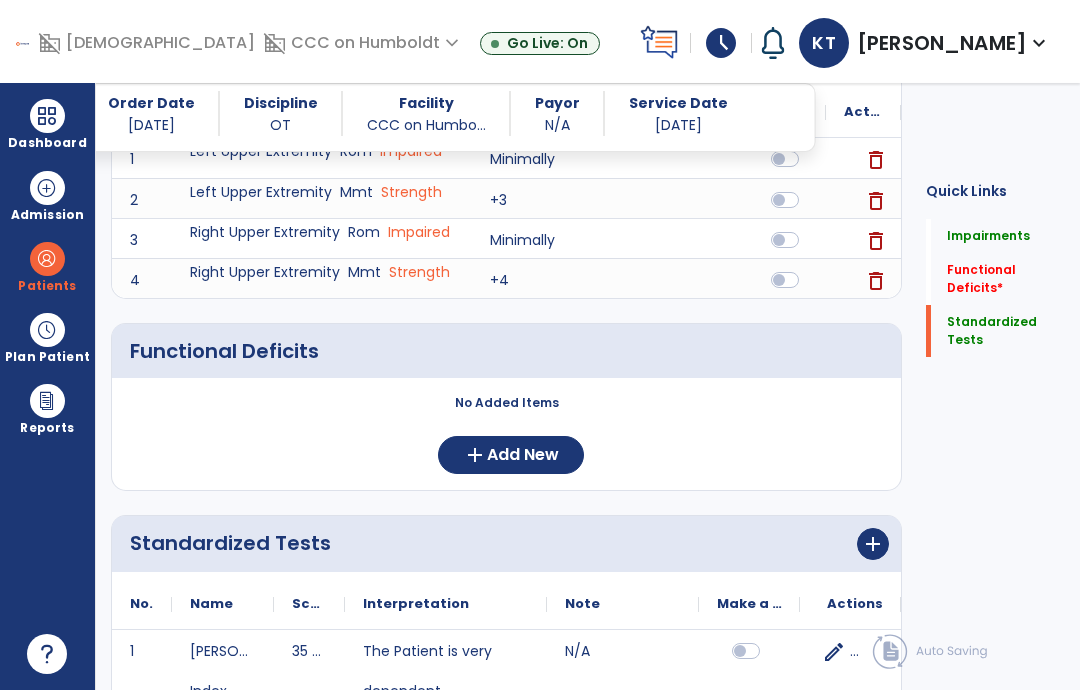 click on "Add New" 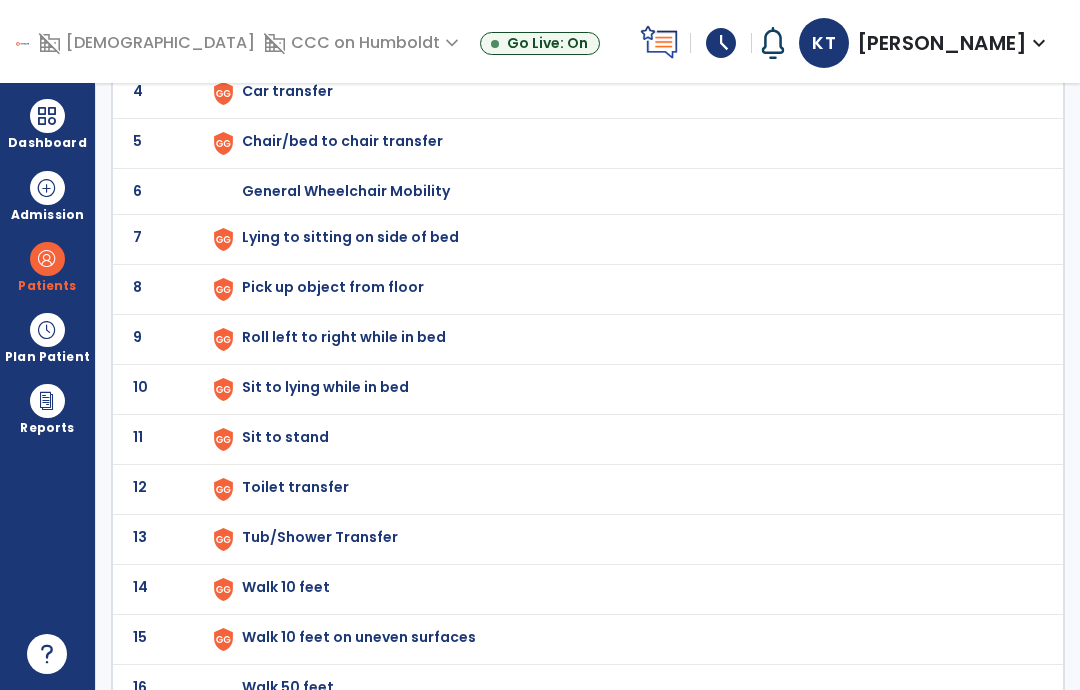 scroll, scrollTop: 321, scrollLeft: 0, axis: vertical 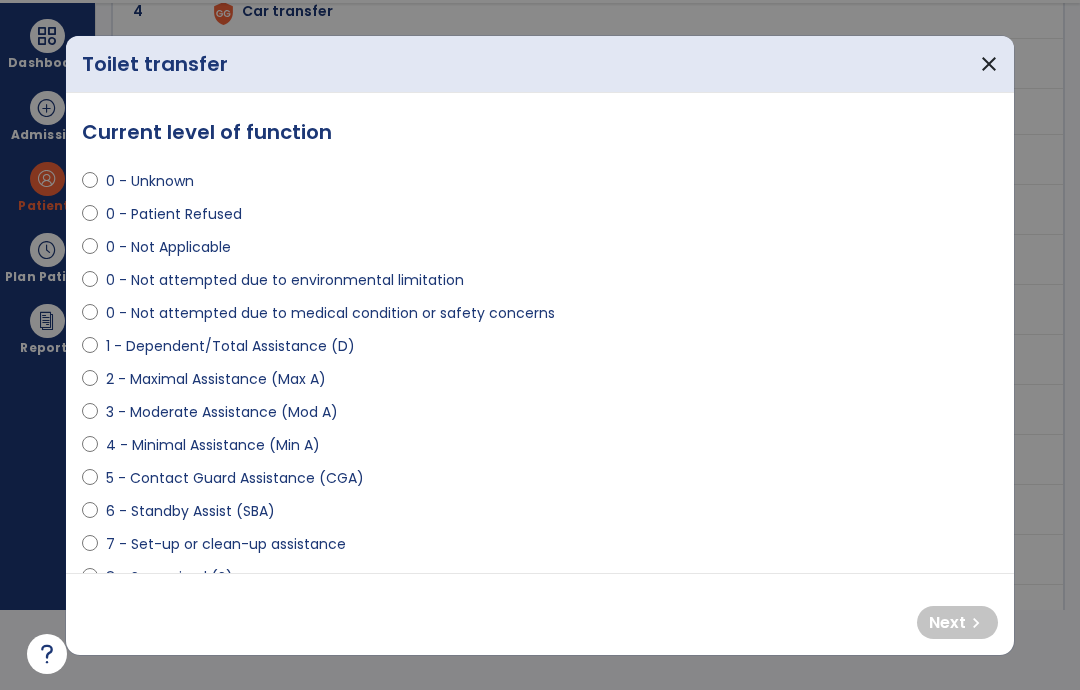 select on "**********" 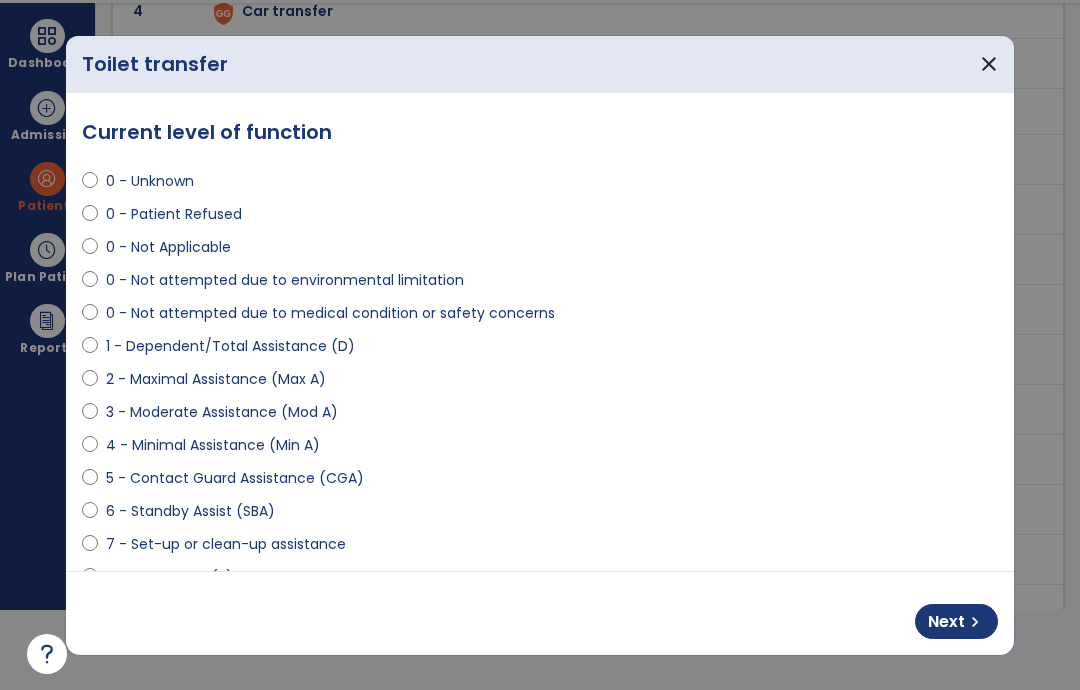 click on "Next" at bounding box center [946, 622] 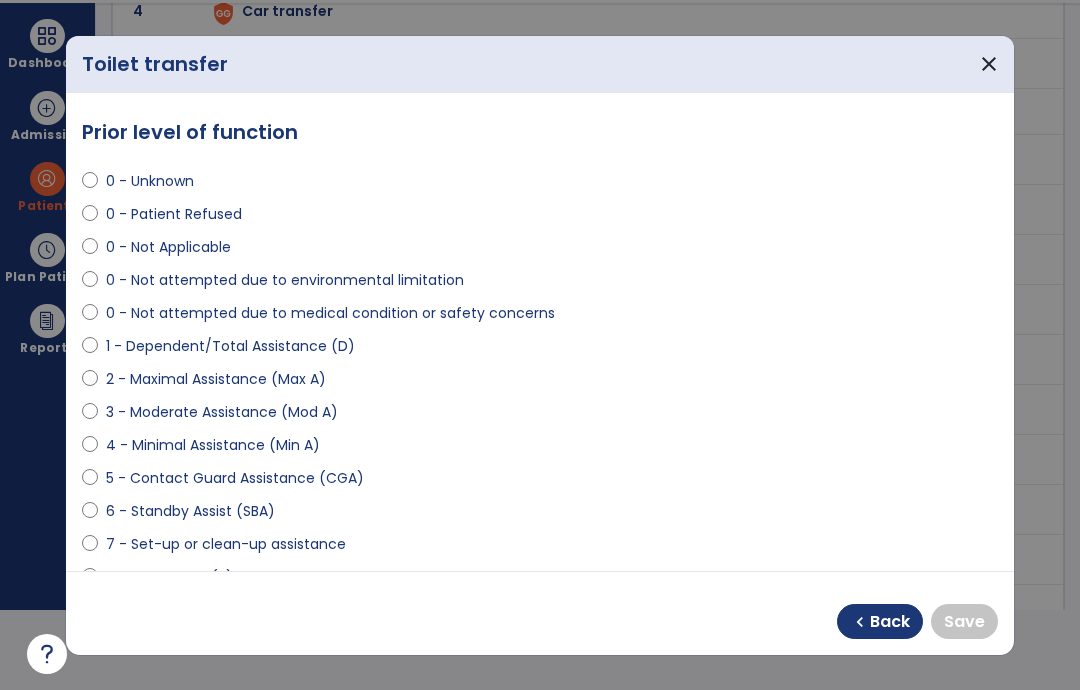 click at bounding box center [90, 614] 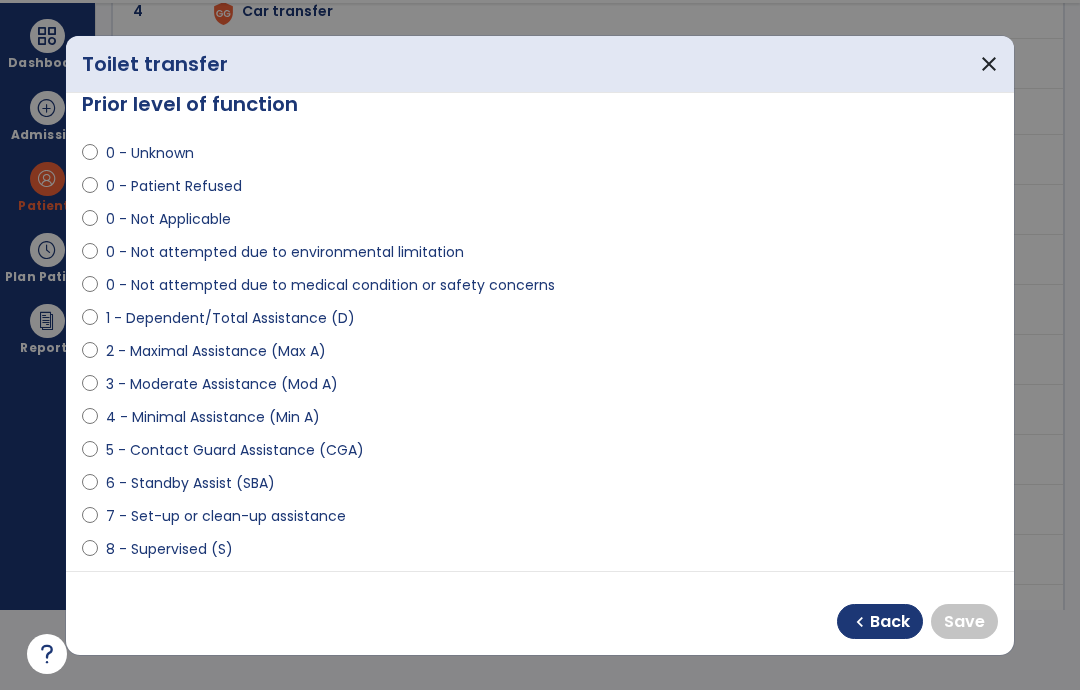 scroll, scrollTop: 34, scrollLeft: 0, axis: vertical 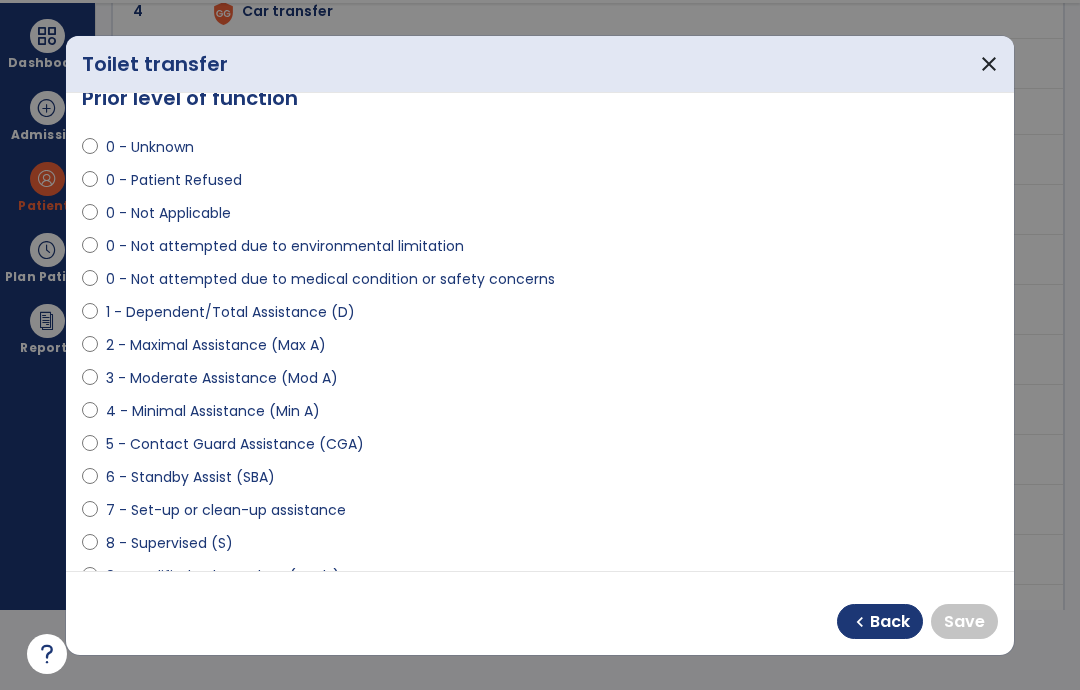 select on "**********" 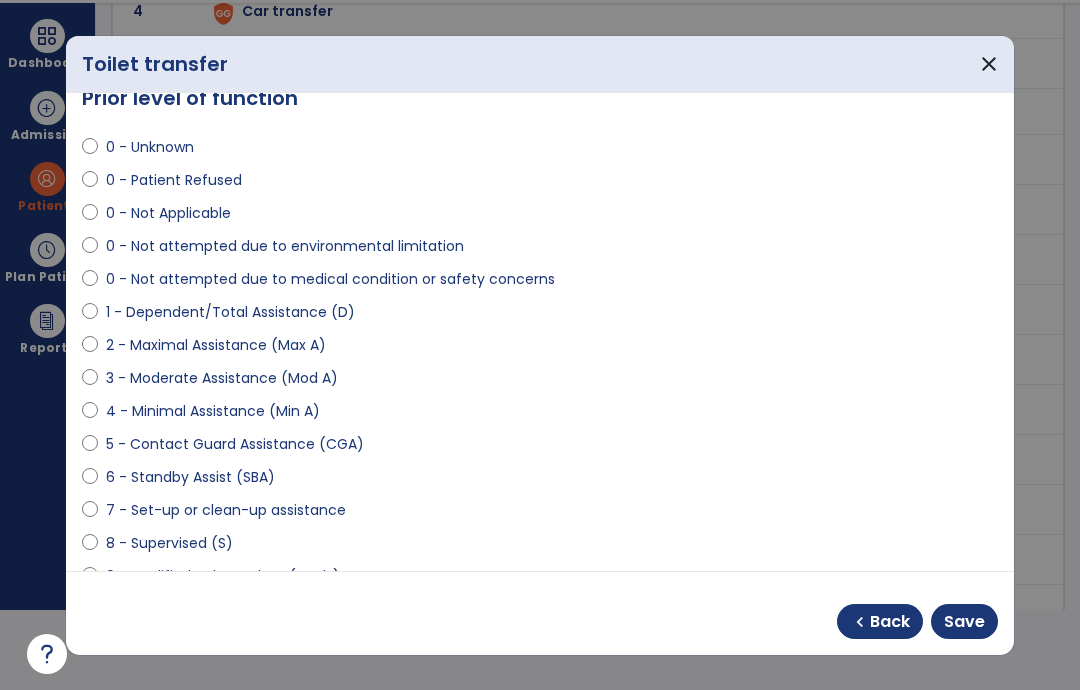 click on "Save" at bounding box center (964, 622) 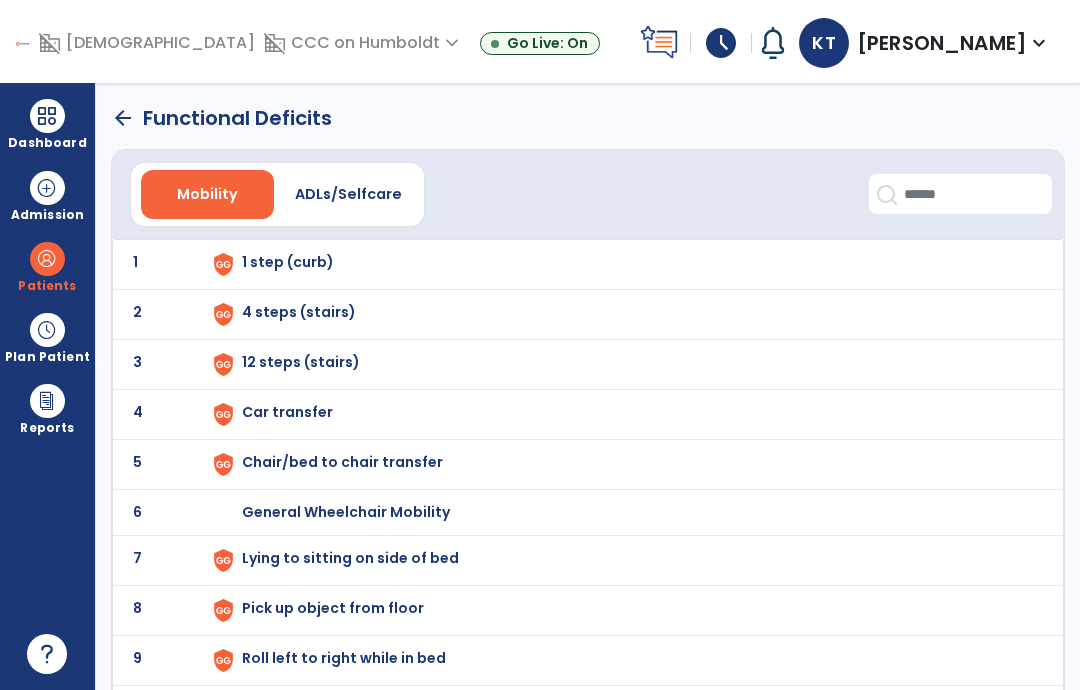 scroll, scrollTop: 0, scrollLeft: 0, axis: both 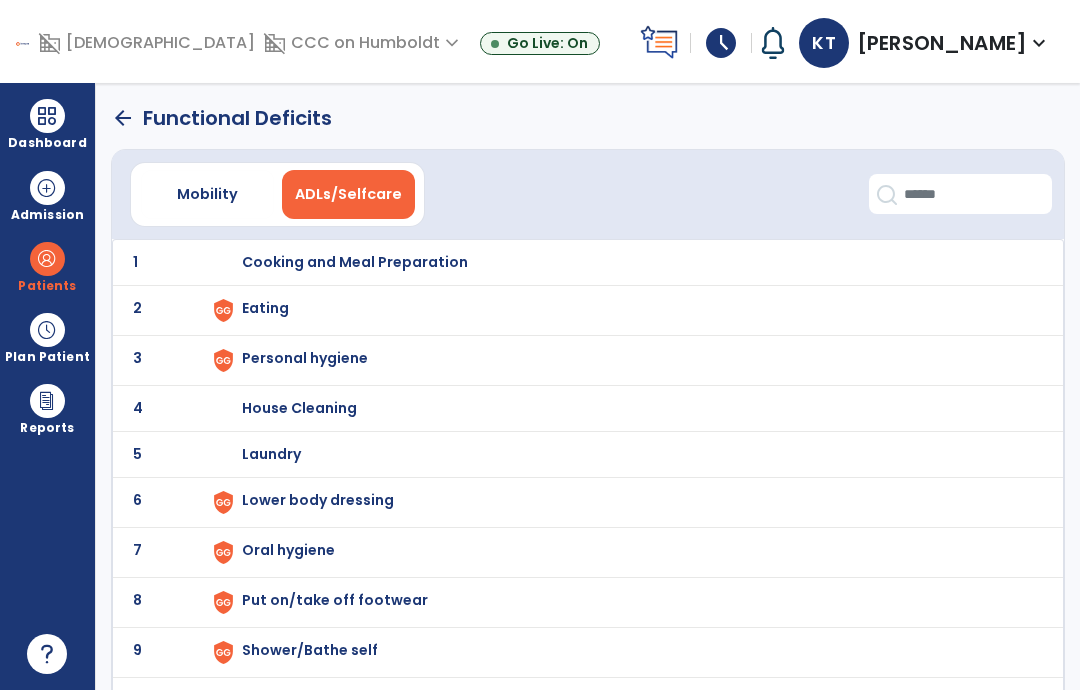 click at bounding box center (223, 310) 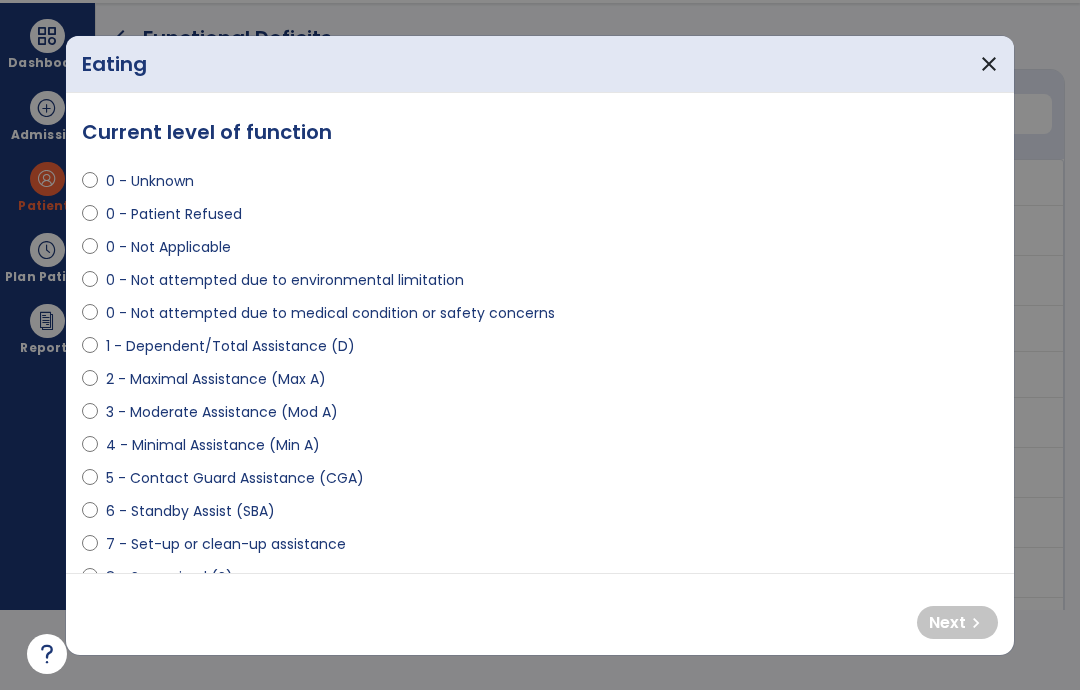 select on "**********" 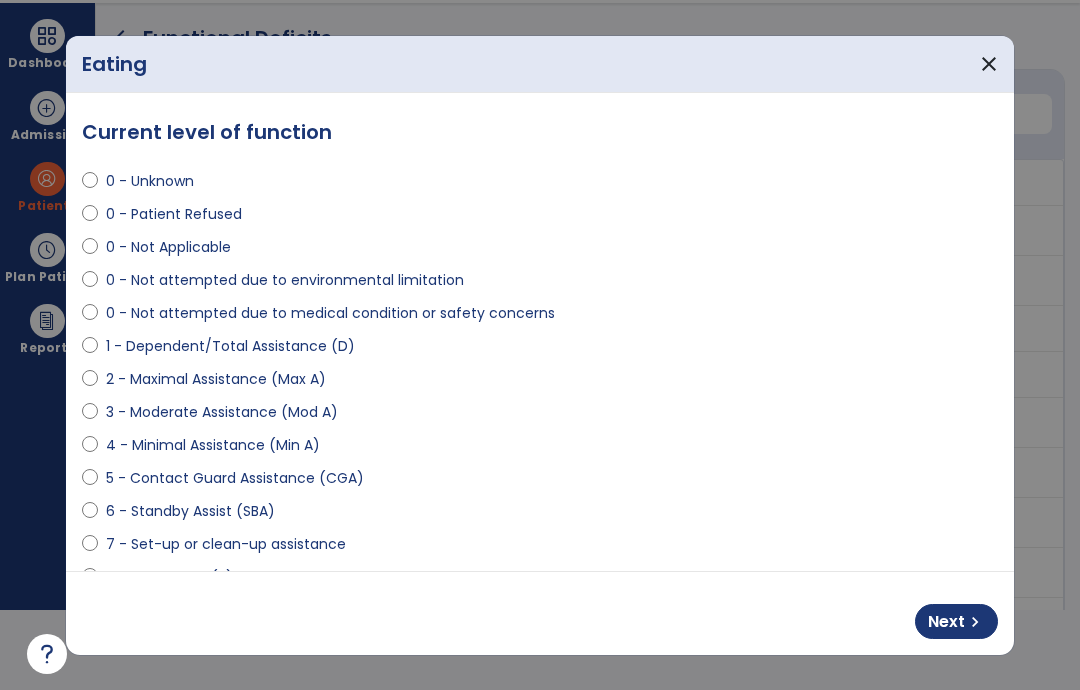 click on "Next" at bounding box center (946, 622) 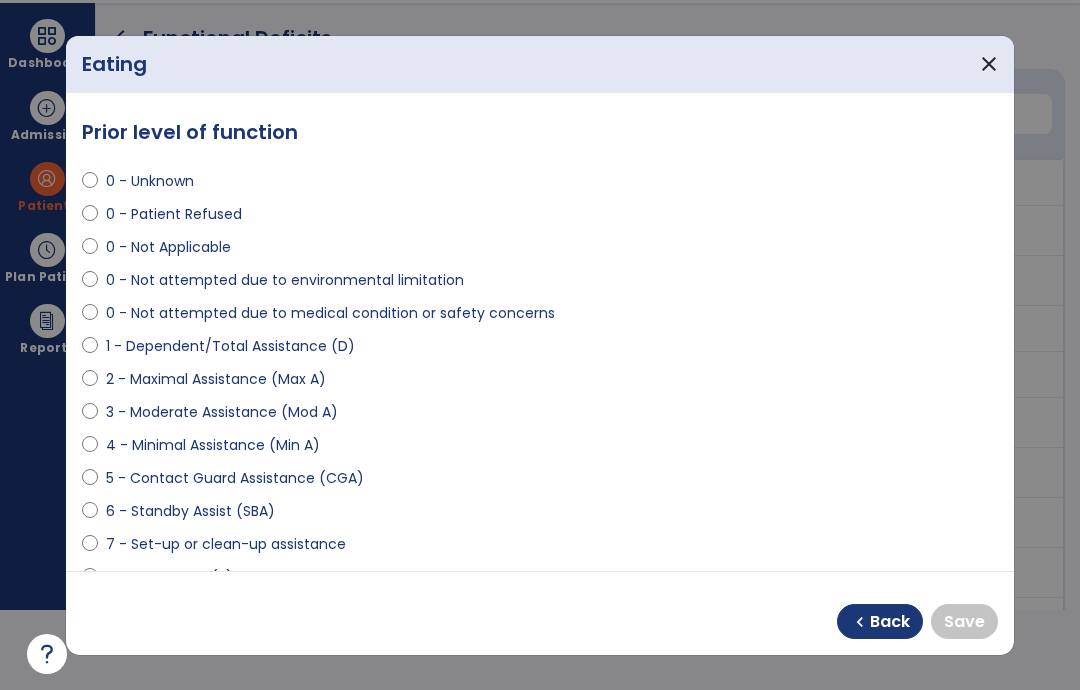 select on "**********" 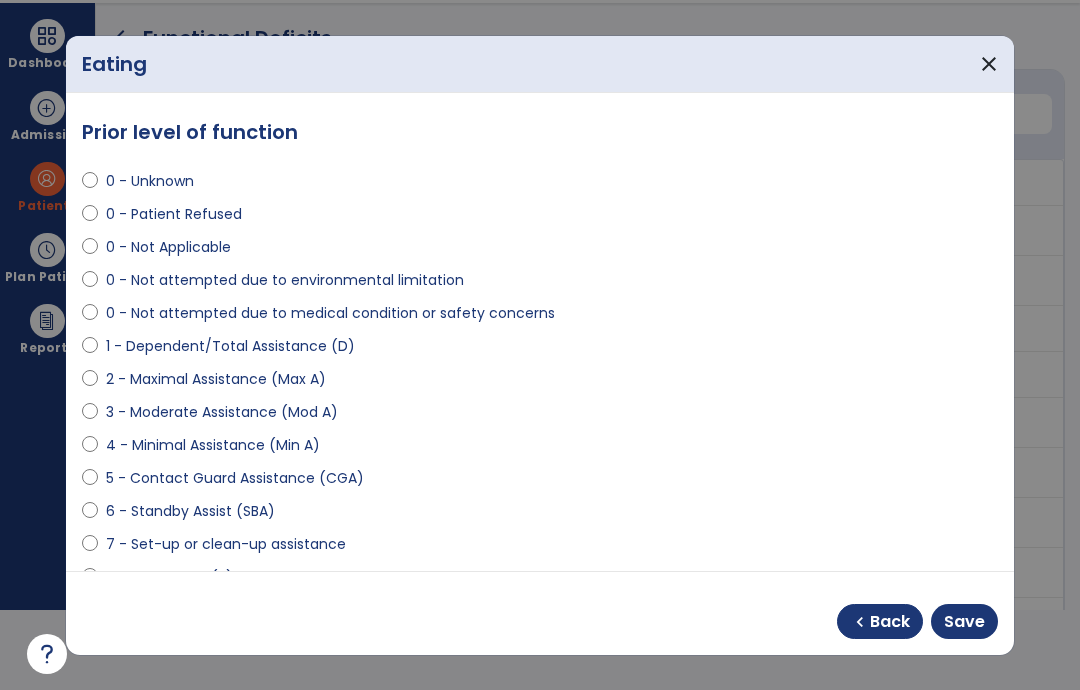 click on "Save" at bounding box center [964, 622] 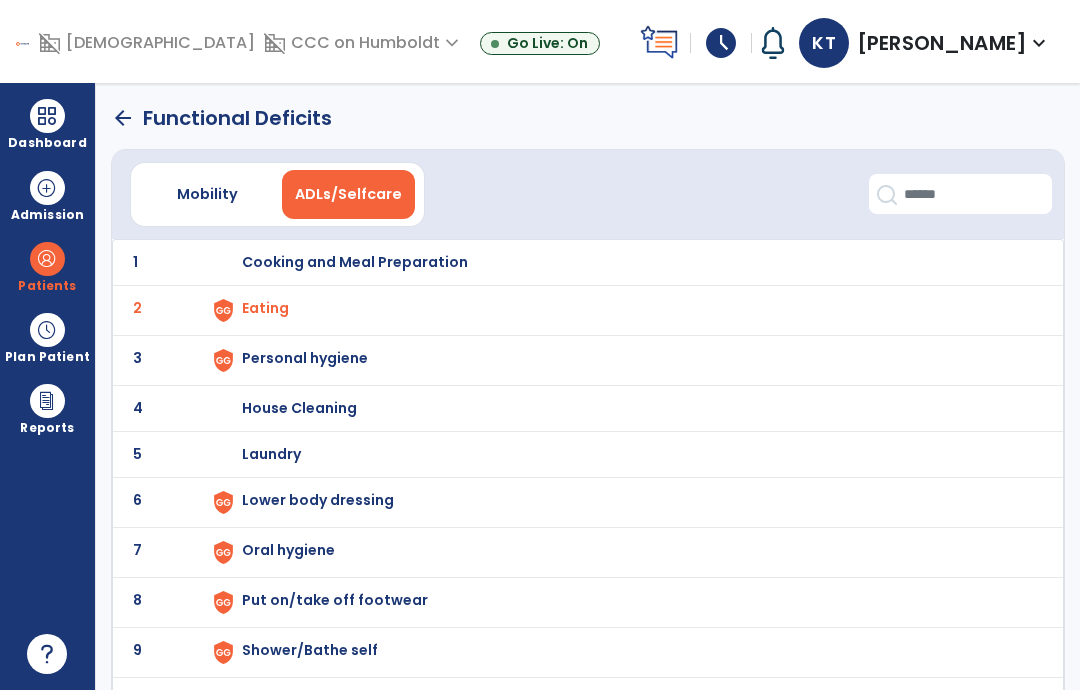 click on "Personal hygiene" at bounding box center (622, 262) 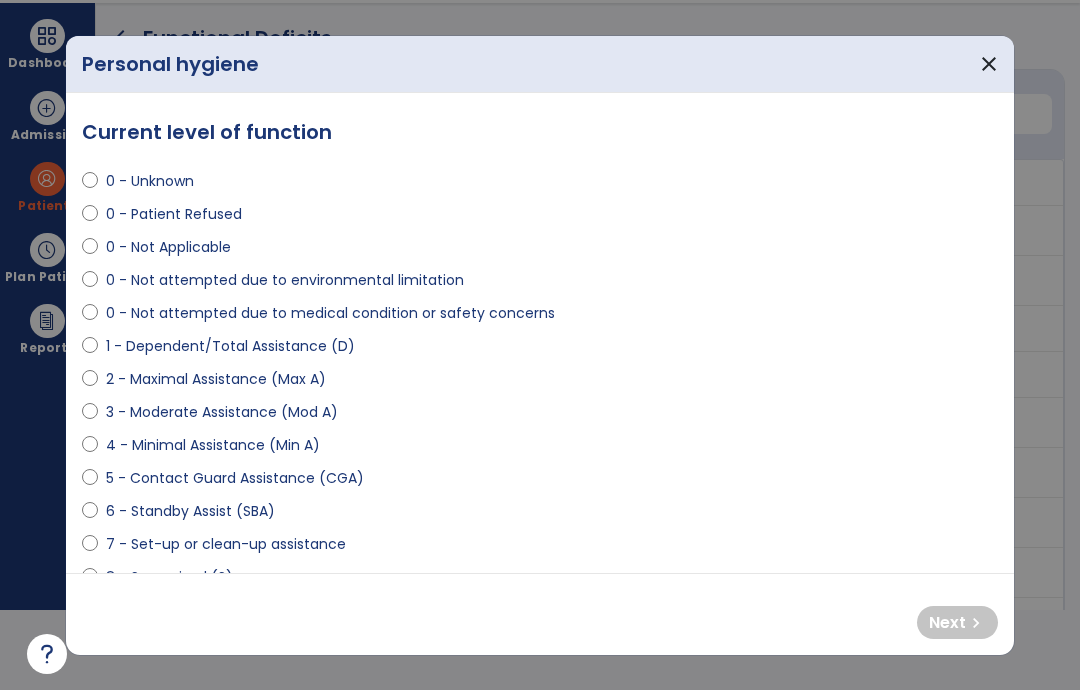 select on "**********" 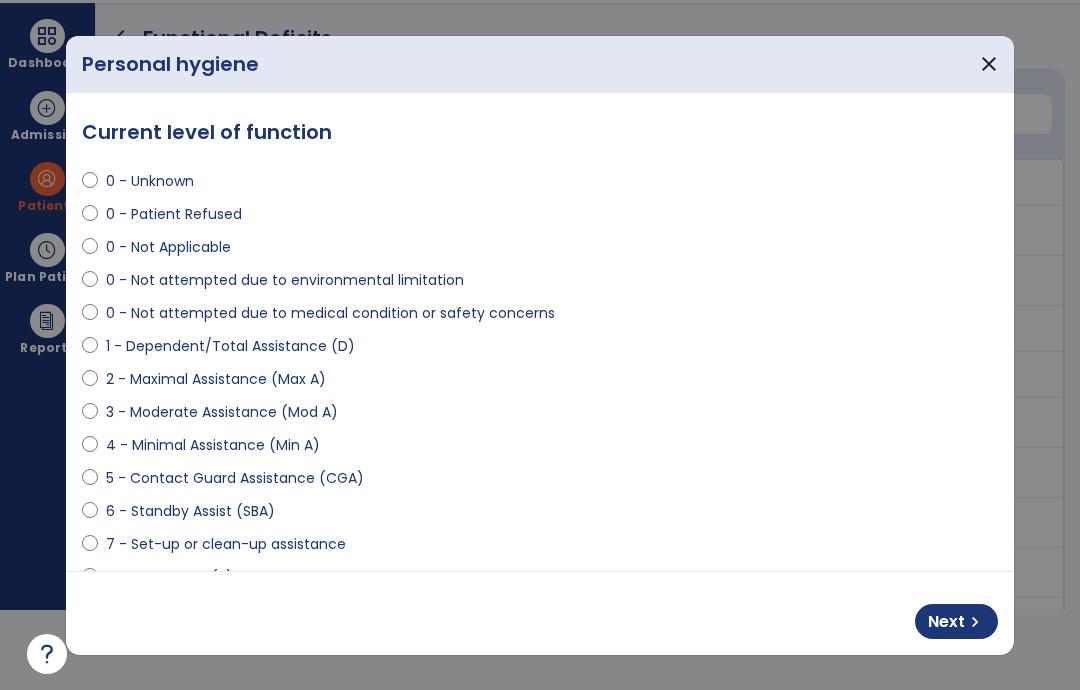 click on "chevron_right" at bounding box center (975, 622) 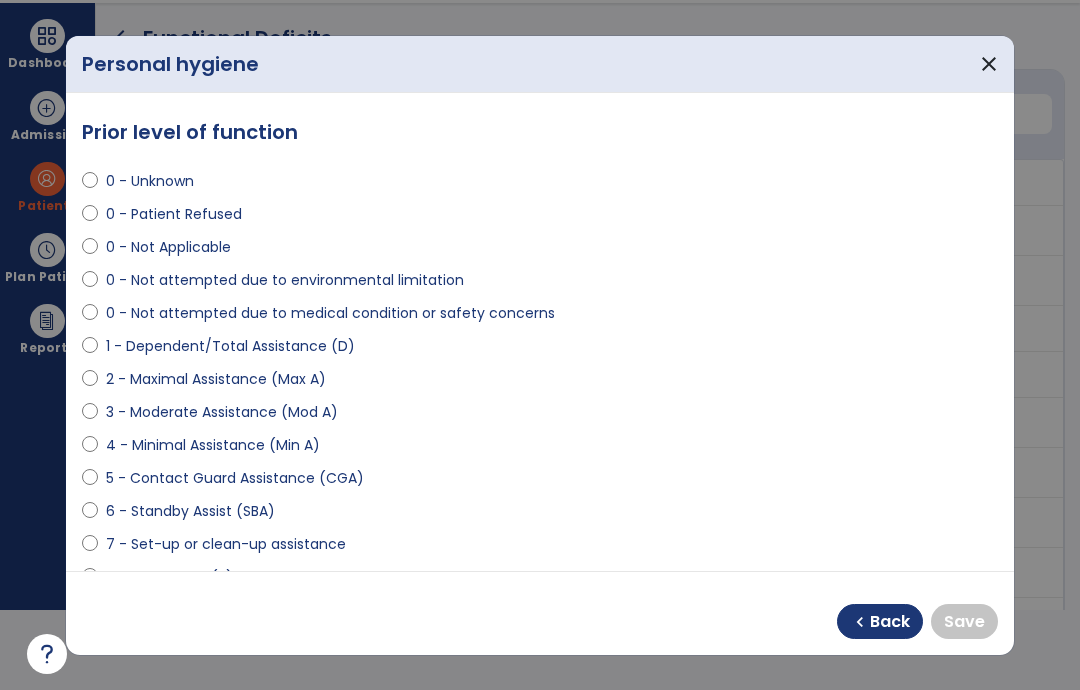 select on "**********" 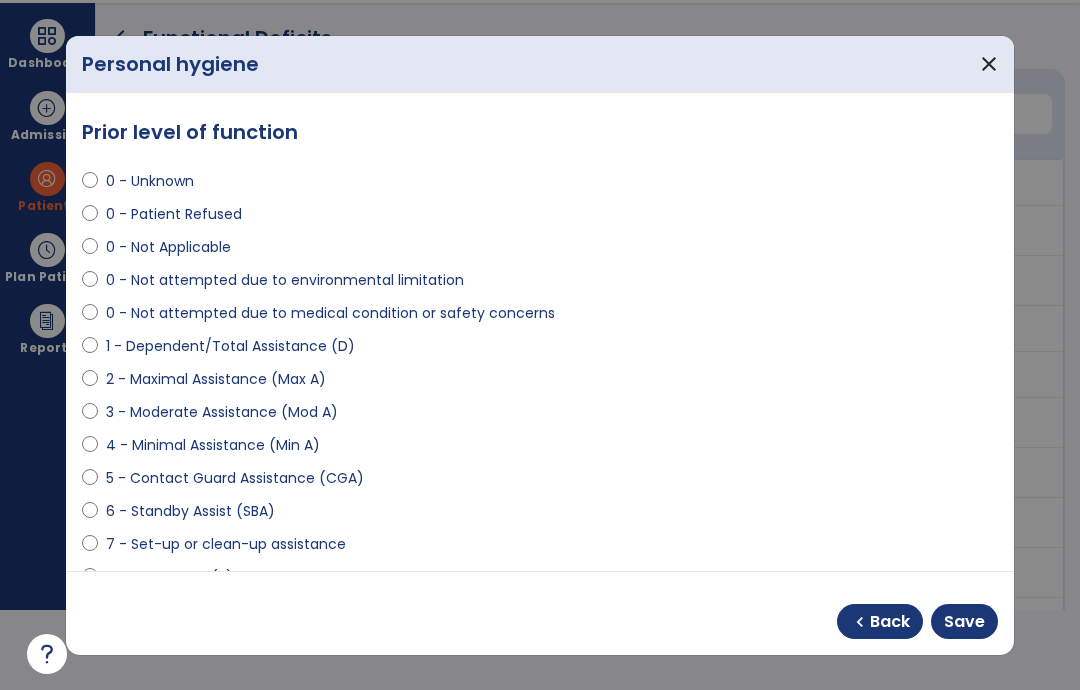 click on "Save" at bounding box center (964, 621) 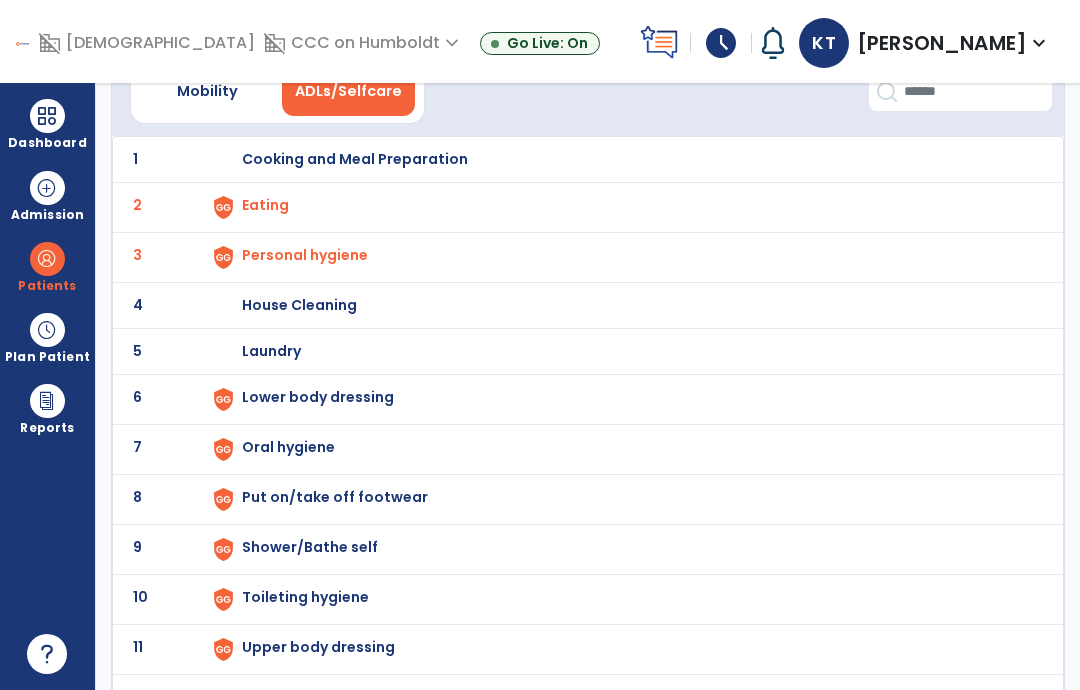 scroll, scrollTop: 101, scrollLeft: 0, axis: vertical 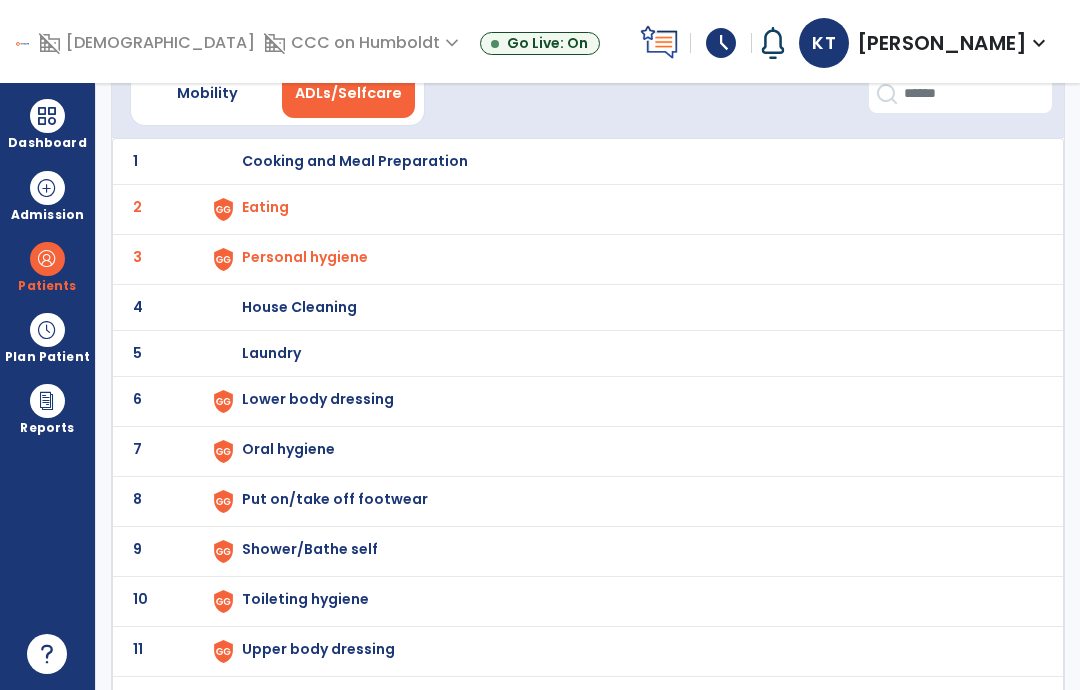 click at bounding box center [223, 209] 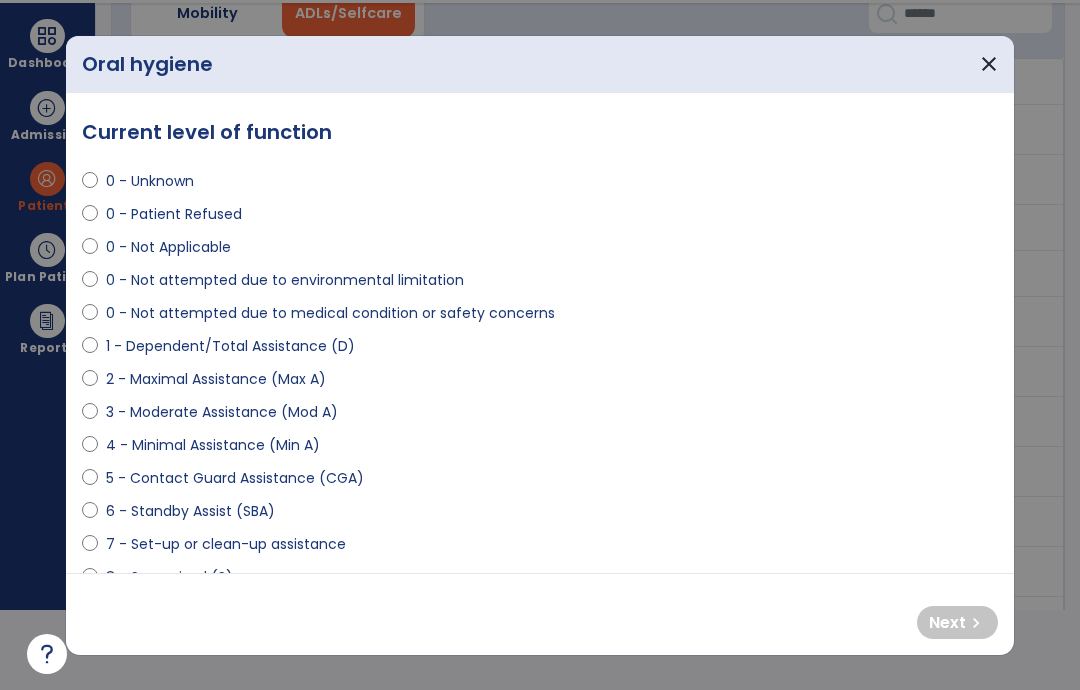 select on "**********" 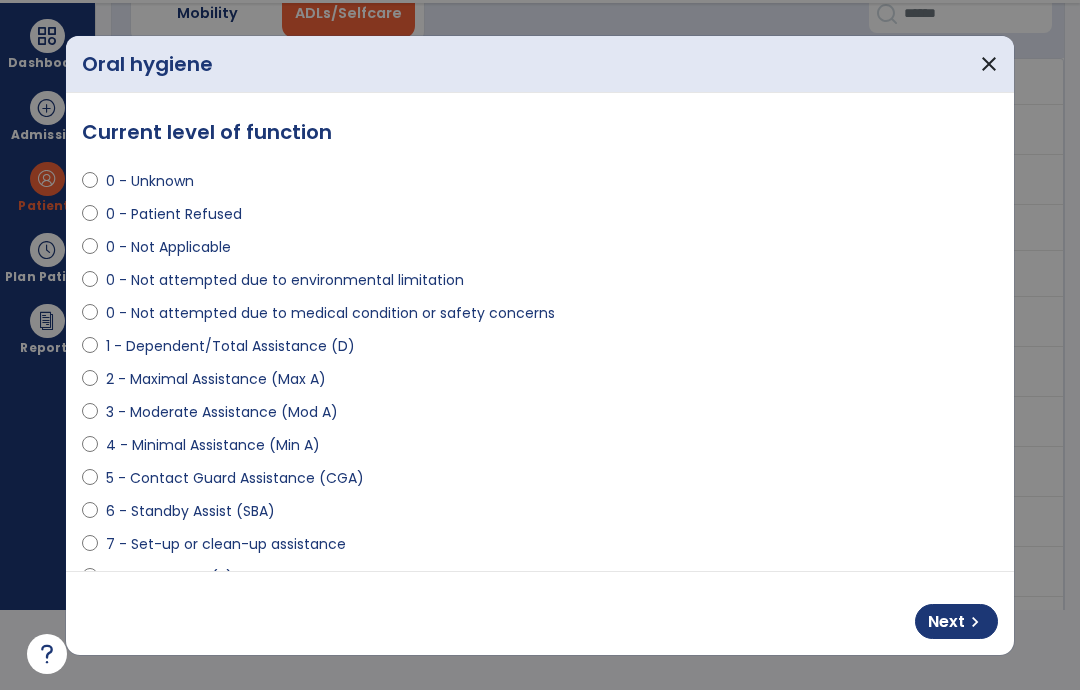 click on "Next" at bounding box center [946, 622] 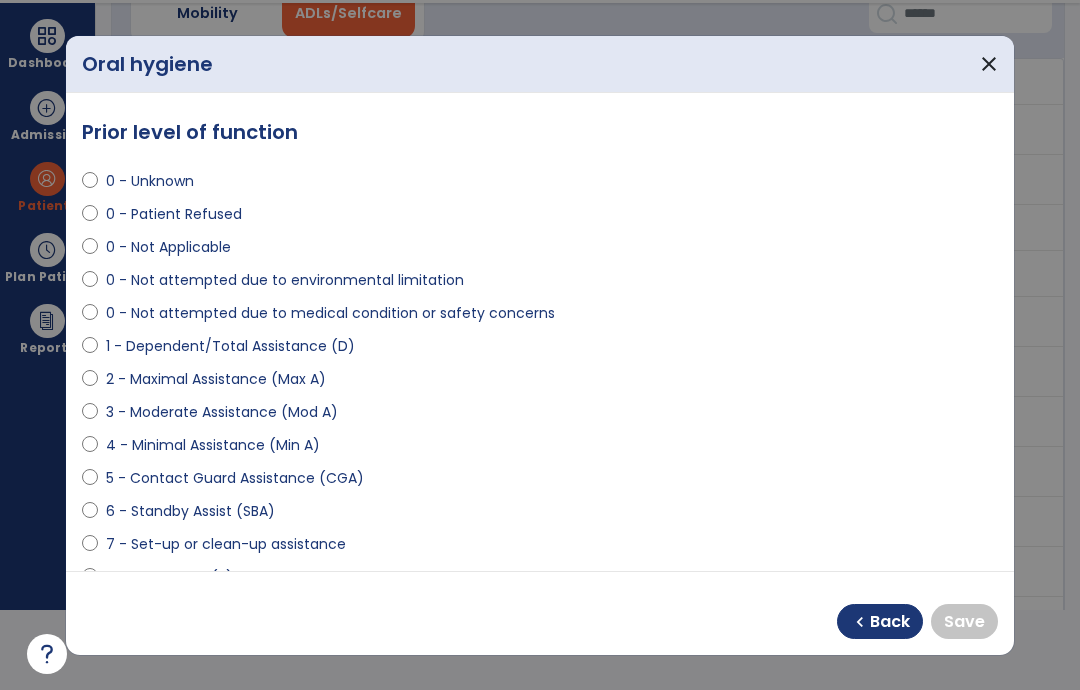 select on "**********" 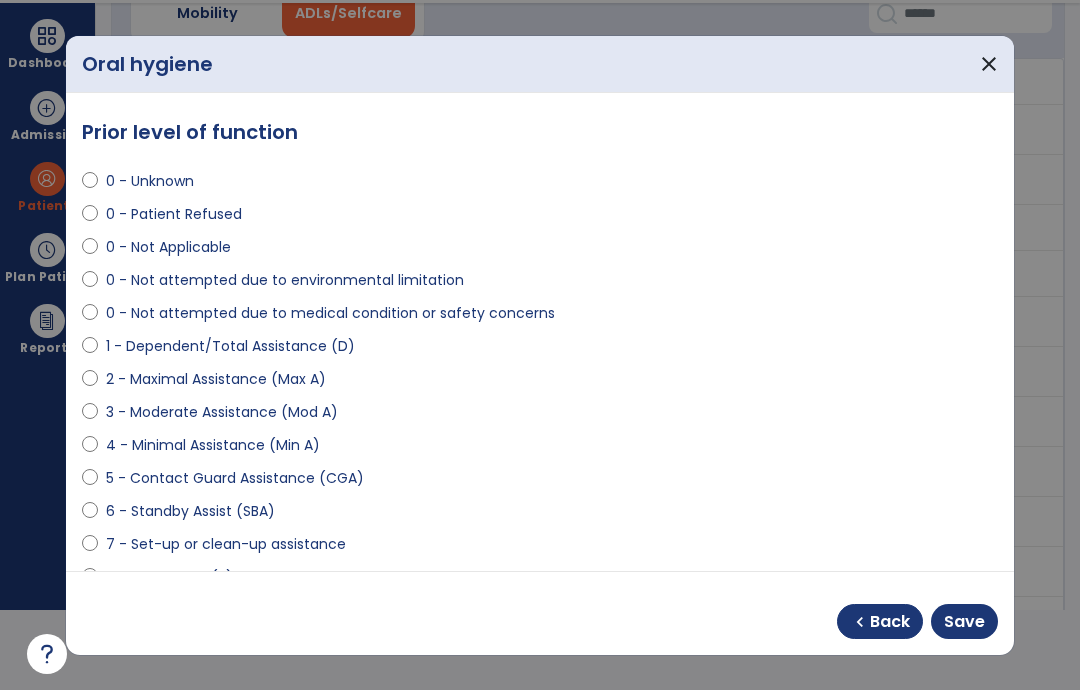 click on "Save" at bounding box center [964, 622] 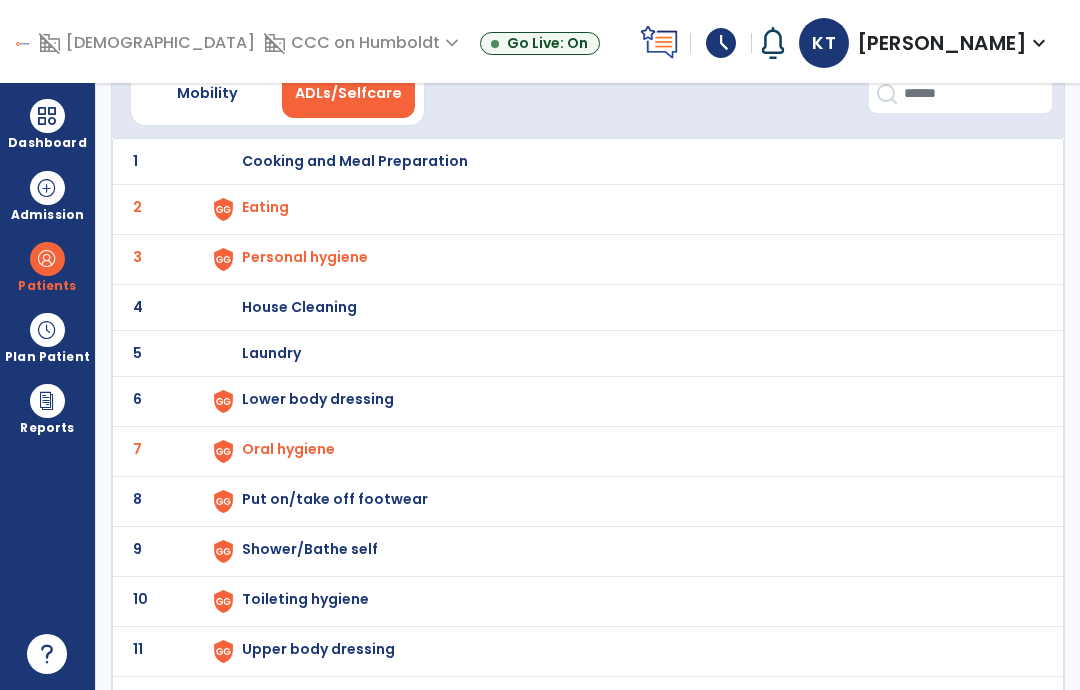 click at bounding box center [223, 209] 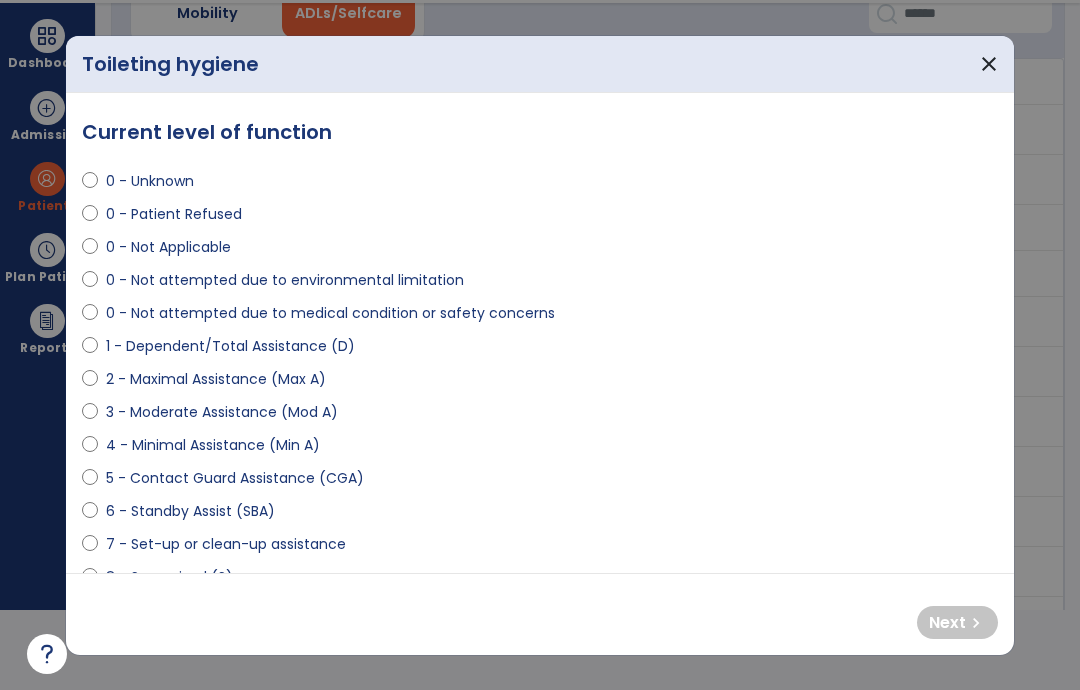 scroll, scrollTop: 0, scrollLeft: 0, axis: both 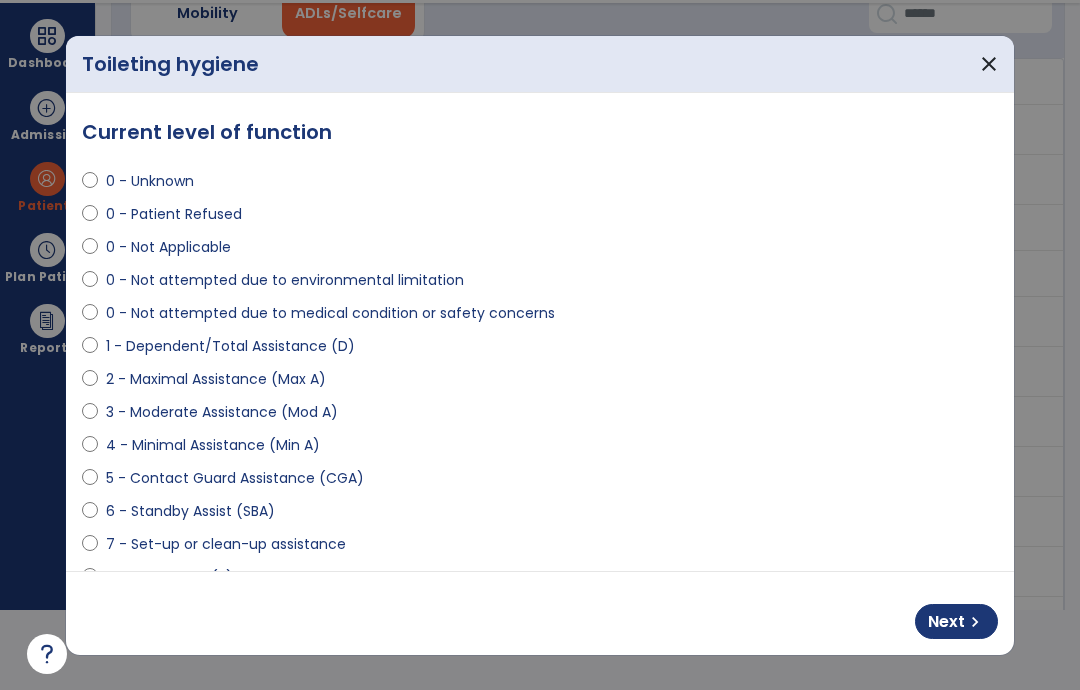 click on "chevron_right" at bounding box center [975, 622] 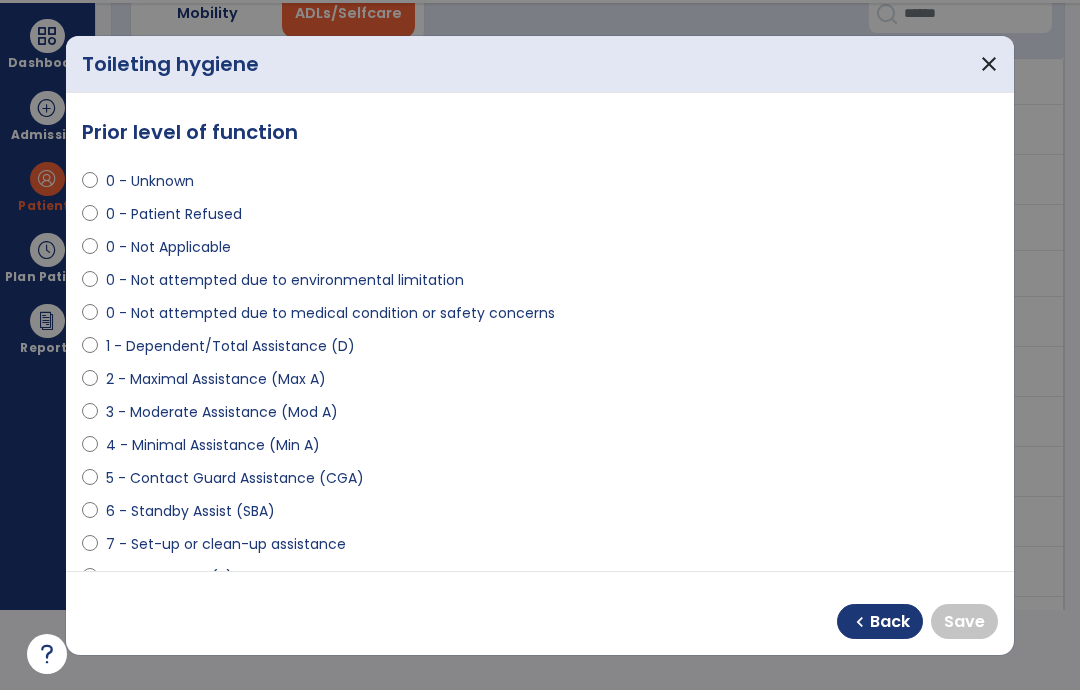 click on "0 - Unknown 0 - Patient Refused 0 - Not Applicable 0 - Not attempted due to environmental limitation 0 - Not attempted due to medical condition or safety concerns 1 - Dependent/Total Assistance (D) 2 - Maximal Assistance (Max A) 3 - Moderate Assistance (Mod A) 4 - Minimal Assistance (Min A) 5 - Contact Guard Assistance (CGA) 6 - Standby Assist (SBA) 7 - Set-up or clean-up assistance 8 - Supervised (S) 9 - Modified Independent (Mod I) 10 - Independent (I)" at bounding box center [540, 404] 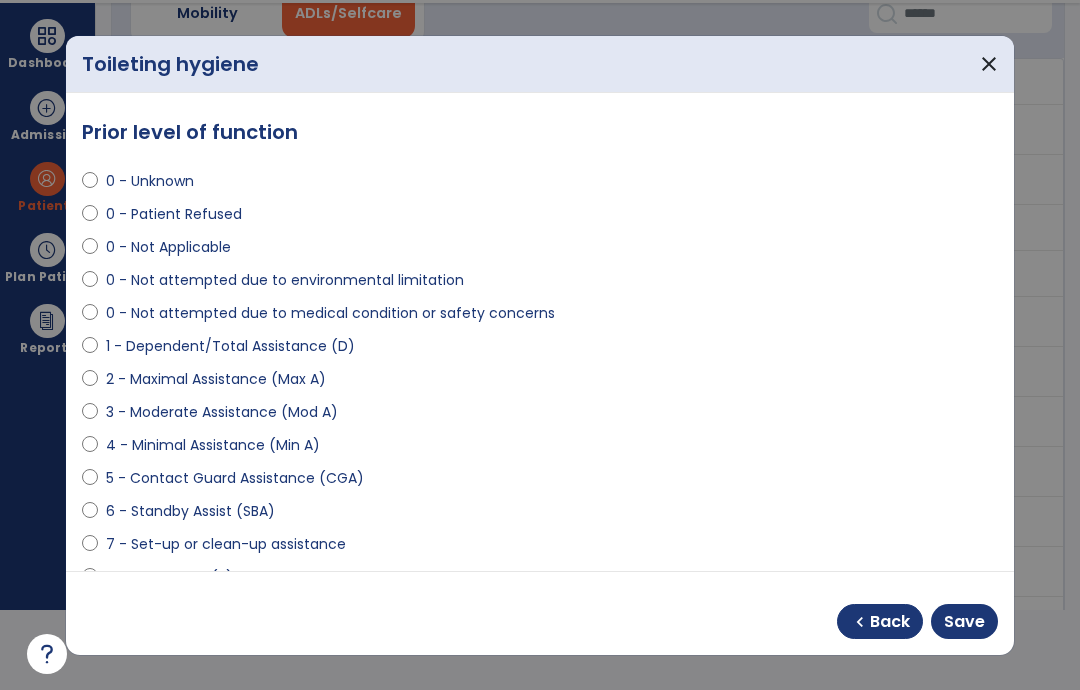 click on "Save" at bounding box center (964, 622) 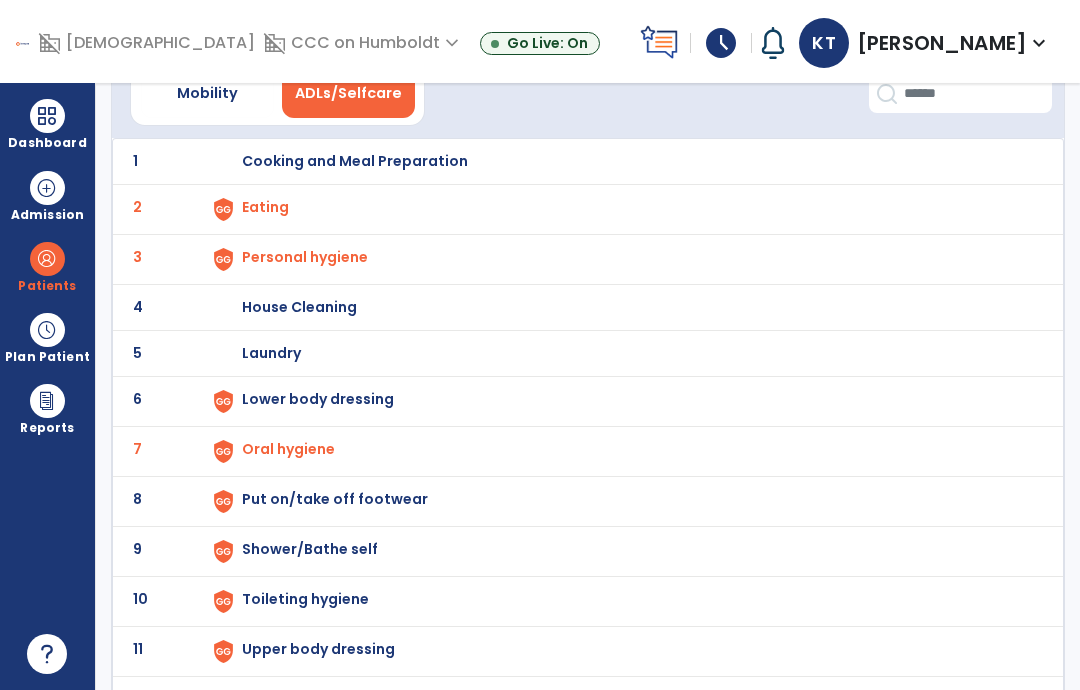 scroll, scrollTop: 80, scrollLeft: 0, axis: vertical 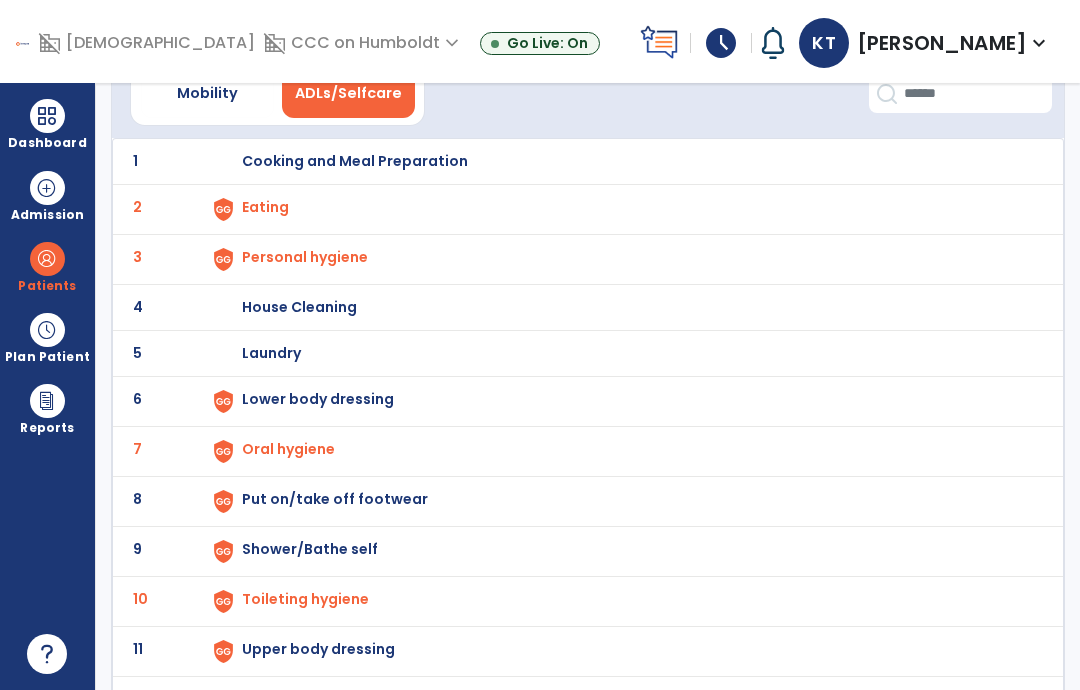 click at bounding box center (223, 209) 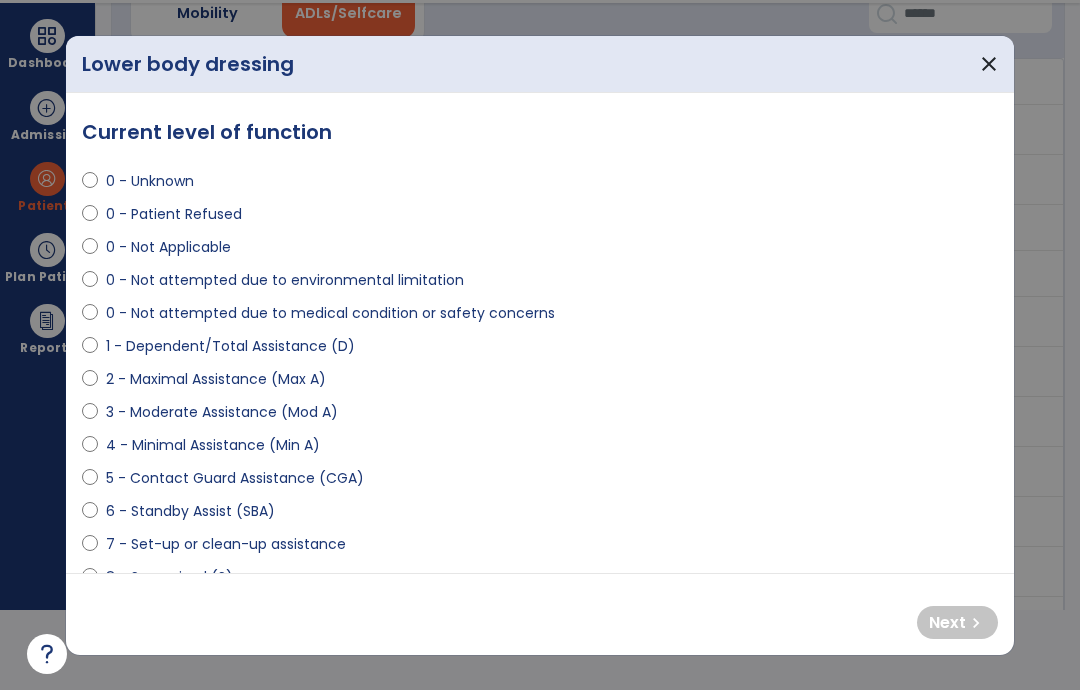 select on "**********" 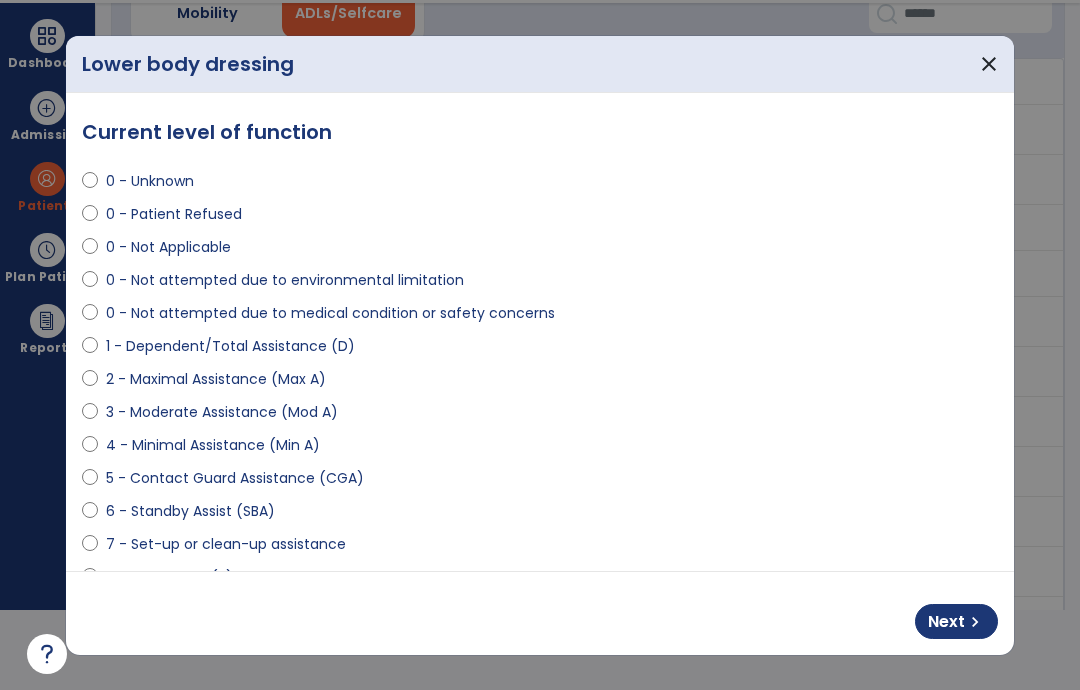 click on "Next" at bounding box center [946, 622] 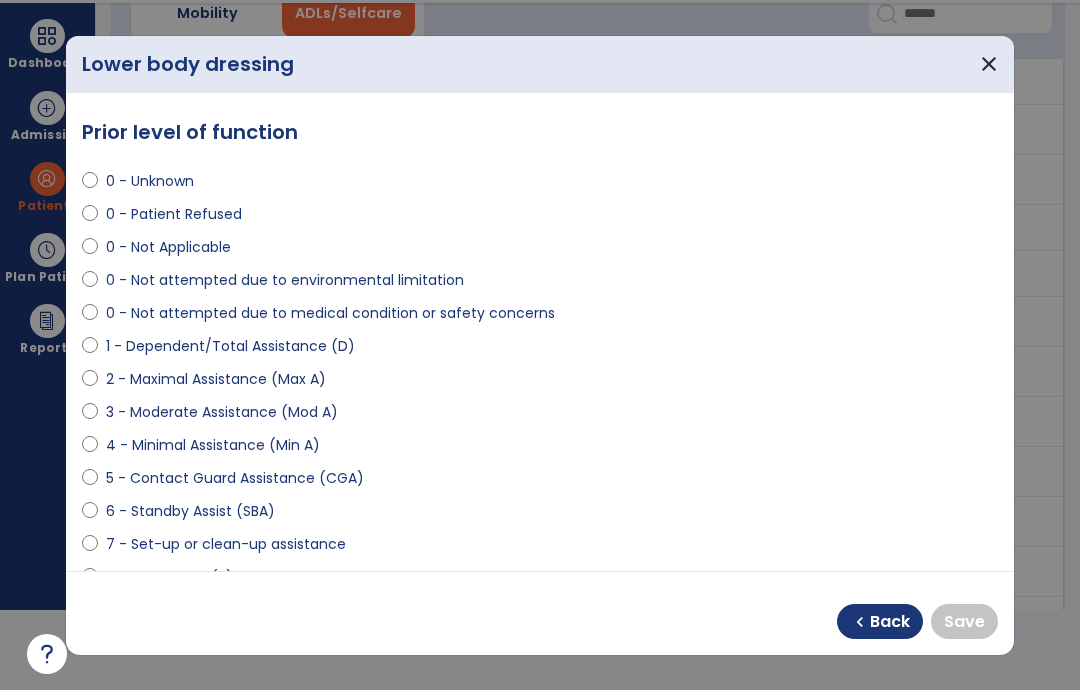 select on "**********" 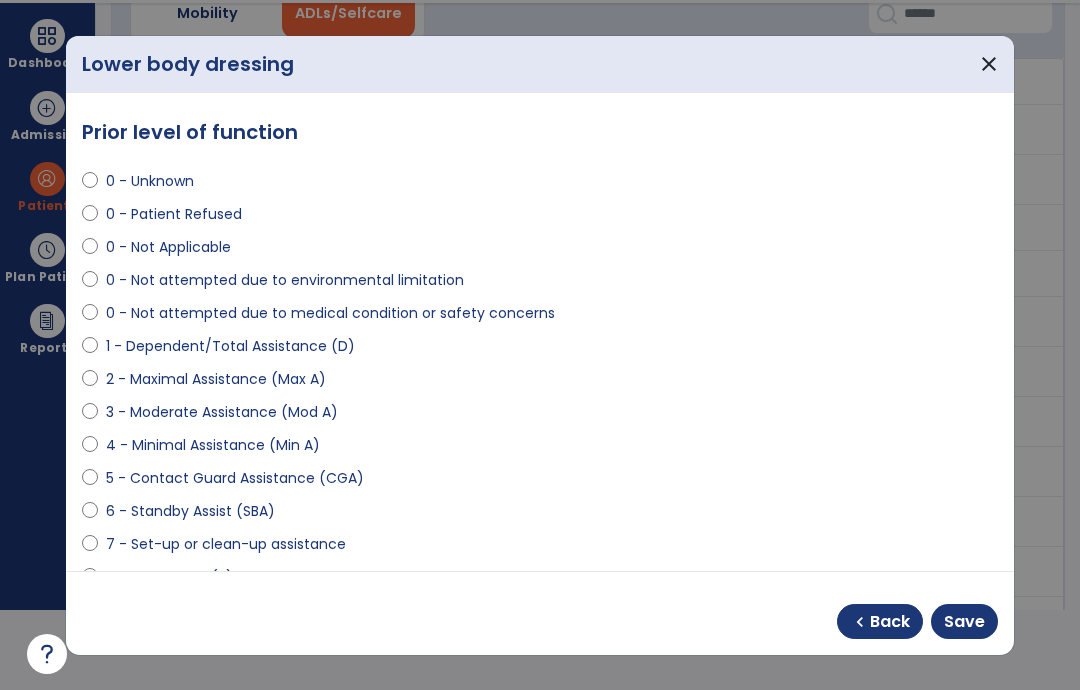 click on "Save" at bounding box center [964, 622] 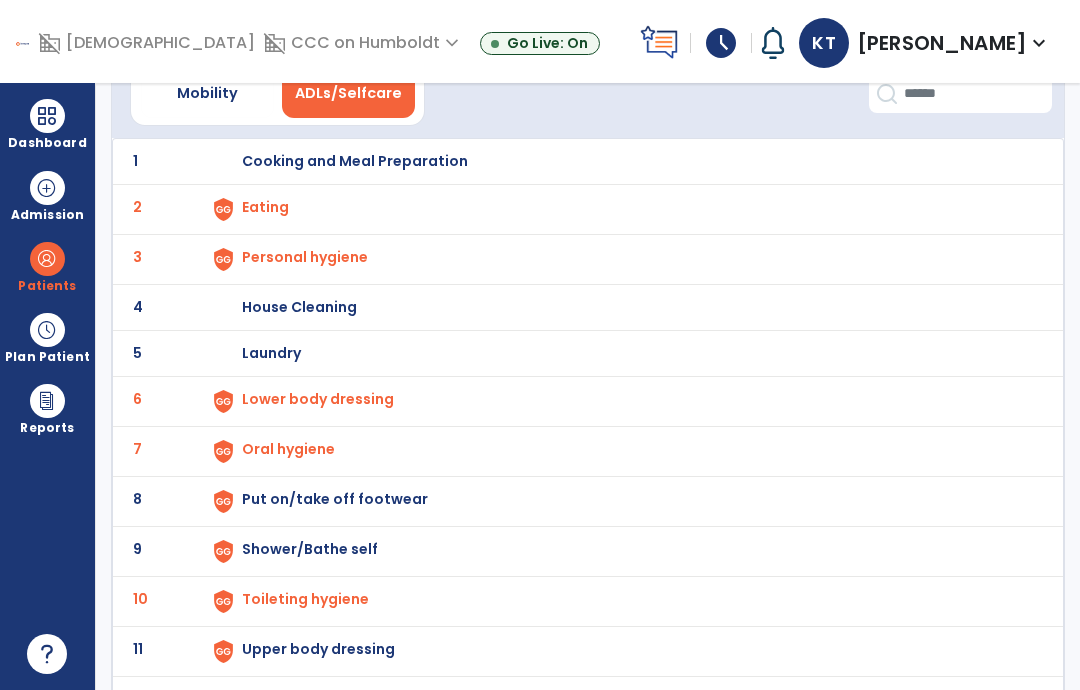 click at bounding box center [223, 209] 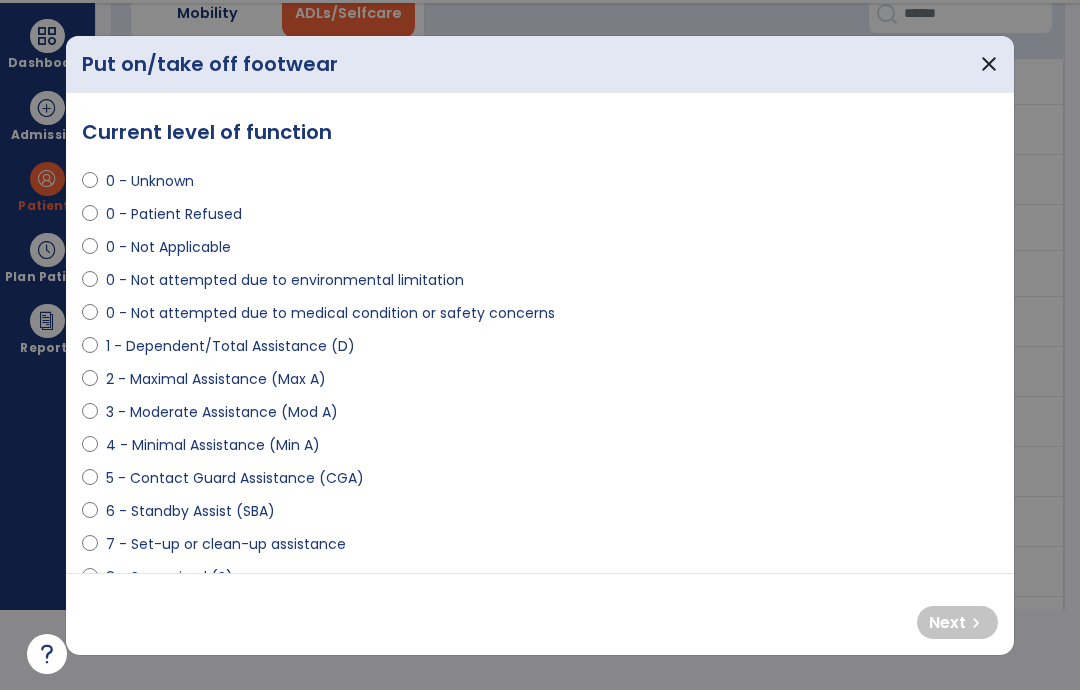 scroll, scrollTop: 0, scrollLeft: 0, axis: both 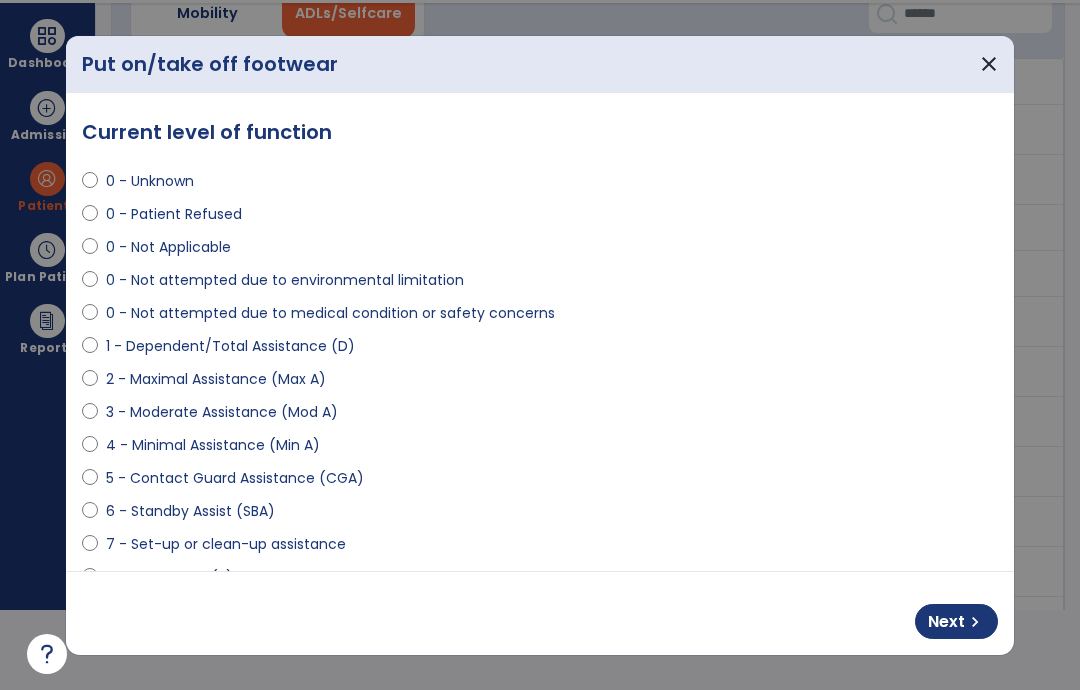 click on "Next" at bounding box center [946, 622] 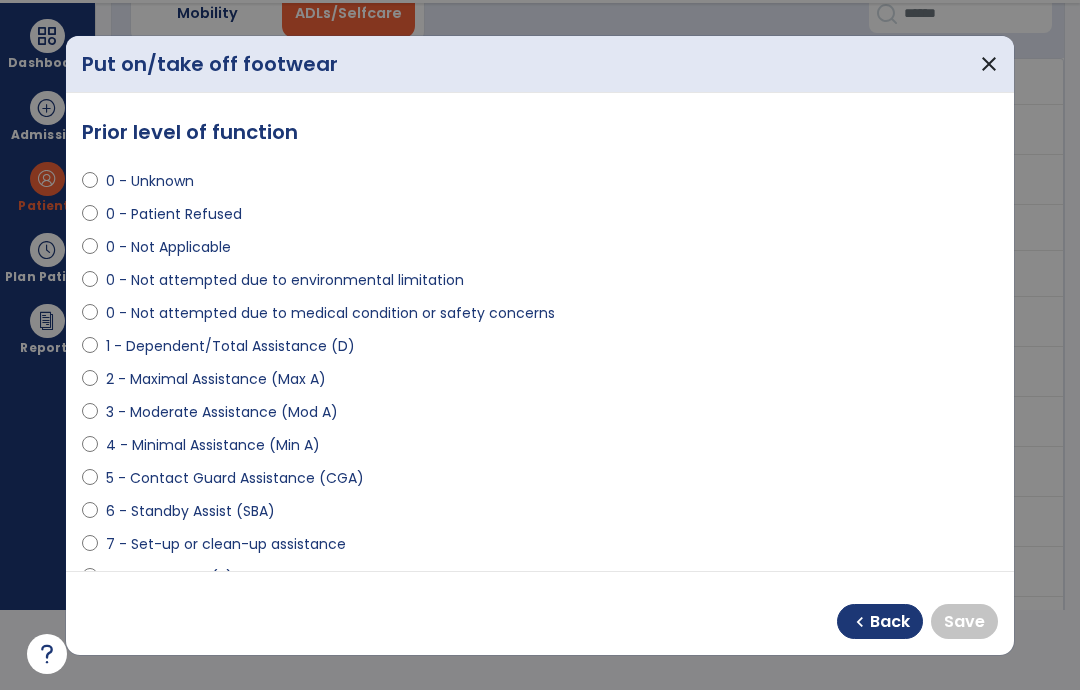 select on "**********" 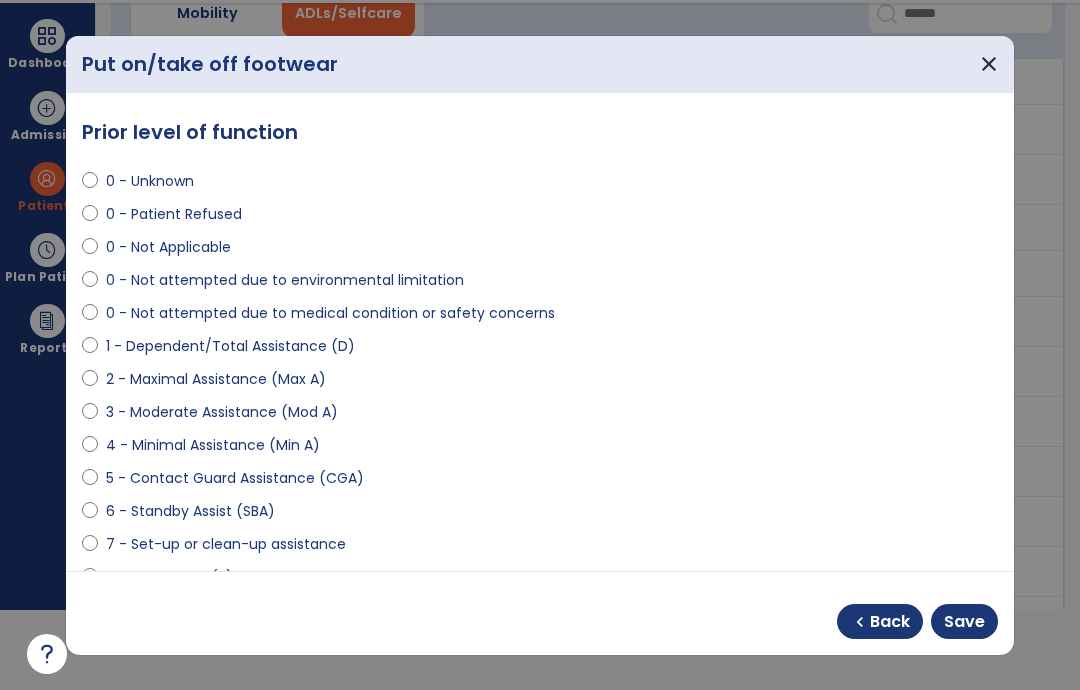click at bounding box center (90, 647) 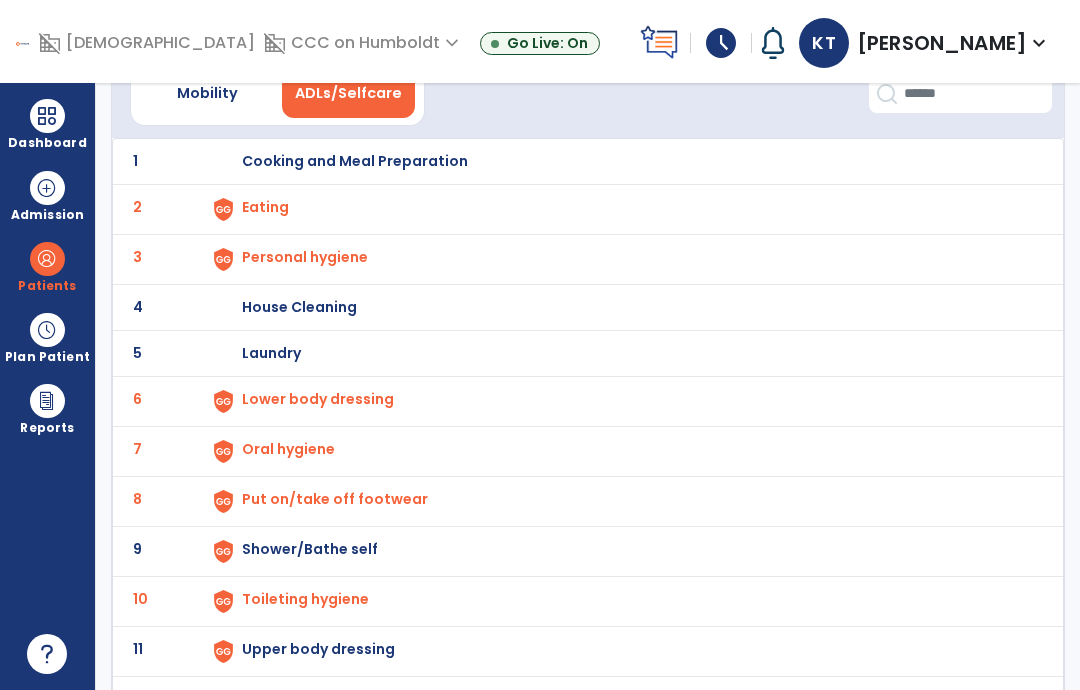 click at bounding box center [223, 209] 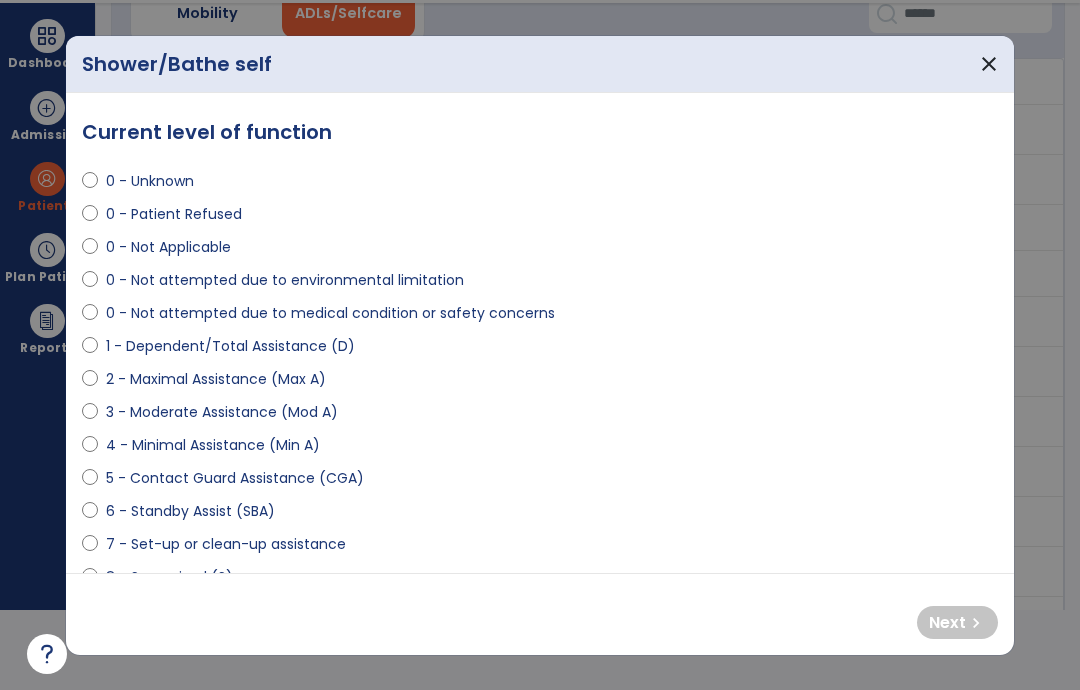 scroll, scrollTop: 0, scrollLeft: 0, axis: both 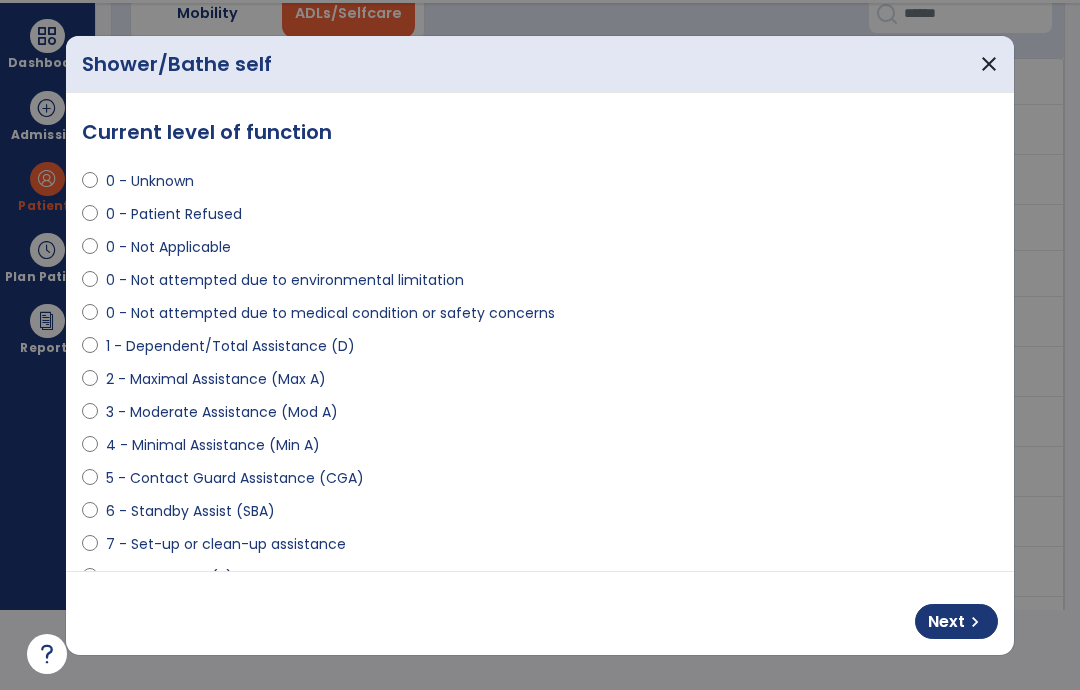 select on "**********" 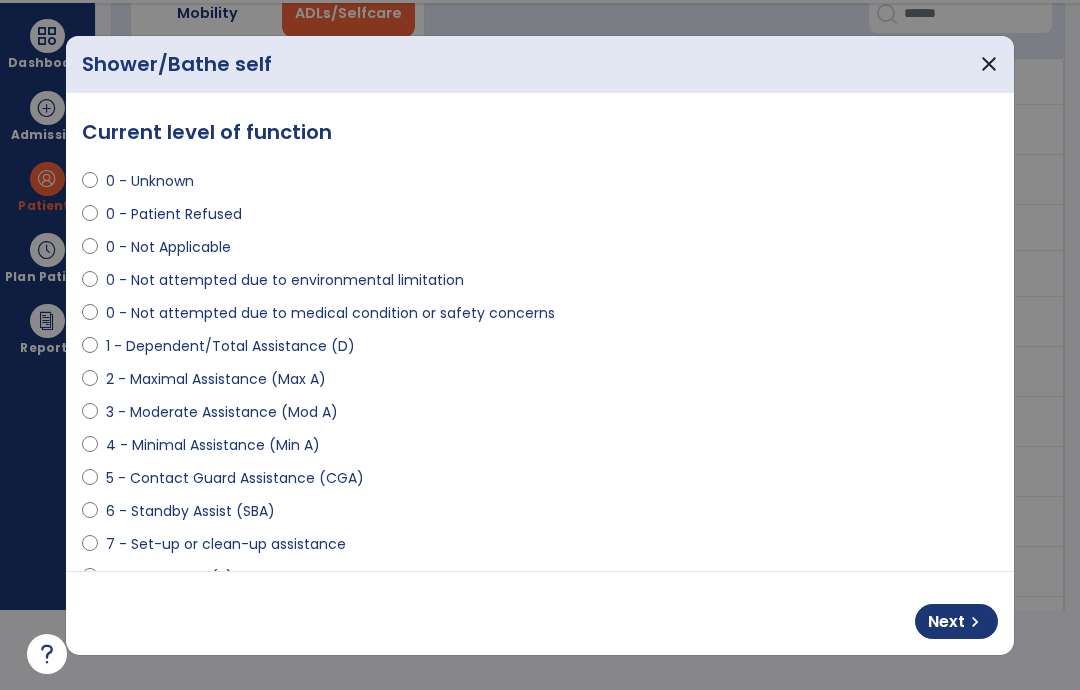 click on "Next  chevron_right" at bounding box center (956, 621) 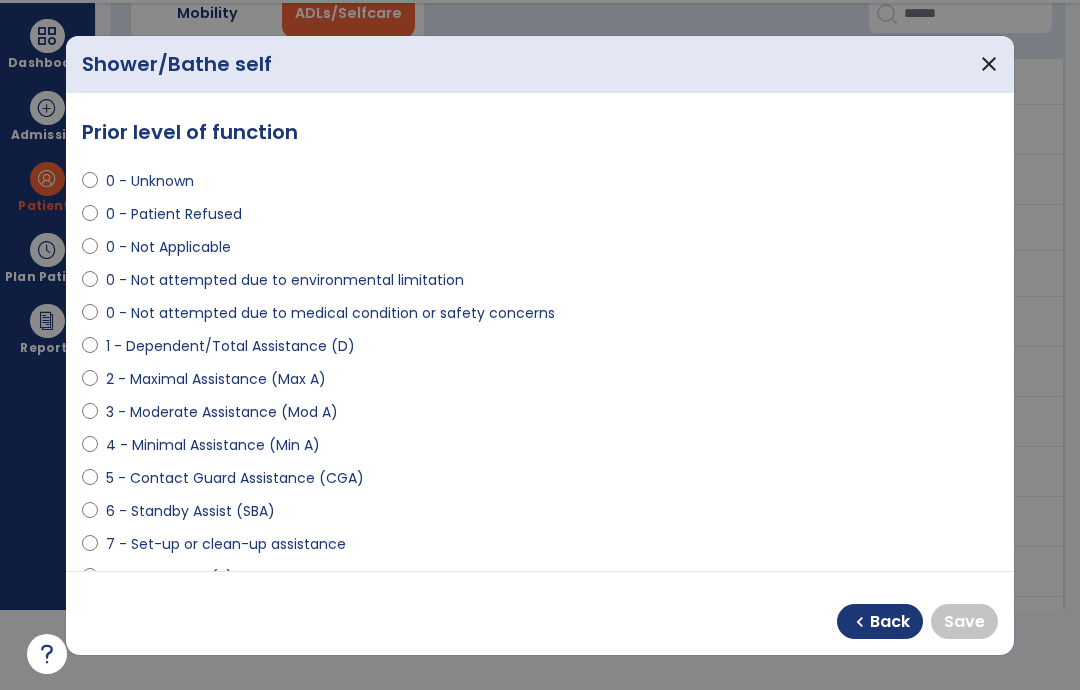 select on "**********" 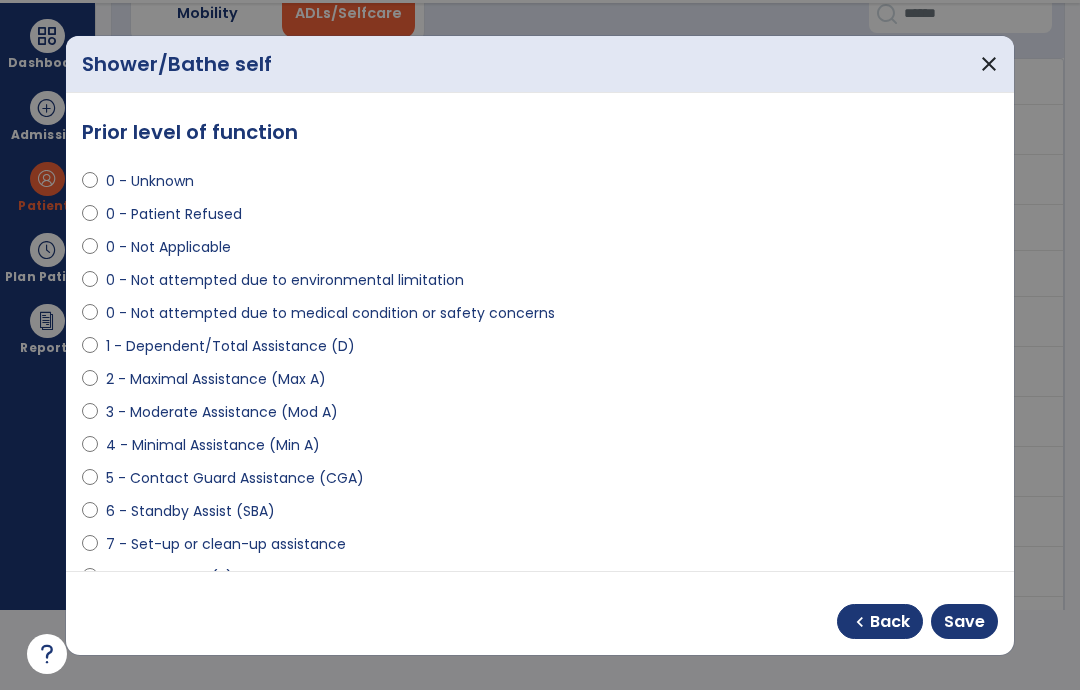 click on "Save" at bounding box center (964, 622) 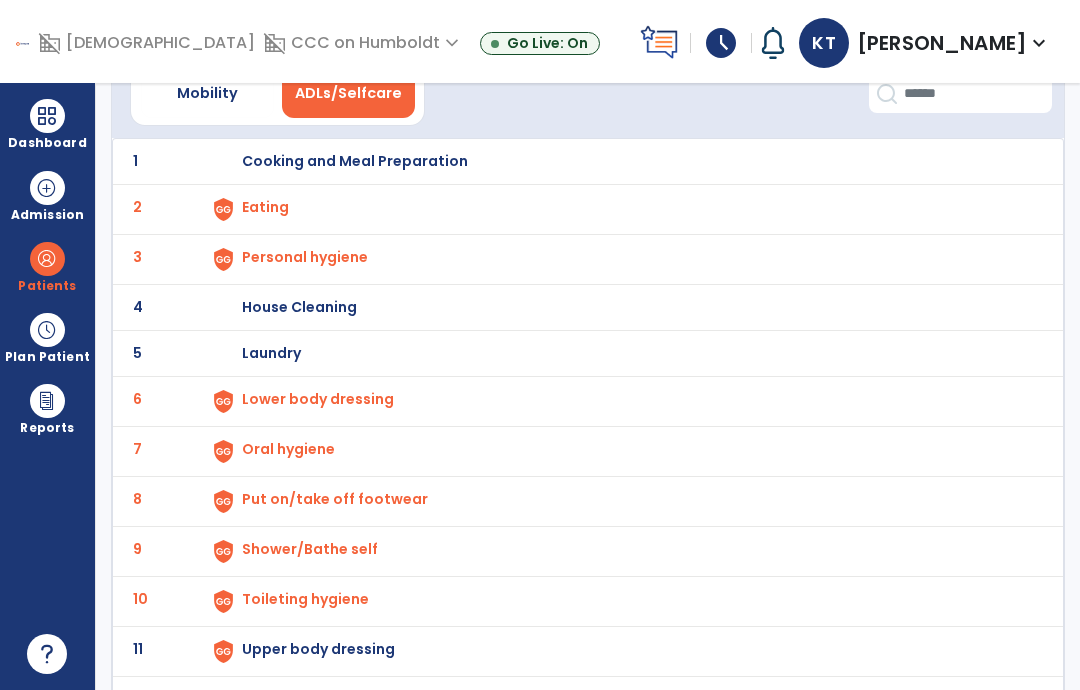 click at bounding box center (223, 209) 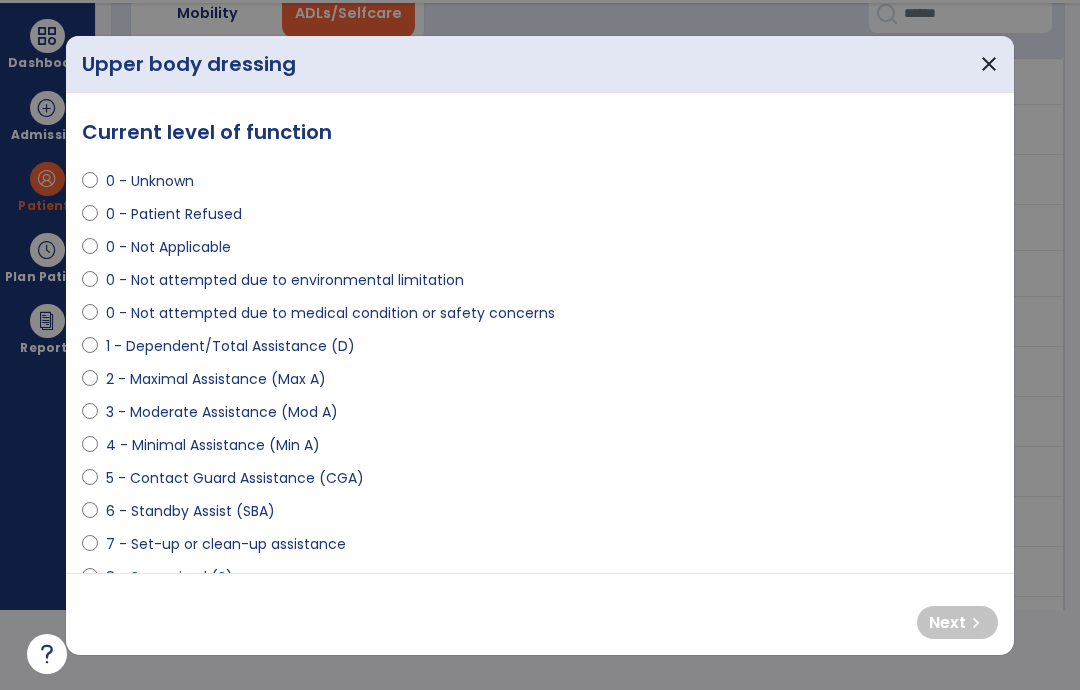 select on "**********" 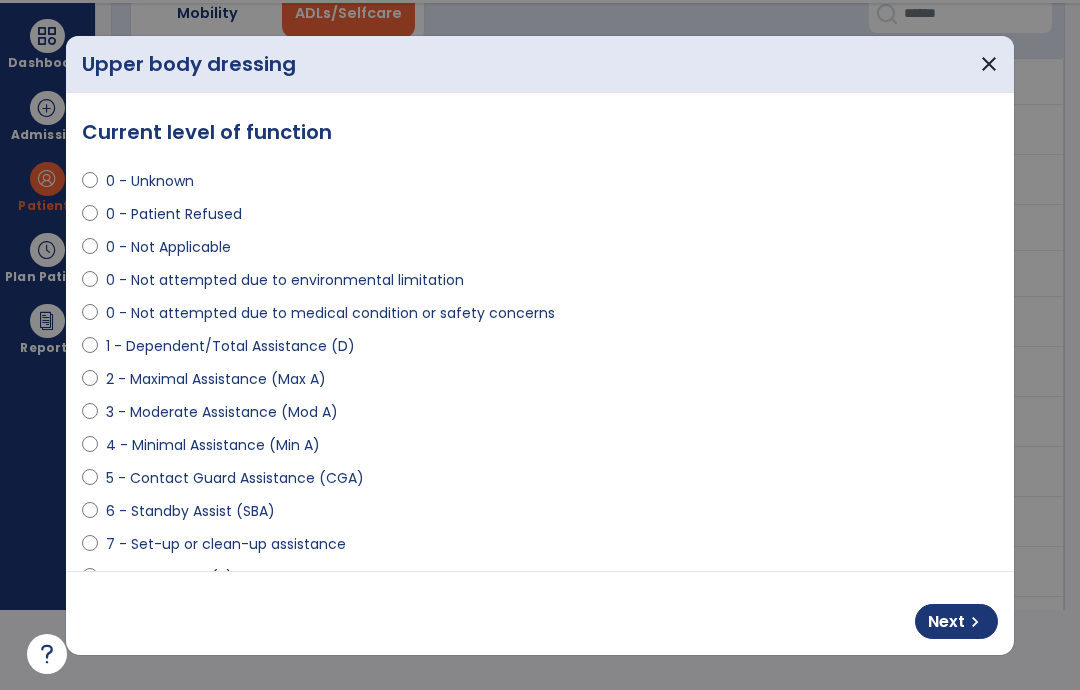 click on "Next  chevron_right" at bounding box center (956, 621) 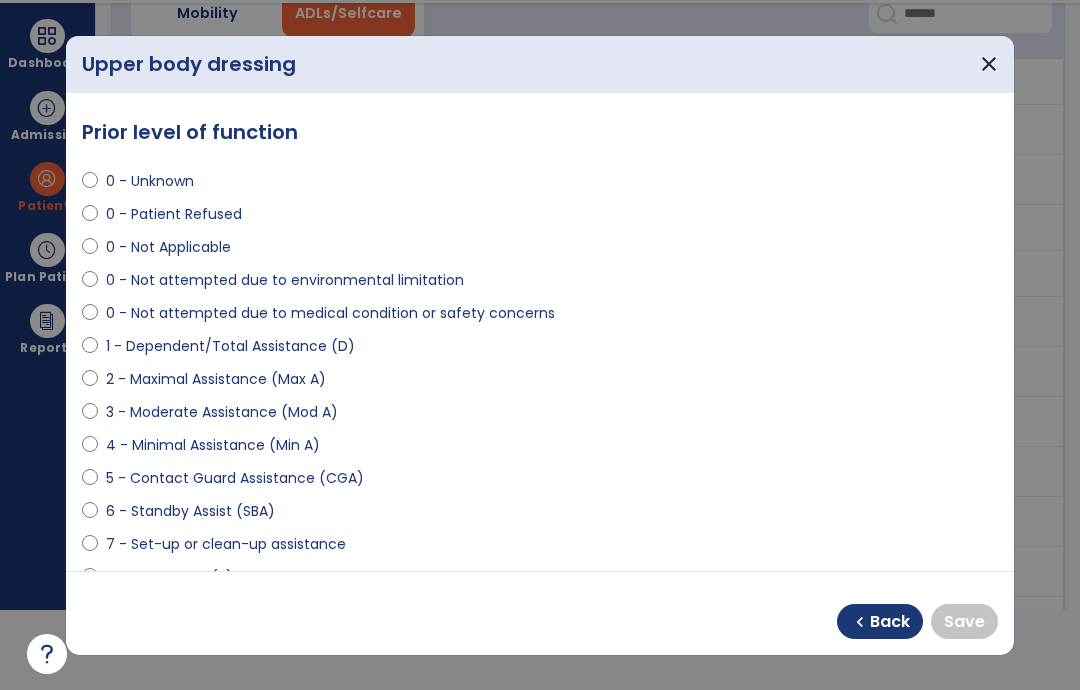 select on "**********" 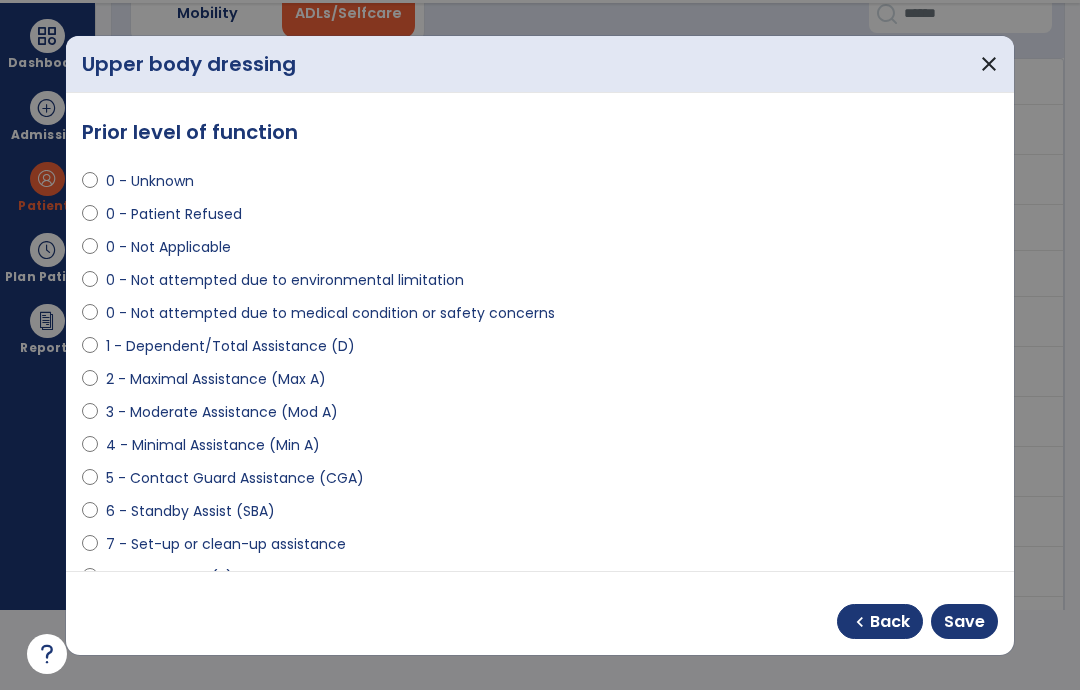 click on "Save" at bounding box center [964, 622] 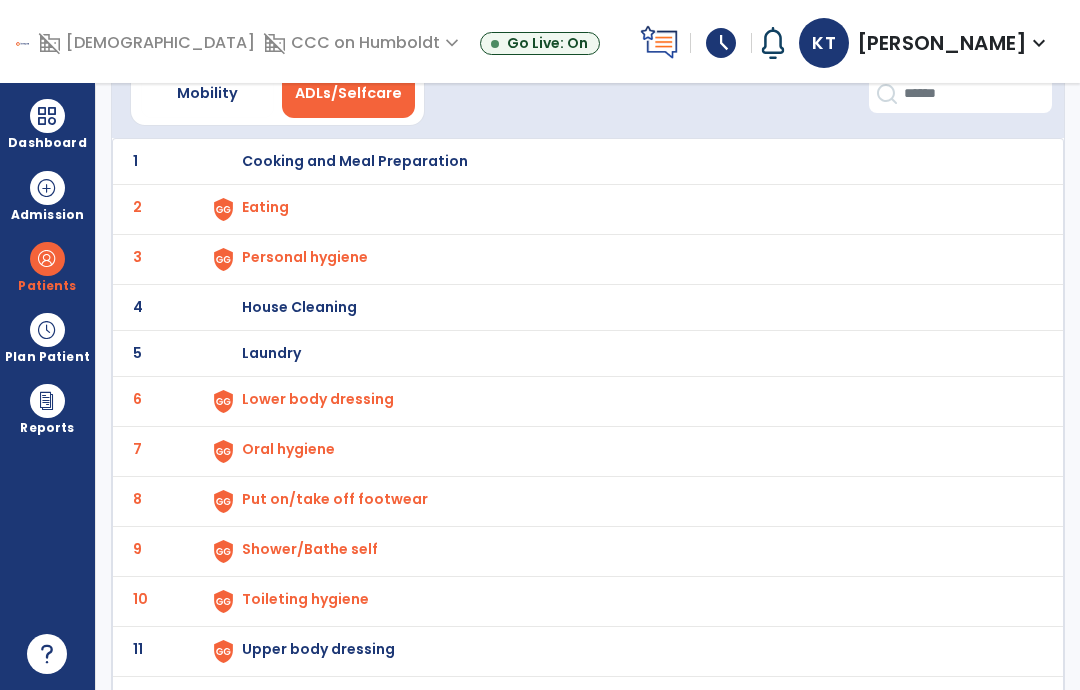 scroll, scrollTop: 80, scrollLeft: 0, axis: vertical 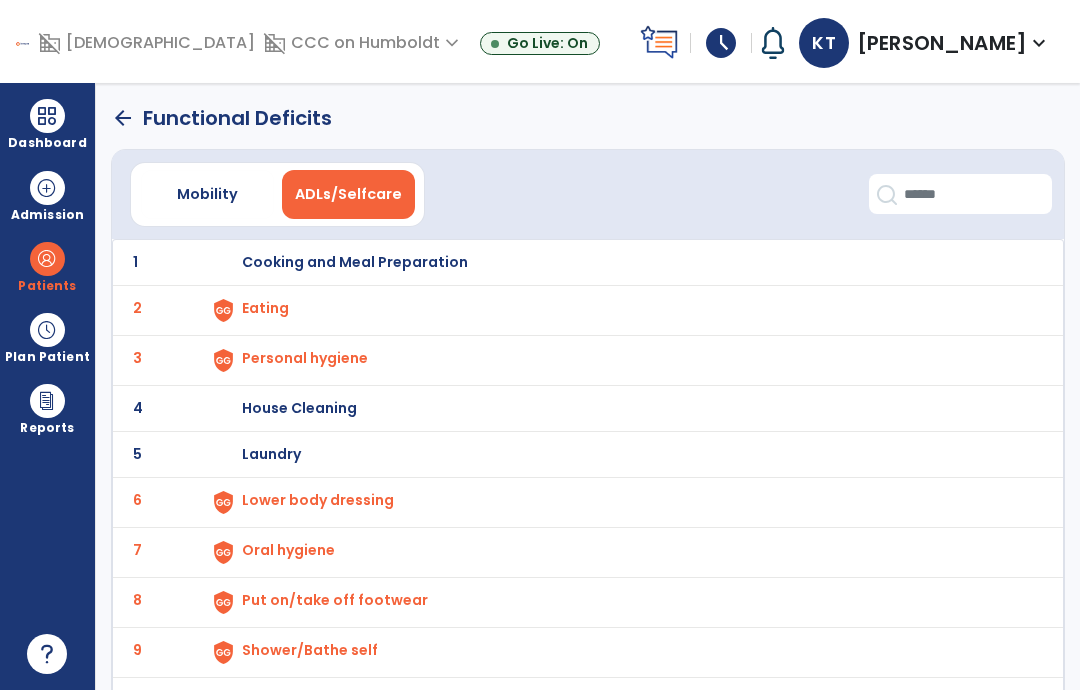click on "arrow_back" 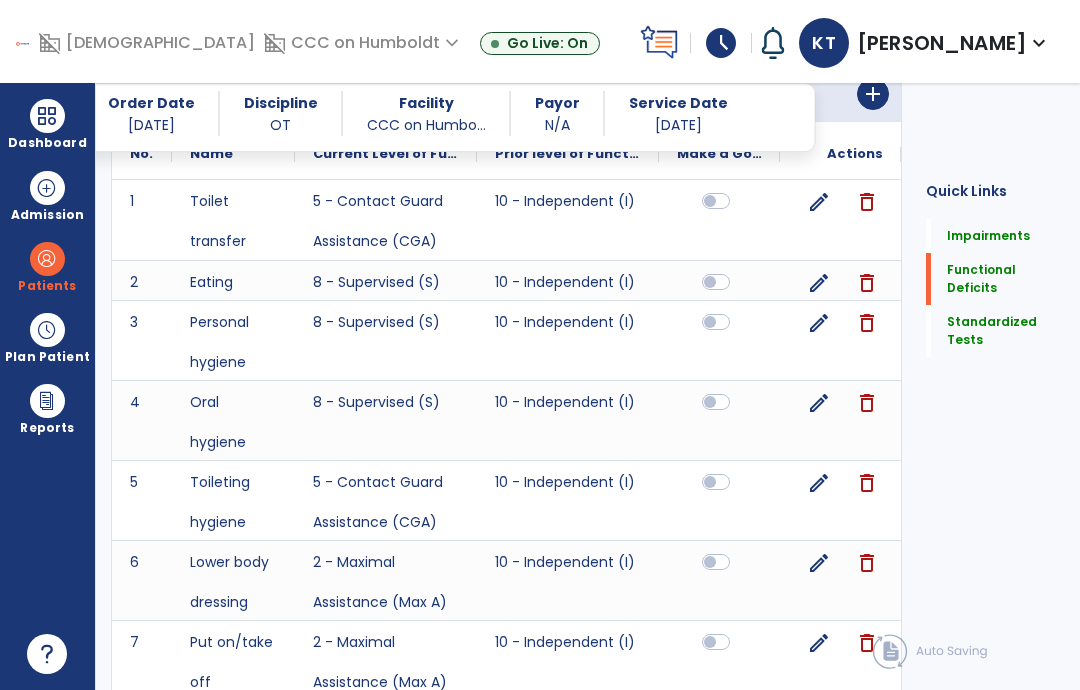 scroll, scrollTop: 580, scrollLeft: 0, axis: vertical 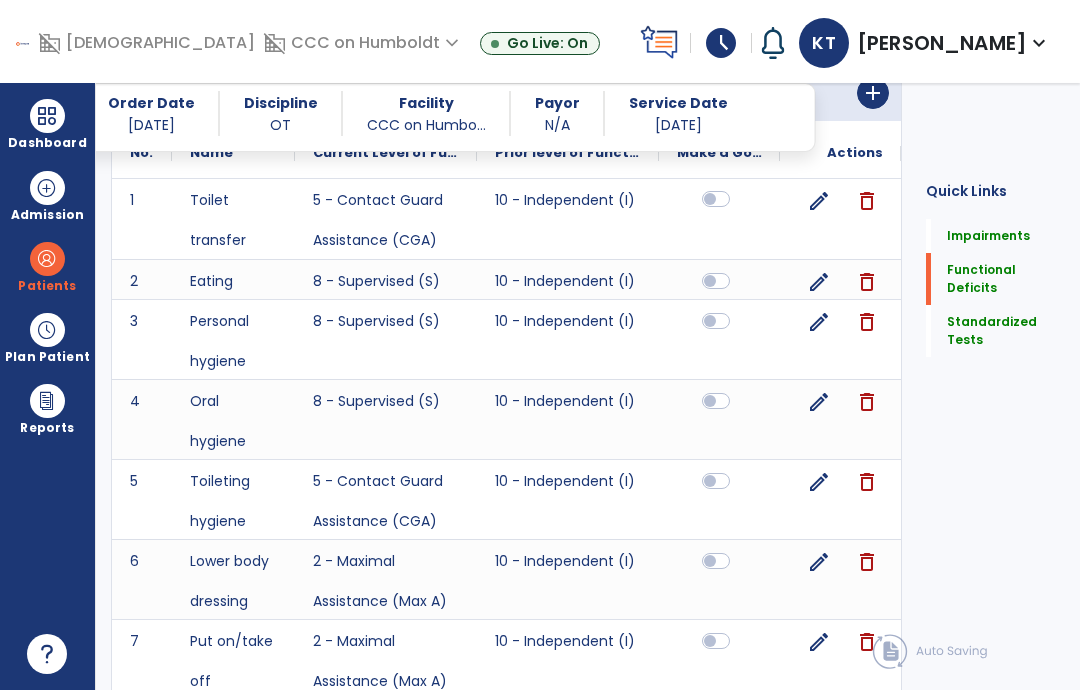 click 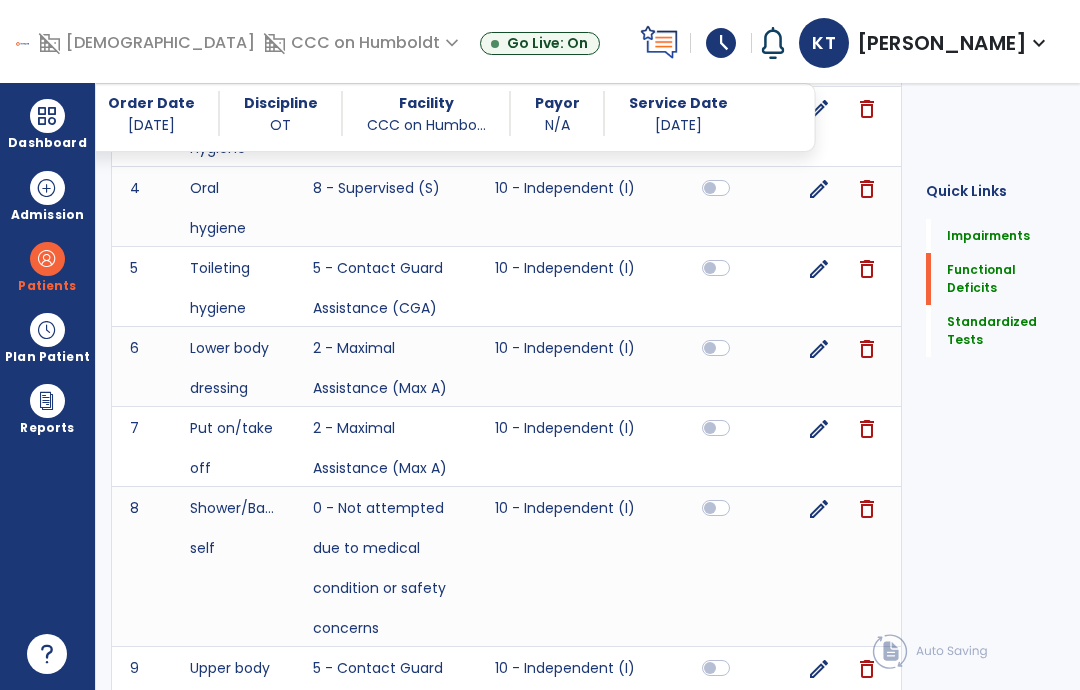 scroll, scrollTop: 800, scrollLeft: 0, axis: vertical 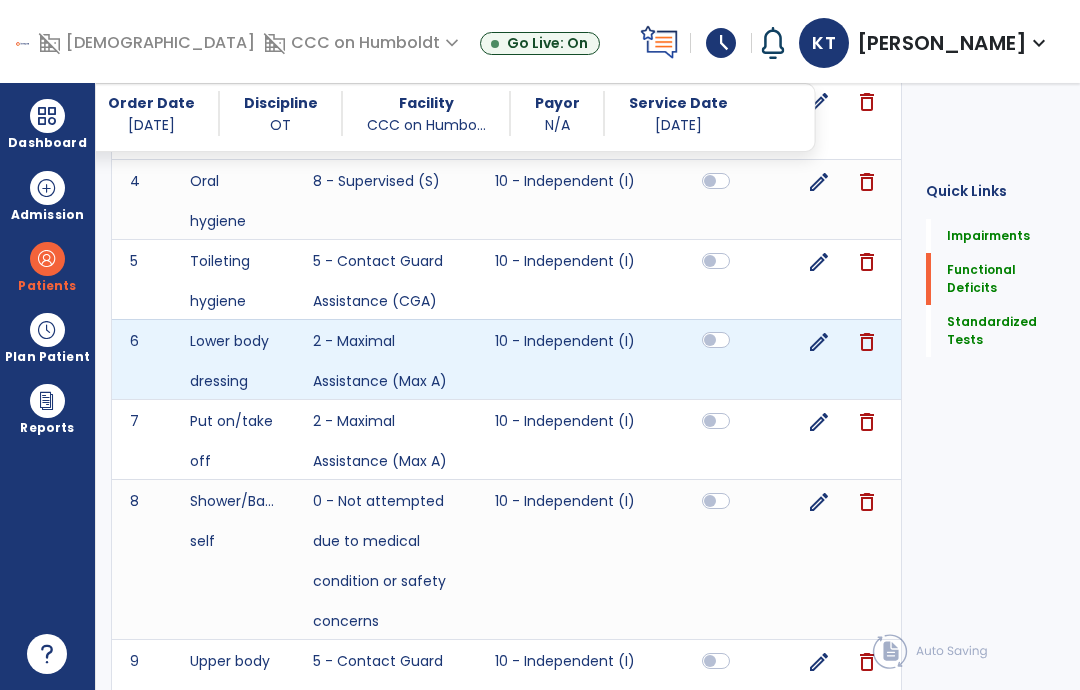 click 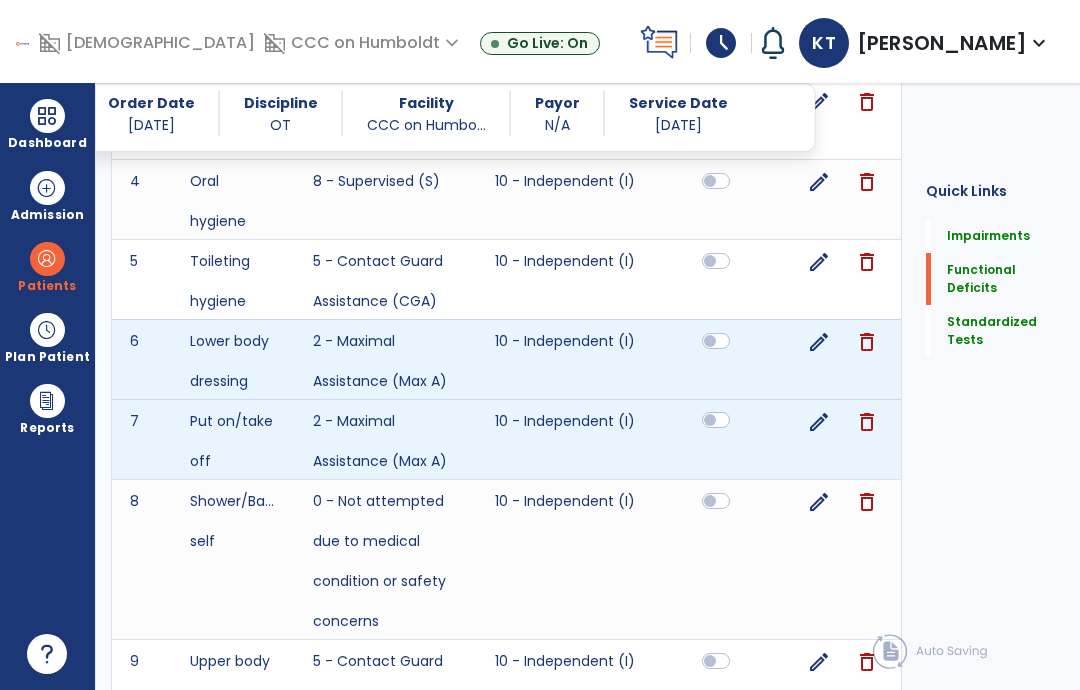 click 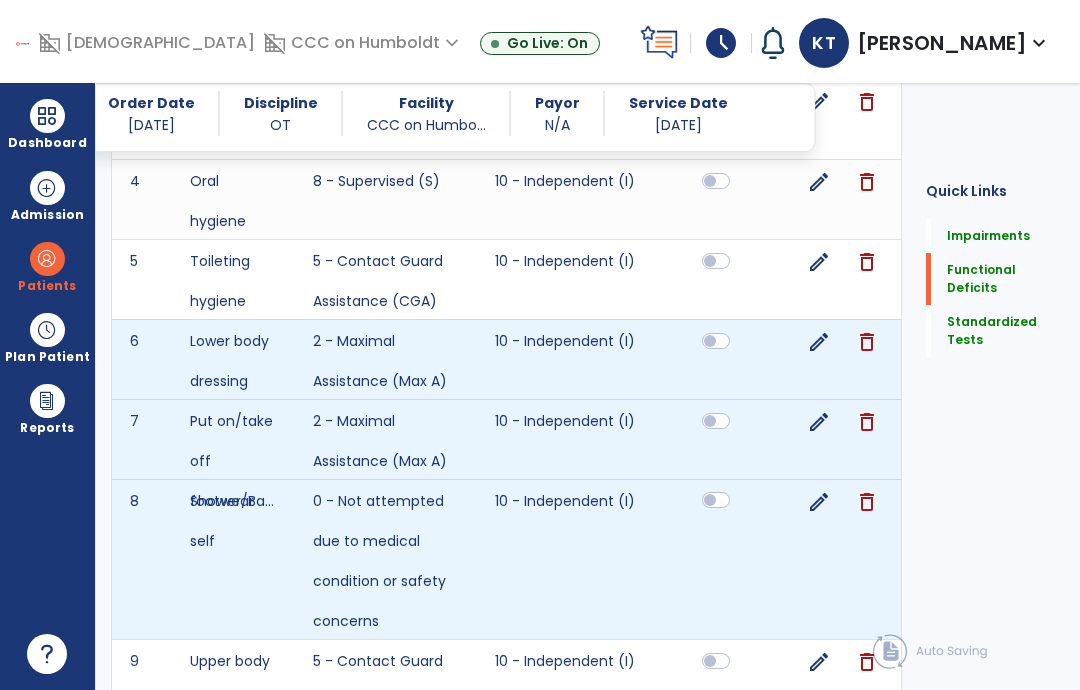 click 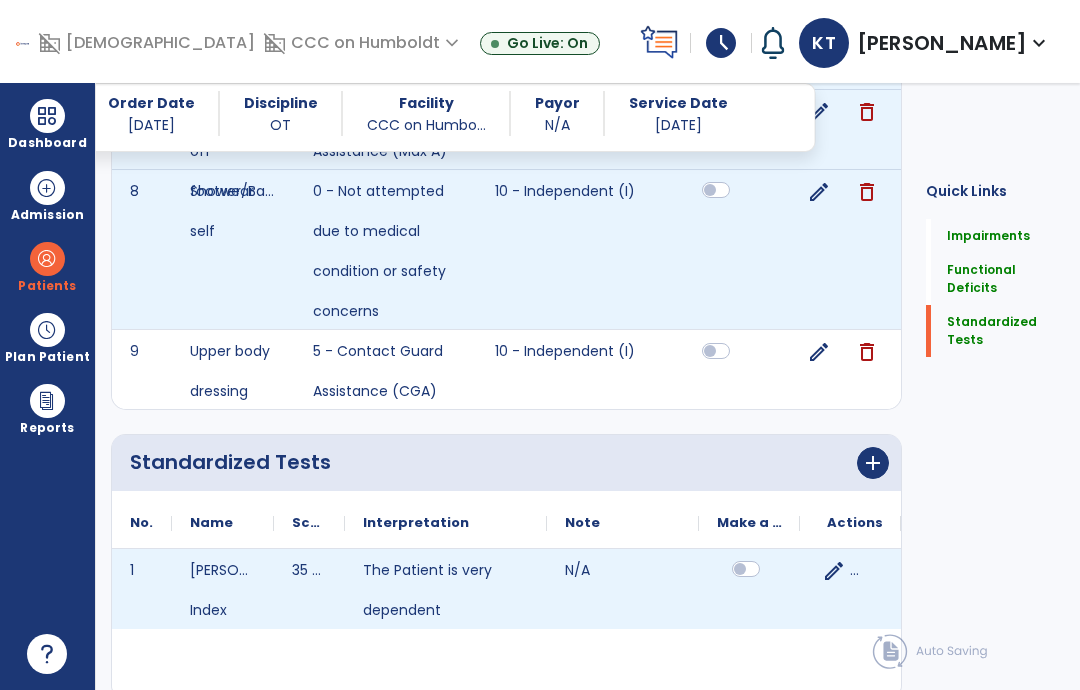 click 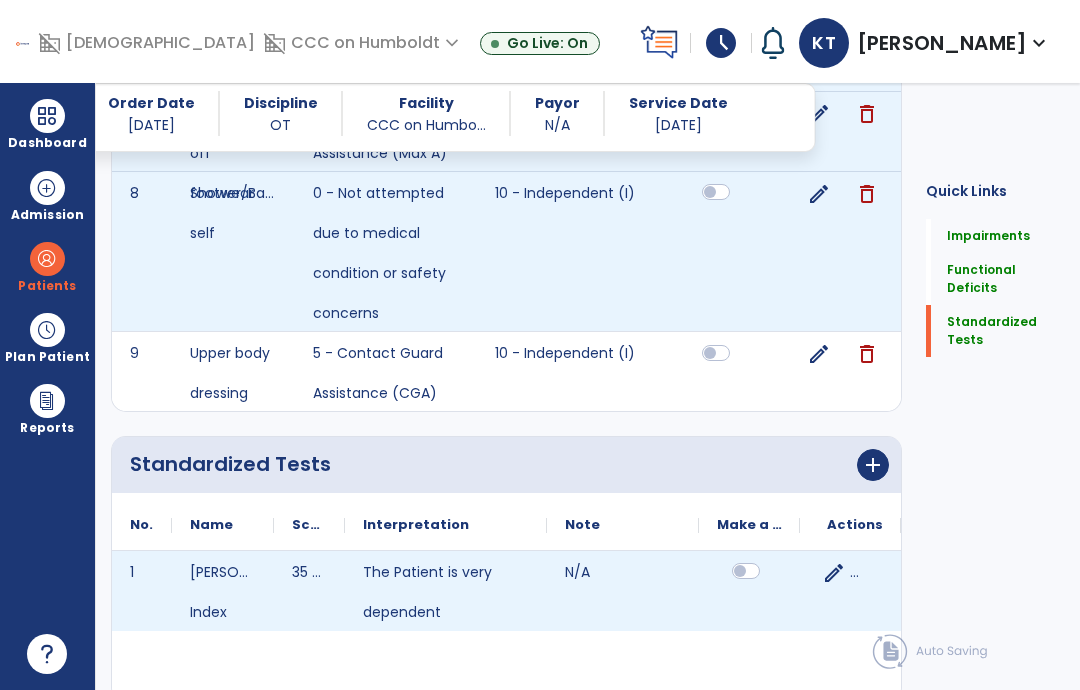 click on "Continue  chevron_right" 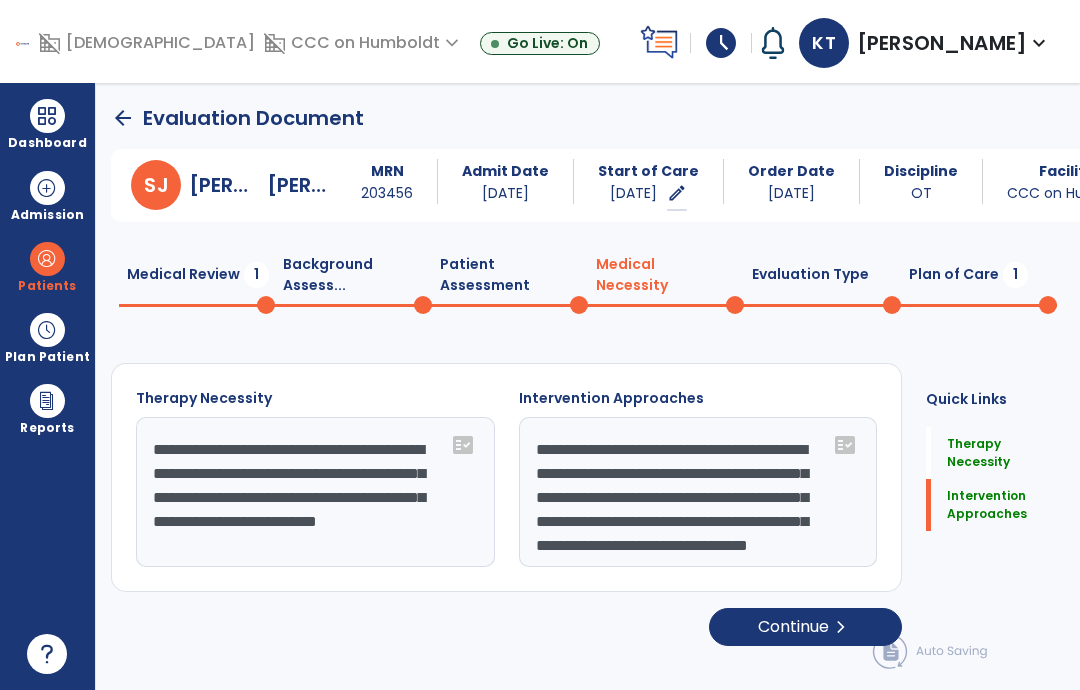 click on "Evaluation Type  0" 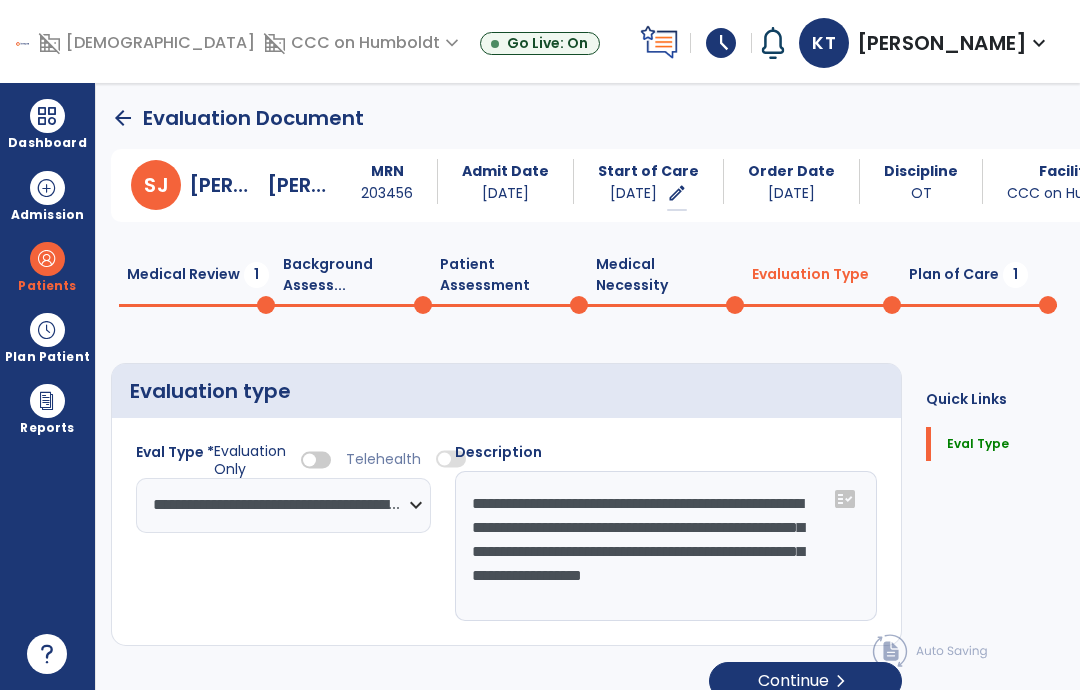 click on "Plan of Care  1" 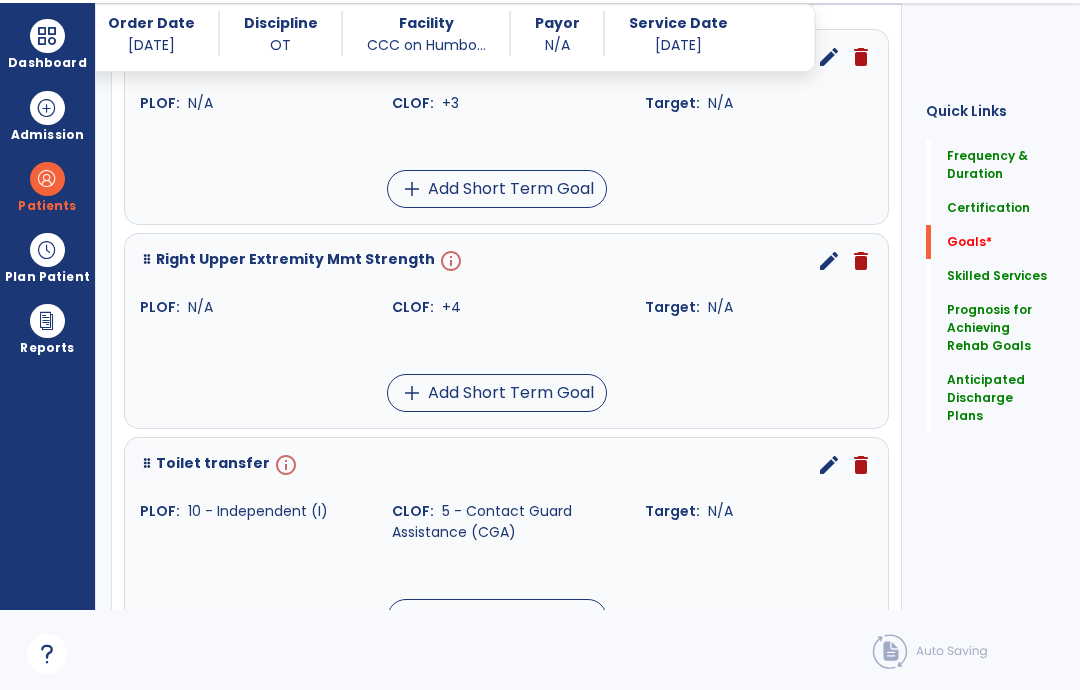 scroll, scrollTop: 604, scrollLeft: 0, axis: vertical 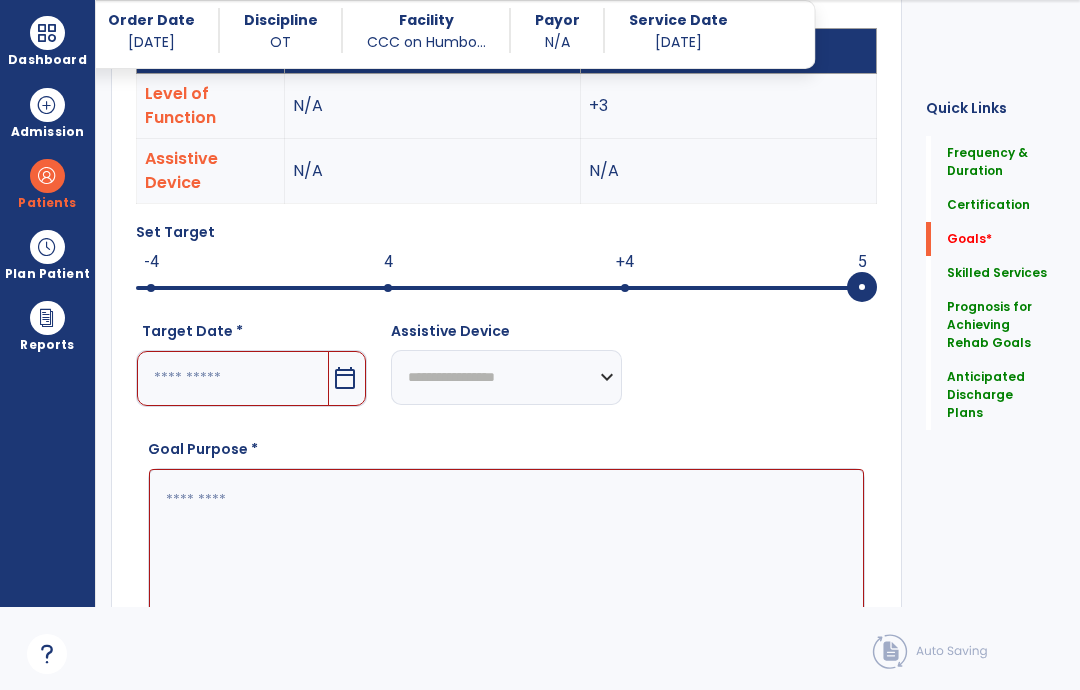 click at bounding box center [506, 286] 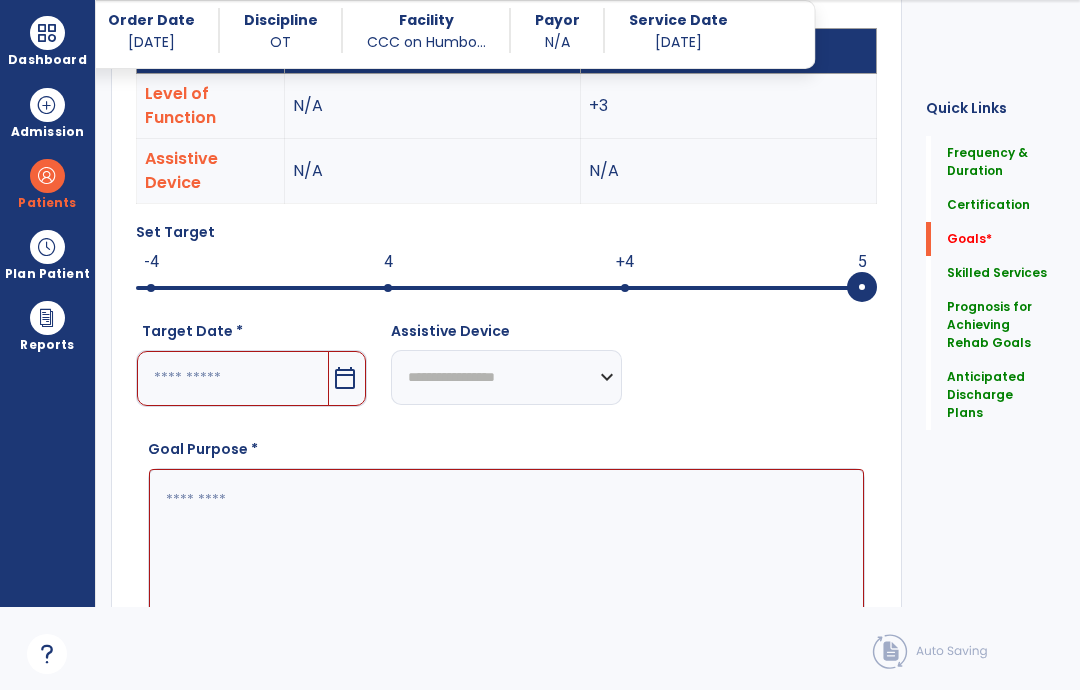 click on "calendar_today" at bounding box center (345, 378) 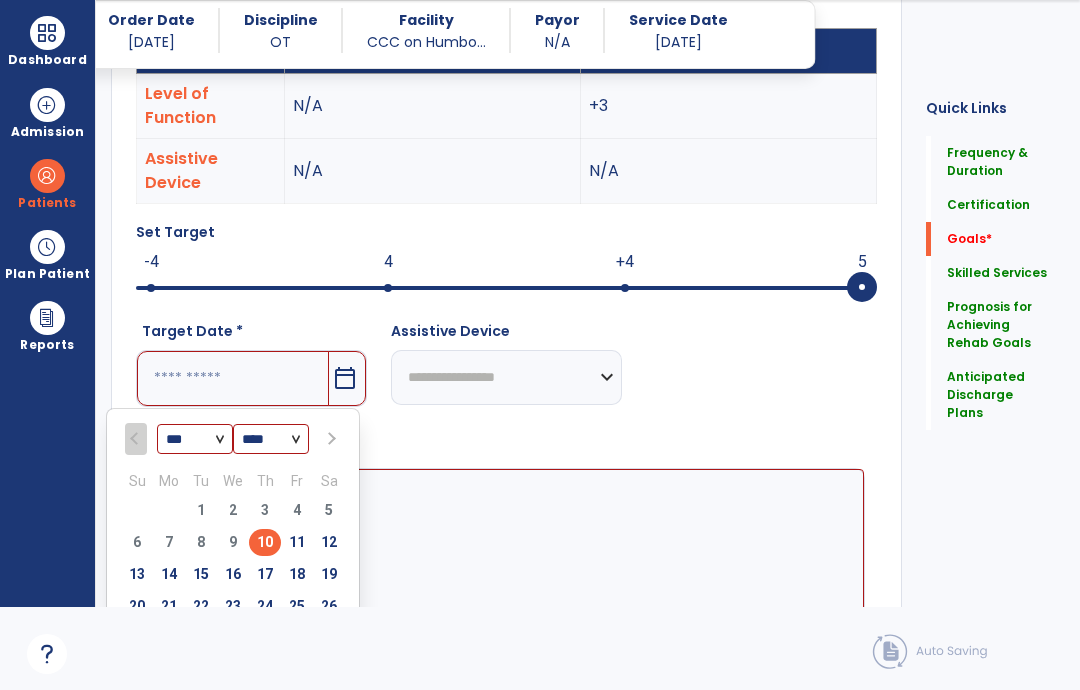 click on "10" at bounding box center (265, 542) 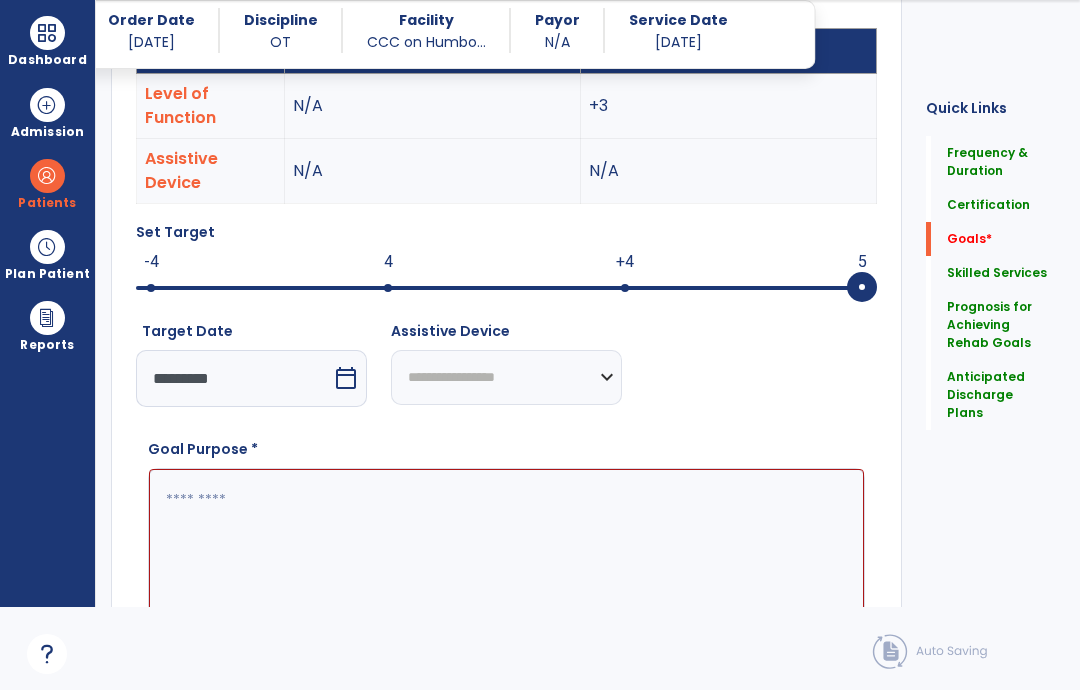 click at bounding box center [506, 544] 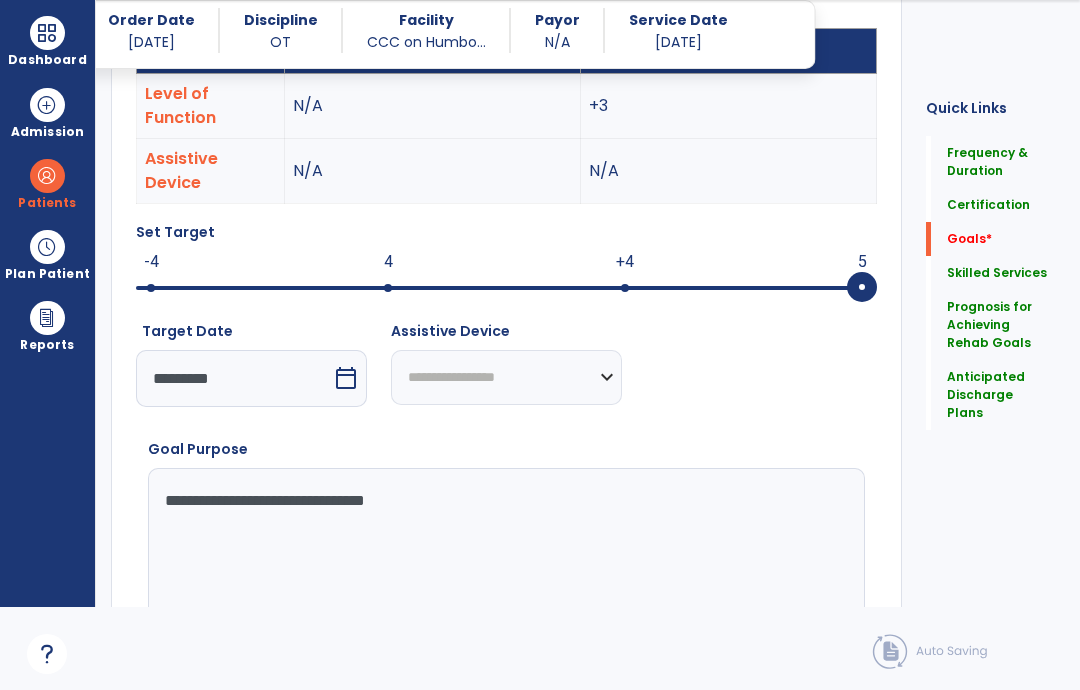 click on "**********" at bounding box center (506, 543) 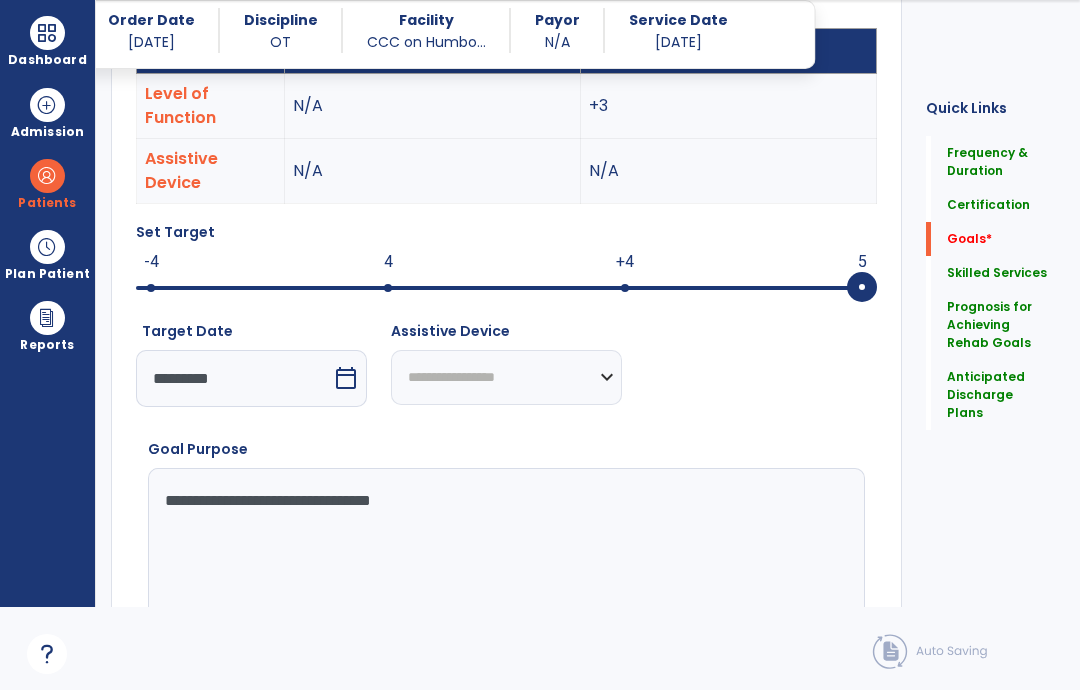click on "**********" at bounding box center (506, 543) 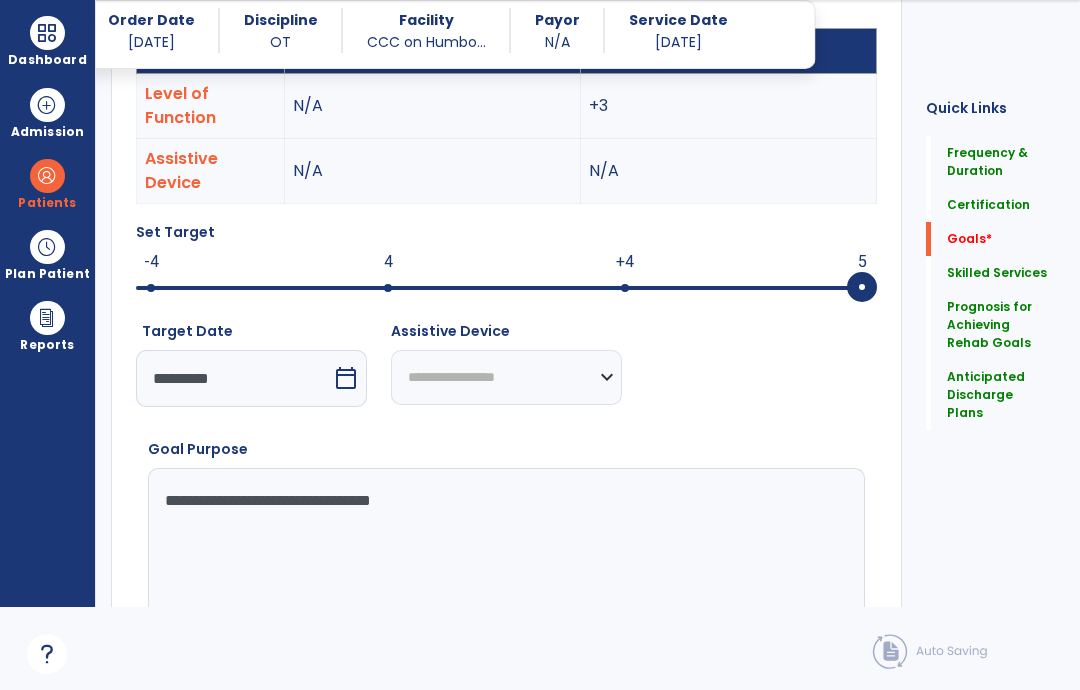 click on "**********" at bounding box center (506, 543) 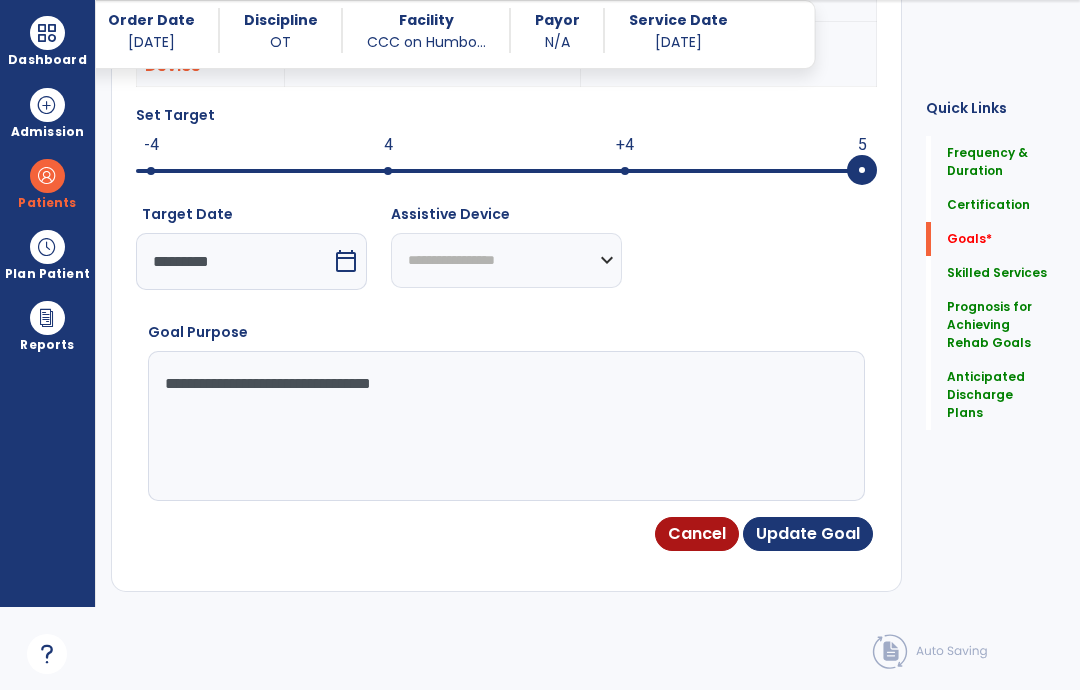 scroll, scrollTop: 751, scrollLeft: 0, axis: vertical 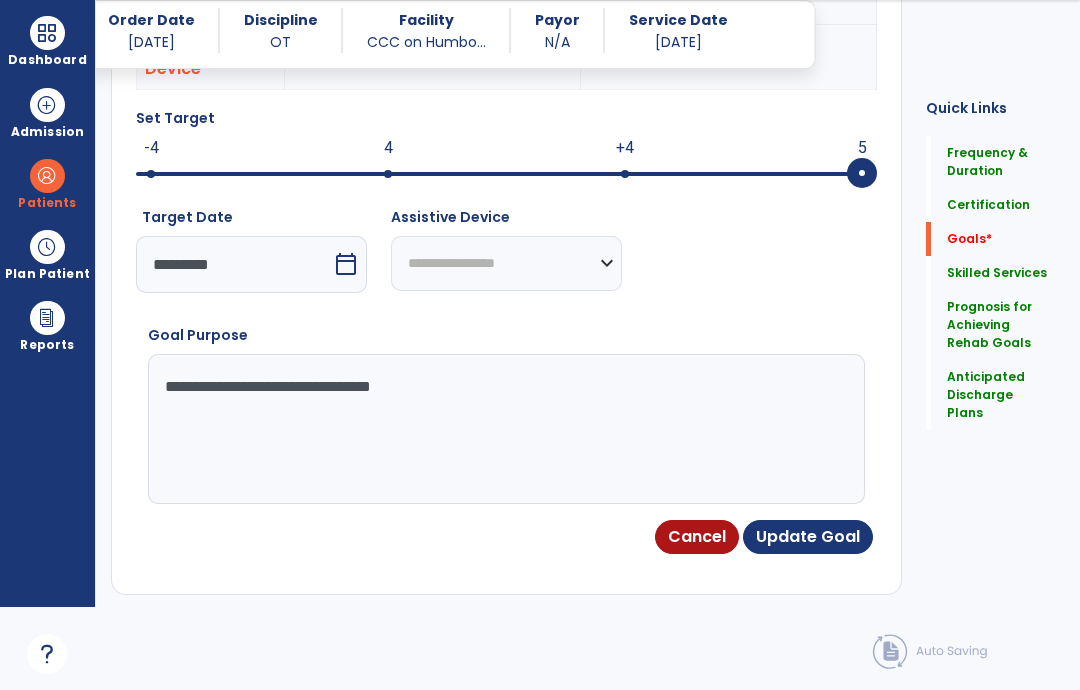 click on "Update Goal" at bounding box center [808, 537] 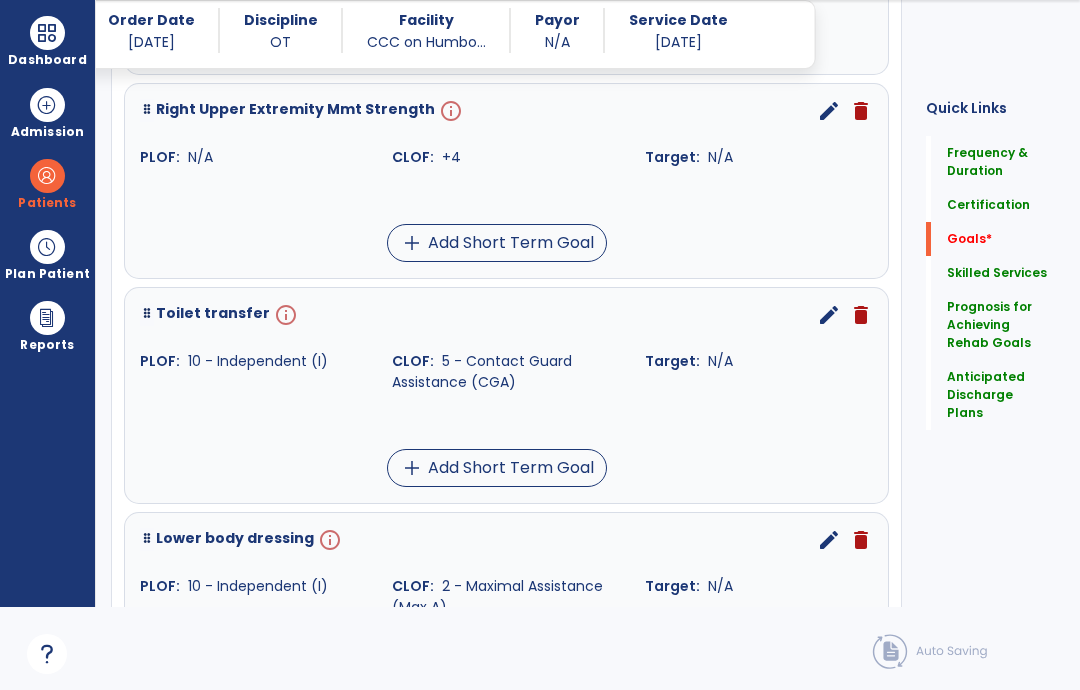 click on "info" at bounding box center (449, 111) 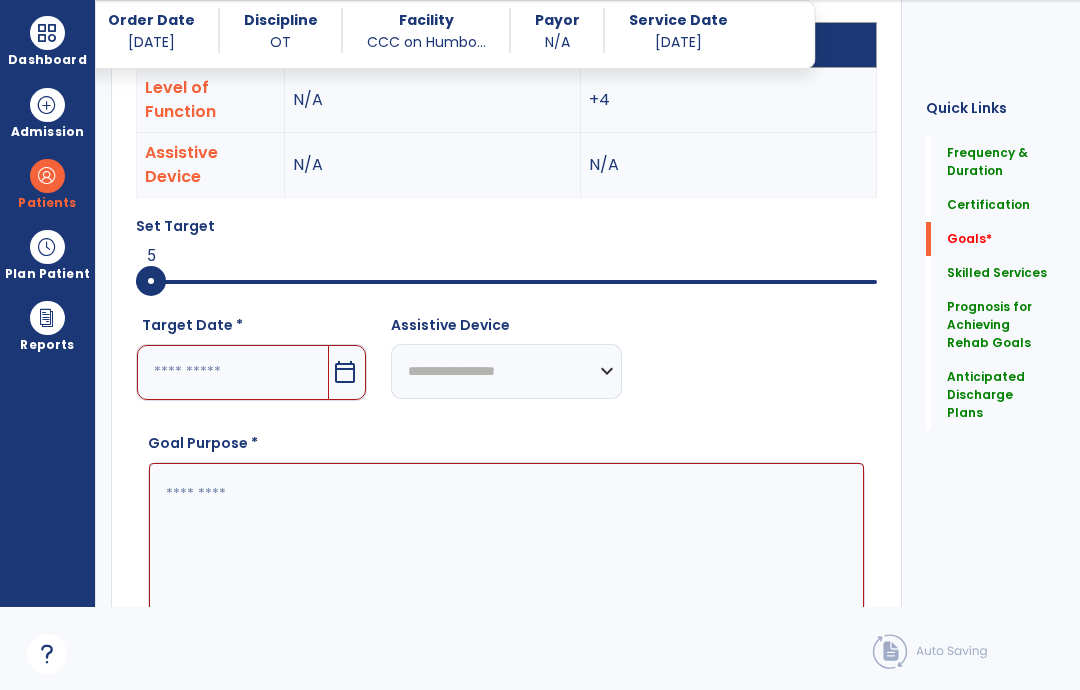 scroll, scrollTop: 637, scrollLeft: 0, axis: vertical 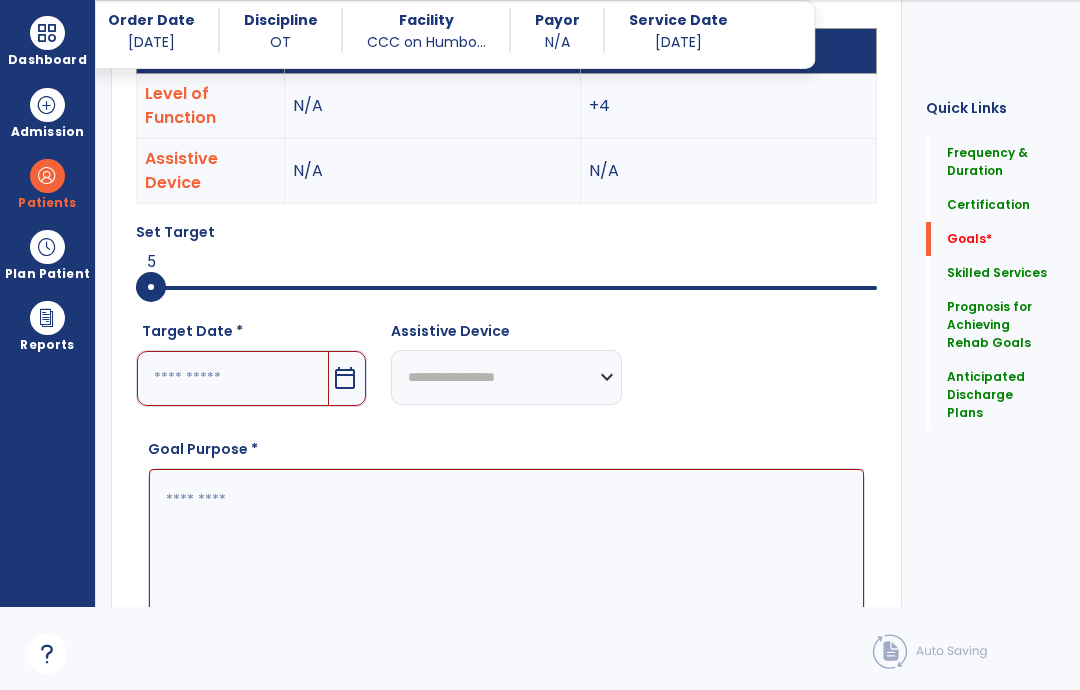 click on "calendar_today" at bounding box center (345, 378) 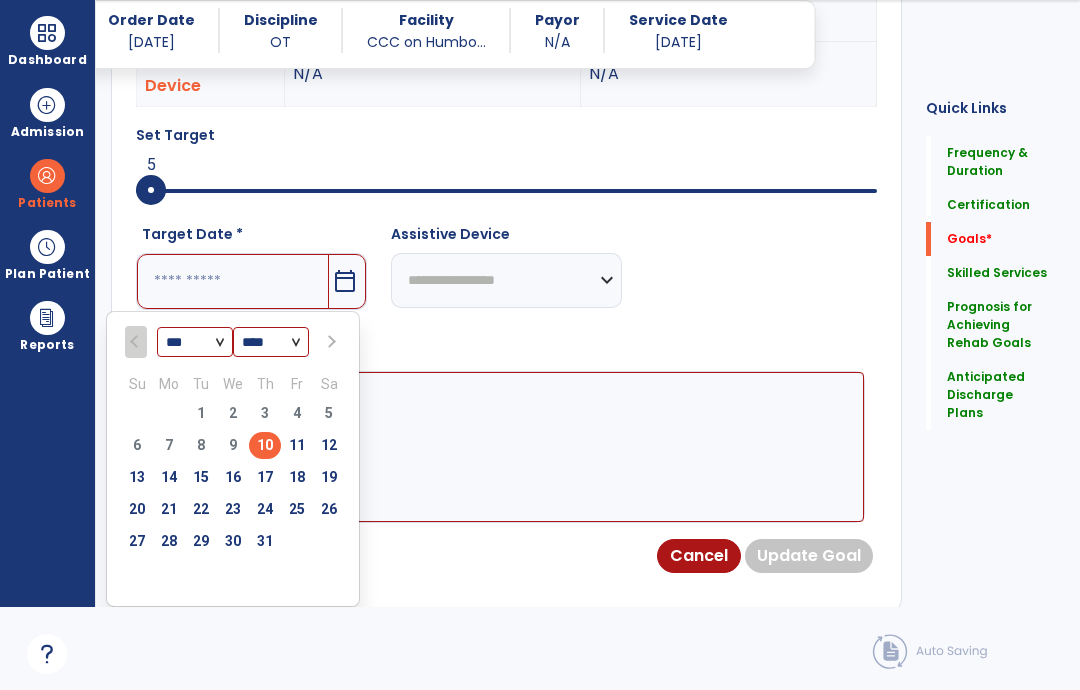 scroll, scrollTop: 735, scrollLeft: 0, axis: vertical 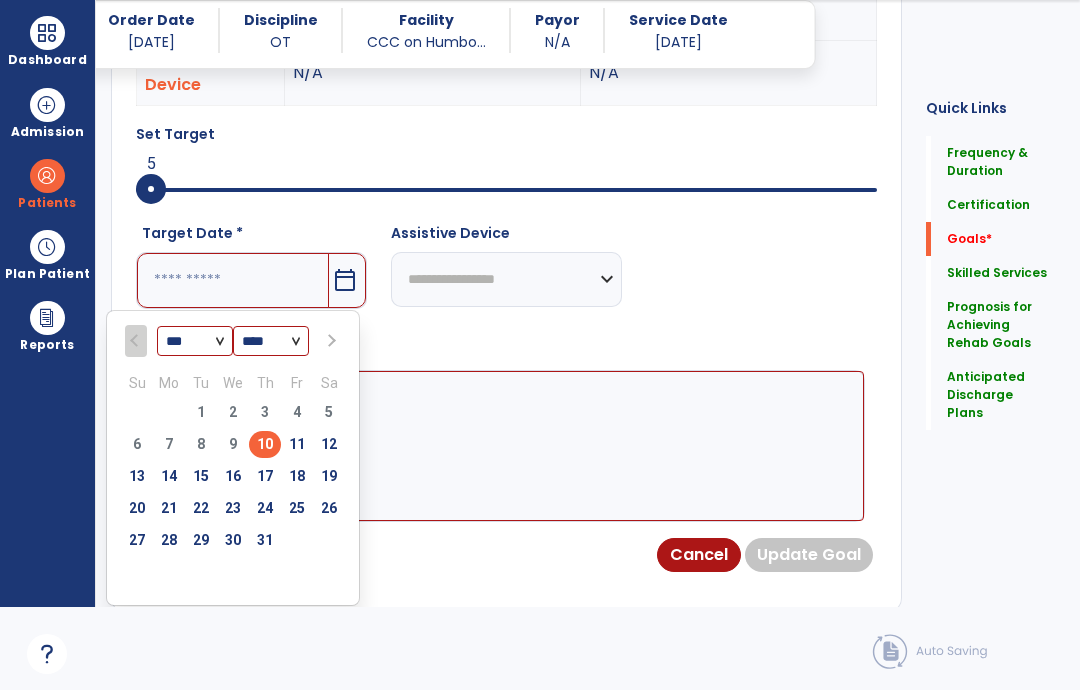 click on "31" at bounding box center [265, 540] 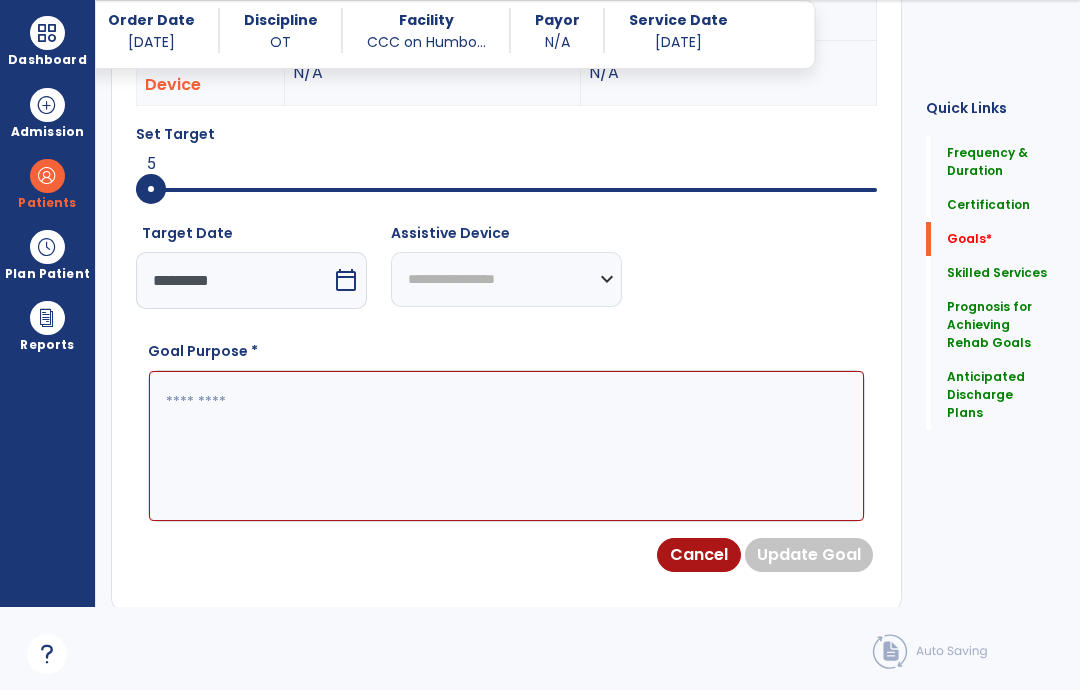 click at bounding box center (506, 446) 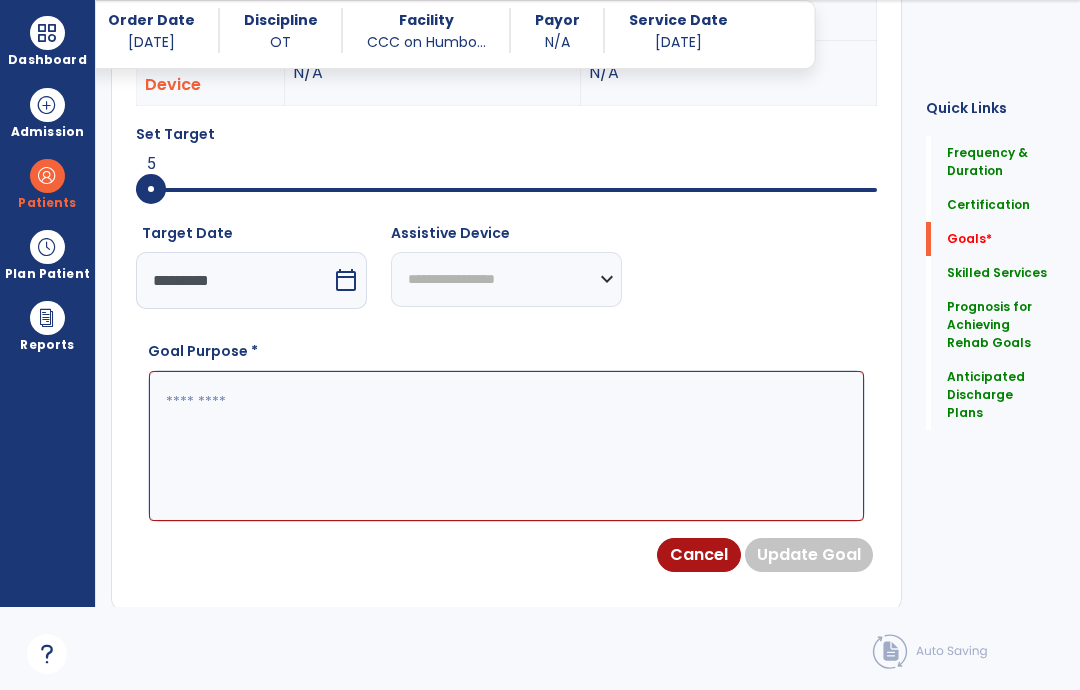 click at bounding box center [506, 446] 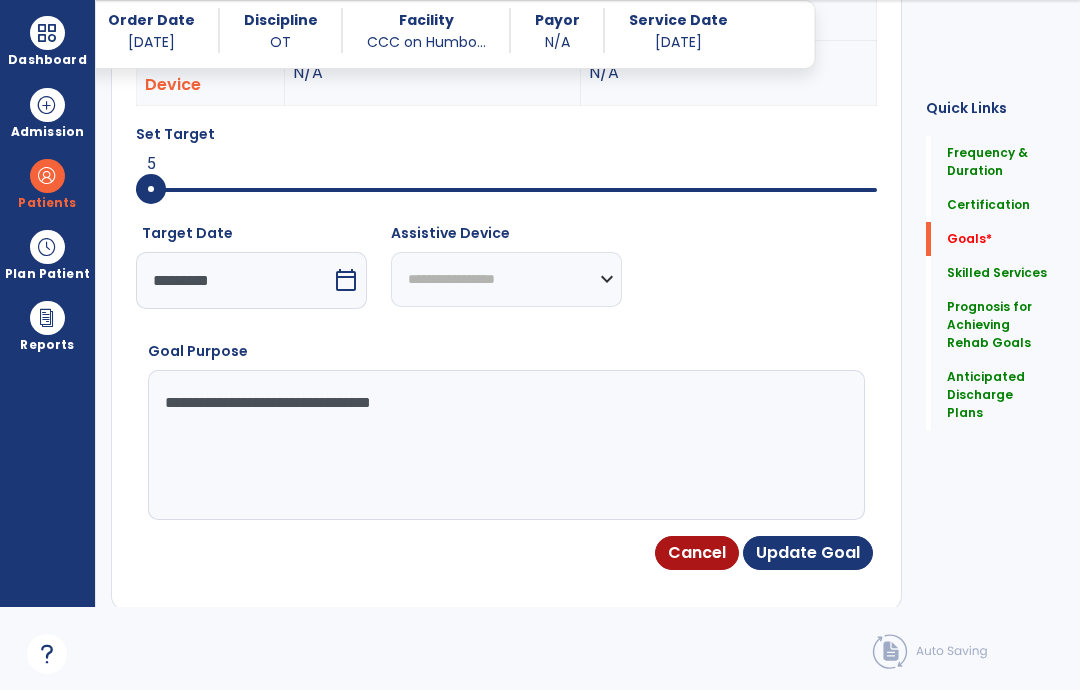 click on "Update Goal" at bounding box center (808, 553) 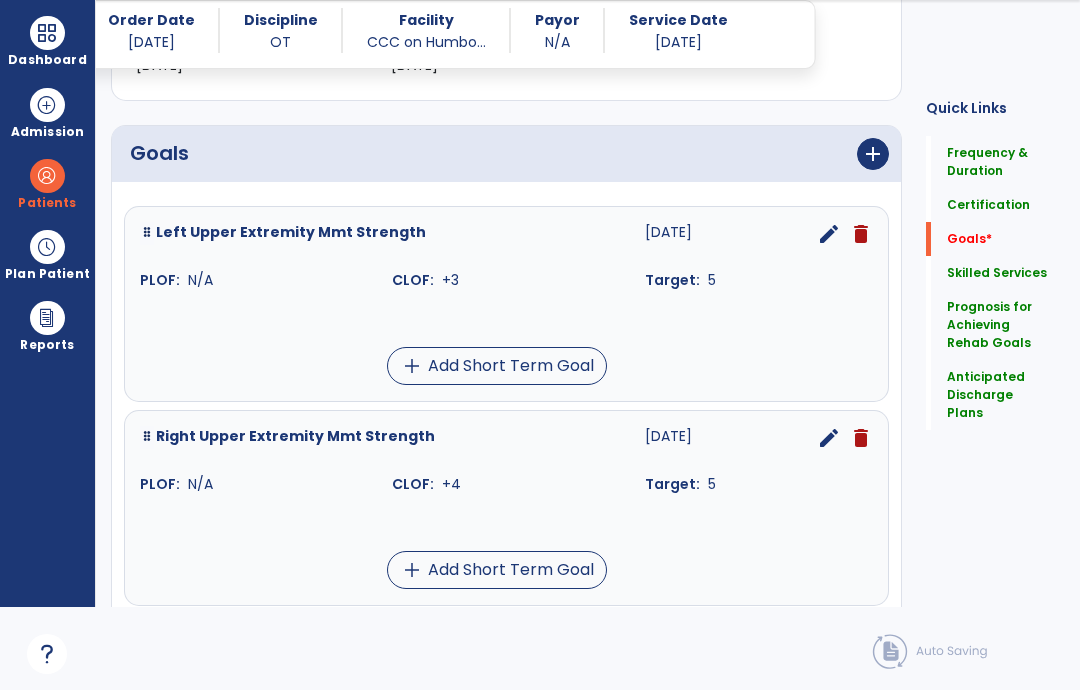 click on "edit" at bounding box center (829, 234) 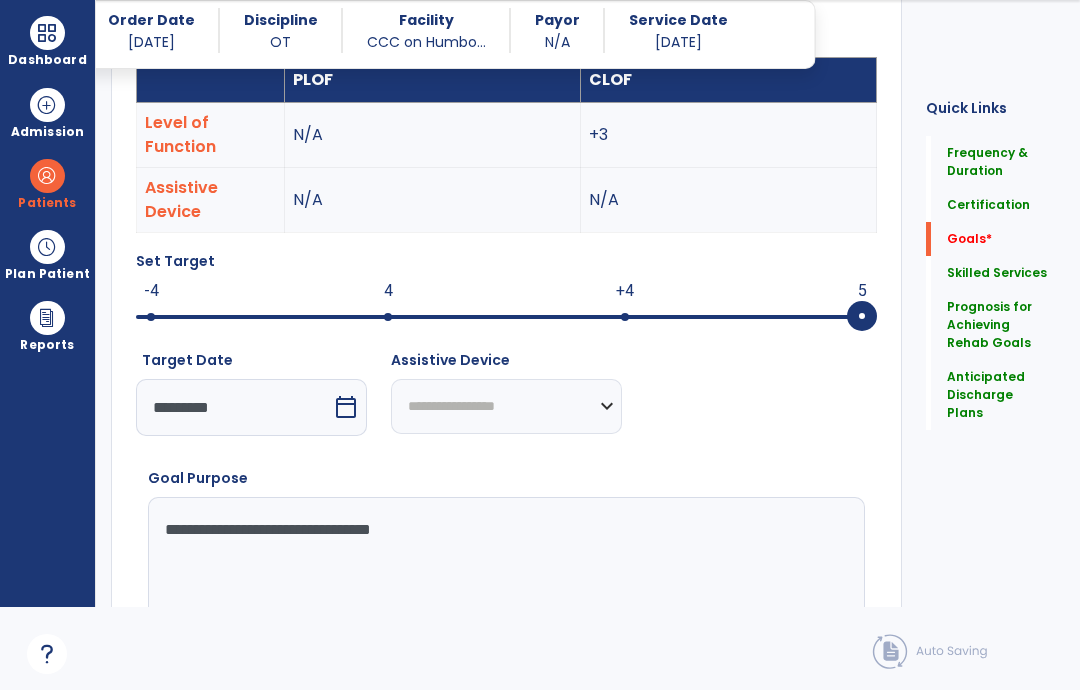 scroll, scrollTop: 637, scrollLeft: 0, axis: vertical 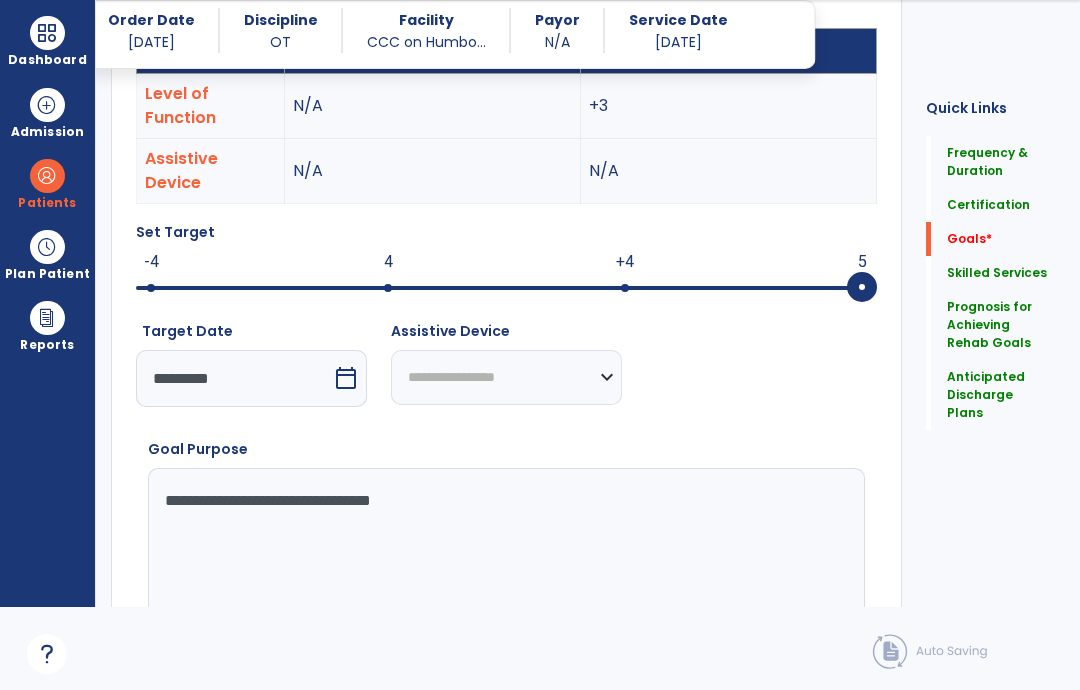 click on "calendar_today" at bounding box center (346, 378) 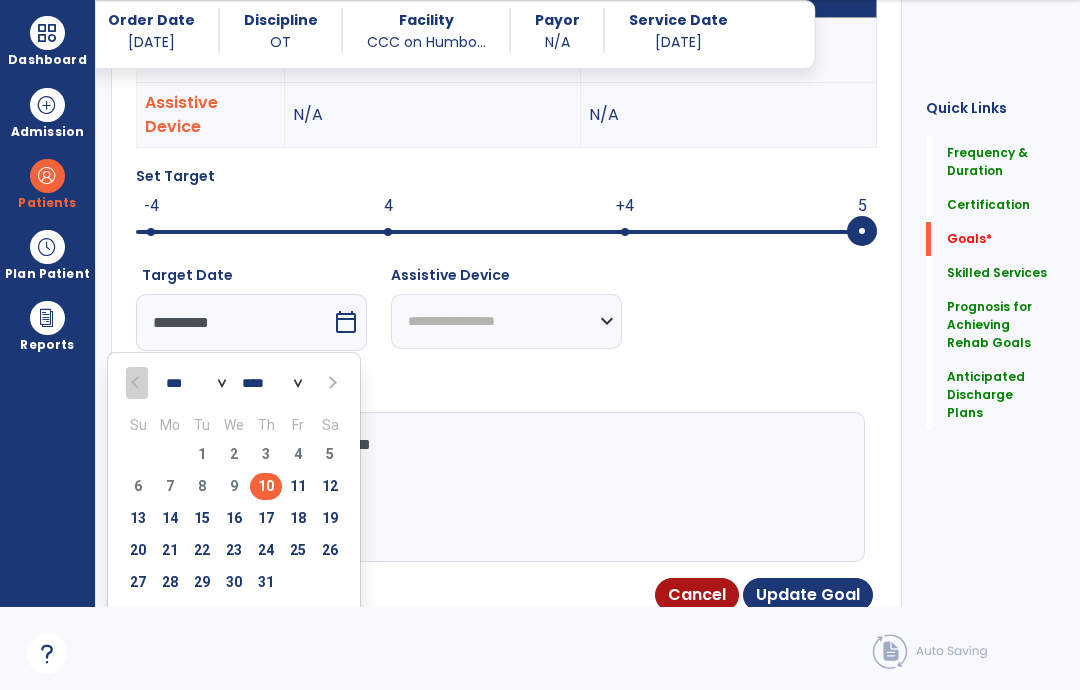 scroll, scrollTop: 693, scrollLeft: 0, axis: vertical 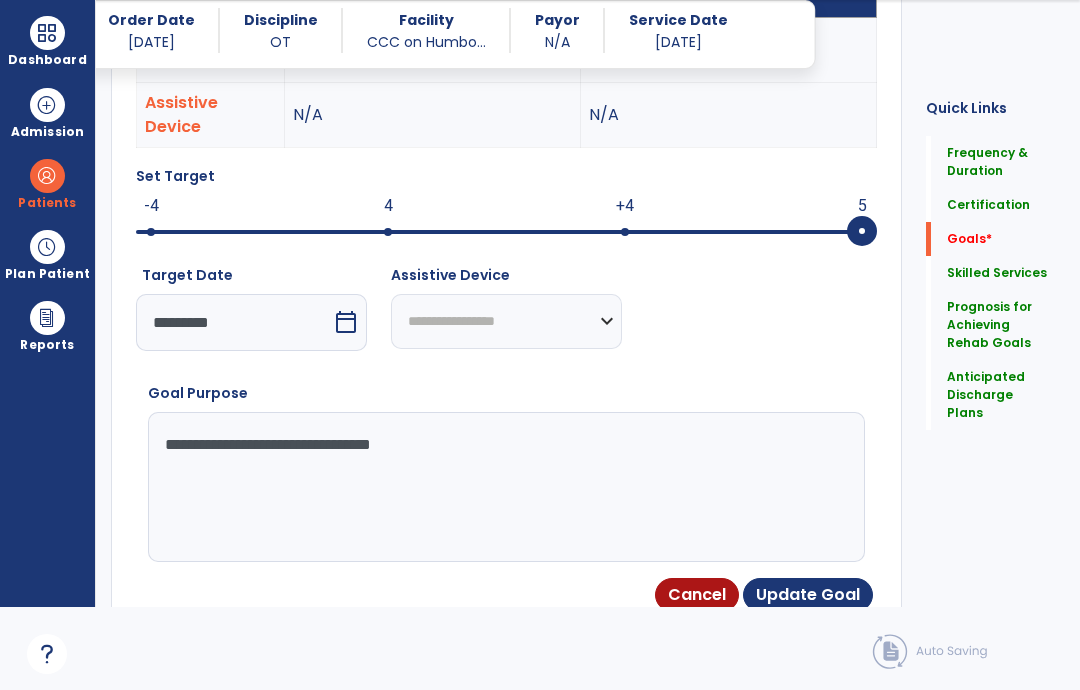 click on "Update Goal" at bounding box center (808, 595) 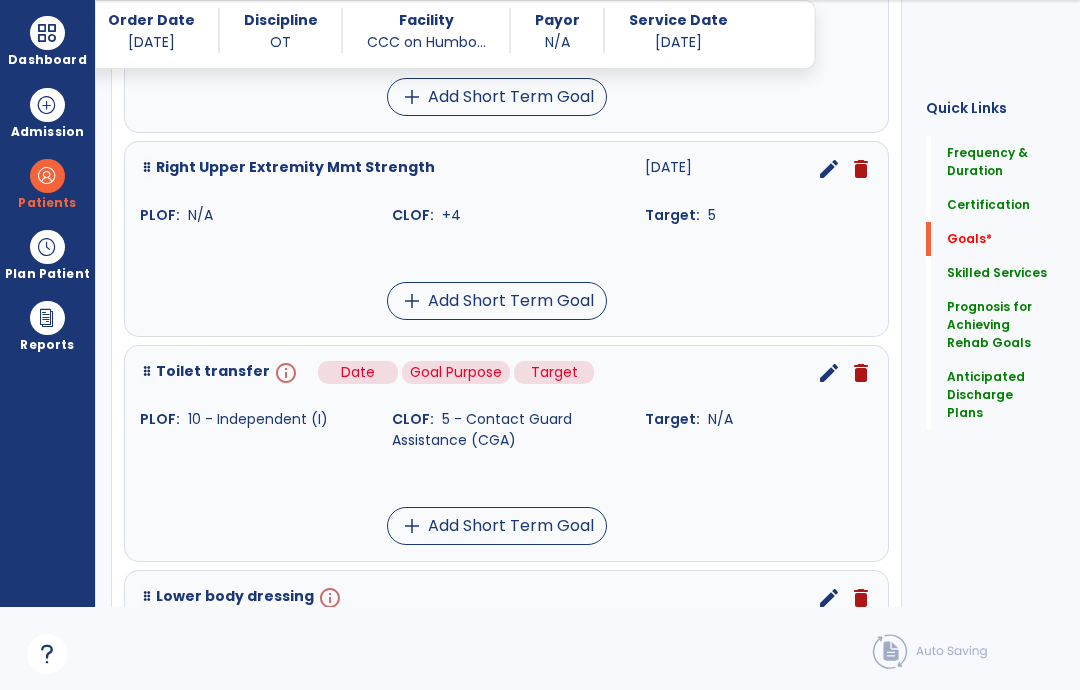 click on "info" at bounding box center [284, 373] 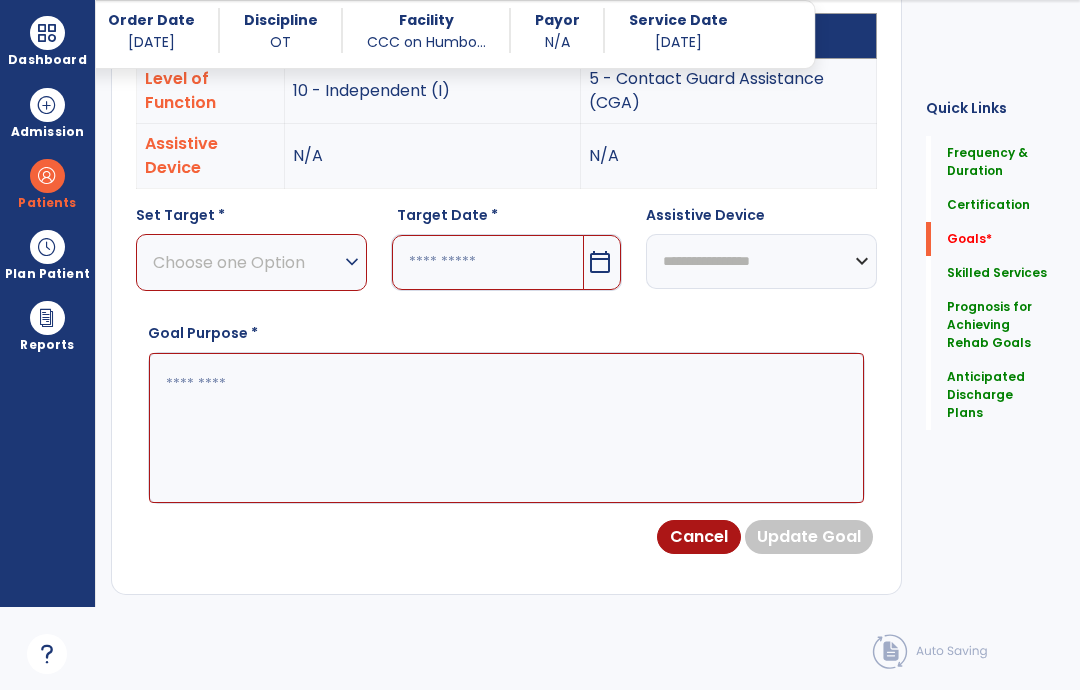 scroll, scrollTop: 637, scrollLeft: 0, axis: vertical 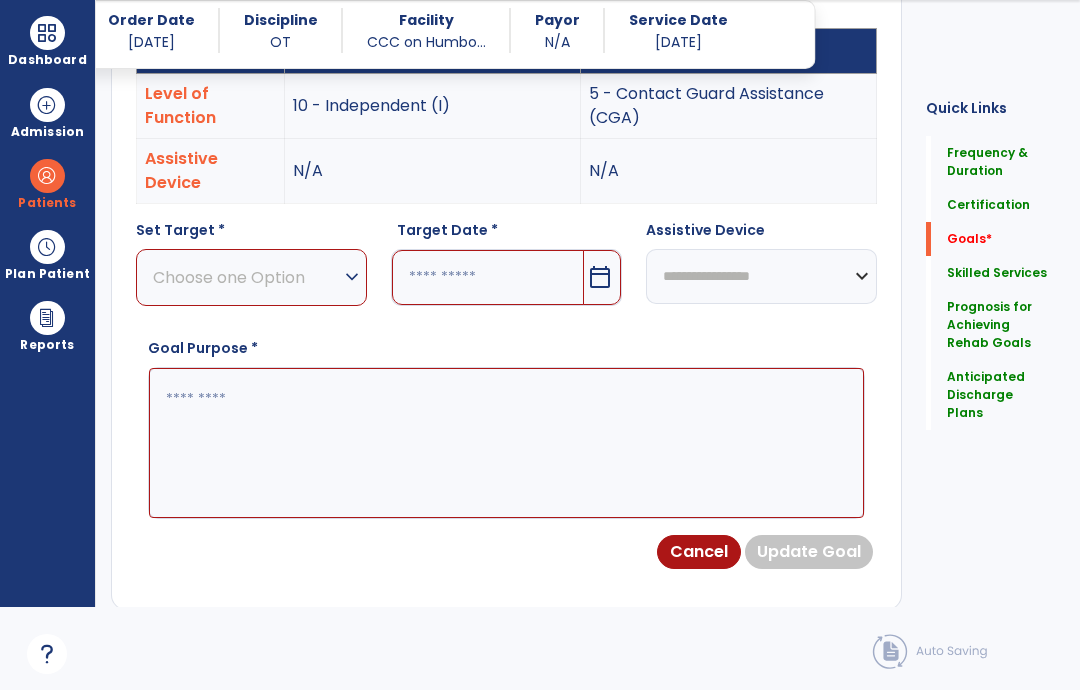 click on "calendar_today" at bounding box center [602, 277] 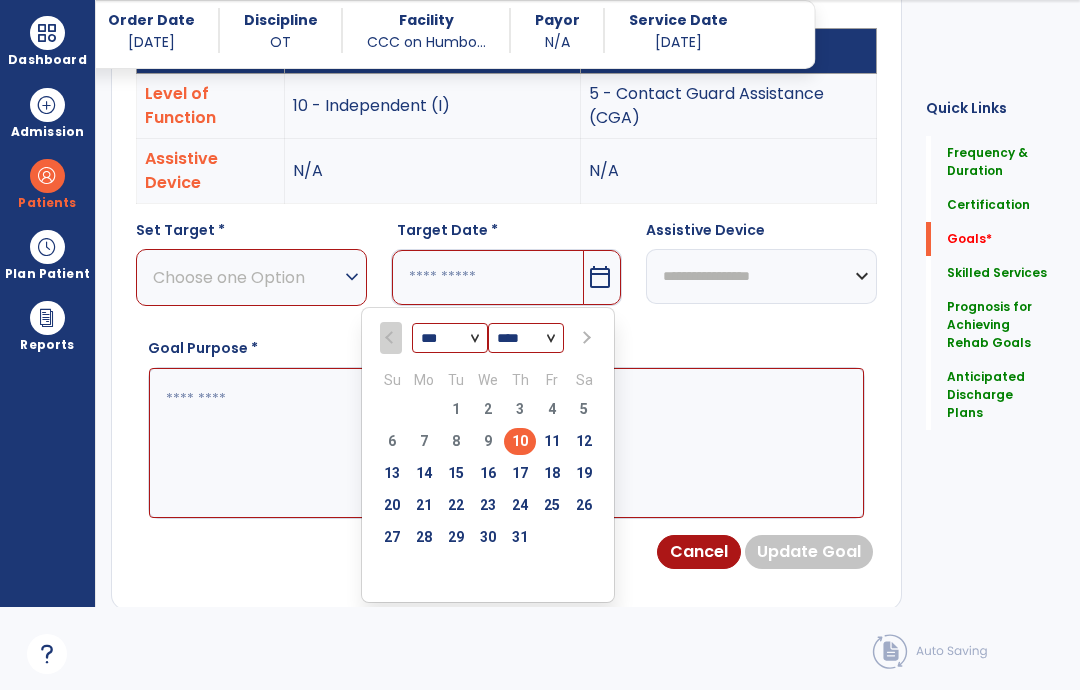 click on "31" at bounding box center (520, 537) 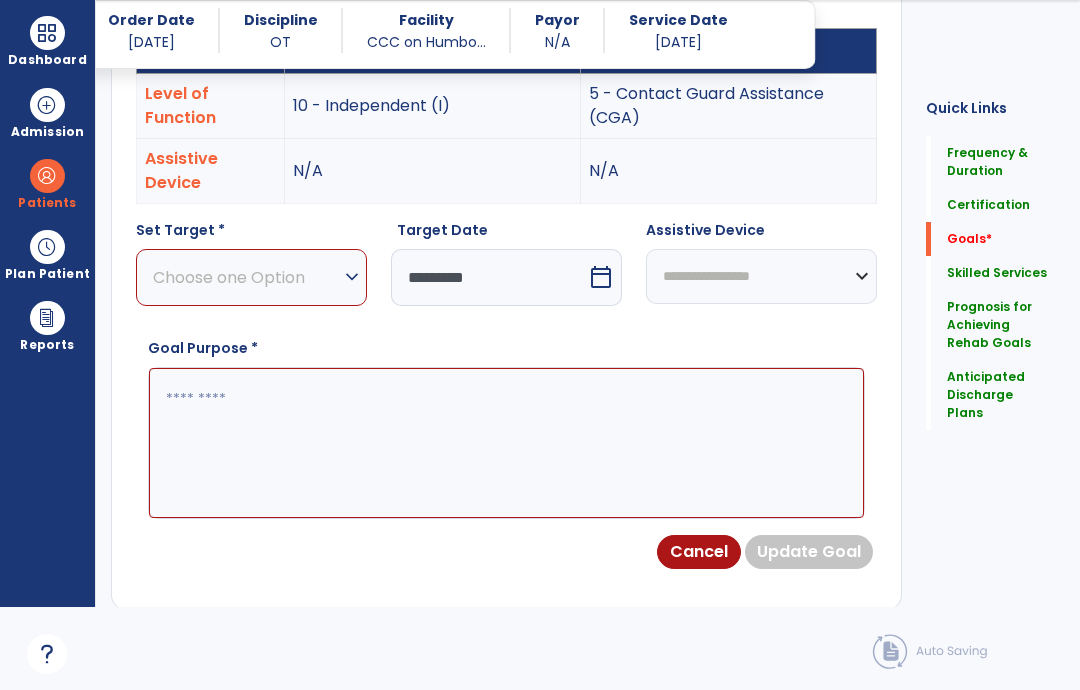 click on "Choose one Option" at bounding box center [246, 277] 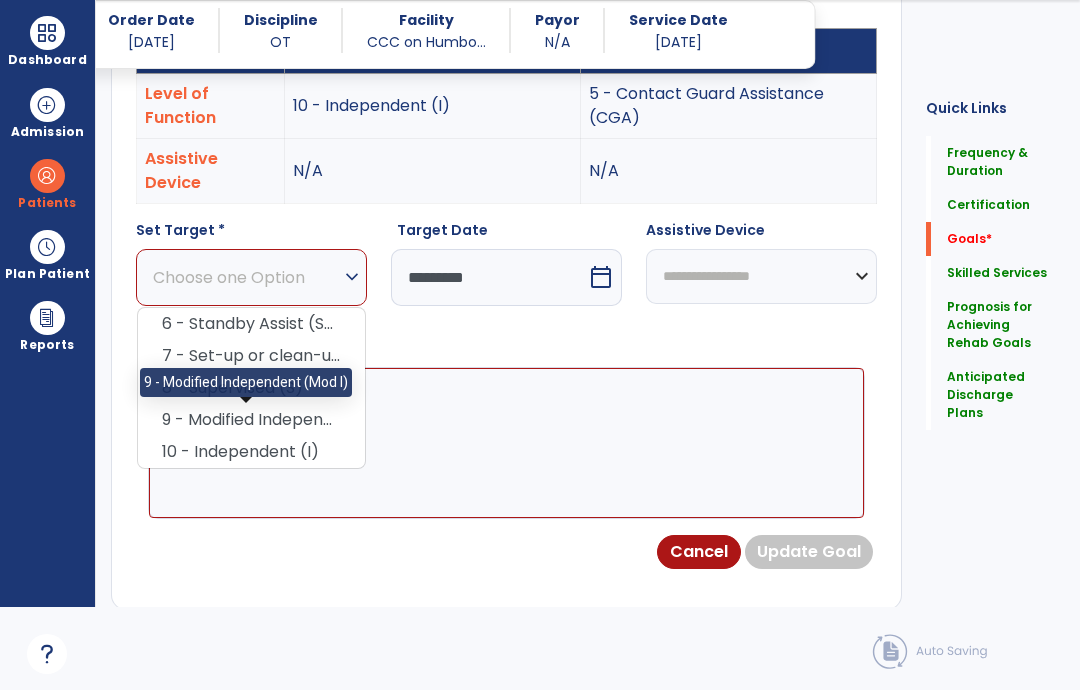 click on "9 - Modified Independent (Mod I)" at bounding box center [251, 420] 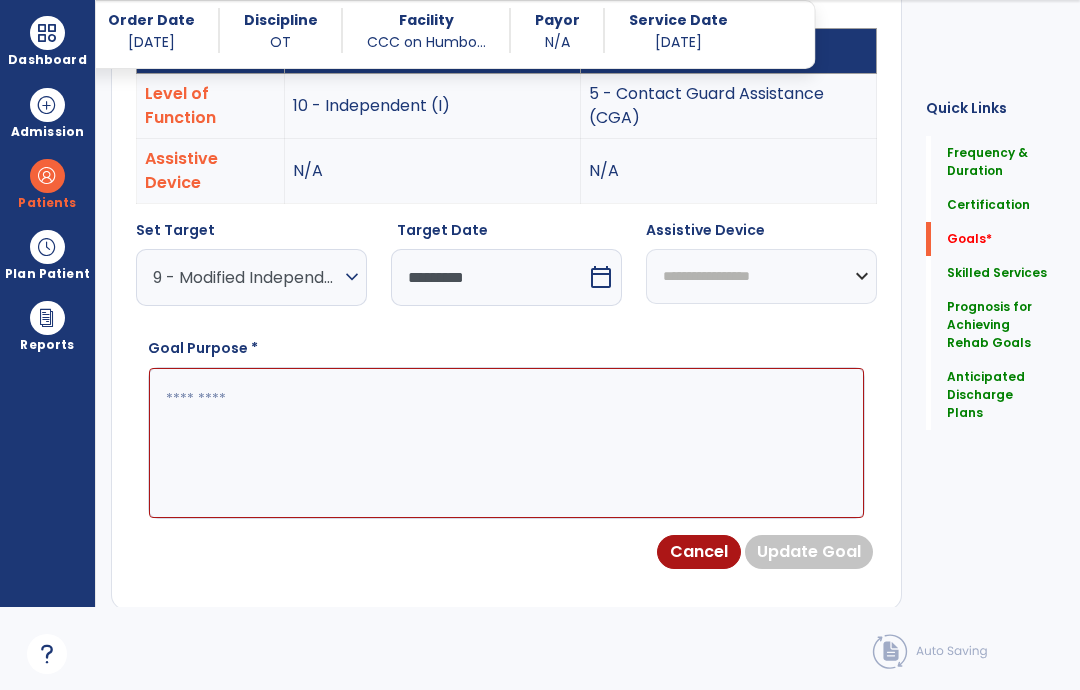 click at bounding box center (506, 443) 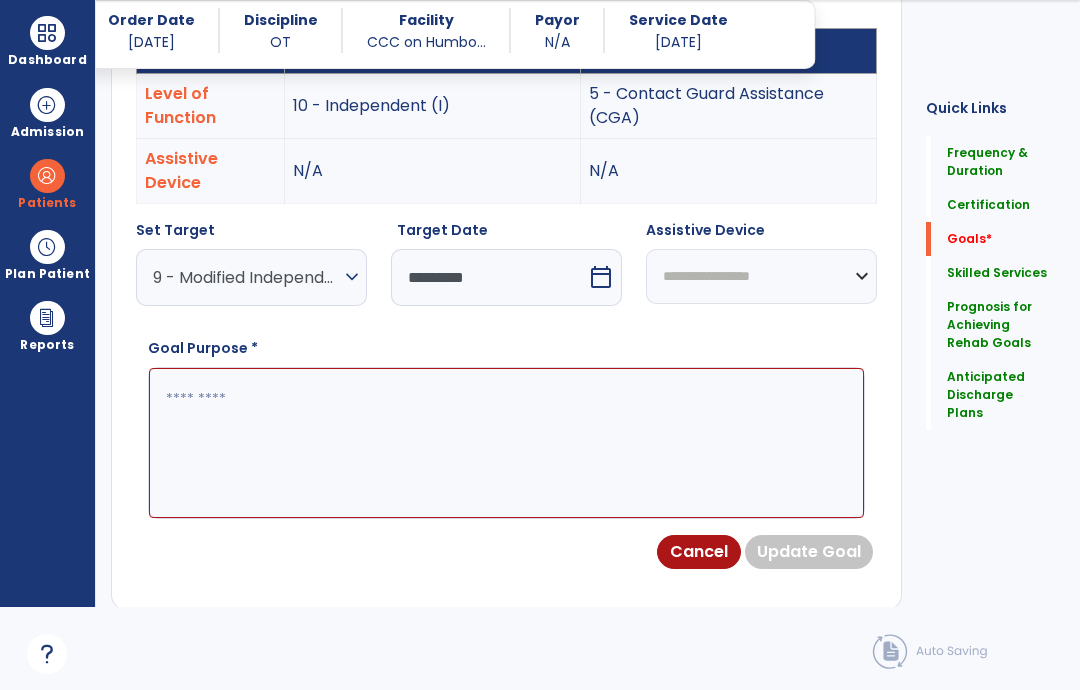 paste on "**********" 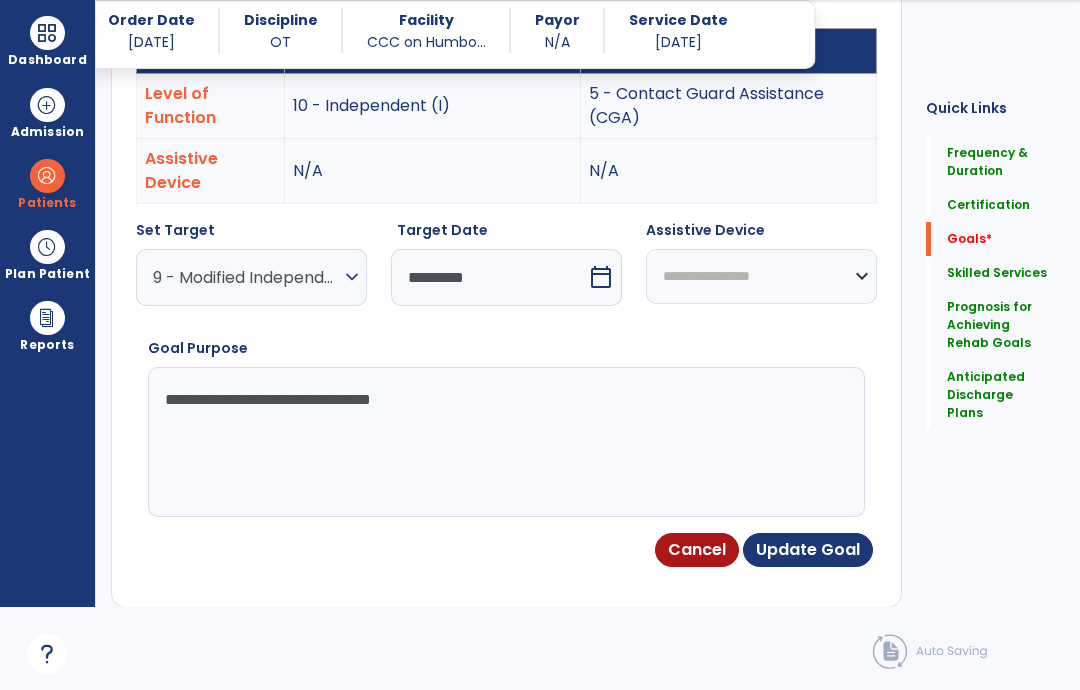 click on "Update Goal" at bounding box center (808, 550) 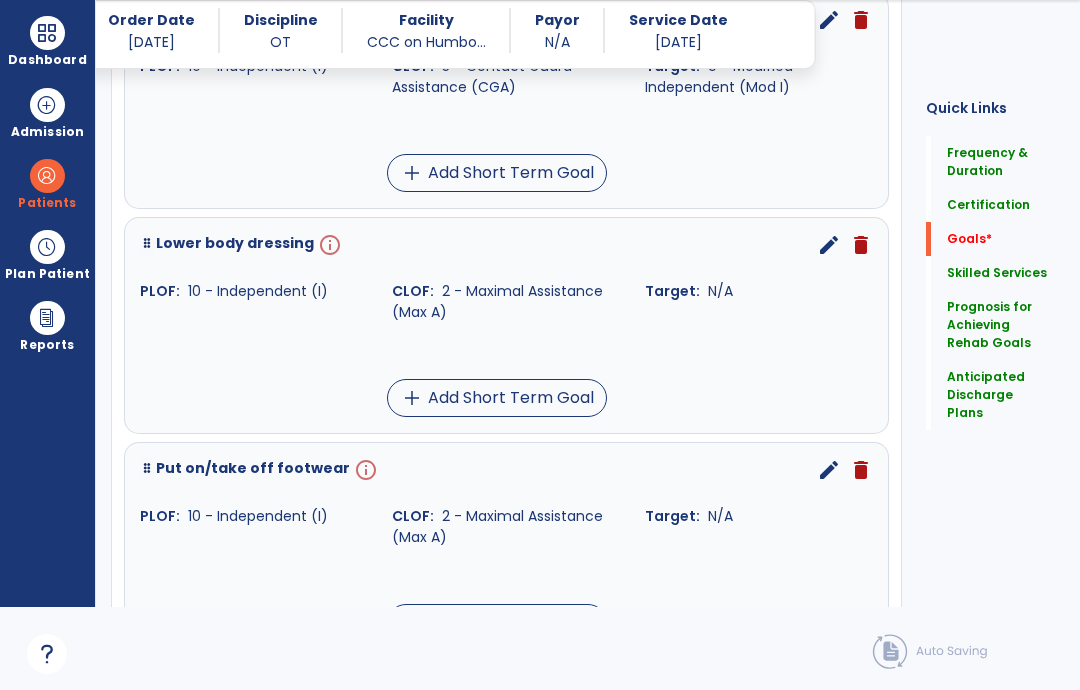 scroll, scrollTop: 1047, scrollLeft: 0, axis: vertical 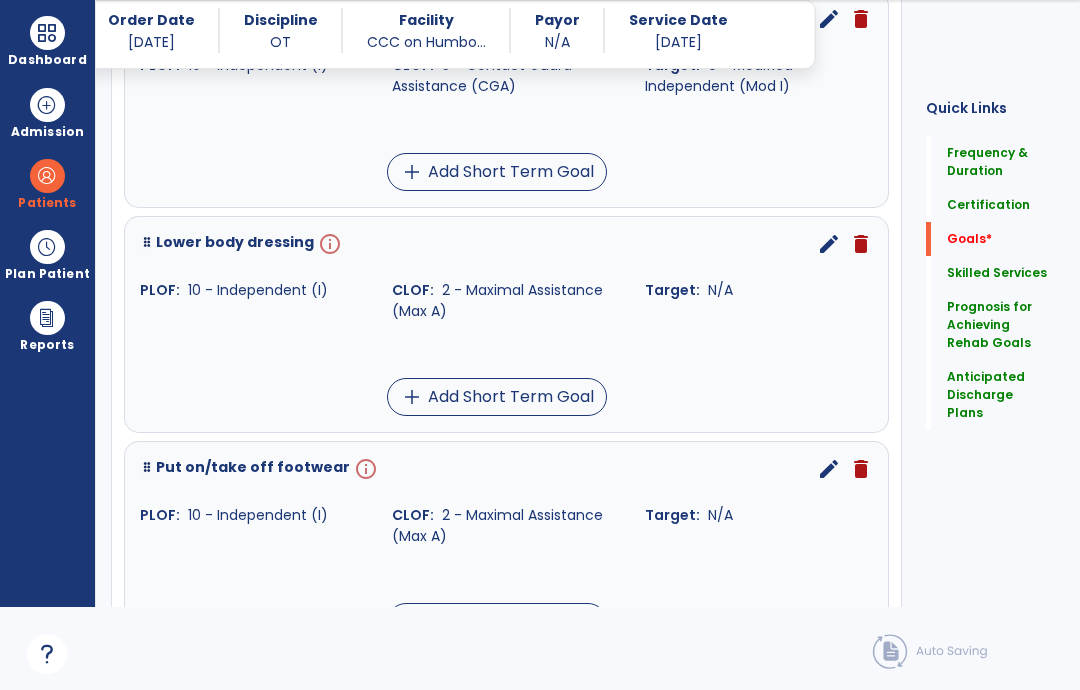 click on "info" at bounding box center [328, 244] 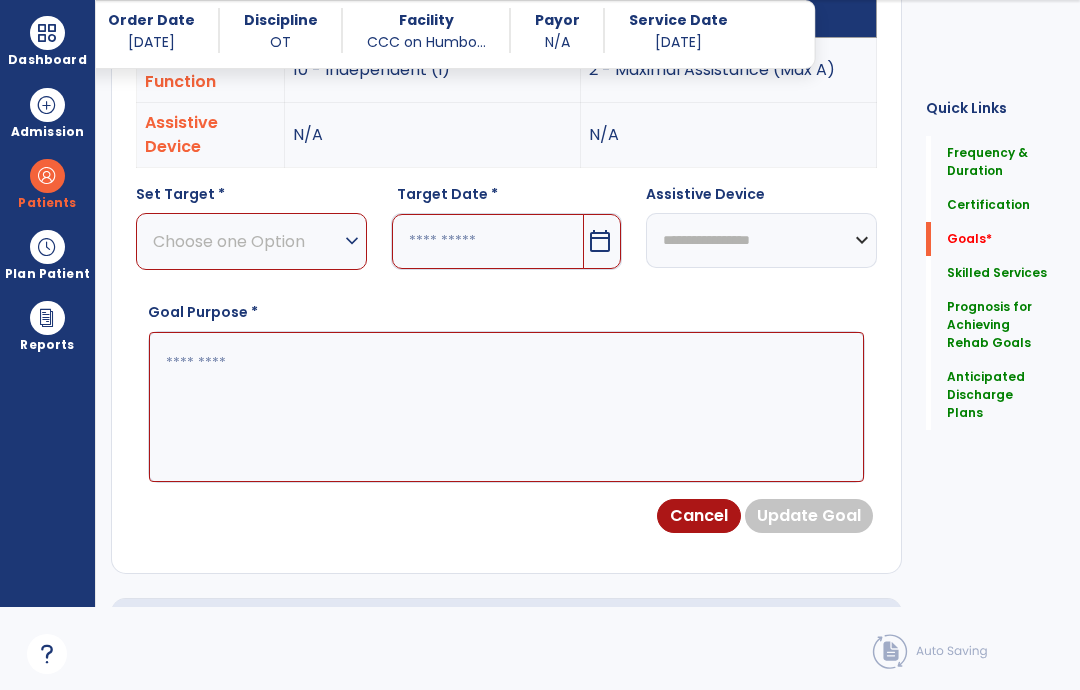 scroll, scrollTop: 637, scrollLeft: 0, axis: vertical 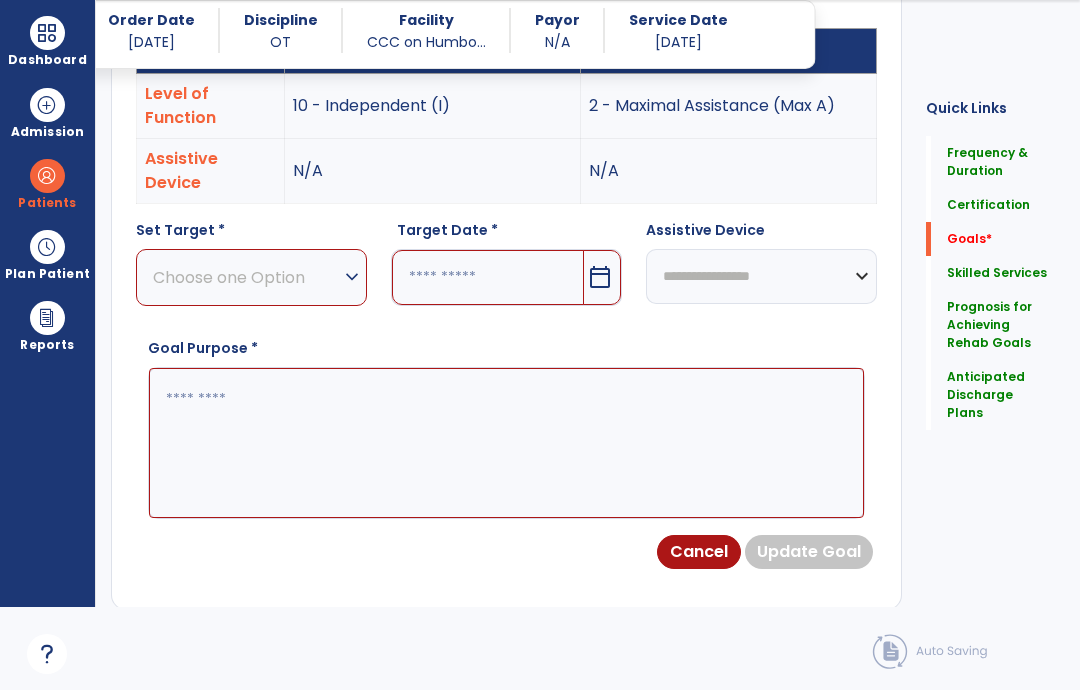 click on "calendar_today" at bounding box center (600, 277) 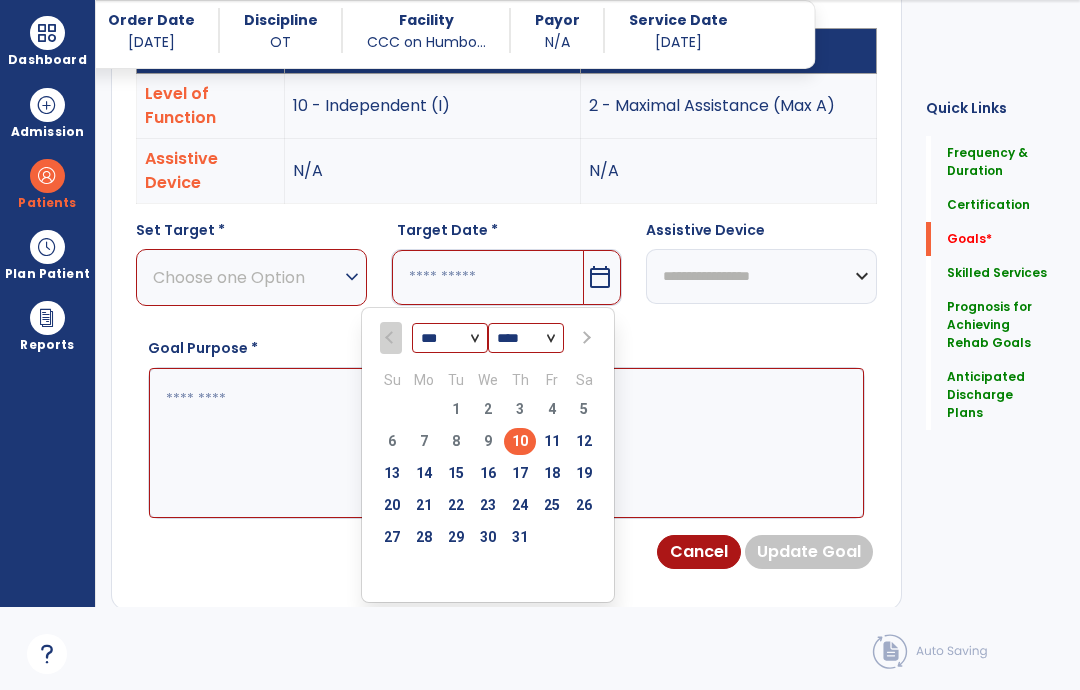 click on "31" at bounding box center [520, 537] 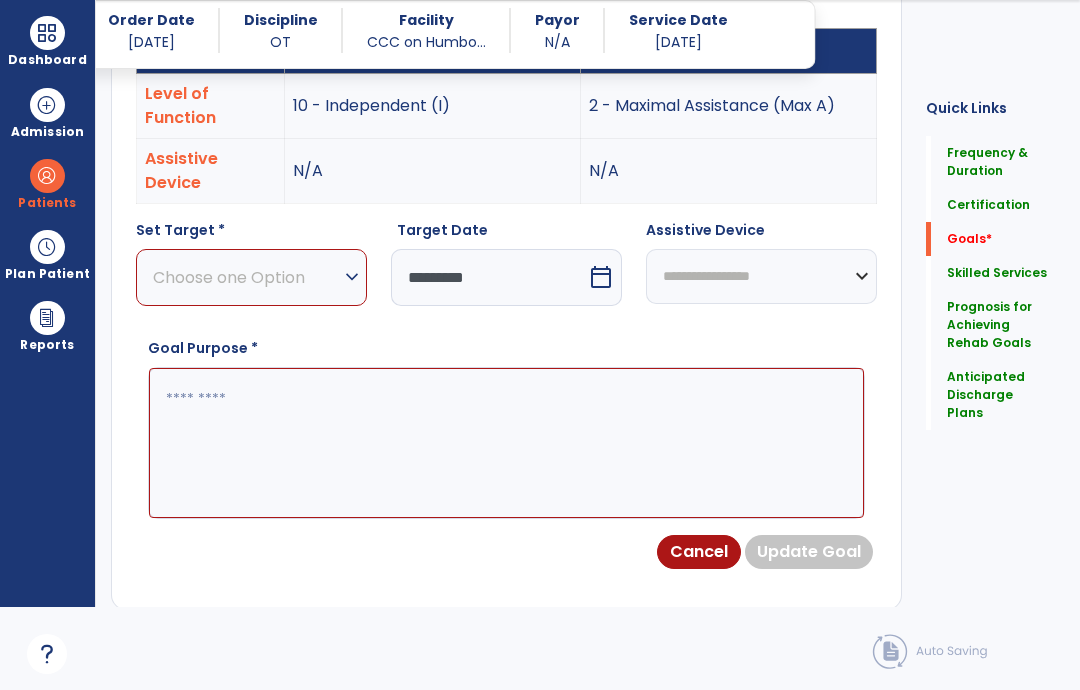 click on "Choose one Option" at bounding box center (246, 277) 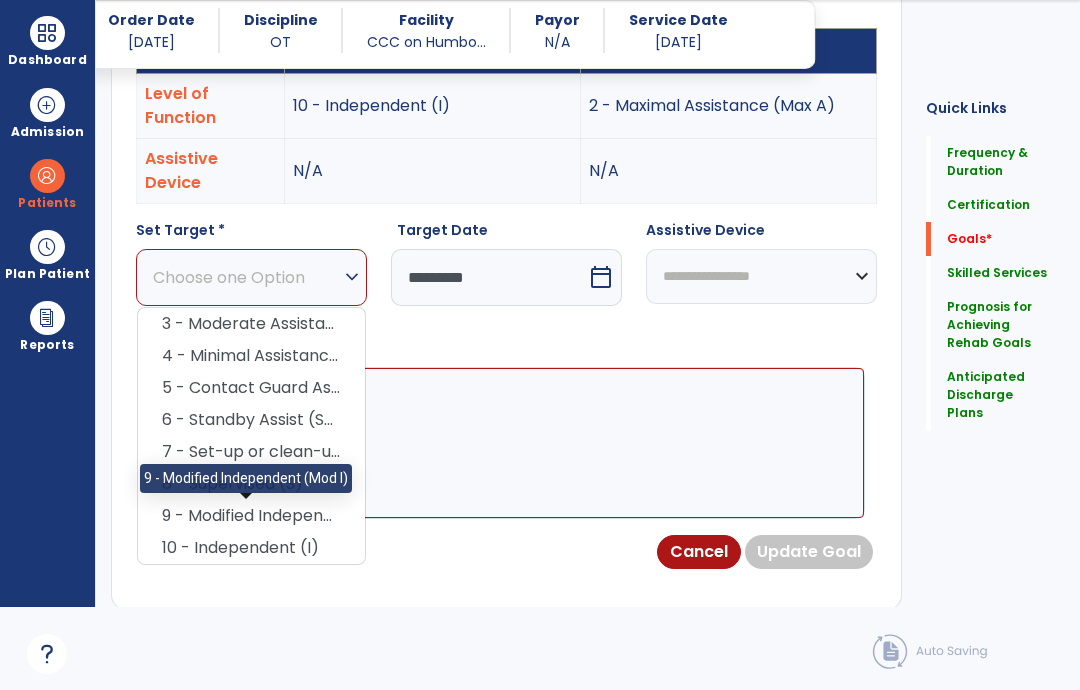 click on "9 - Modified Independent (Mod I)" at bounding box center [251, 516] 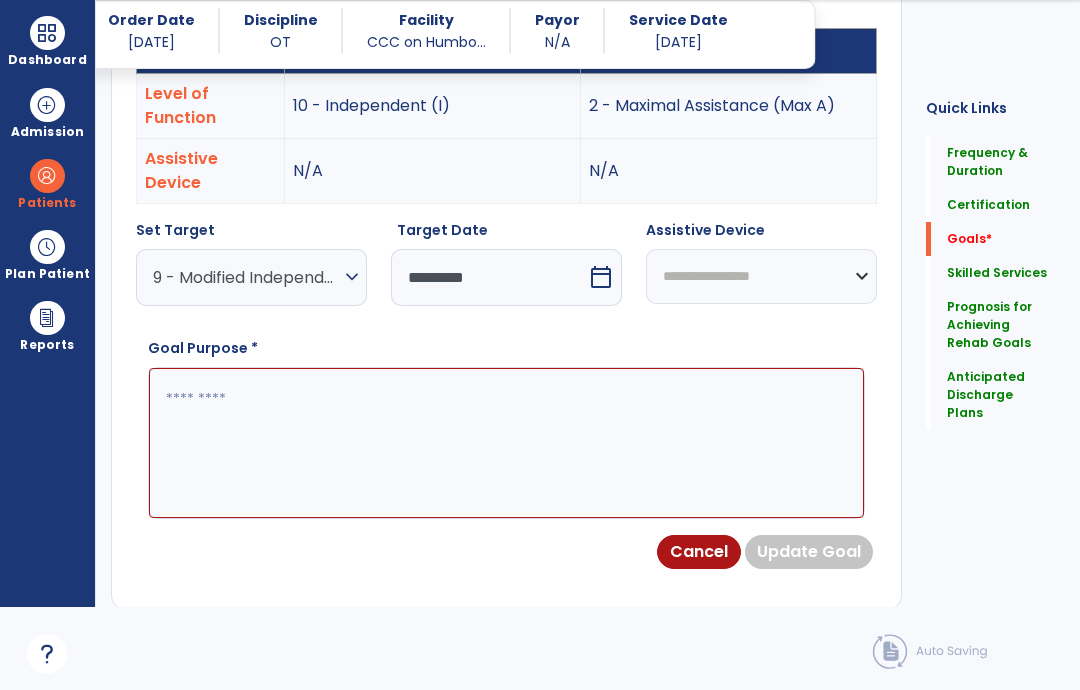 click at bounding box center (506, 443) 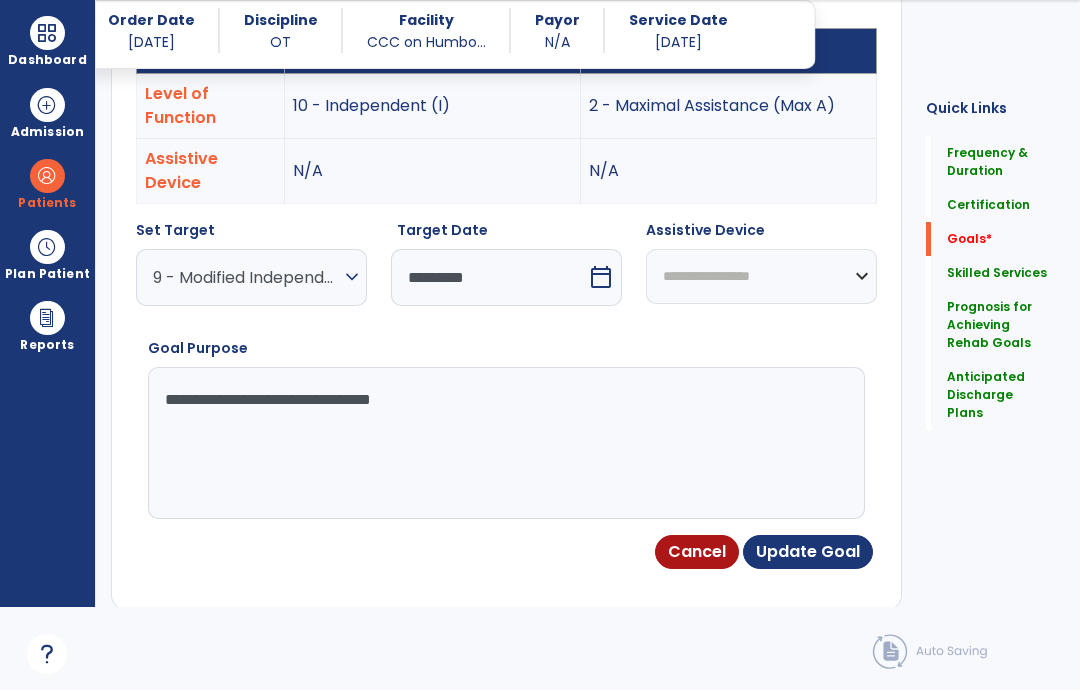 type on "**********" 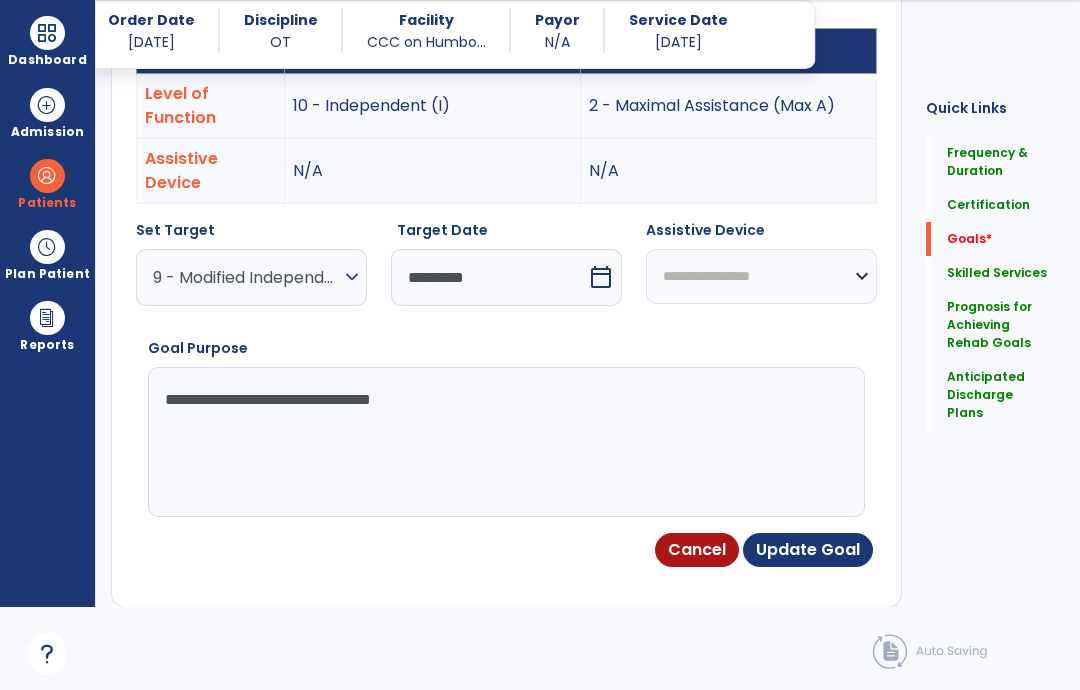 click on "Update Goal" at bounding box center [808, 550] 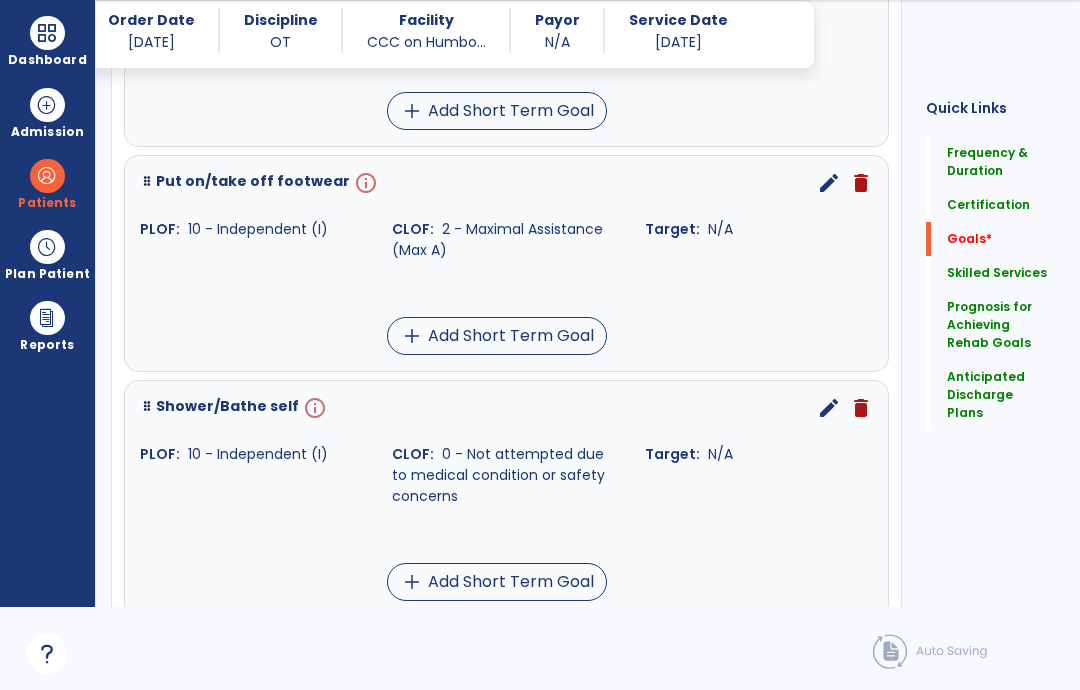 click on "info" at bounding box center (364, 183) 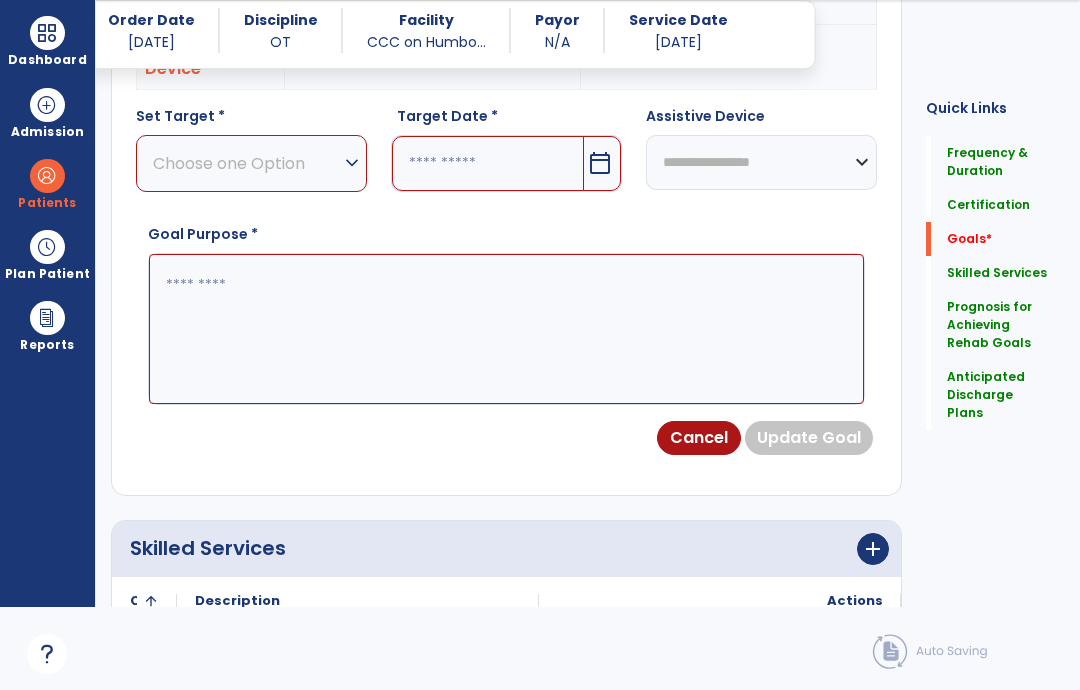 scroll, scrollTop: 637, scrollLeft: 0, axis: vertical 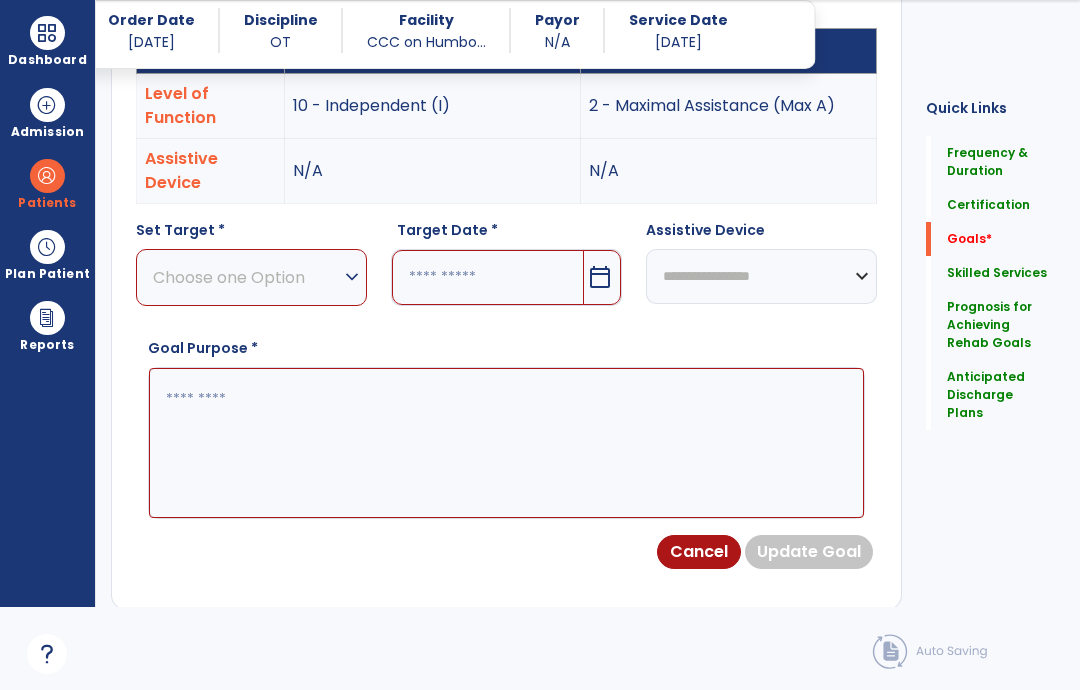 click at bounding box center (488, 277) 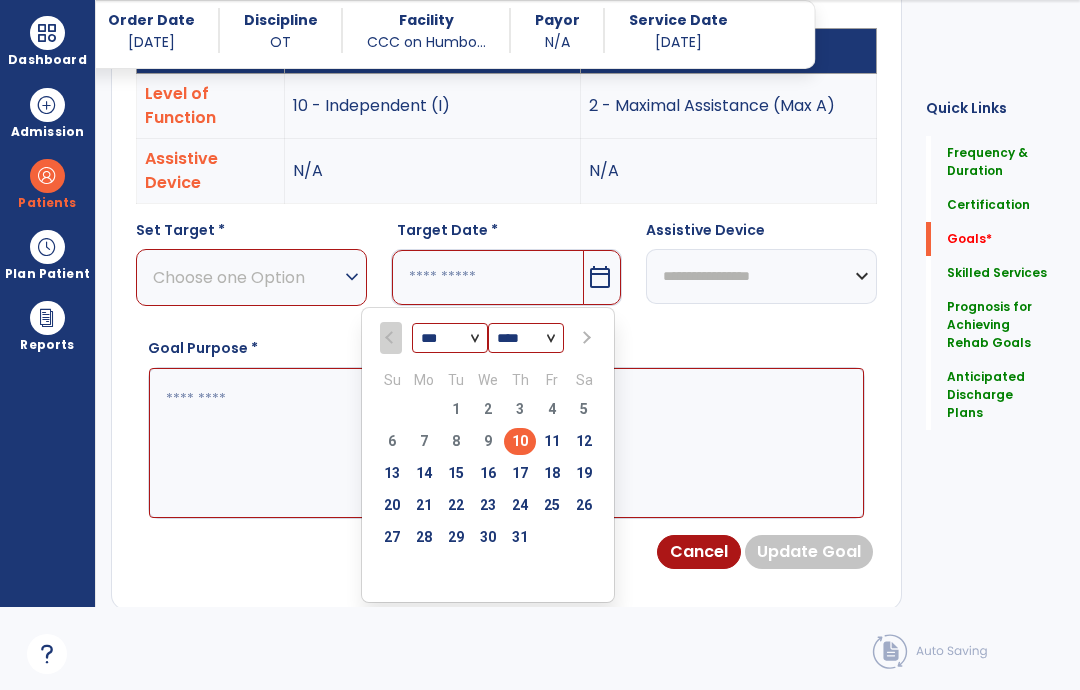 click on "31" at bounding box center [520, 537] 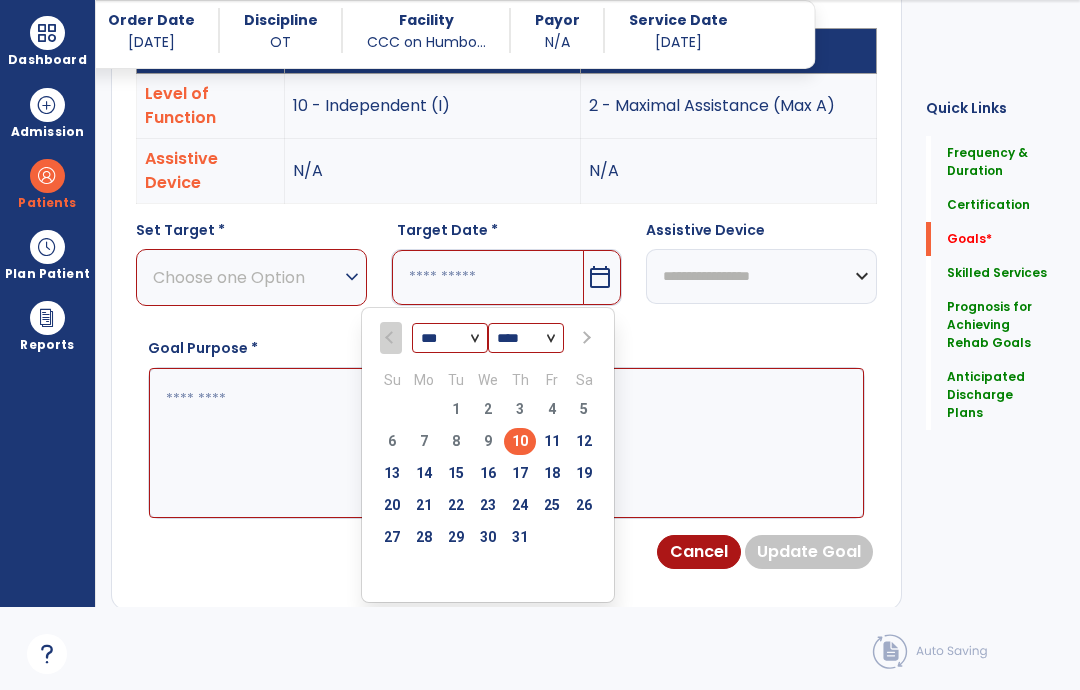 type on "*********" 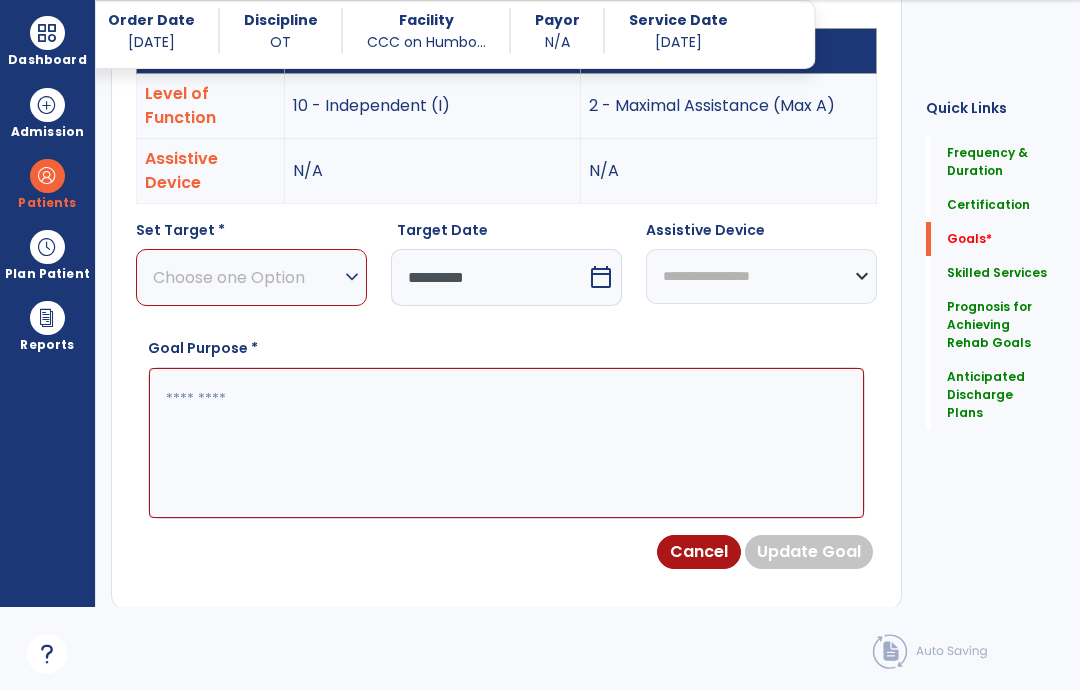click on "Choose one Option" at bounding box center [246, 277] 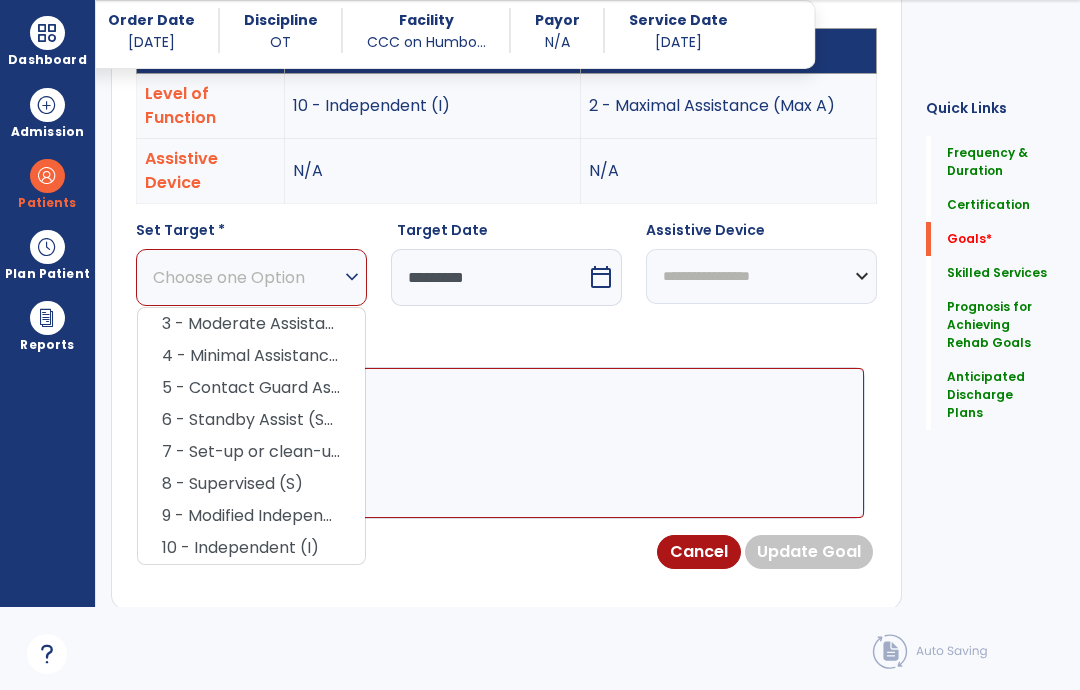 click on "9 - Modified Independent (Mod I)" at bounding box center [251, 516] 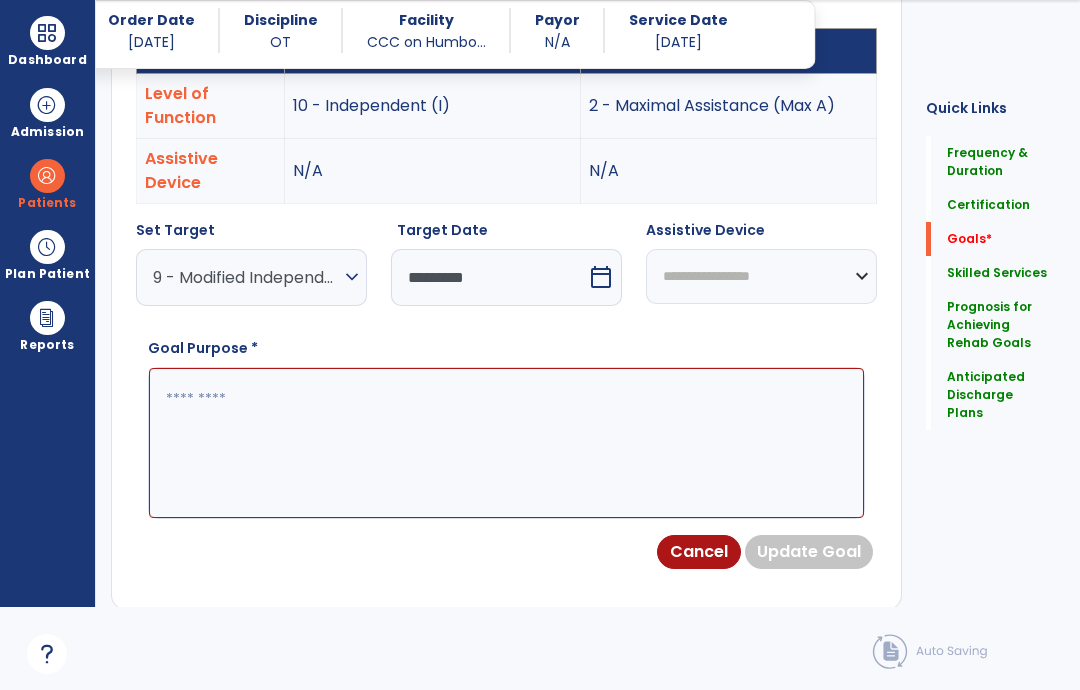 click at bounding box center [506, 443] 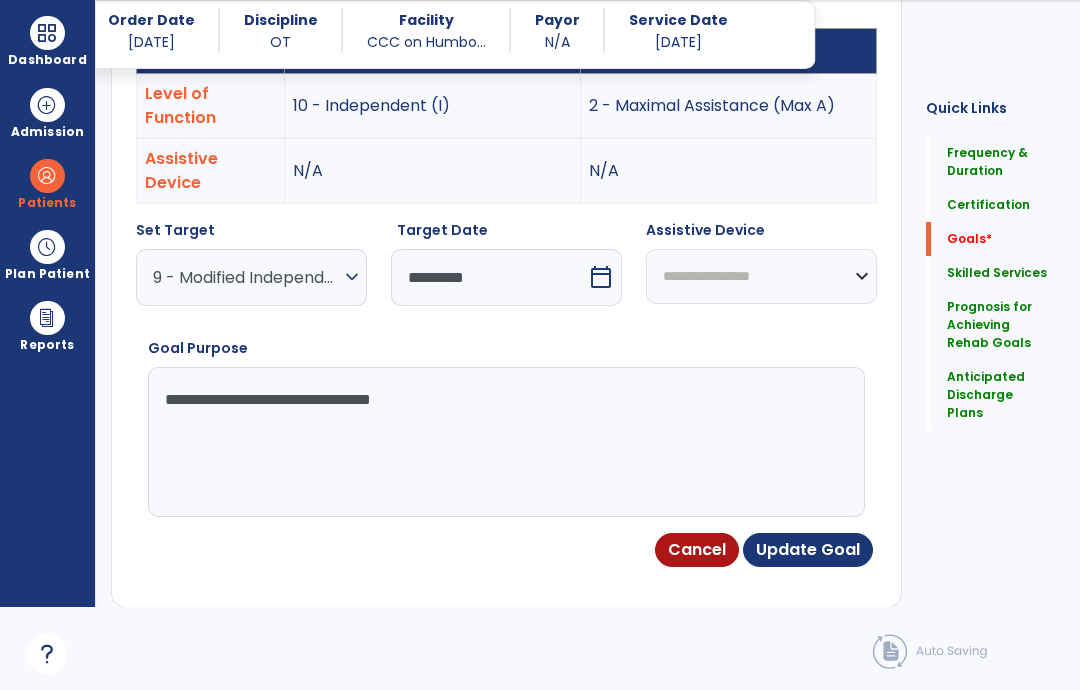 type on "**********" 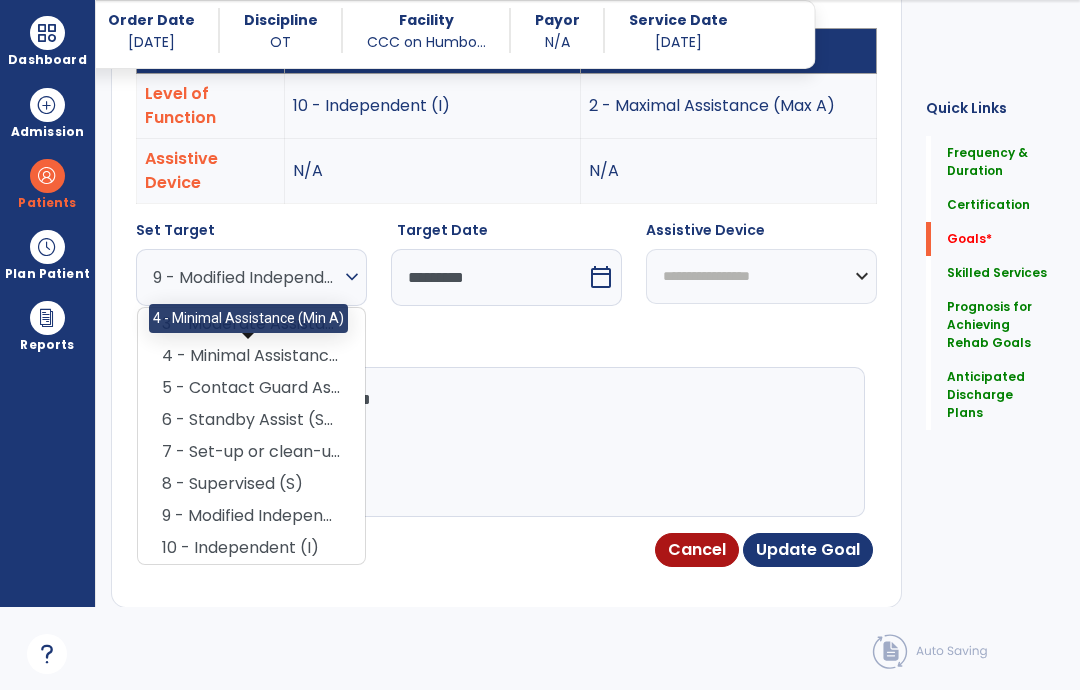 click on "4 - Minimal Assistance (Min A)" at bounding box center (251, 356) 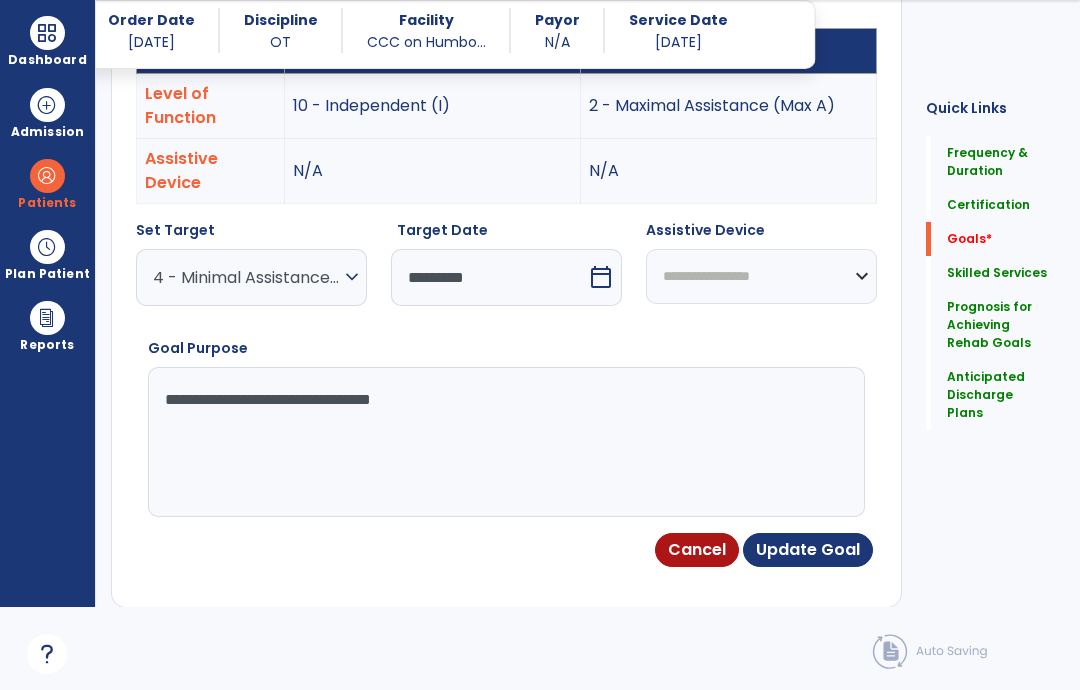 click on "Update Goal" at bounding box center [808, 550] 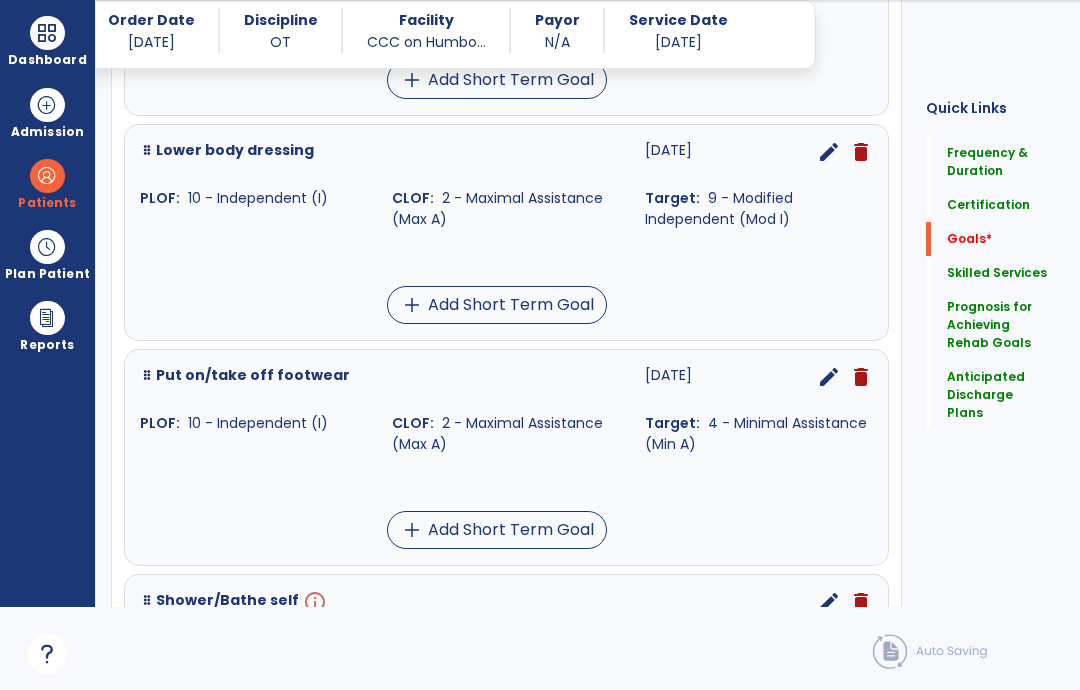 scroll, scrollTop: 1146, scrollLeft: 0, axis: vertical 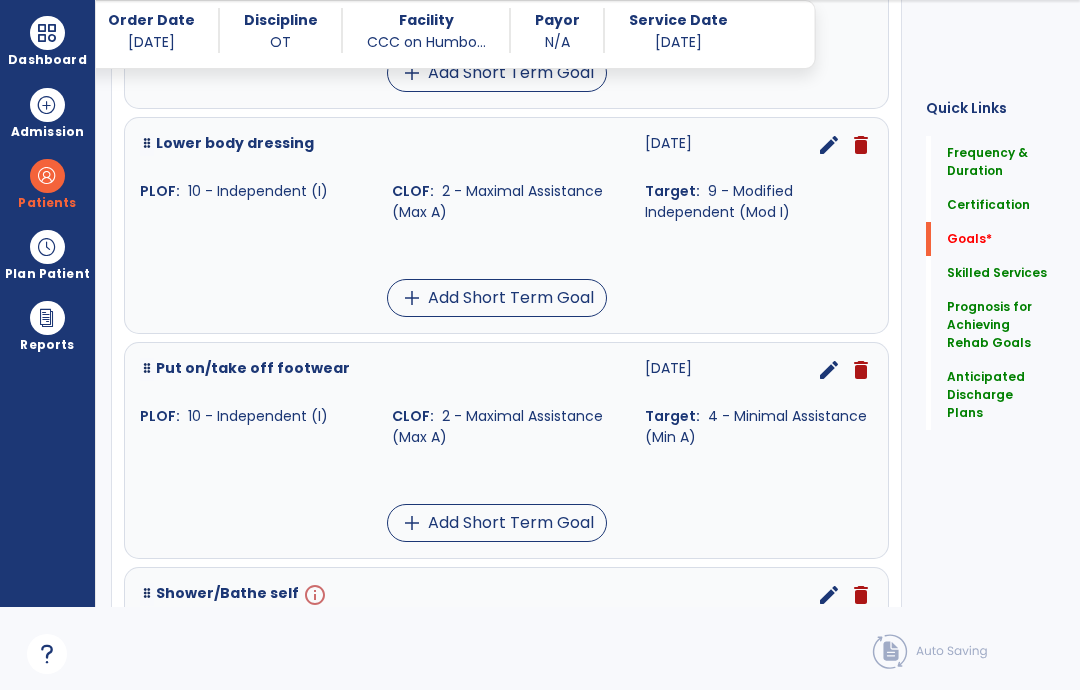 click on "edit" at bounding box center [829, 145] 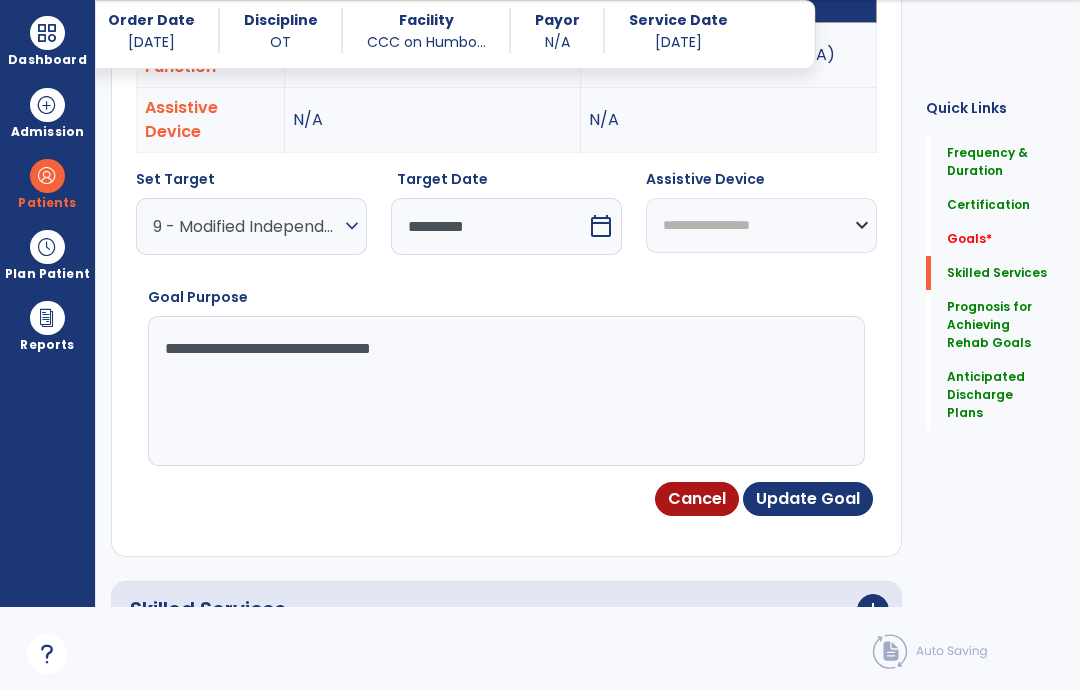 scroll, scrollTop: 637, scrollLeft: 0, axis: vertical 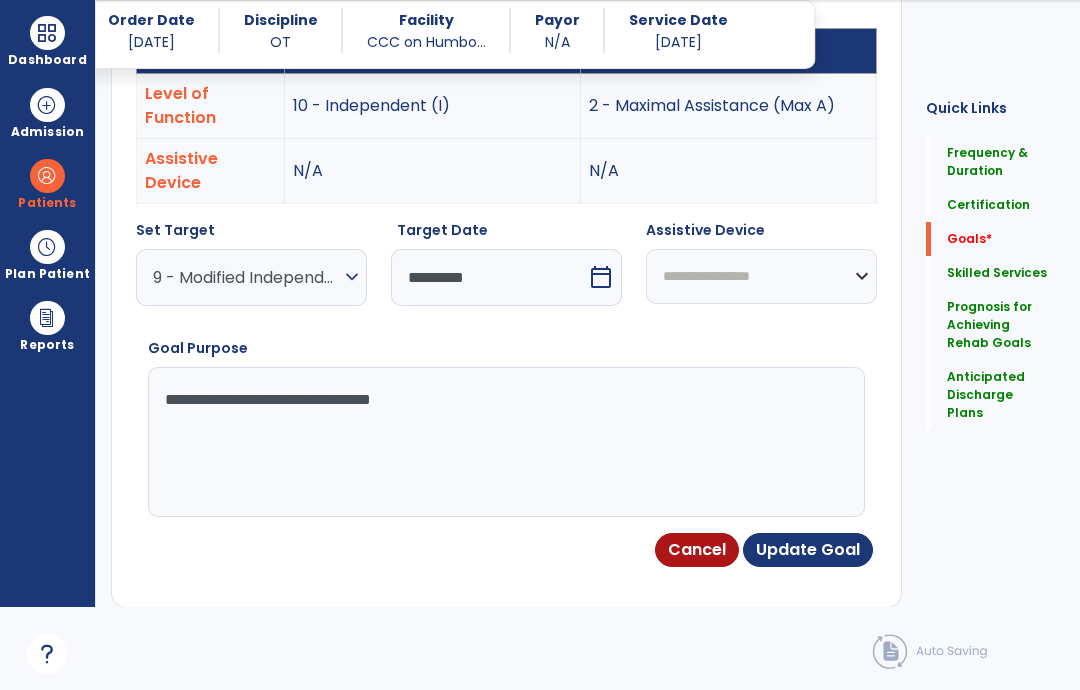 click on "9 - Modified Independent (Mod I)" at bounding box center [246, 277] 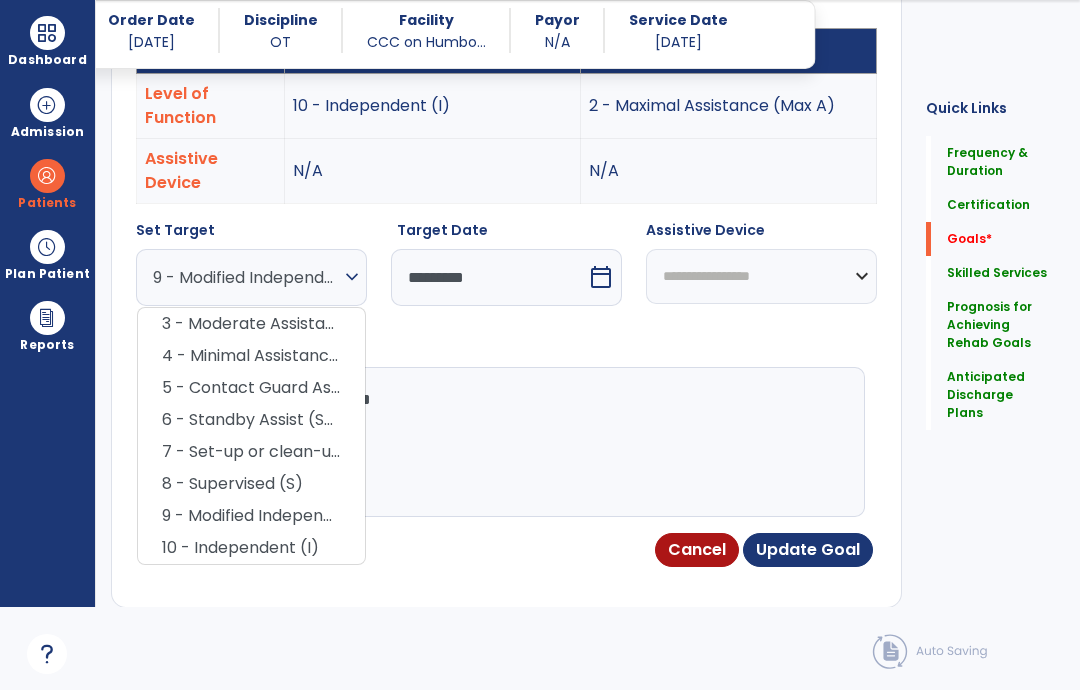 click on "4 - Minimal Assistance (Min A)" at bounding box center [251, 356] 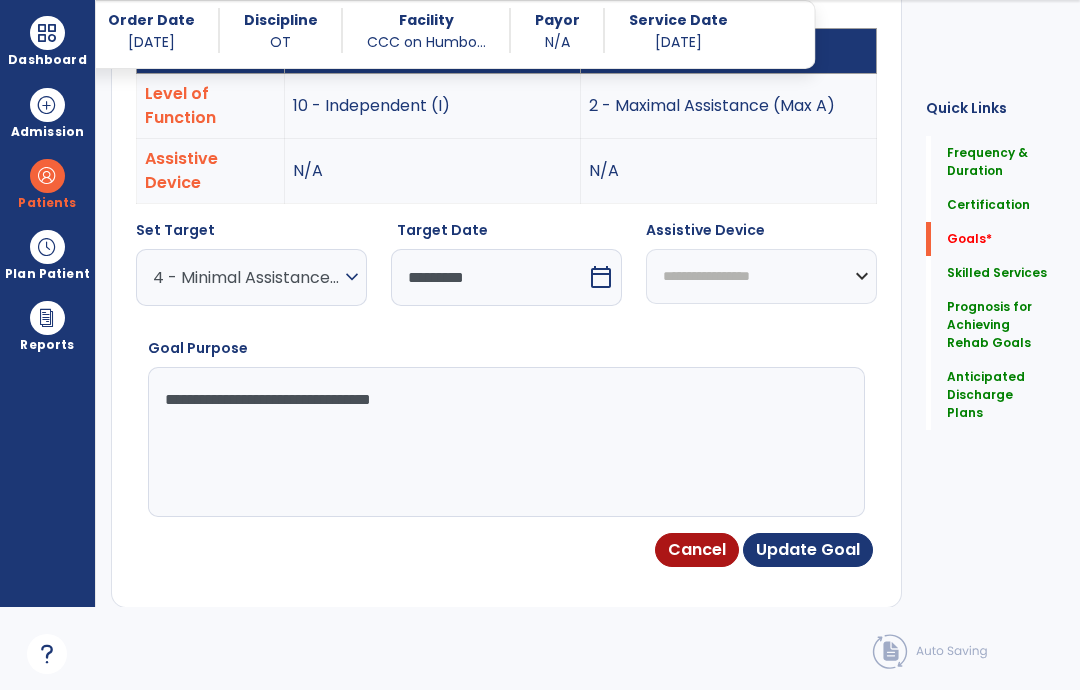 click on "Update Goal" at bounding box center [808, 550] 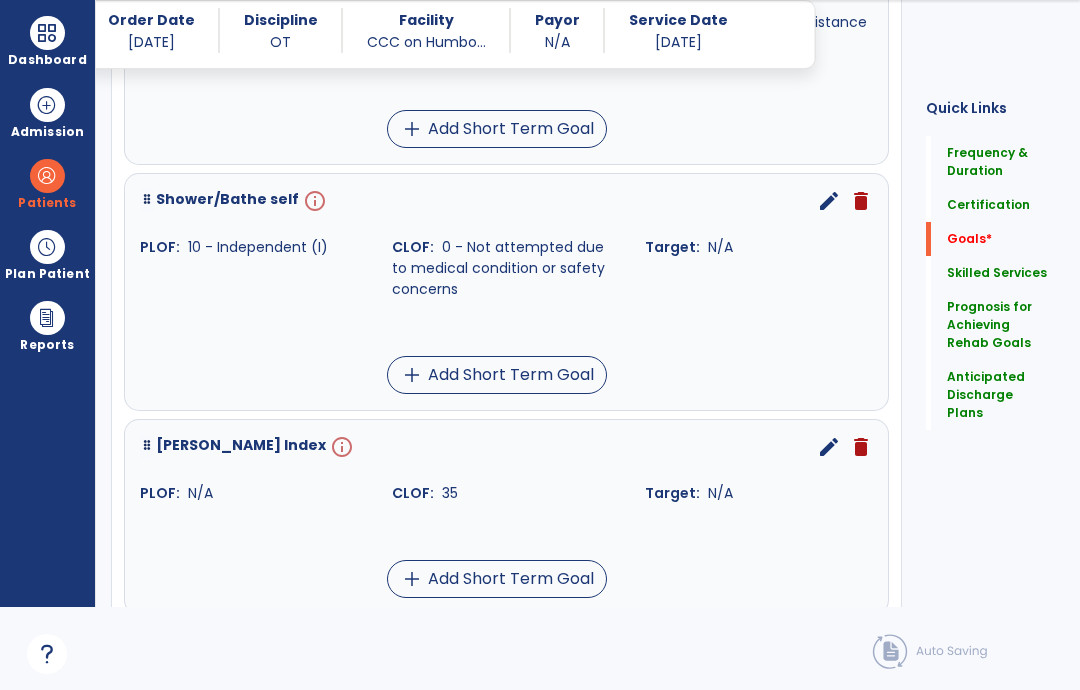 scroll, scrollTop: 1541, scrollLeft: 0, axis: vertical 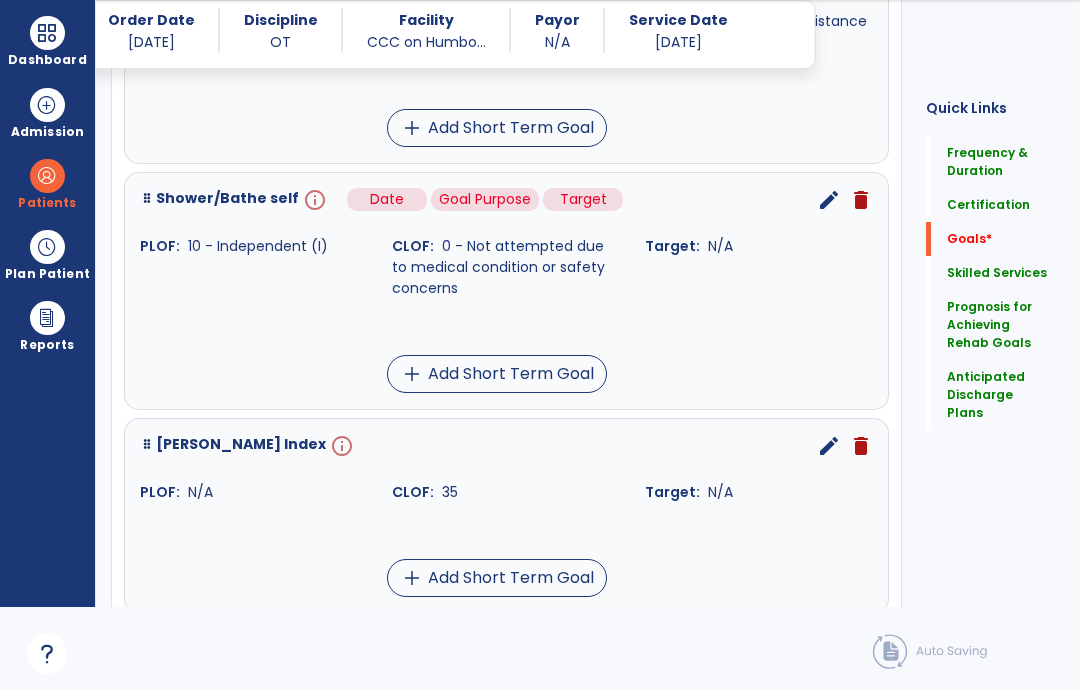 click on "info" at bounding box center [313, 200] 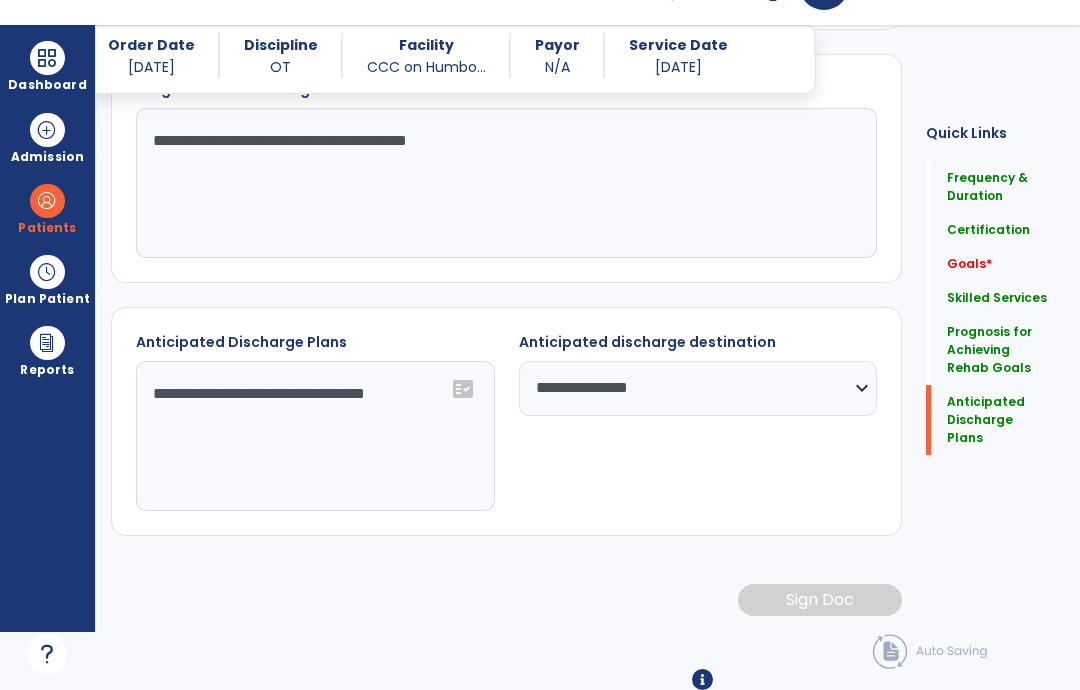 scroll, scrollTop: 1518, scrollLeft: 0, axis: vertical 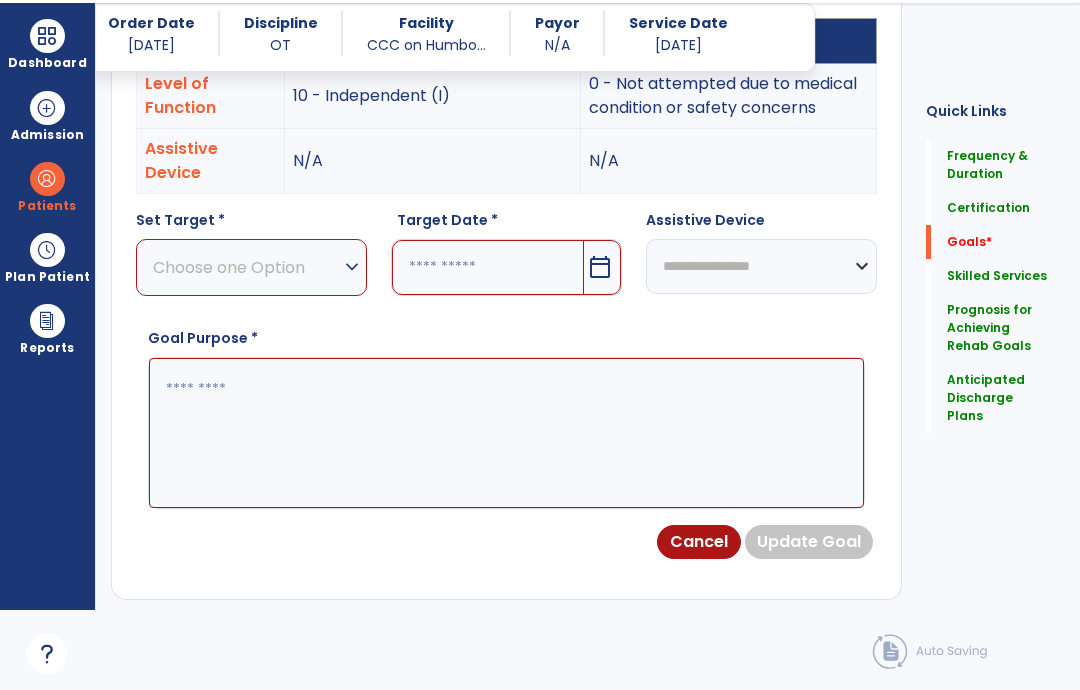 click on "calendar_today" at bounding box center [600, 267] 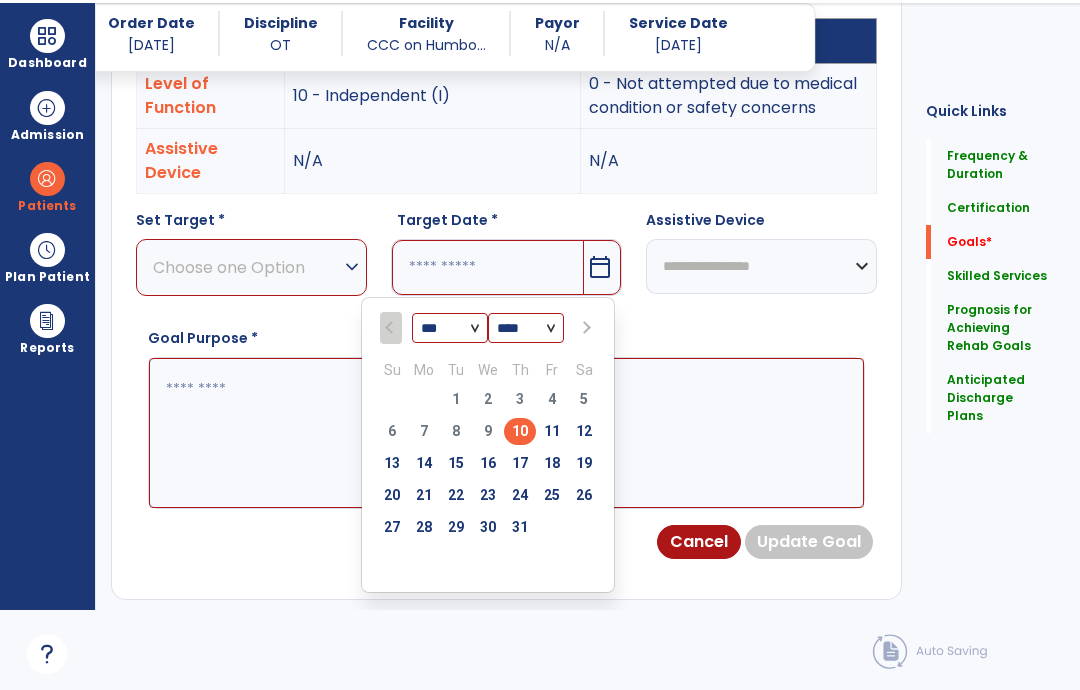 click on "31" at bounding box center (520, 527) 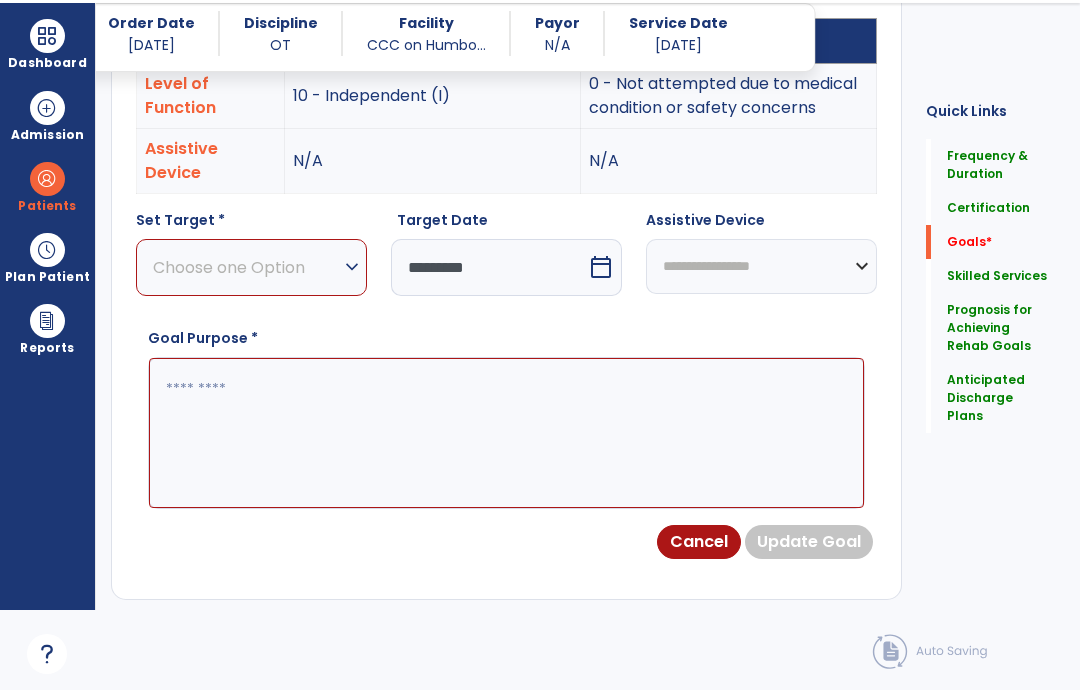 click on "Choose one Option" at bounding box center (246, 267) 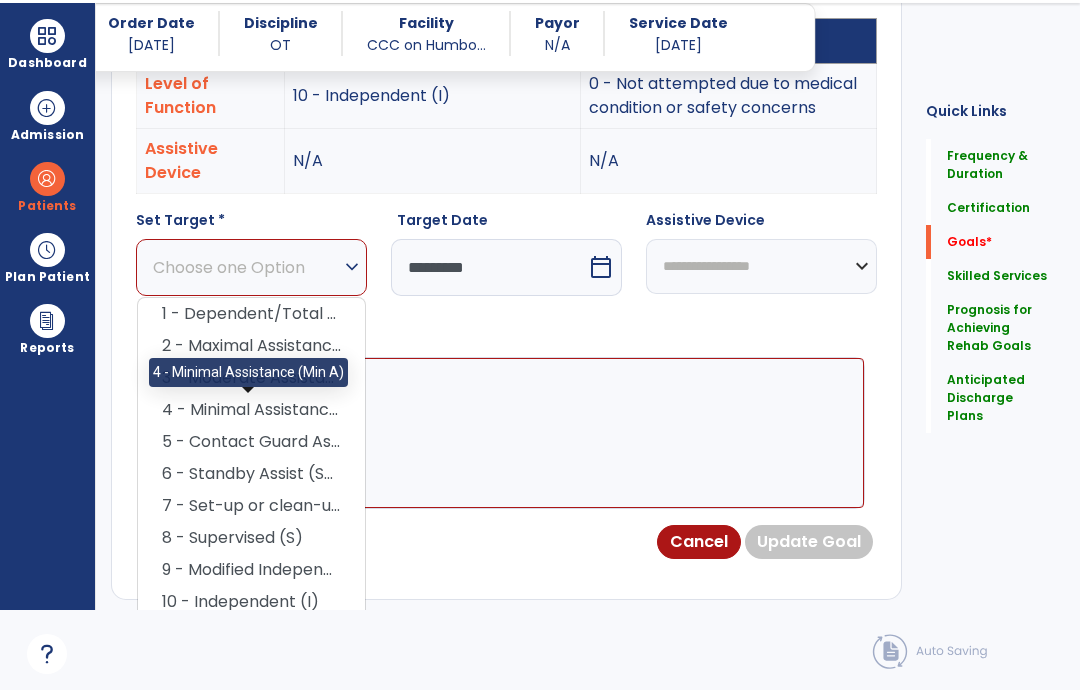 click on "4 - Minimal Assistance (Min A)" at bounding box center [251, 410] 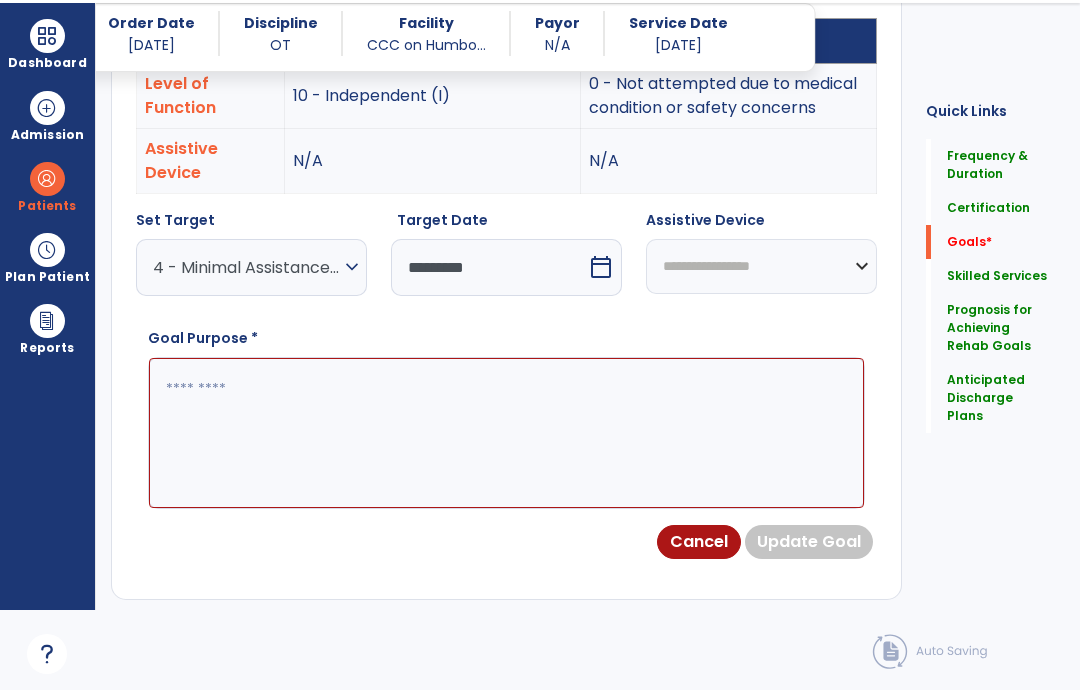 click at bounding box center [506, 433] 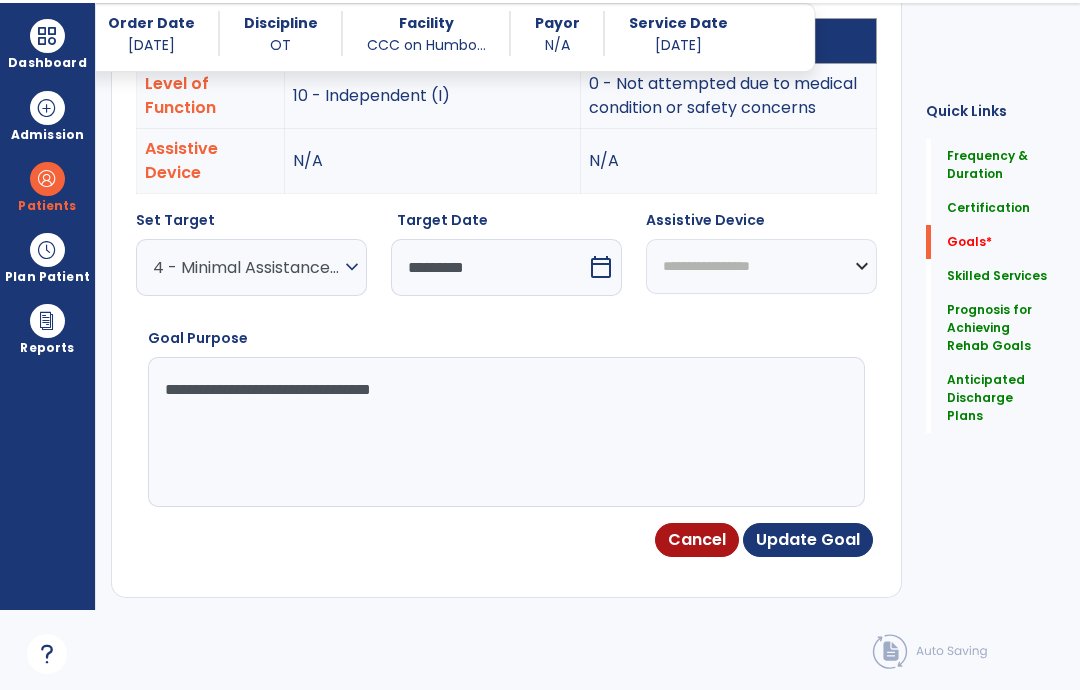 click on "Update Goal" at bounding box center [808, 540] 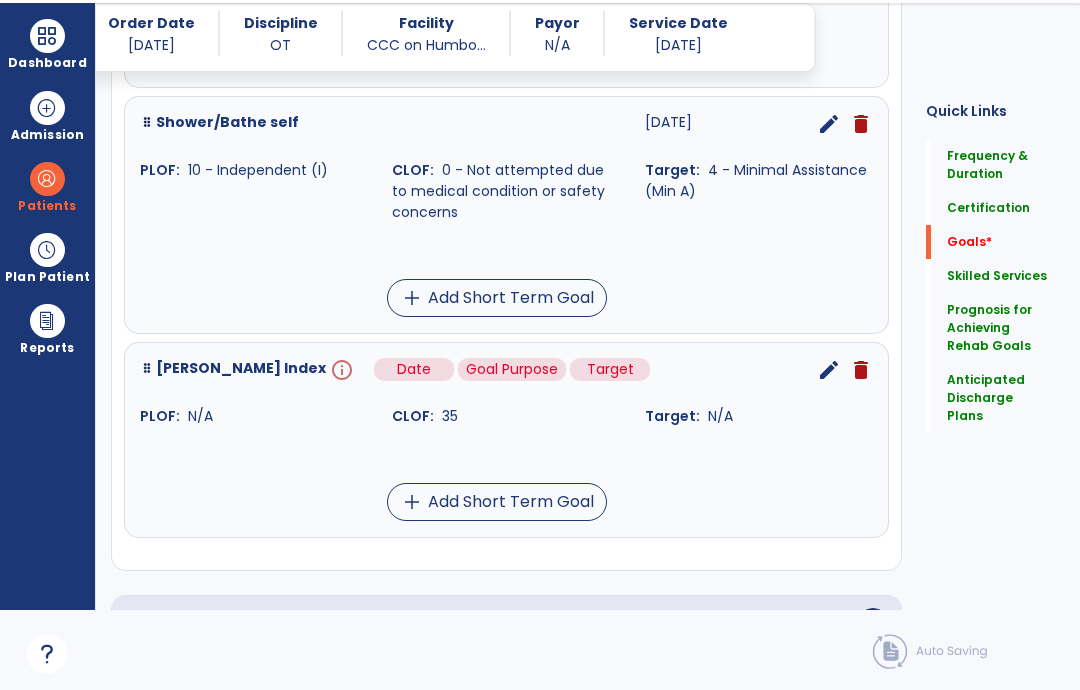 click on "info" at bounding box center [340, 370] 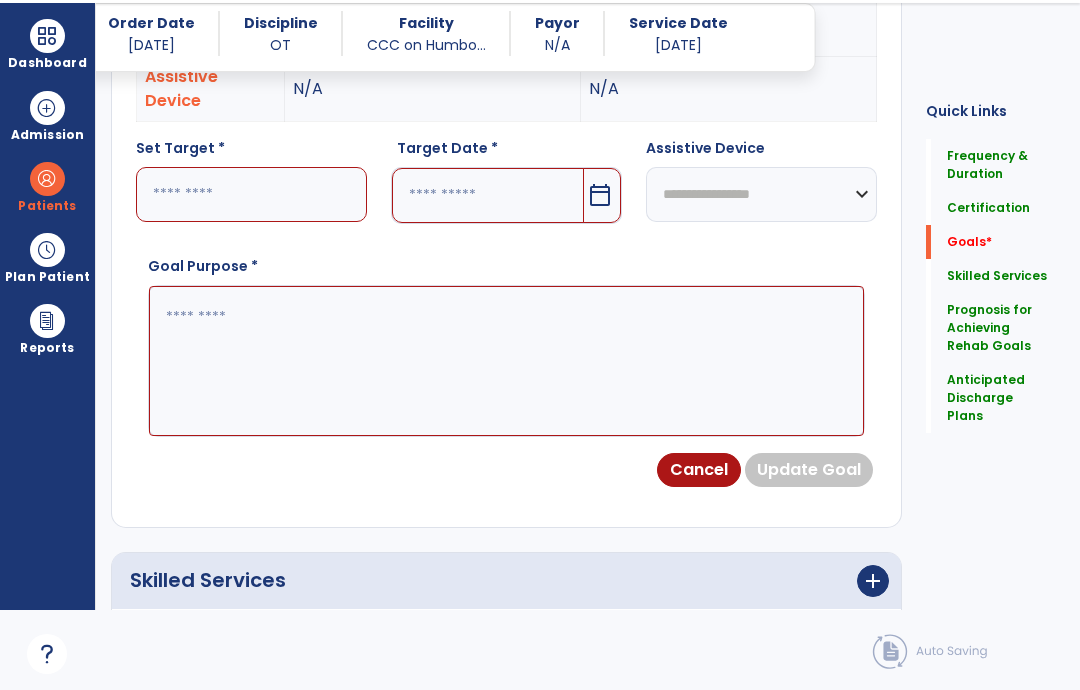 scroll, scrollTop: 721, scrollLeft: 0, axis: vertical 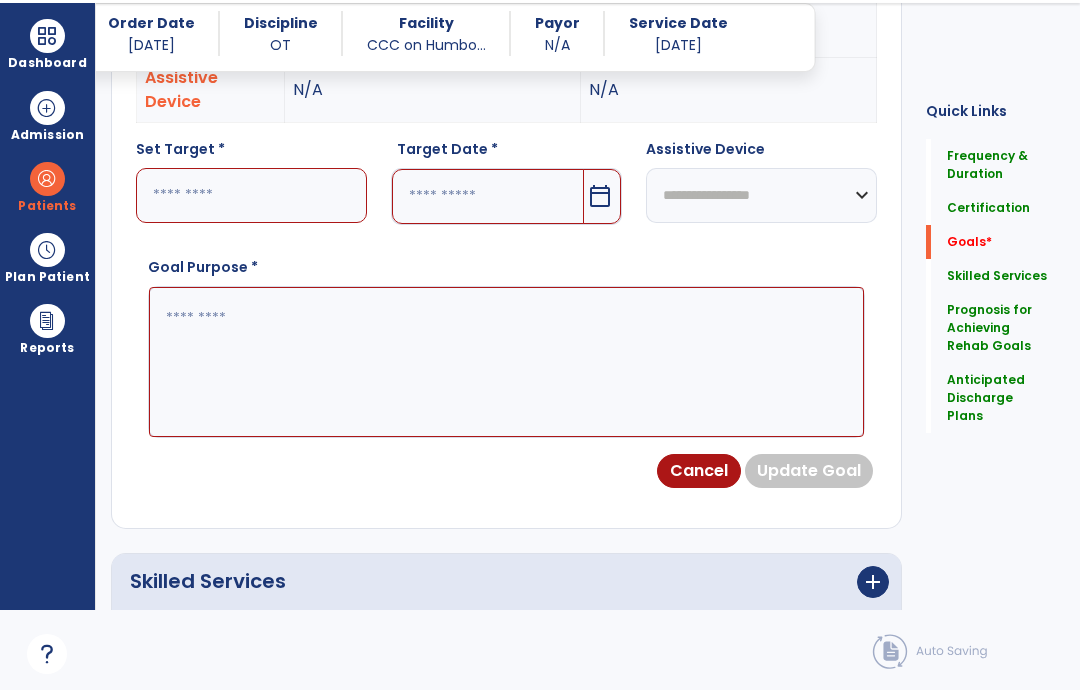 click on "calendar_today" at bounding box center [600, 196] 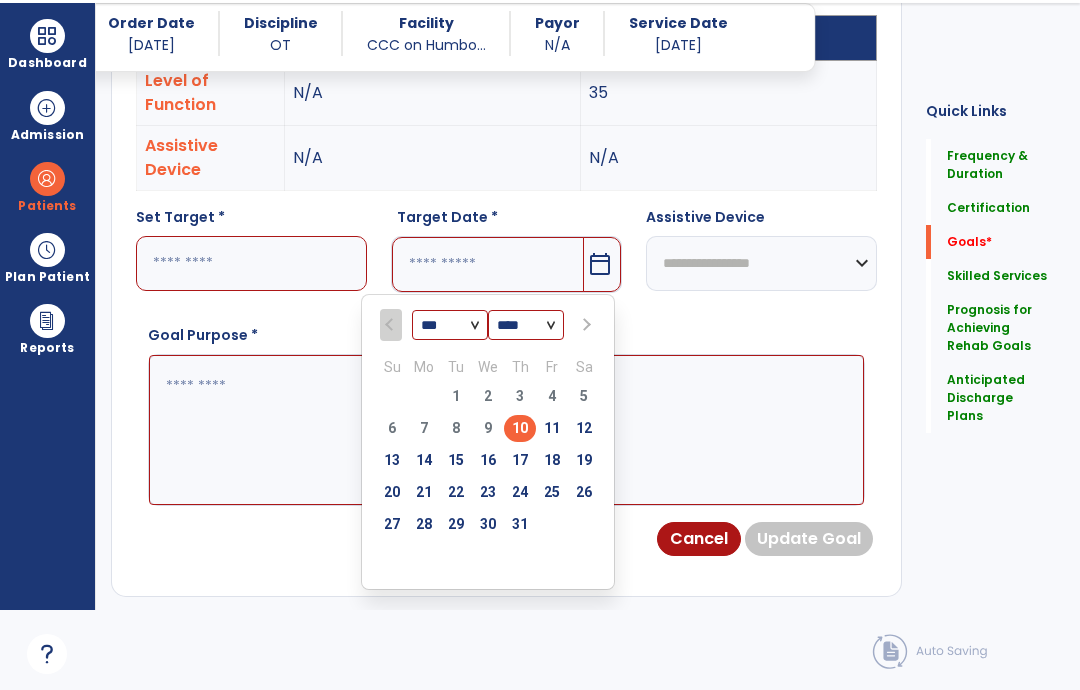 scroll, scrollTop: 654, scrollLeft: 0, axis: vertical 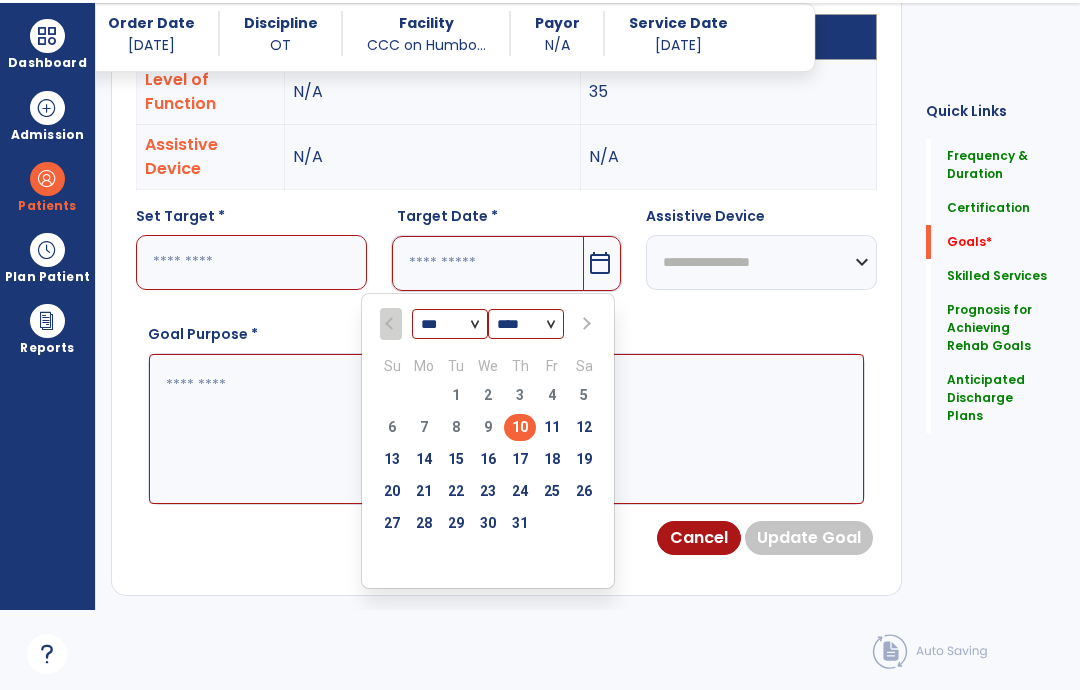click on "31" at bounding box center (520, 523) 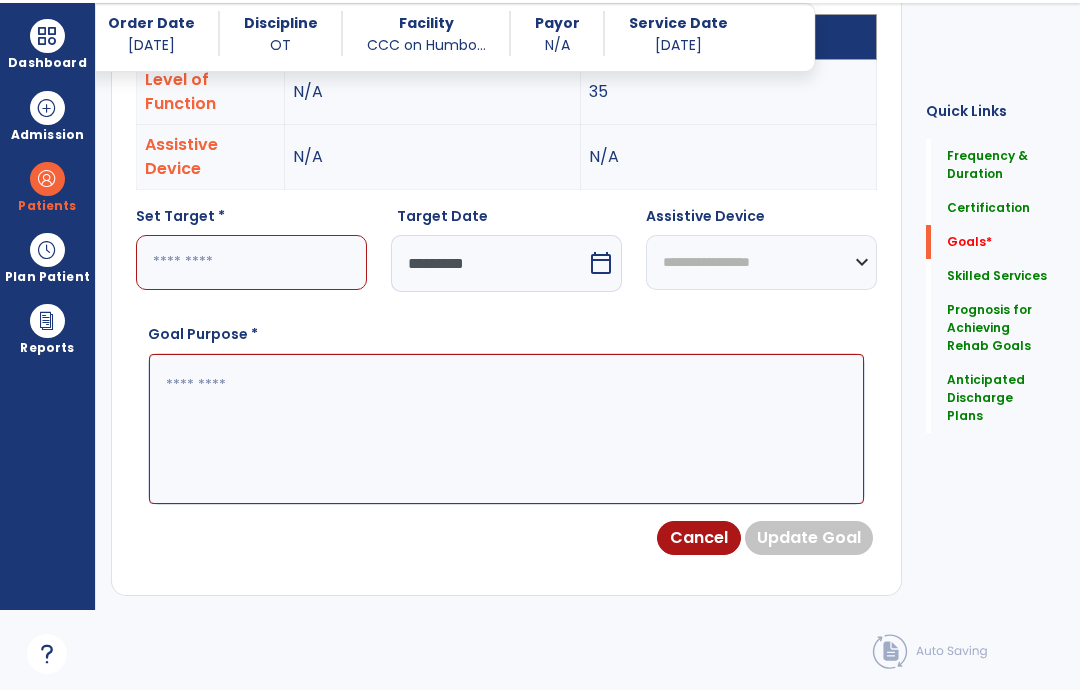 click at bounding box center [251, 262] 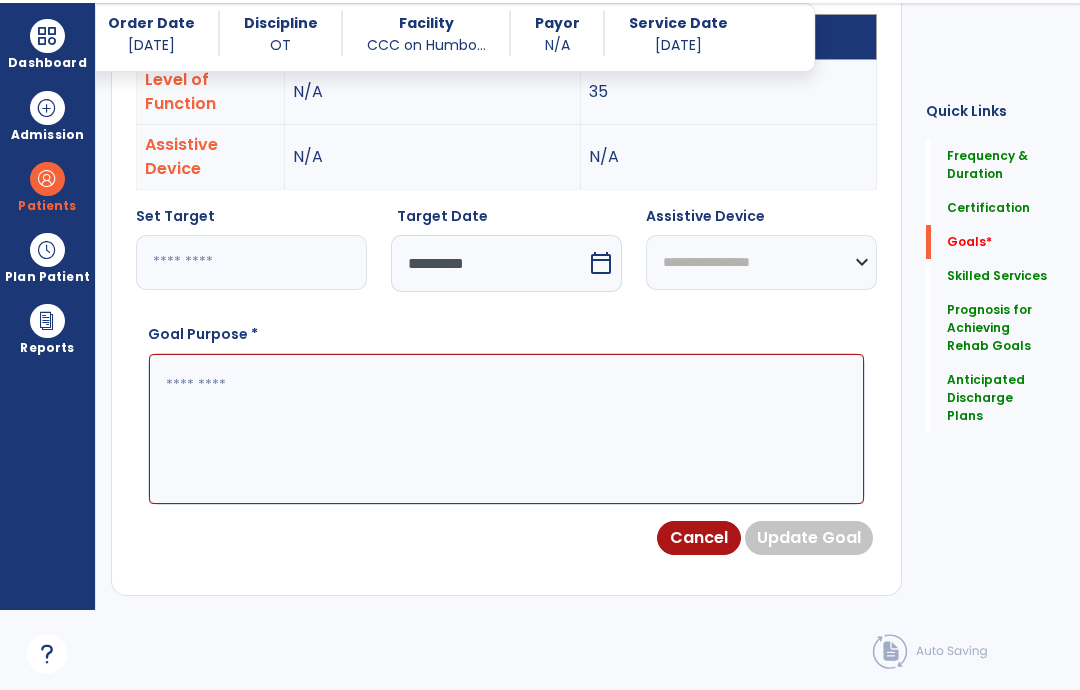 type on "**" 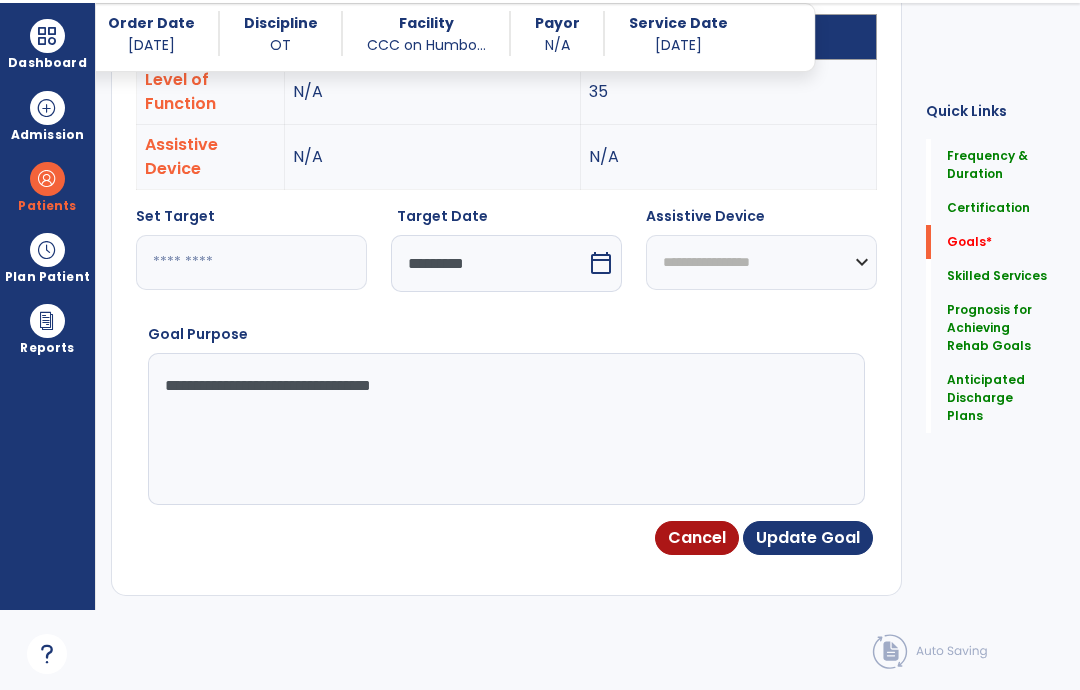 type on "**********" 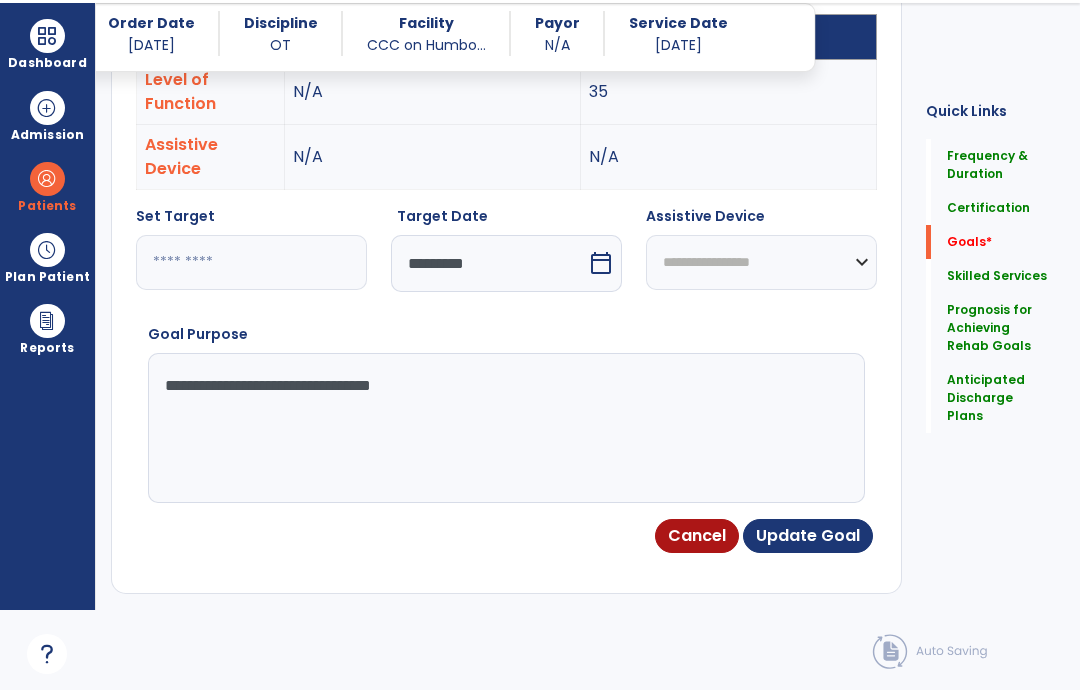 click on "Update Goal" at bounding box center [808, 536] 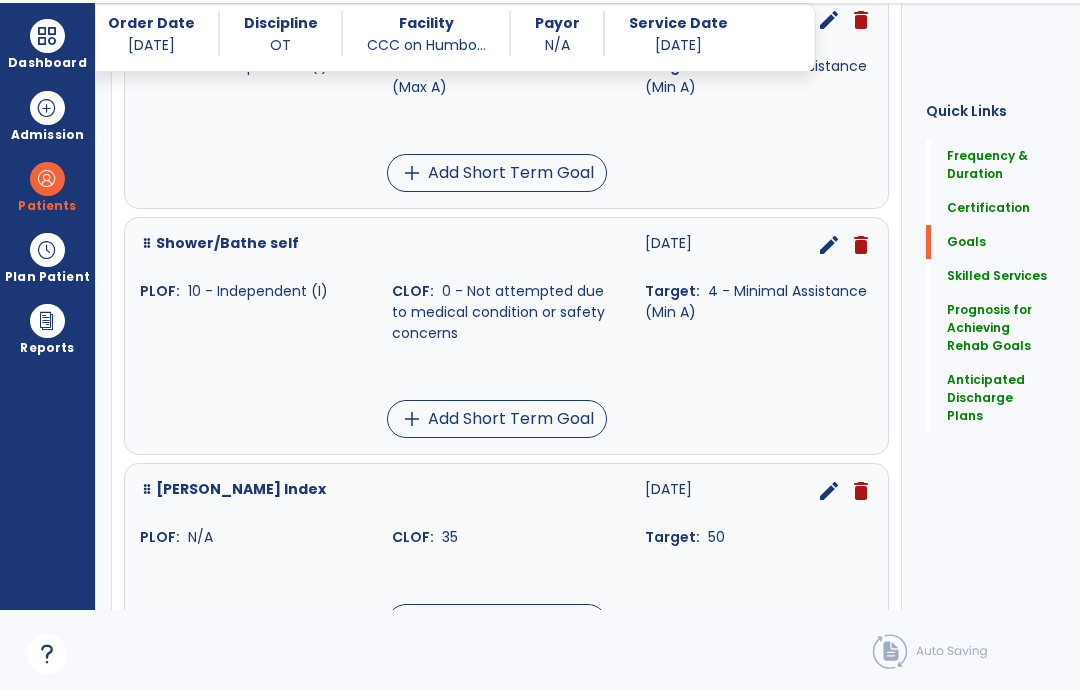 scroll, scrollTop: 1499, scrollLeft: 0, axis: vertical 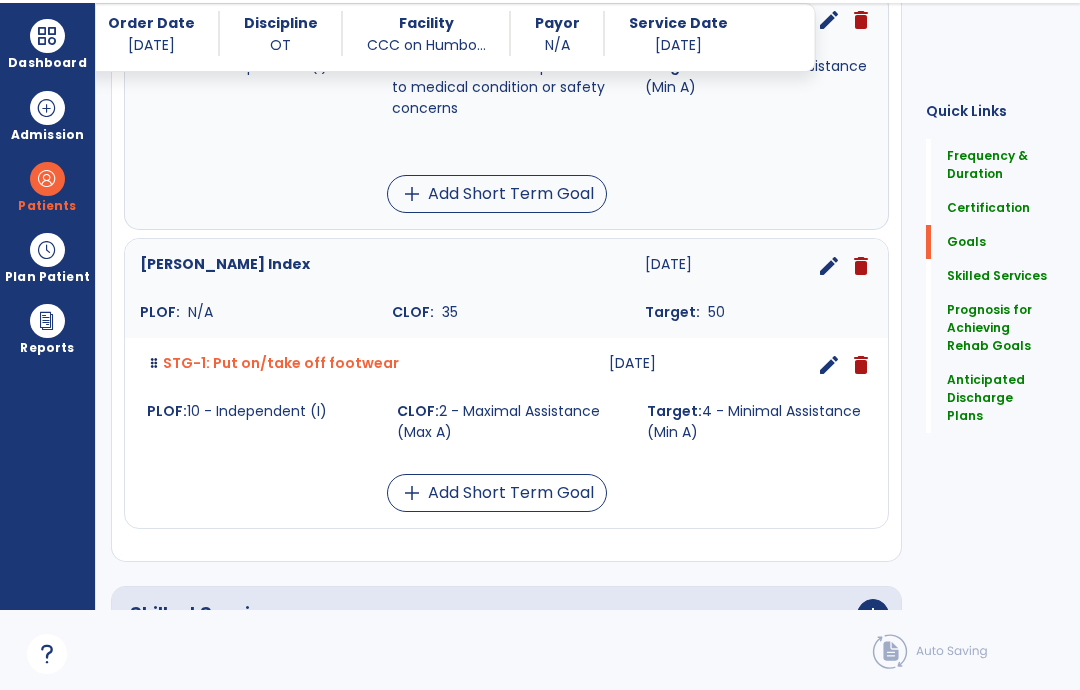 click on "Barthel Index  07-31-2025  edit delete PLOF:    N/A CLOF:    35 Target:    50" at bounding box center (506, 288) 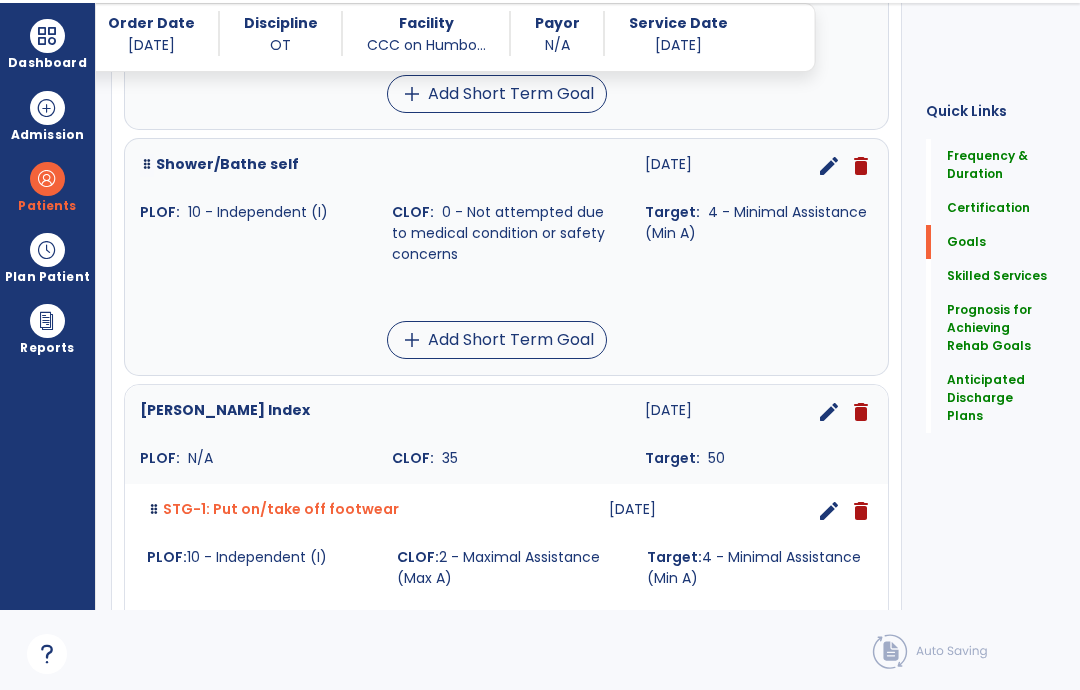scroll, scrollTop: 1358, scrollLeft: 0, axis: vertical 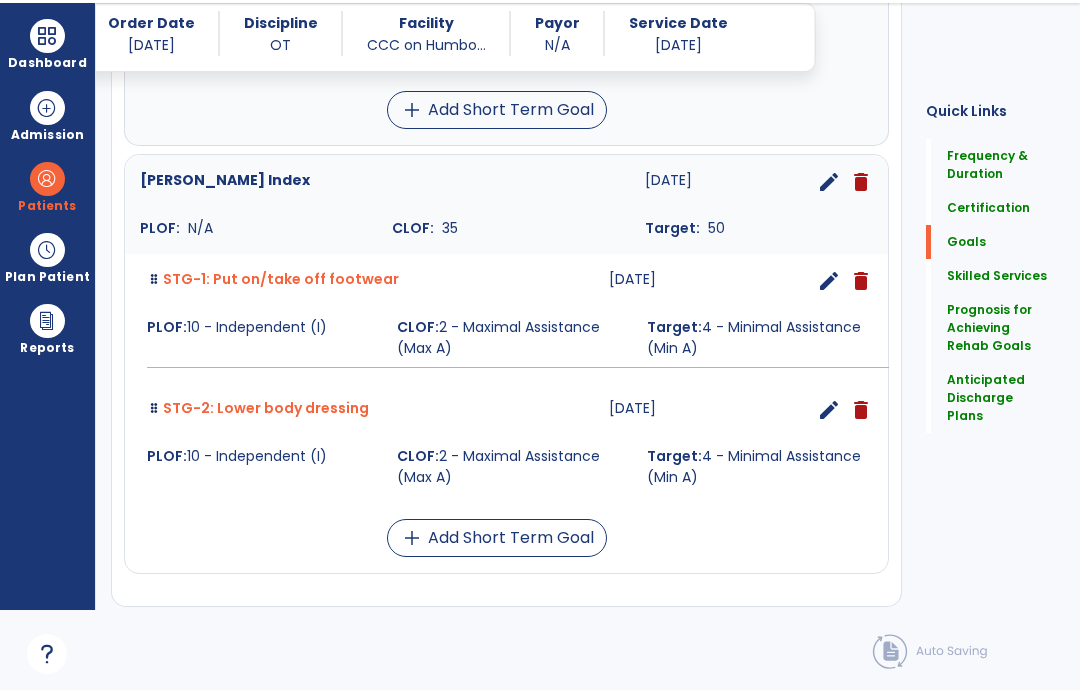 click on "Quick Links  Frequency & Duration   Frequency & Duration   Certification   Certification   Goals   Goals   Skilled Services   Skilled Services   Prognosis for Achieving Rehab Goals   Prognosis for Achieving Rehab Goals   Anticipated Discharge Plans   Anticipated Discharge Plans" 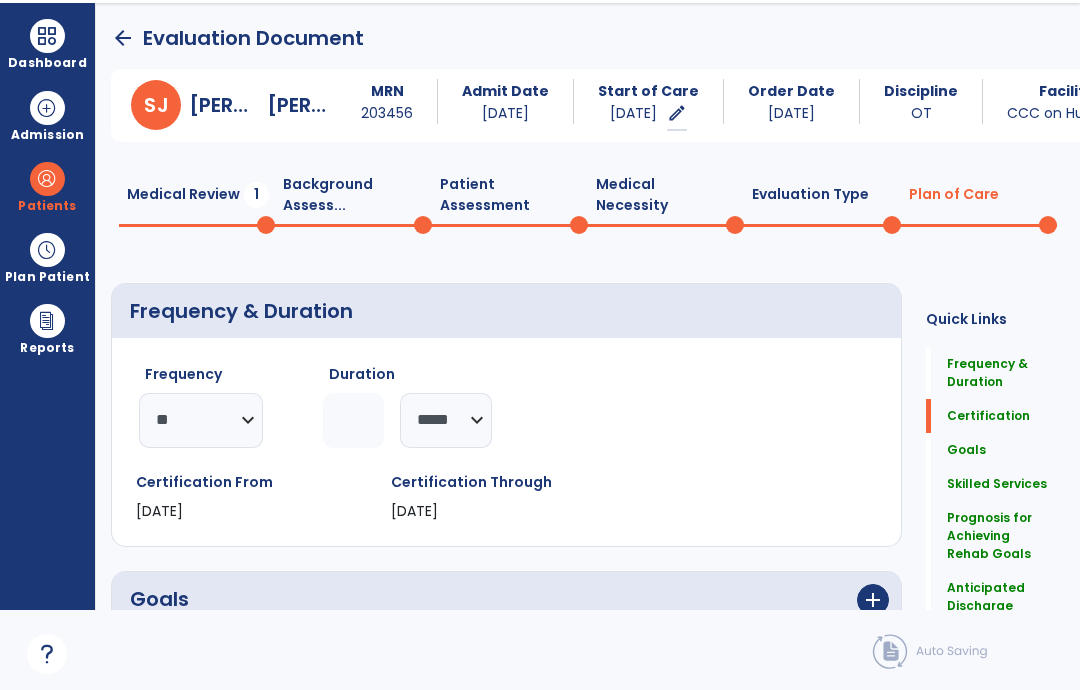 scroll, scrollTop: 0, scrollLeft: 0, axis: both 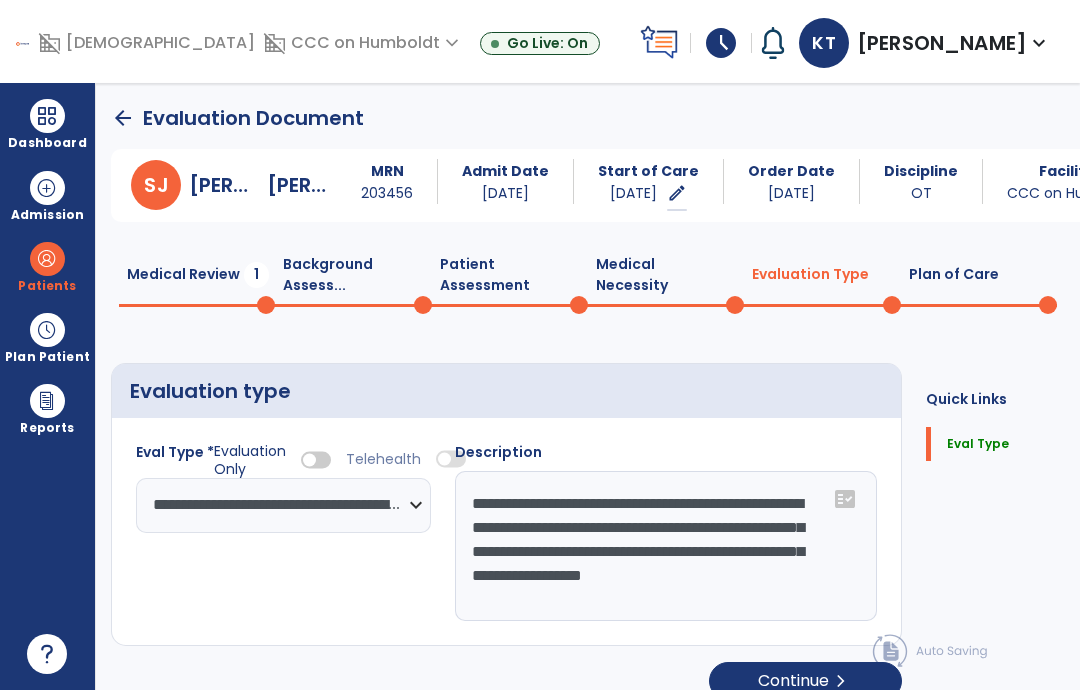 click on "Medical Necessity  0" 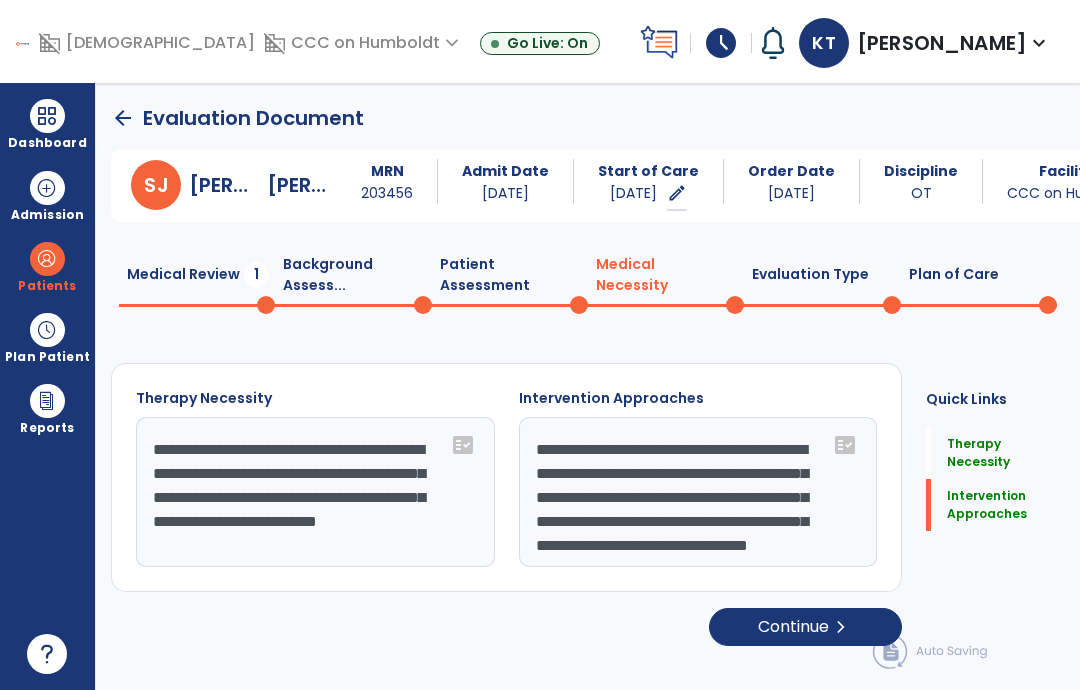 click on "Patient Assessment  0" 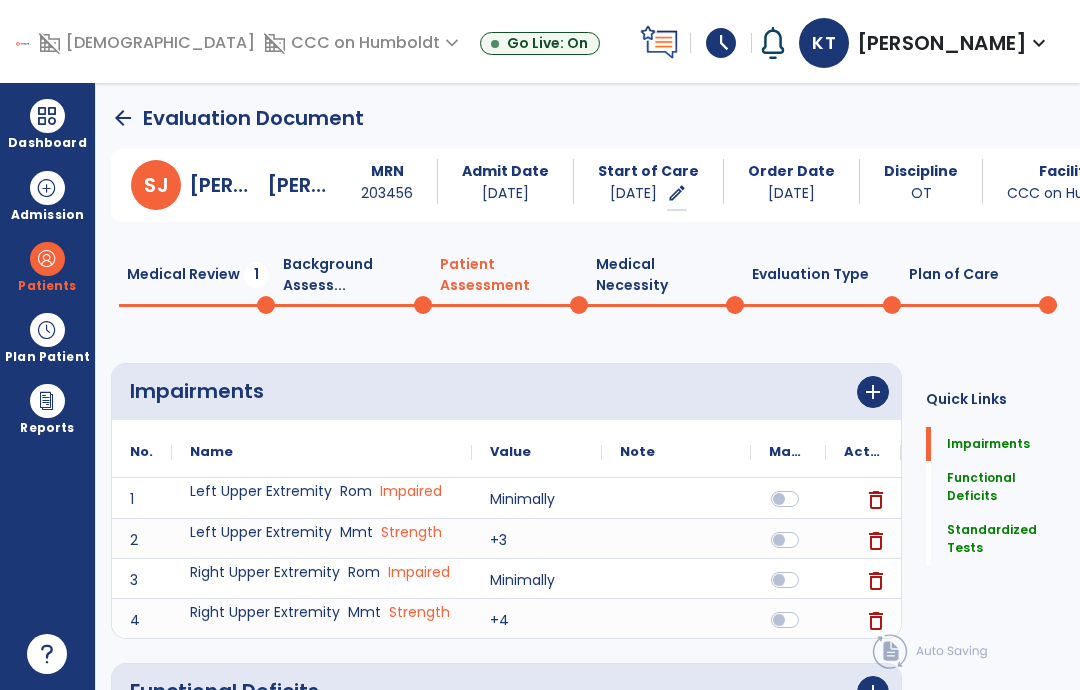 click on "Background Assess...  0" 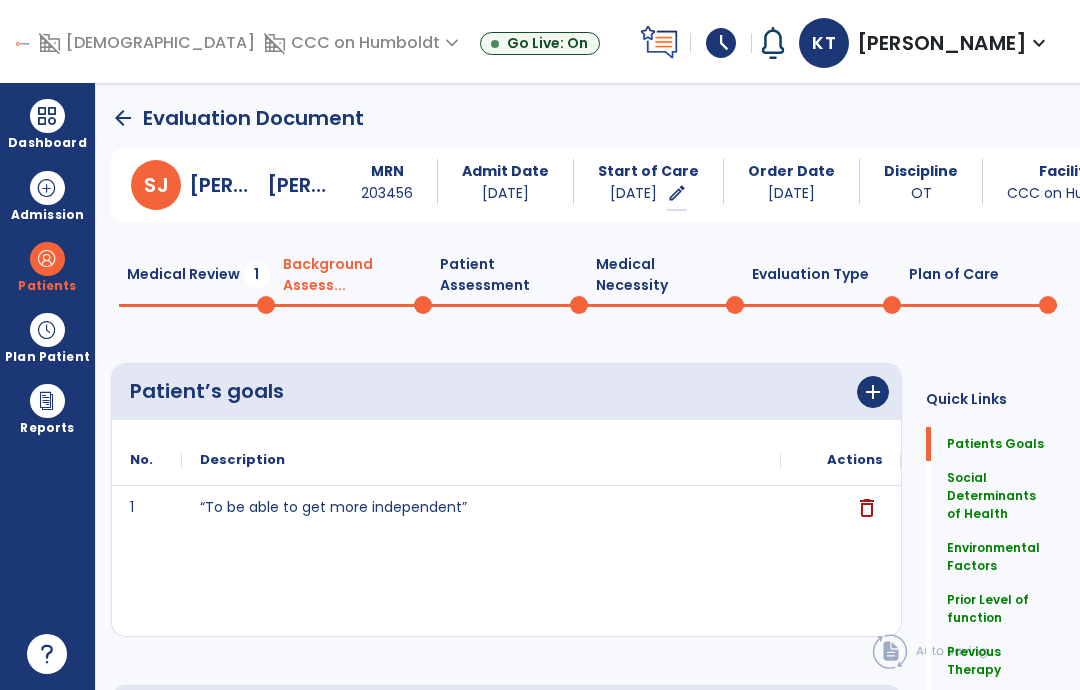 click on "Medical Review  1" 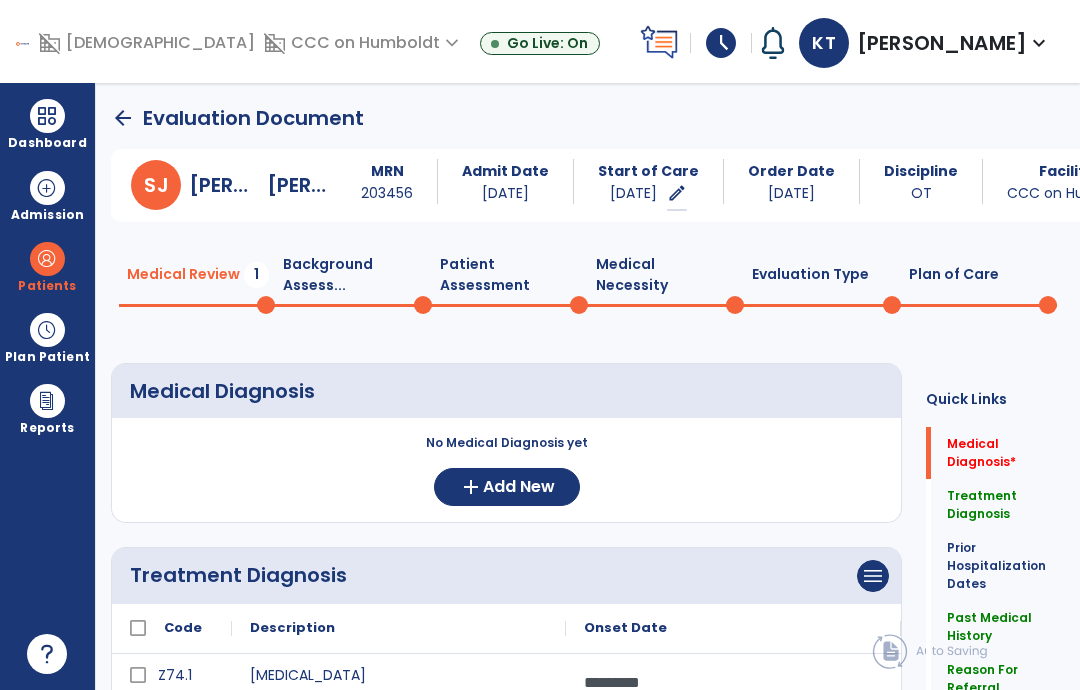 click on "Add New" 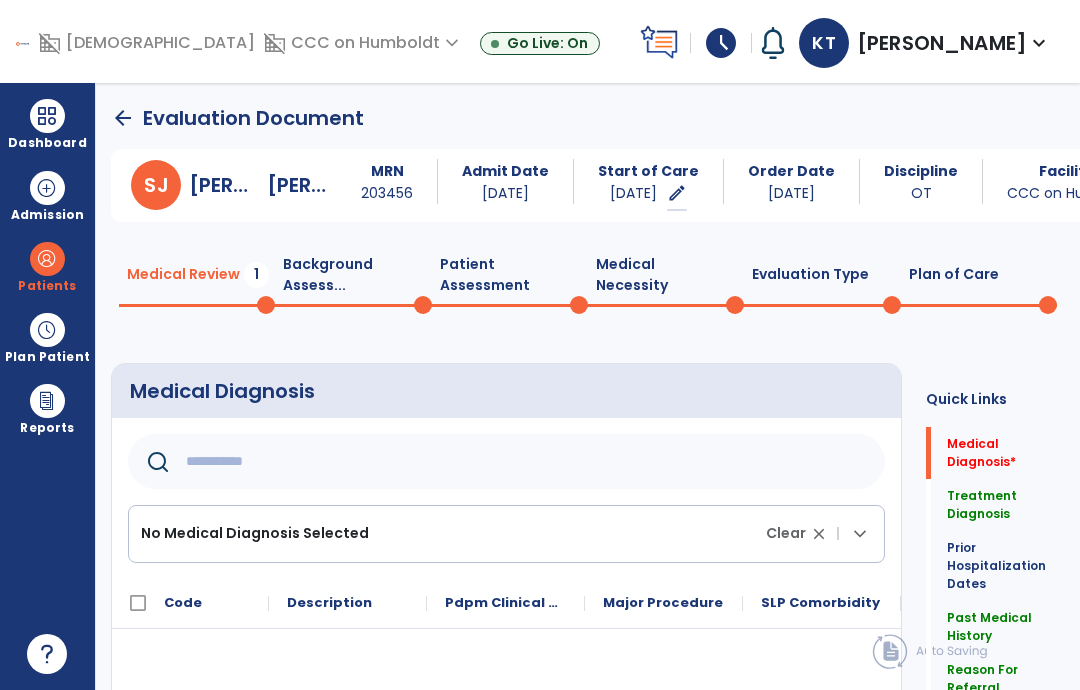 click 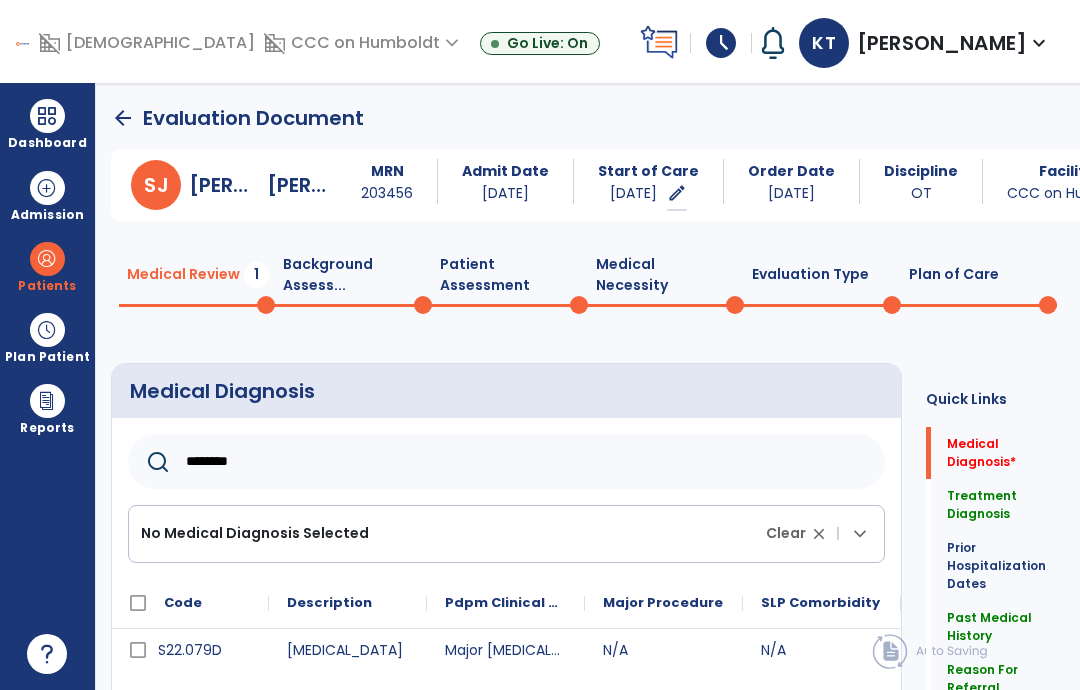 type on "********" 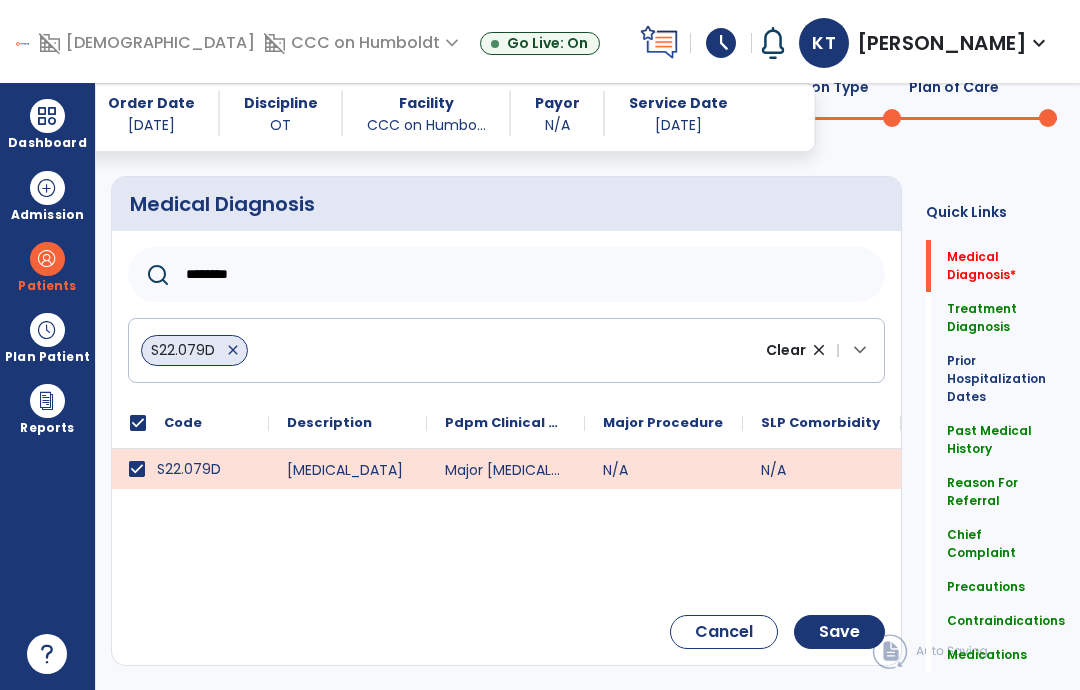 scroll, scrollTop: 175, scrollLeft: 0, axis: vertical 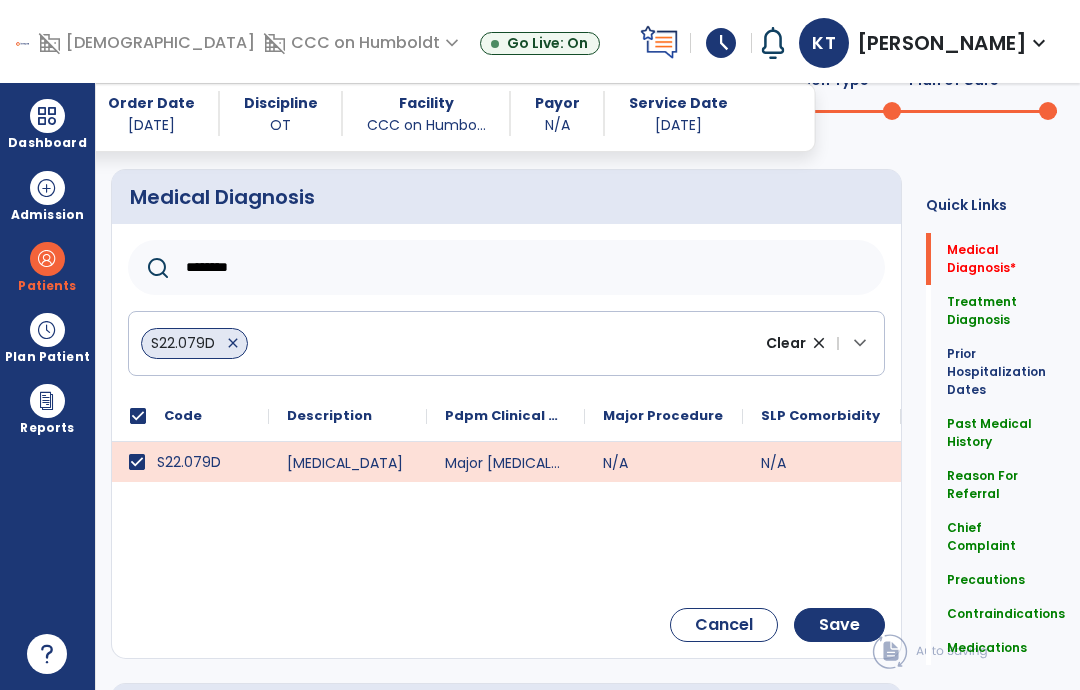 click on "Save" 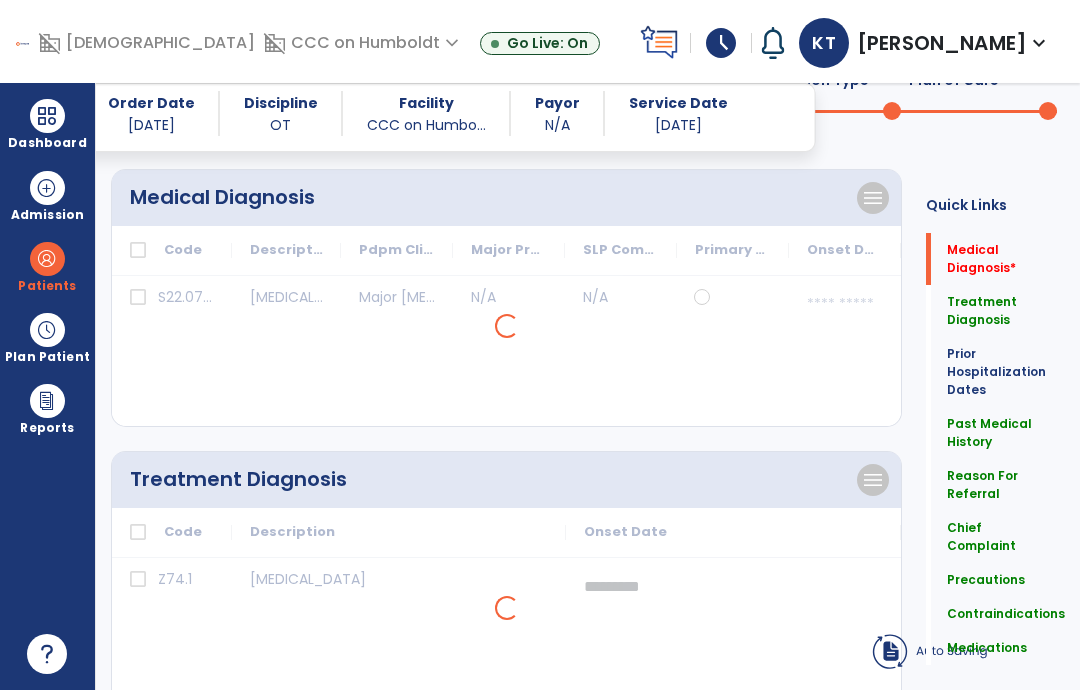 click 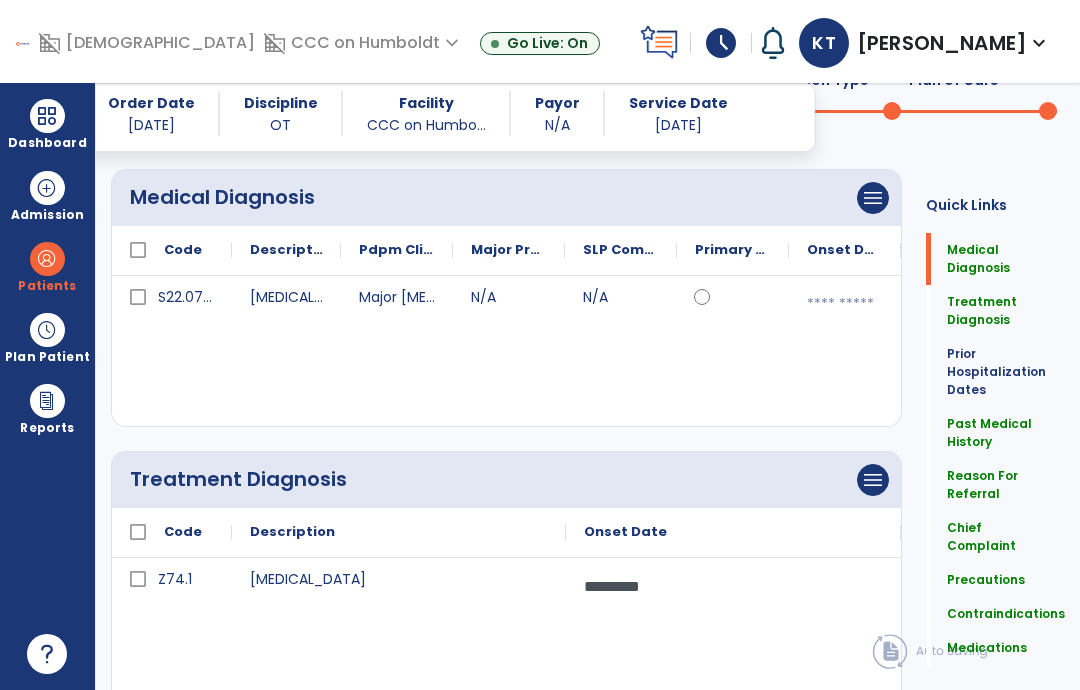 click at bounding box center [845, 304] 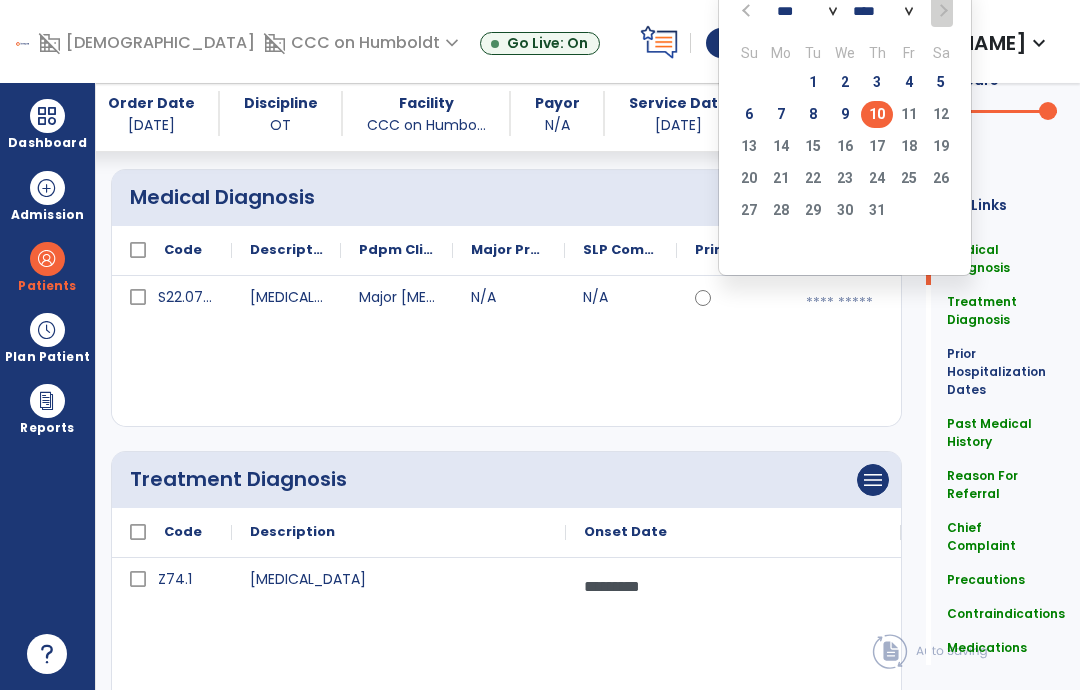 click on "10" 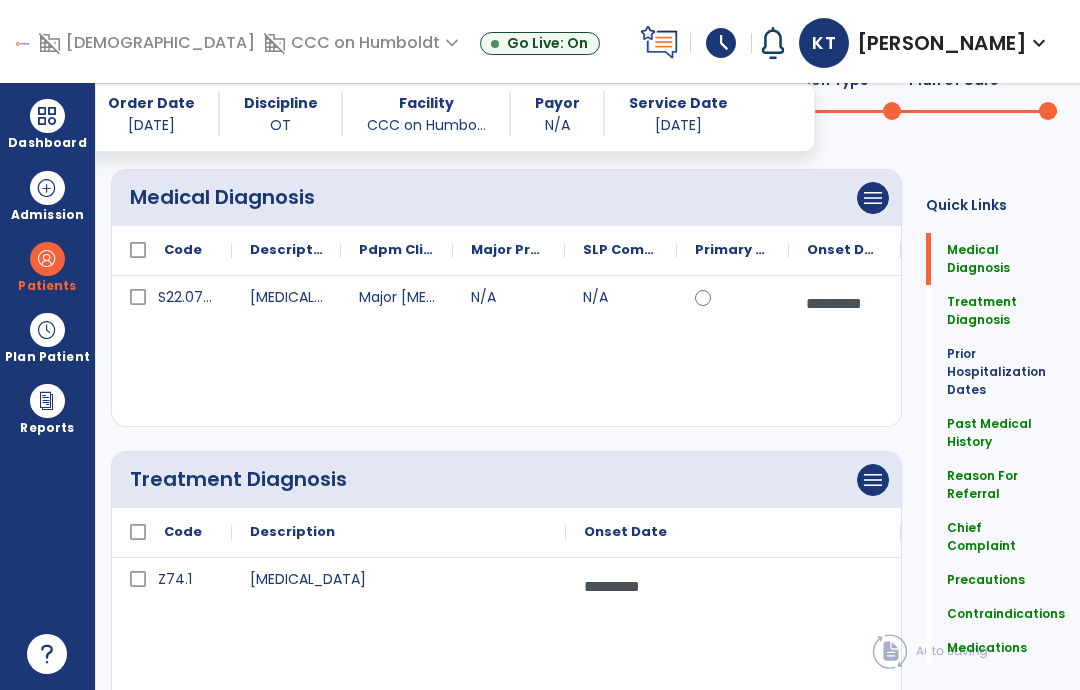 click on "menu" at bounding box center [873, 198] 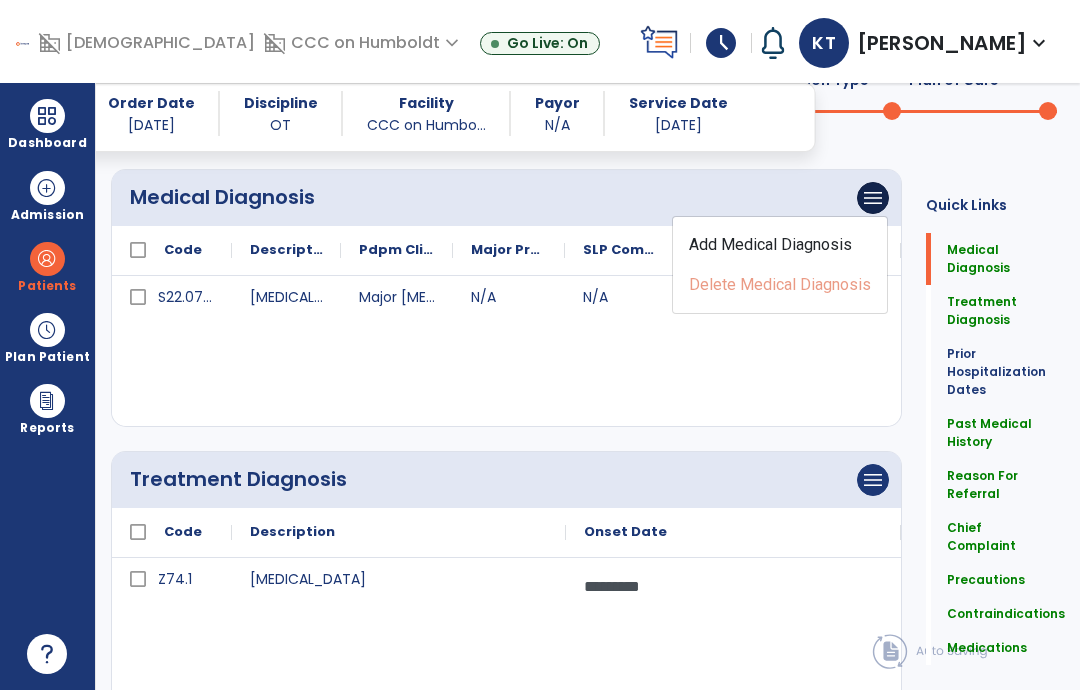 click on "Add Medical Diagnosis" 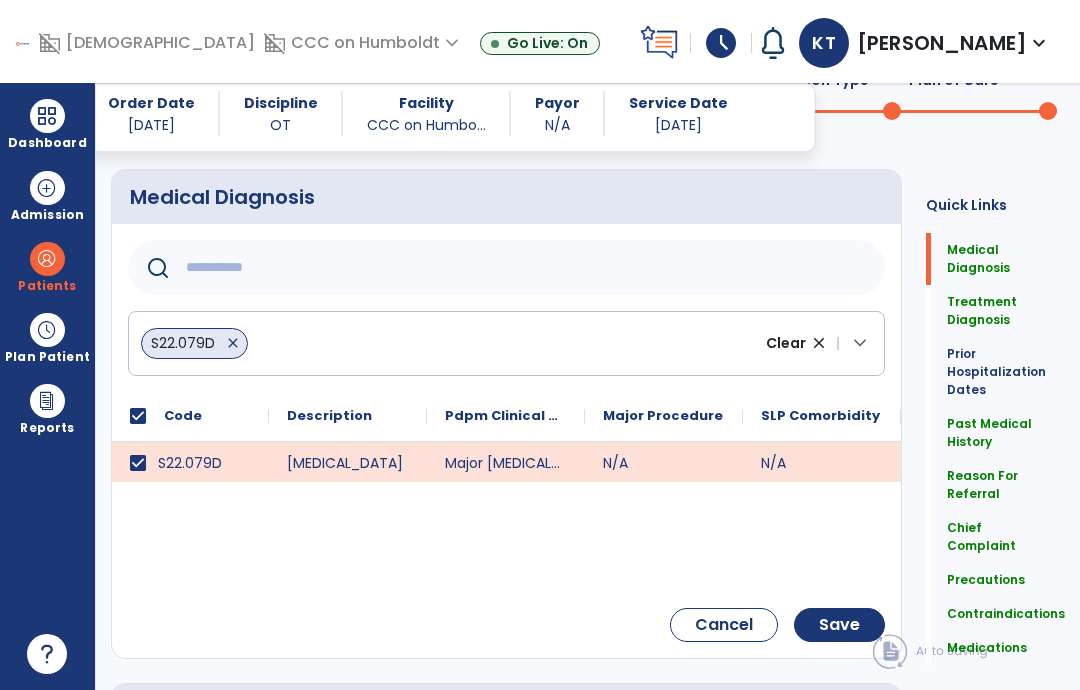 click on "Save" 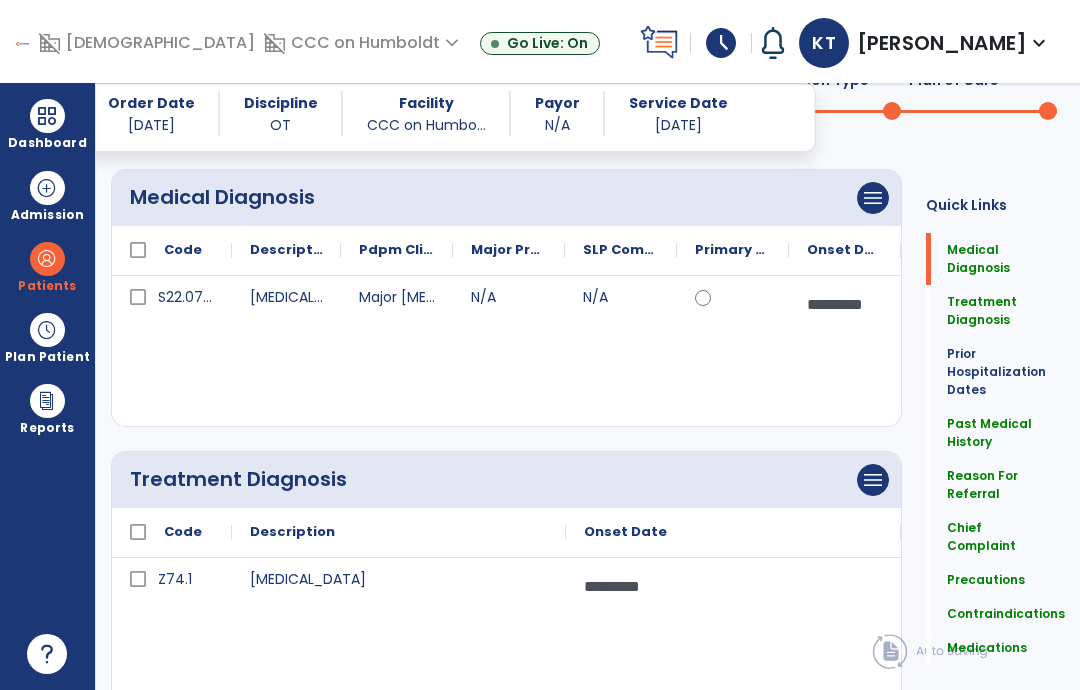 click on "Plan of Care  0" 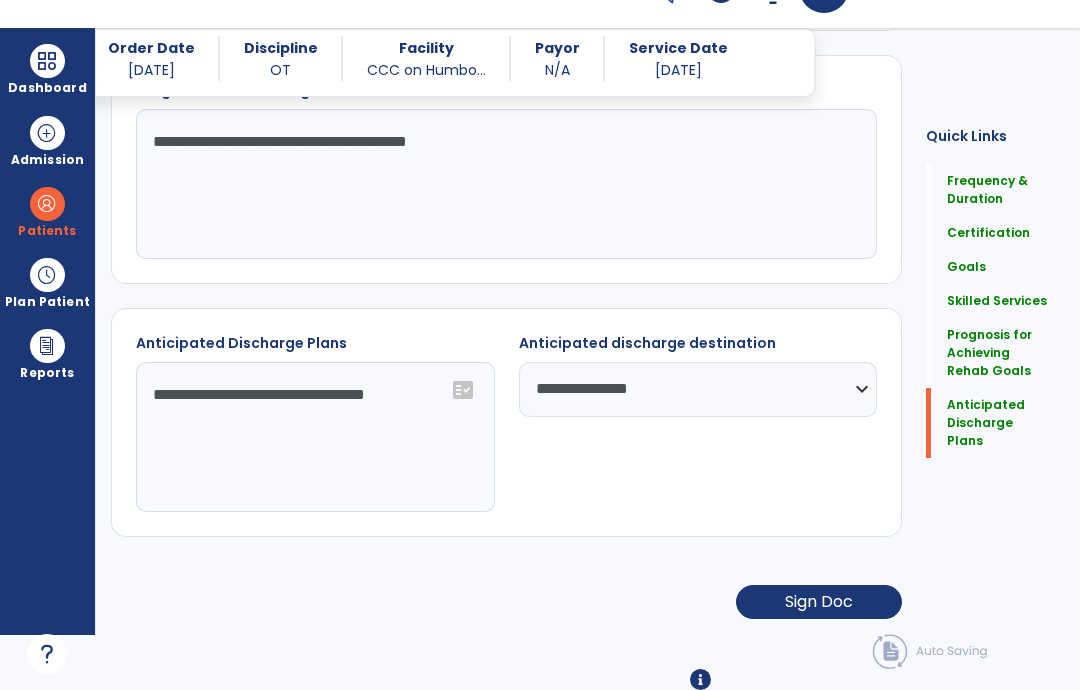 scroll, scrollTop: 2259, scrollLeft: 0, axis: vertical 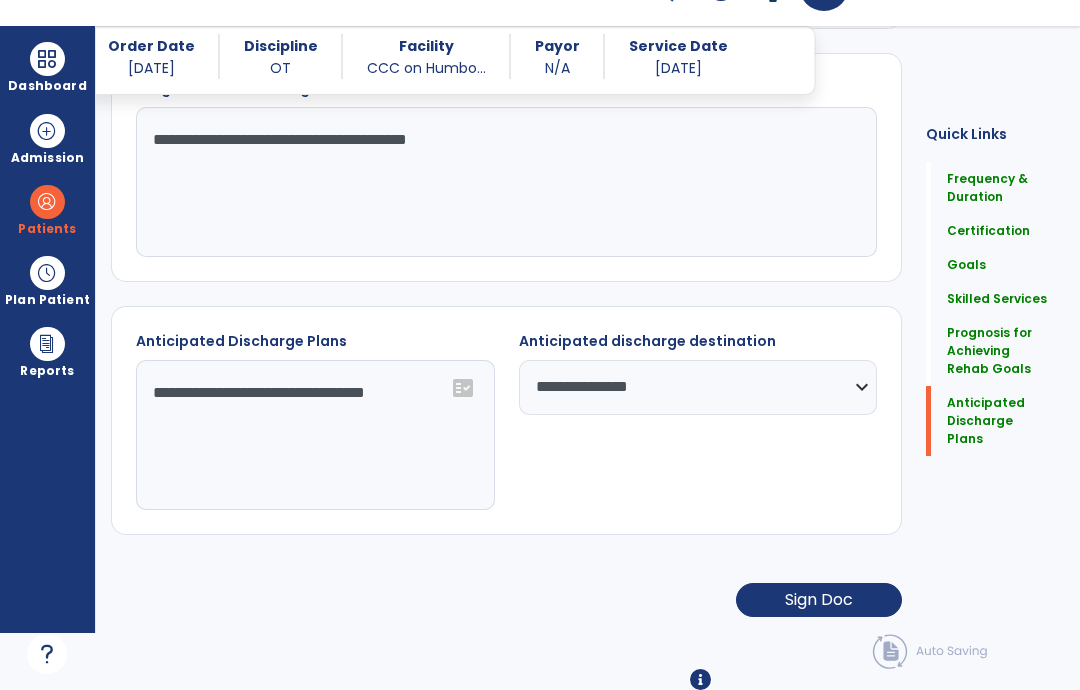 click on "Sign Doc" 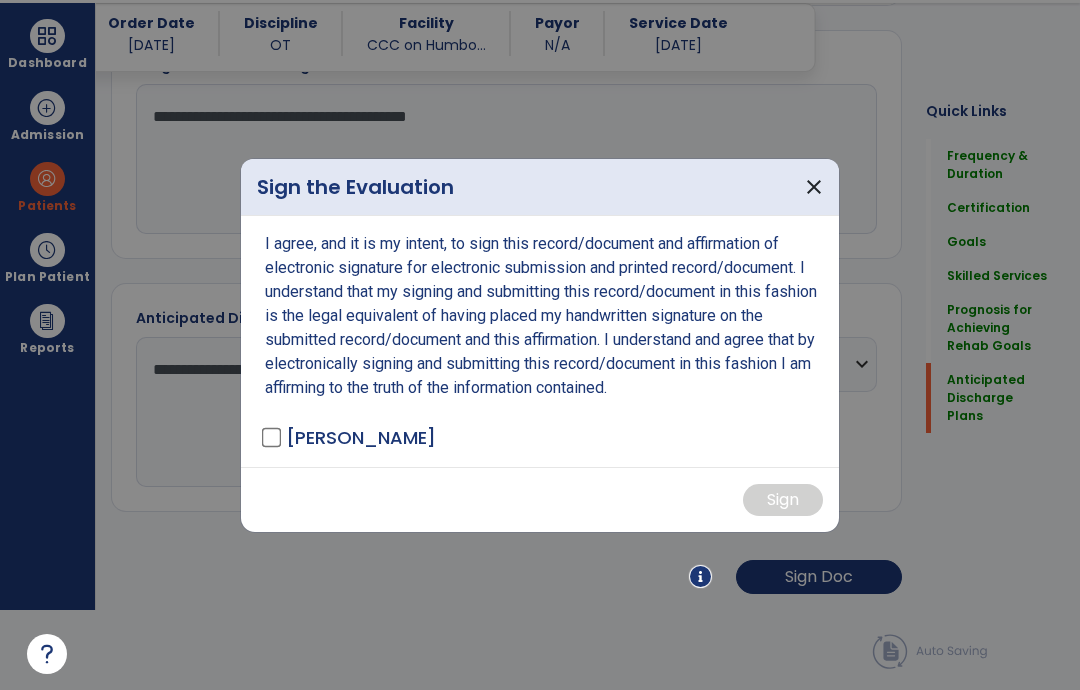 scroll, scrollTop: 0, scrollLeft: 0, axis: both 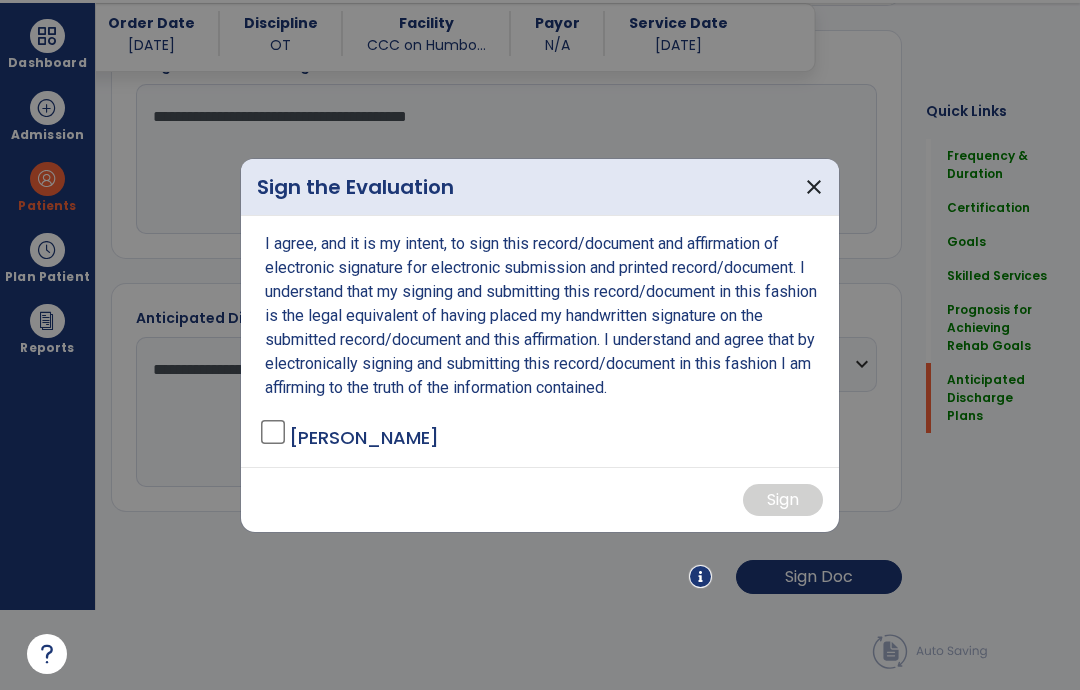 click on "close" at bounding box center [814, 187] 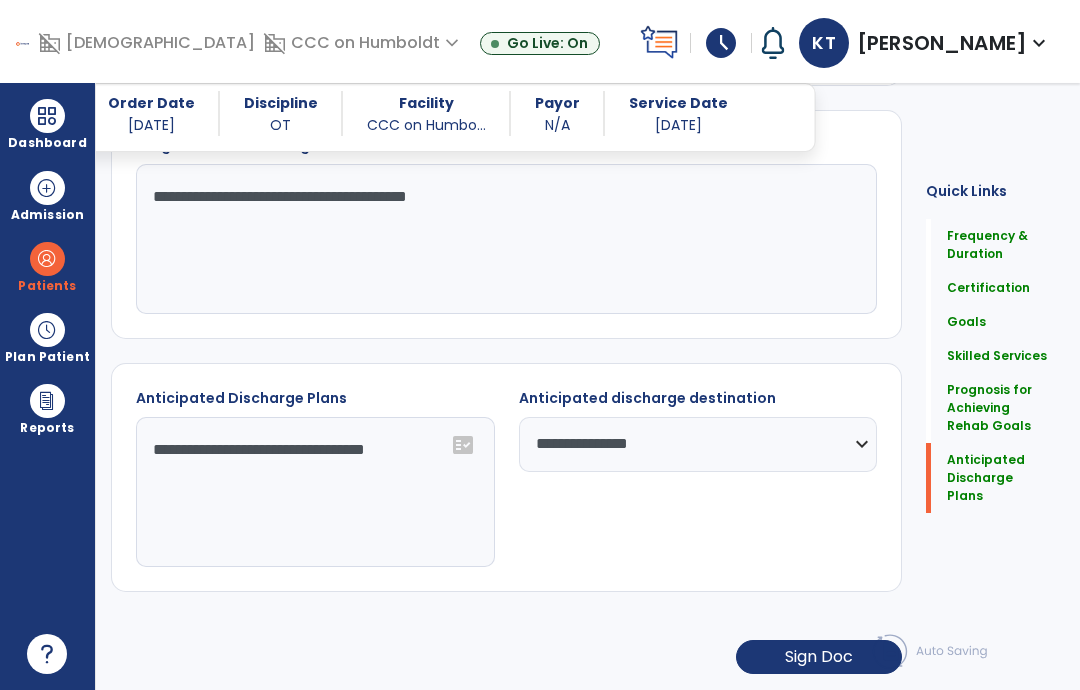 scroll, scrollTop: 80, scrollLeft: 0, axis: vertical 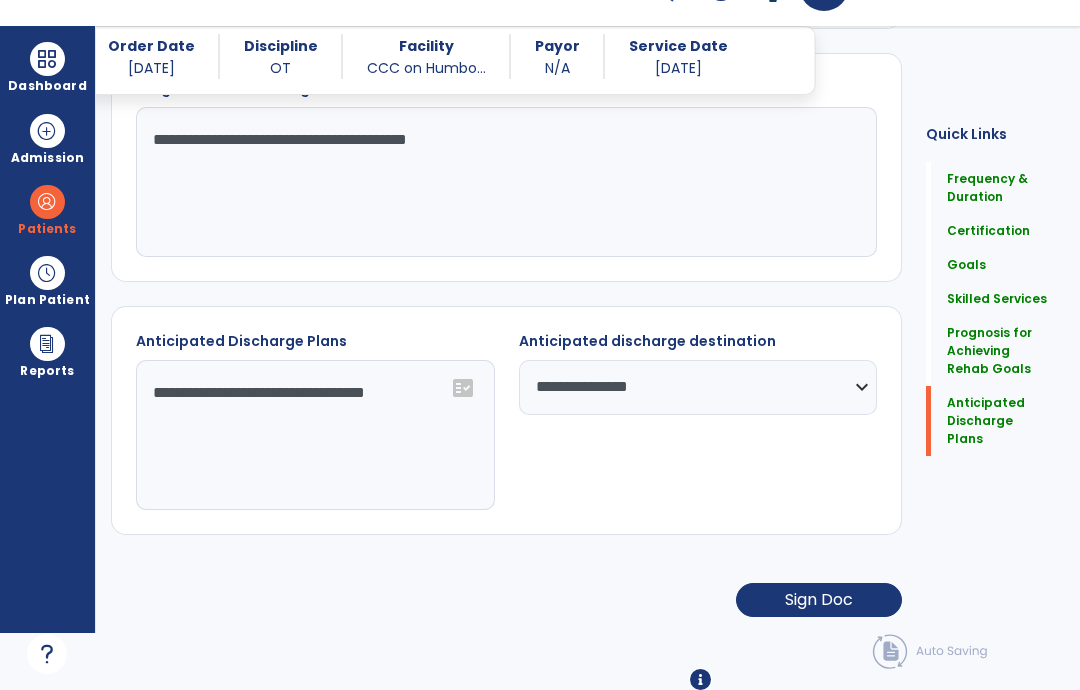 click on "Sign Doc" 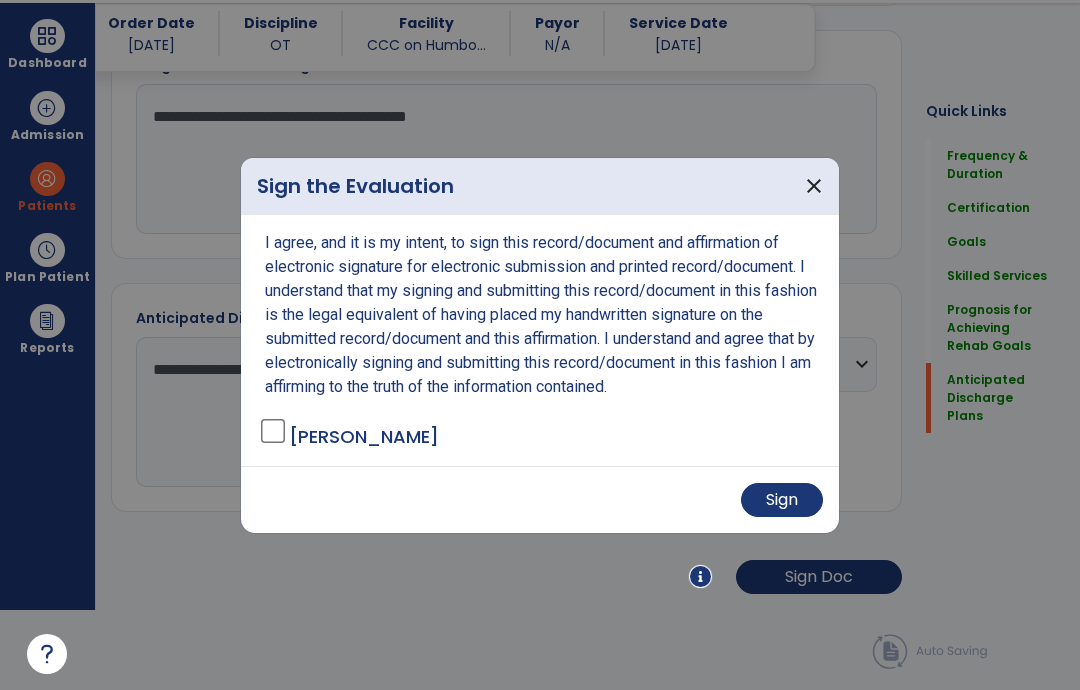 click on "Sign" at bounding box center (782, 500) 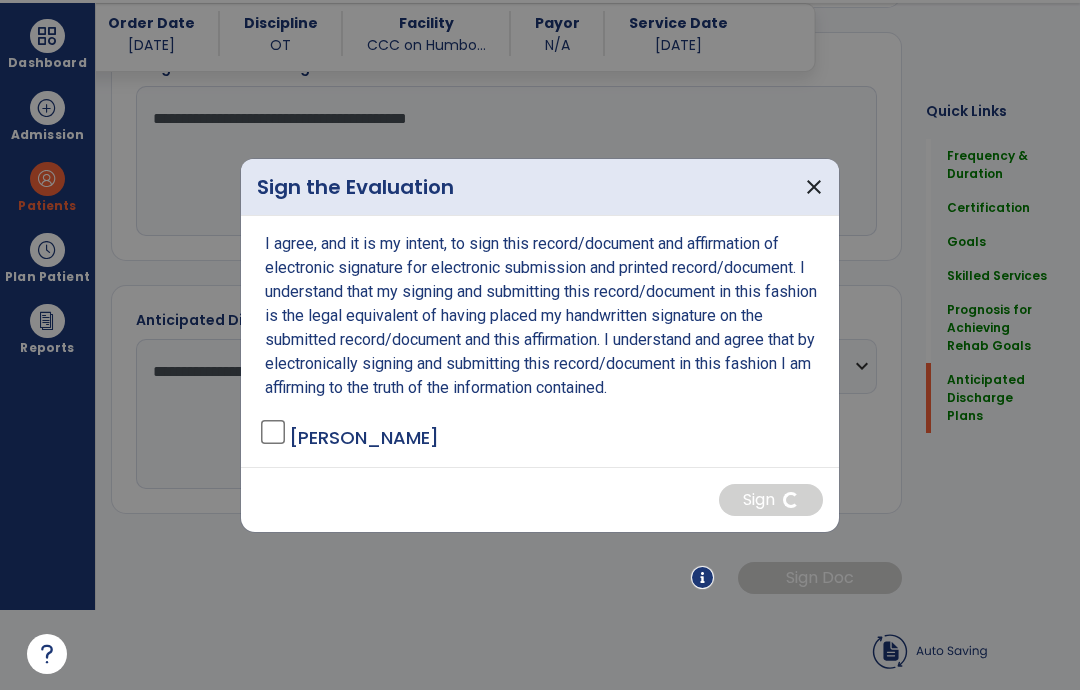 scroll, scrollTop: 2065, scrollLeft: 0, axis: vertical 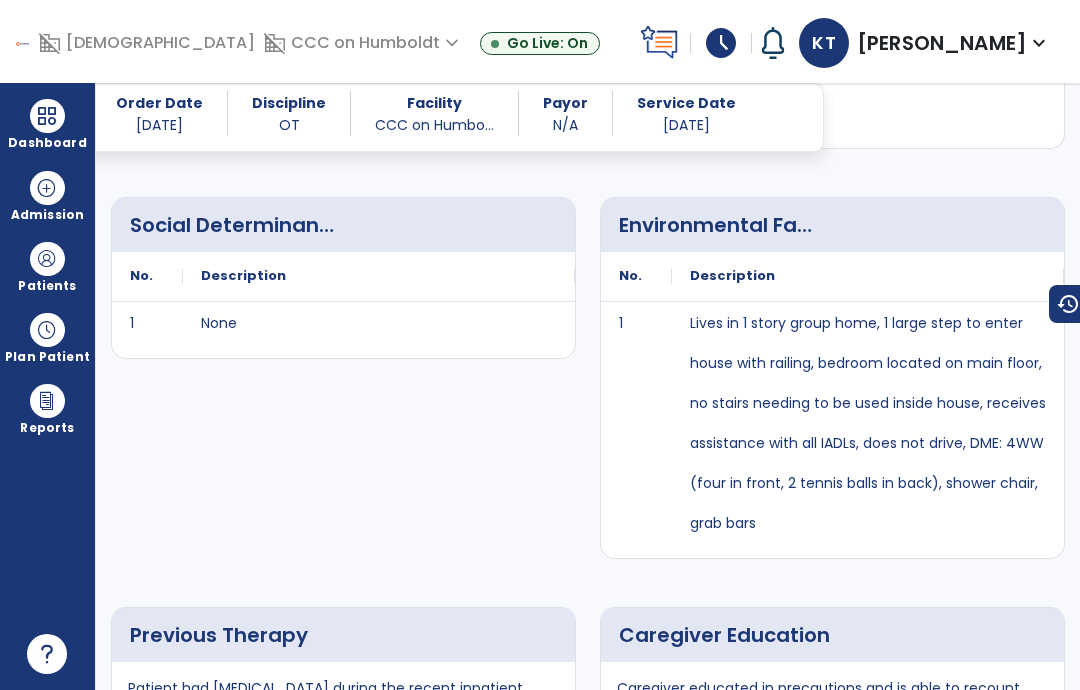 click on "Dashboard" at bounding box center (47, 143) 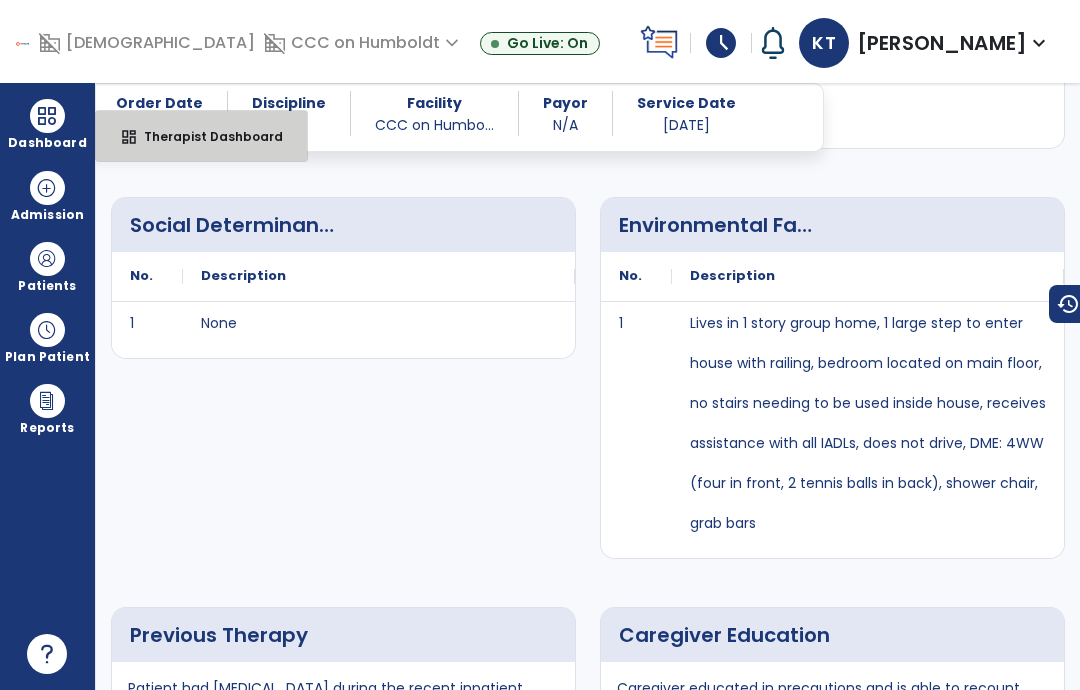 click on "Therapist Dashboard" at bounding box center (205, 136) 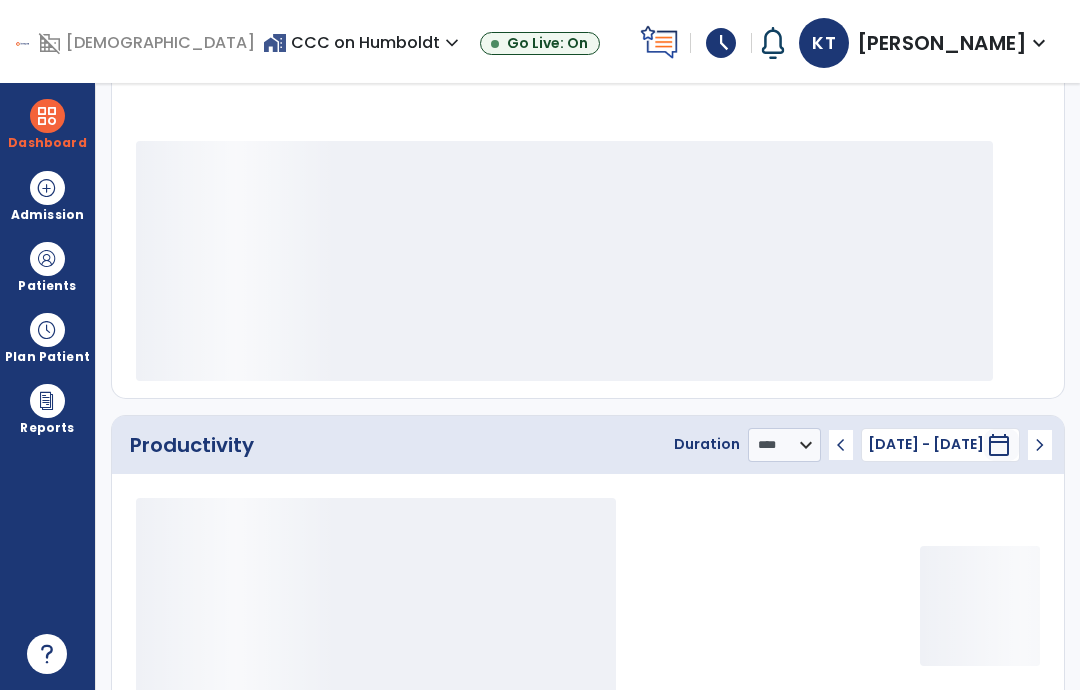 scroll, scrollTop: 389, scrollLeft: 0, axis: vertical 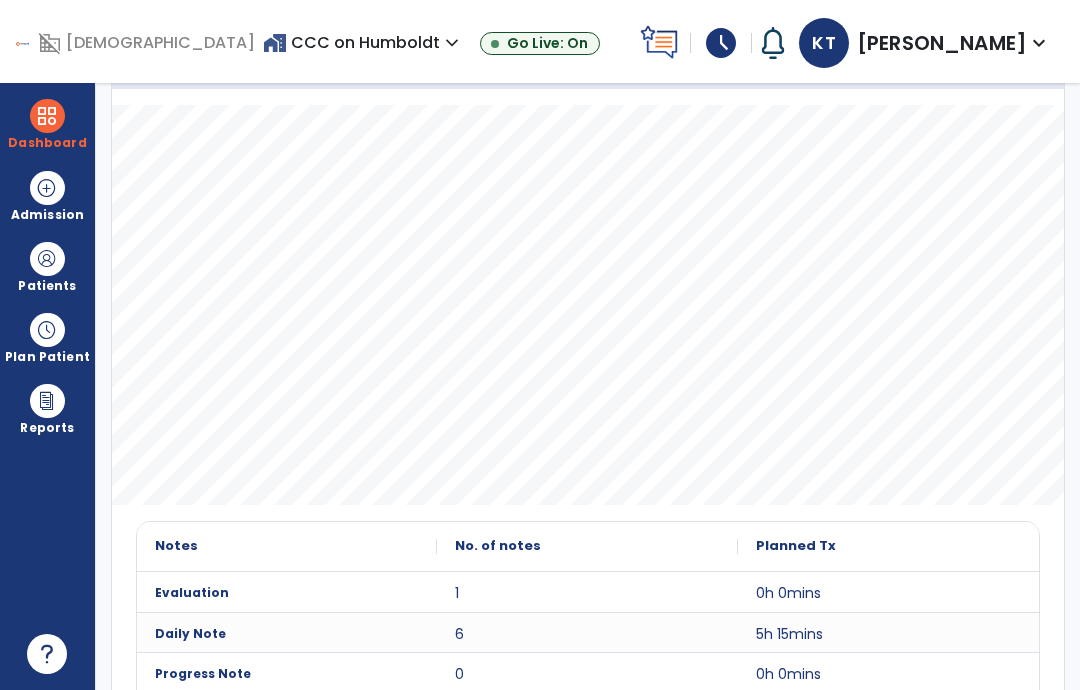 click at bounding box center (47, 259) 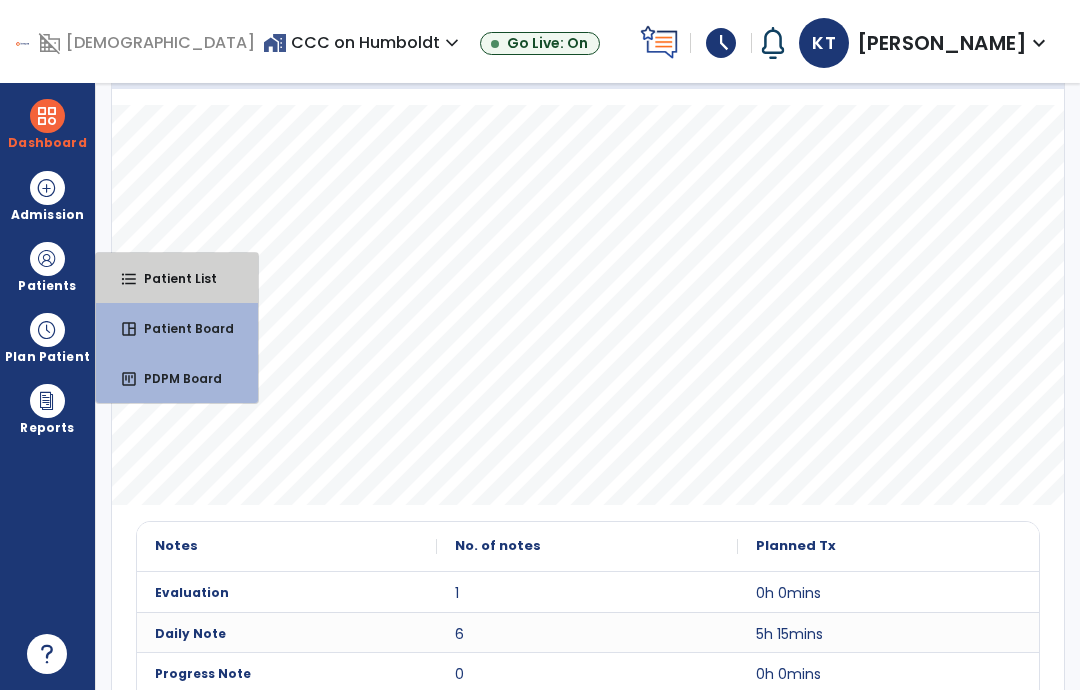 click on "Patient List" at bounding box center [172, 278] 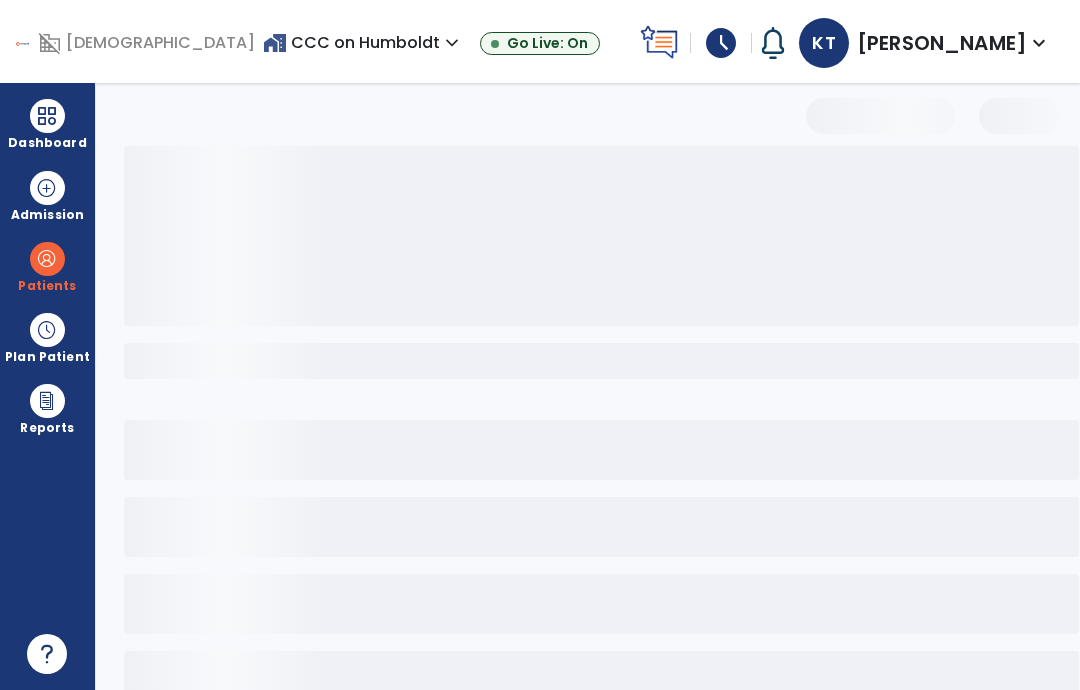 select on "***" 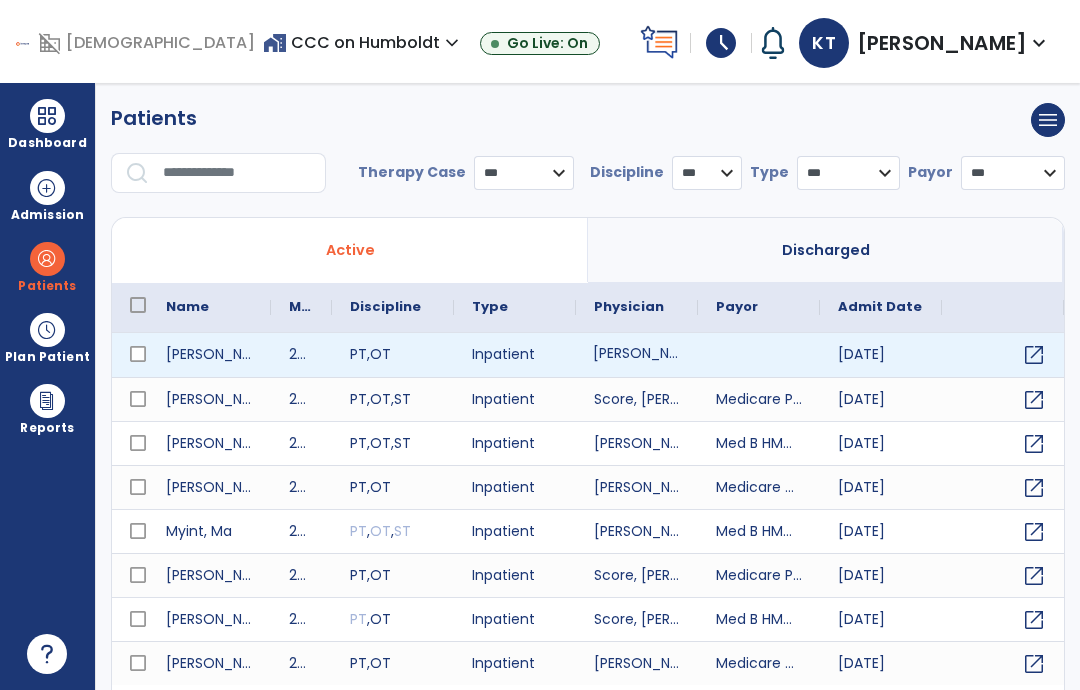 click on "[PERSON_NAME]" at bounding box center (637, 355) 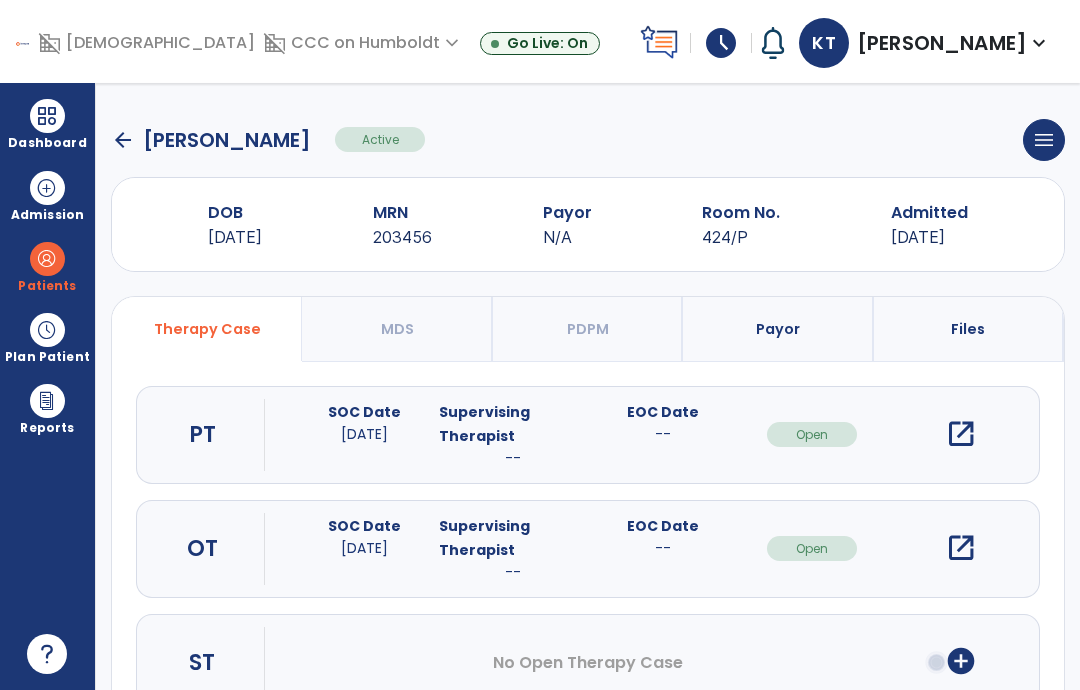click on "open_in_new" at bounding box center [961, 548] 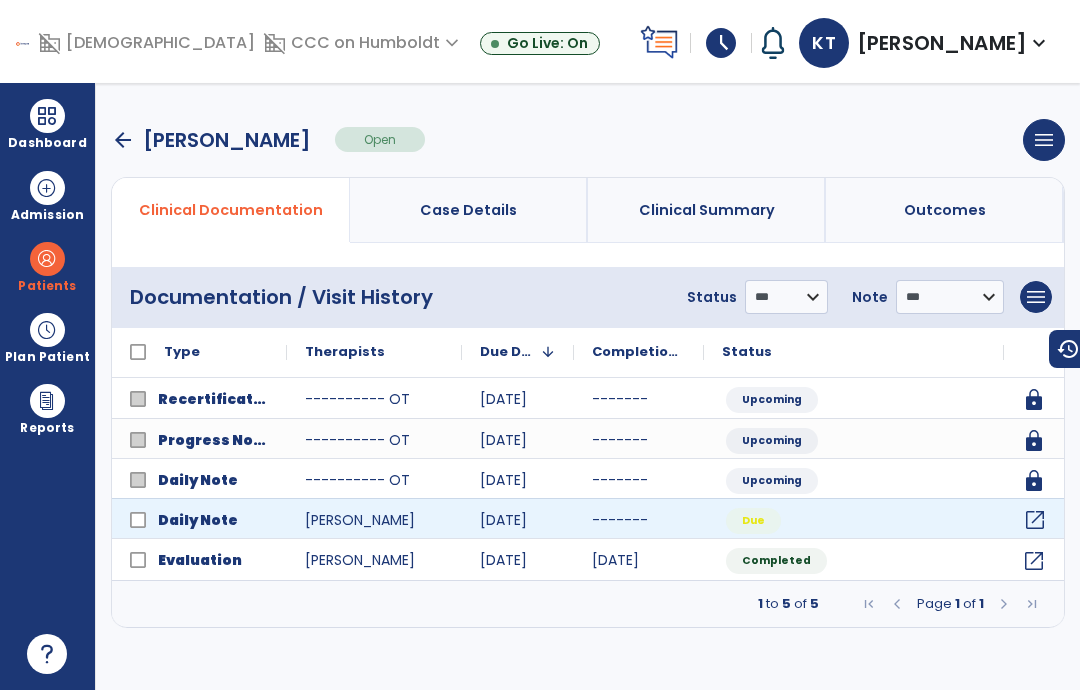 click on "open_in_new" 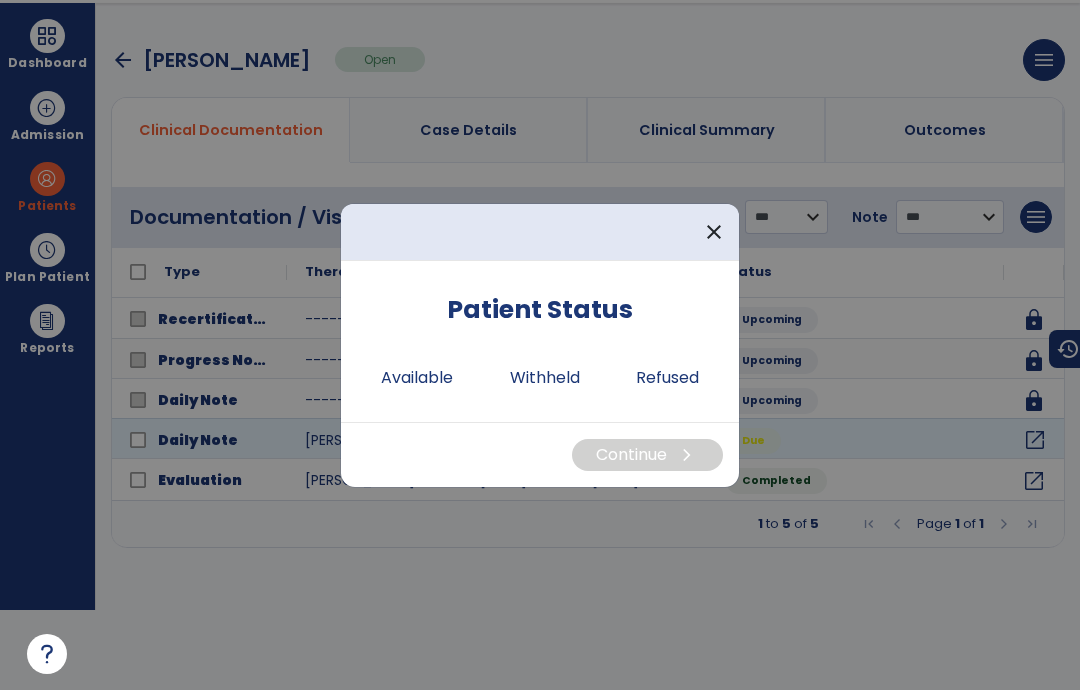 click on "Available" at bounding box center (417, 378) 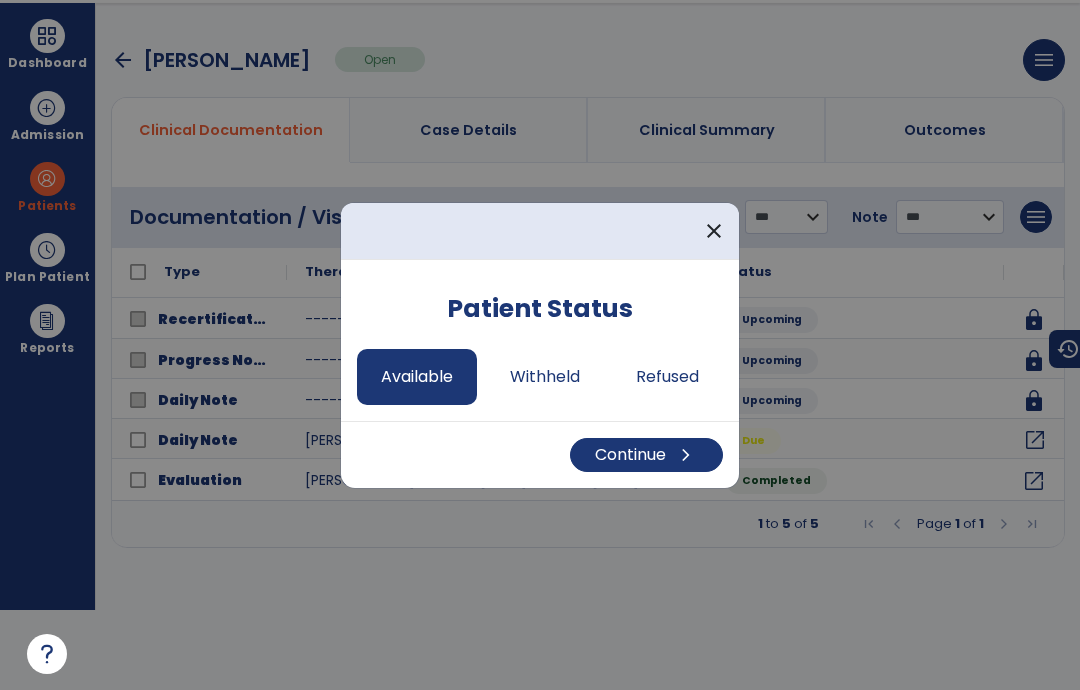 click on "Continue   chevron_right" at bounding box center [646, 455] 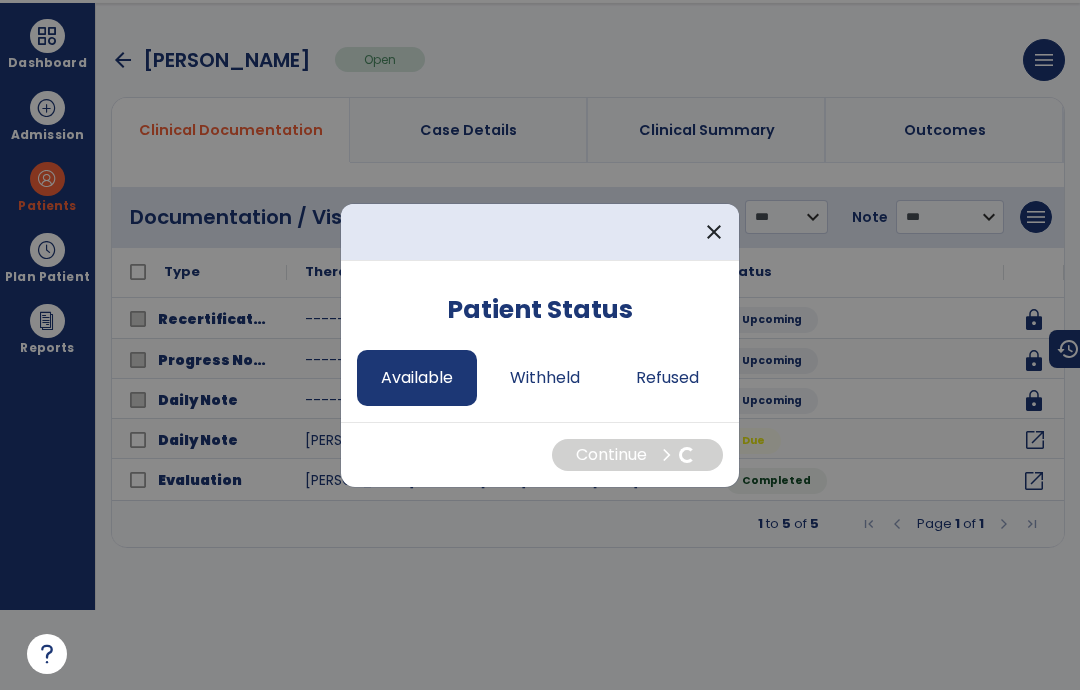 select on "*" 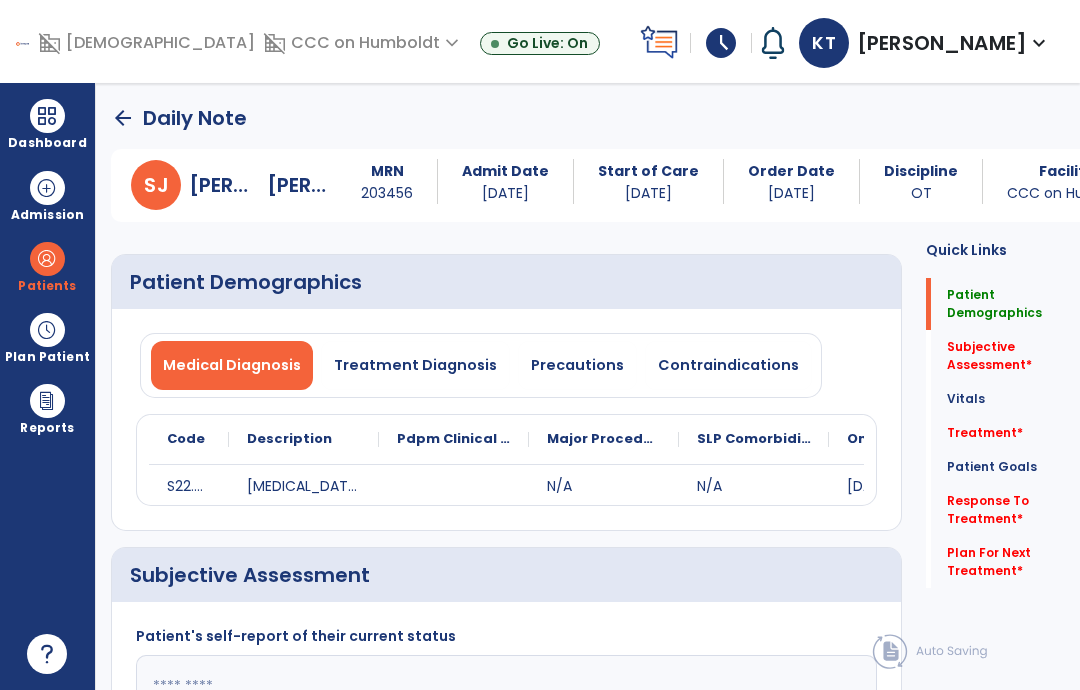 scroll, scrollTop: 80, scrollLeft: 0, axis: vertical 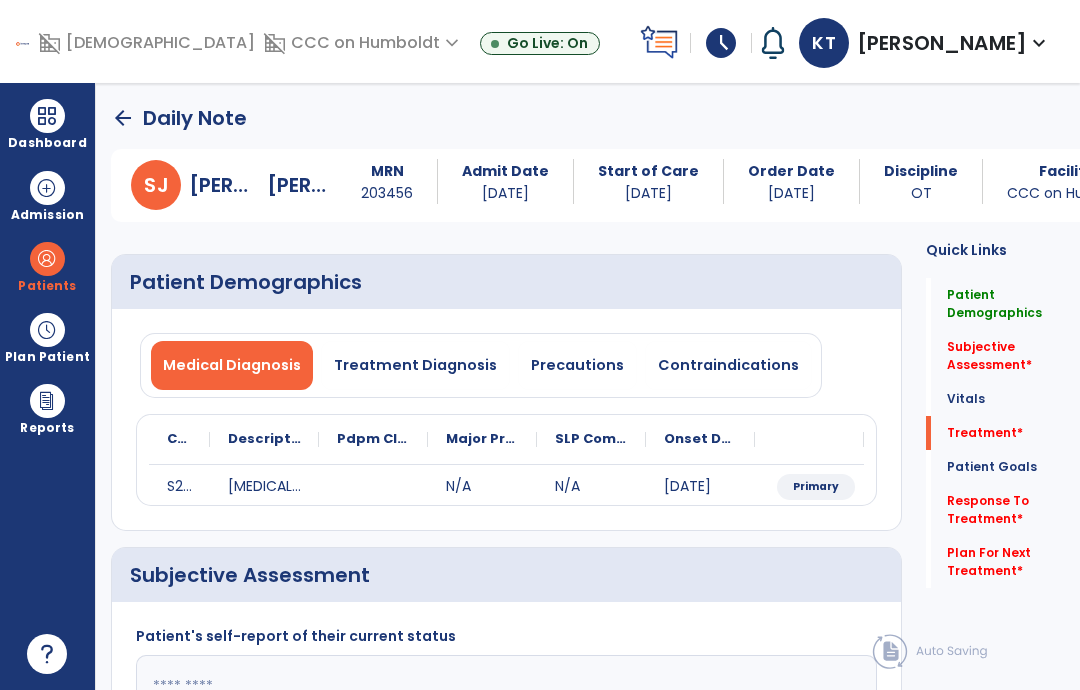 click on "Plan For Next Treatment   *" 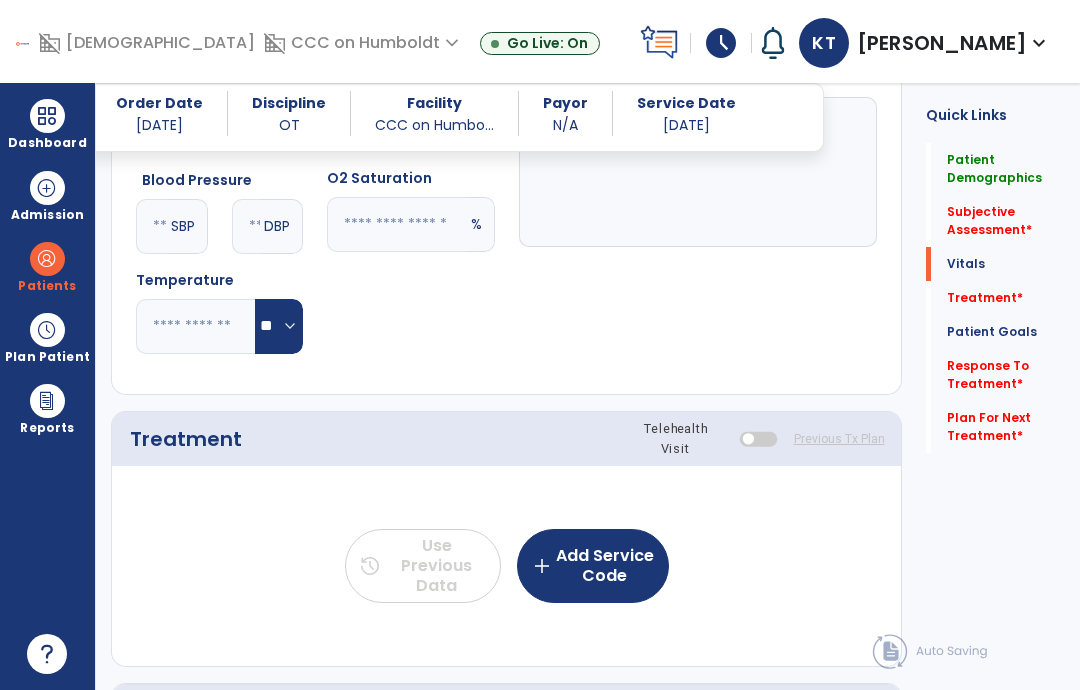 scroll, scrollTop: 971, scrollLeft: 0, axis: vertical 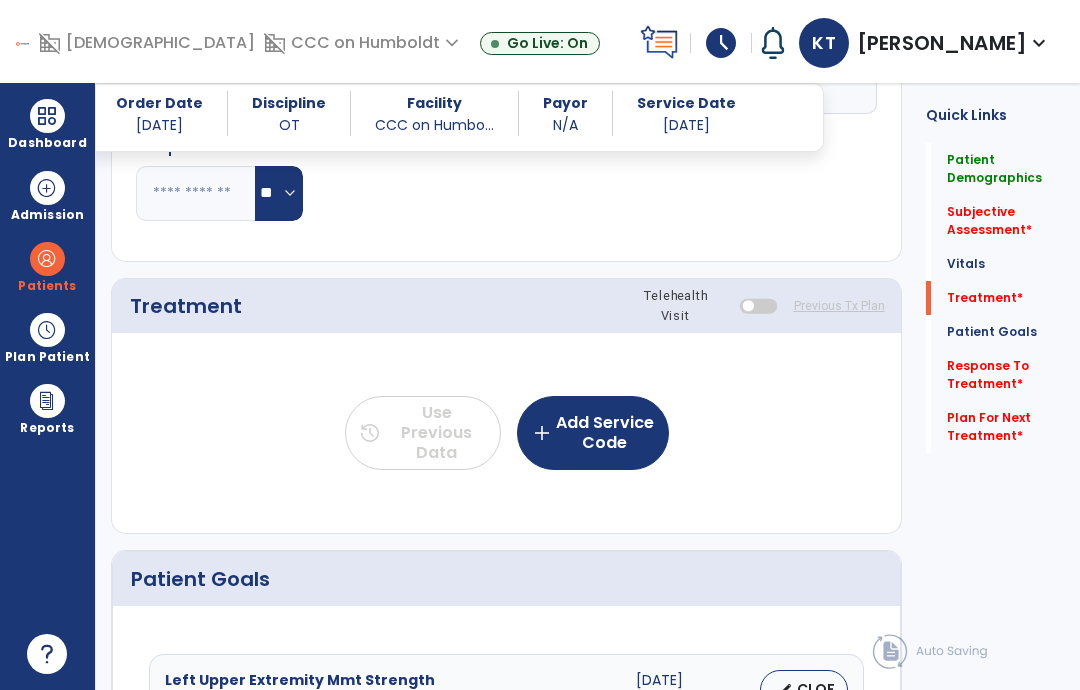 click on "add  Add Service Code" 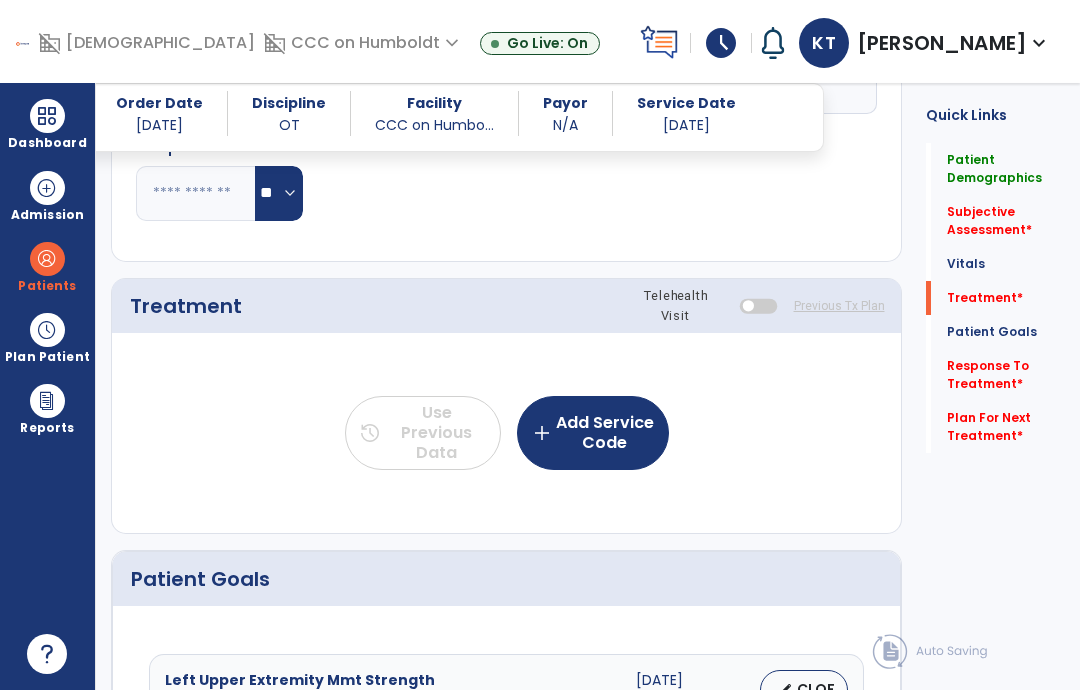 scroll, scrollTop: 0, scrollLeft: 0, axis: both 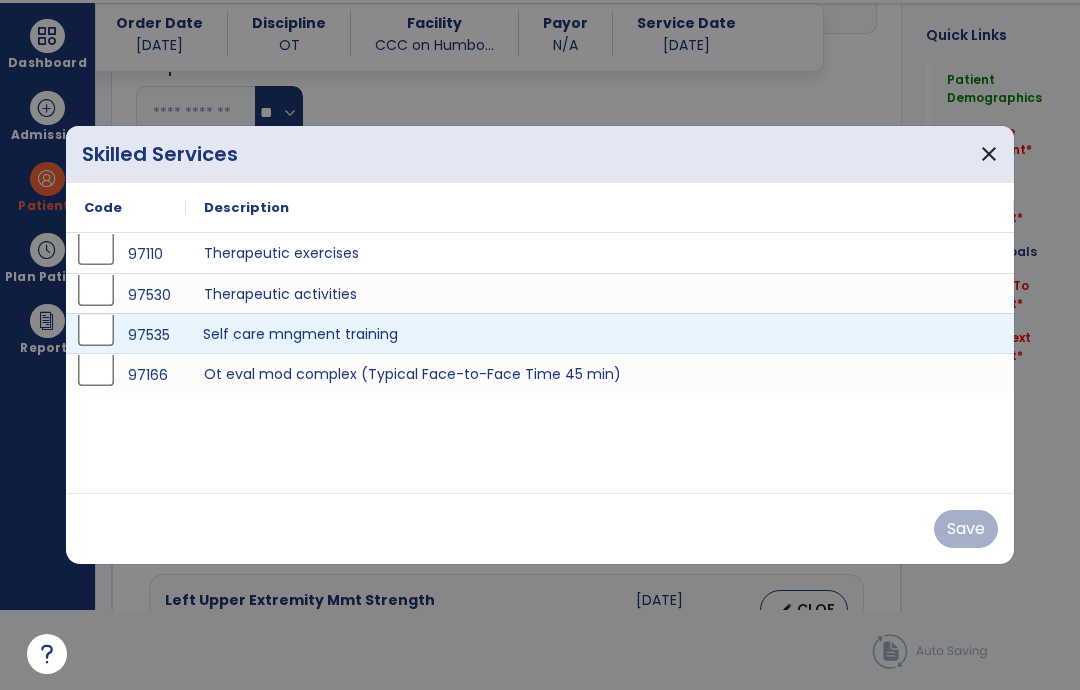 click on "Self care mngment training" at bounding box center [600, 333] 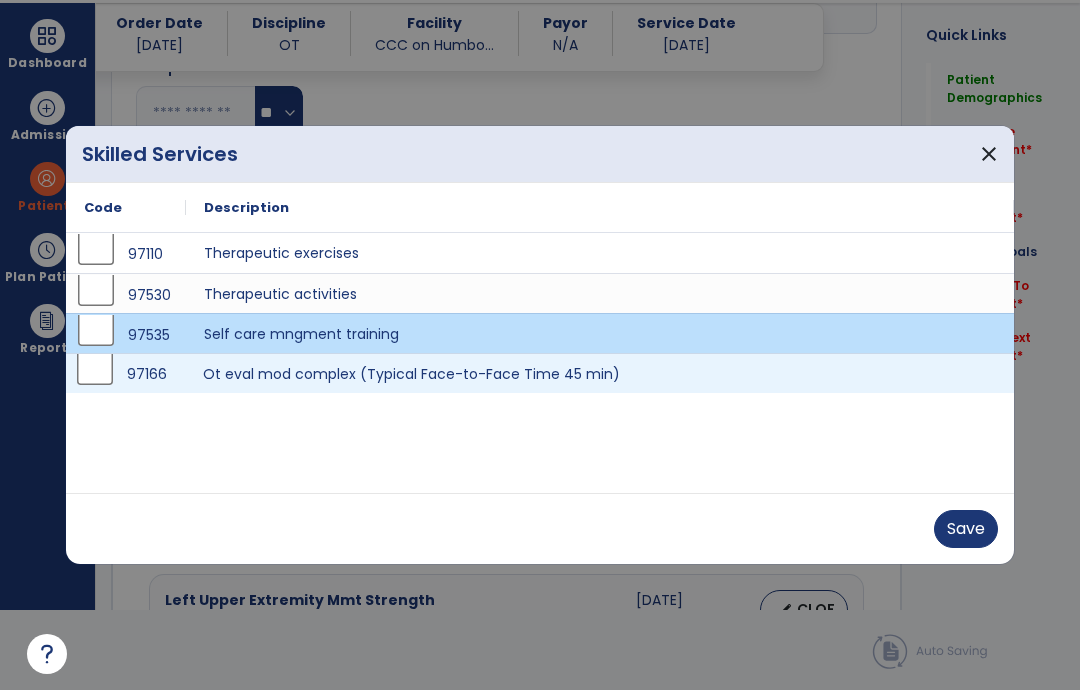 click on "Ot eval mod complex (Typical Face-to-Face Time 45 min)" at bounding box center [600, 373] 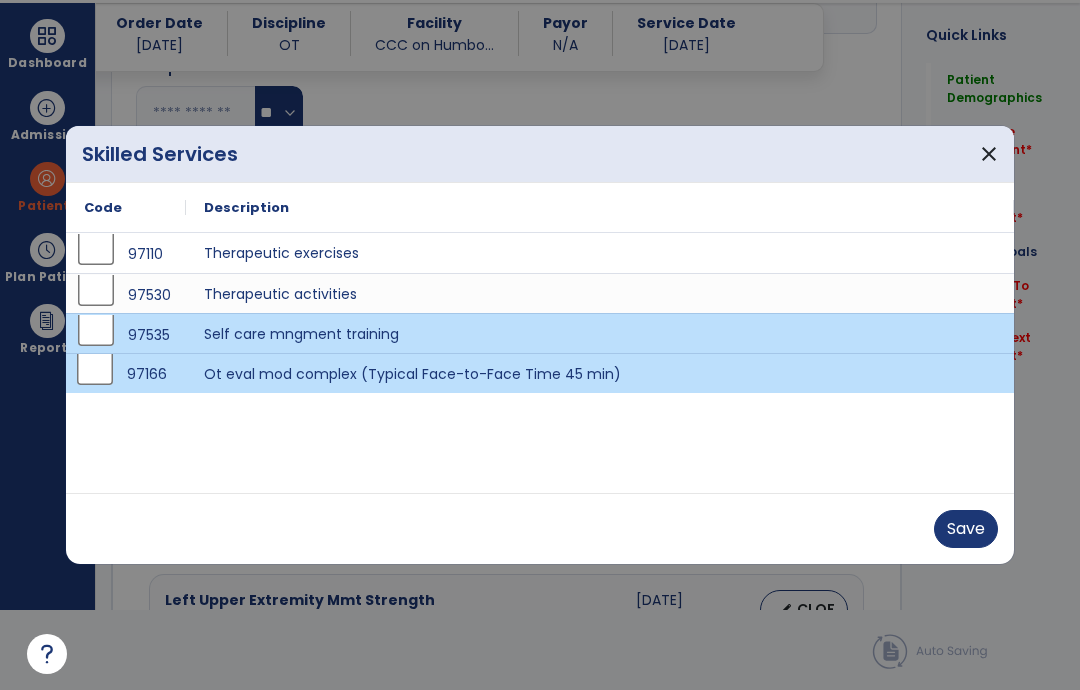 click on "Save" at bounding box center (966, 529) 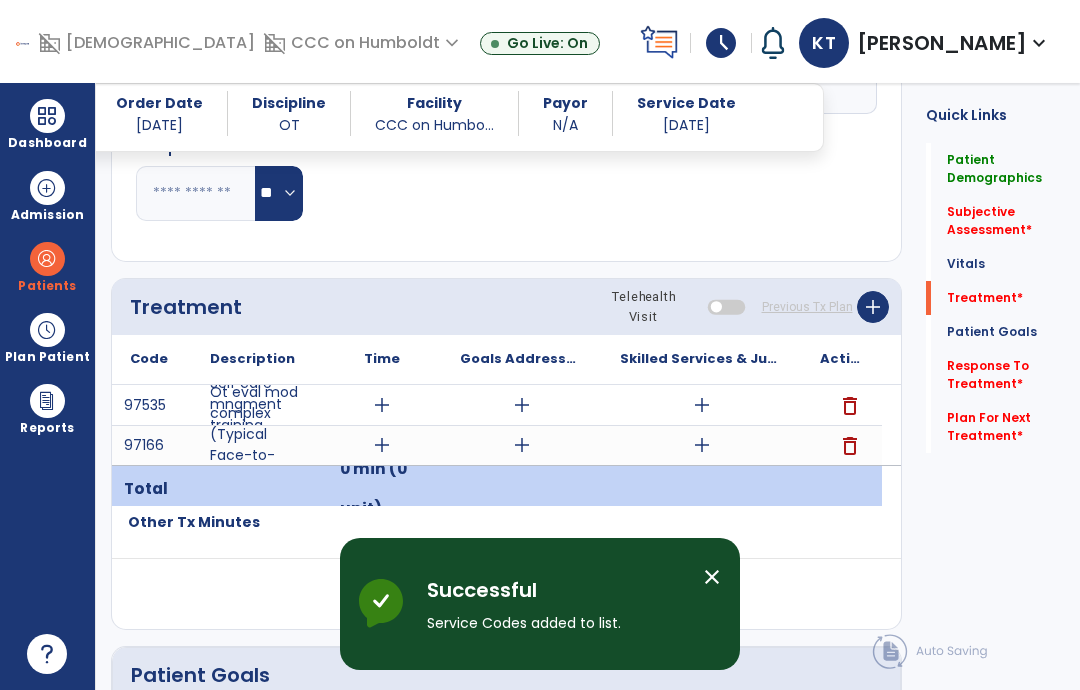 scroll, scrollTop: 80, scrollLeft: 0, axis: vertical 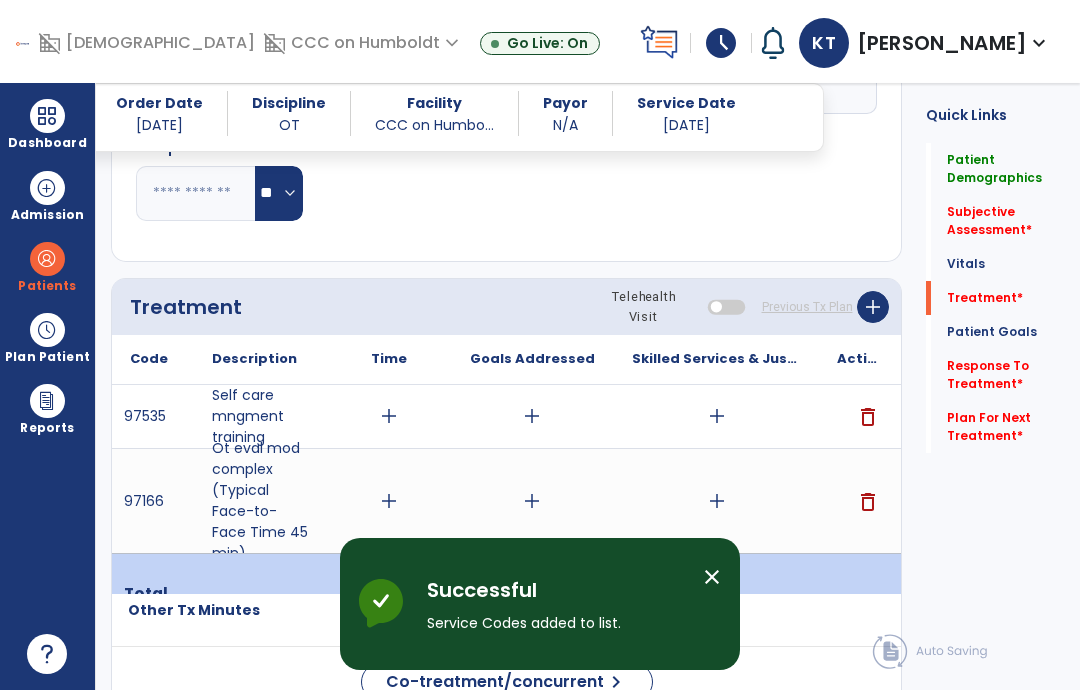 click on "add" at bounding box center (389, 501) 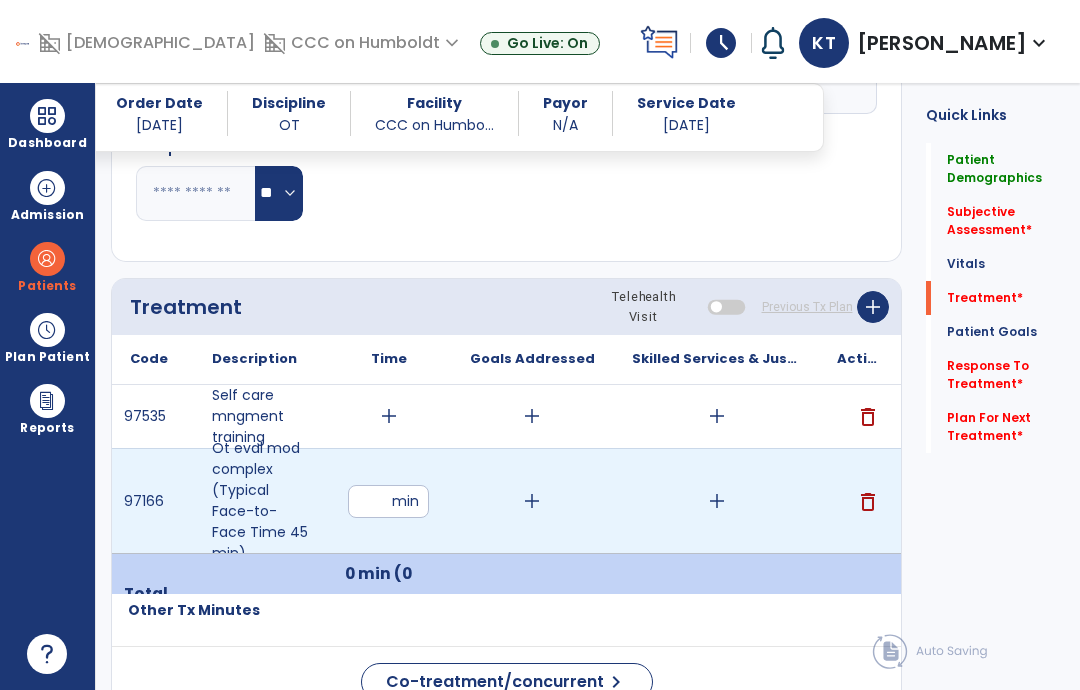 type on "**" 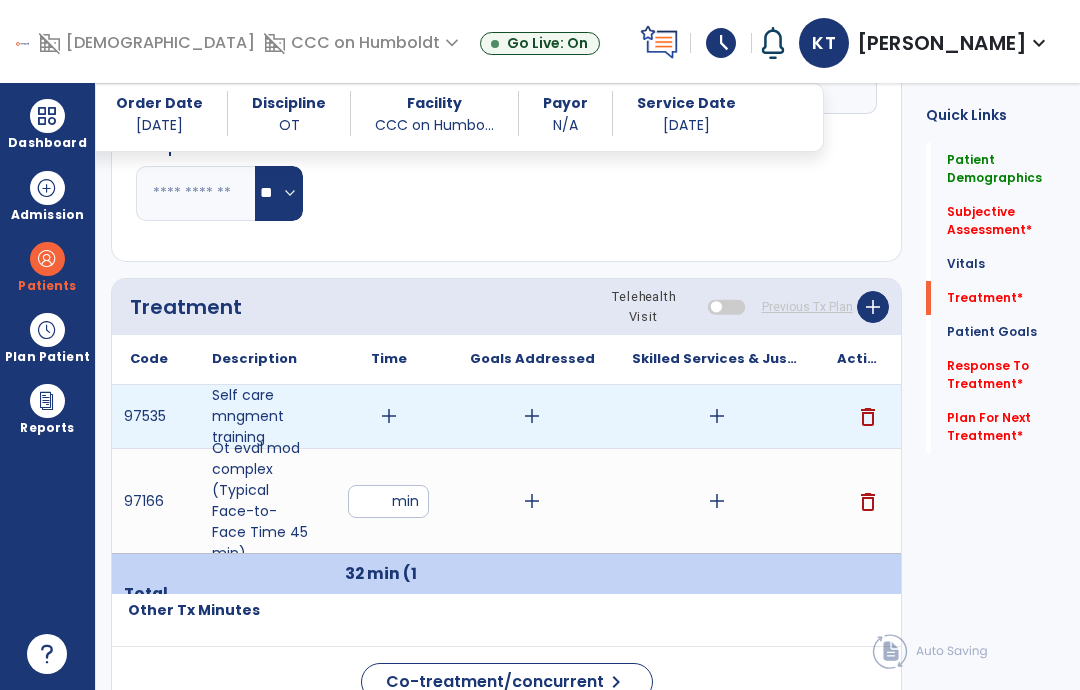 click on "add" at bounding box center (389, 416) 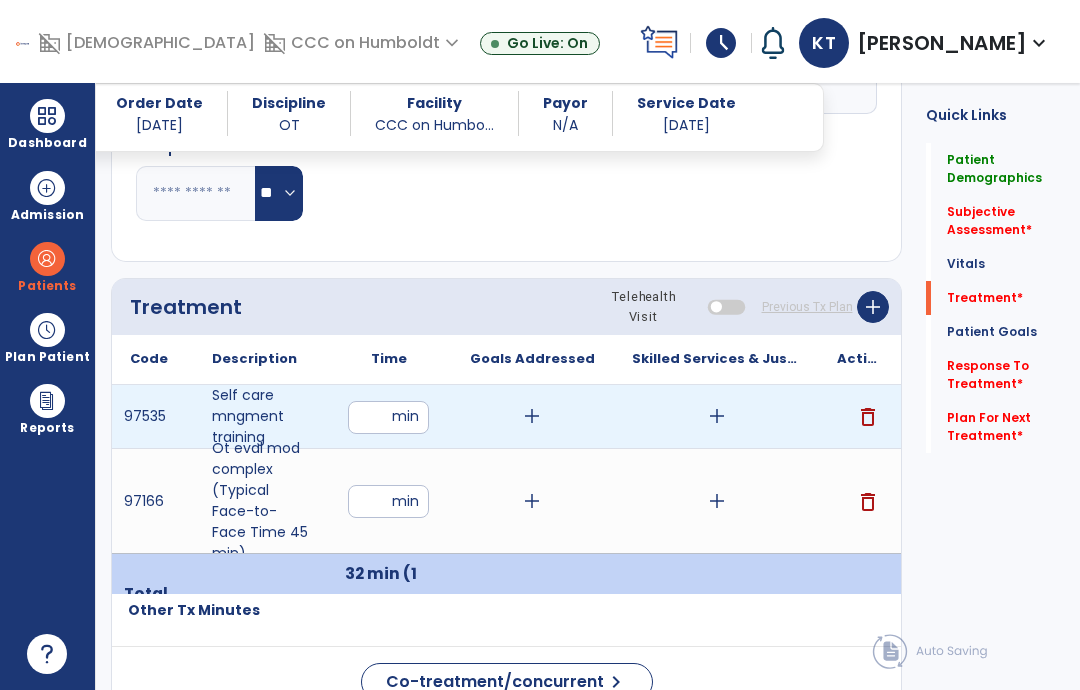 type on "**" 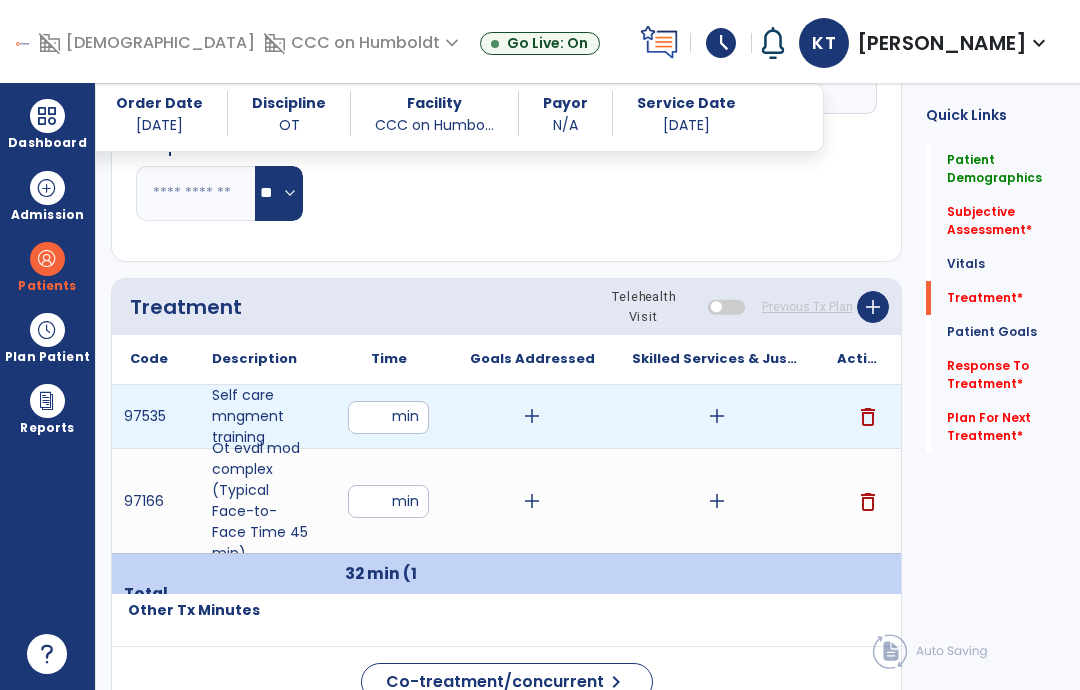 click on "Quick Links  Patient Demographics   Patient Demographics   Subjective Assessment   *  Subjective Assessment   *  Vitals   Vitals   Treatment   *  Treatment   *  Patient Goals   Patient Goals   Response To Treatment   *  Response To Treatment   *  Plan For Next Treatment   *  Plan For Next Treatment   *" 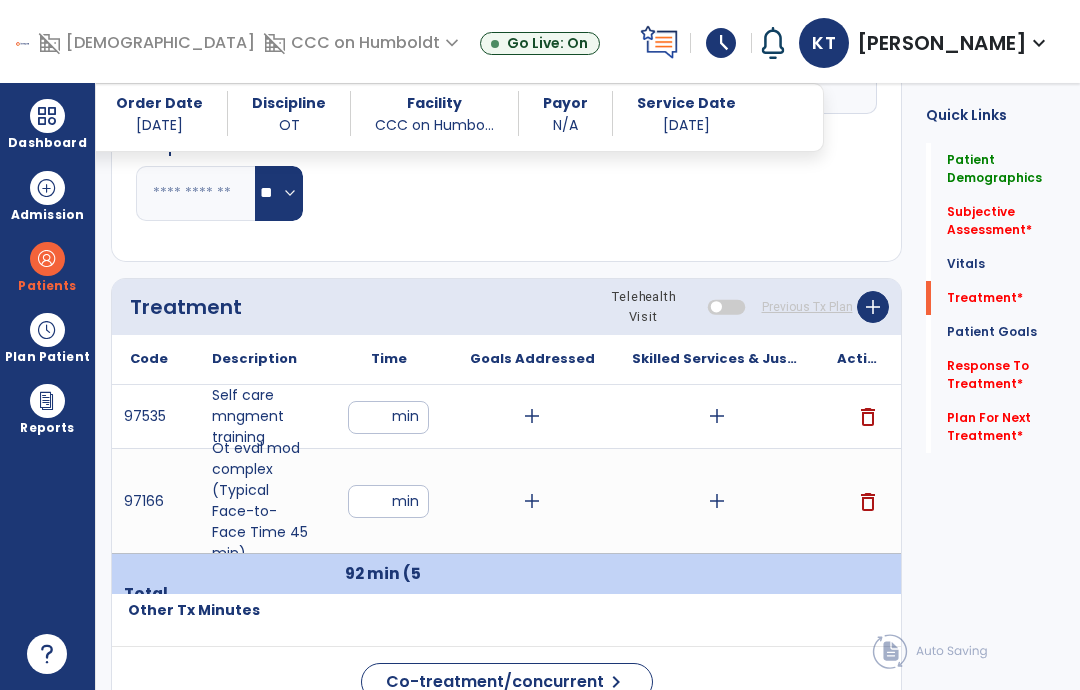 click on "**" at bounding box center [388, 501] 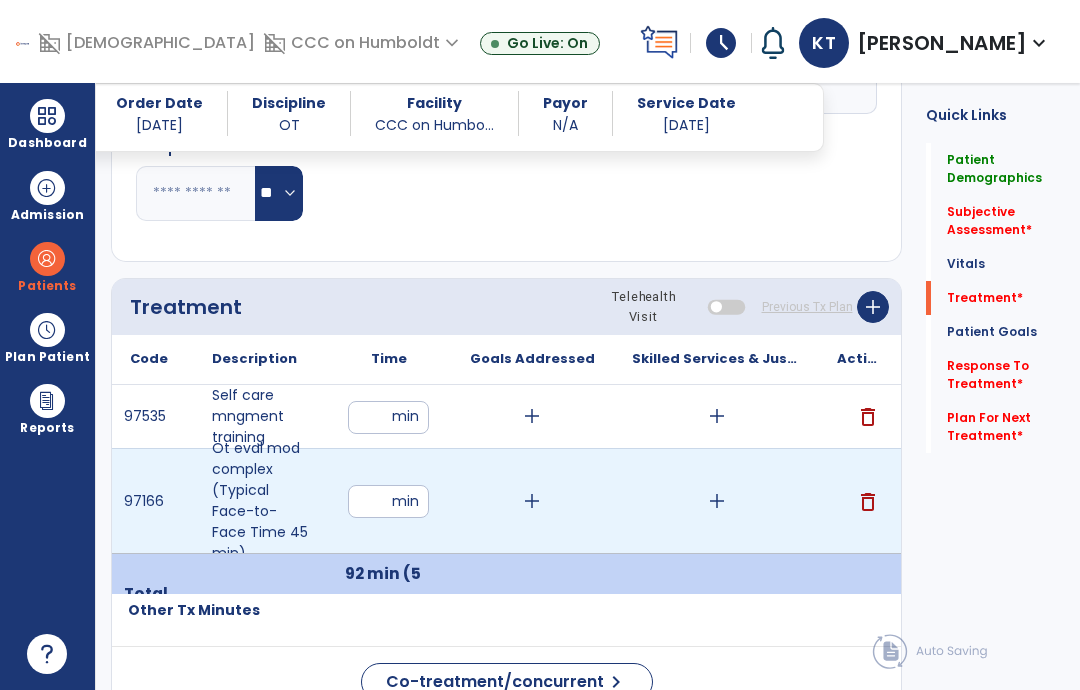type on "**" 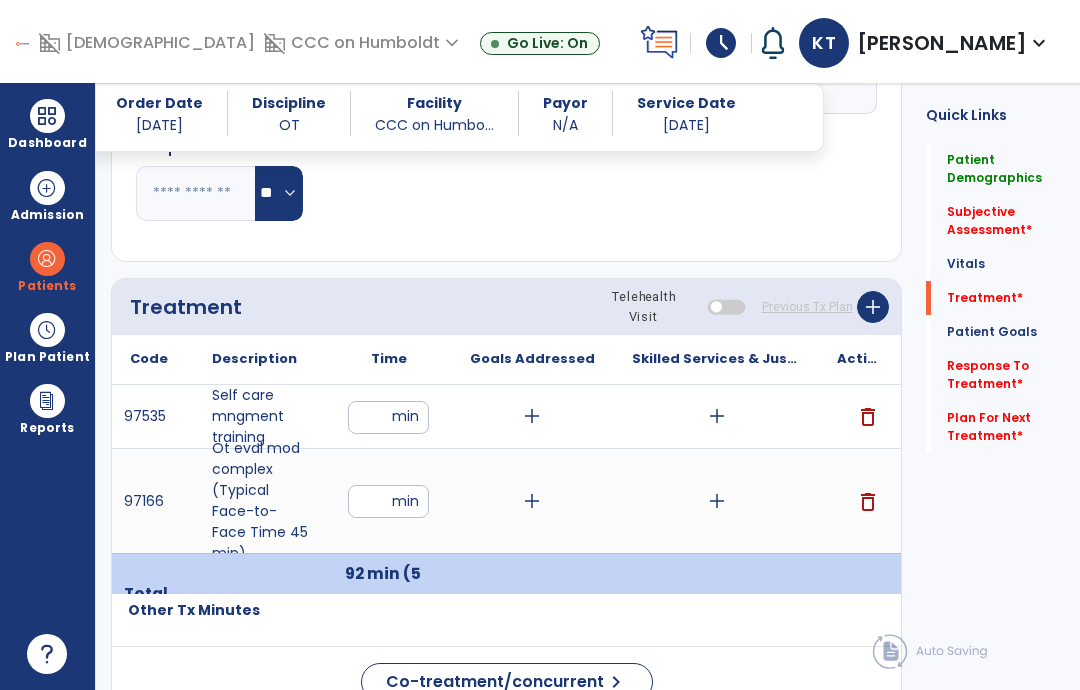 click on "Quick Links  Patient Demographics   Patient Demographics   Subjective Assessment   *  Subjective Assessment   *  Vitals   Vitals   Treatment   *  Treatment   *  Patient Goals   Patient Goals   Response To Treatment   *  Response To Treatment   *  Plan For Next Treatment   *  Plan For Next Treatment   *" 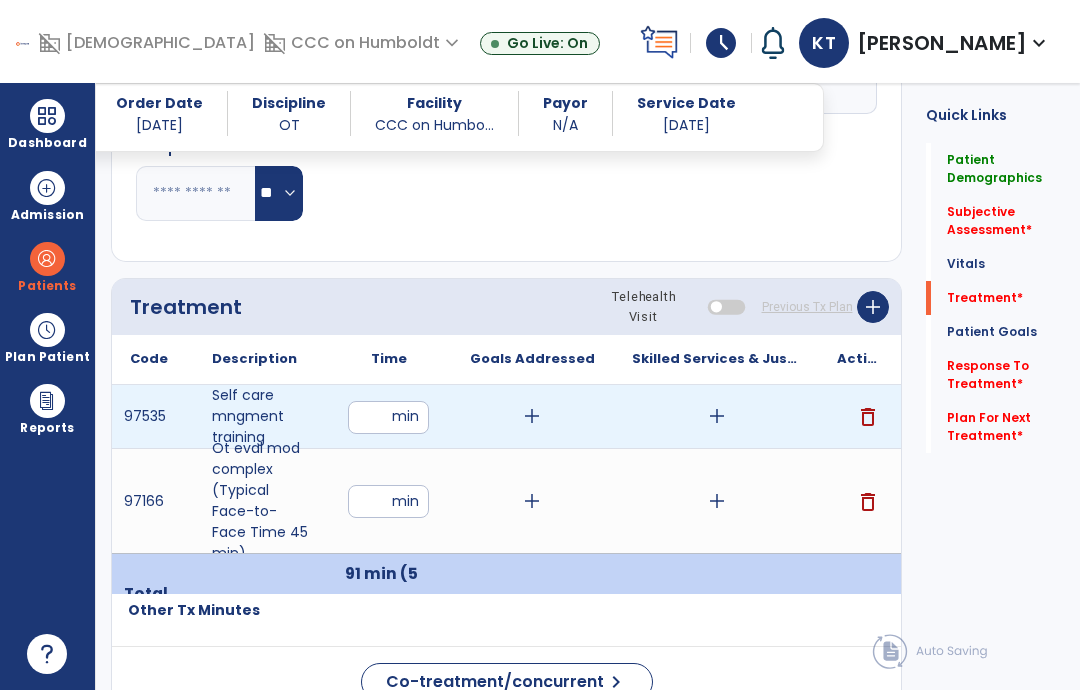 click on "add" at bounding box center (532, 416) 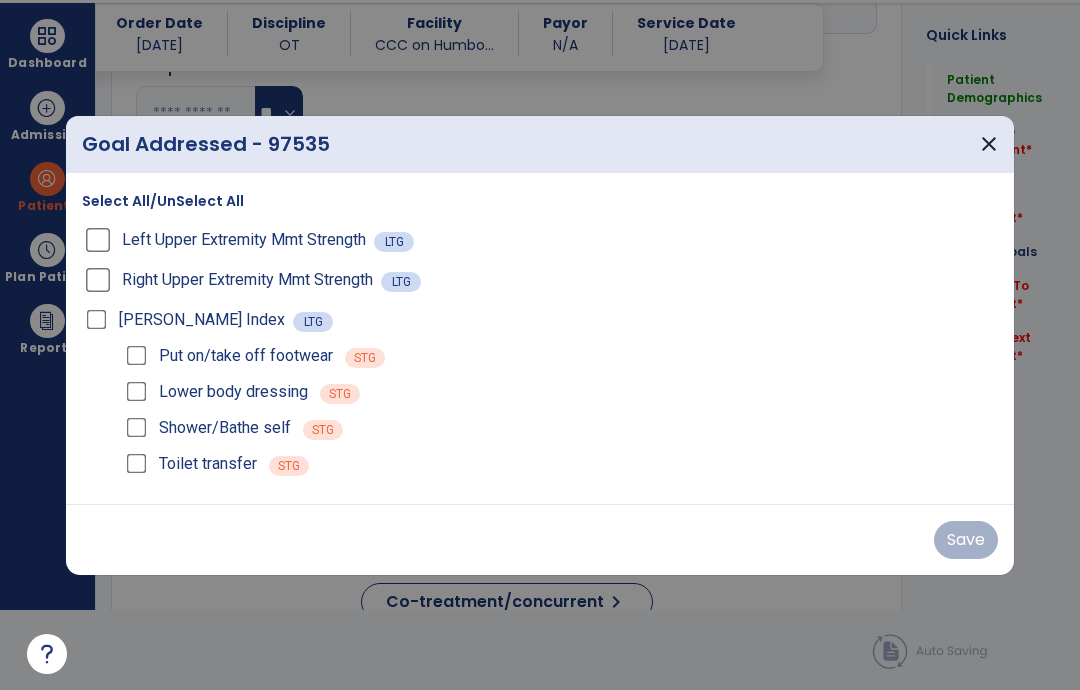 scroll, scrollTop: 0, scrollLeft: 0, axis: both 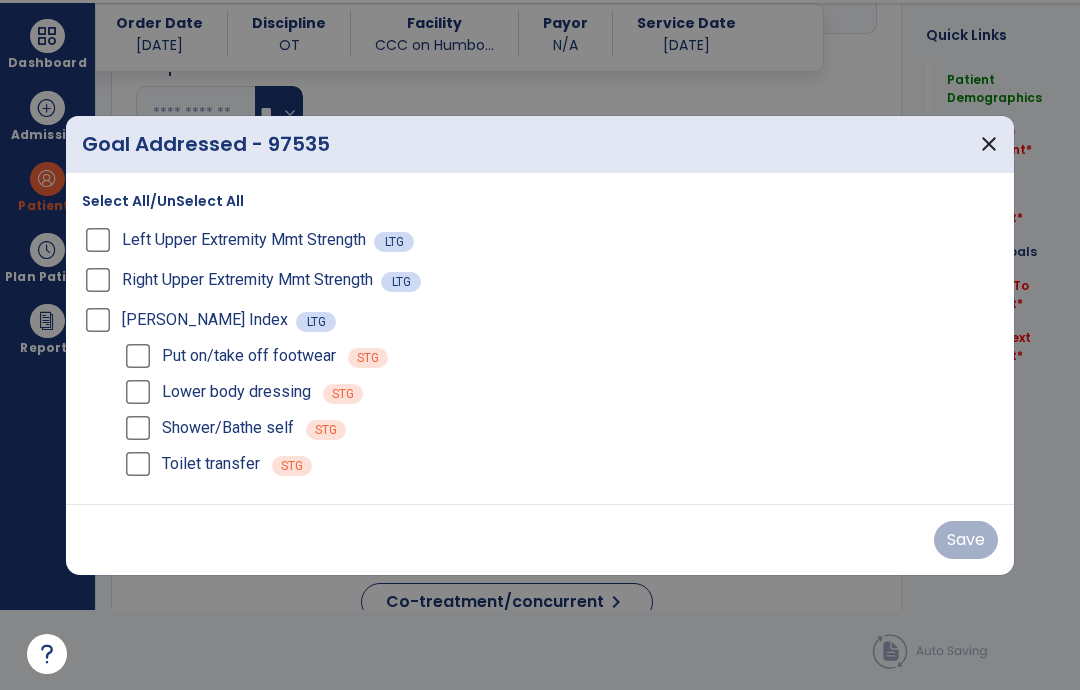 click on "close" at bounding box center (989, 144) 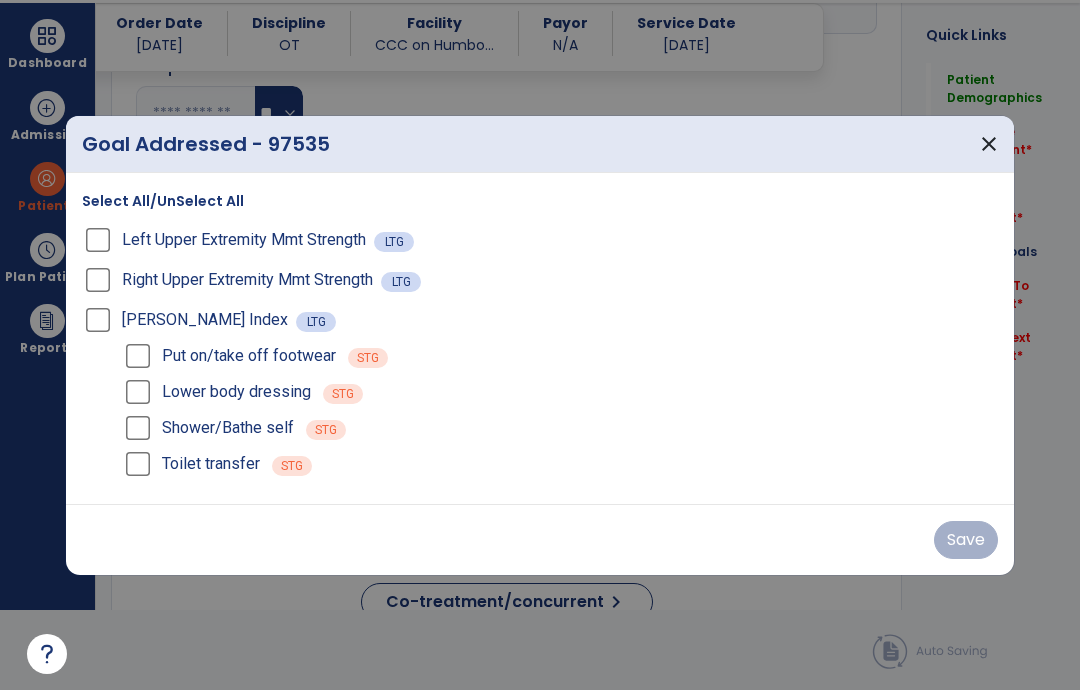 scroll, scrollTop: 80, scrollLeft: 0, axis: vertical 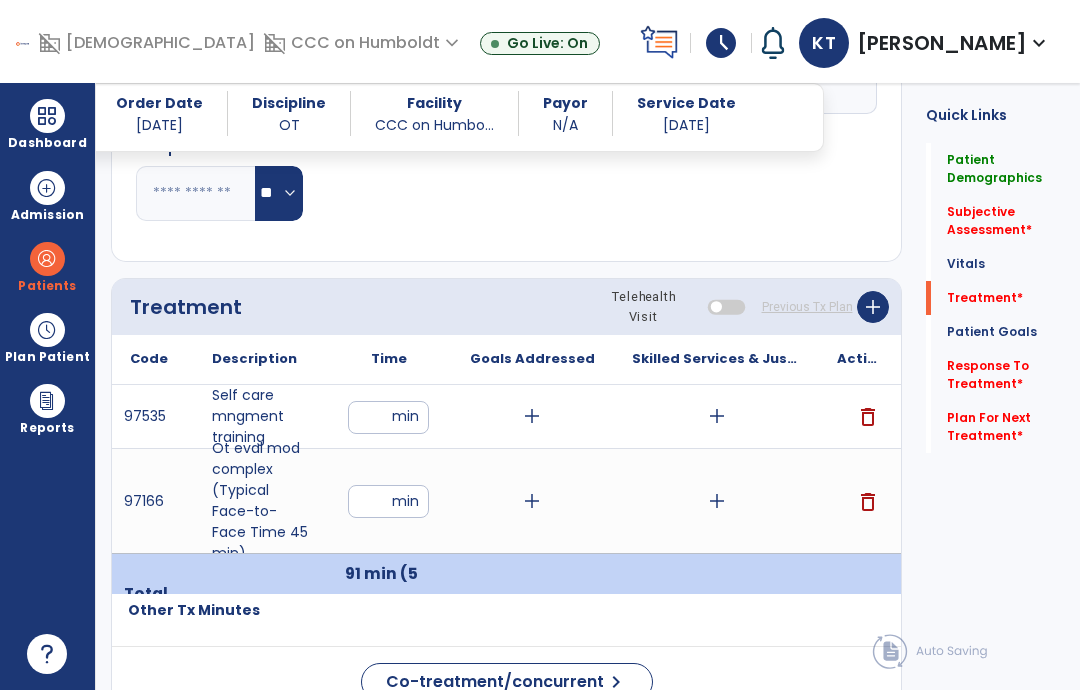 click on "**" at bounding box center (388, 417) 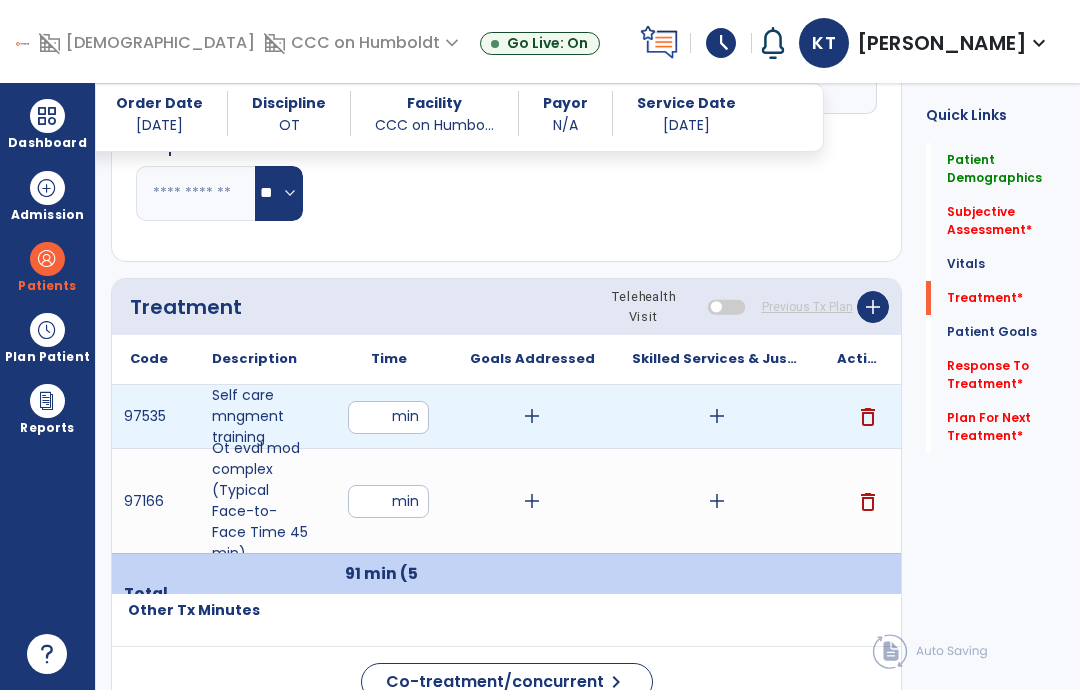 type on "*" 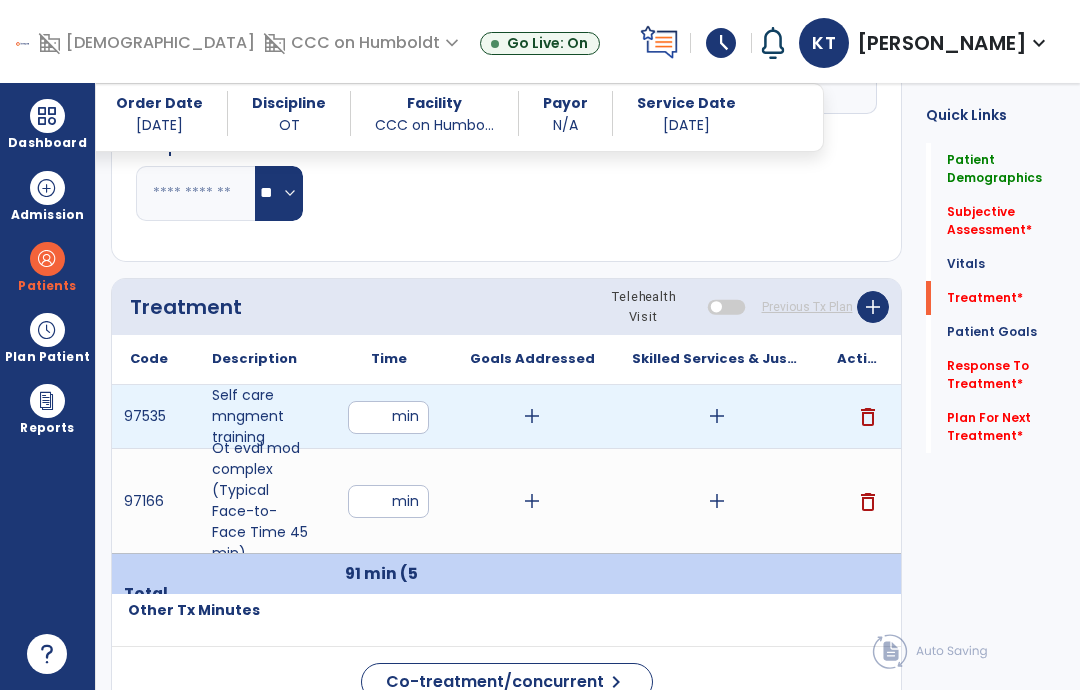type on "**" 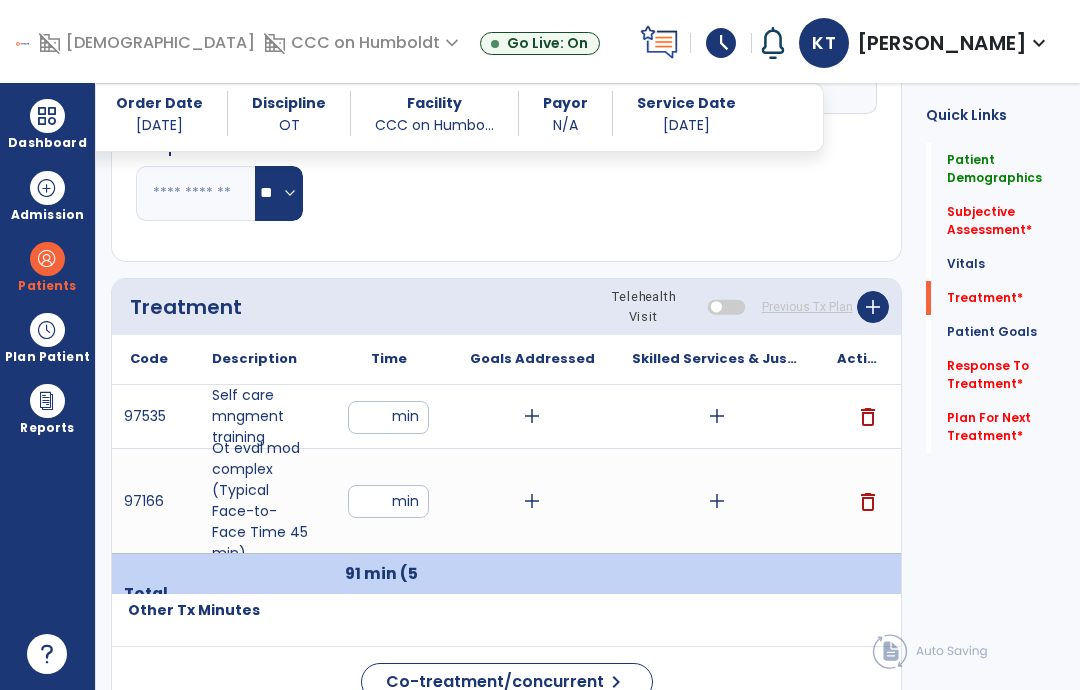 click on "Quick Links  Patient Demographics   Patient Demographics   Subjective Assessment   *  Subjective Assessment   *  Vitals   Vitals   Treatment   *  Treatment   *  Patient Goals   Patient Goals   Response To Treatment   *  Response To Treatment   *  Plan For Next Treatment   *  Plan For Next Treatment   *" 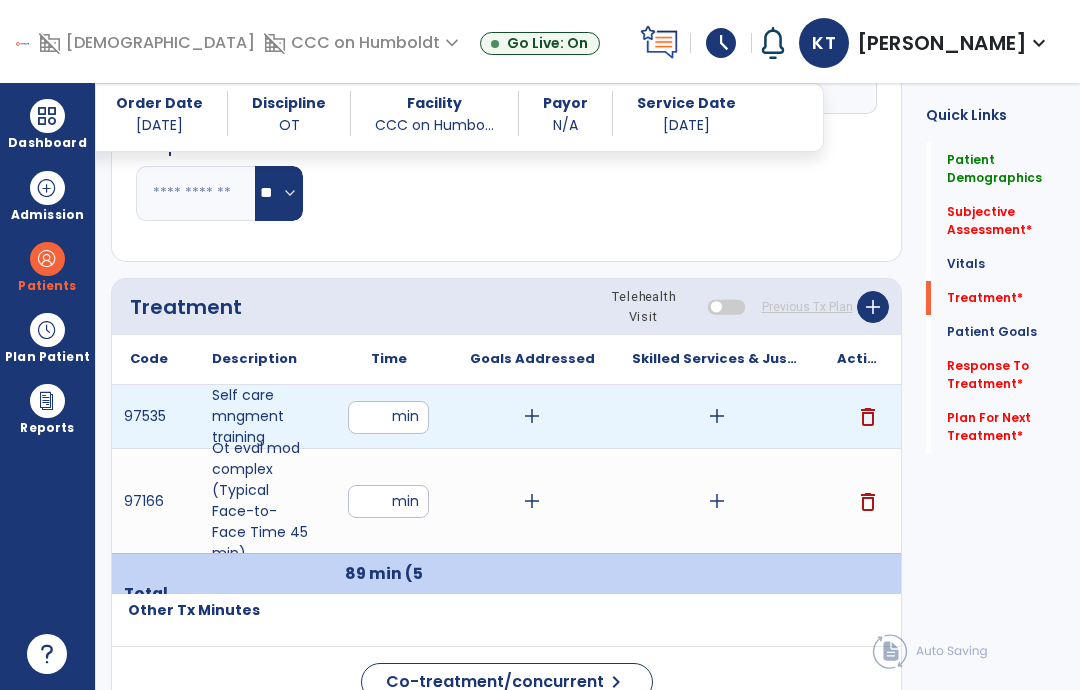 click on "add" at bounding box center [532, 416] 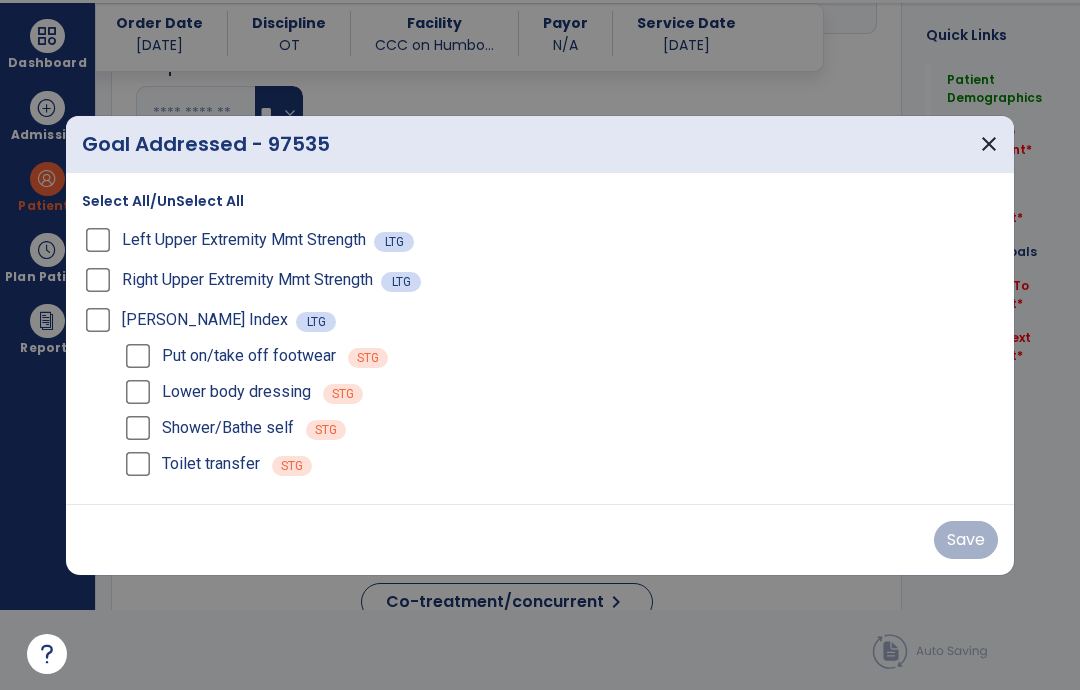 click on "close" at bounding box center [989, 144] 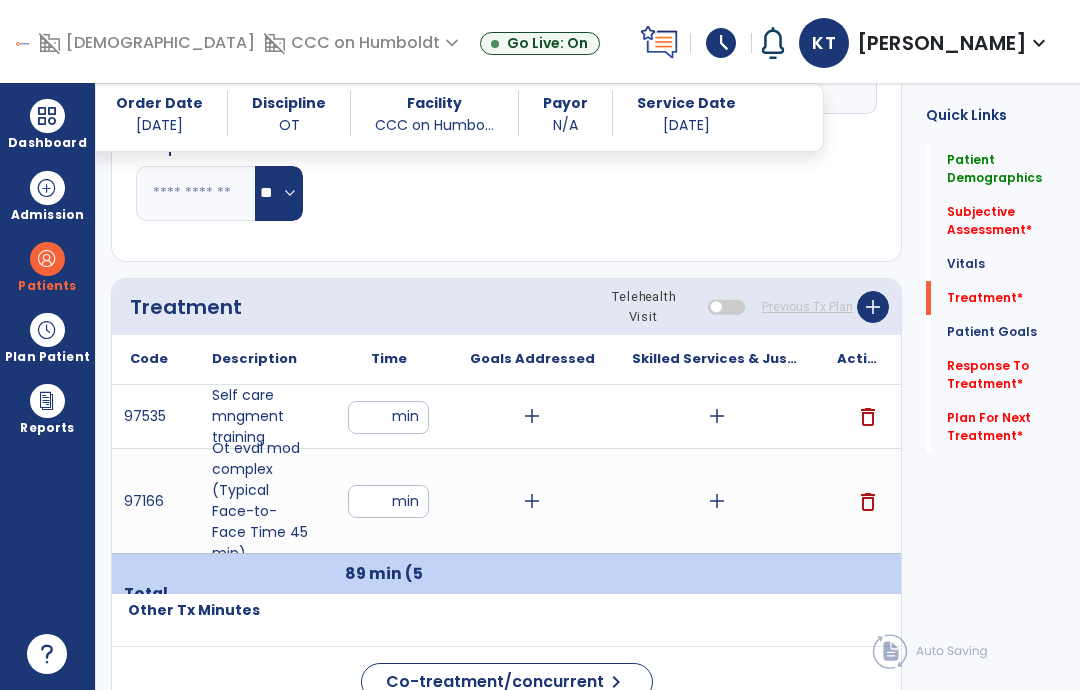 scroll, scrollTop: 80, scrollLeft: 0, axis: vertical 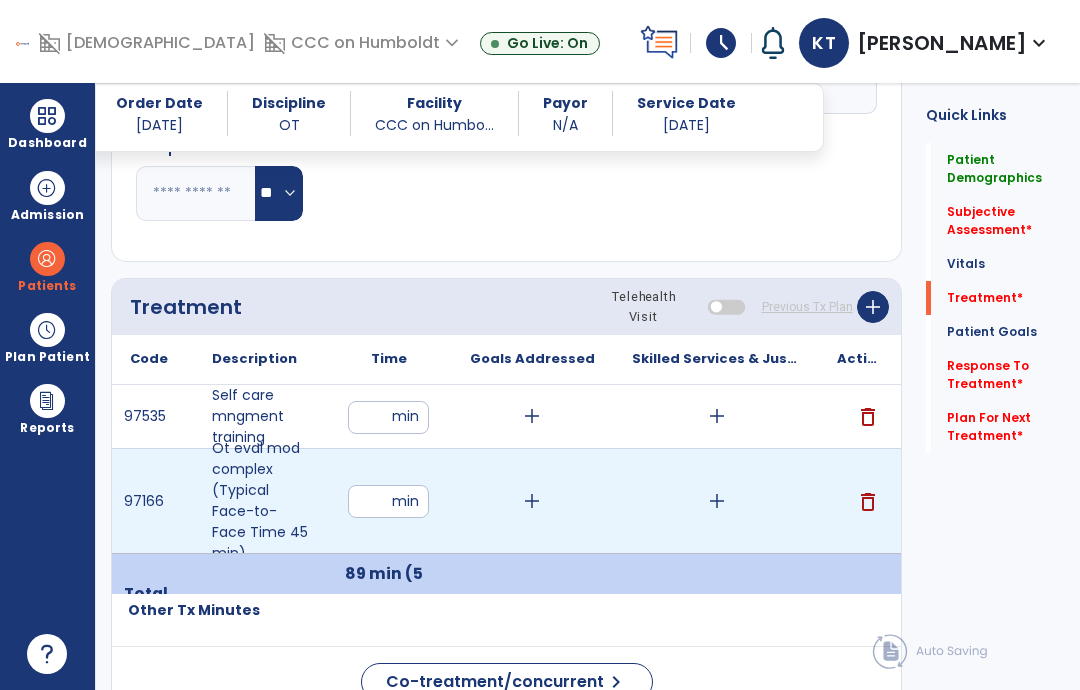 click on "add" at bounding box center [532, 501] 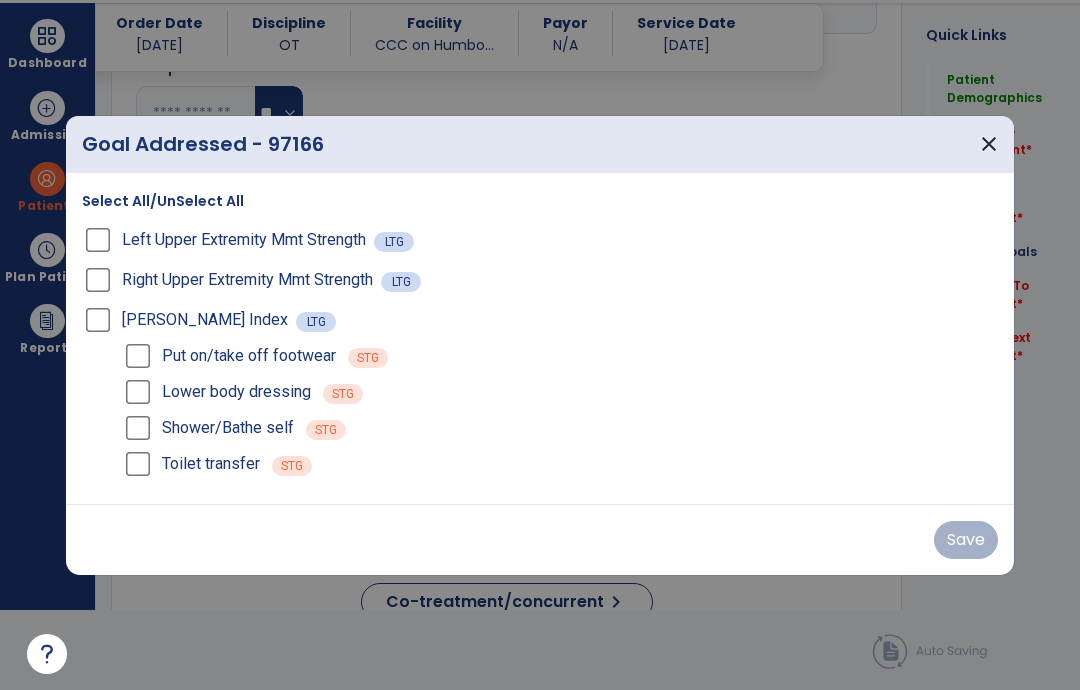 click on "Select All/UnSelect All" at bounding box center (163, 201) 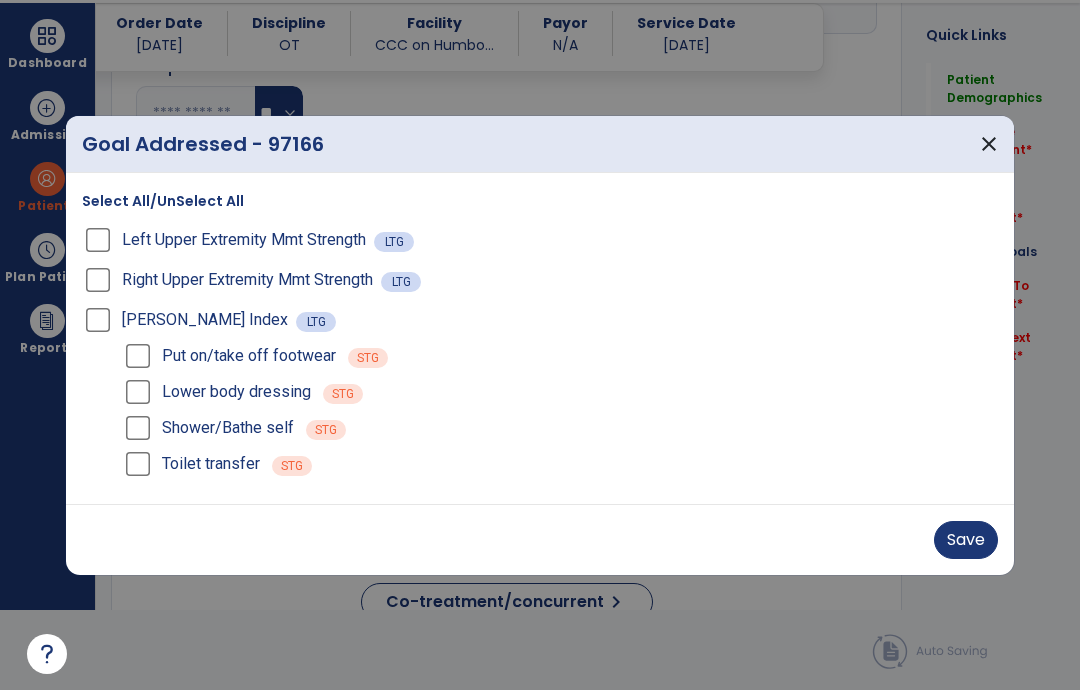 click on "Save" at bounding box center [966, 540] 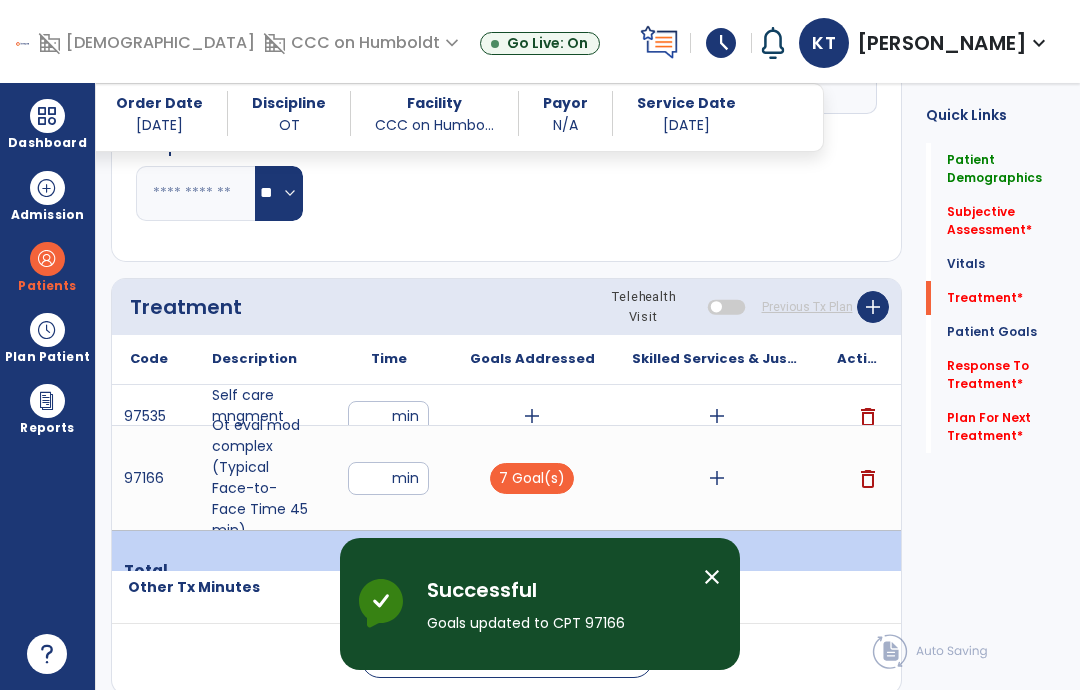 scroll, scrollTop: 80, scrollLeft: 0, axis: vertical 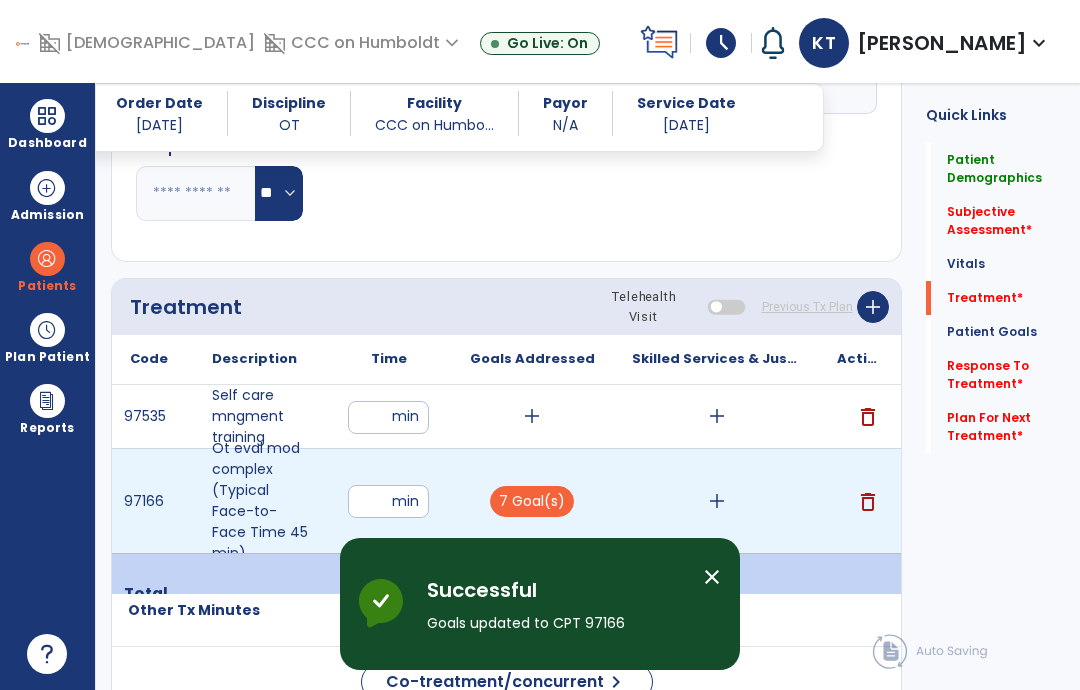 click on "add" at bounding box center (717, 501) 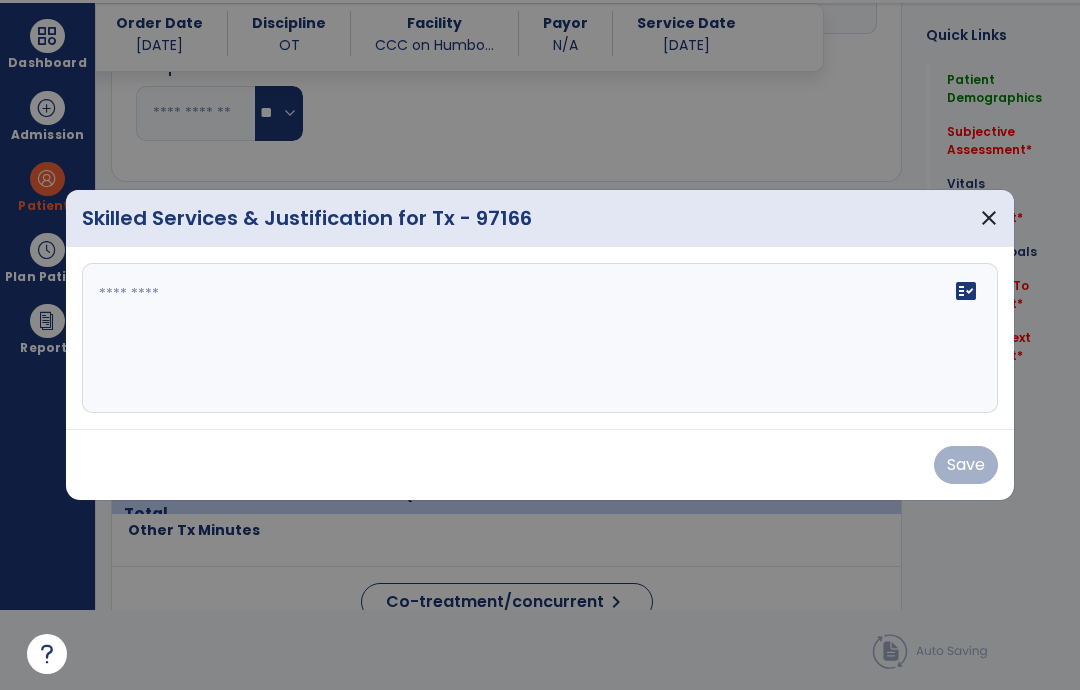 click on "fact_check" at bounding box center (540, 338) 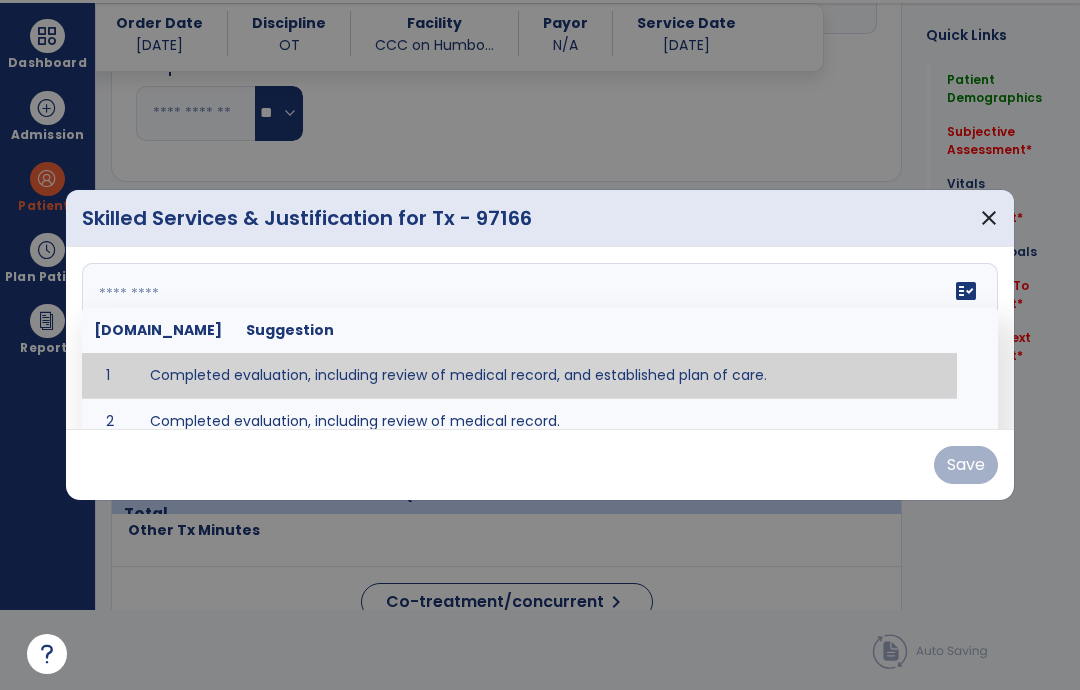 type on "**********" 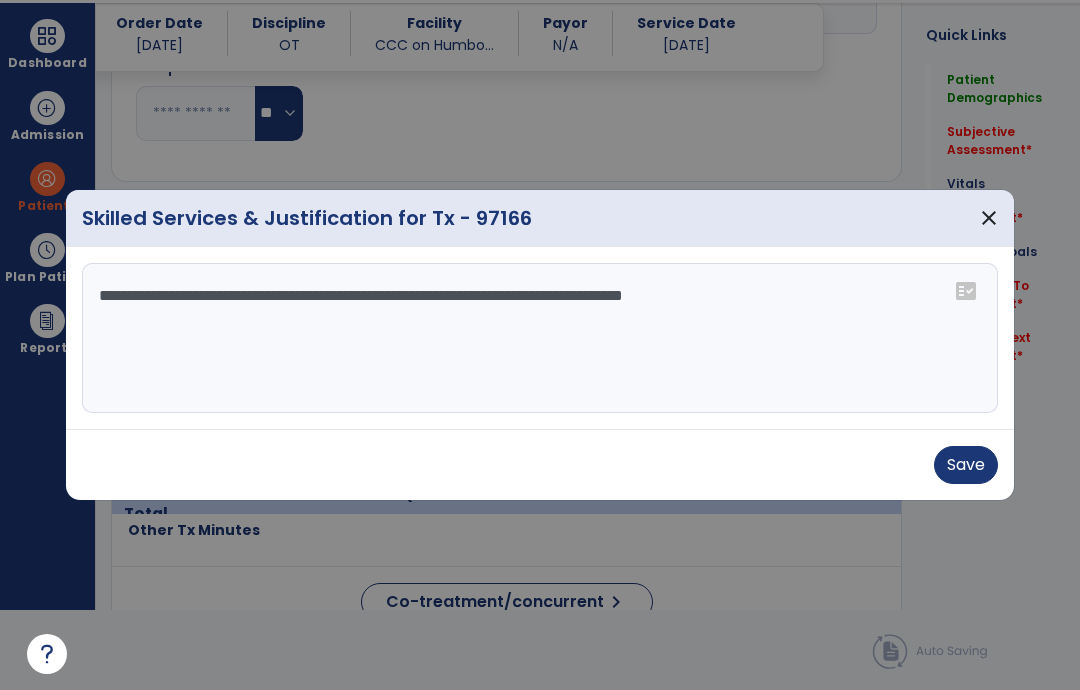 click on "Save" at bounding box center [966, 465] 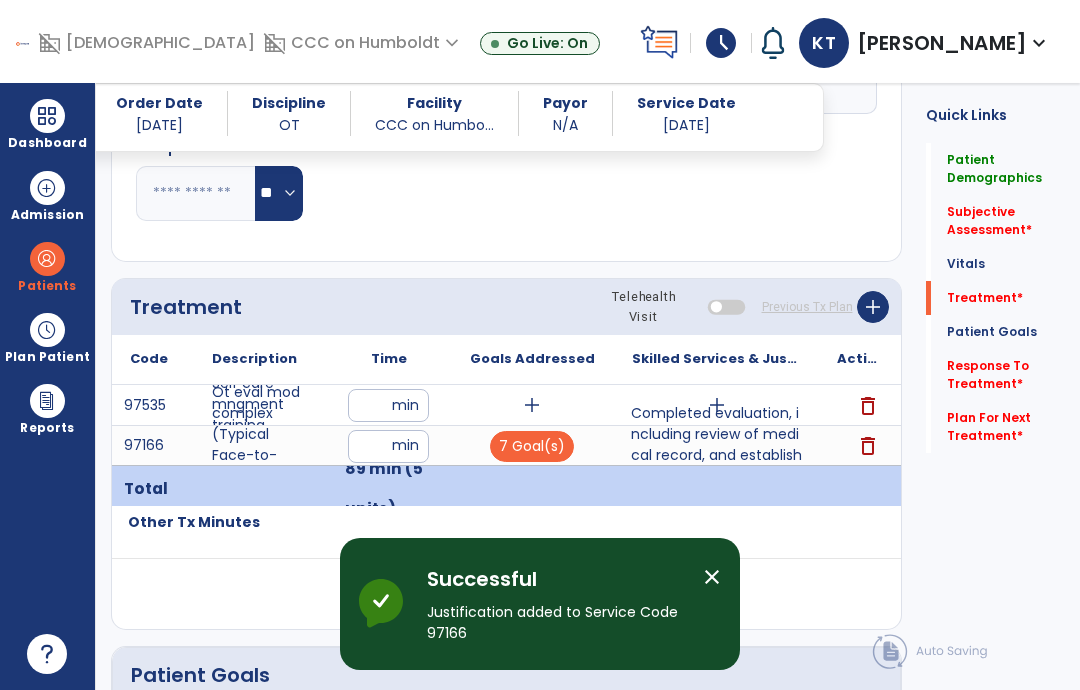 scroll, scrollTop: 80, scrollLeft: 0, axis: vertical 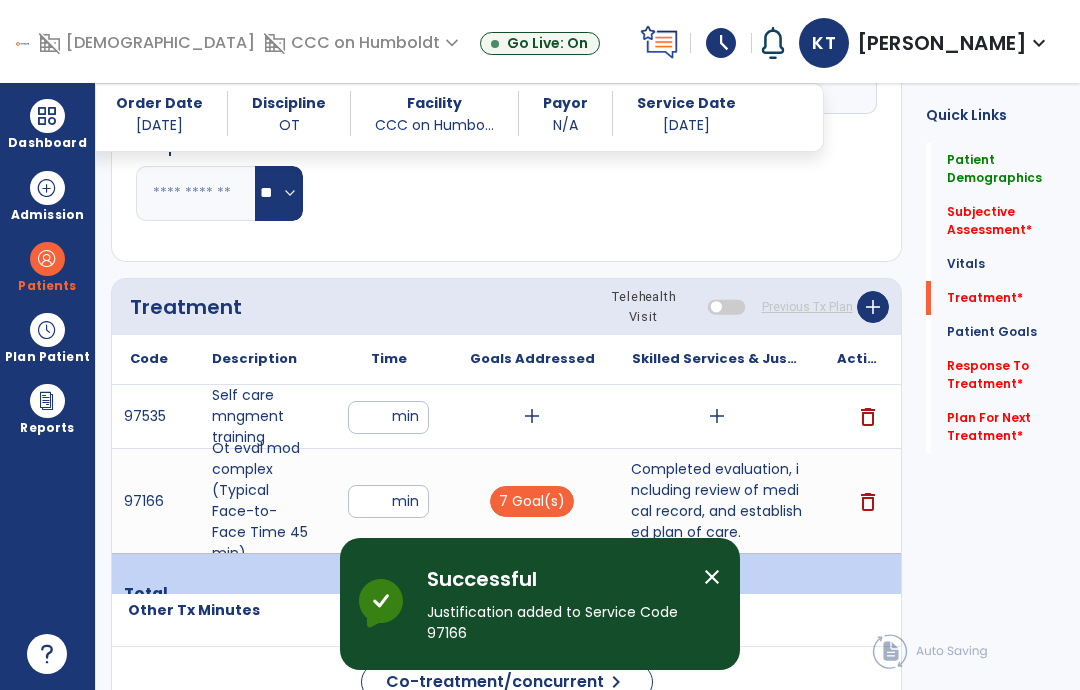 click on "Patient Demographics   Patient Demographics" 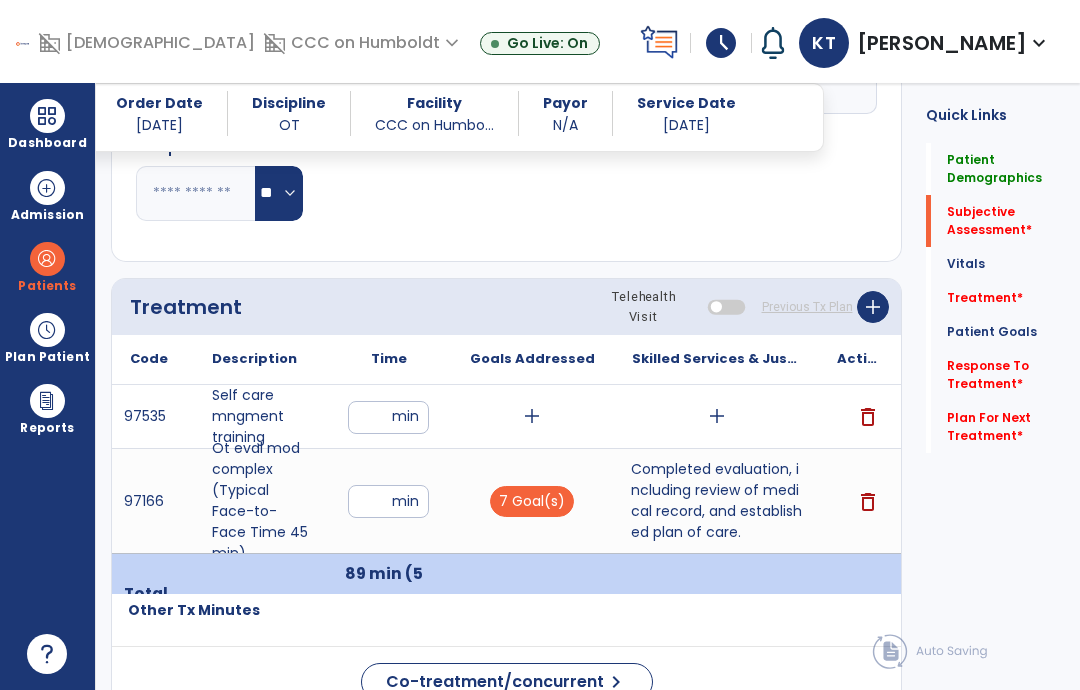 click on "Subjective Assessment   *" 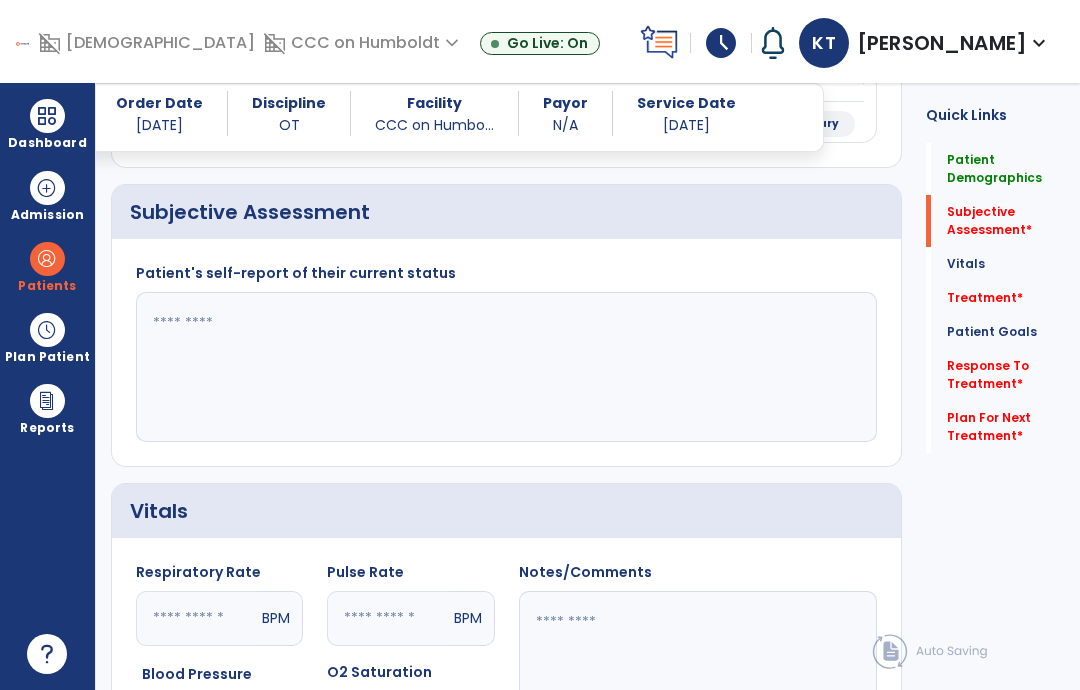 scroll, scrollTop: 243, scrollLeft: 0, axis: vertical 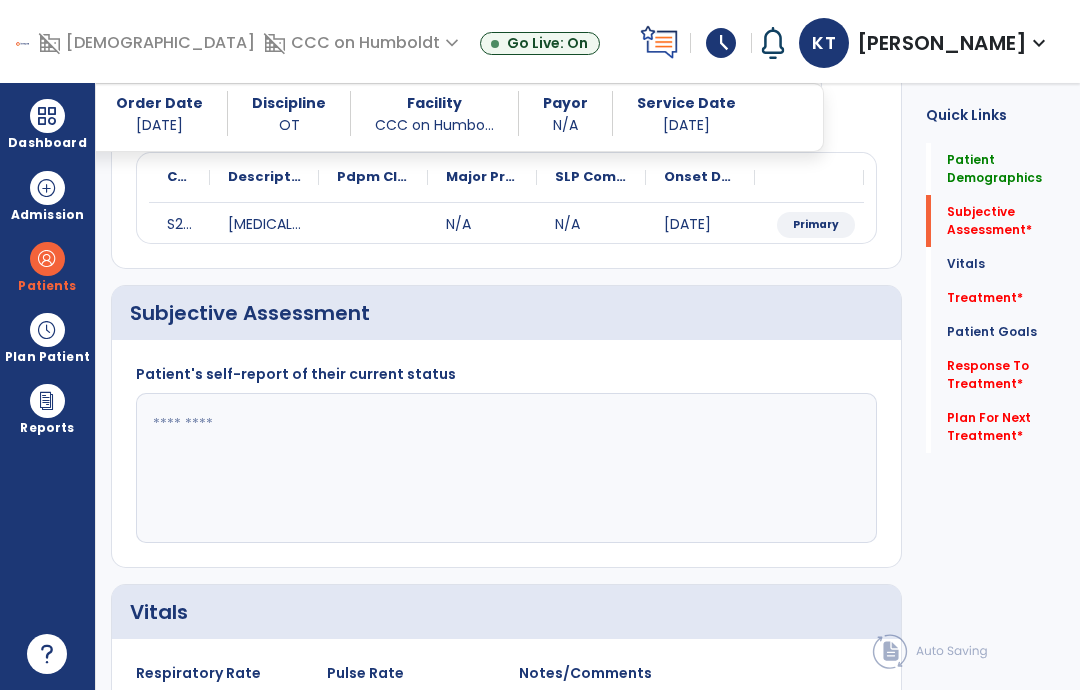 click 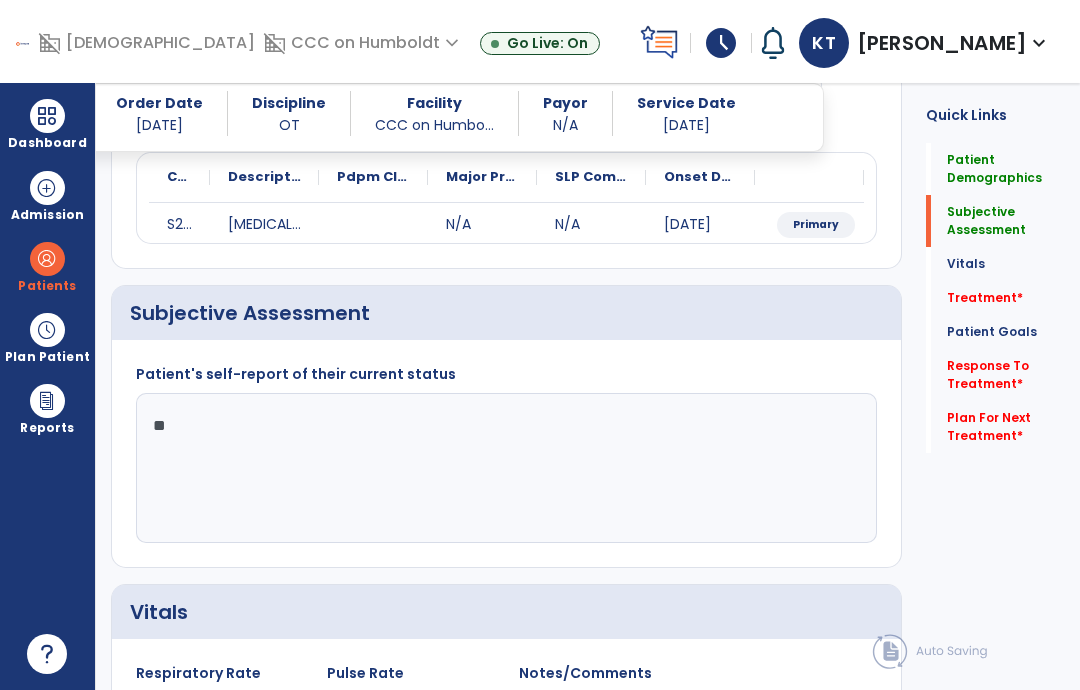 type on "*" 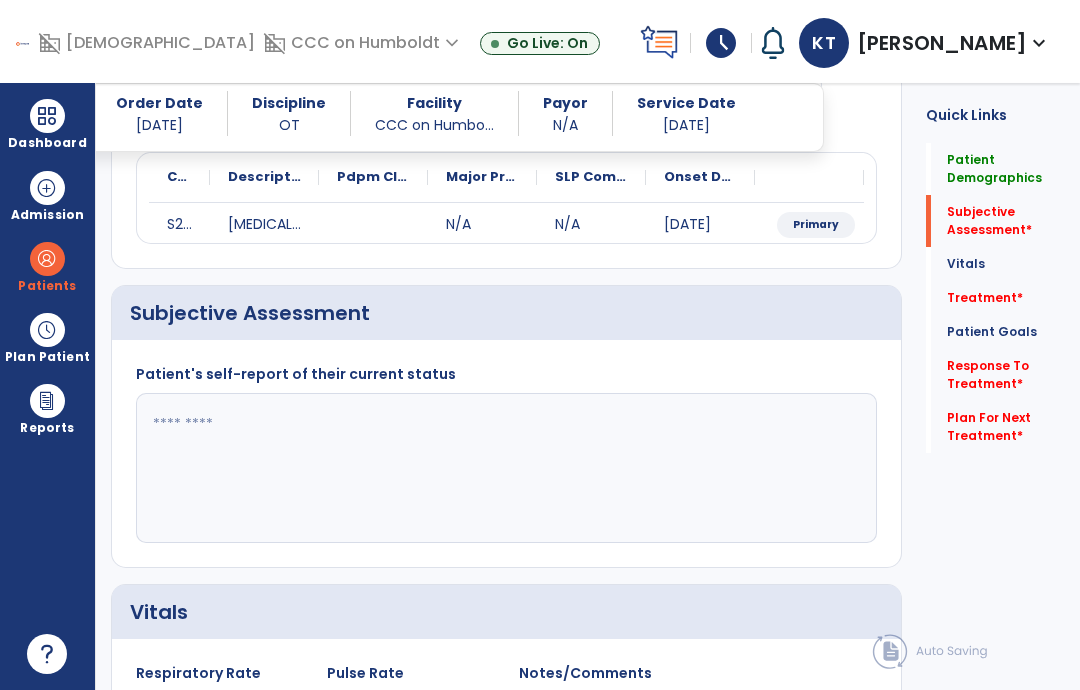 click 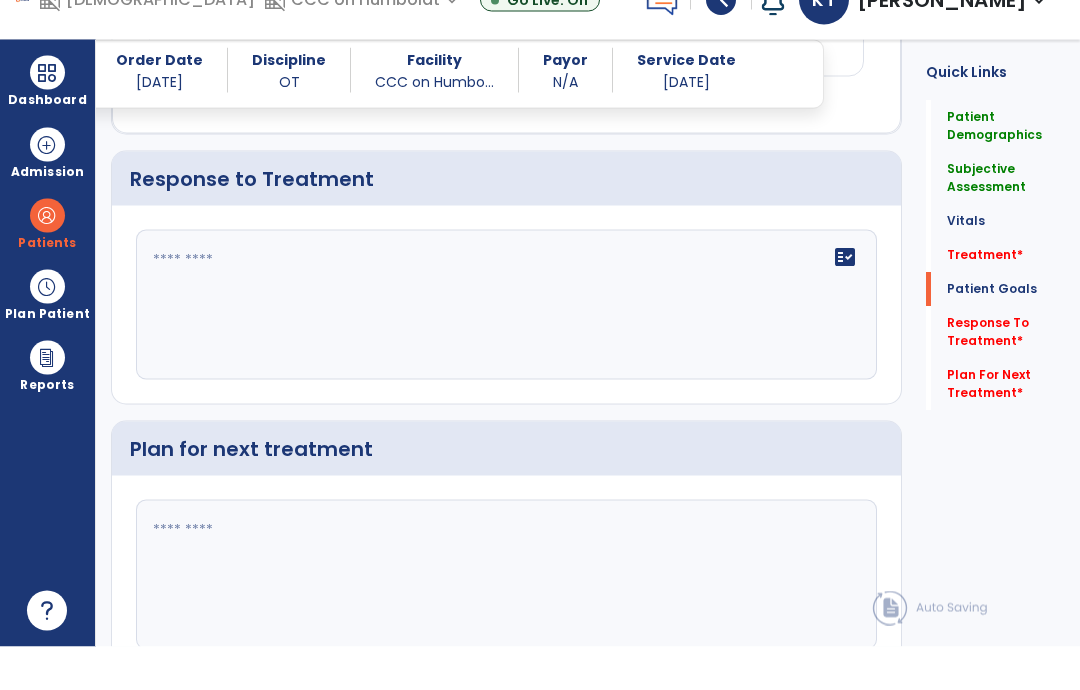 scroll, scrollTop: 2721, scrollLeft: 0, axis: vertical 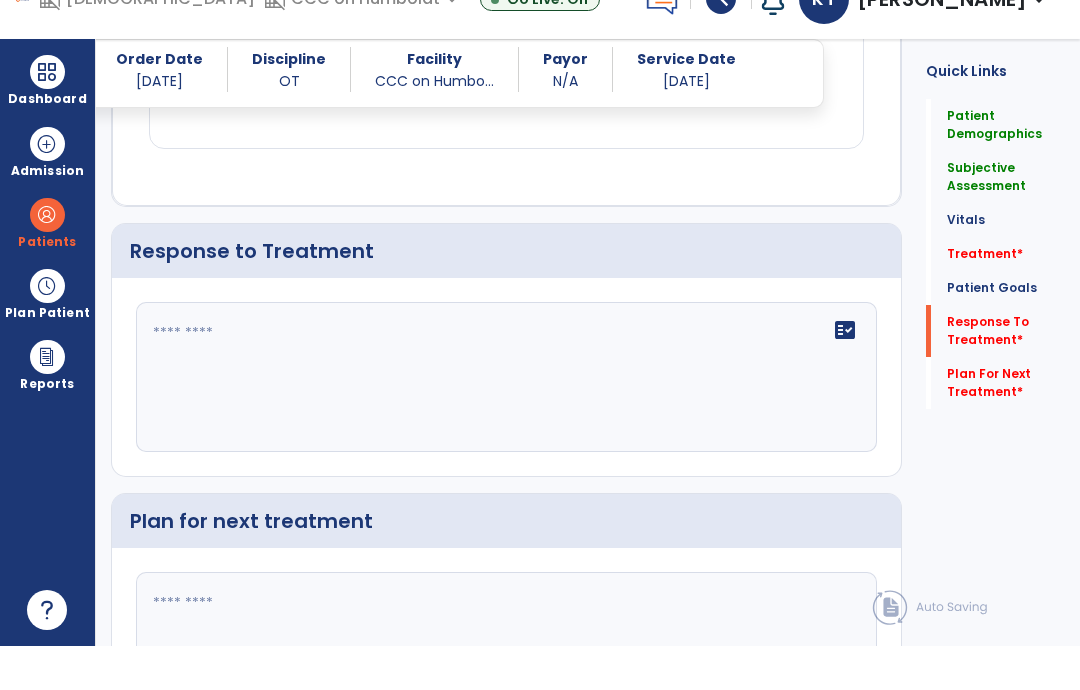 type on "**********" 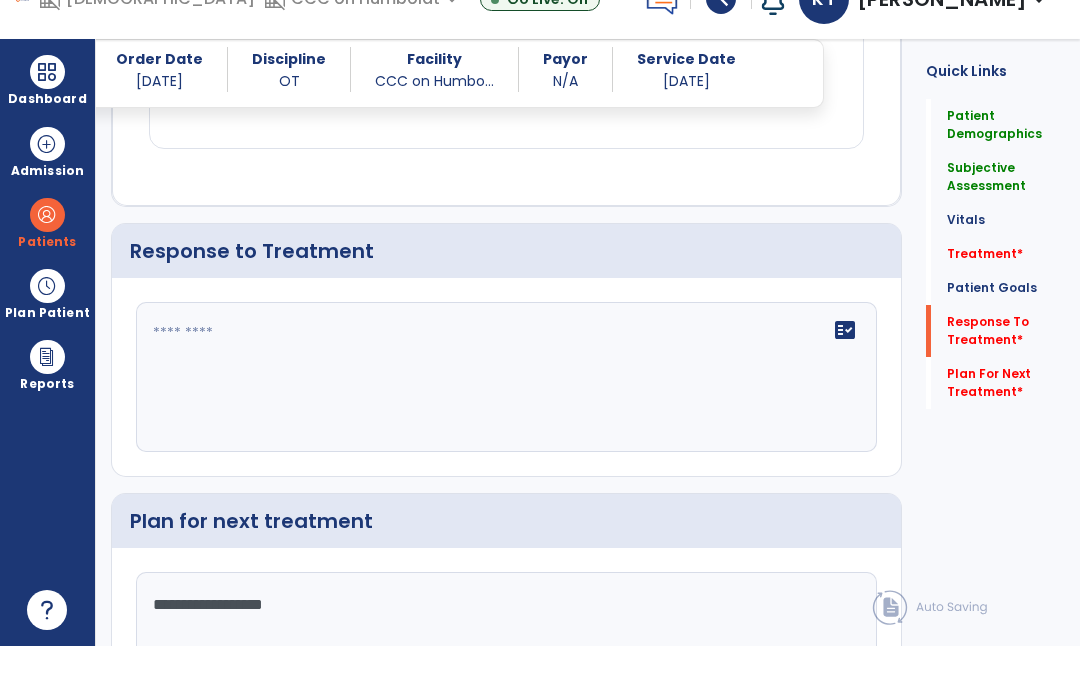type on "**********" 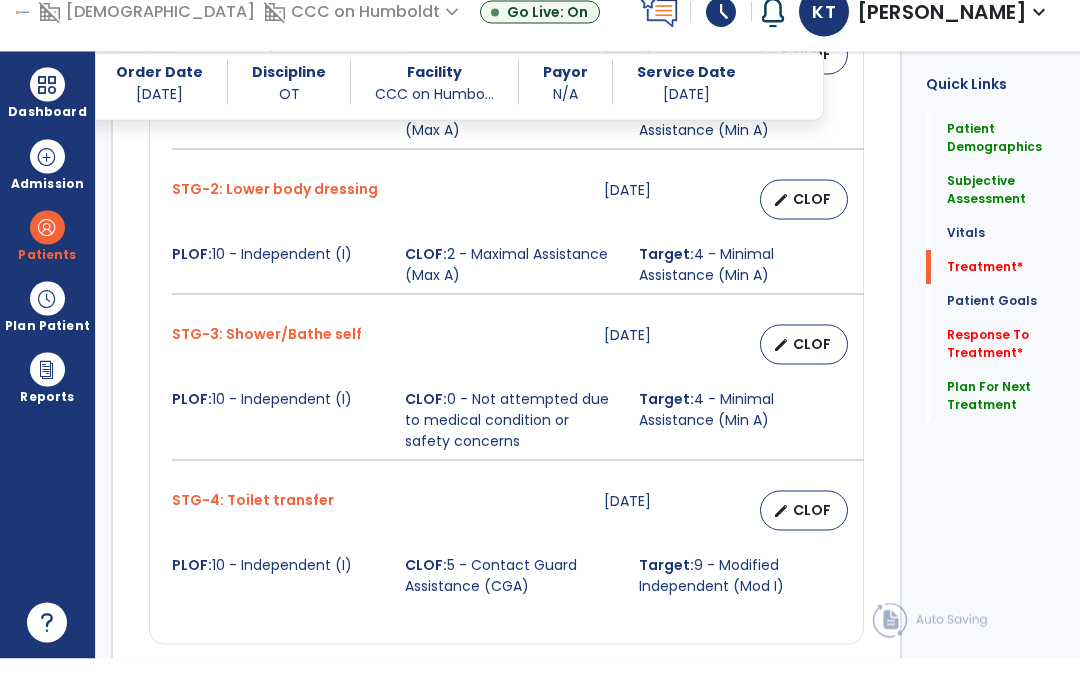 type on "**********" 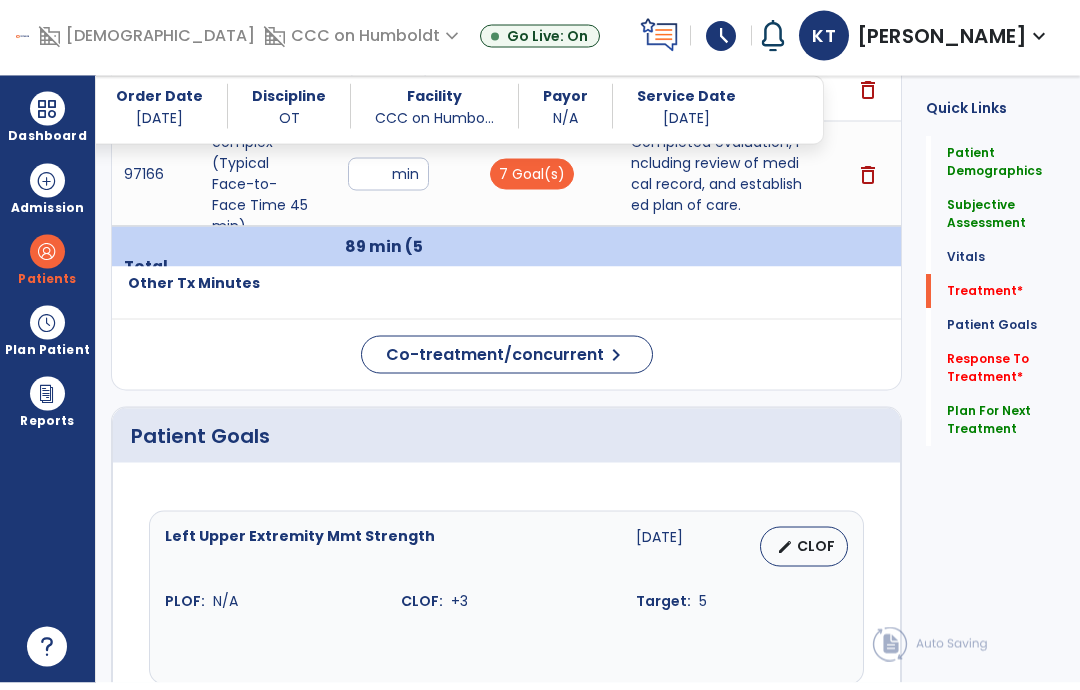 scroll, scrollTop: 1044, scrollLeft: 0, axis: vertical 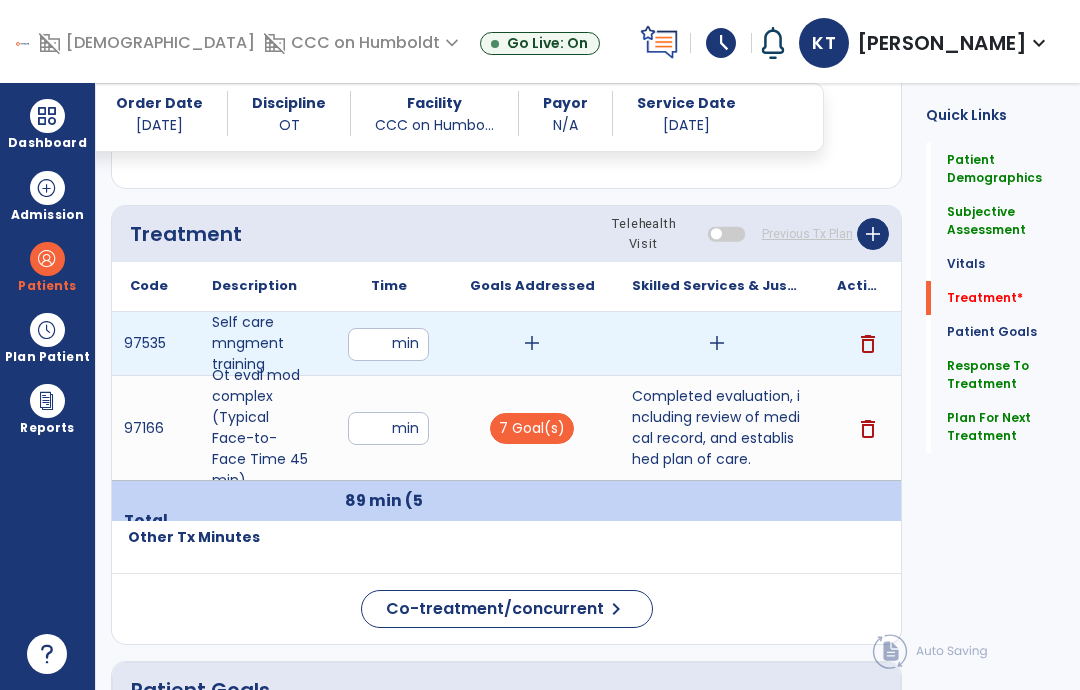 click on "add" at bounding box center [717, 343] 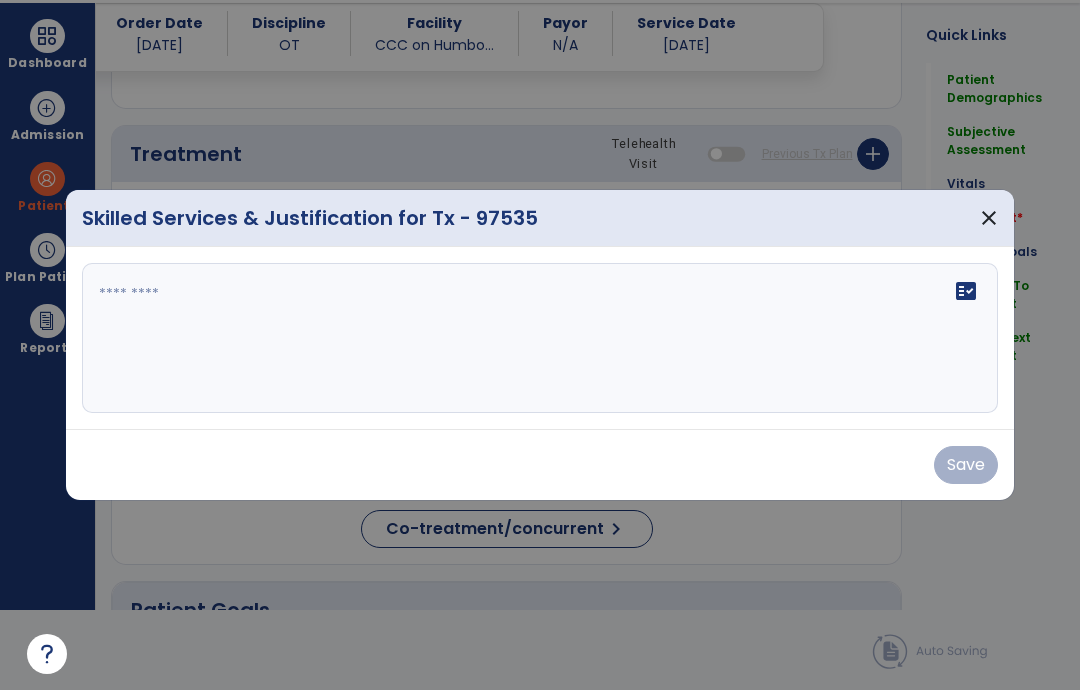 click on "fact_check" at bounding box center [540, 338] 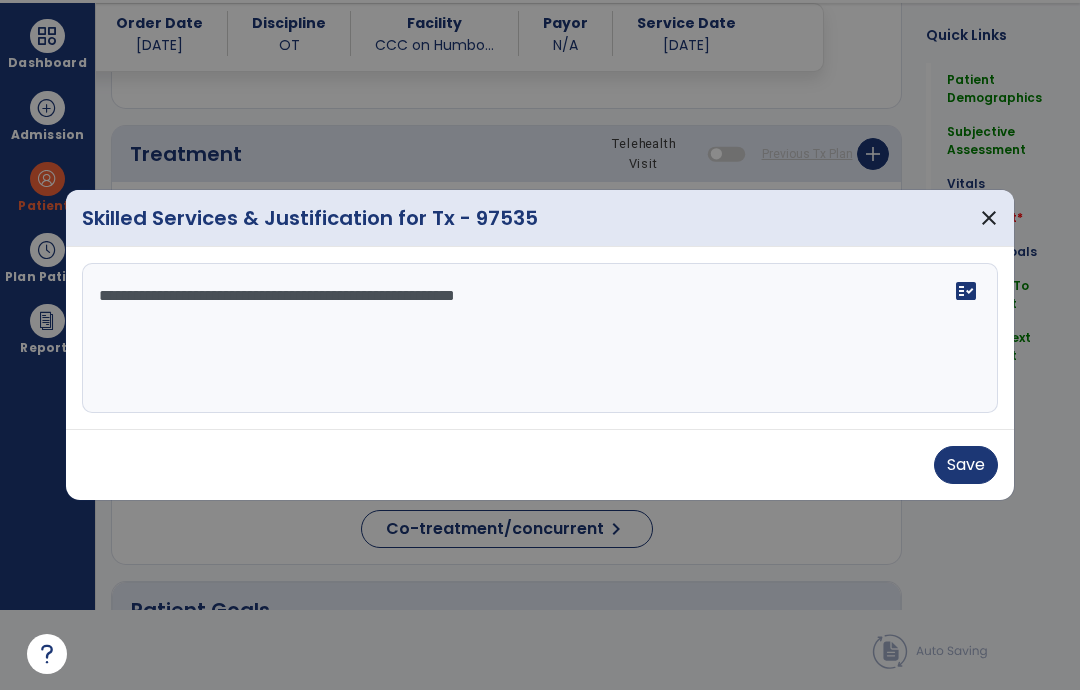 click on "**********" at bounding box center (540, 338) 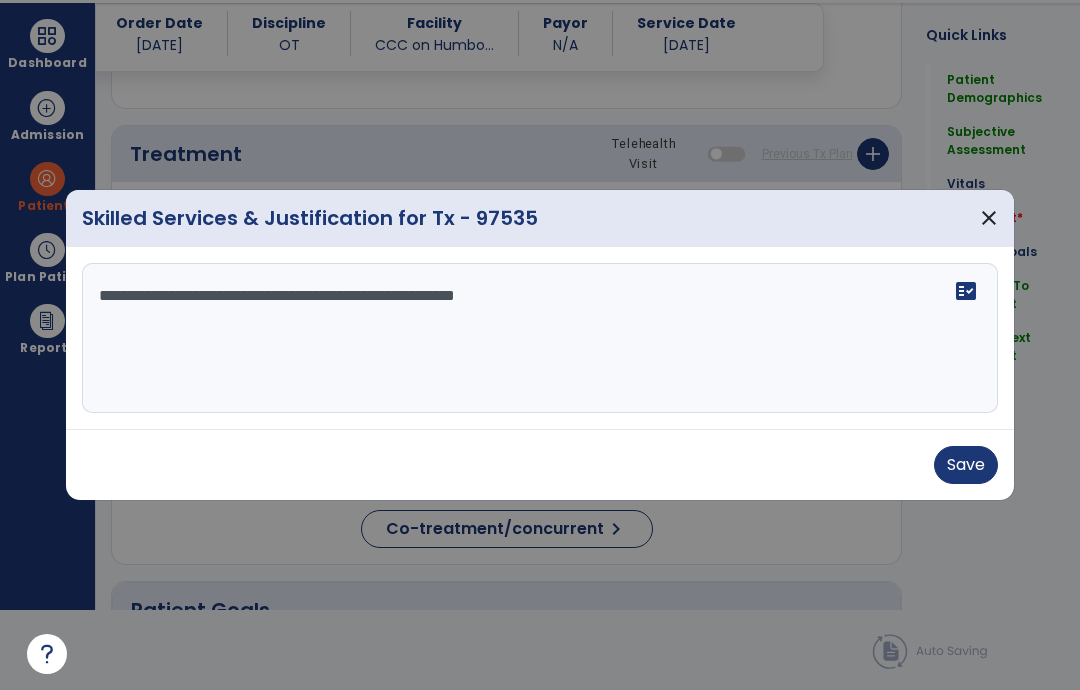 click on "**********" at bounding box center [540, 338] 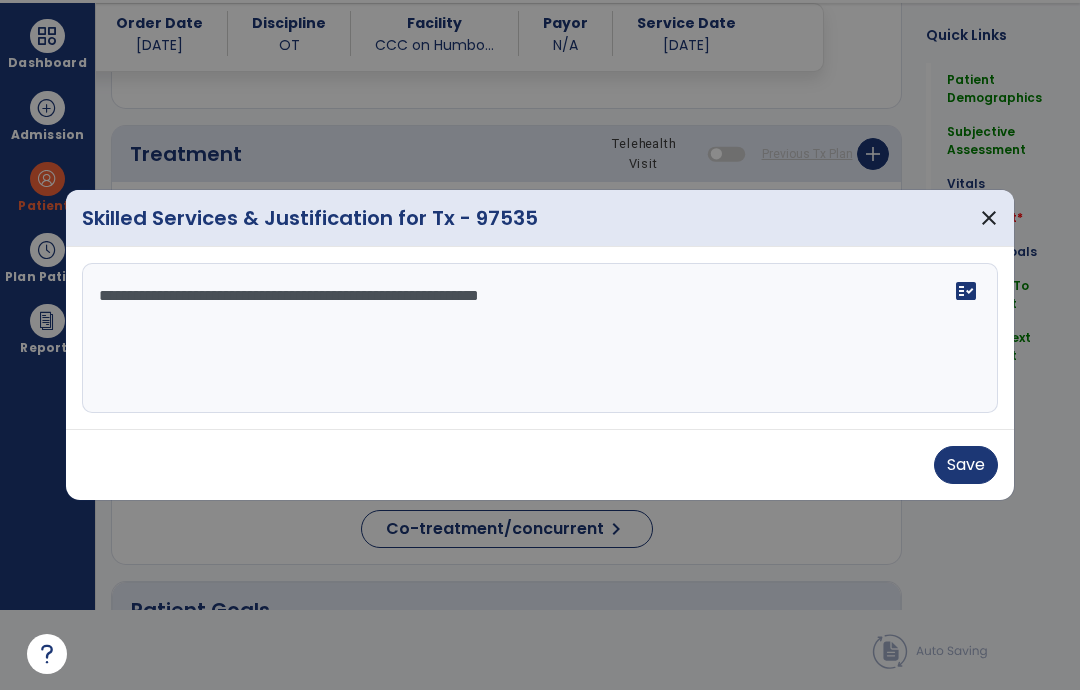 click on "**********" at bounding box center (540, 338) 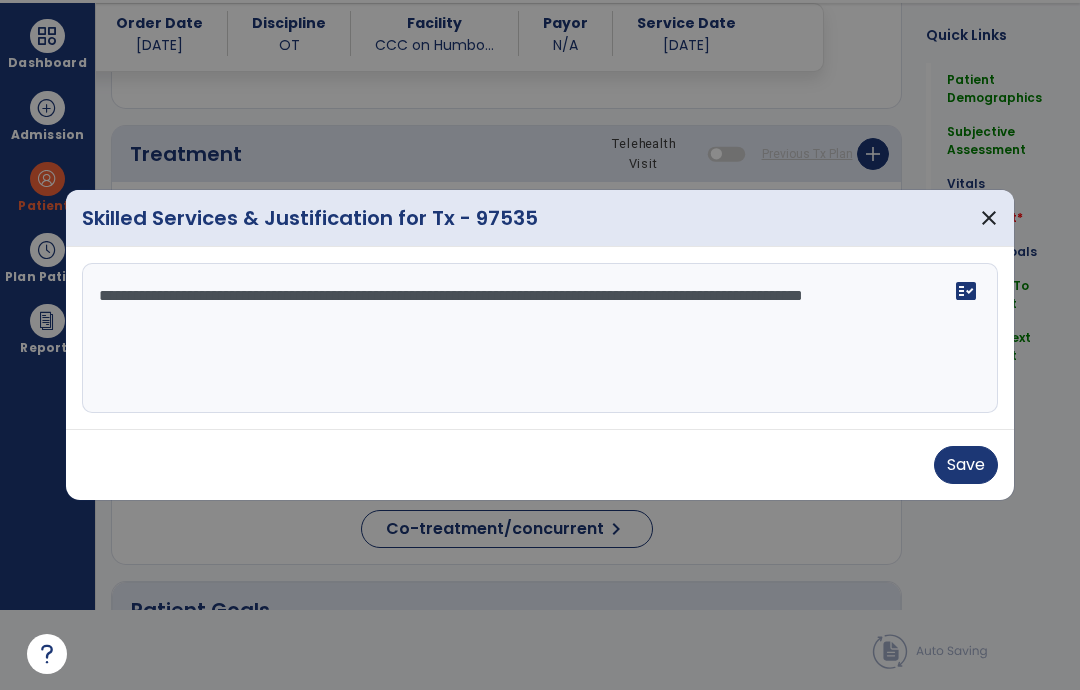 click on "**********" at bounding box center (540, 338) 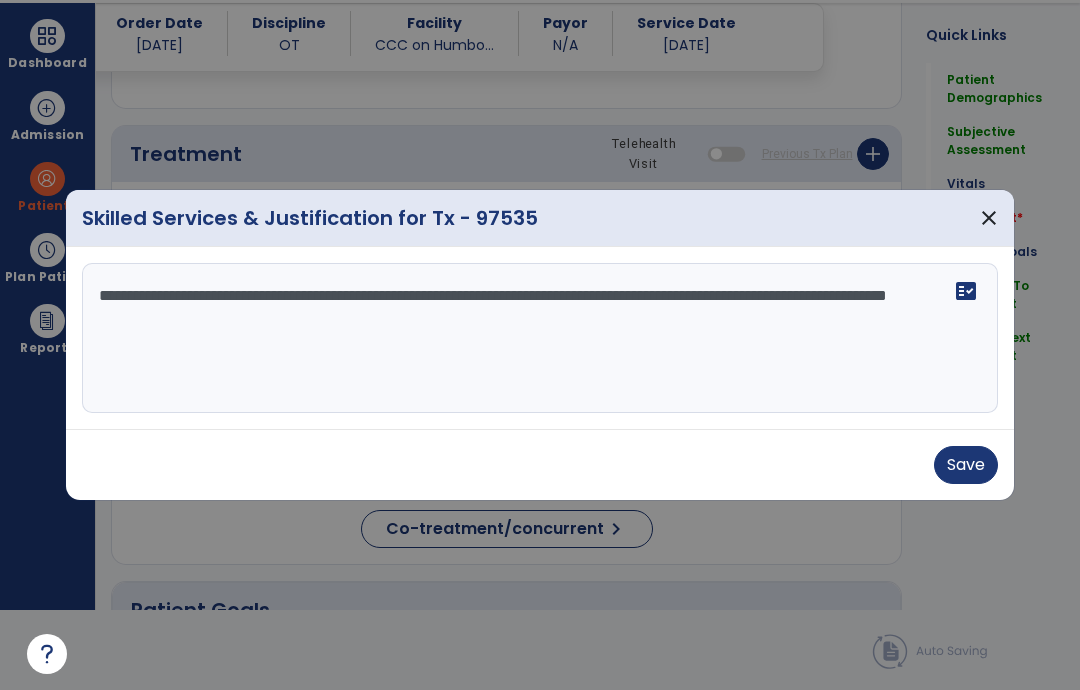 click on "**********" at bounding box center (540, 338) 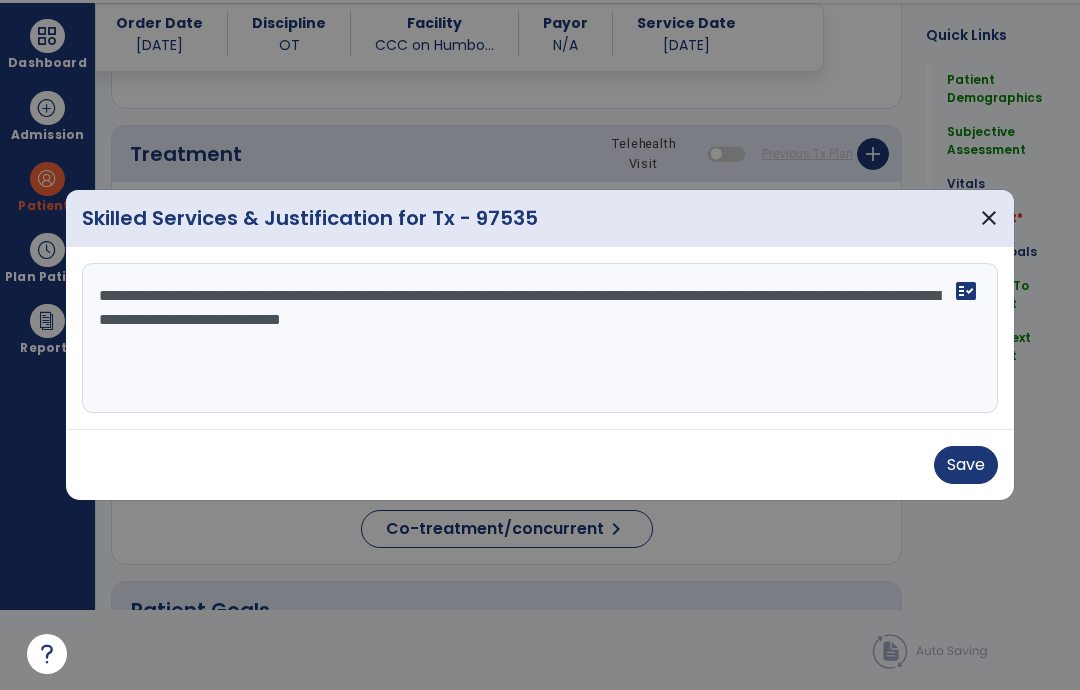 click on "**********" at bounding box center [540, 338] 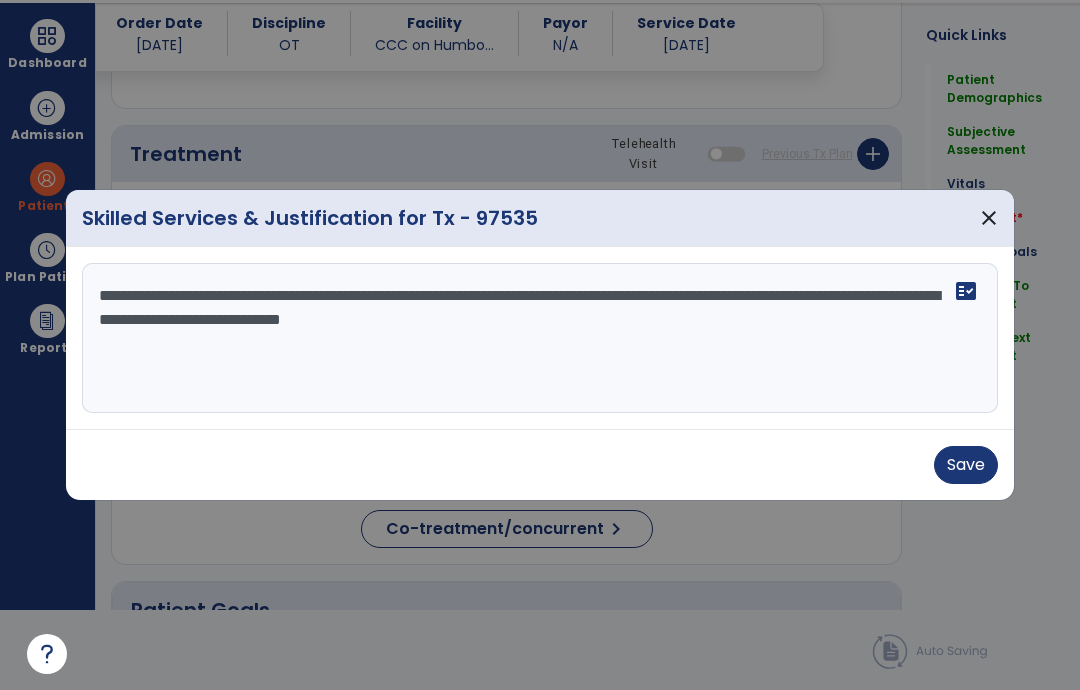 click on "**********" at bounding box center [540, 338] 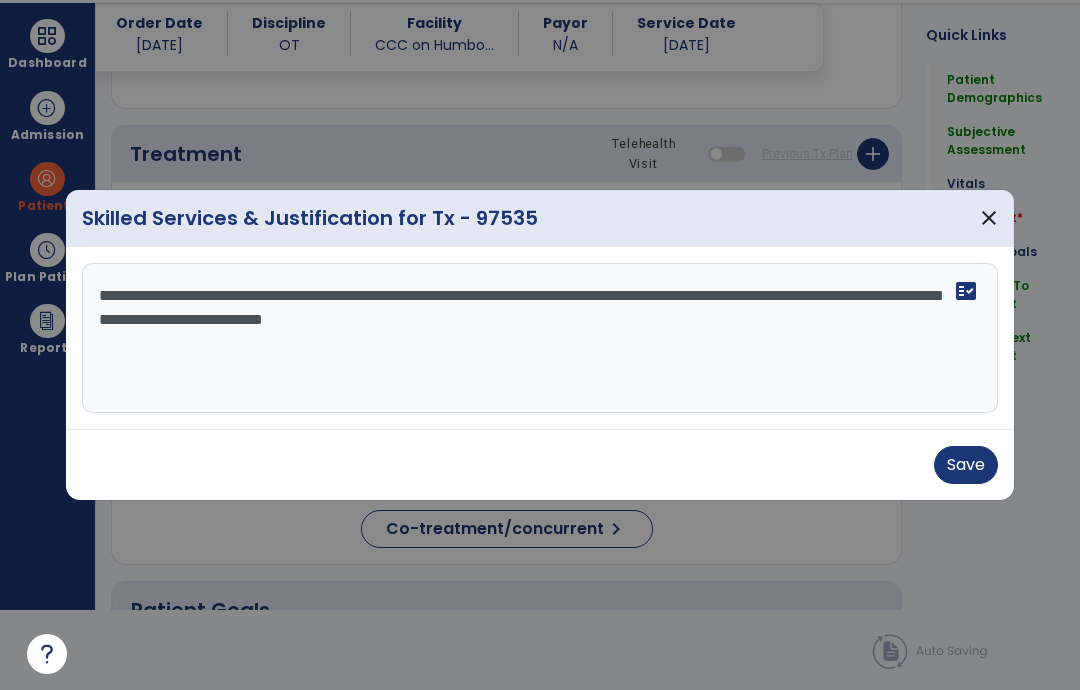 click on "**********" at bounding box center [540, 338] 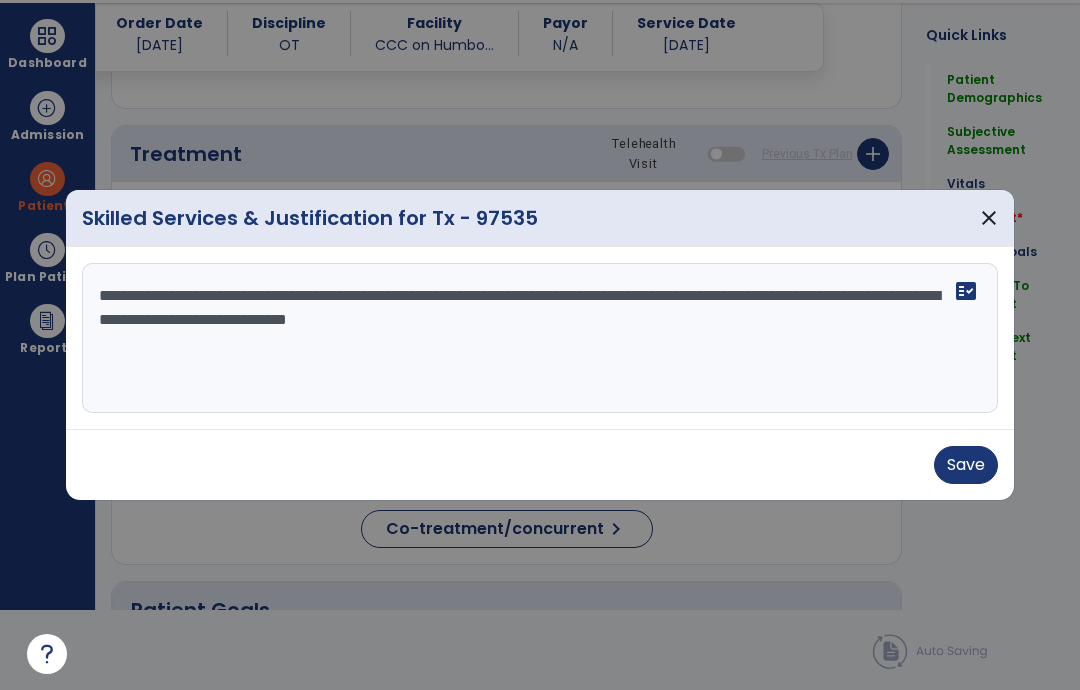 click on "**********" at bounding box center (540, 338) 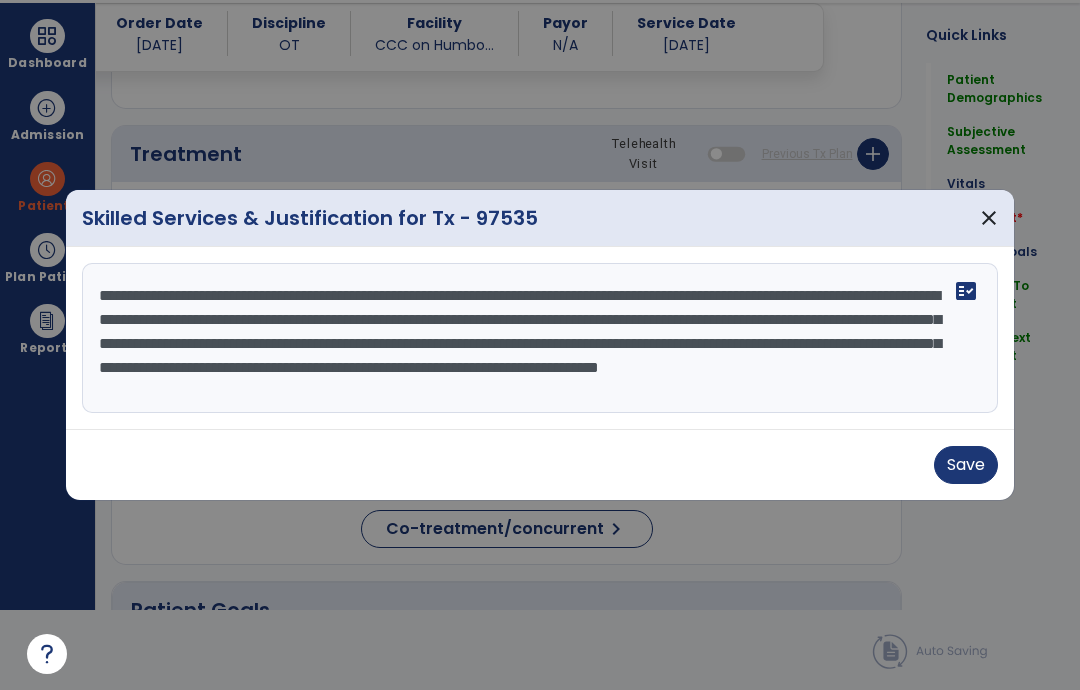 click on "**********" at bounding box center [540, 338] 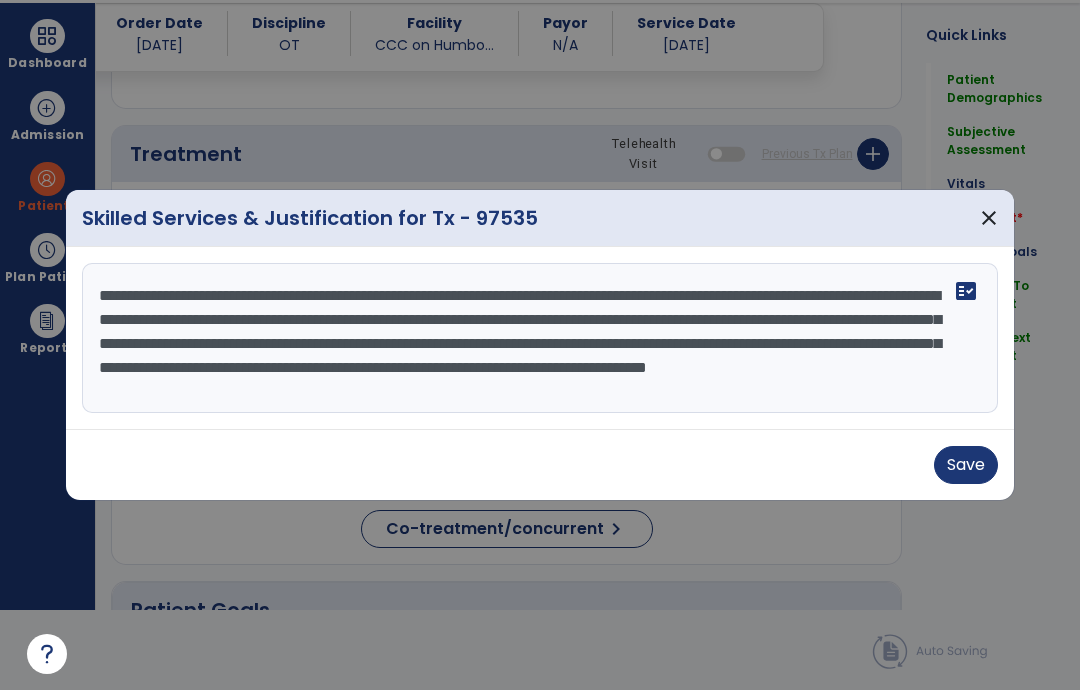 scroll, scrollTop: 32, scrollLeft: 0, axis: vertical 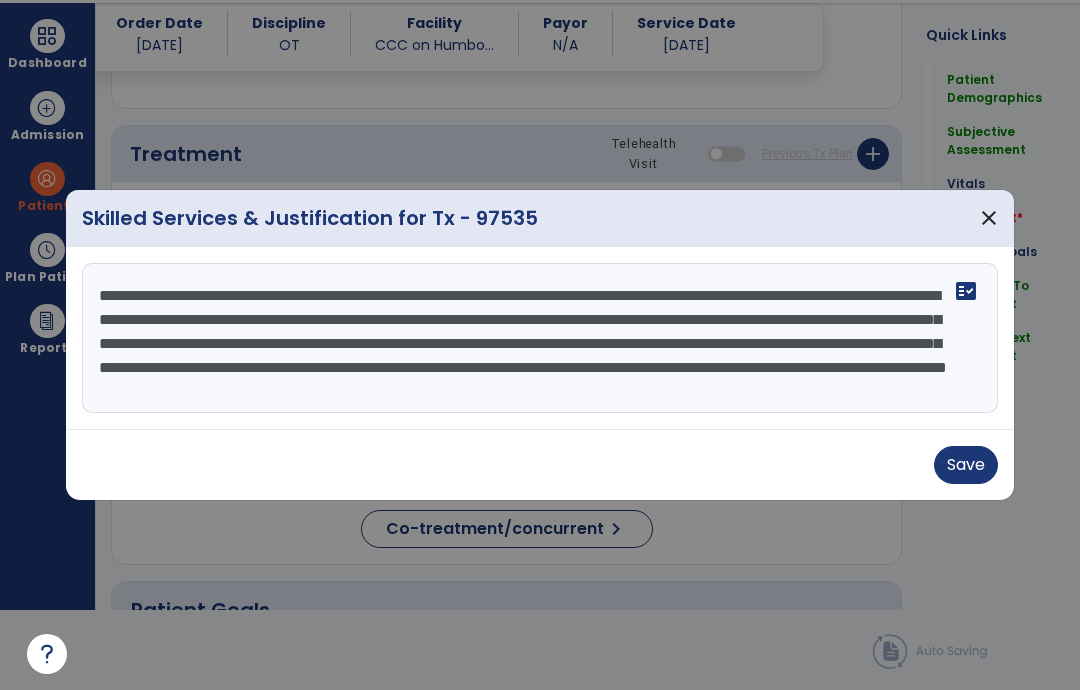 type on "**********" 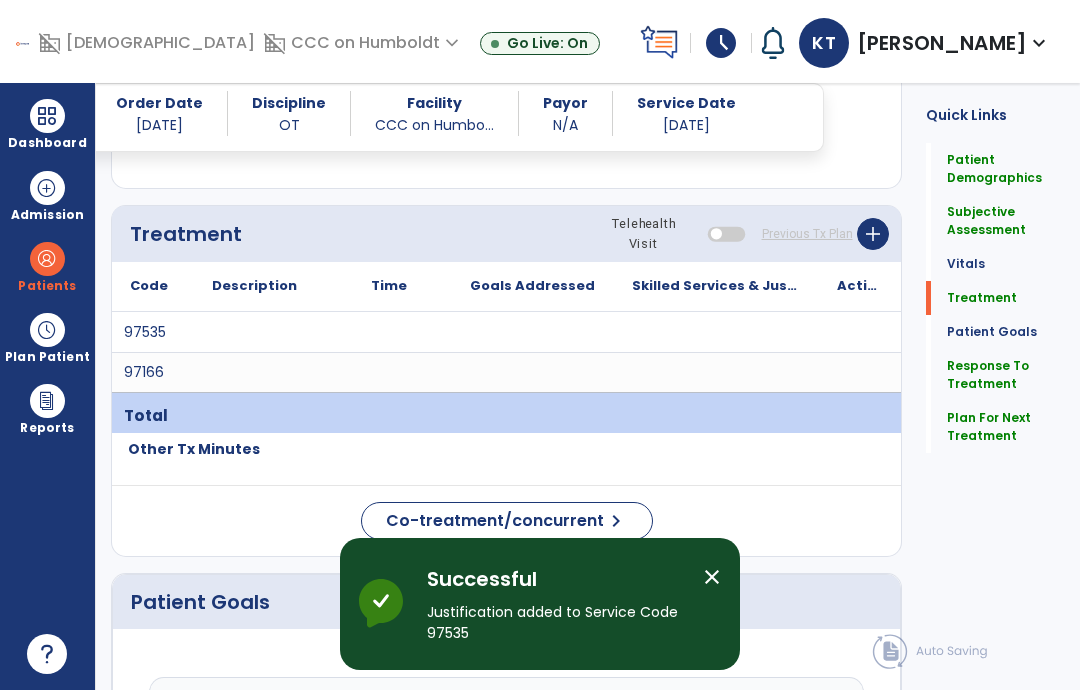 scroll, scrollTop: 80, scrollLeft: 0, axis: vertical 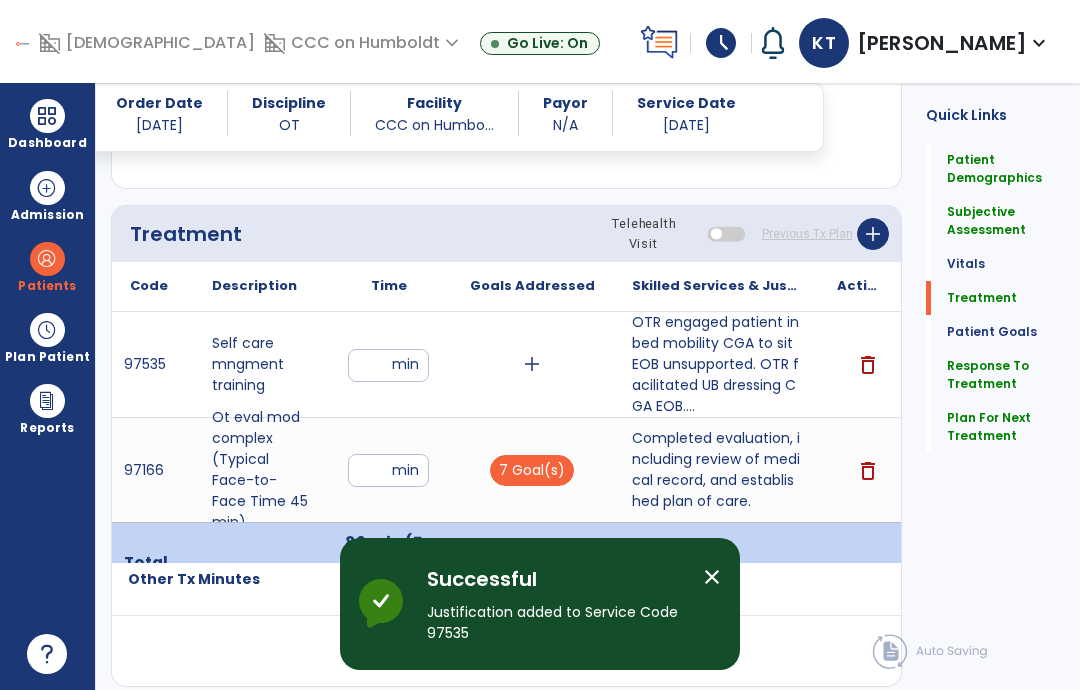 click on "add" at bounding box center [532, 364] 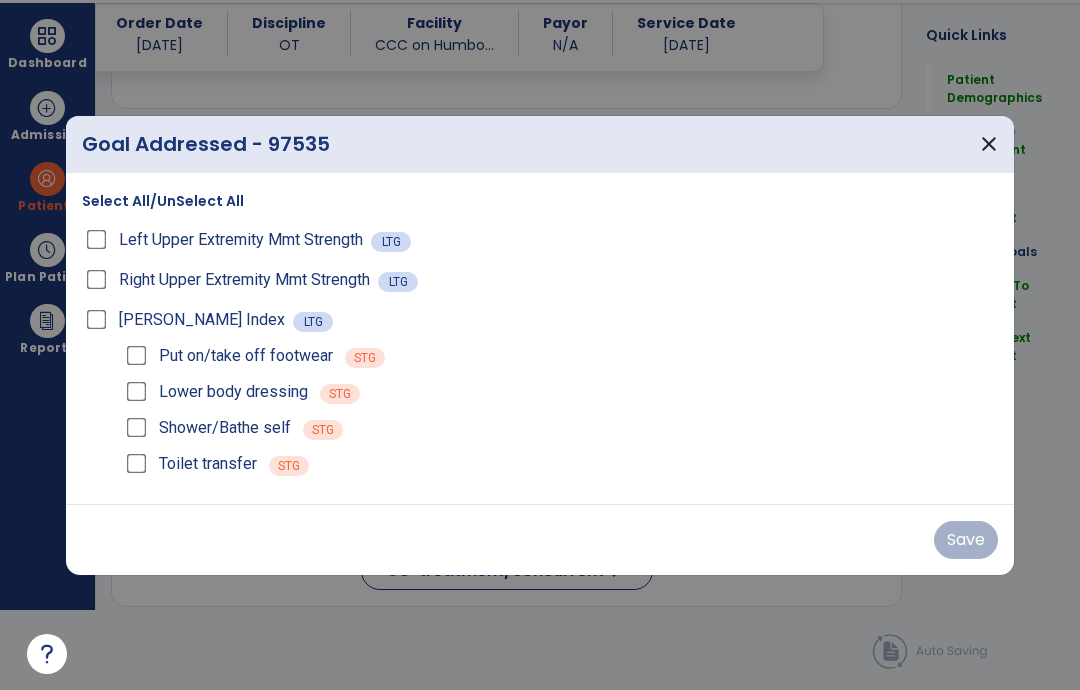 scroll, scrollTop: 0, scrollLeft: 0, axis: both 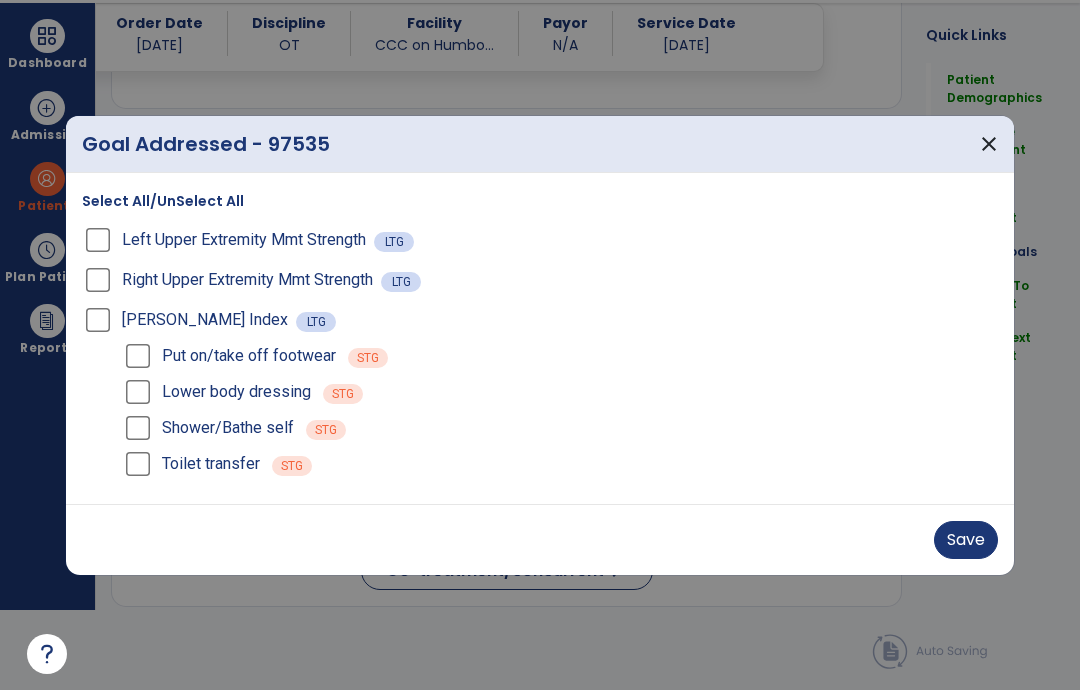 click on "Save" at bounding box center [966, 540] 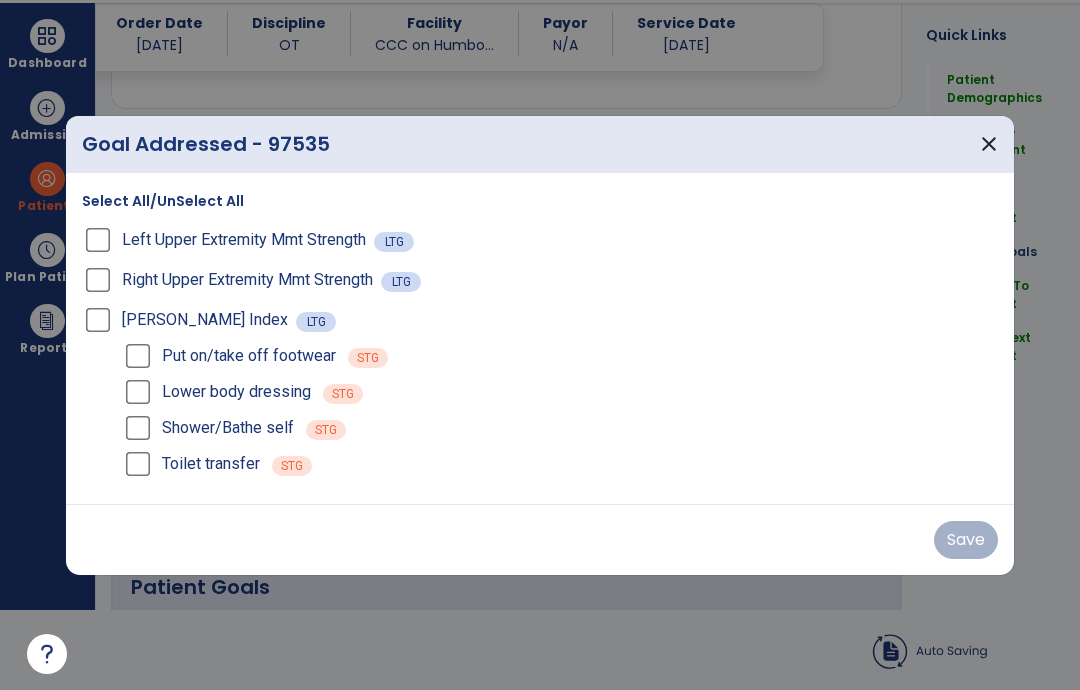 scroll, scrollTop: 80, scrollLeft: 0, axis: vertical 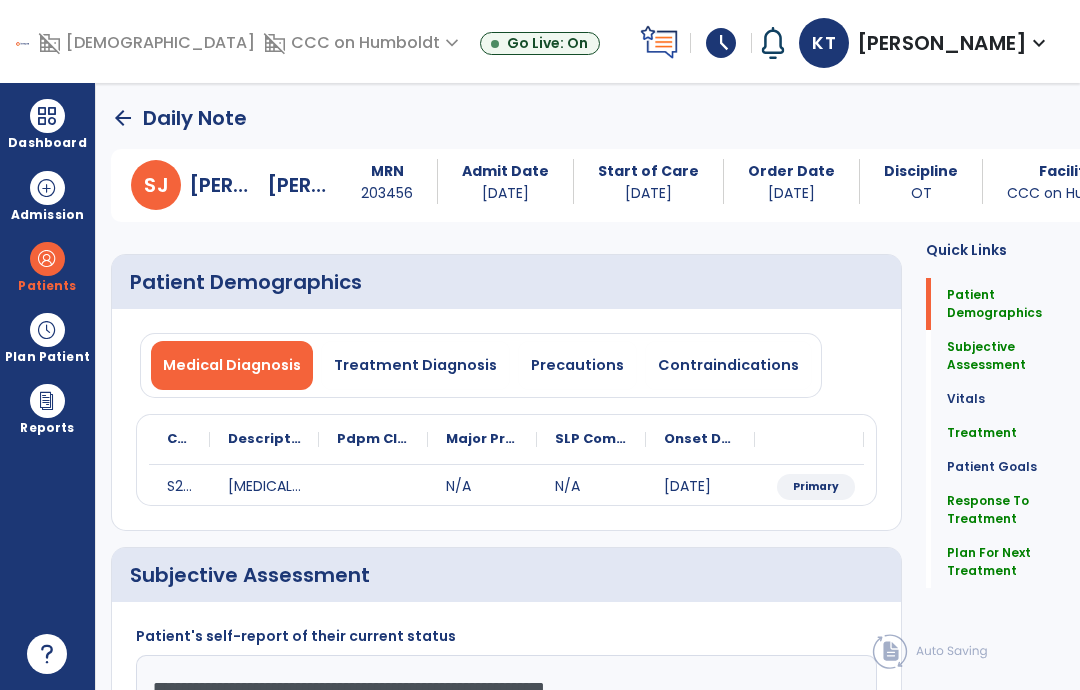 click on "arrow_back" 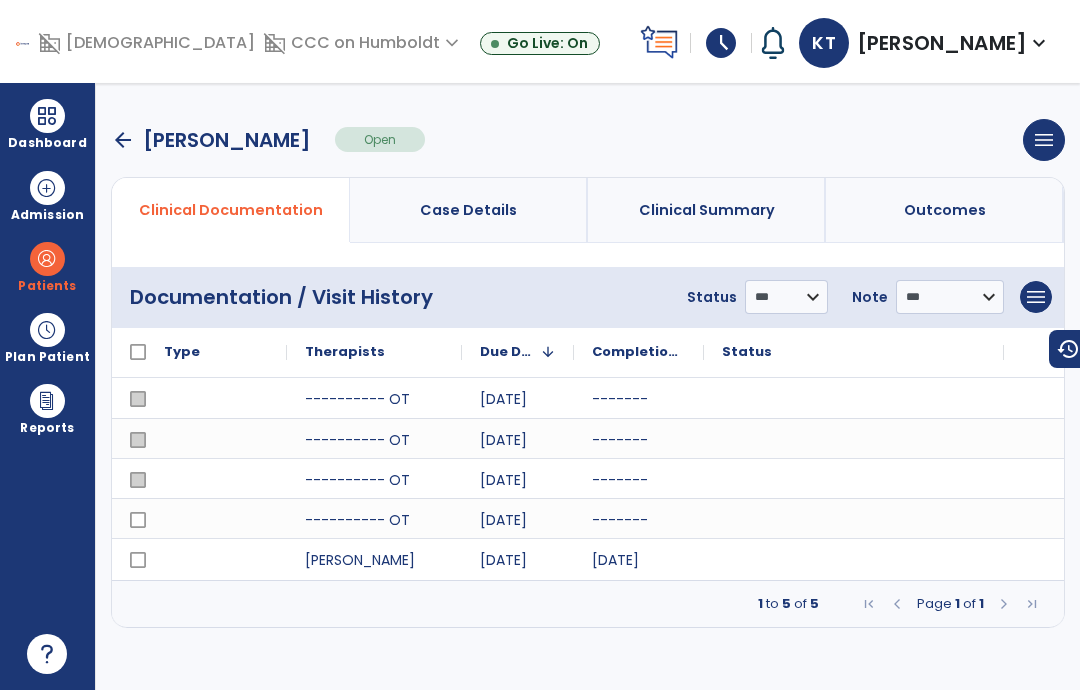 scroll, scrollTop: 0, scrollLeft: 0, axis: both 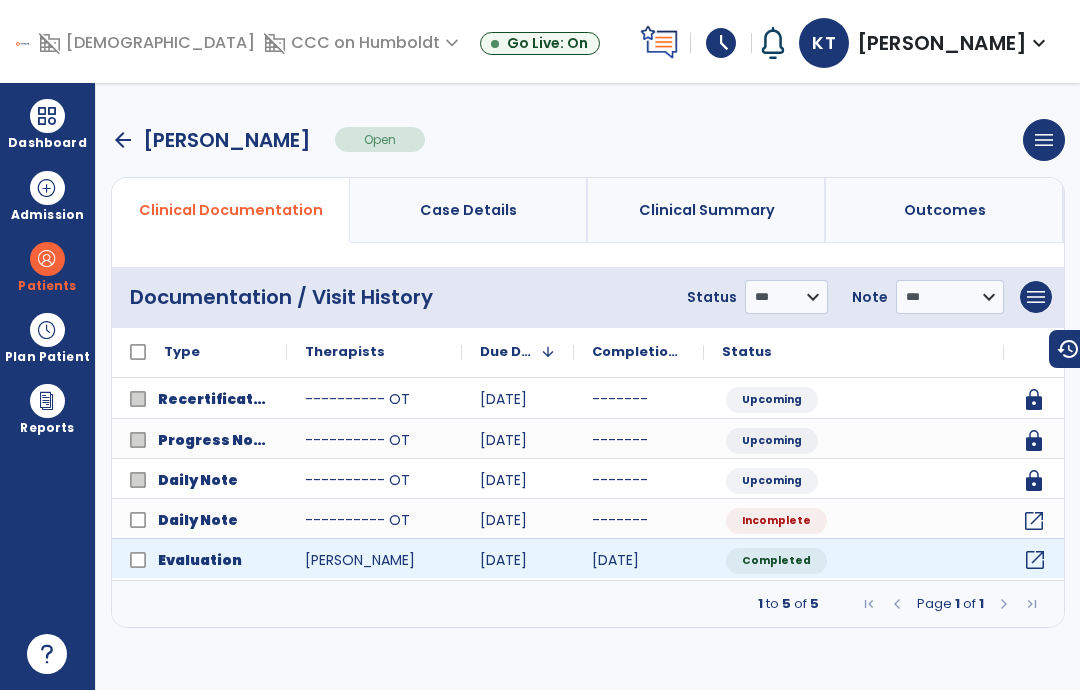 click on "open_in_new" 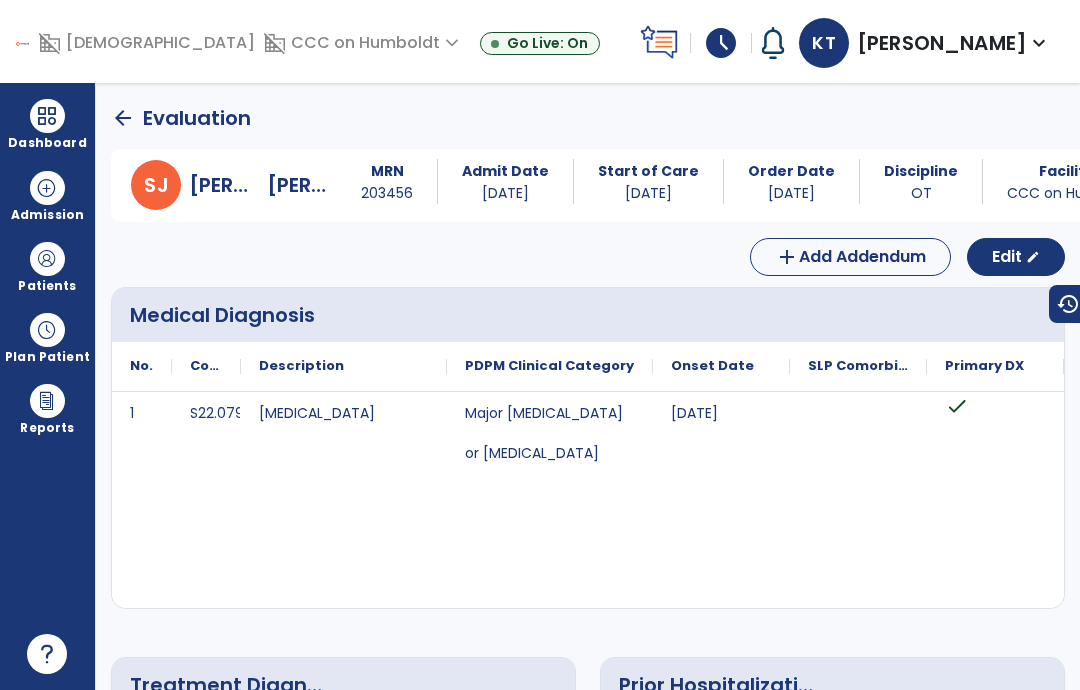 scroll, scrollTop: 0, scrollLeft: 0, axis: both 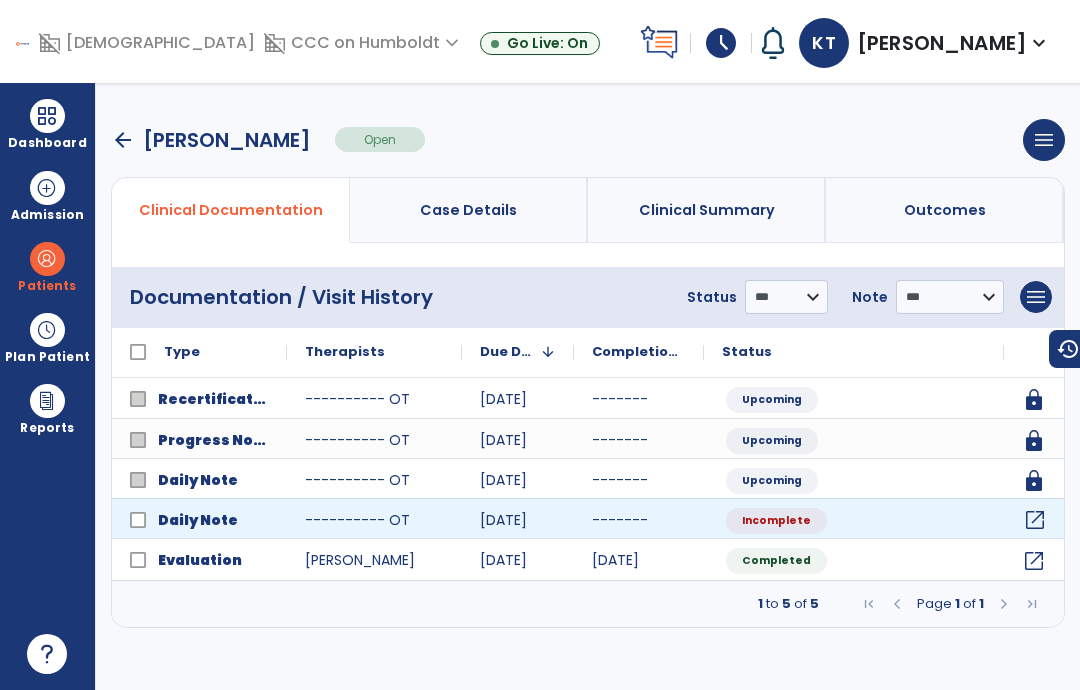 click on "open_in_new" 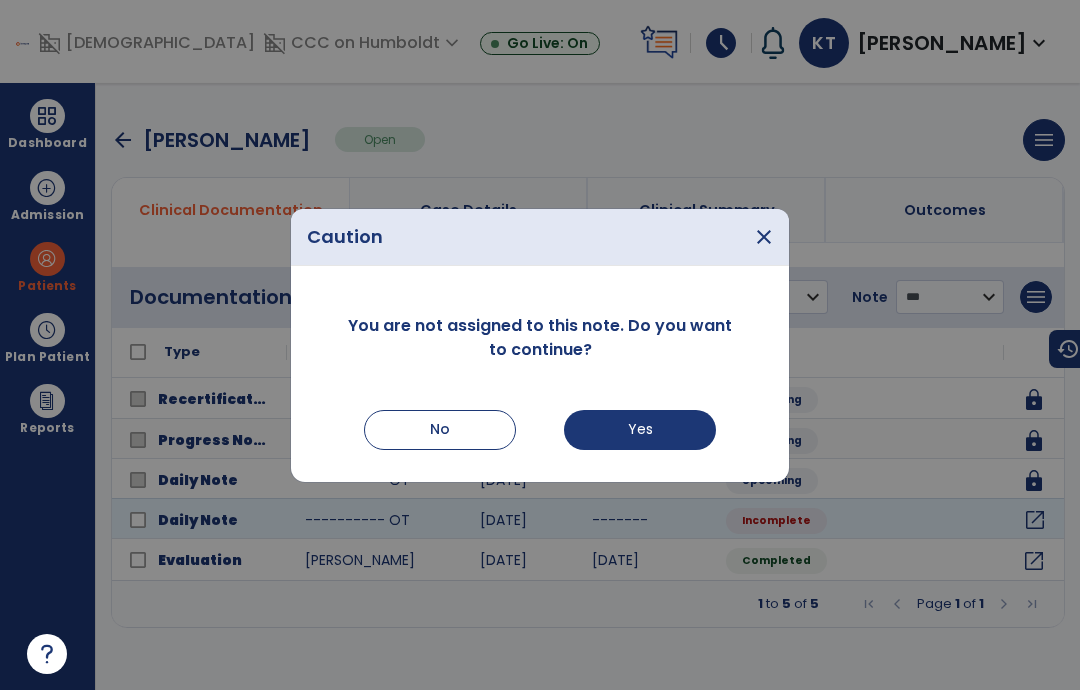 click on "Yes" at bounding box center (640, 430) 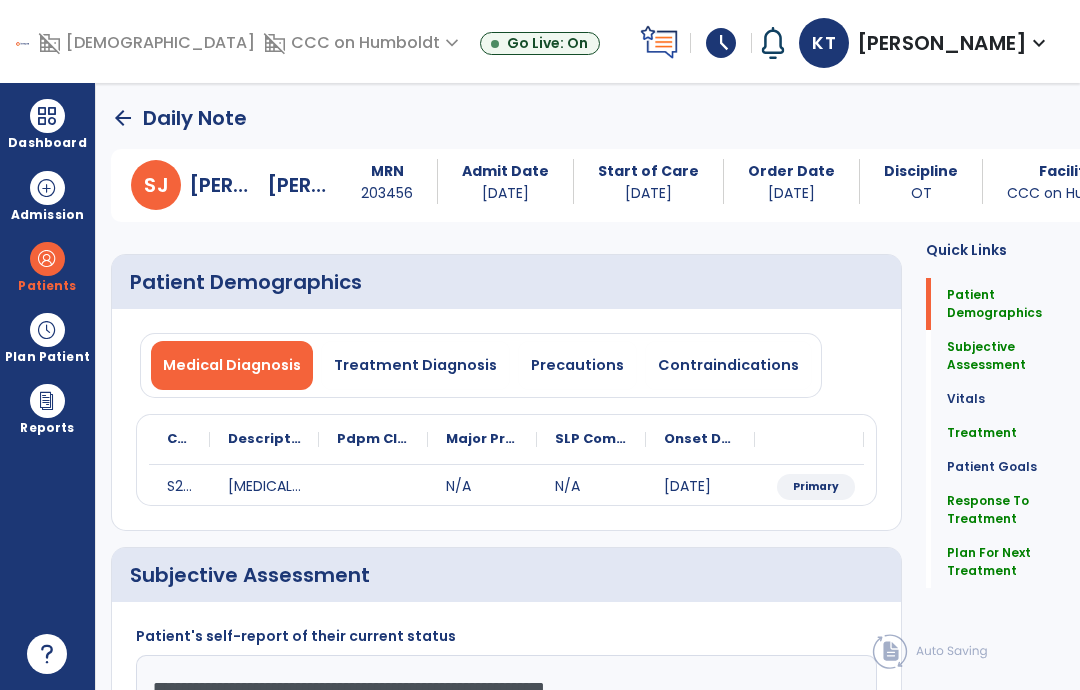 click on "Treatment   Treatment" 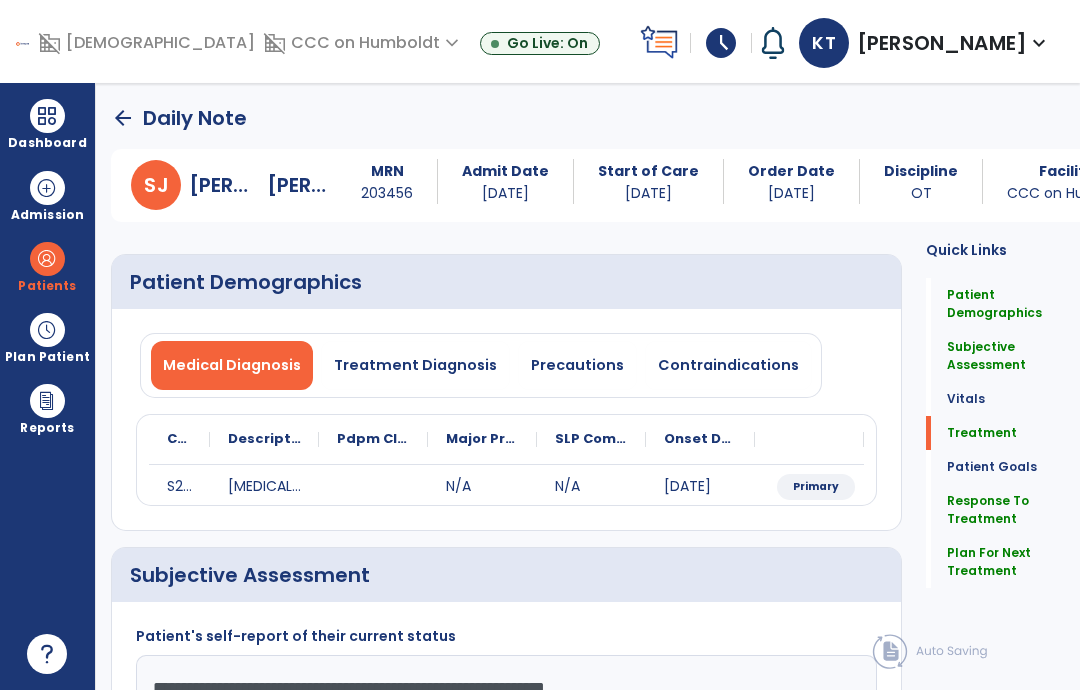 scroll, scrollTop: 20, scrollLeft: 0, axis: vertical 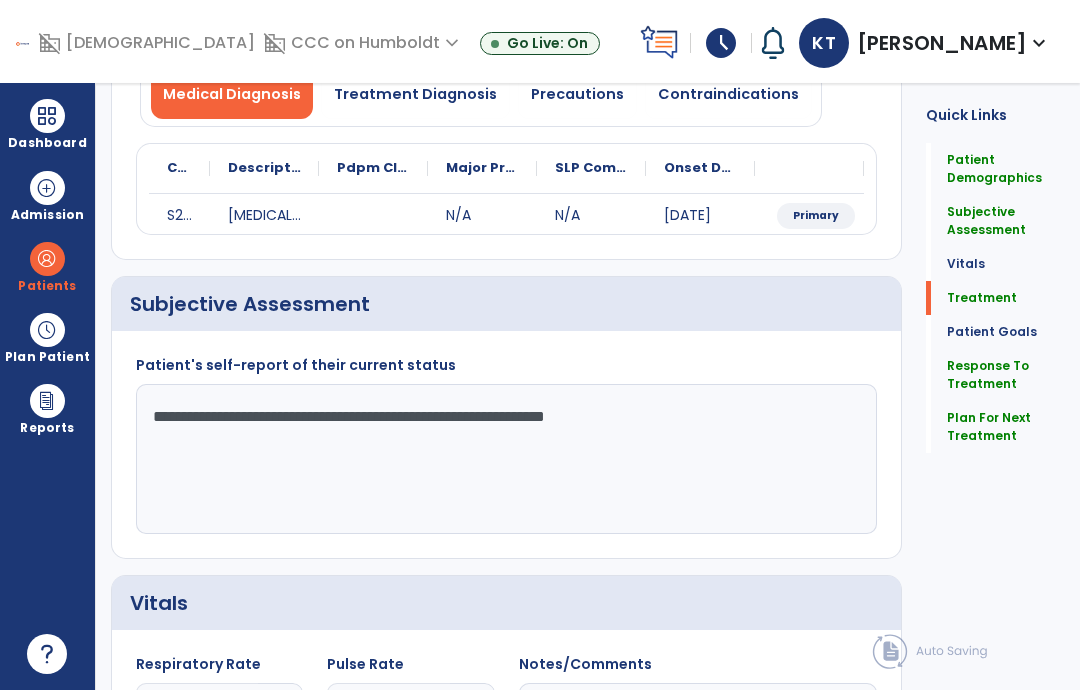click on "Plan For Next Treatment" 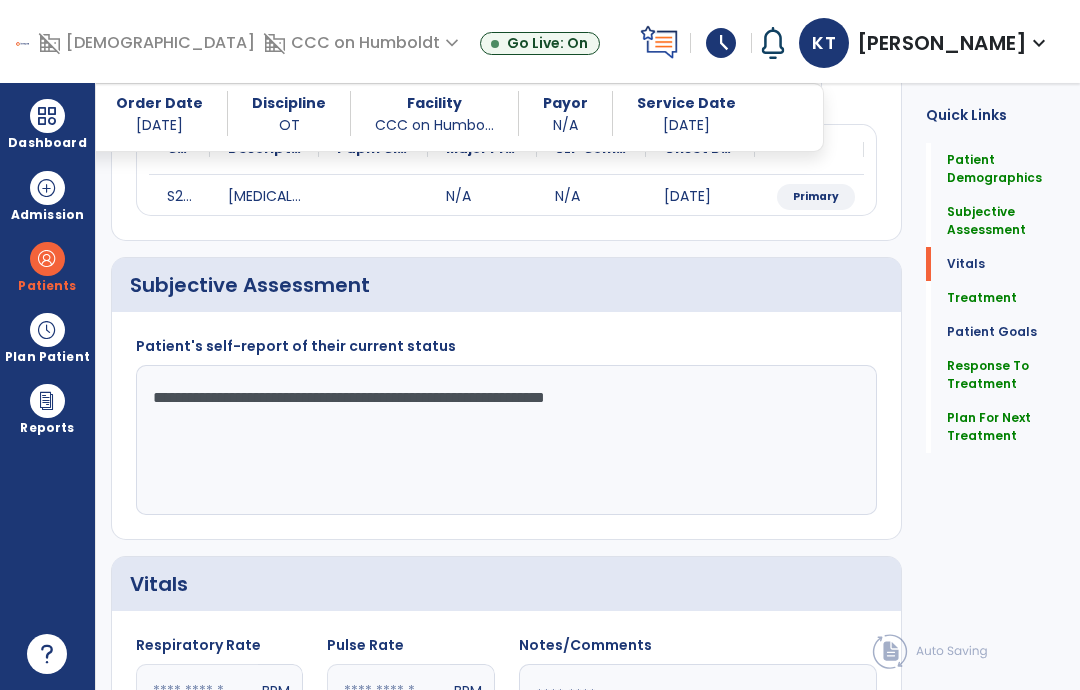 scroll, scrollTop: 79, scrollLeft: 0, axis: vertical 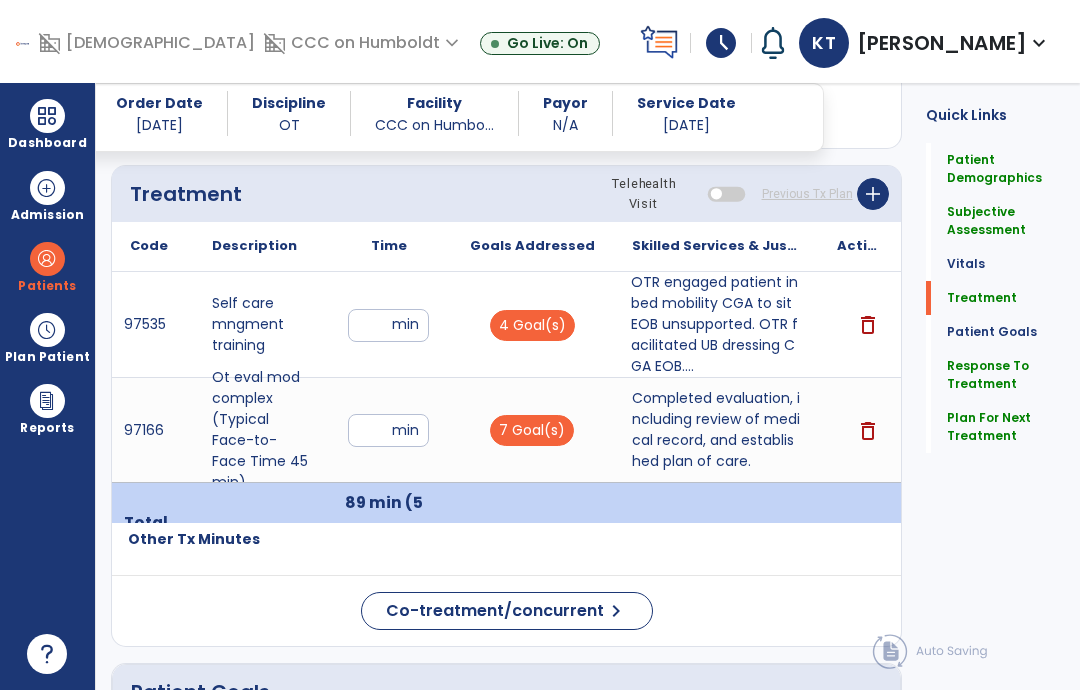 click on "OTR engaged patient in bed mobility CGA to sit EOB unsupported. OTR facilitated UB dressing CGA EOB...." at bounding box center [716, 324] 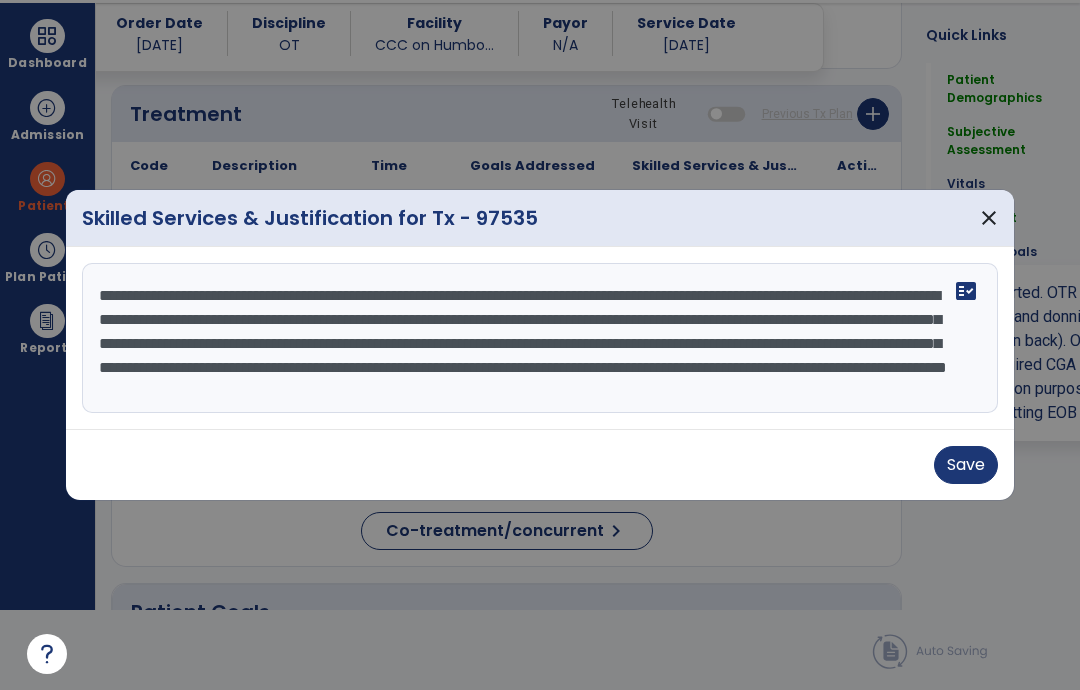 scroll, scrollTop: 0, scrollLeft: 0, axis: both 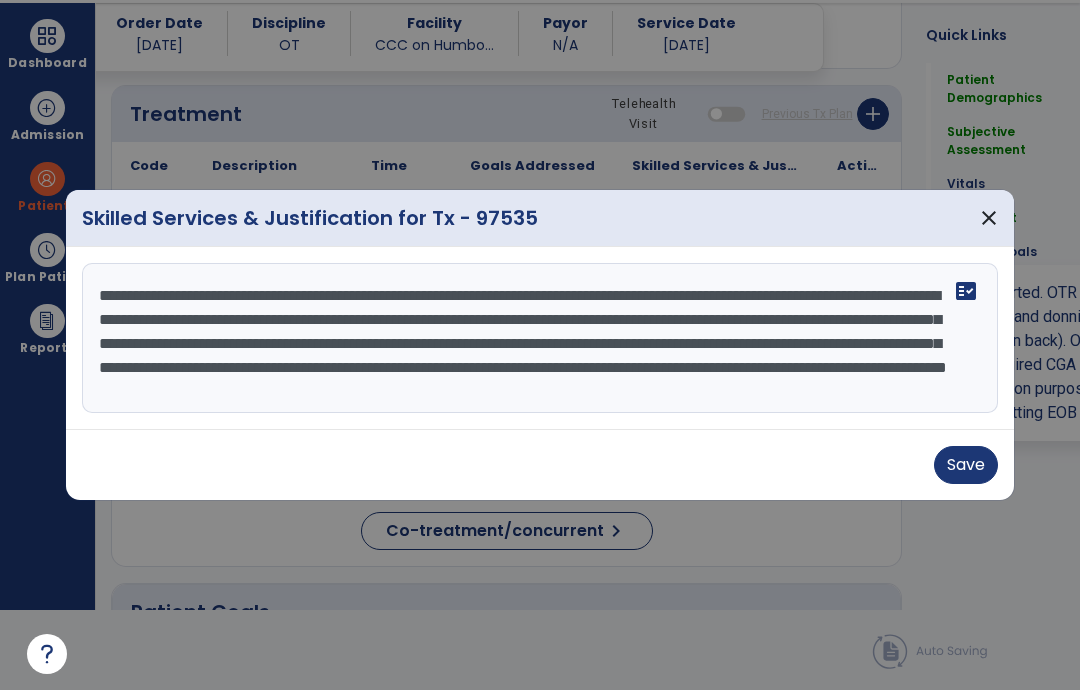 click on "**********" at bounding box center (540, 338) 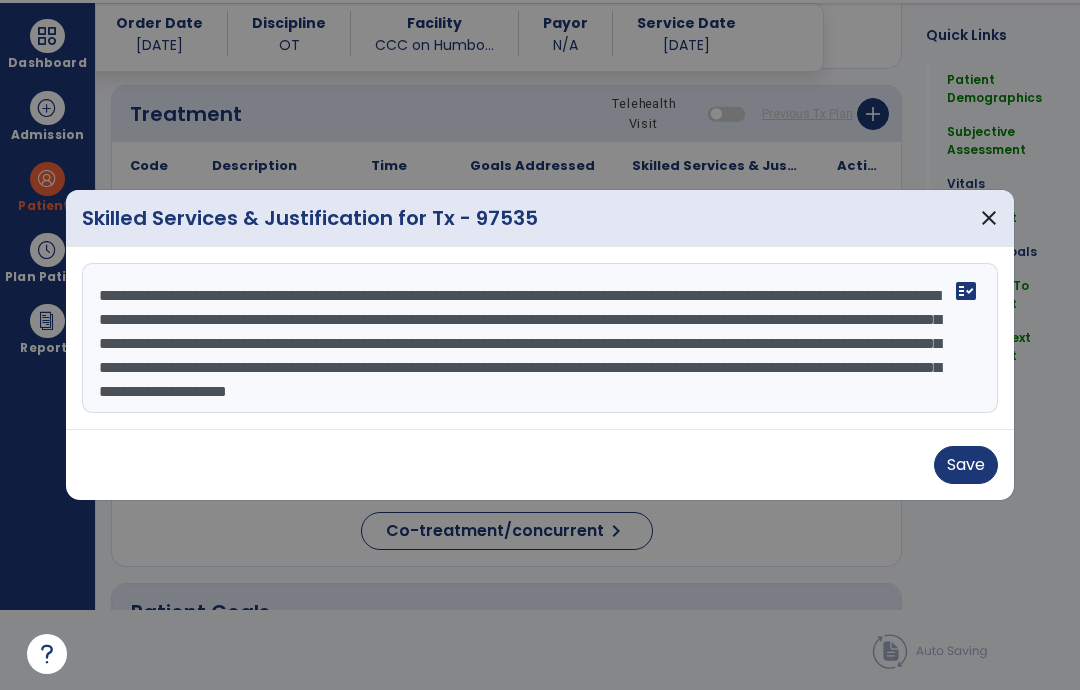 click on "**********" at bounding box center [540, 338] 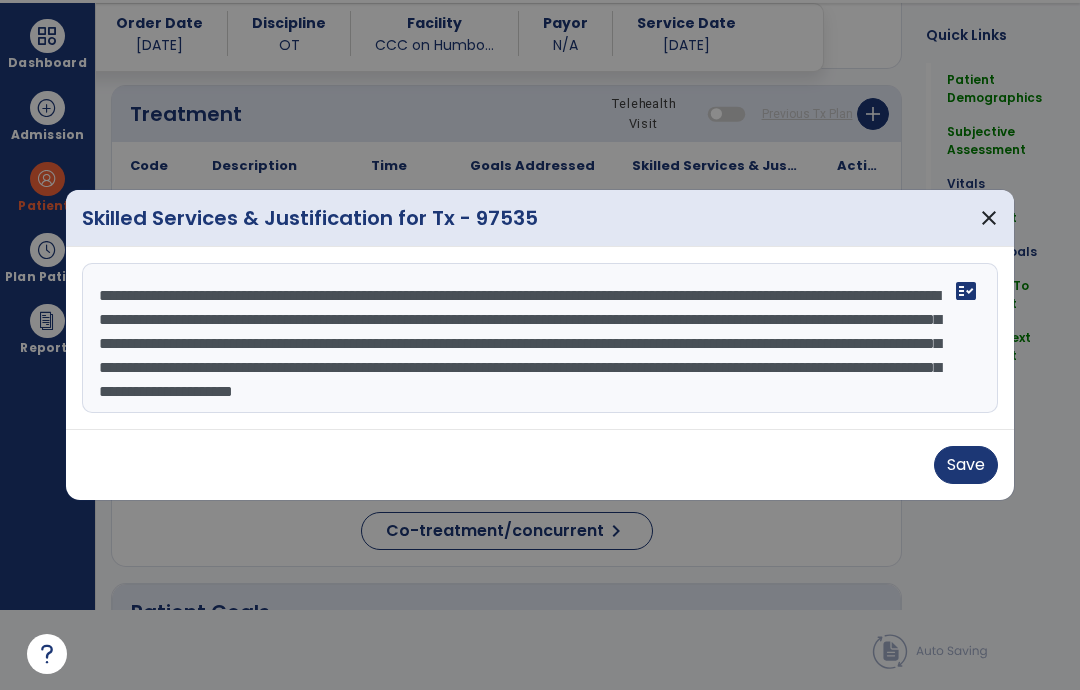 click on "**********" at bounding box center [540, 338] 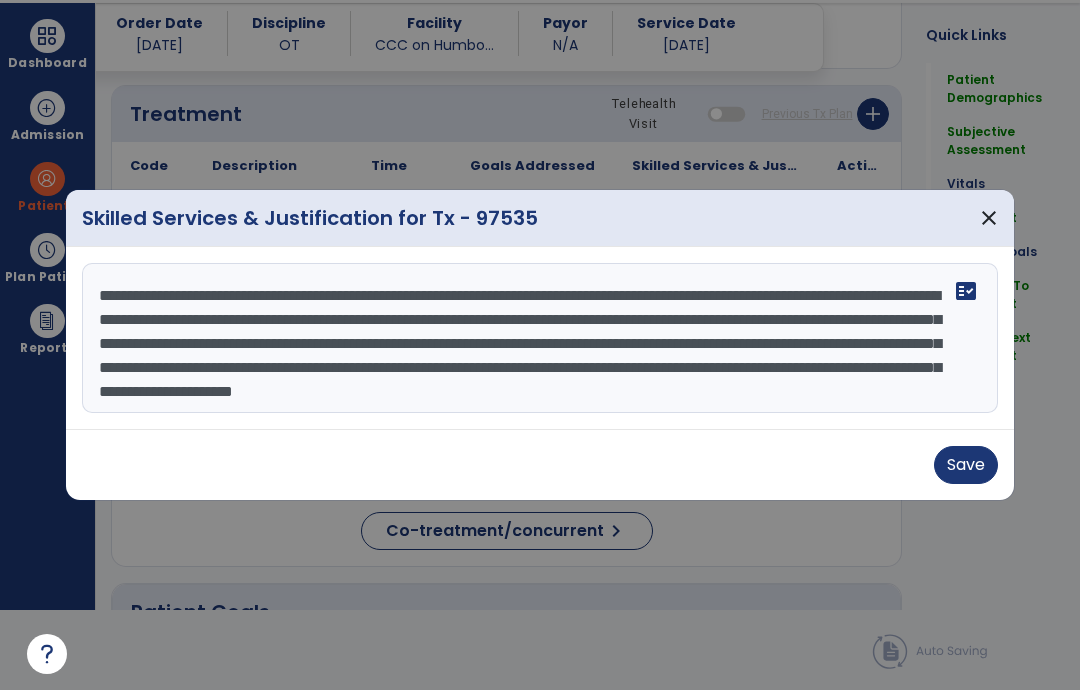 click on "**********" at bounding box center [540, 338] 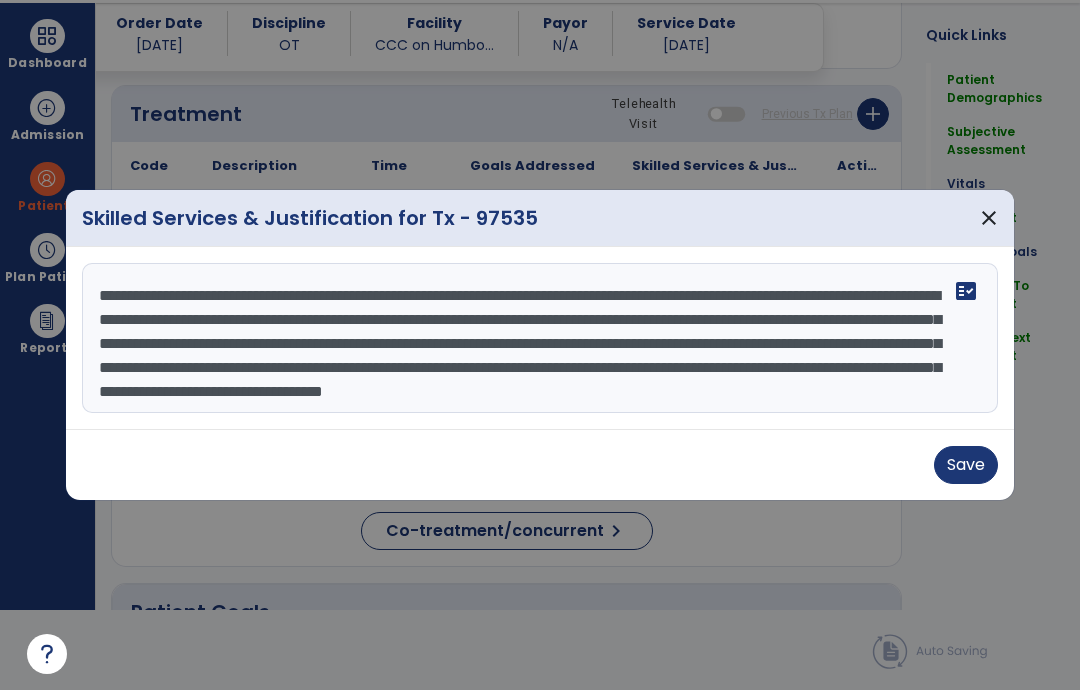 type on "**********" 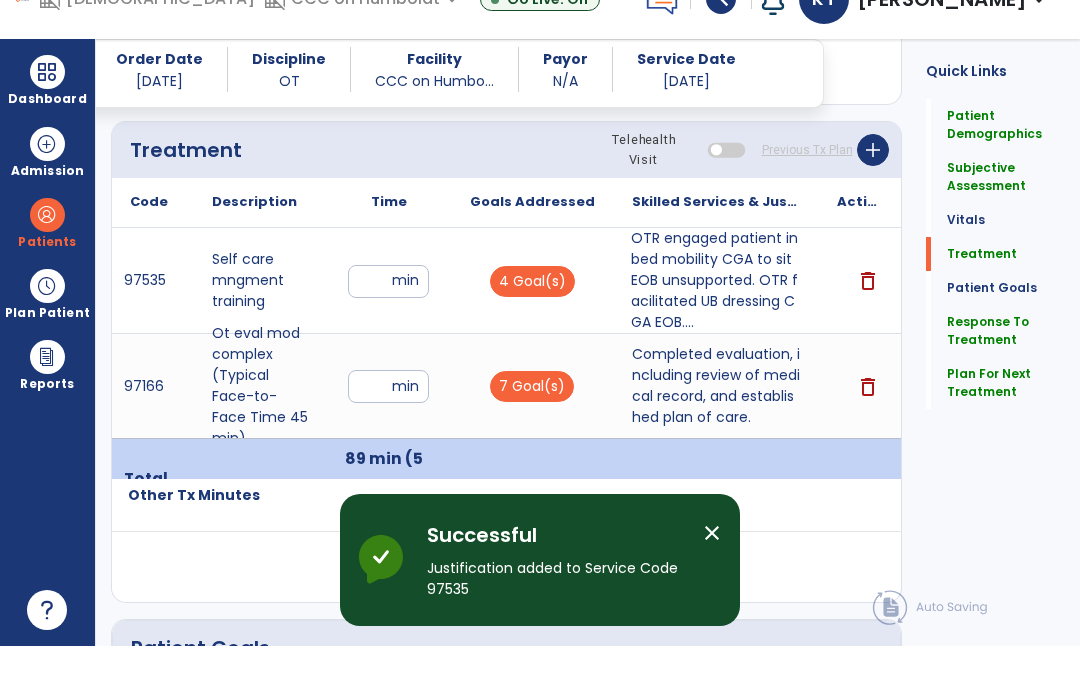scroll, scrollTop: 80, scrollLeft: 0, axis: vertical 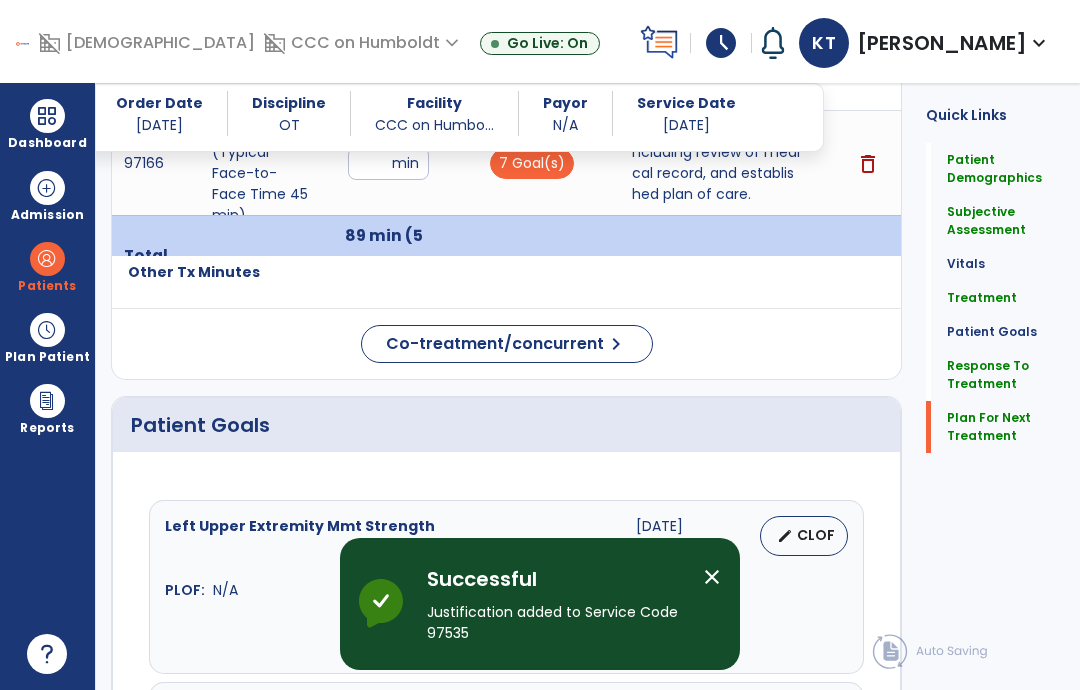 click on "Plan For Next Treatment" 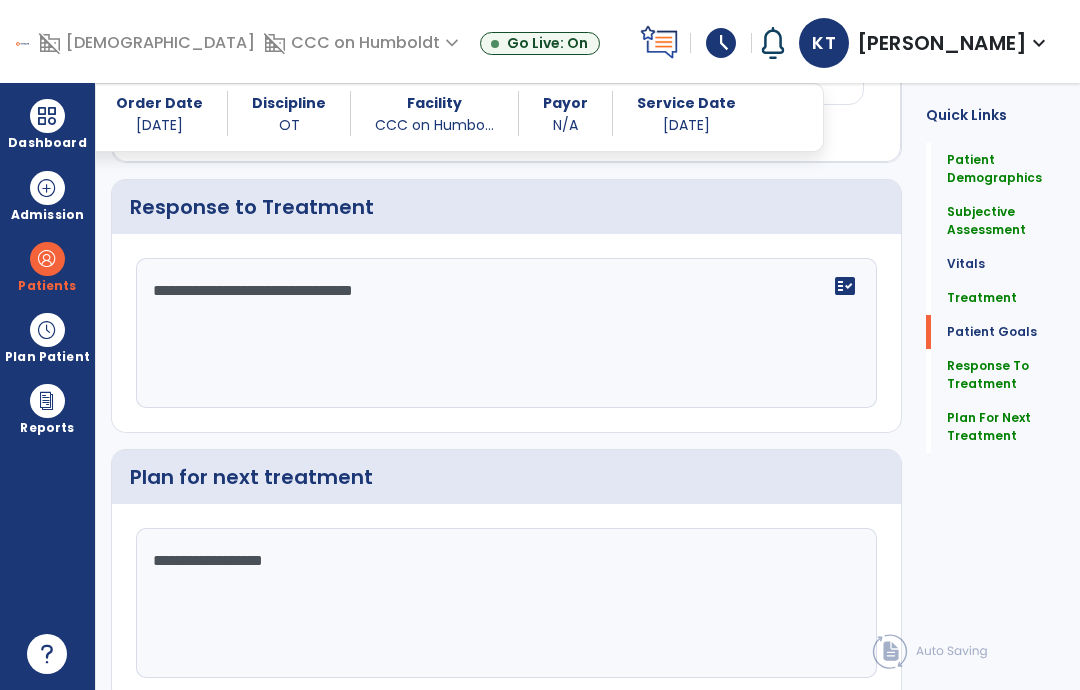 scroll, scrollTop: 2851, scrollLeft: 0, axis: vertical 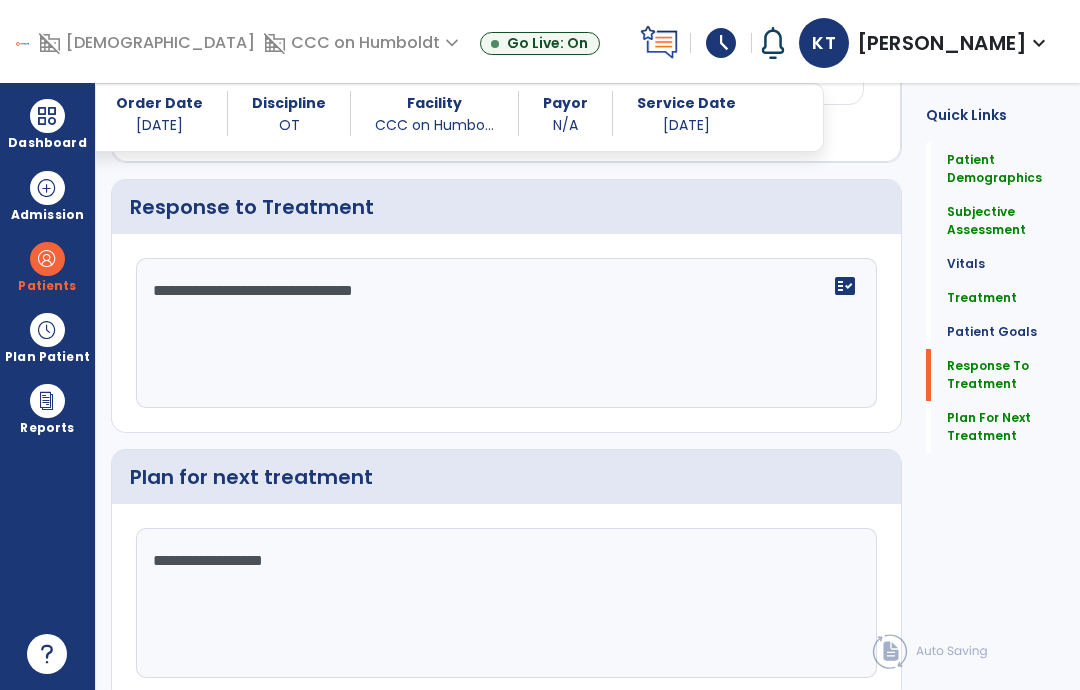 click on "Sign Doc" 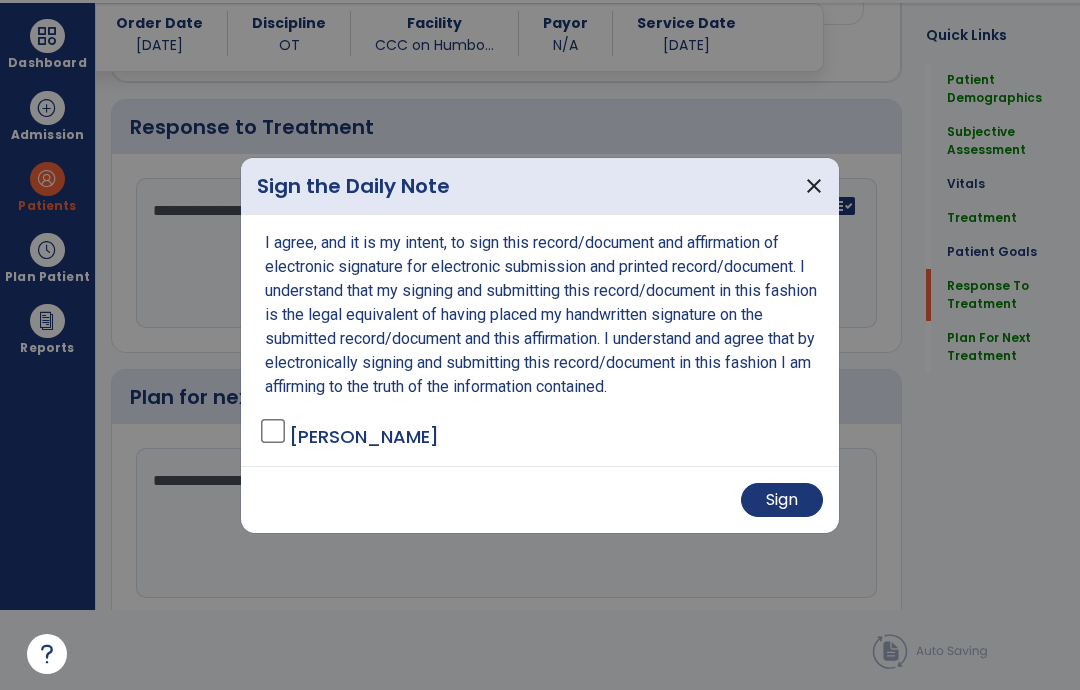click on "Sign" at bounding box center [782, 500] 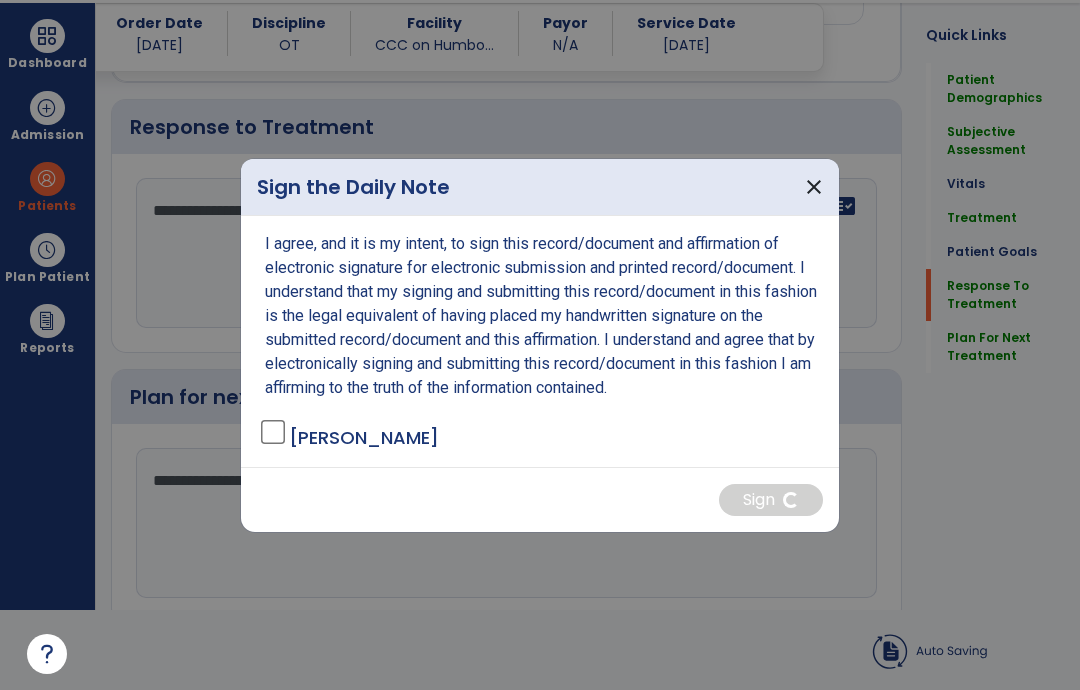 scroll, scrollTop: 80, scrollLeft: 0, axis: vertical 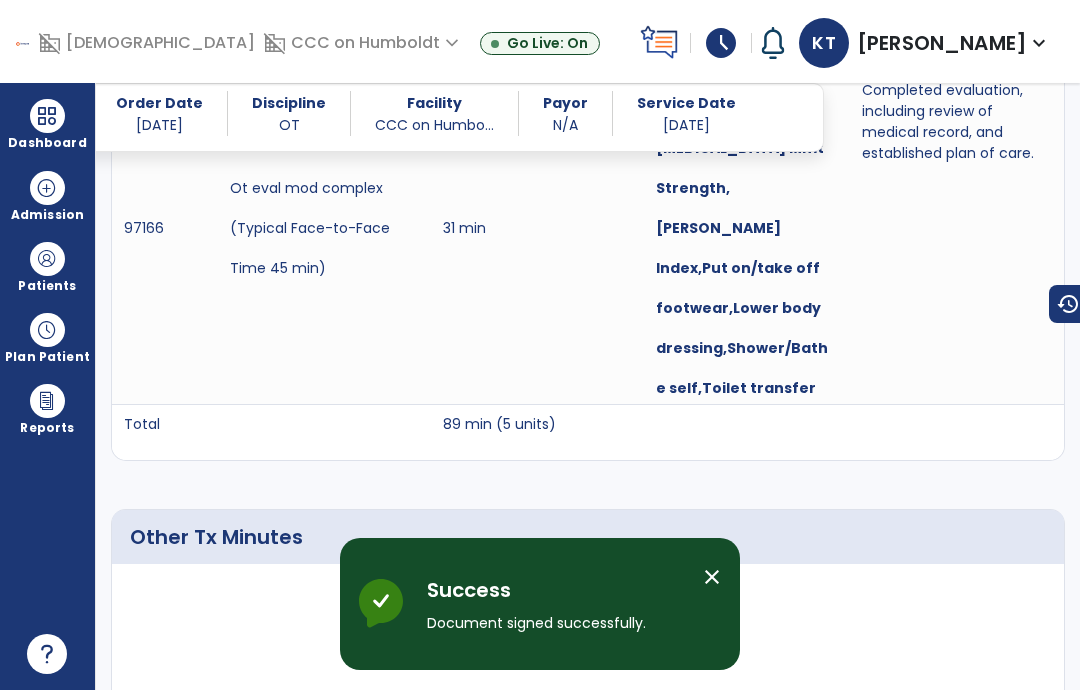 click on "Dashboard" at bounding box center [47, 124] 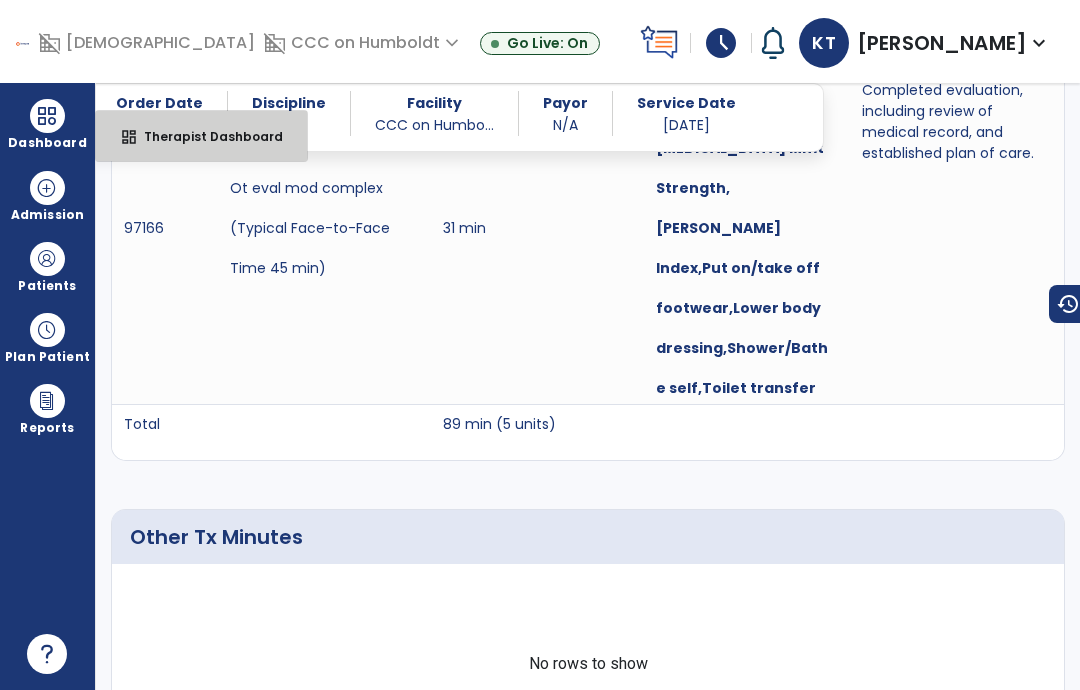 click on "Therapist Dashboard" at bounding box center (205, 136) 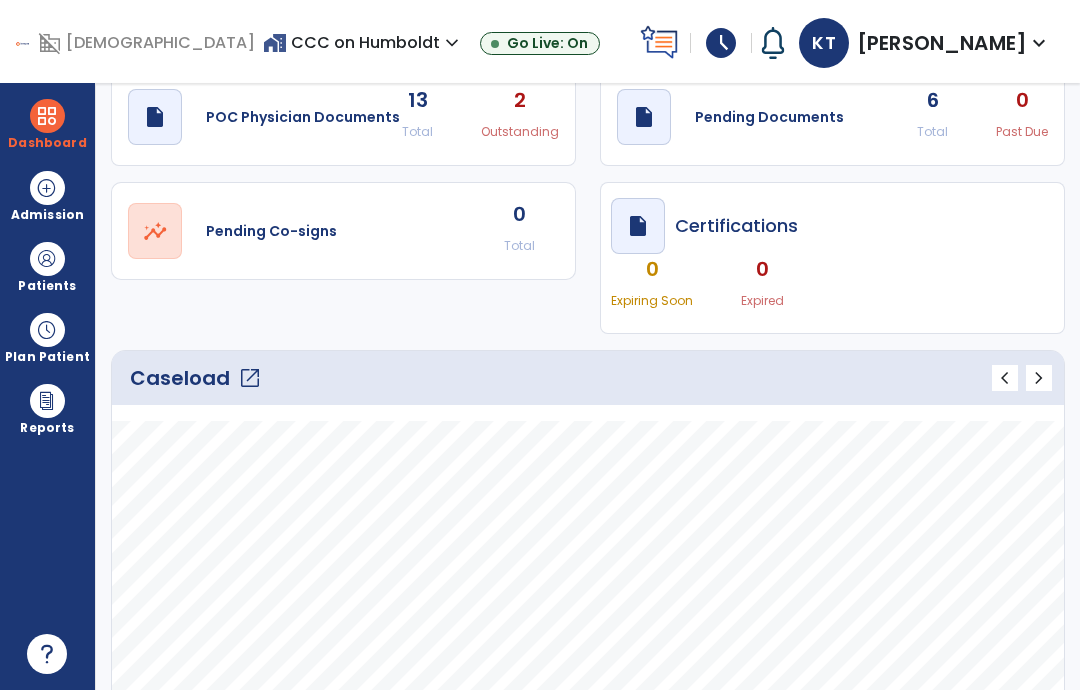 scroll, scrollTop: 80, scrollLeft: 0, axis: vertical 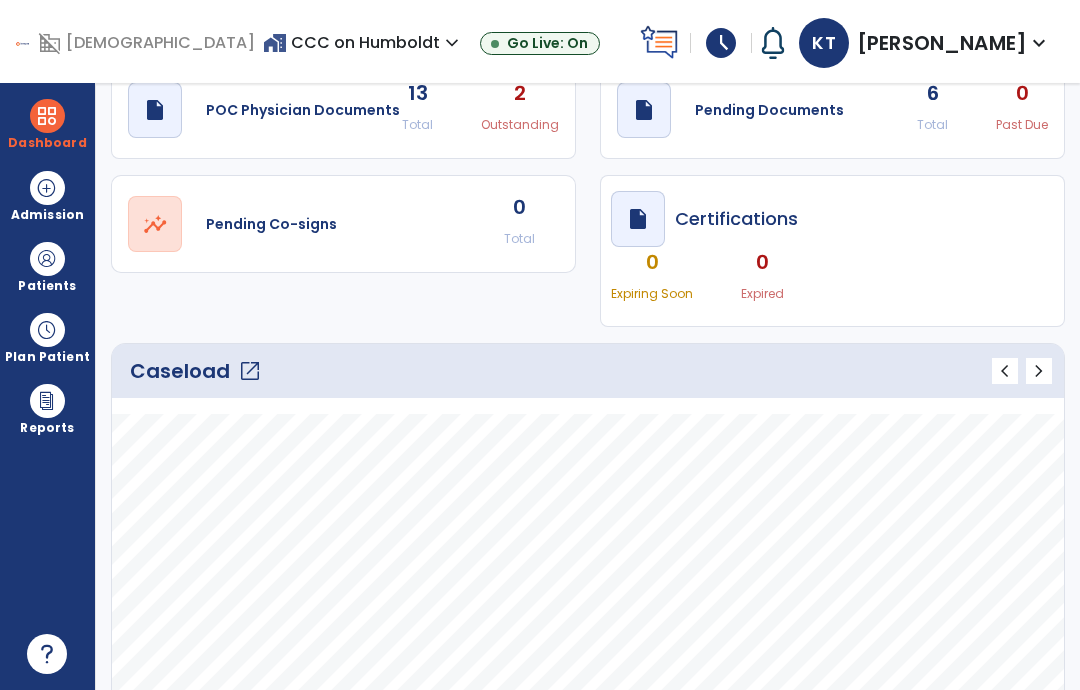 click on "open_in_new" 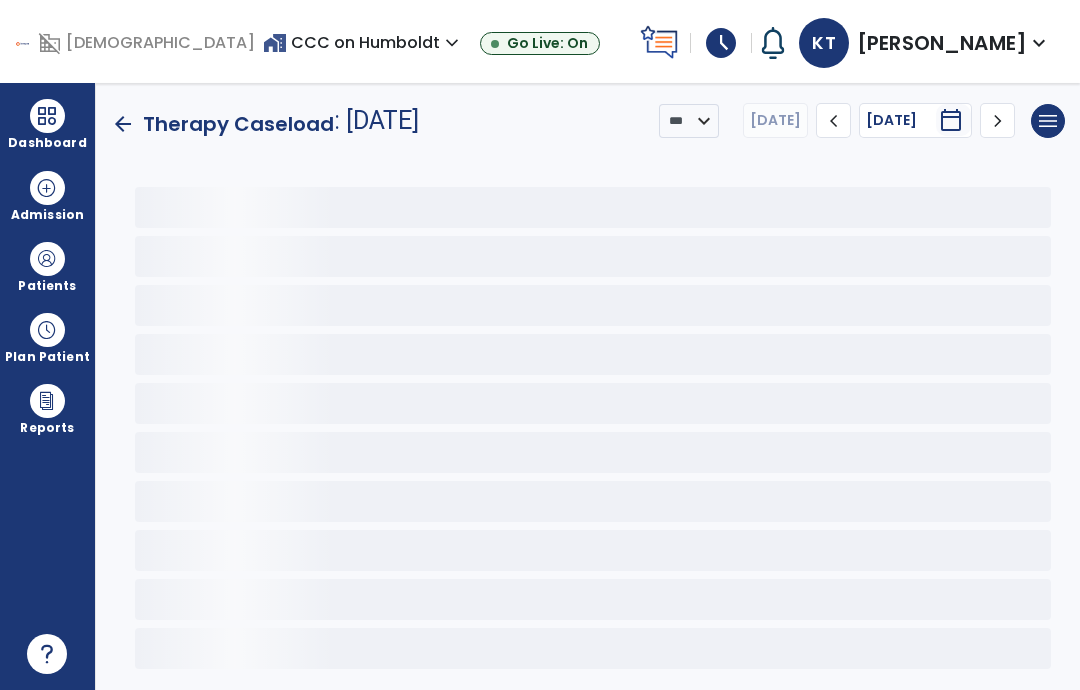 scroll, scrollTop: 0, scrollLeft: 0, axis: both 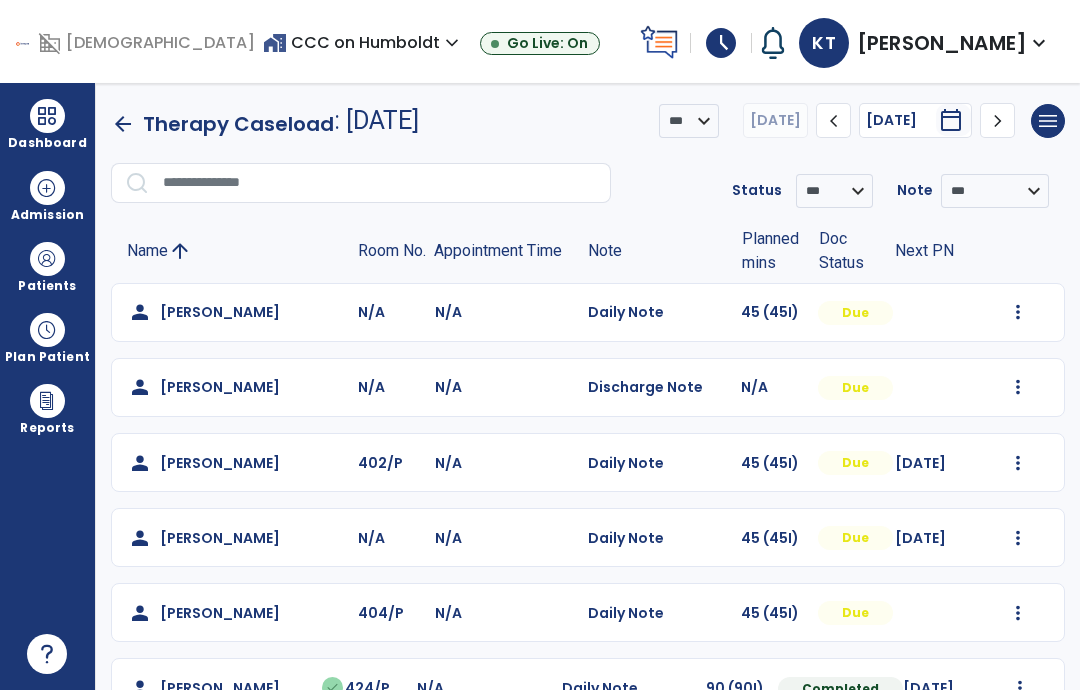 click at bounding box center [47, 259] 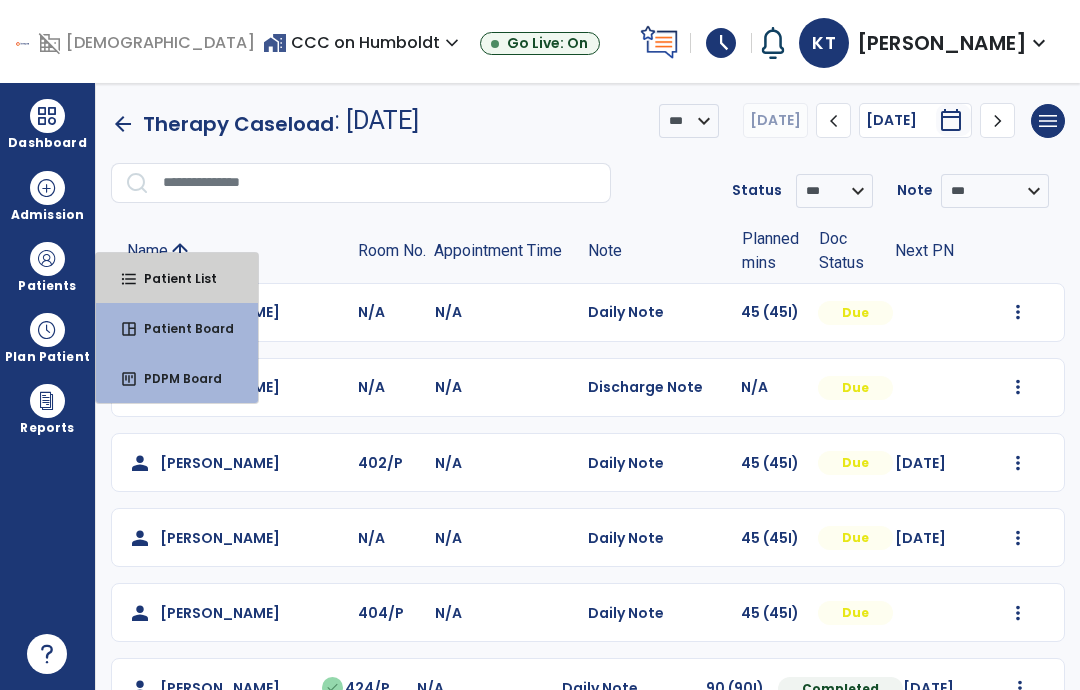 click on "format_list_bulleted  Patient List" at bounding box center [177, 278] 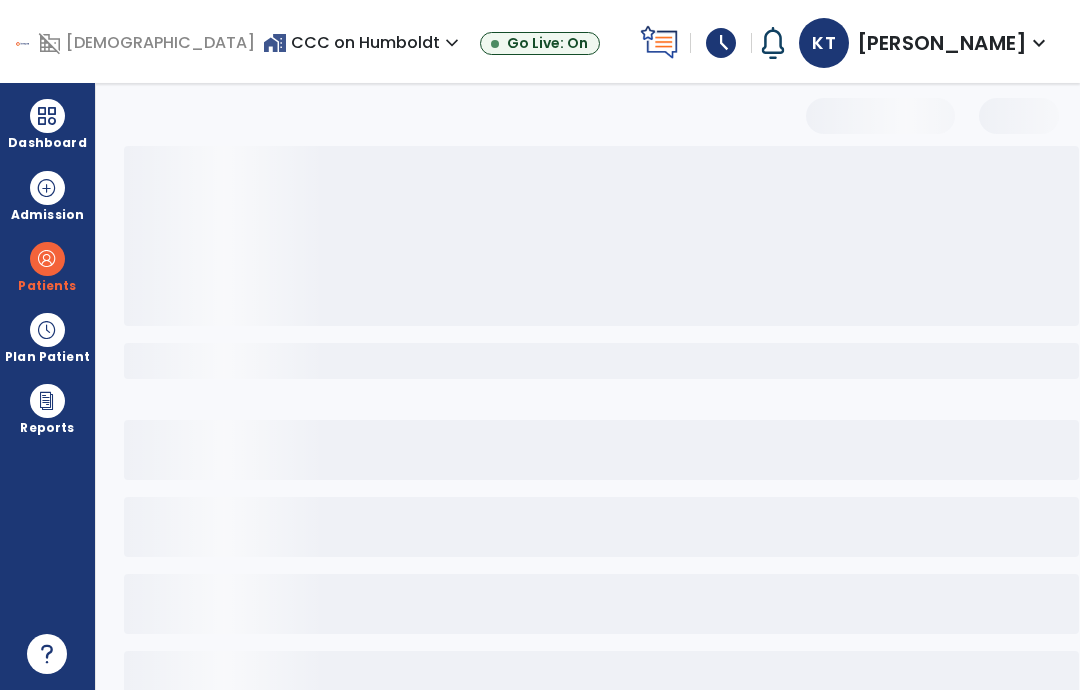 select on "***" 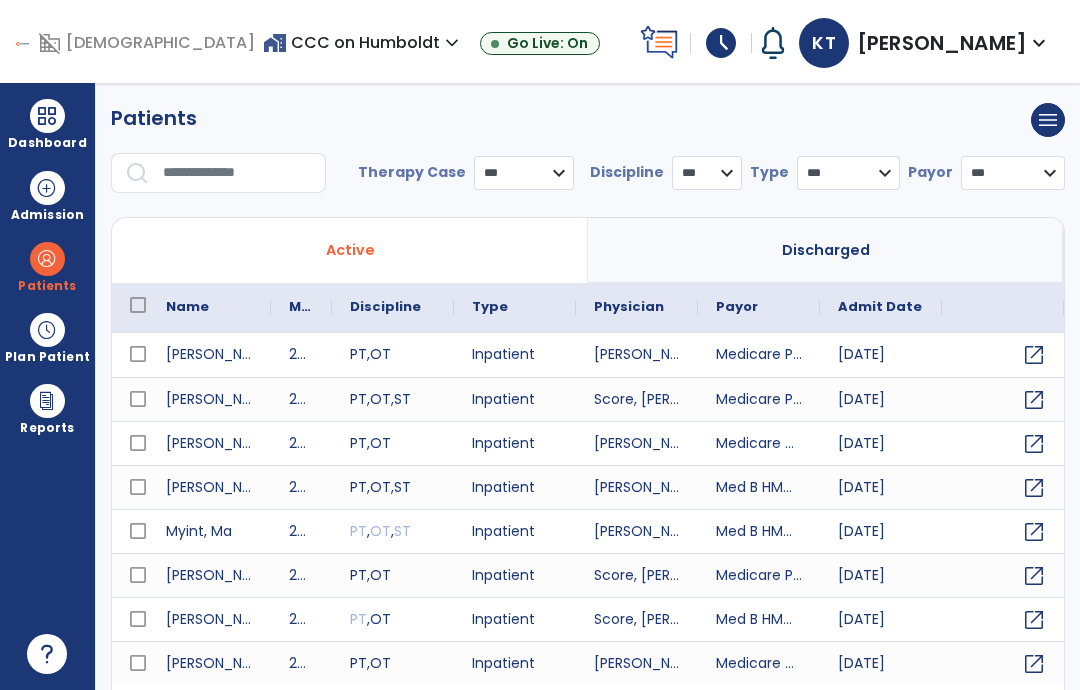 click at bounding box center [237, 173] 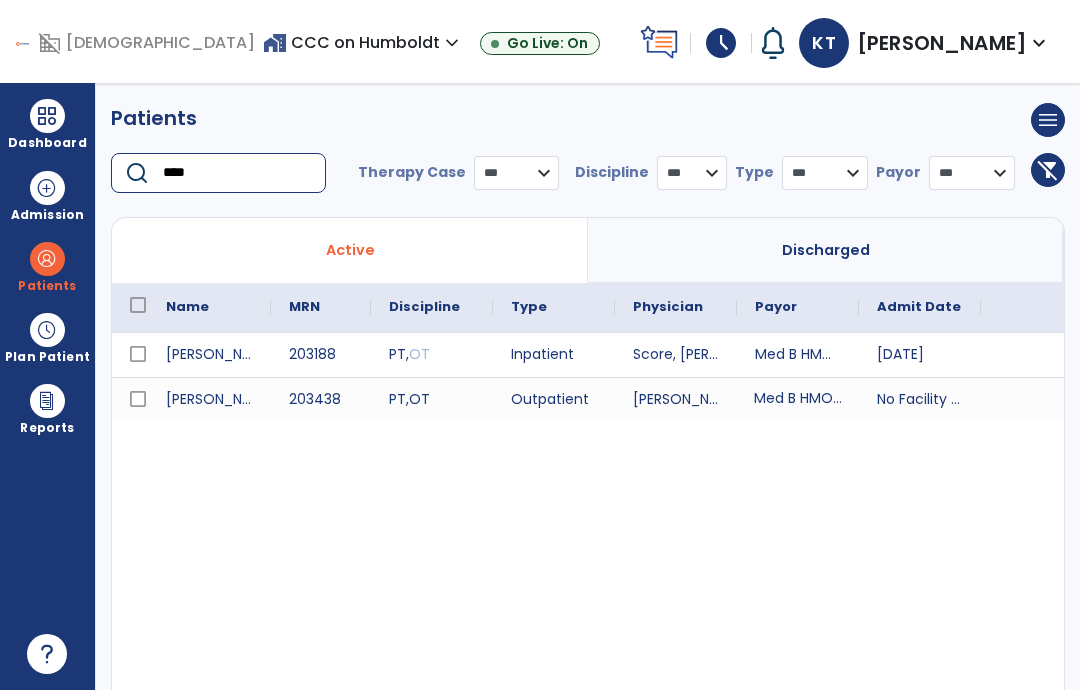type on "****" 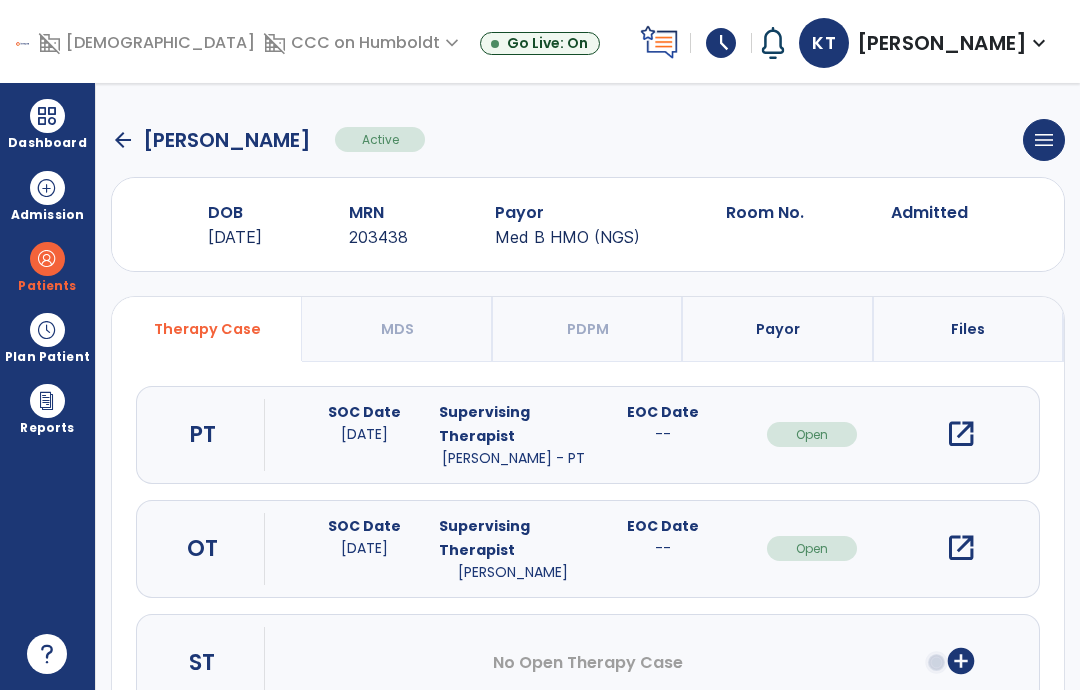 click on "open_in_new" at bounding box center (961, 548) 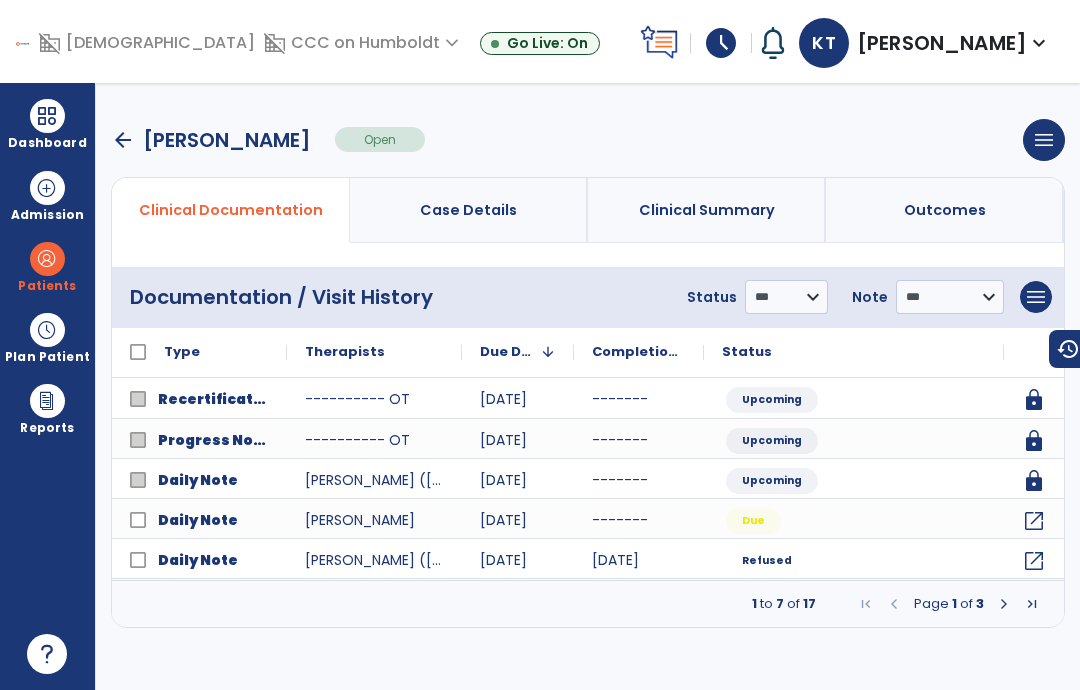 click on "open_in_new" 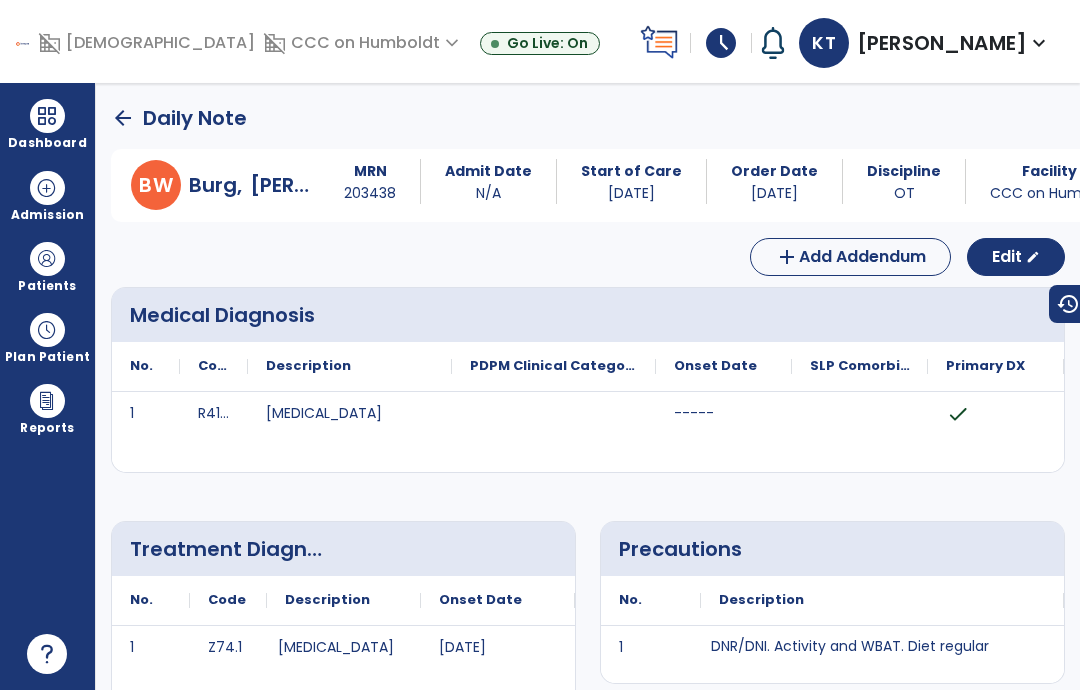 scroll, scrollTop: 0, scrollLeft: 0, axis: both 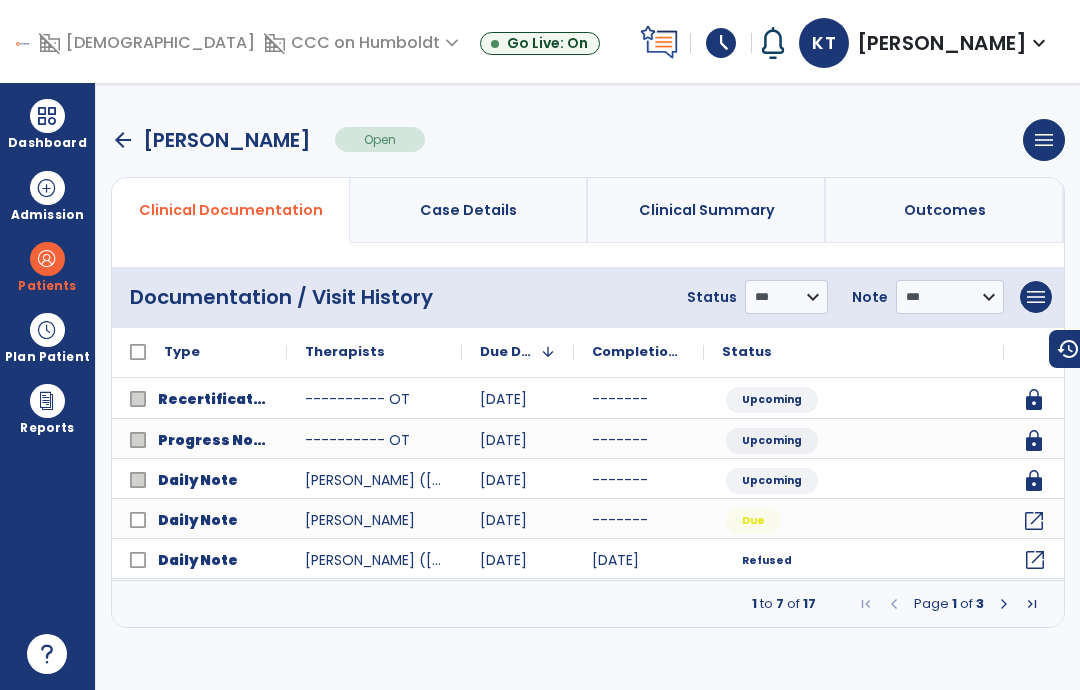 click on "open_in_new" 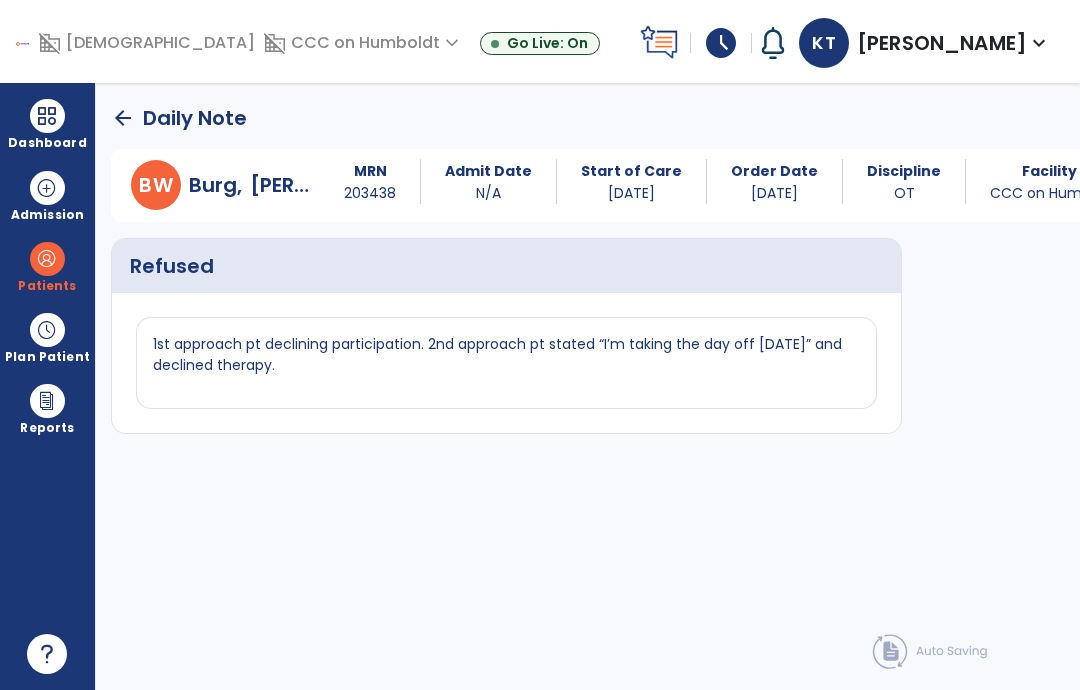 click on "Dashboard" at bounding box center (47, 124) 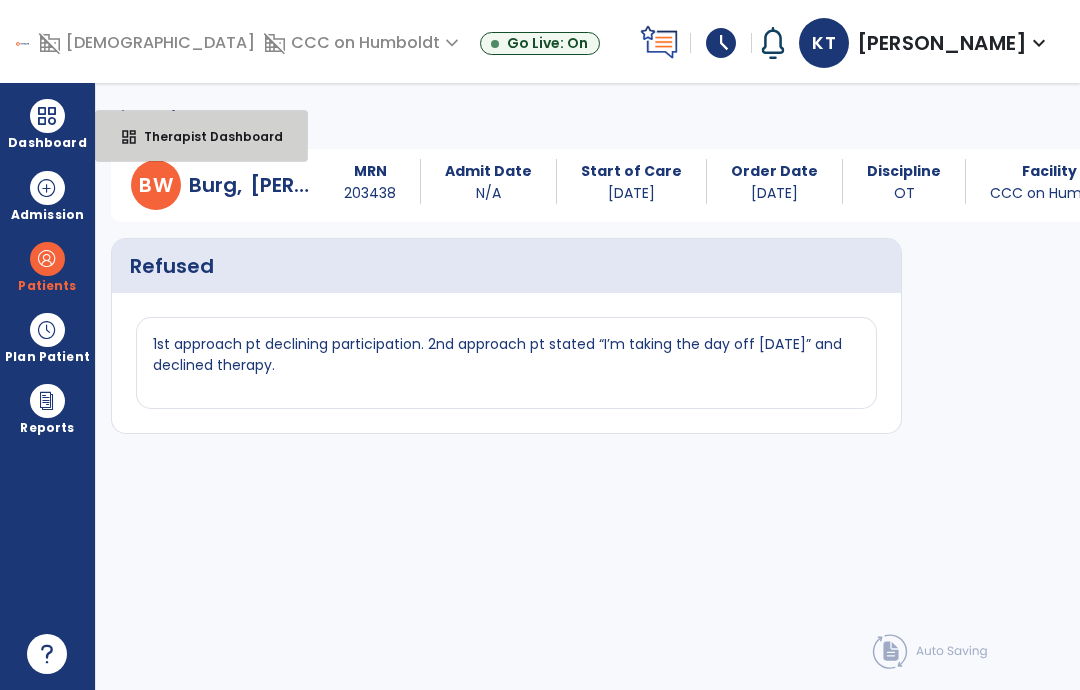 click on "Therapist Dashboard" at bounding box center [205, 136] 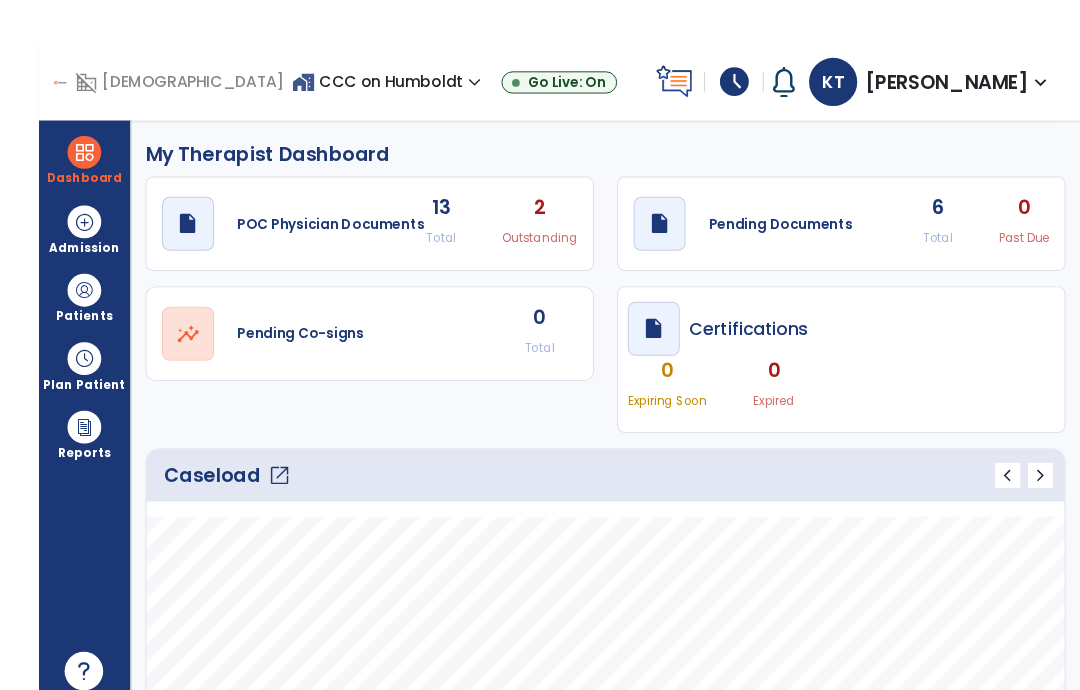 scroll, scrollTop: 3, scrollLeft: 0, axis: vertical 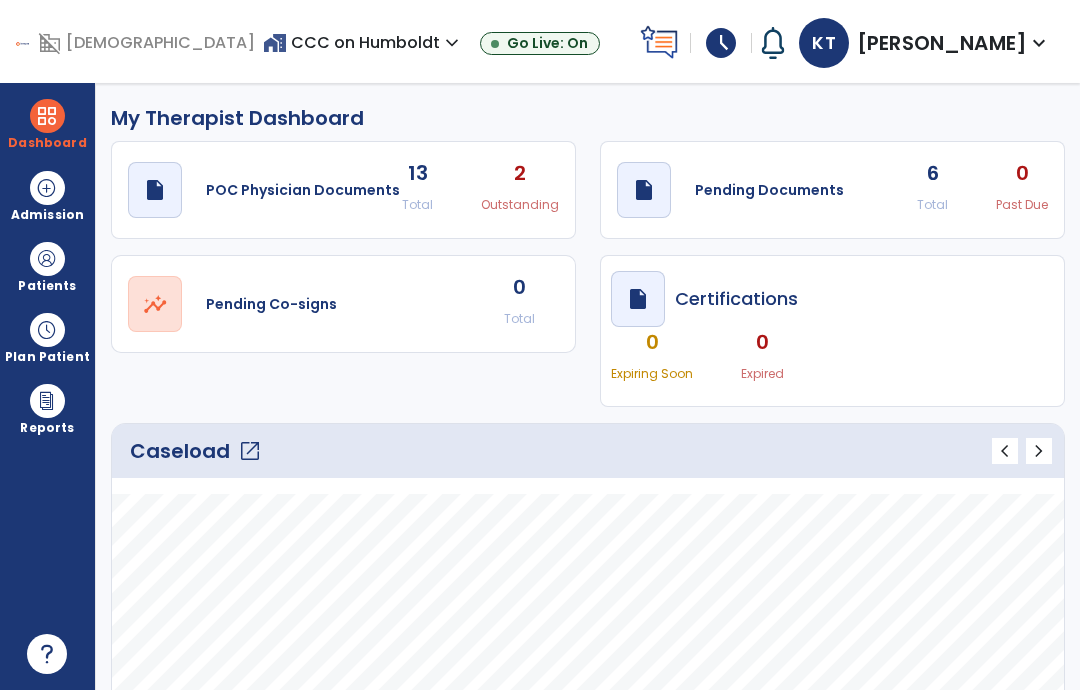 click on "open_in_new" 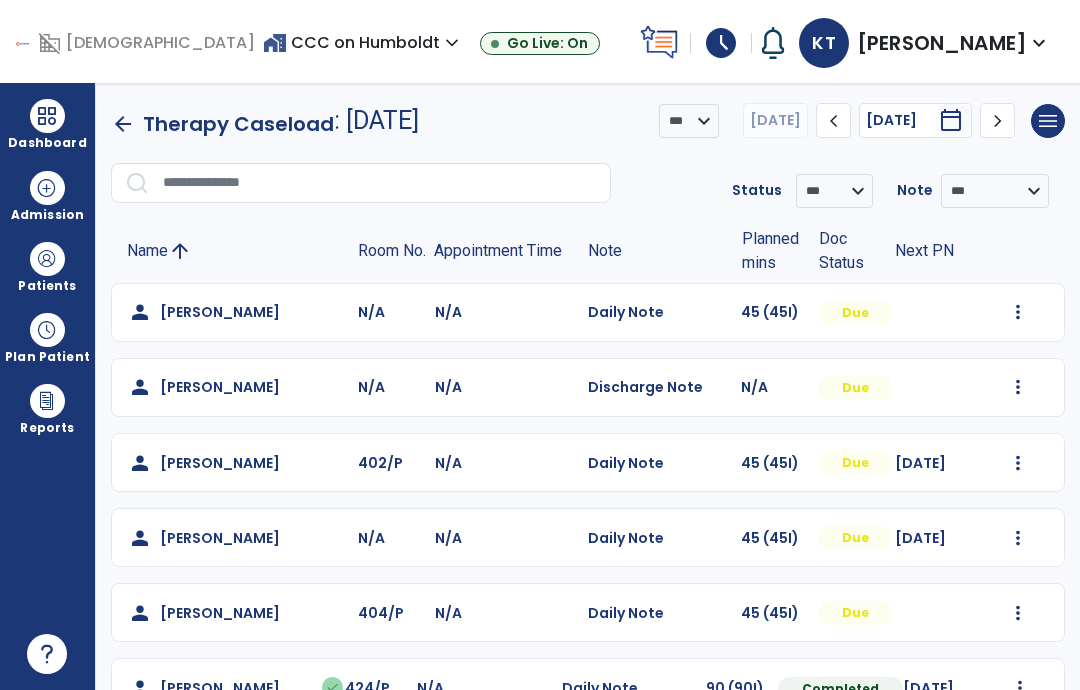 click at bounding box center (1018, 312) 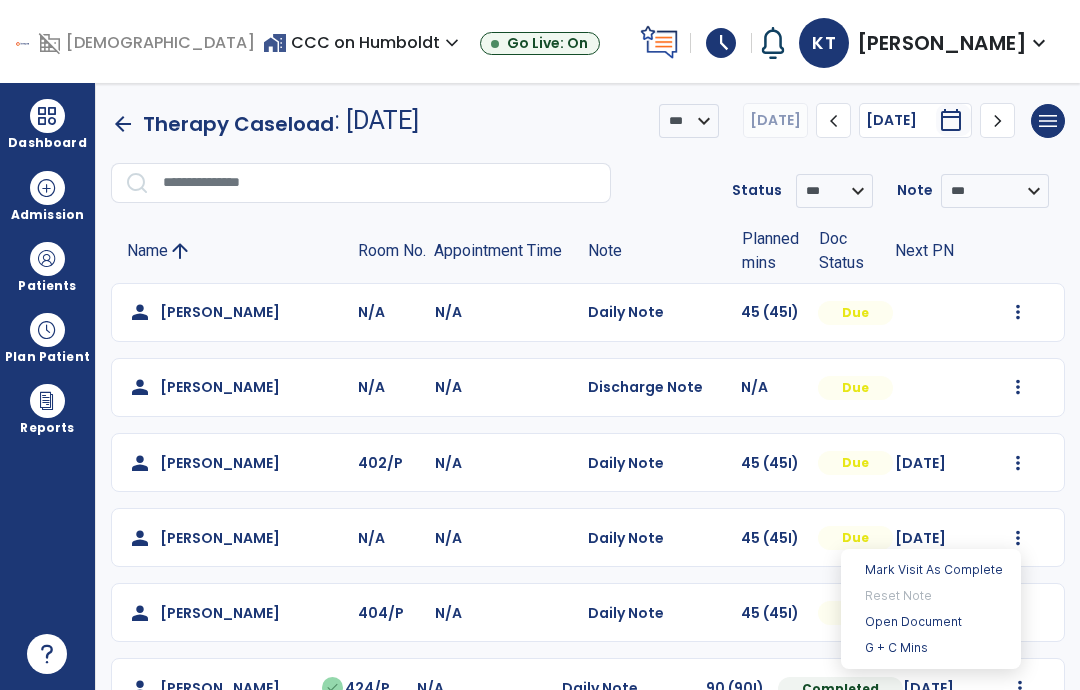 click on "Open Document" at bounding box center (931, 622) 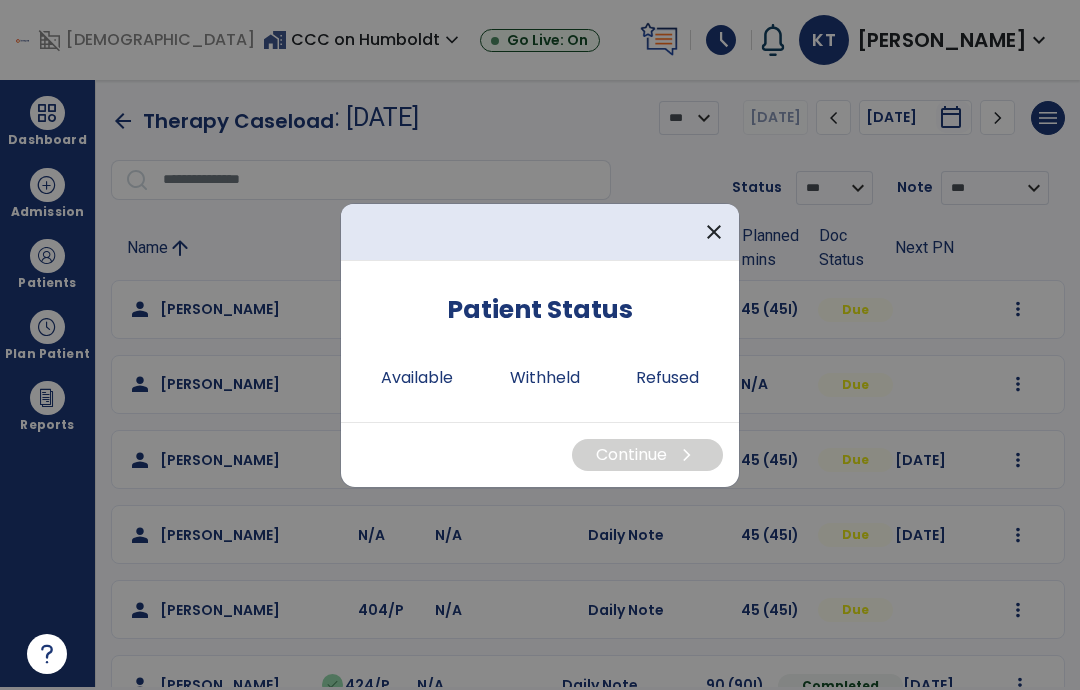scroll, scrollTop: 0, scrollLeft: 0, axis: both 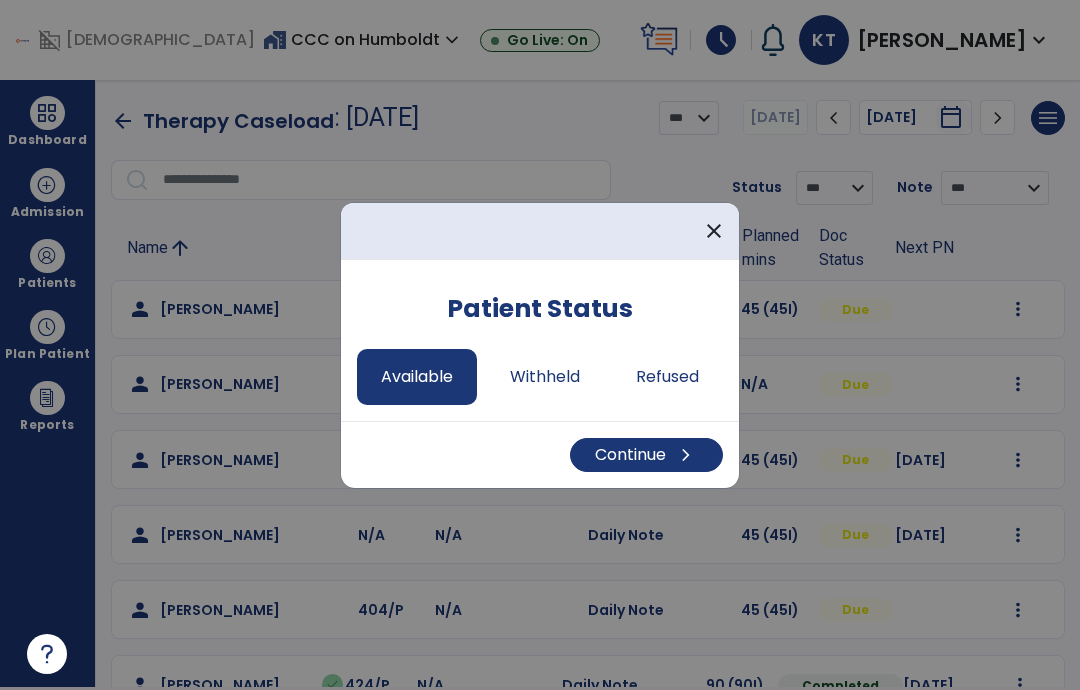 click on "chevron_right" at bounding box center (686, 455) 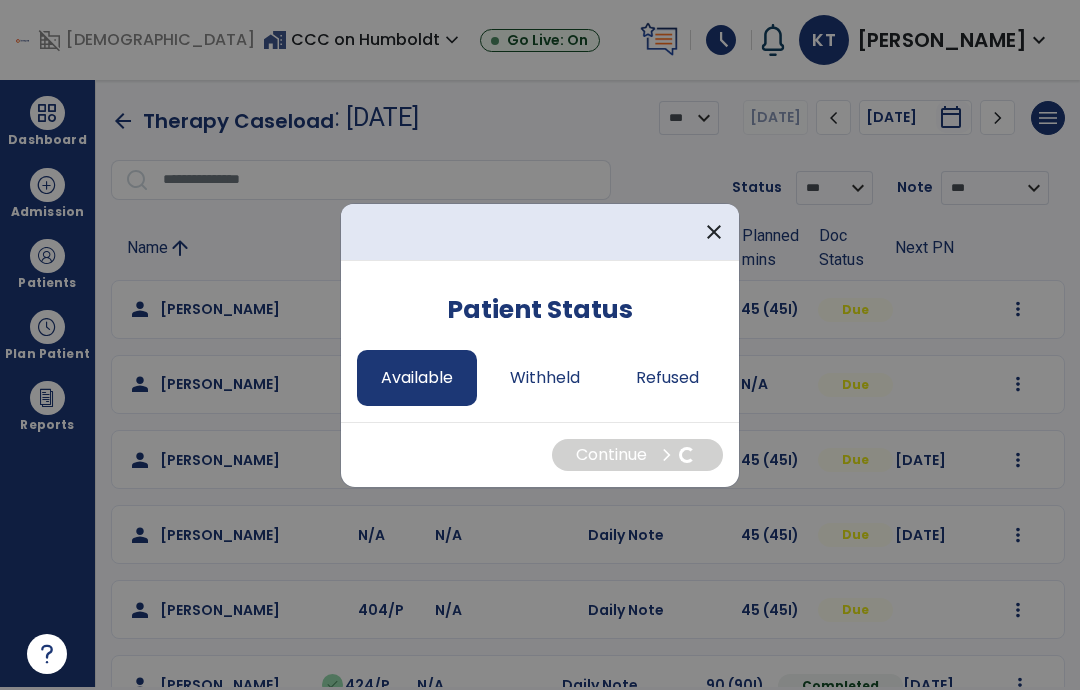 select on "*" 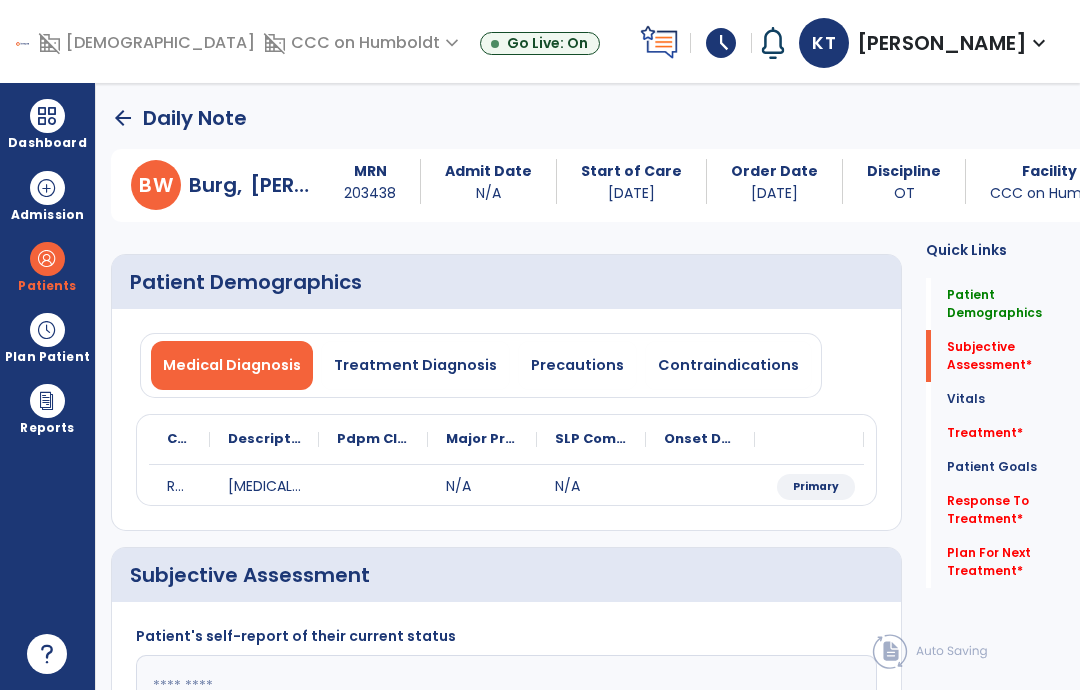 scroll, scrollTop: 5, scrollLeft: 0, axis: vertical 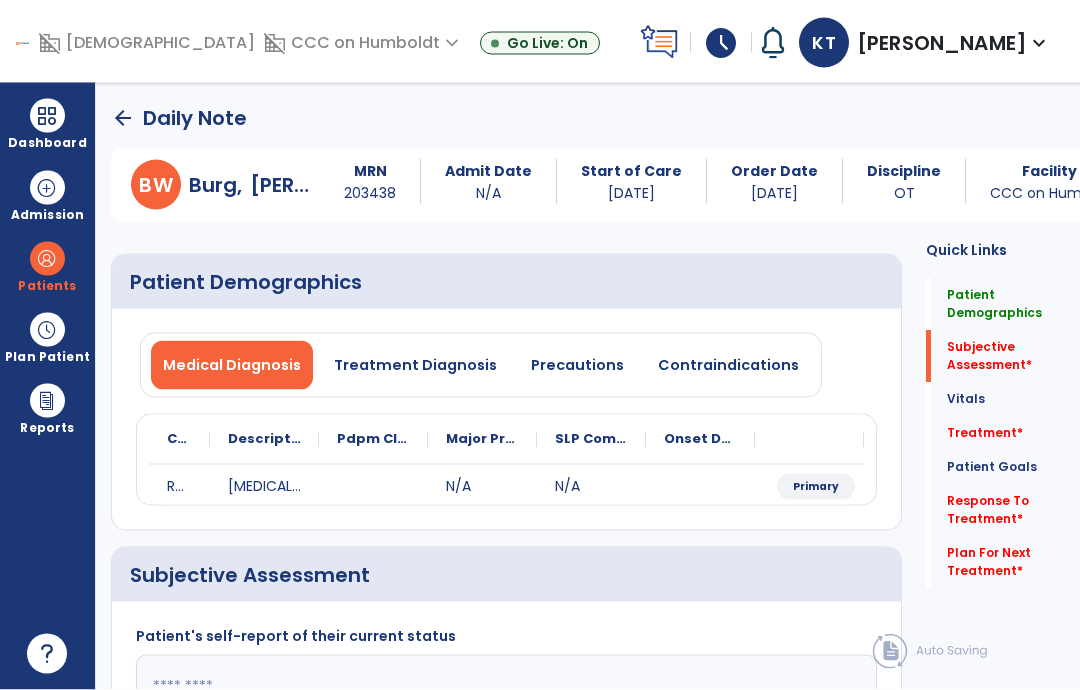 click on "Vitals   Vitals" 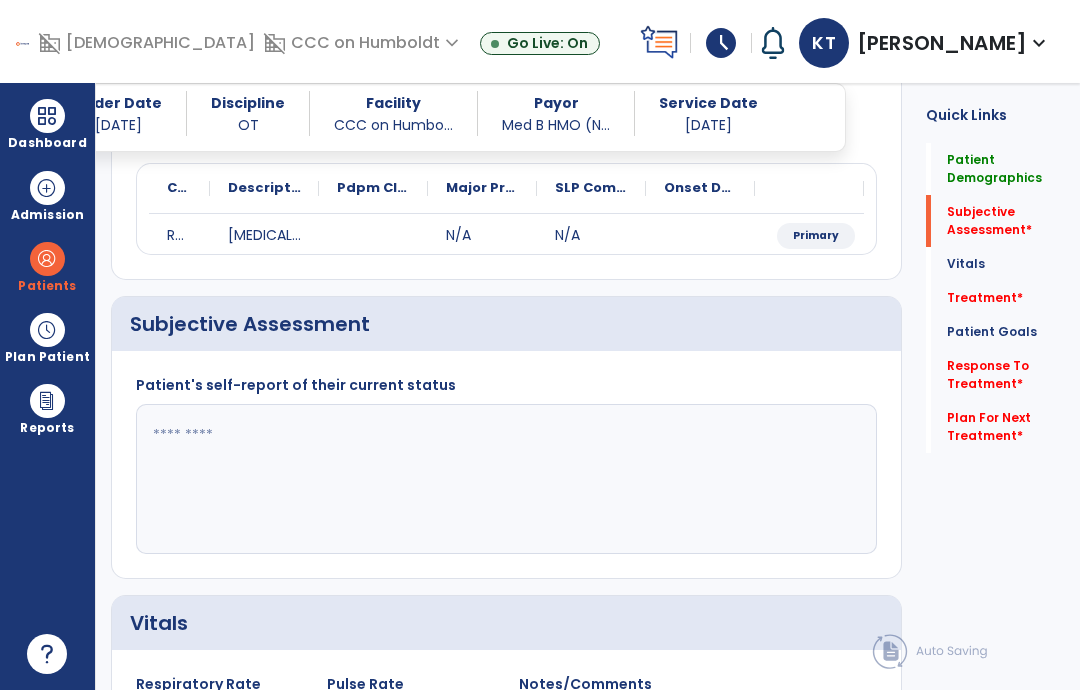 scroll, scrollTop: 79, scrollLeft: 0, axis: vertical 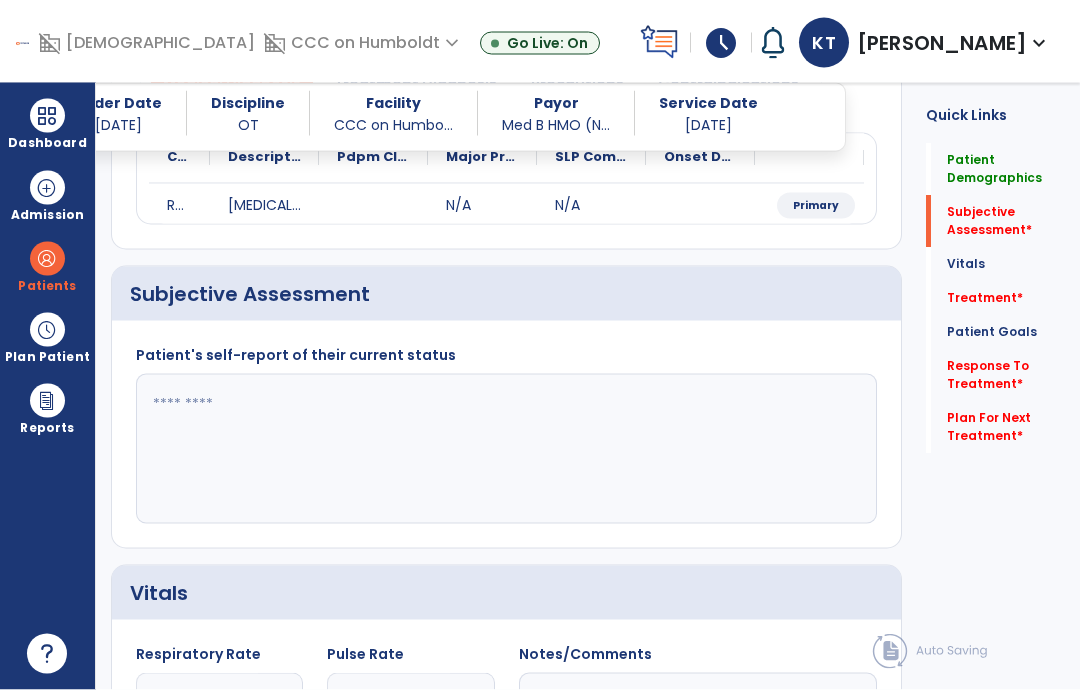 click 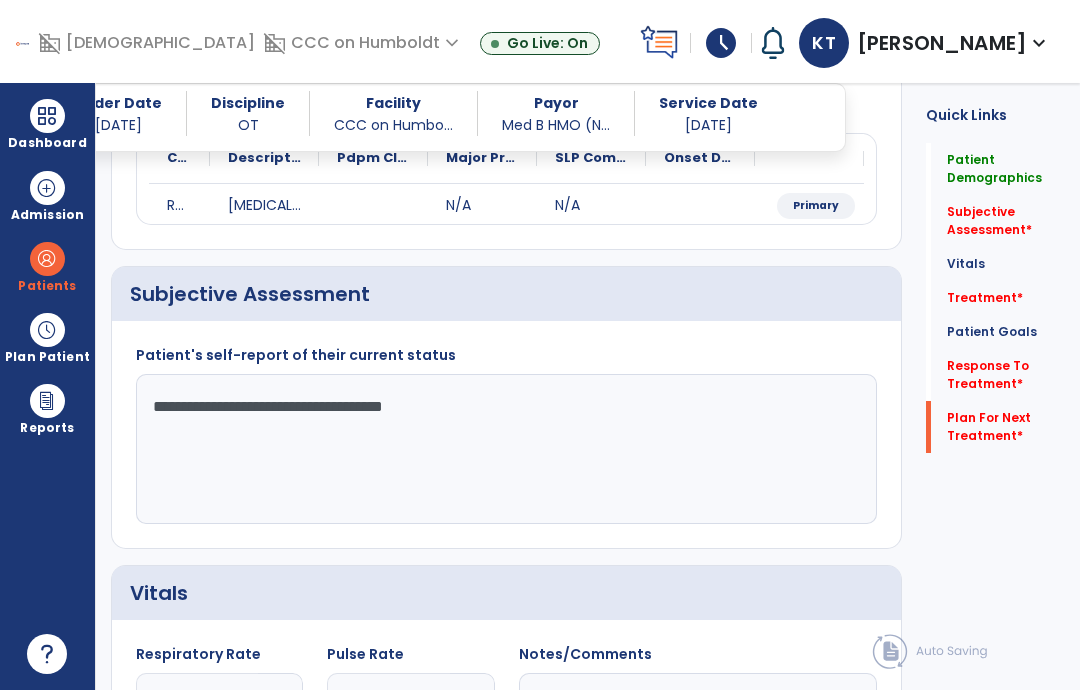 type on "**********" 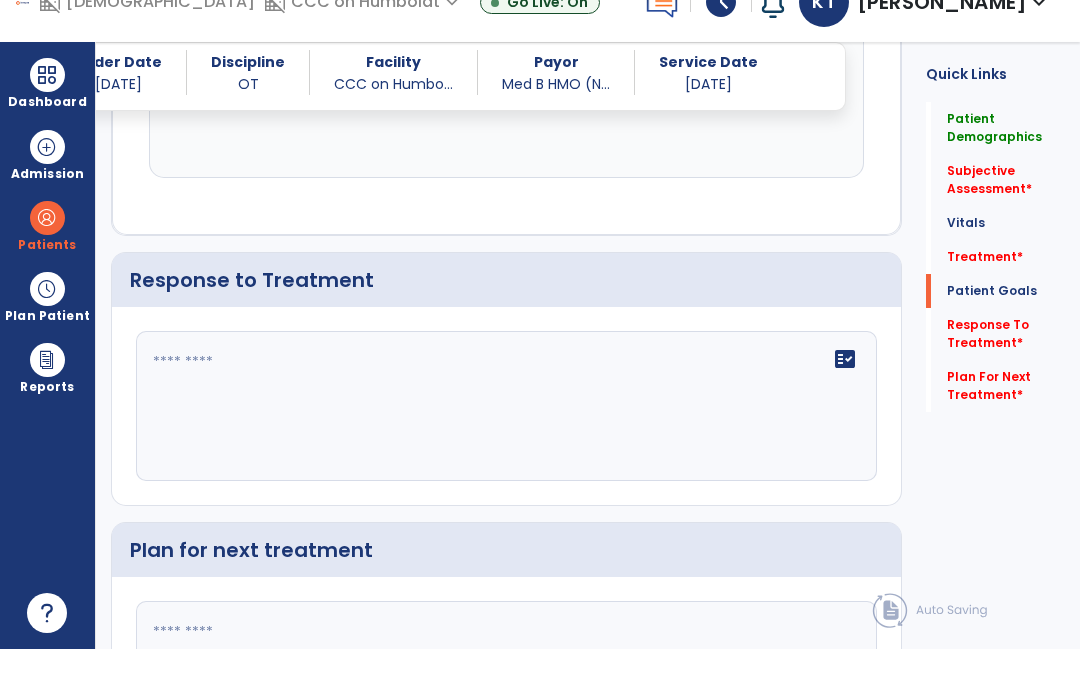scroll, scrollTop: 1962, scrollLeft: 0, axis: vertical 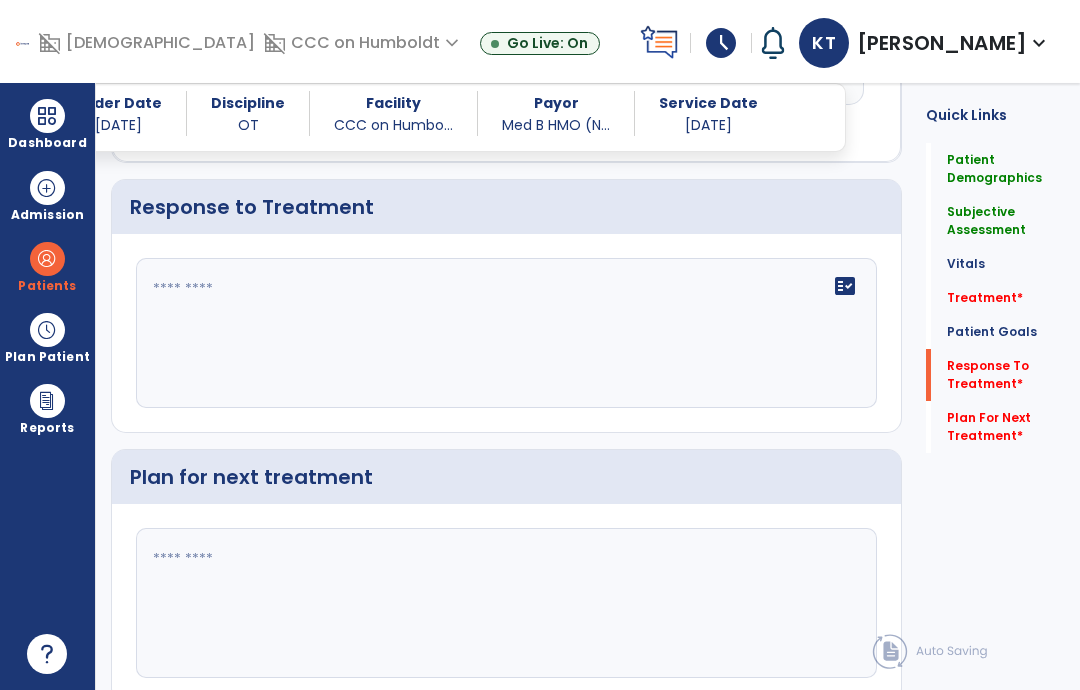 click 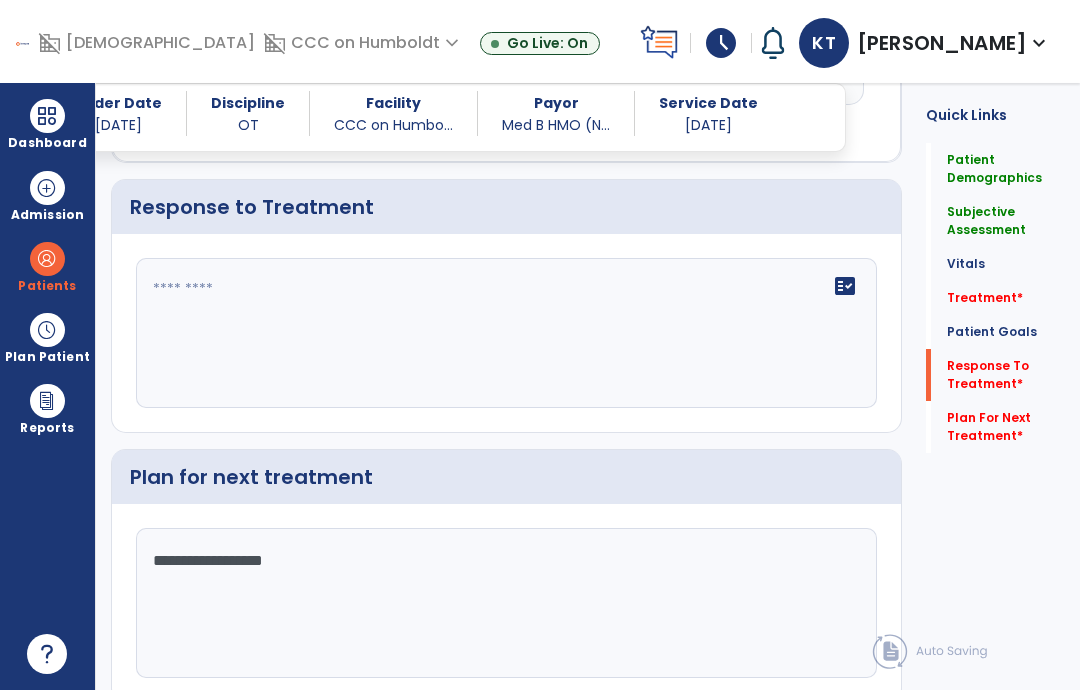 type on "**********" 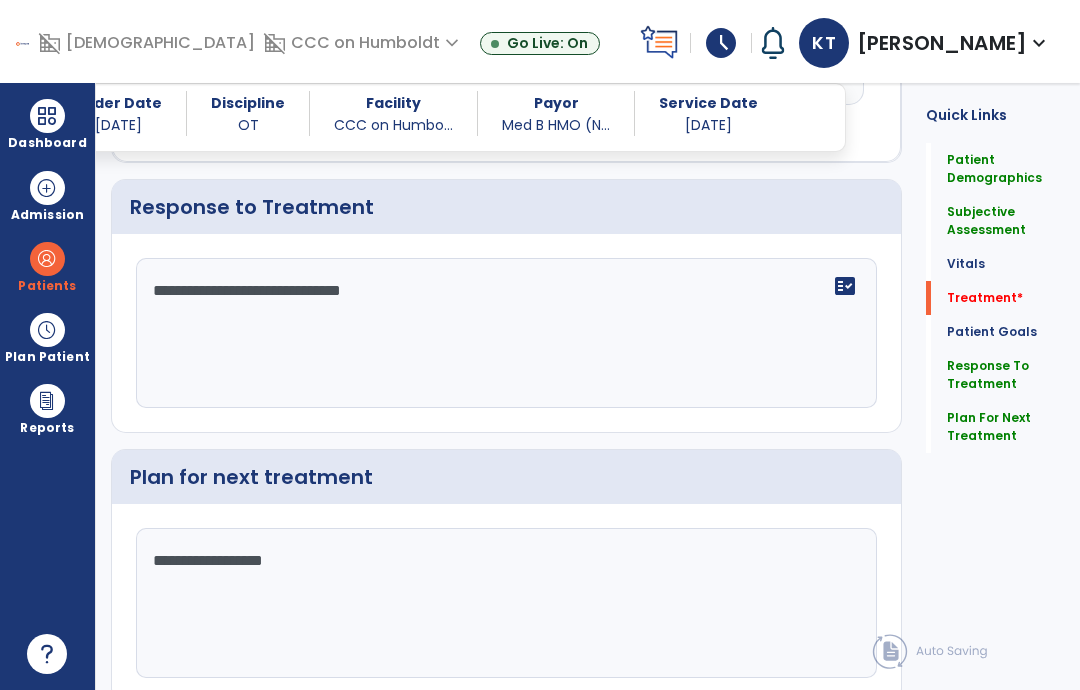 type on "**********" 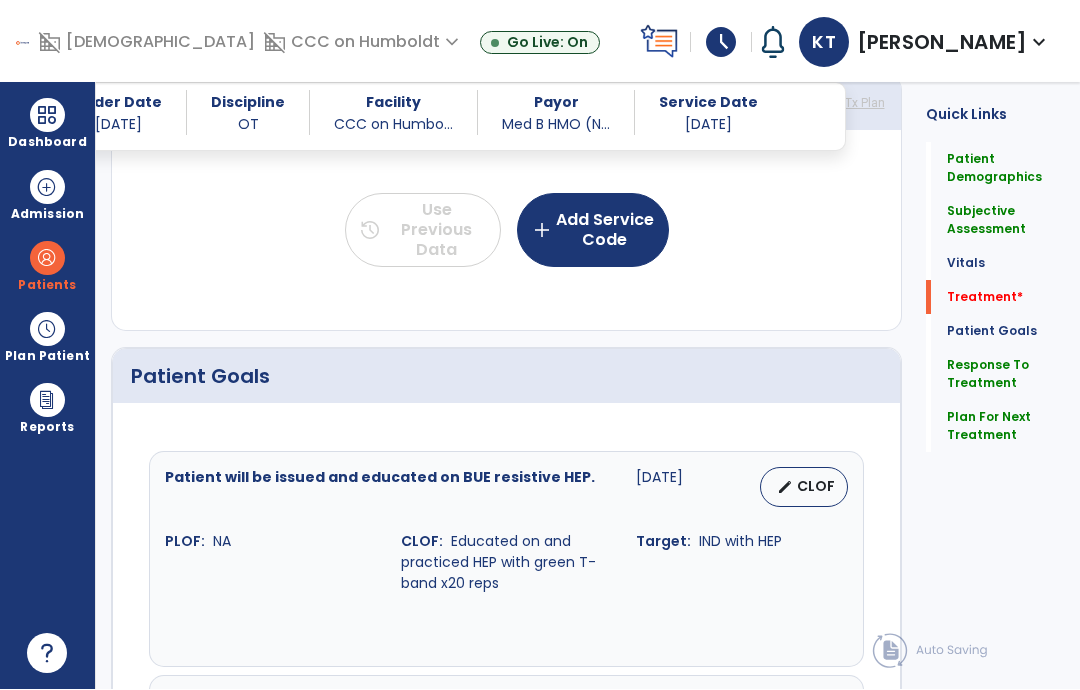 scroll, scrollTop: 952, scrollLeft: 0, axis: vertical 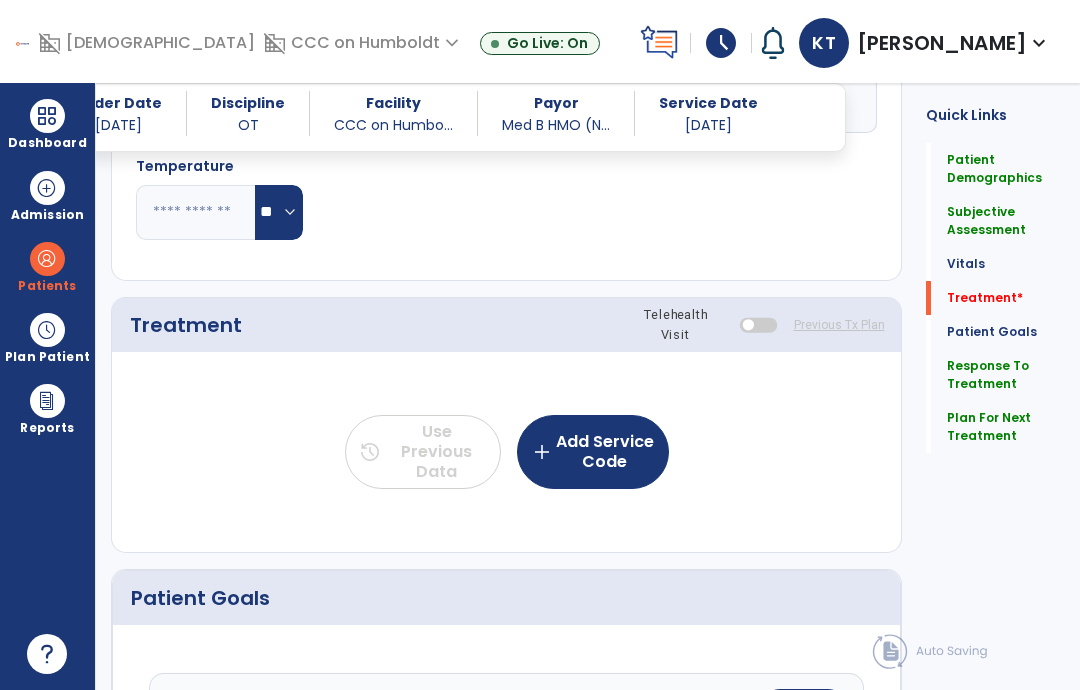 click on "add  Add Service Code" 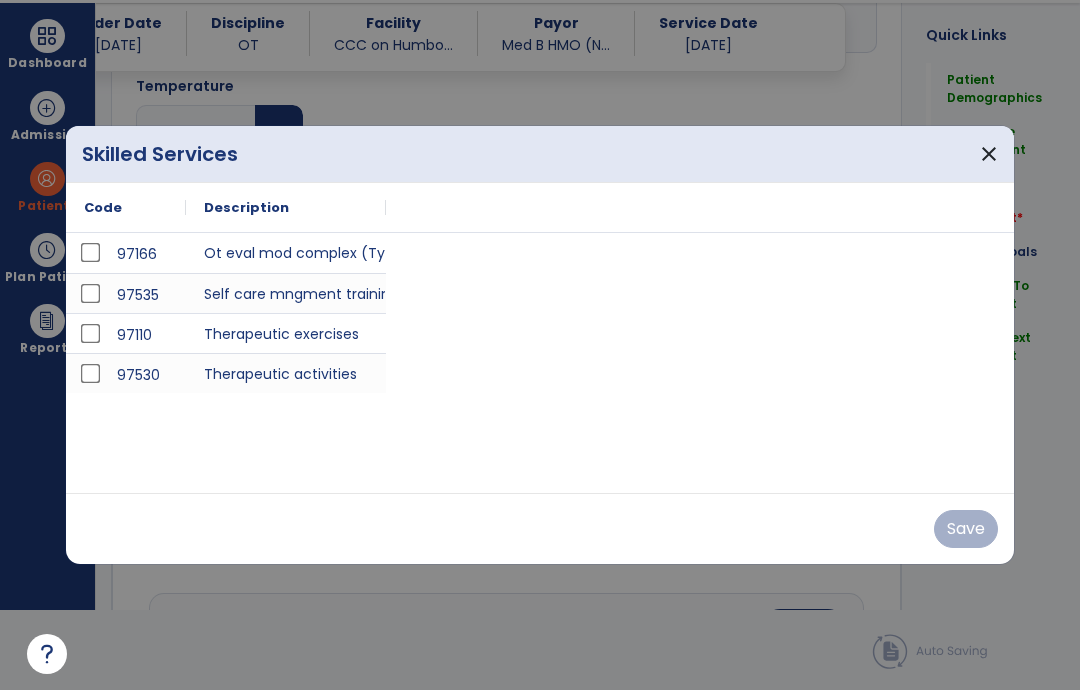 scroll, scrollTop: 0, scrollLeft: 0, axis: both 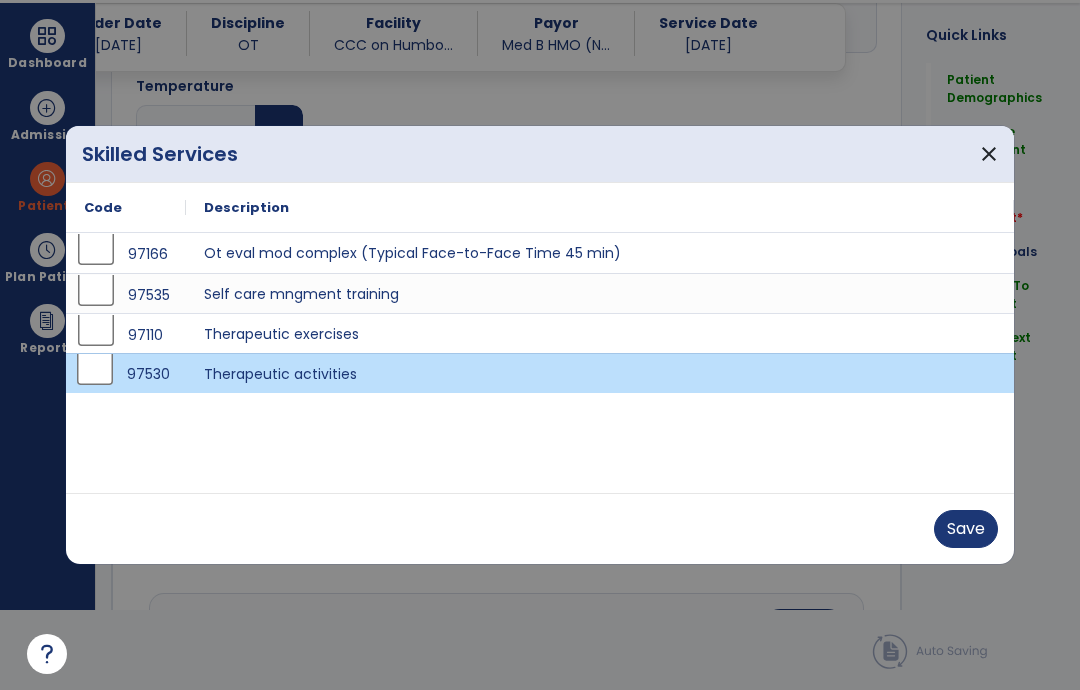 click on "Save" at bounding box center (966, 529) 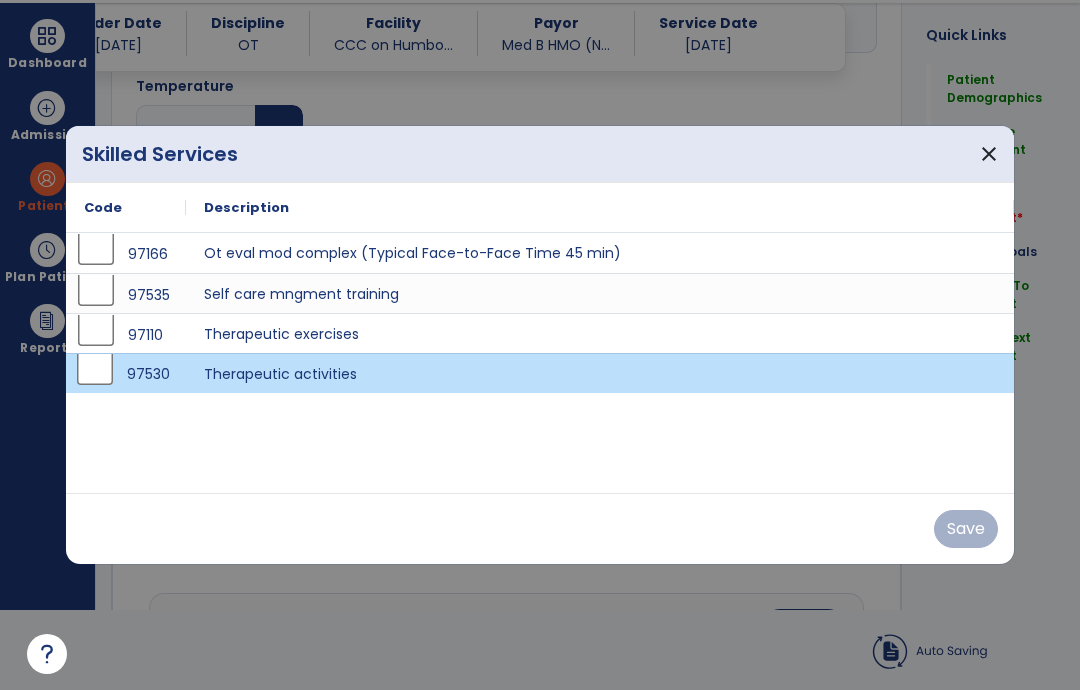 scroll, scrollTop: 80, scrollLeft: 0, axis: vertical 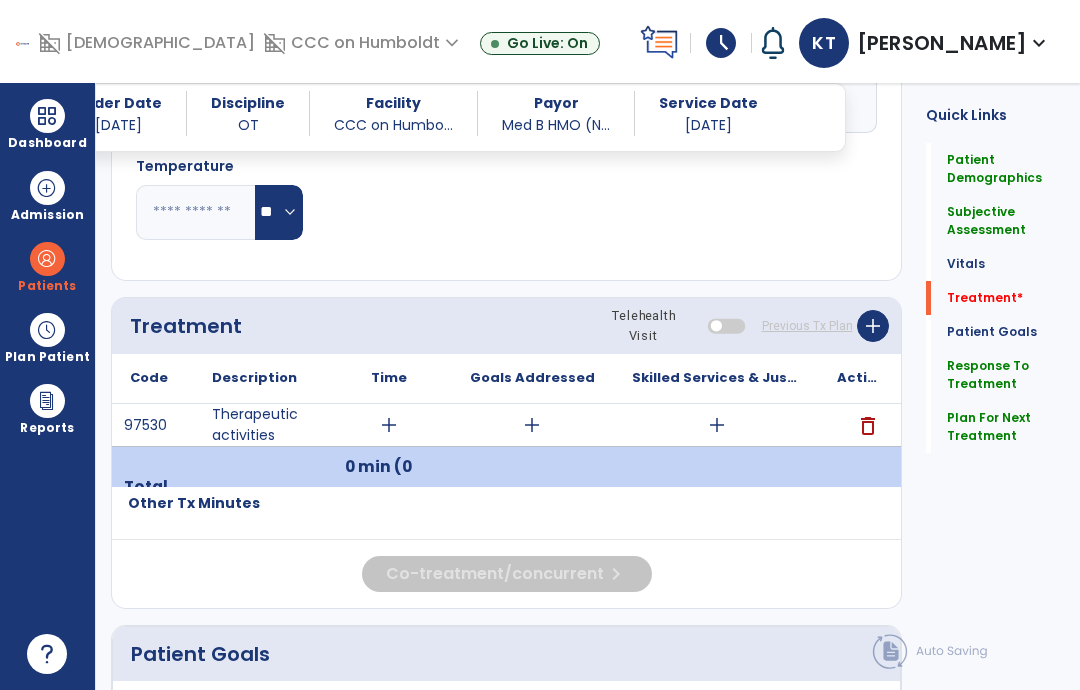 click on "add" at bounding box center (532, 425) 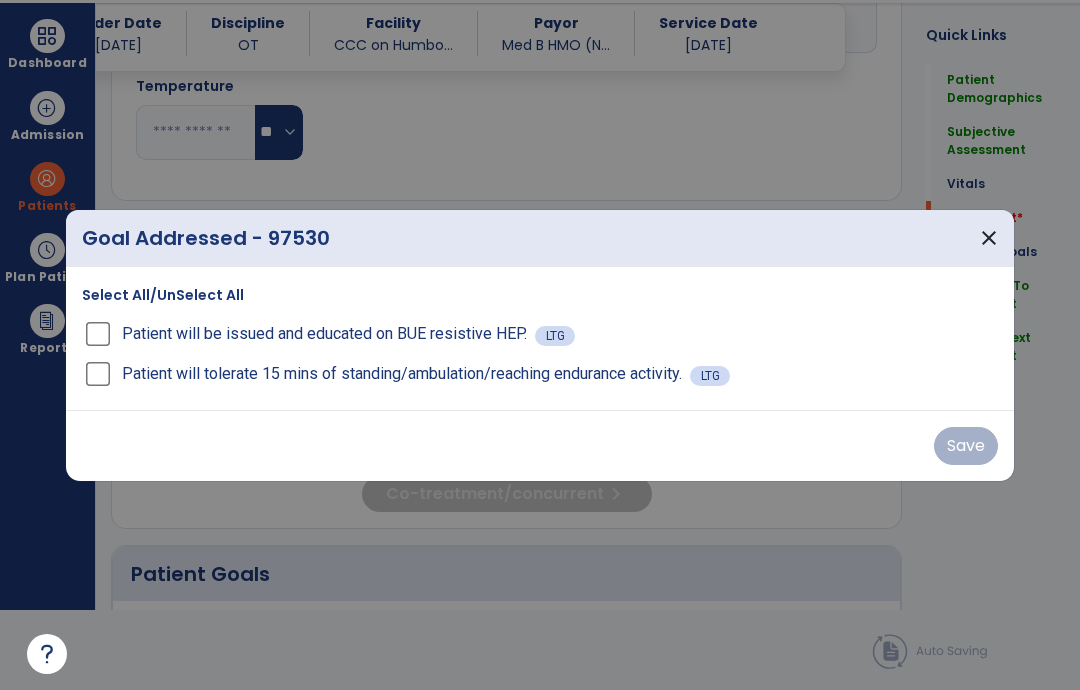 scroll, scrollTop: 0, scrollLeft: 0, axis: both 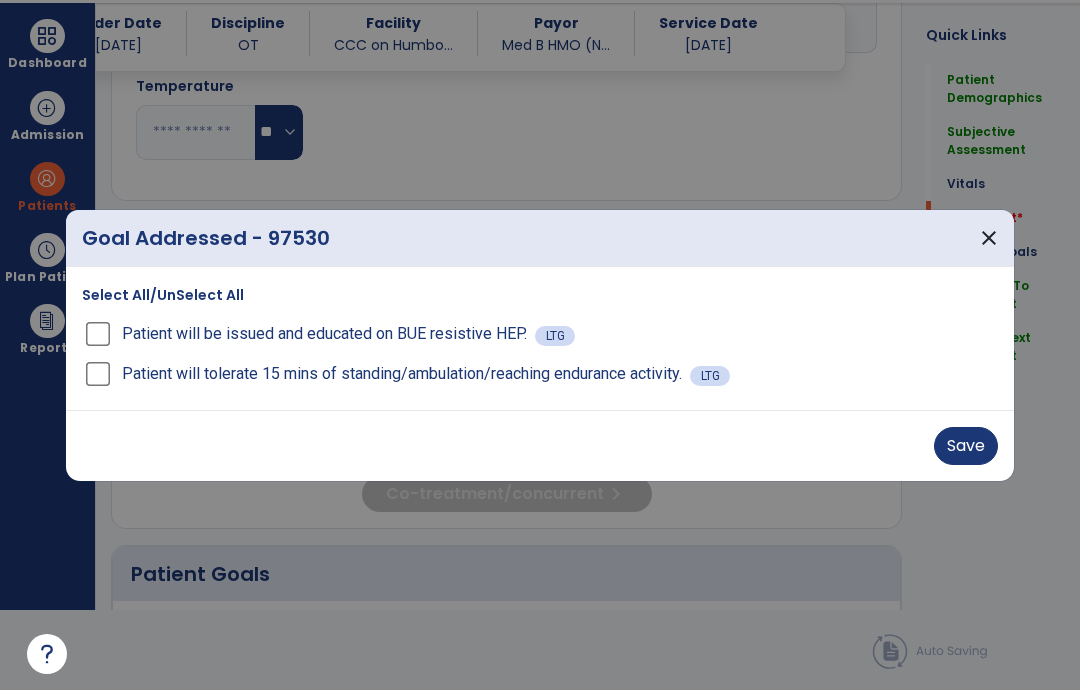 click on "Save" at bounding box center [966, 446] 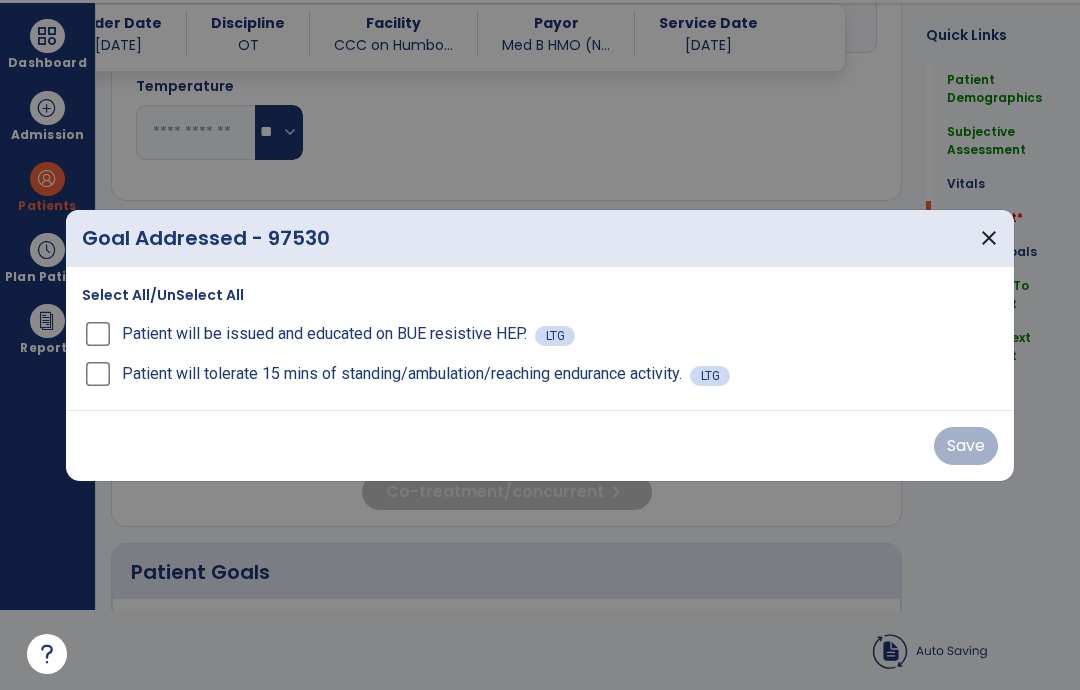 scroll, scrollTop: 80, scrollLeft: 0, axis: vertical 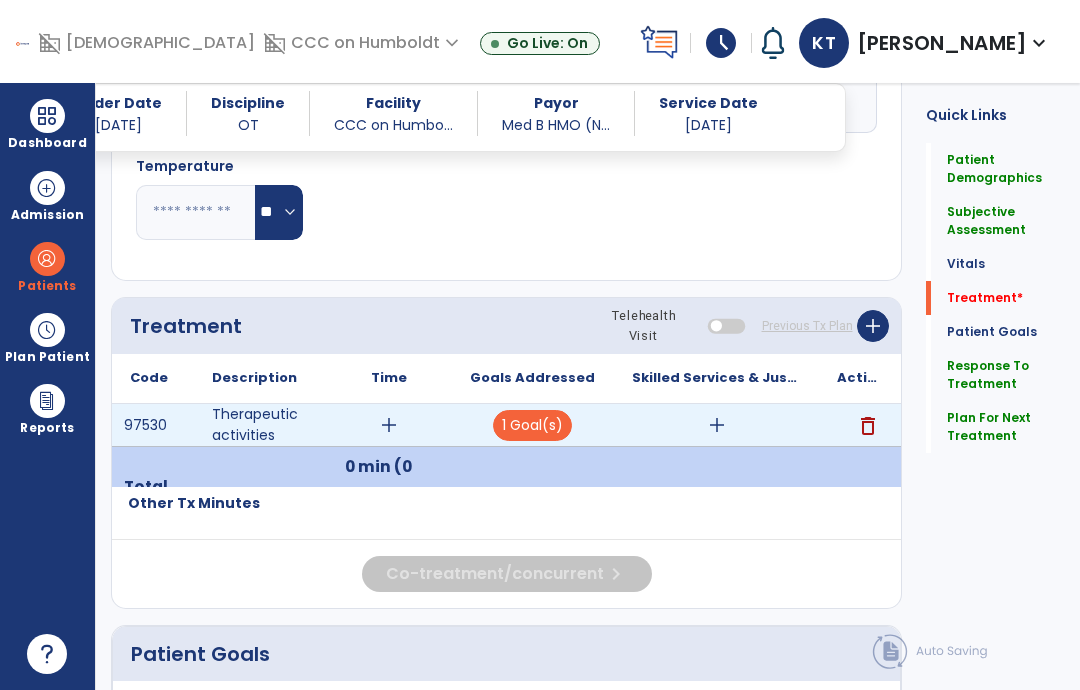 click on "add" at bounding box center (716, 425) 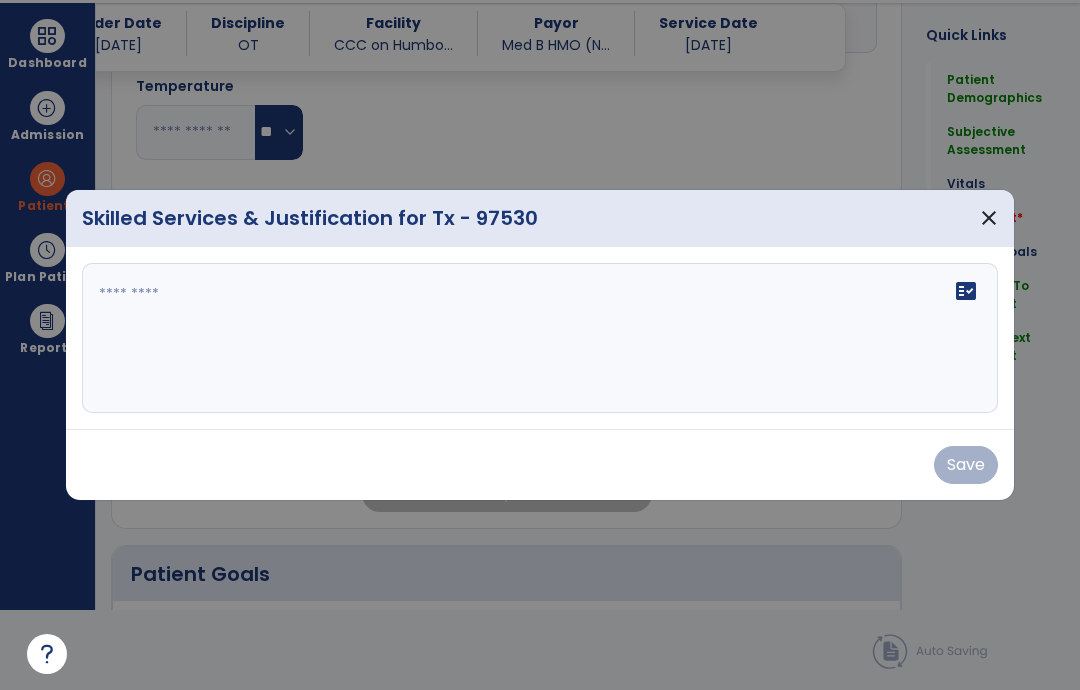 click on "fact_check" at bounding box center (540, 338) 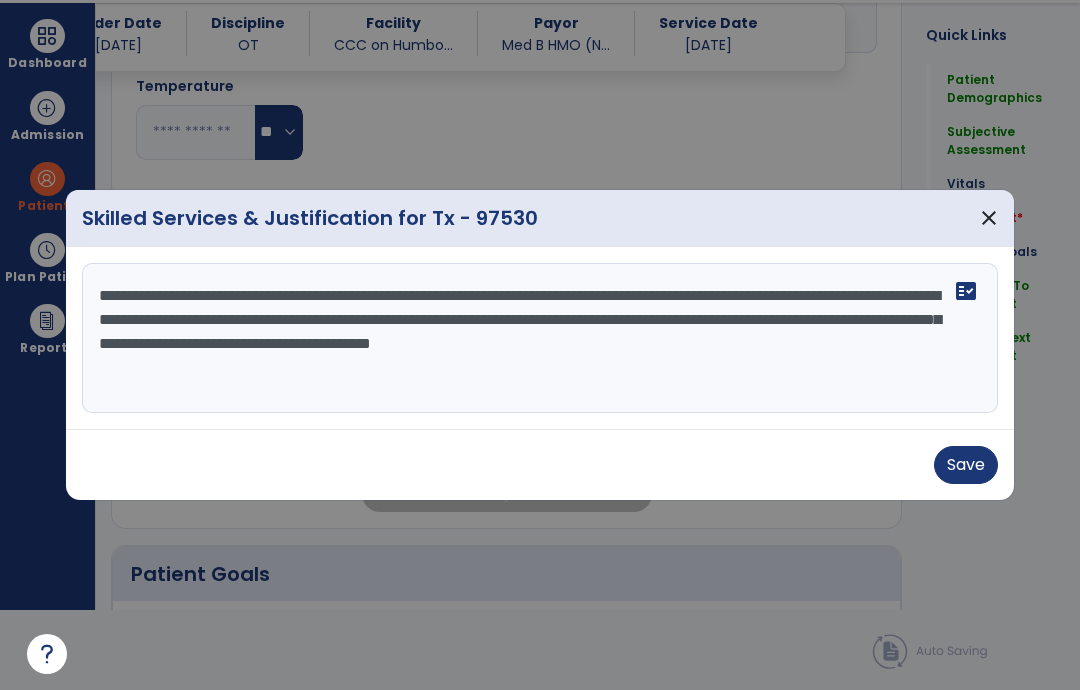 click on "**********" at bounding box center [540, 338] 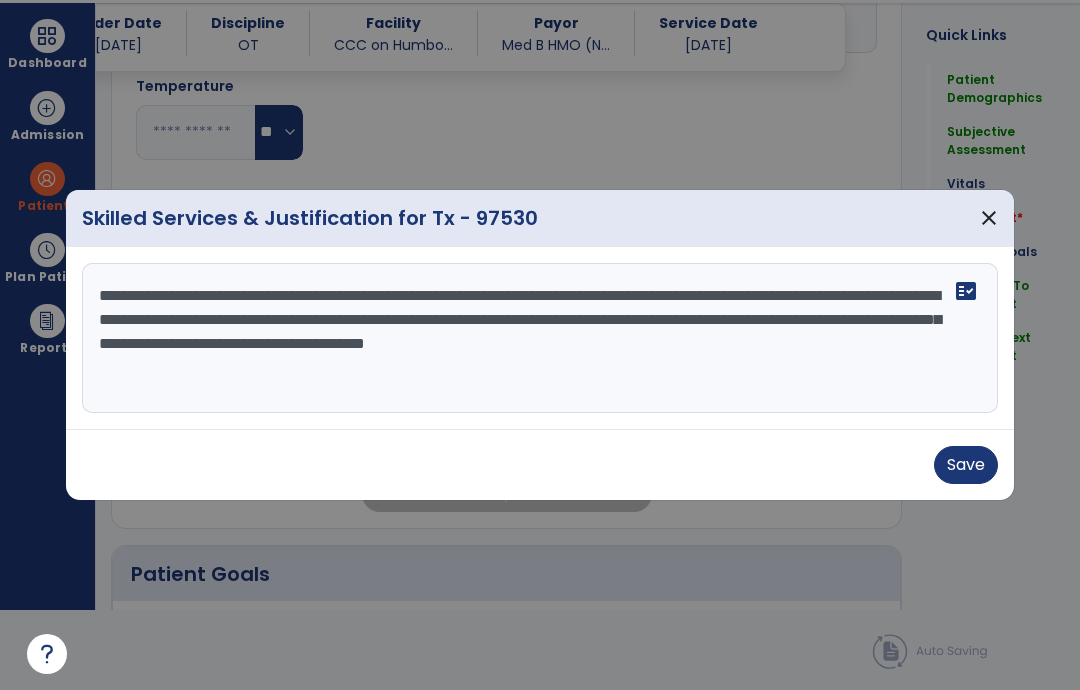 click on "**********" at bounding box center [540, 338] 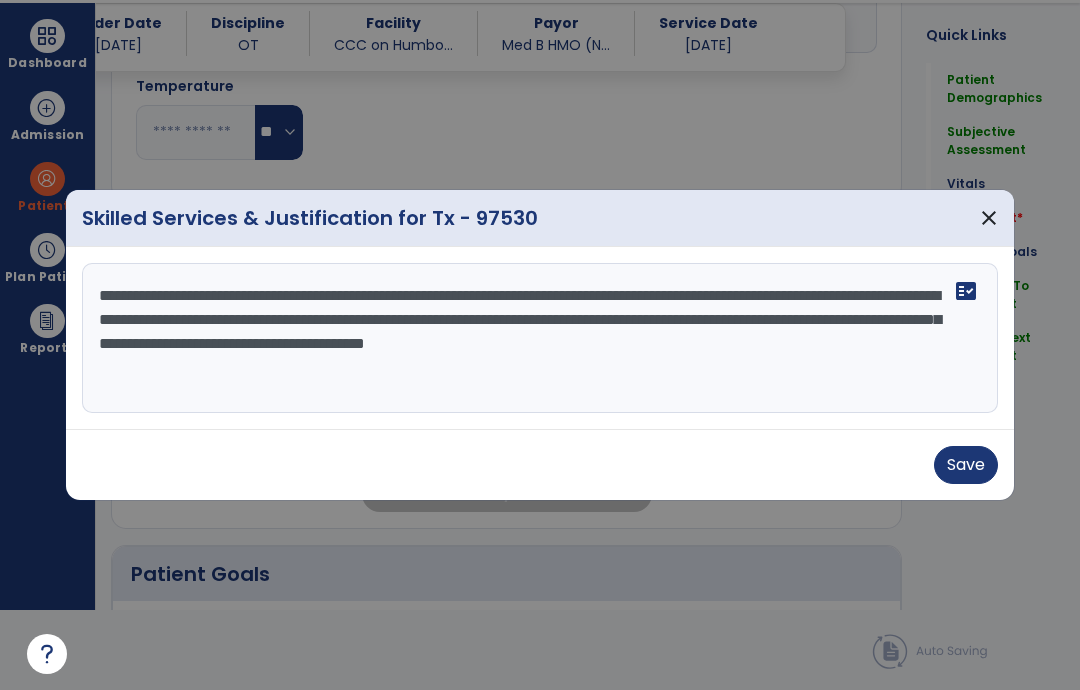 type on "**********" 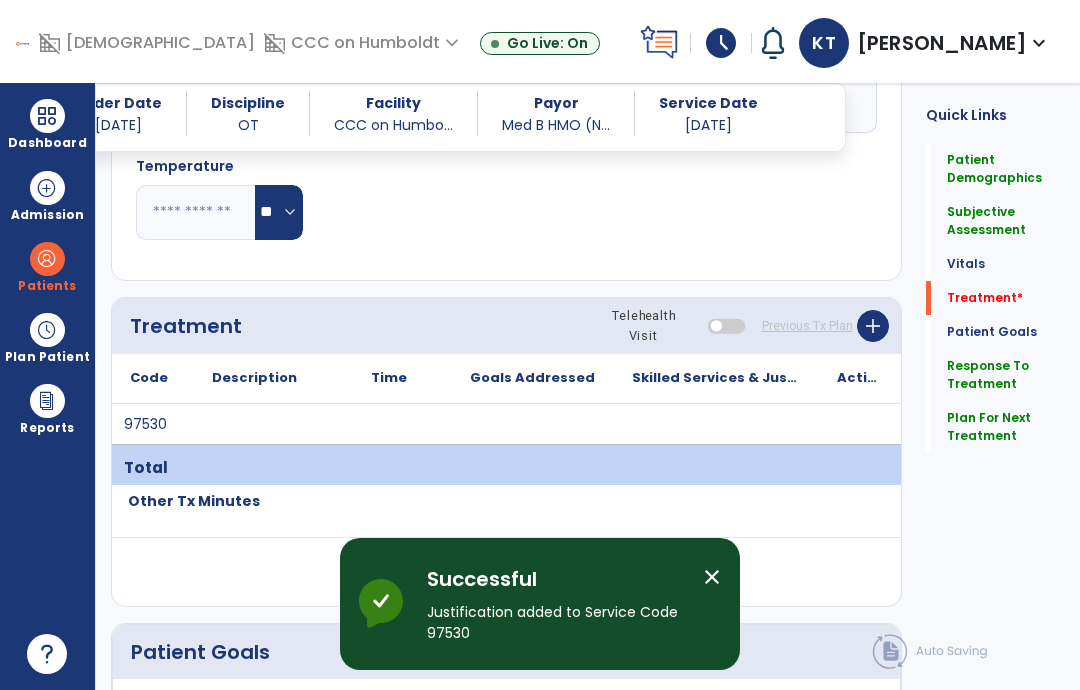 scroll, scrollTop: 80, scrollLeft: 0, axis: vertical 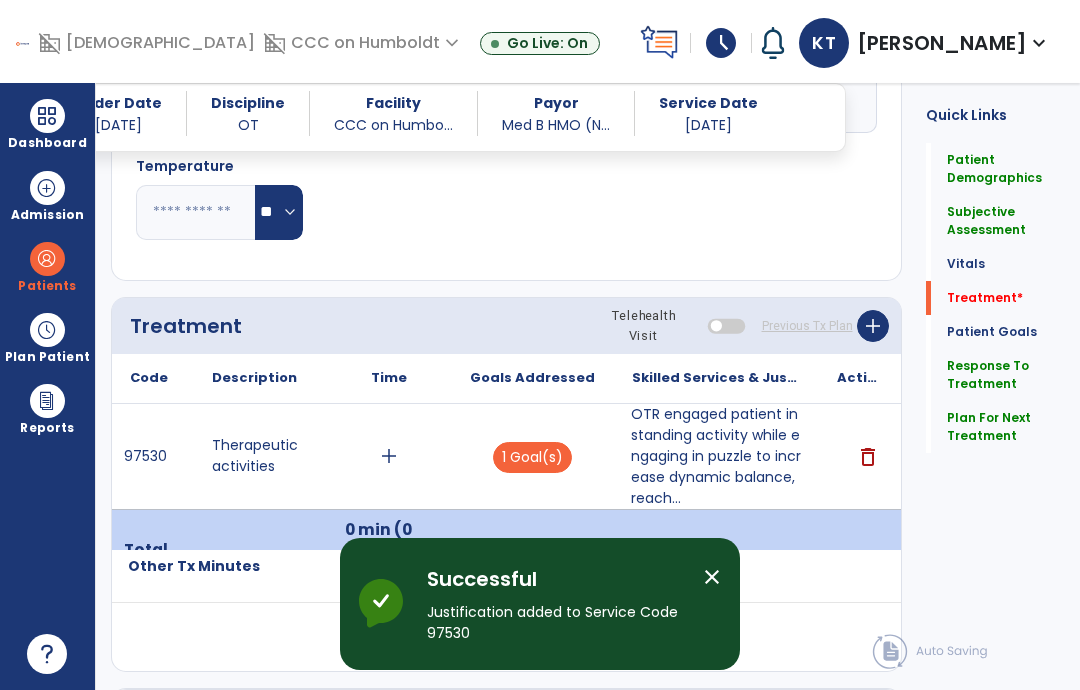 click on "Subjective Assessment" 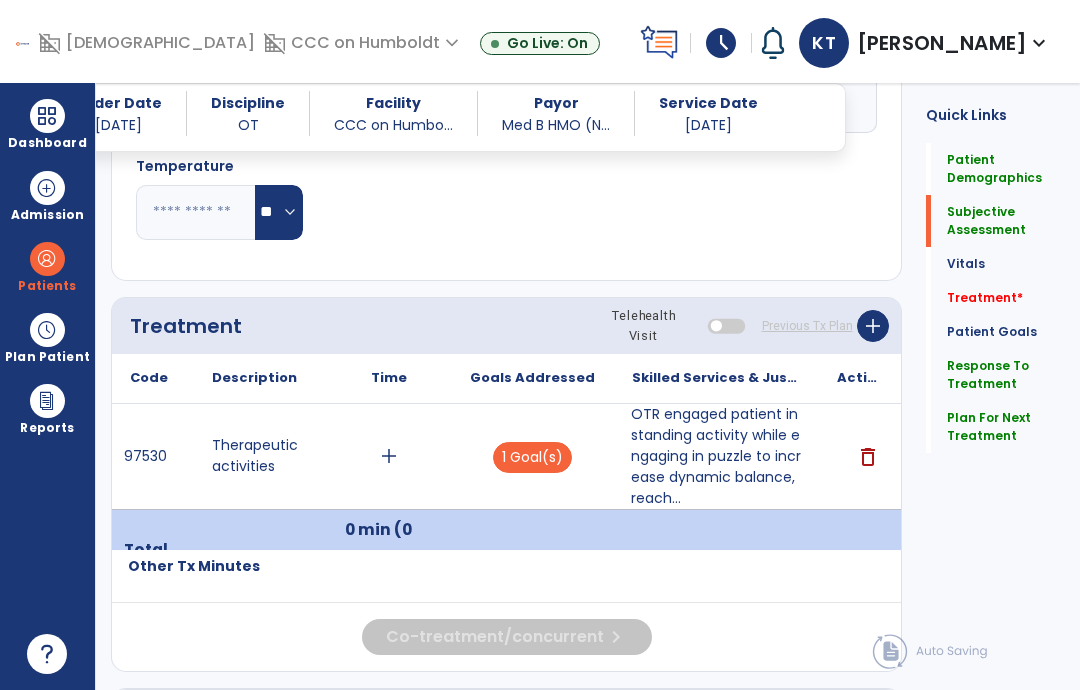 scroll, scrollTop: 243, scrollLeft: 0, axis: vertical 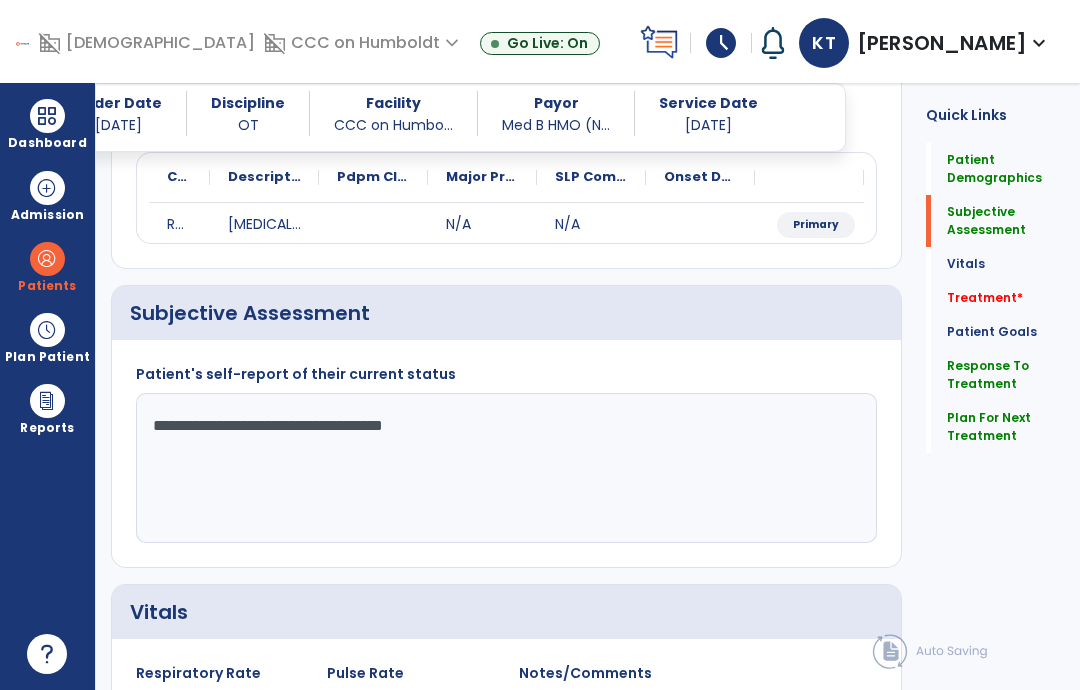 click on "**********" 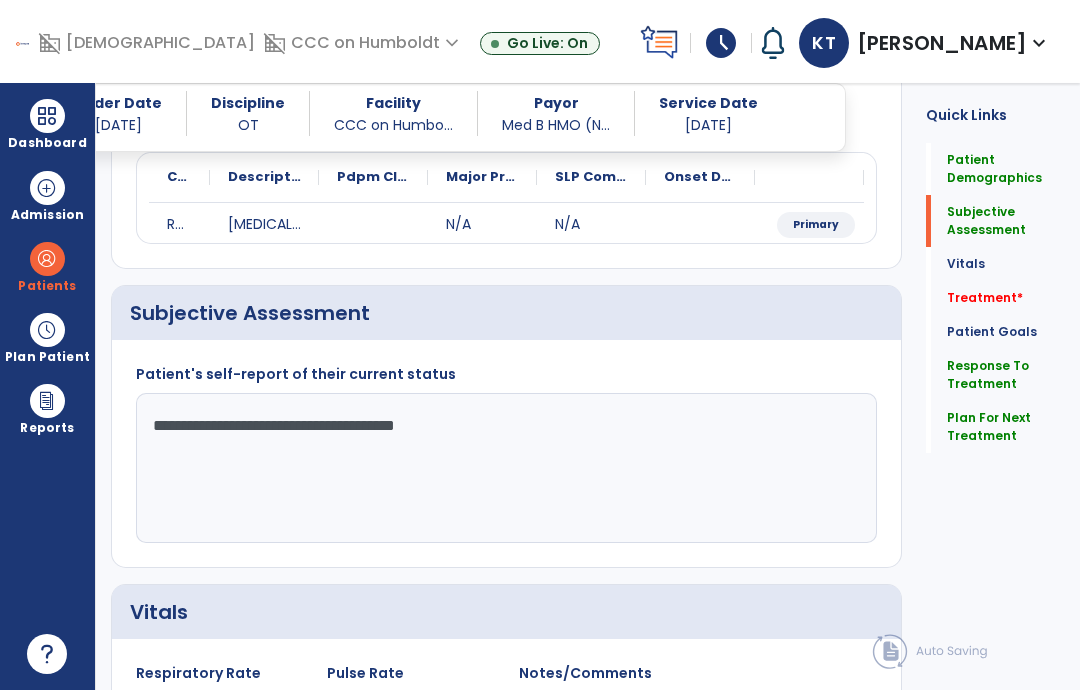 click on "**********" 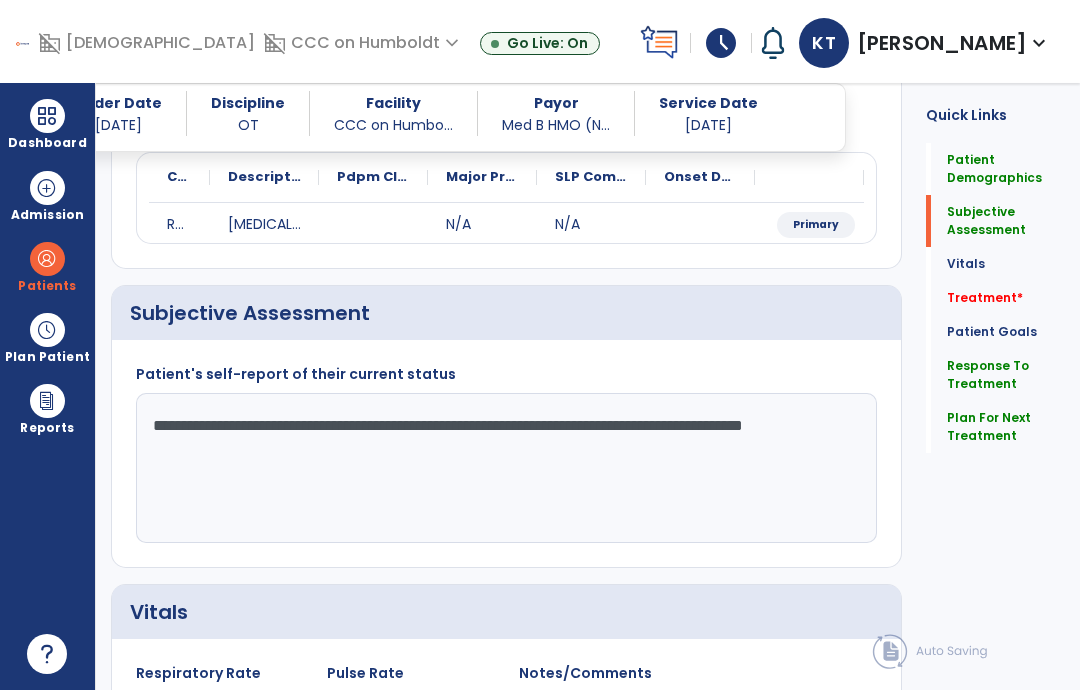 click on "**********" 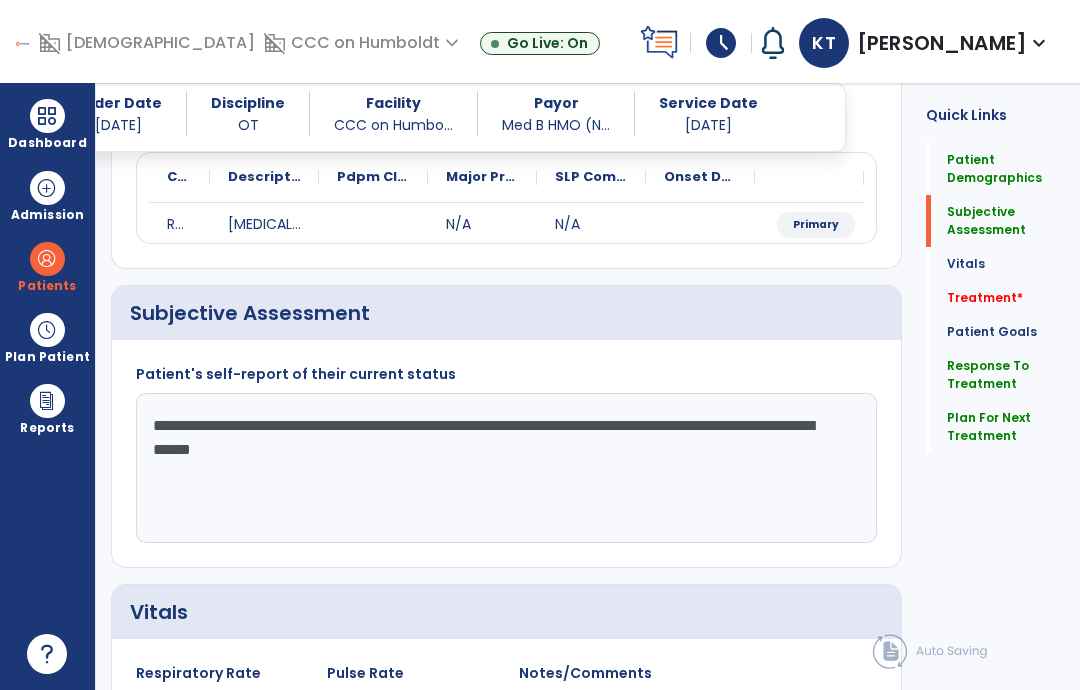 scroll, scrollTop: 243, scrollLeft: 0, axis: vertical 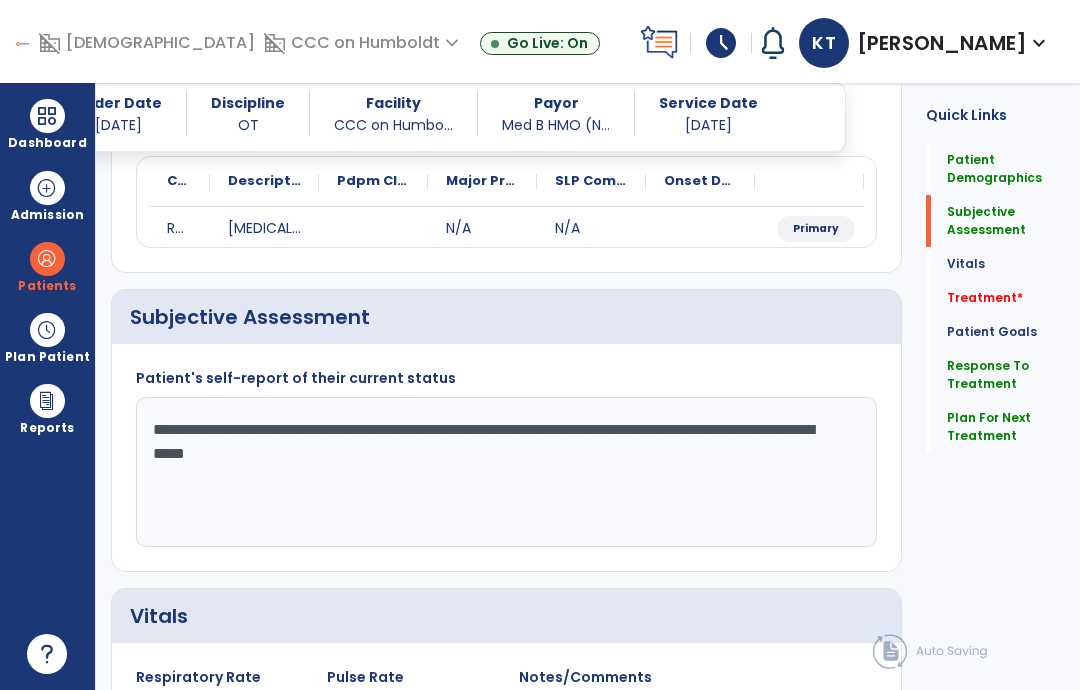click on "**********" 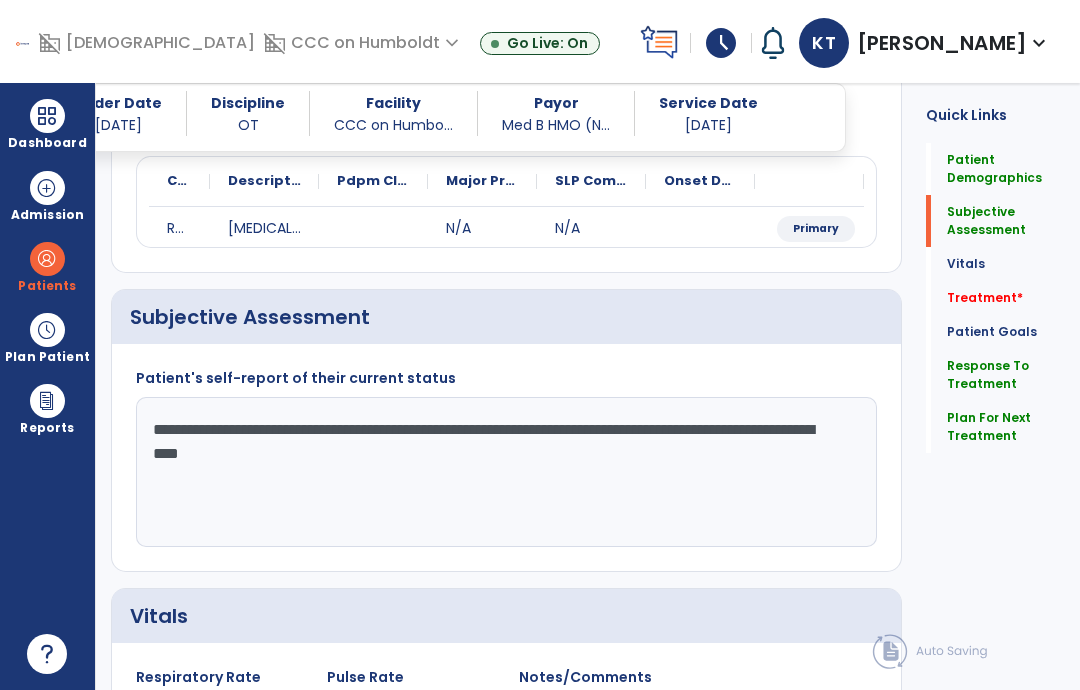 click on "**********" 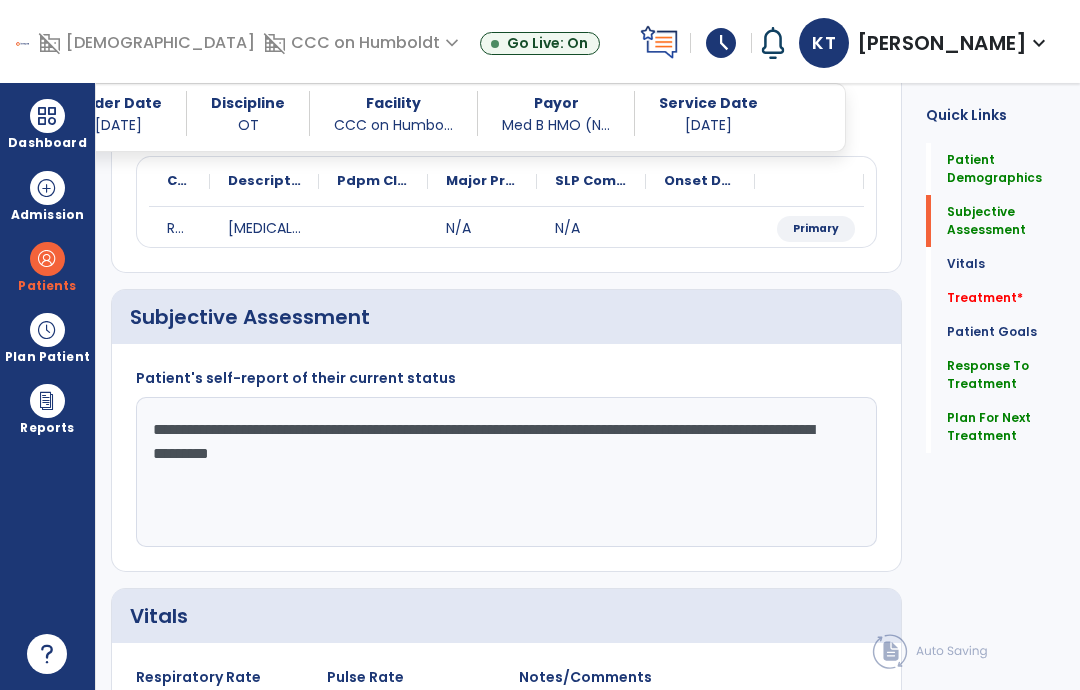 click on "**********" 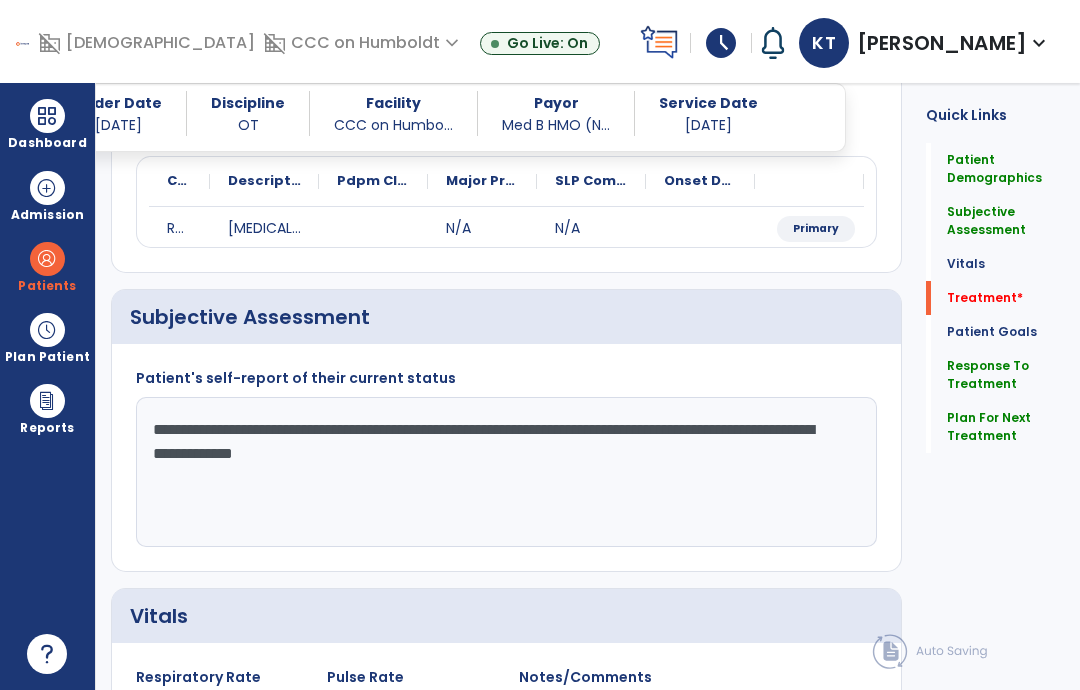 type on "**********" 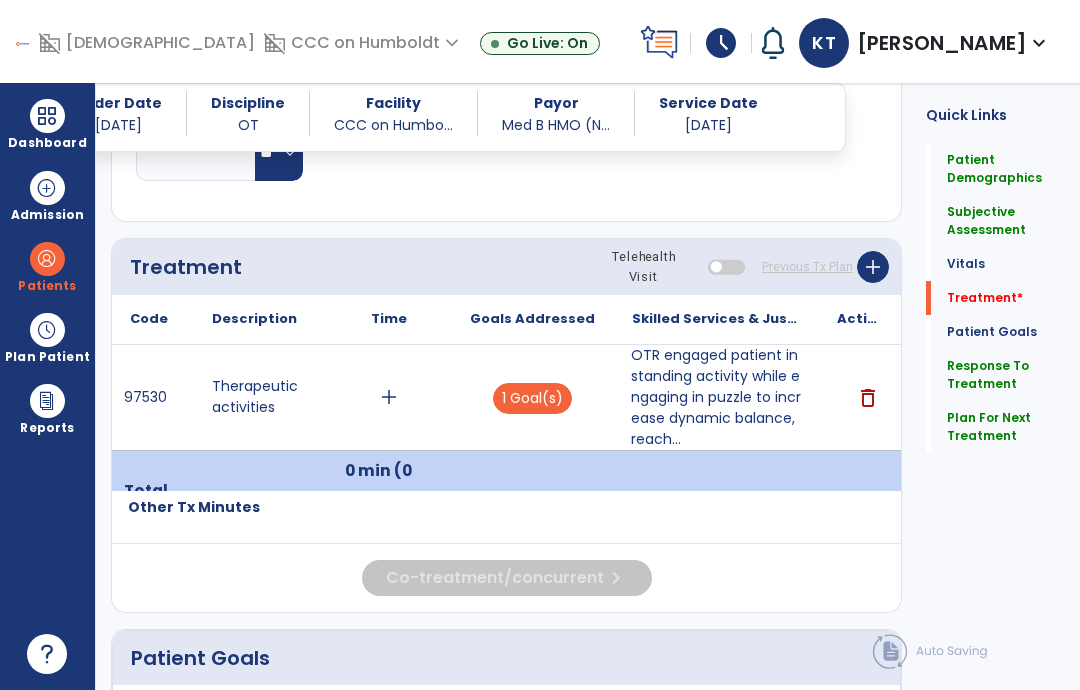 scroll, scrollTop: 1012, scrollLeft: 0, axis: vertical 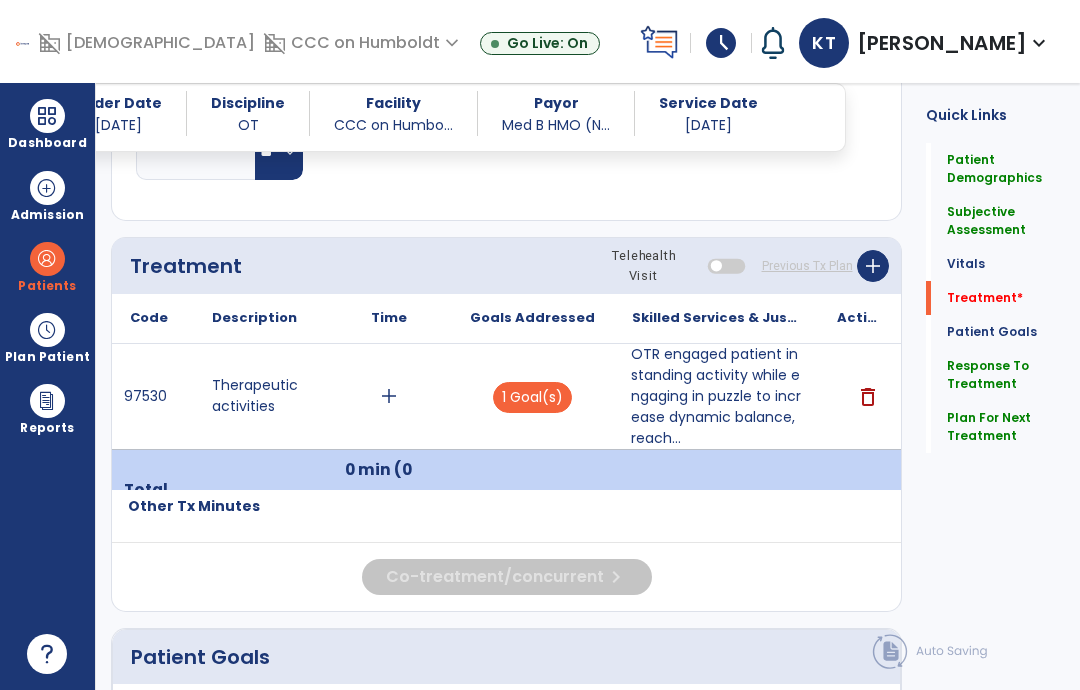 click on "OTR engaged patient in standing activity while engaging in puzzle to increase dynamic balance, reach..." at bounding box center [716, 396] 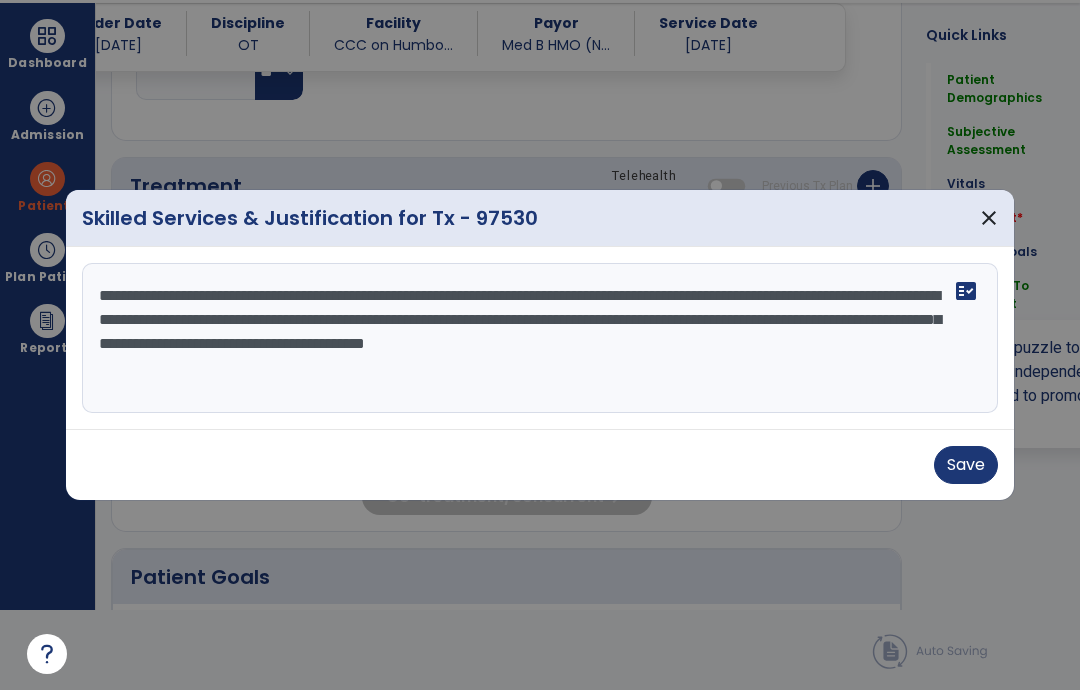 scroll, scrollTop: 0, scrollLeft: 0, axis: both 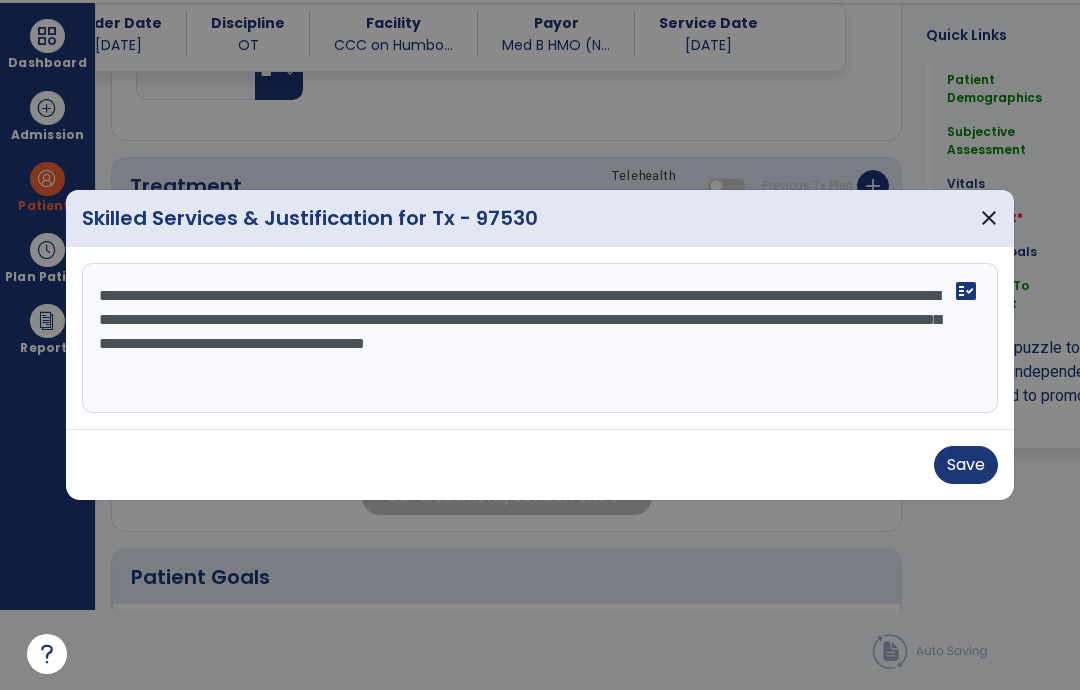 click on "**********" at bounding box center (540, 338) 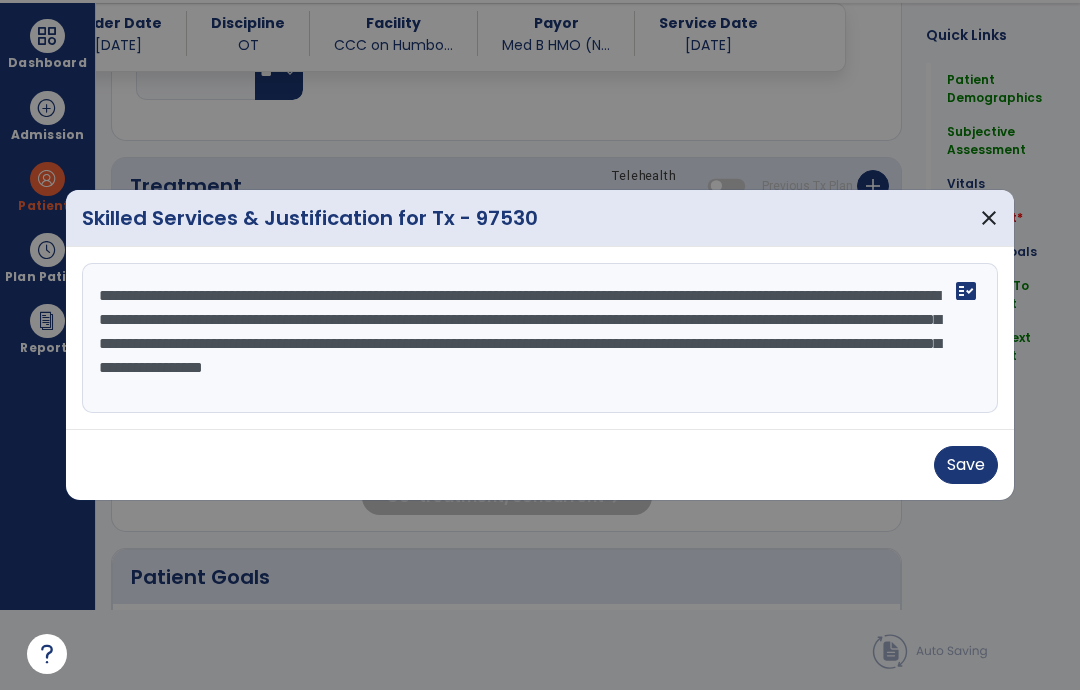 type on "**********" 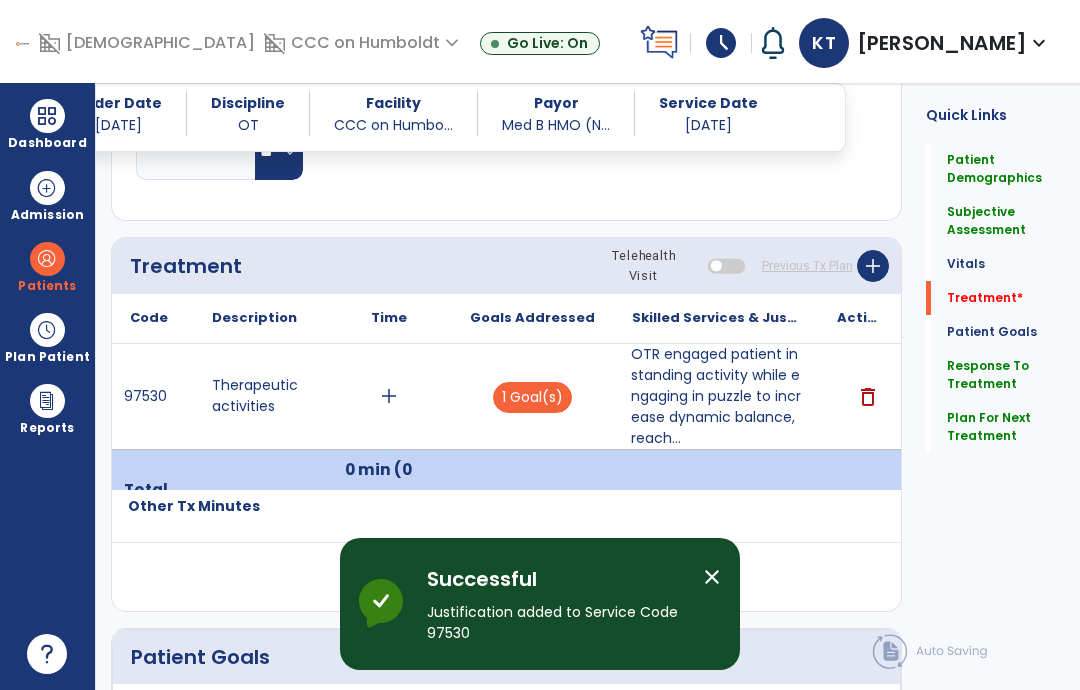 scroll, scrollTop: 80, scrollLeft: 0, axis: vertical 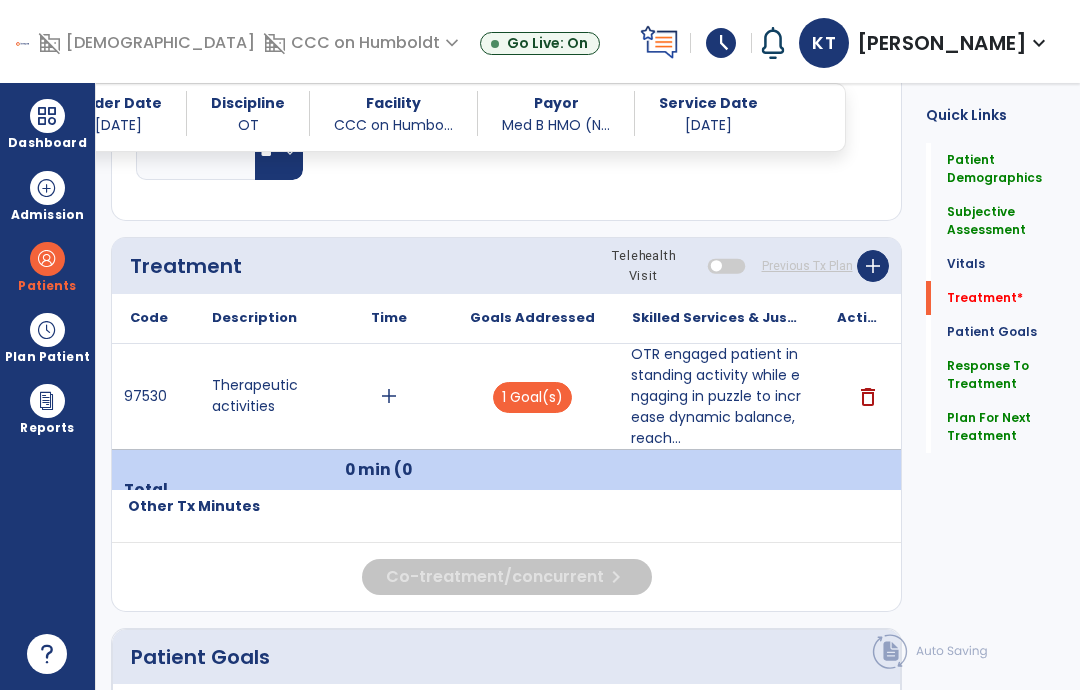 click on "OTR engaged patient in standing activity while engaging in puzzle to increase dynamic balance, reach..." at bounding box center [716, 396] 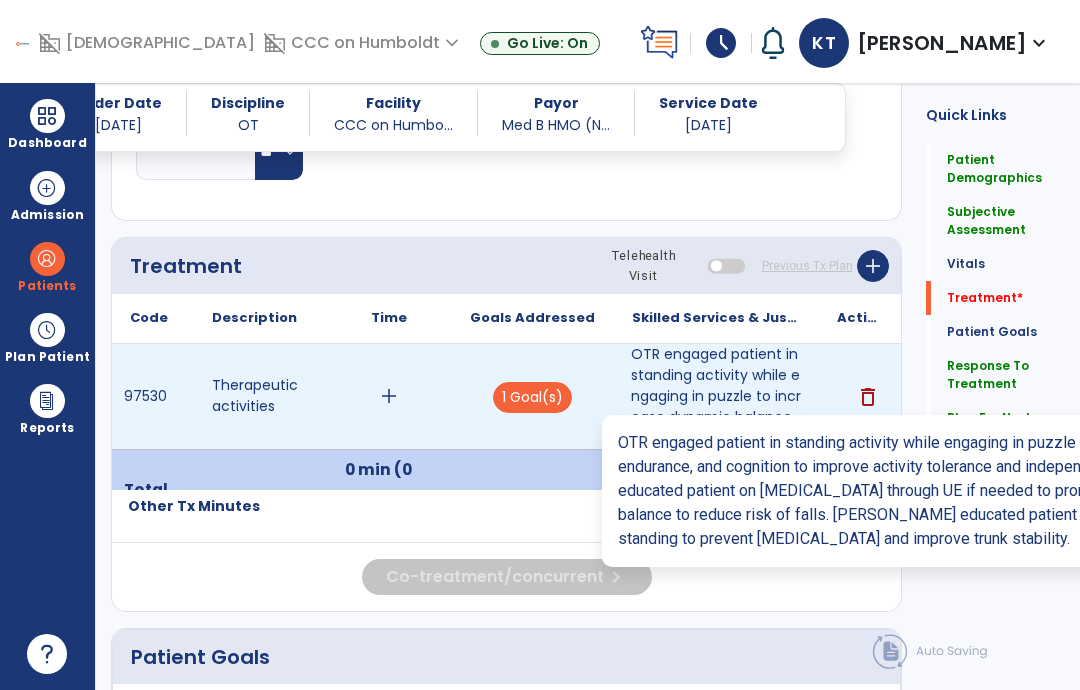 scroll, scrollTop: 0, scrollLeft: 0, axis: both 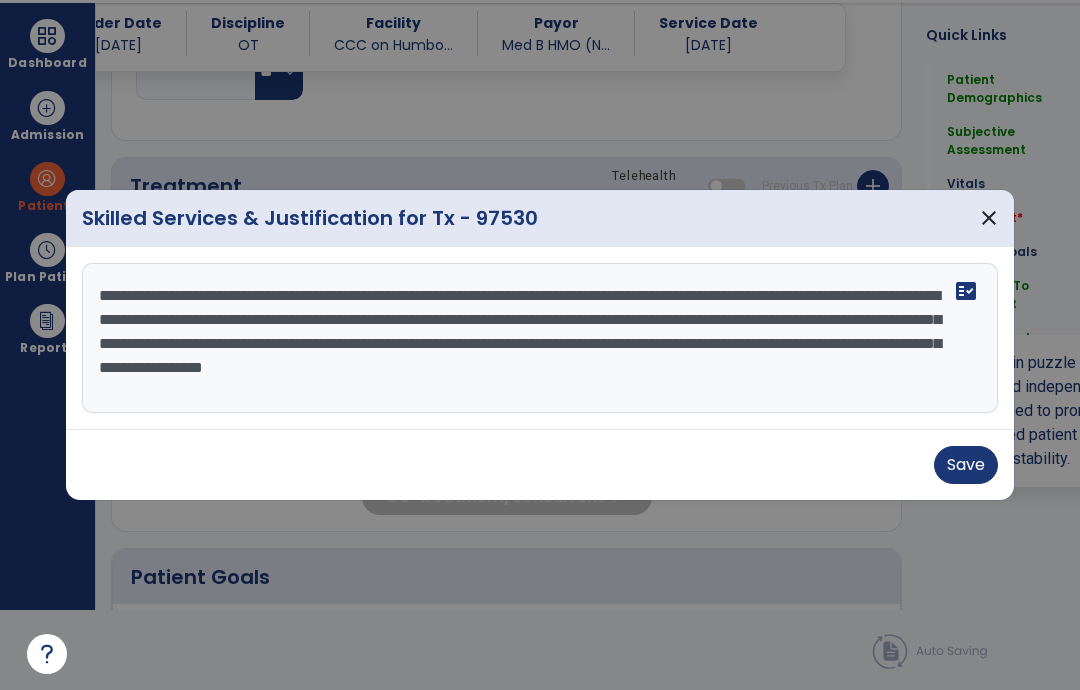 click on "**********" at bounding box center (540, 338) 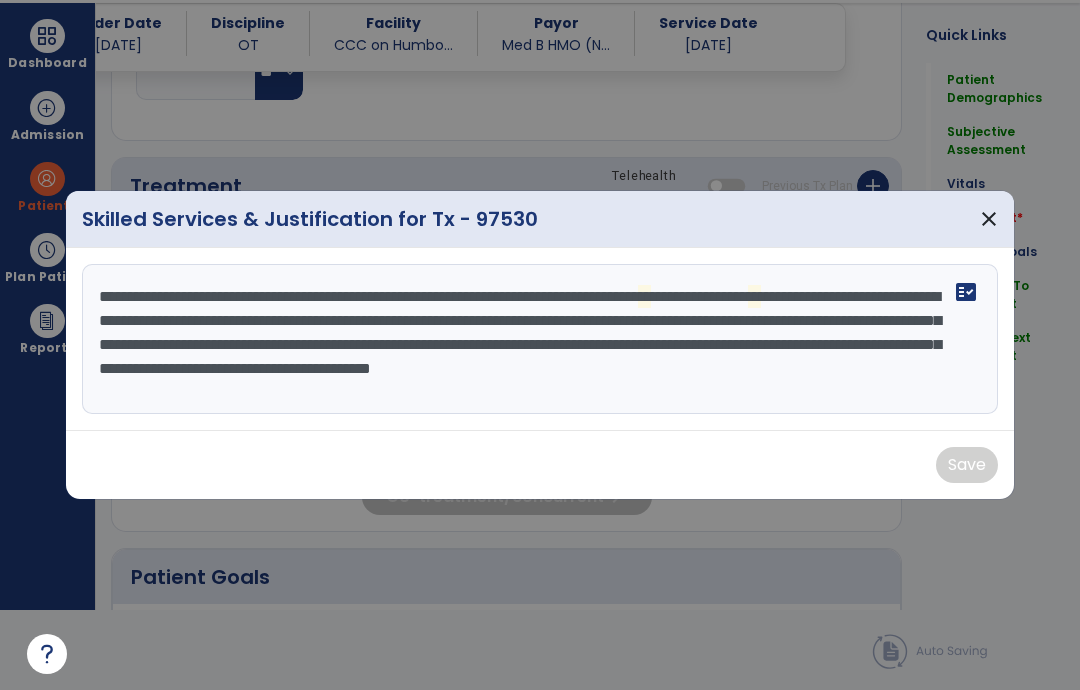 click on "**********" at bounding box center [540, 339] 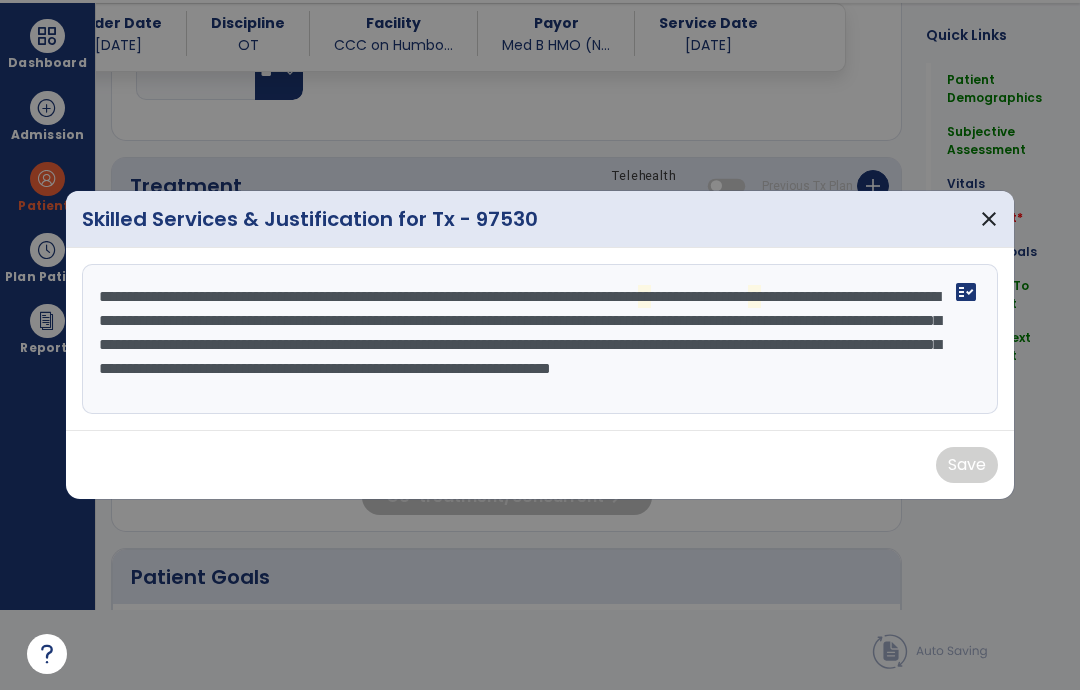 scroll, scrollTop: 15, scrollLeft: 0, axis: vertical 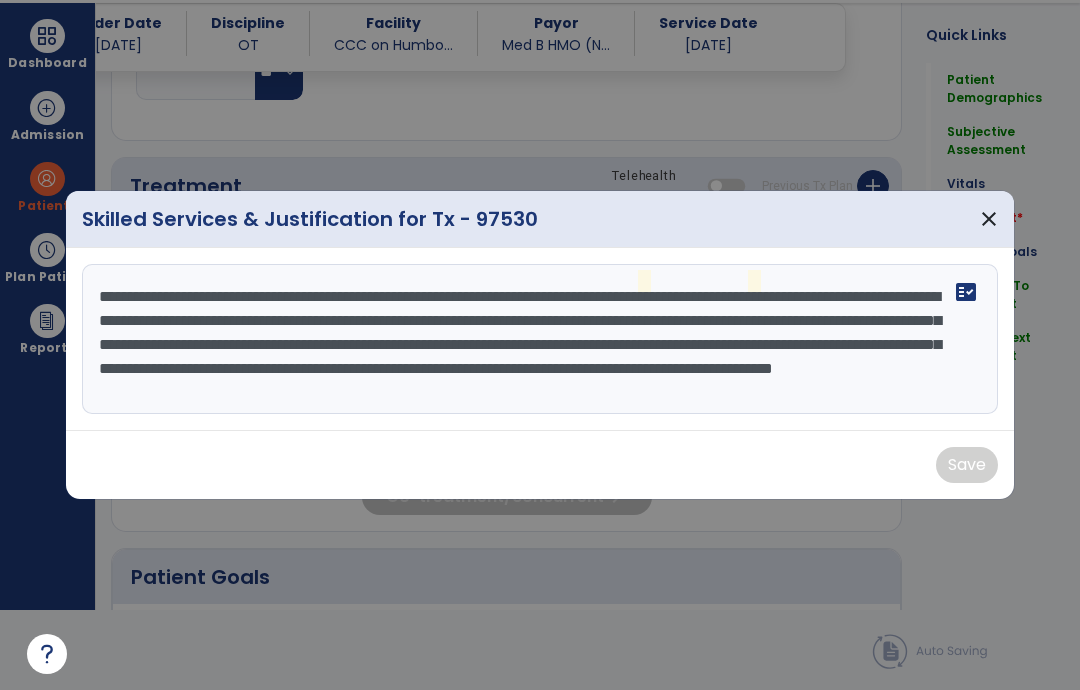 click on "**********" at bounding box center [540, 339] 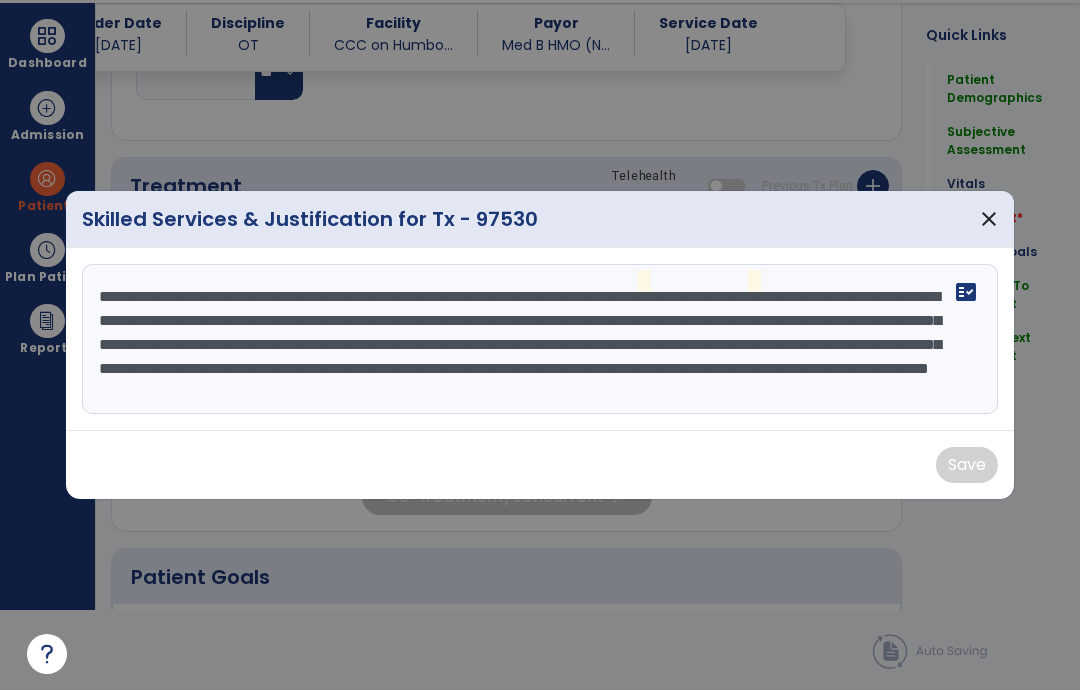 click on "**********" at bounding box center [540, 339] 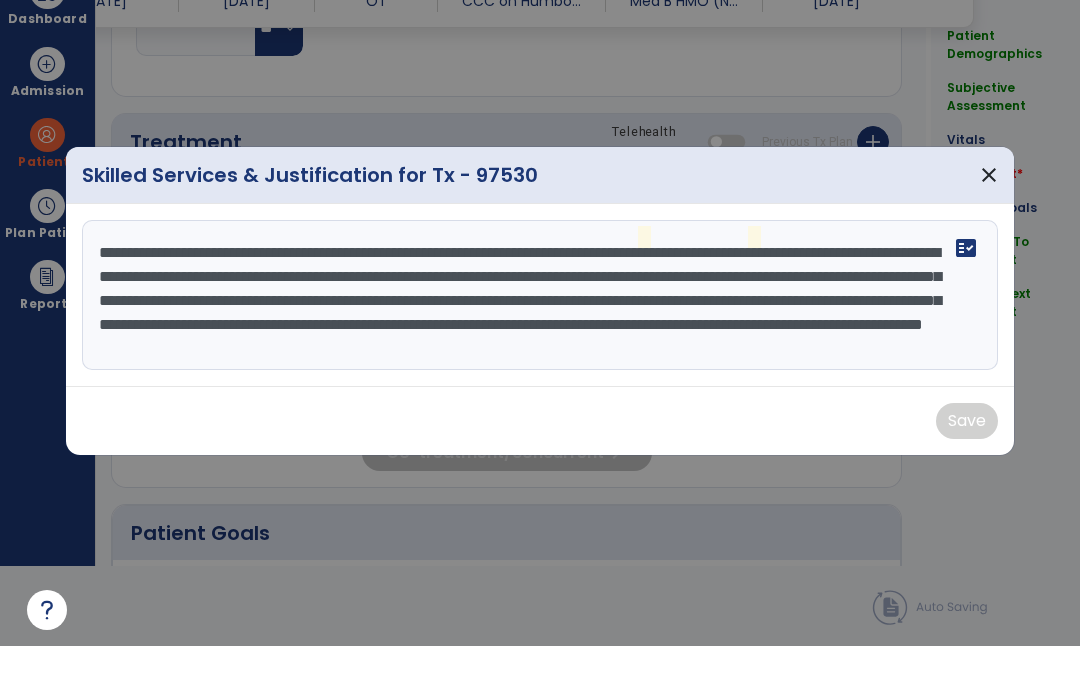 click on "**********" at bounding box center (540, 339) 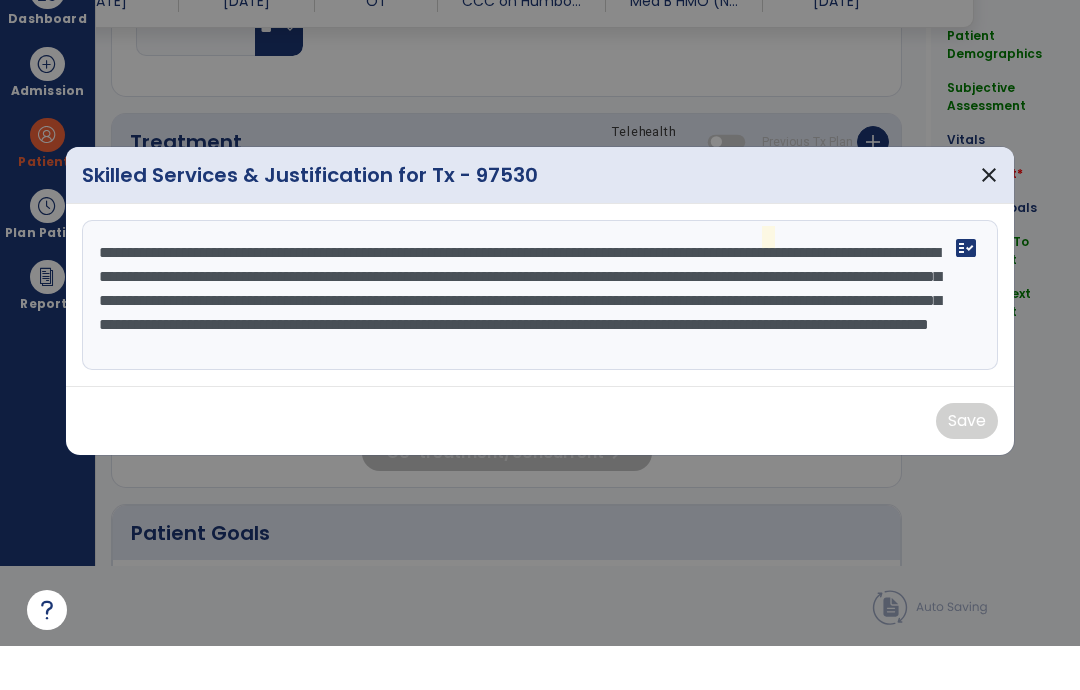 click on "**********" at bounding box center [540, 339] 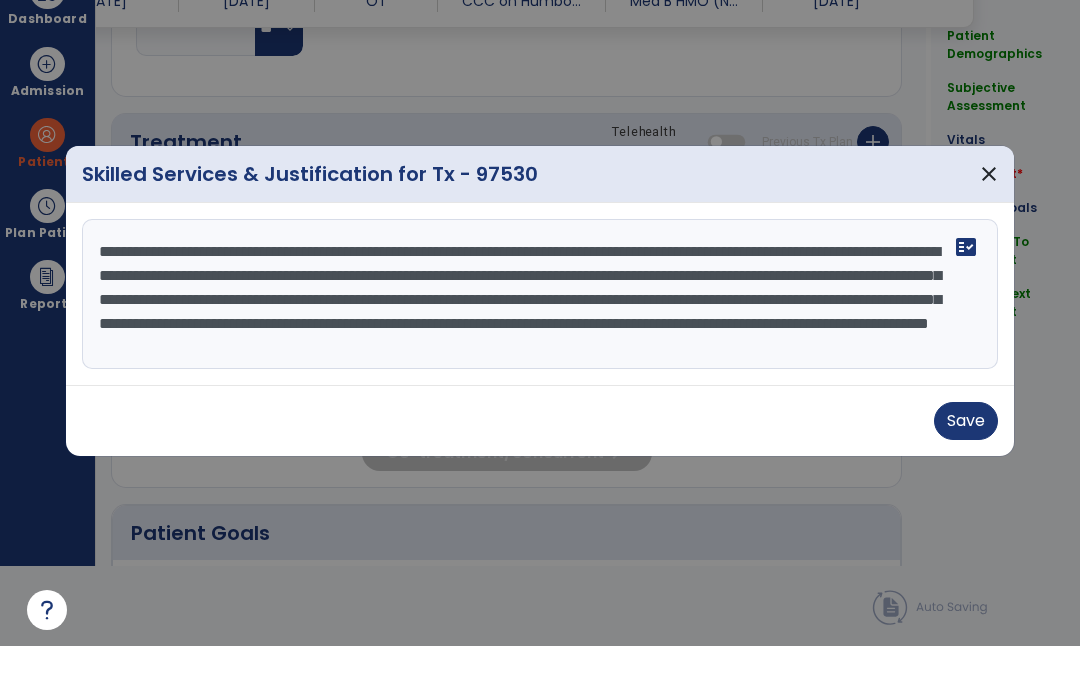 type on "**********" 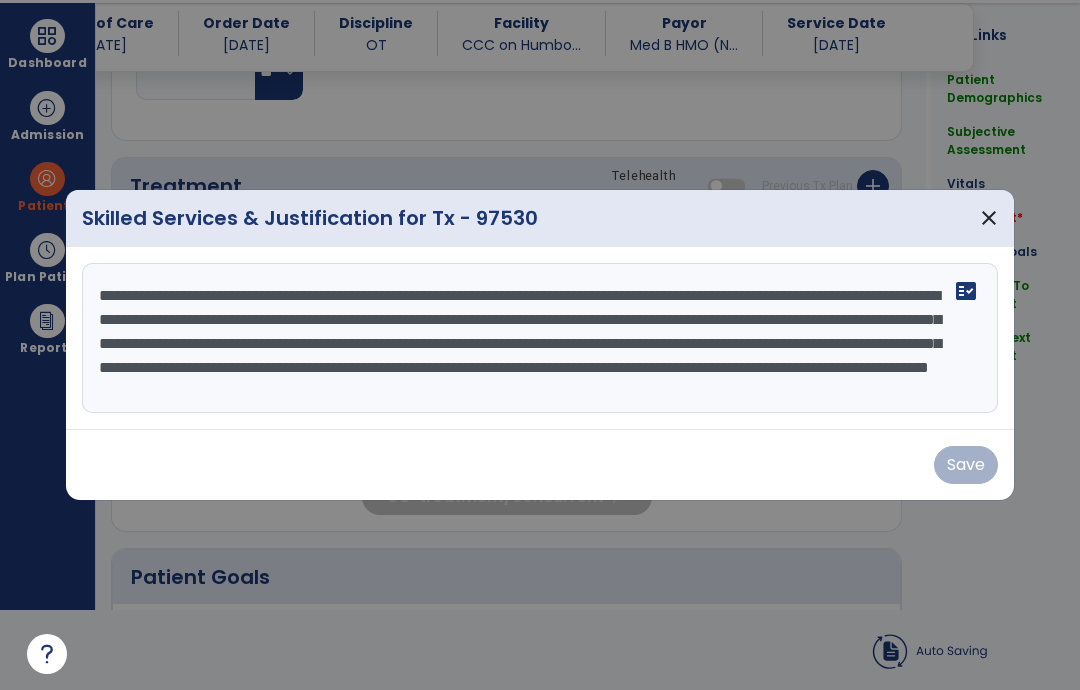 click on "Save" at bounding box center [540, 465] 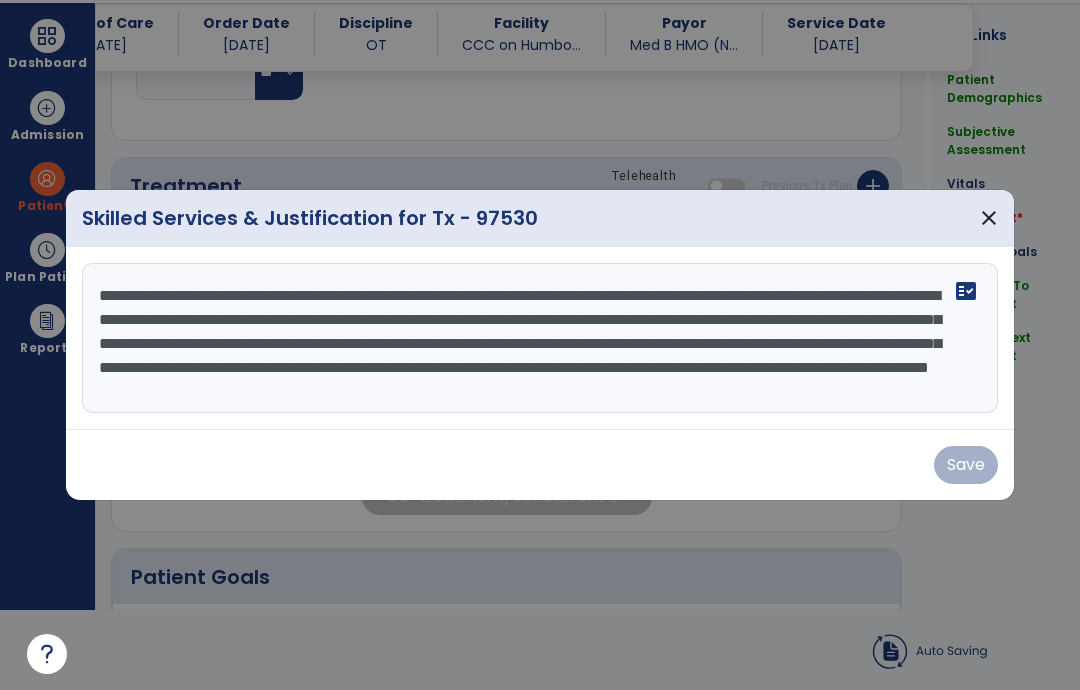 click on "**********" at bounding box center [540, 338] 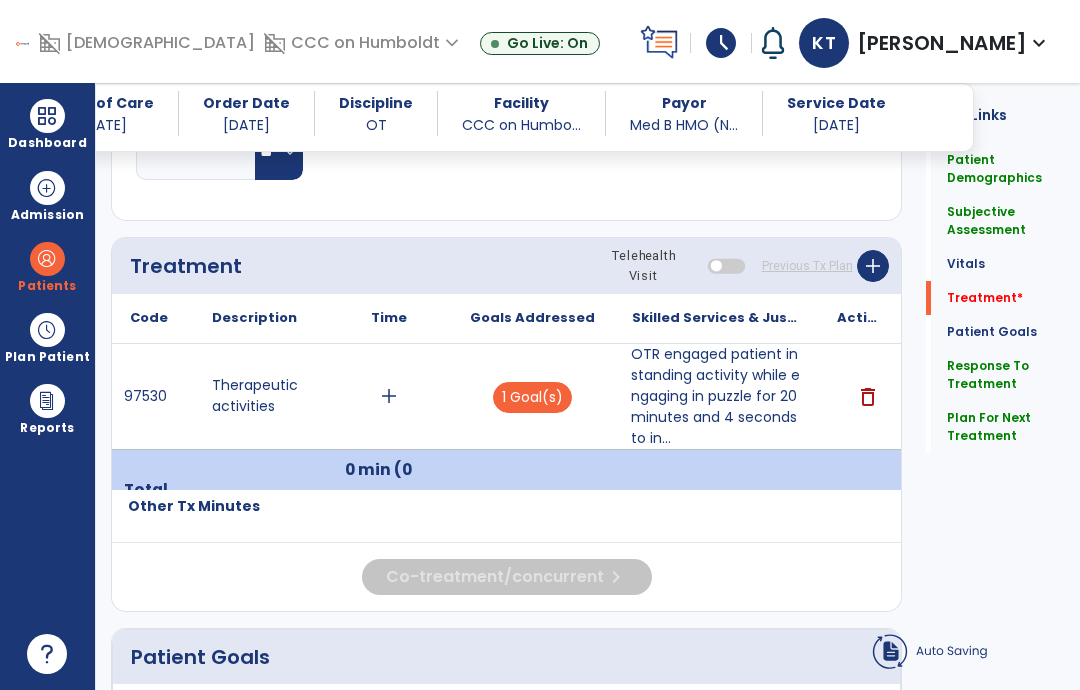 scroll, scrollTop: 80, scrollLeft: 0, axis: vertical 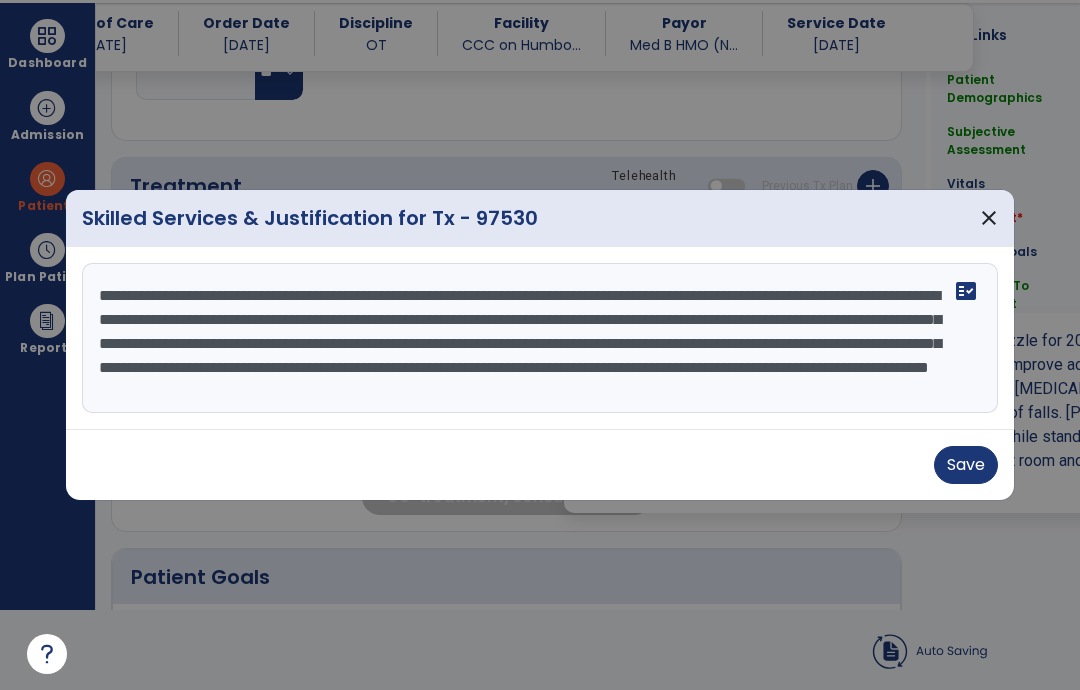 click on "Save" at bounding box center (966, 465) 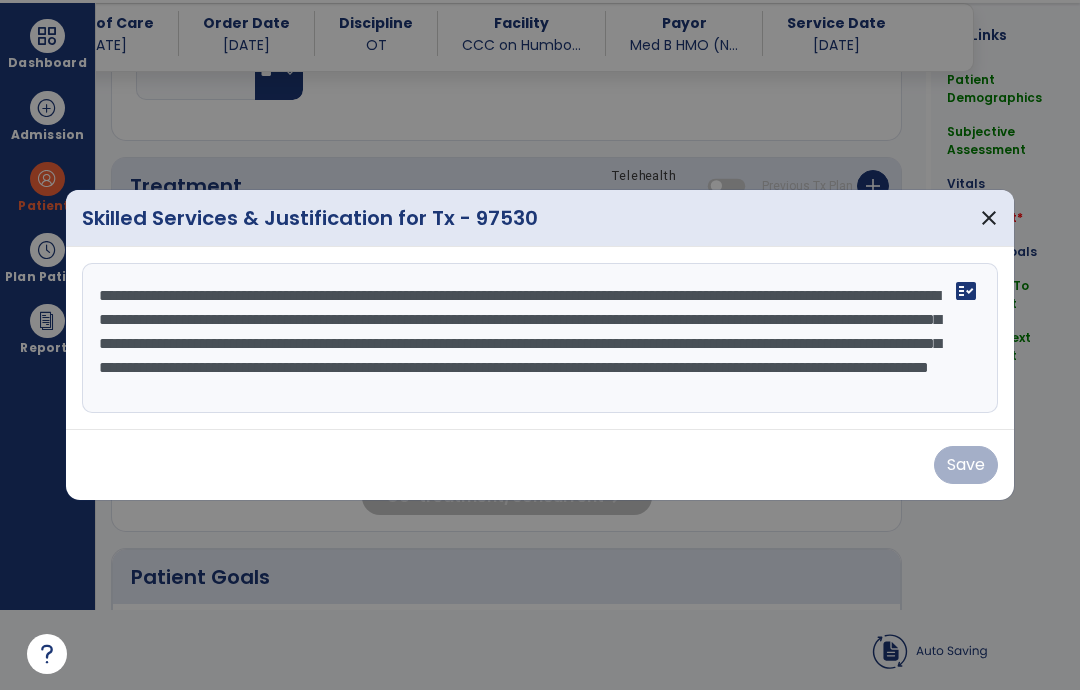 click on "Save" at bounding box center (540, 465) 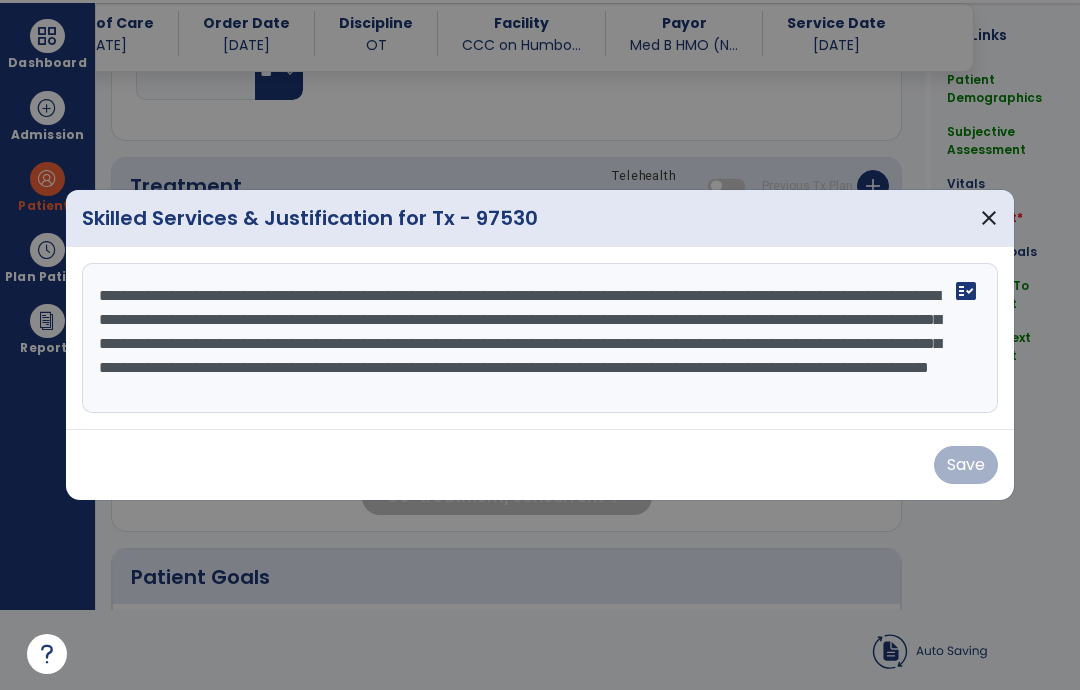 click on "close" at bounding box center [989, 218] 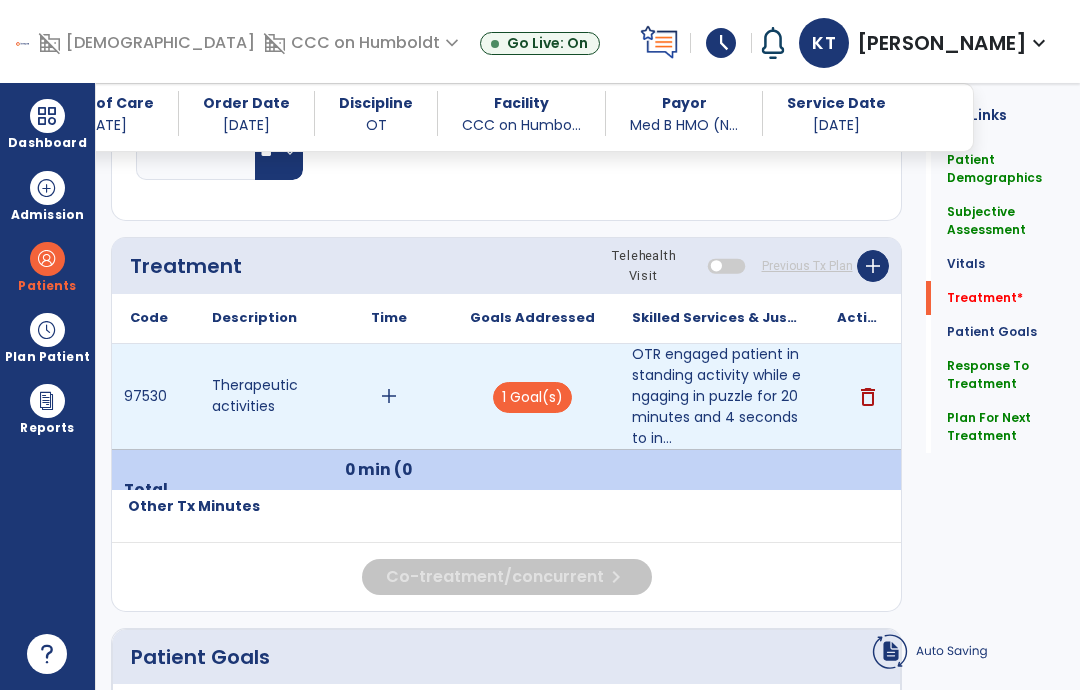 click on "add" at bounding box center [389, 396] 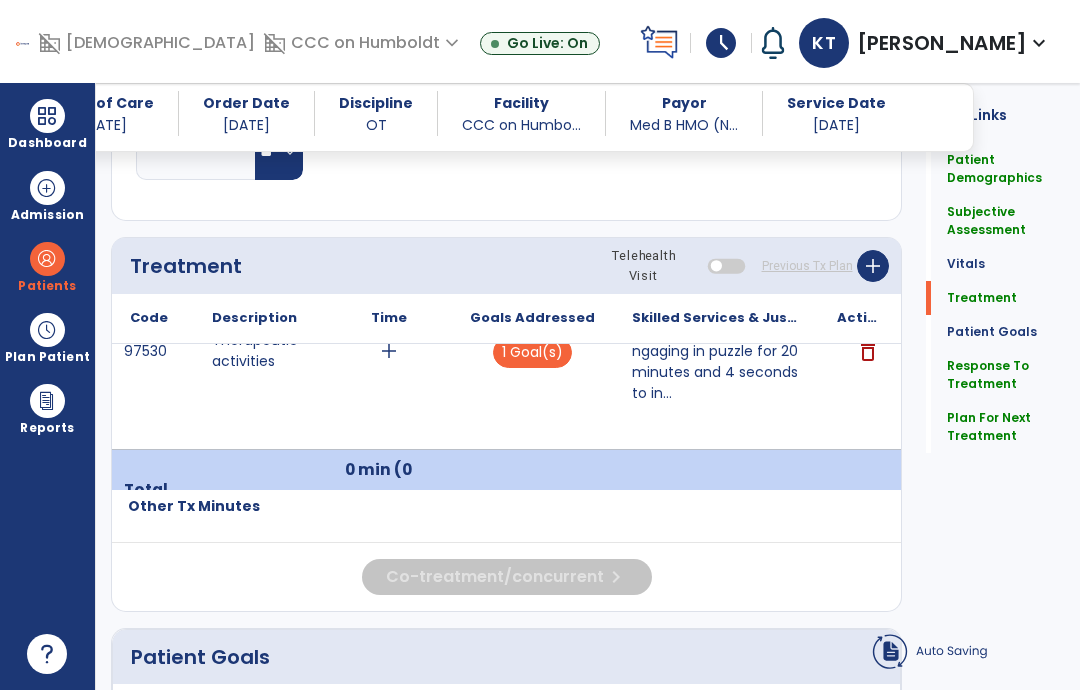scroll, scrollTop: 45, scrollLeft: 0, axis: vertical 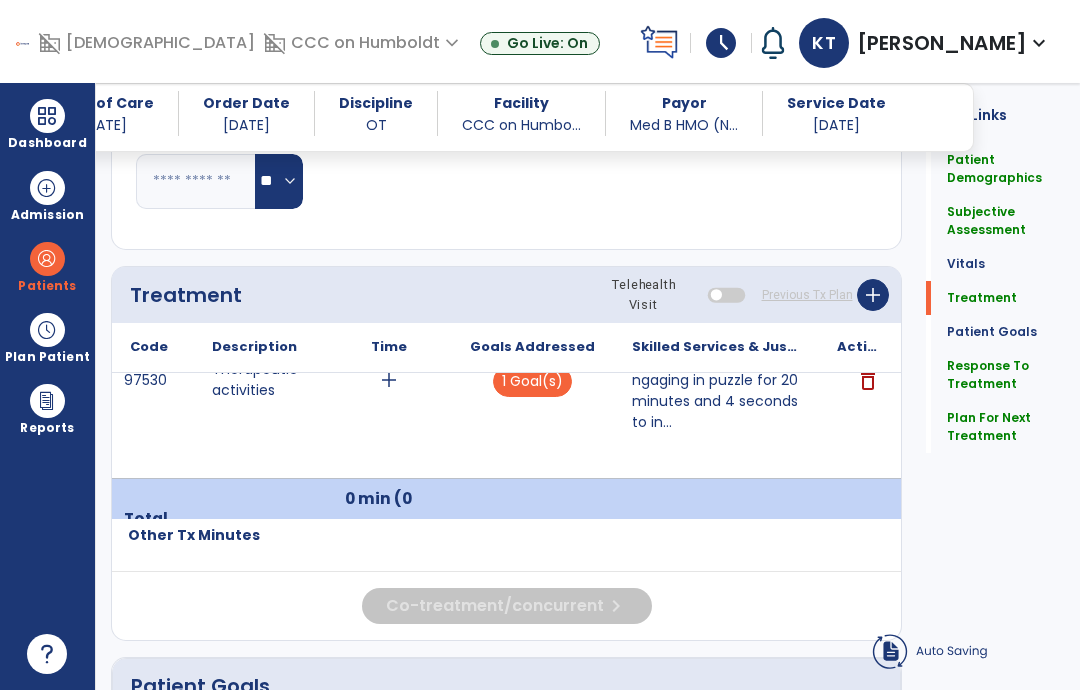 click on "add" at bounding box center [389, 380] 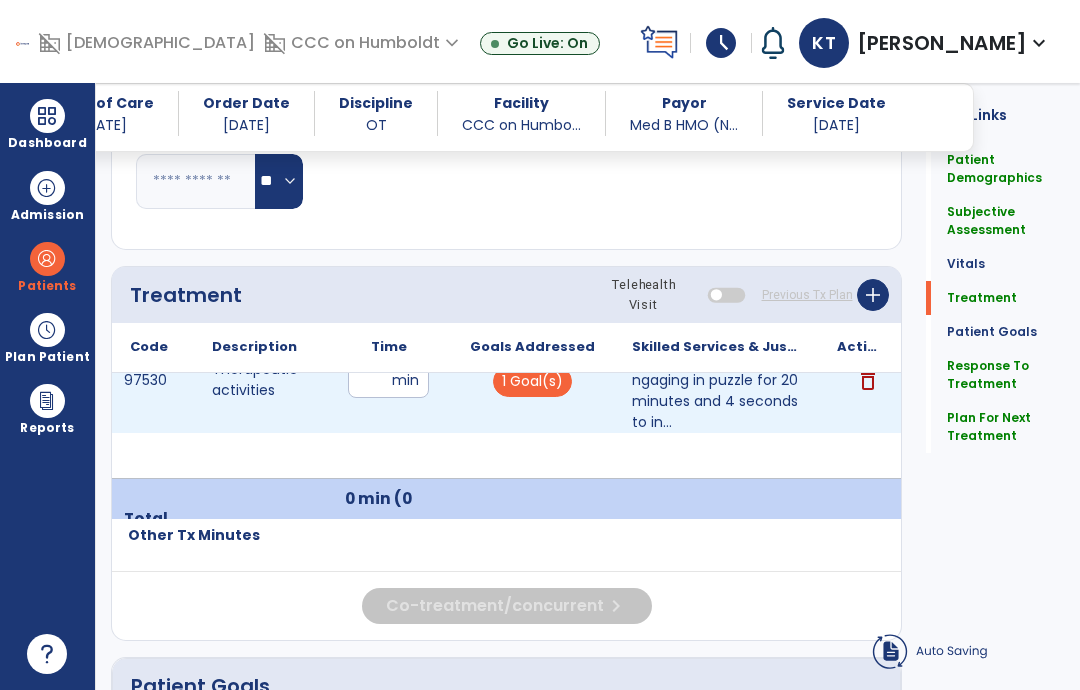 scroll, scrollTop: 43, scrollLeft: 0, axis: vertical 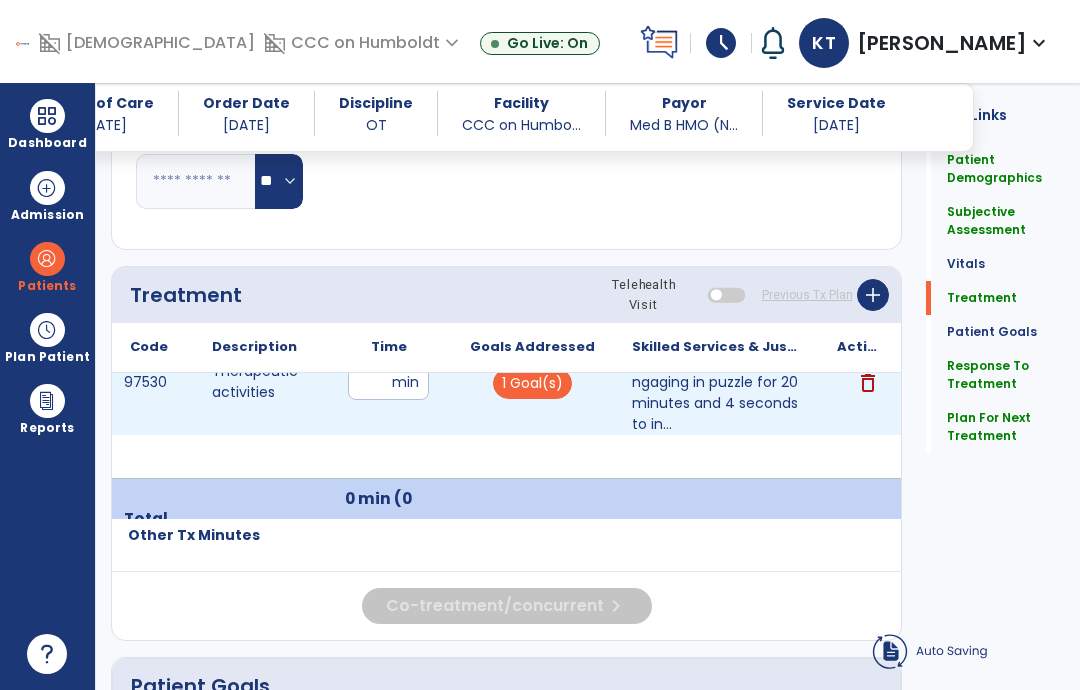 type on "**" 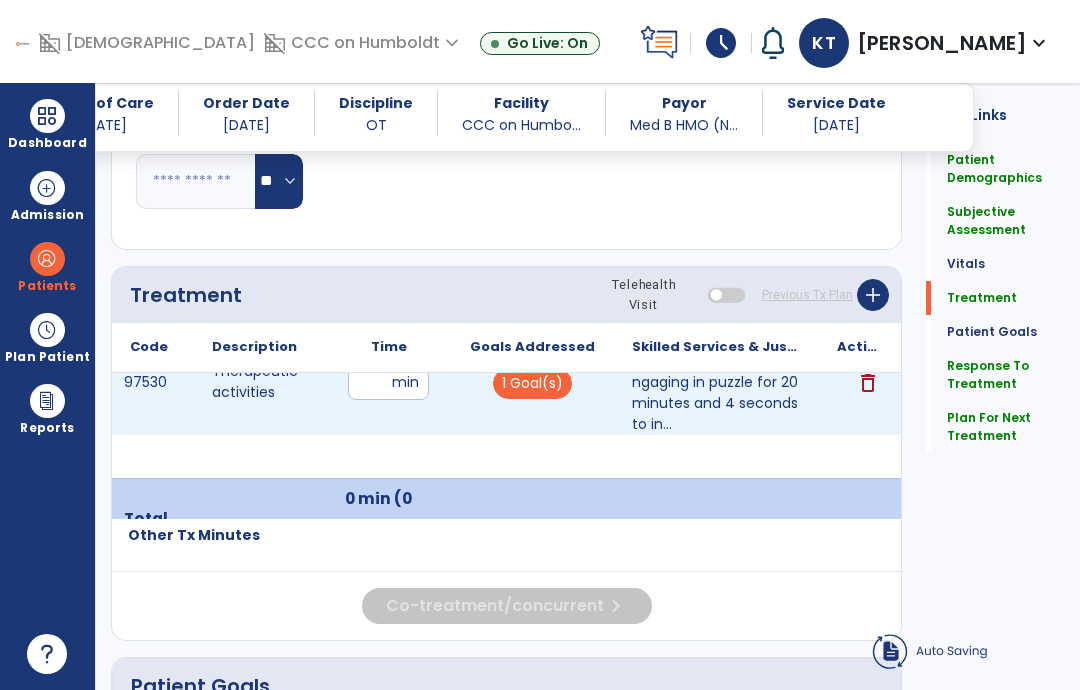click on "Quick Links  Patient Demographics   Patient Demographics   Subjective Assessment   Subjective Assessment   Vitals   Vitals   Treatment   Treatment   Patient Goals   Patient Goals   Response To Treatment   Response To Treatment   Plan For Next Treatment   Plan For Next Treatment" 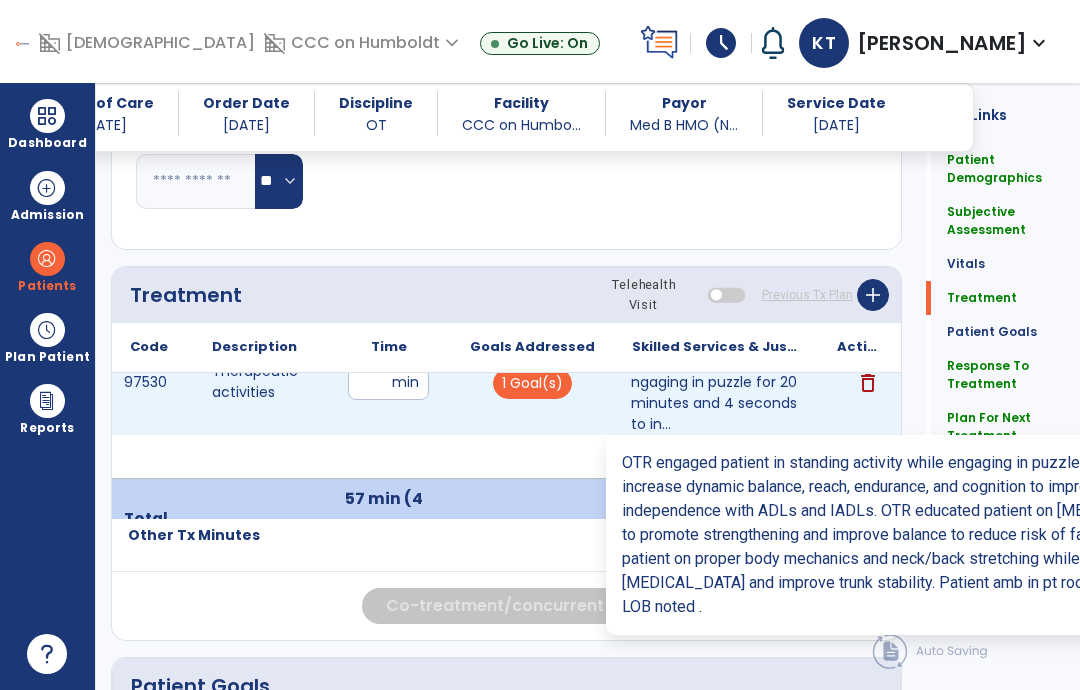 click on "OTR engaged patient in standing activity while engaging in puzzle for 20 minutes and 4 seconds to in..." at bounding box center (716, 382) 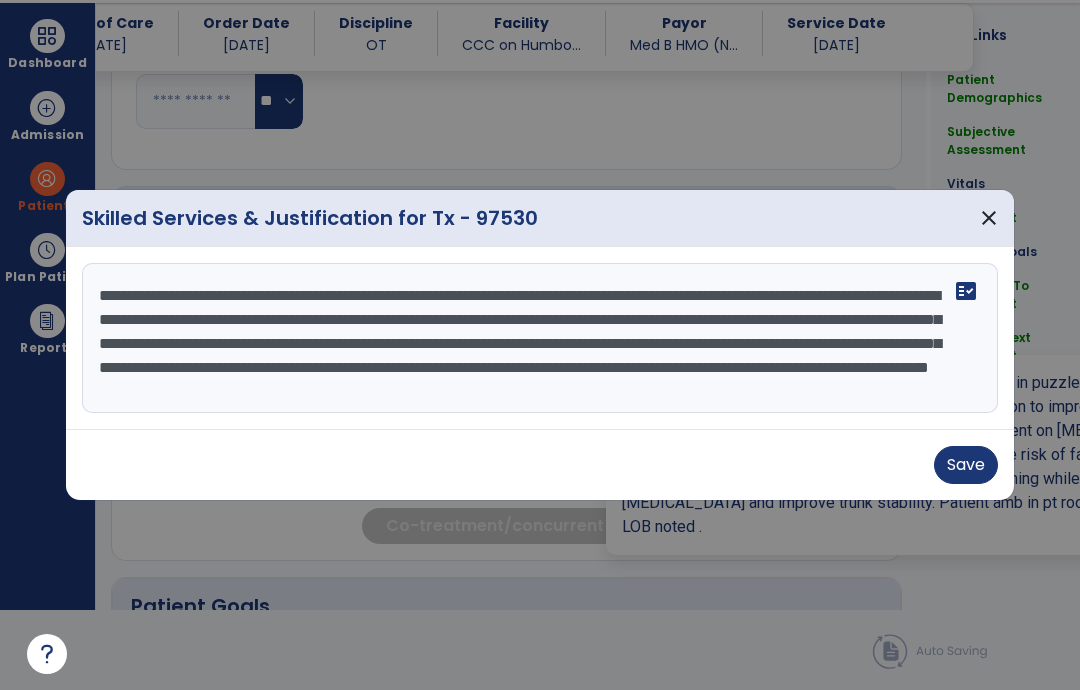 scroll, scrollTop: 30, scrollLeft: 0, axis: vertical 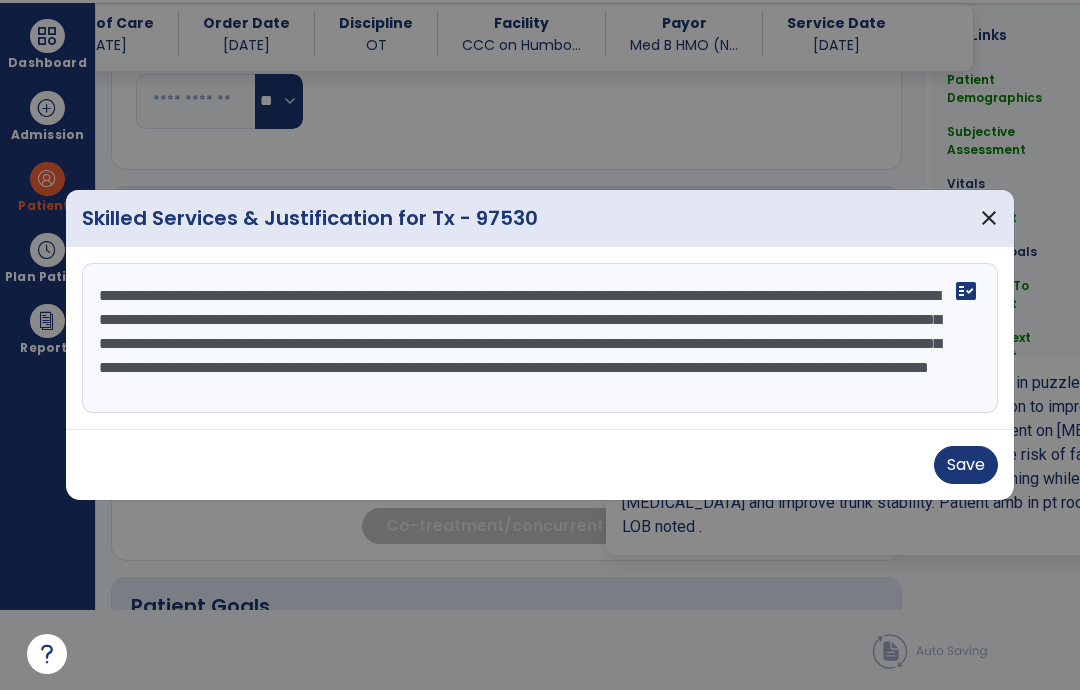 click on "Save" at bounding box center [966, 465] 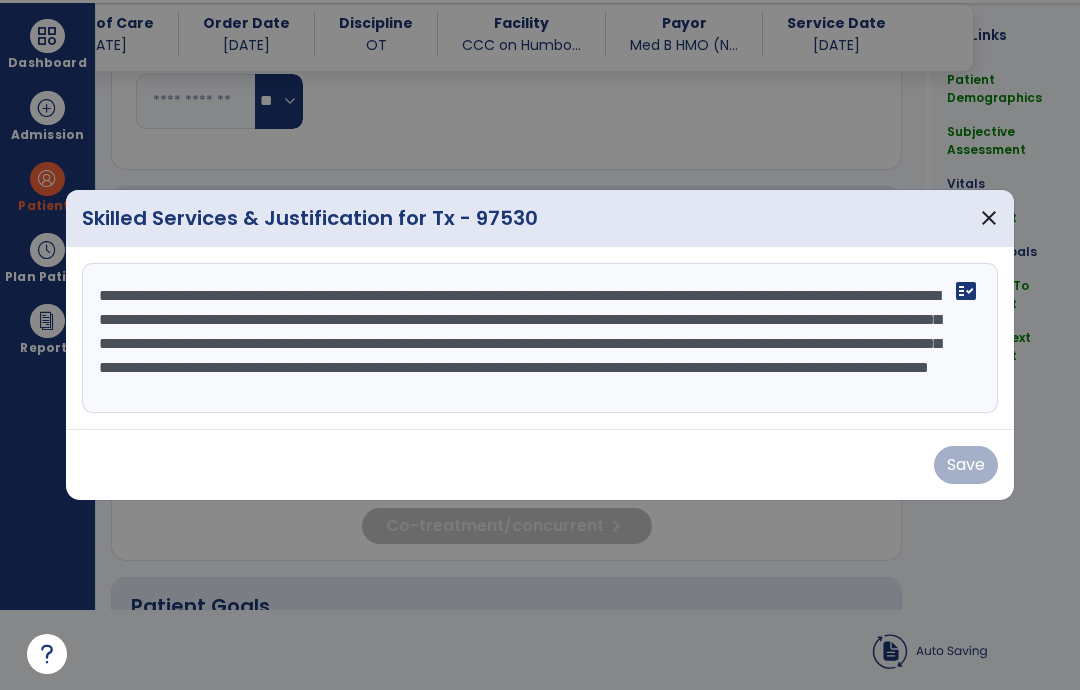 click on "close" at bounding box center (989, 218) 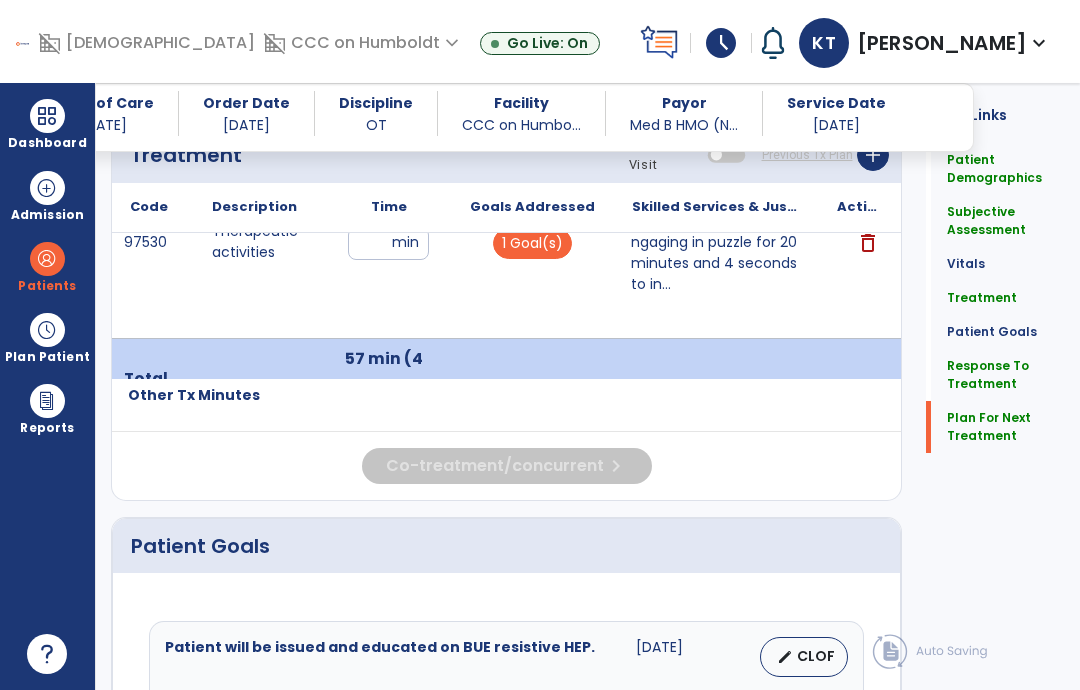 click on "Plan For Next Treatment" 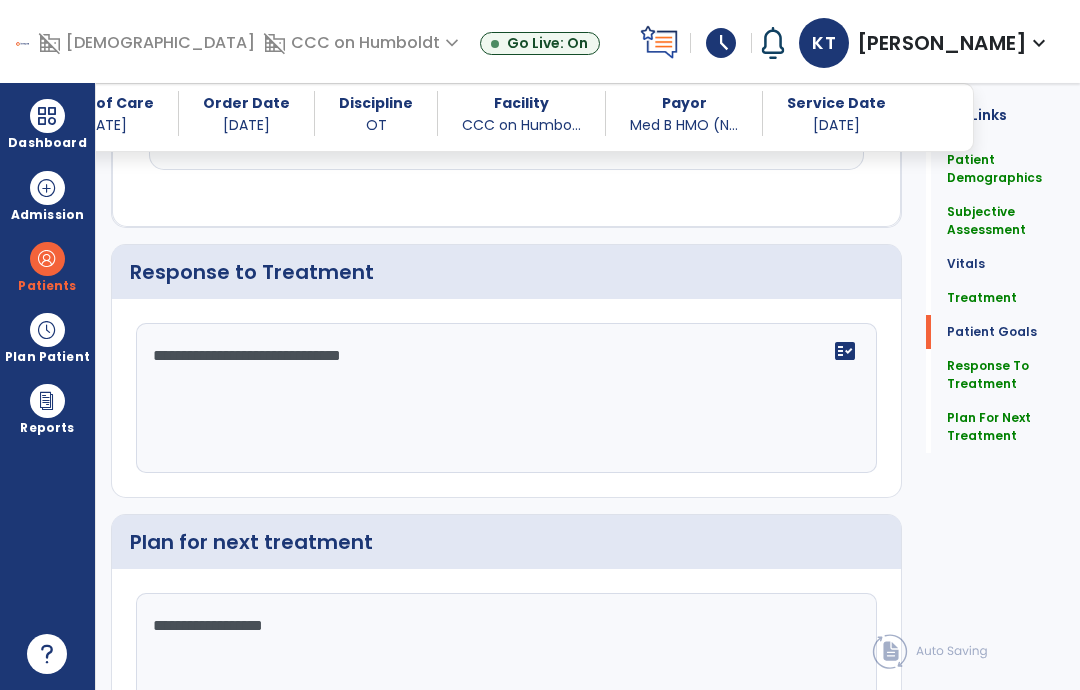 scroll, scrollTop: 2081, scrollLeft: 0, axis: vertical 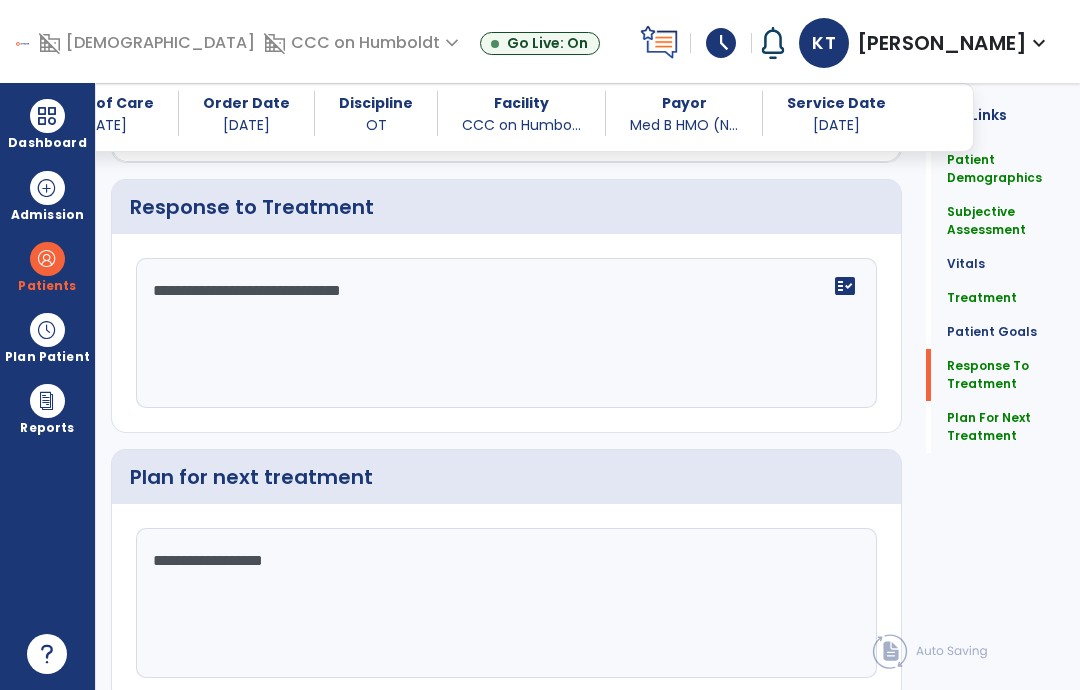click on "Sign Doc" 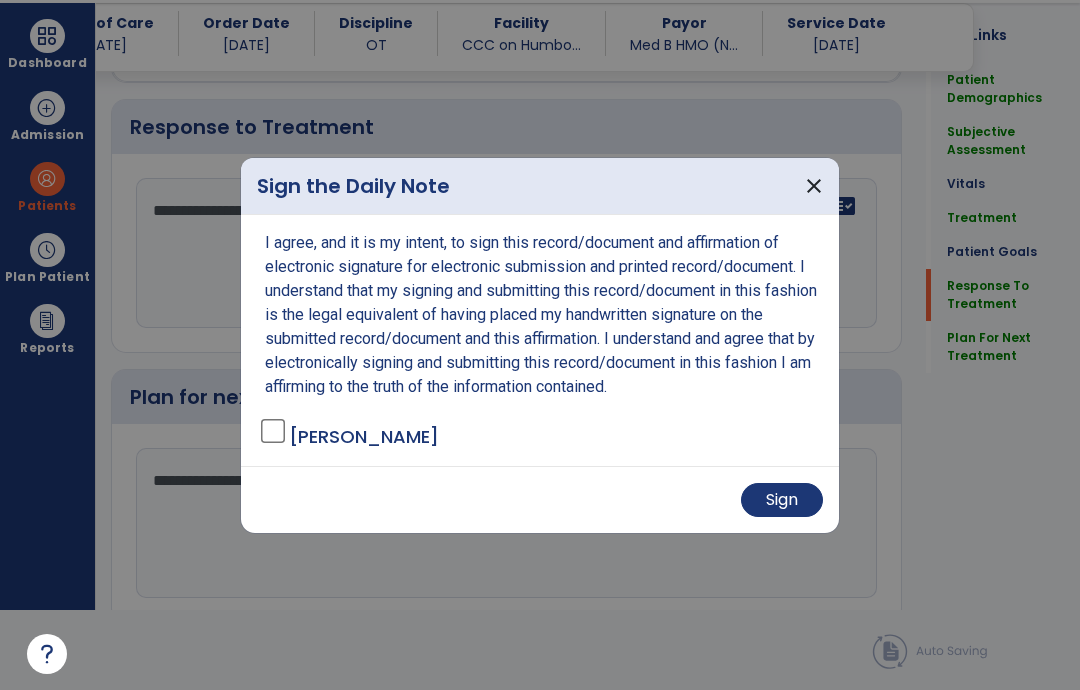 click on "Sign" at bounding box center [782, 500] 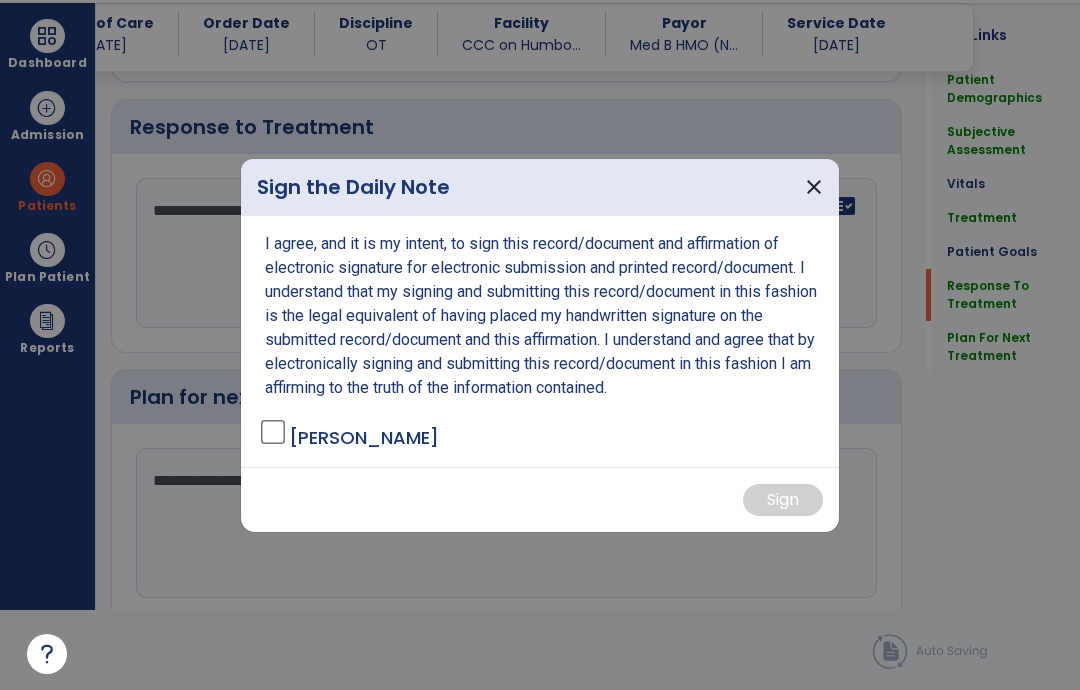 click on "close" at bounding box center [814, 187] 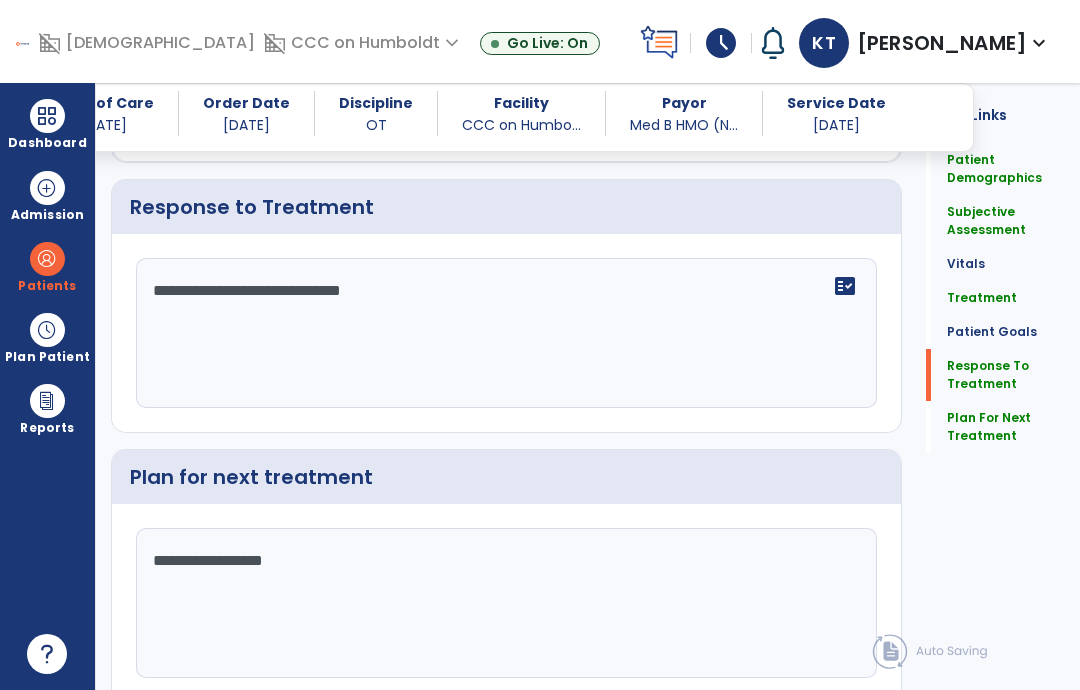 scroll, scrollTop: 80, scrollLeft: 0, axis: vertical 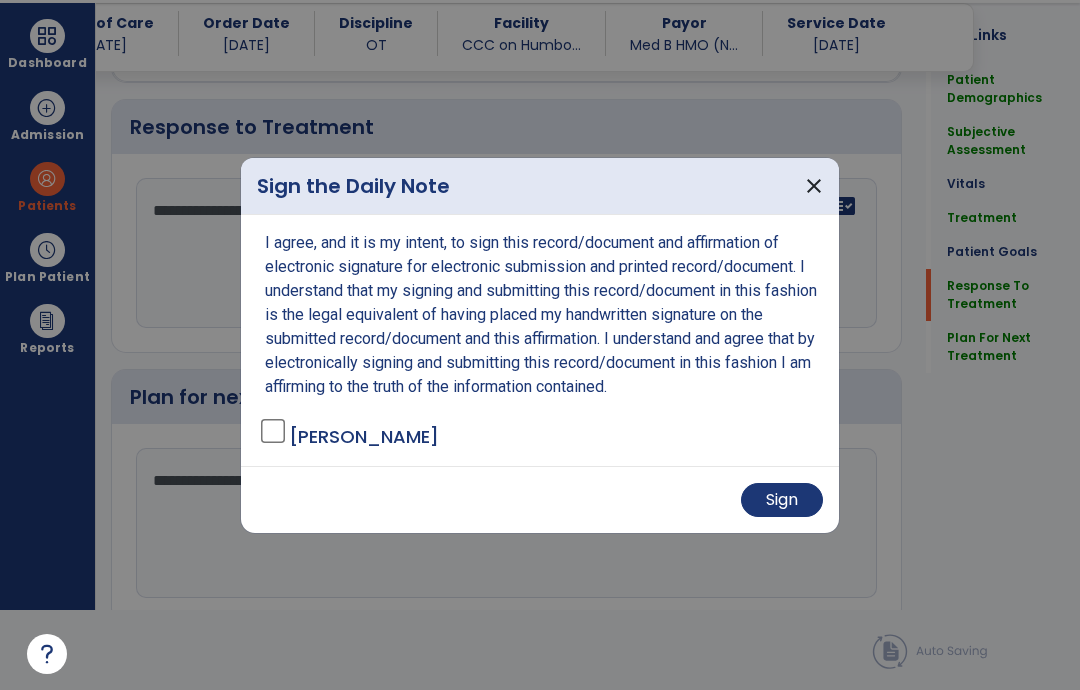 click on "Sign" at bounding box center (782, 500) 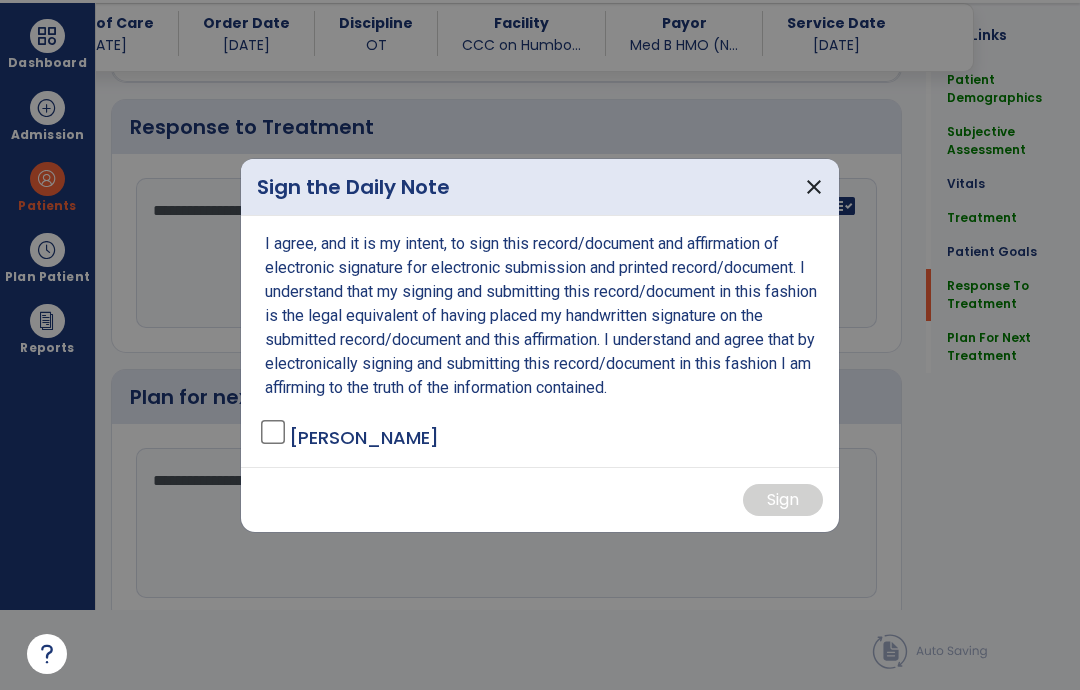 click on "close" at bounding box center [814, 187] 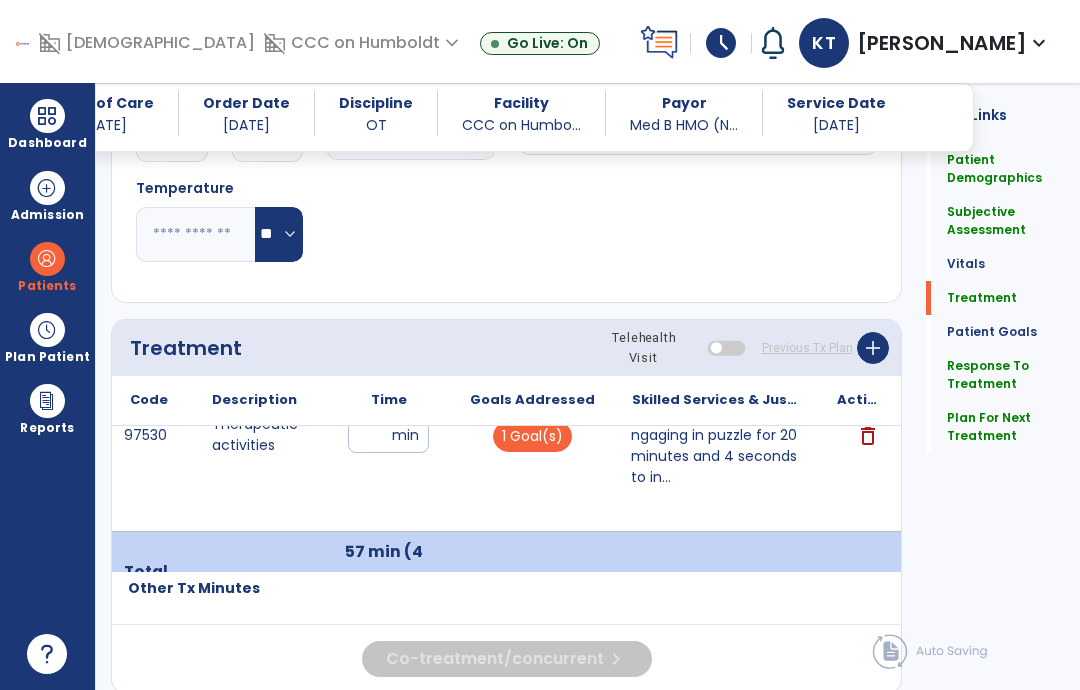 scroll, scrollTop: 912, scrollLeft: 0, axis: vertical 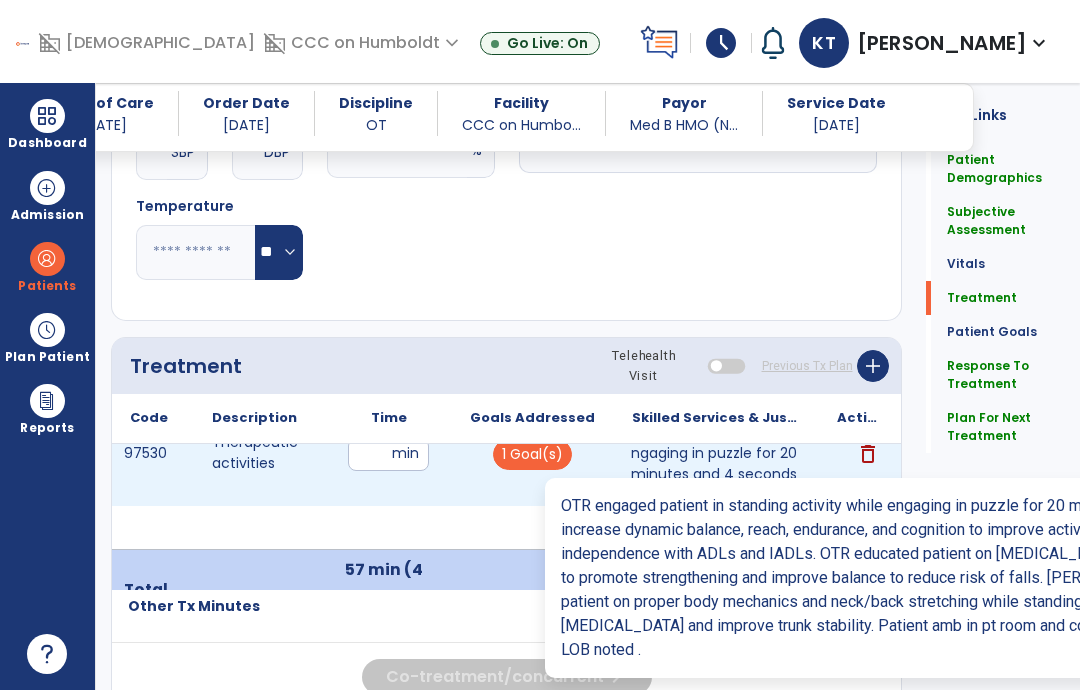 click on "OTR engaged patient in standing activity while engaging in puzzle for 20 minutes and 4 seconds to in..." at bounding box center [716, 453] 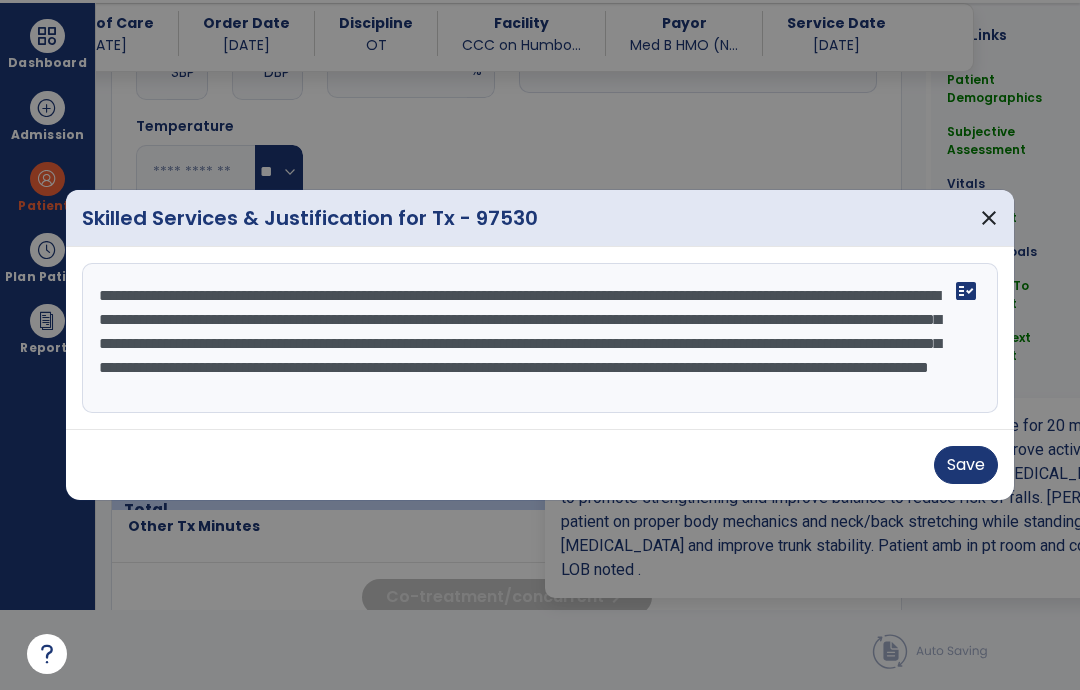 scroll, scrollTop: 0, scrollLeft: 0, axis: both 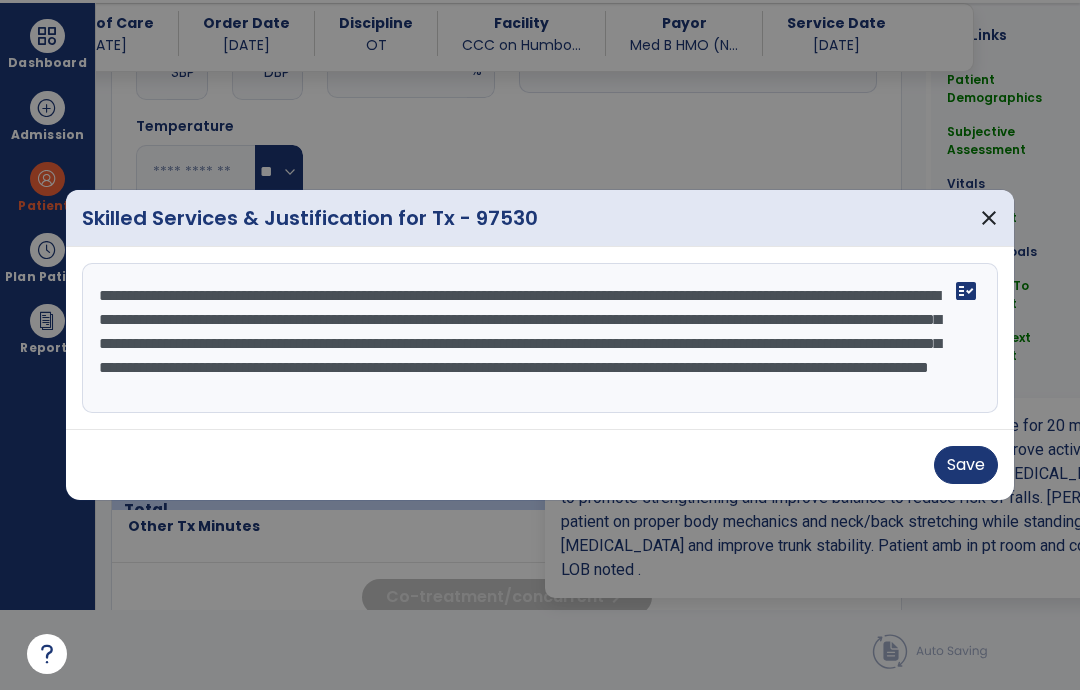 click on "**********" at bounding box center (540, 338) 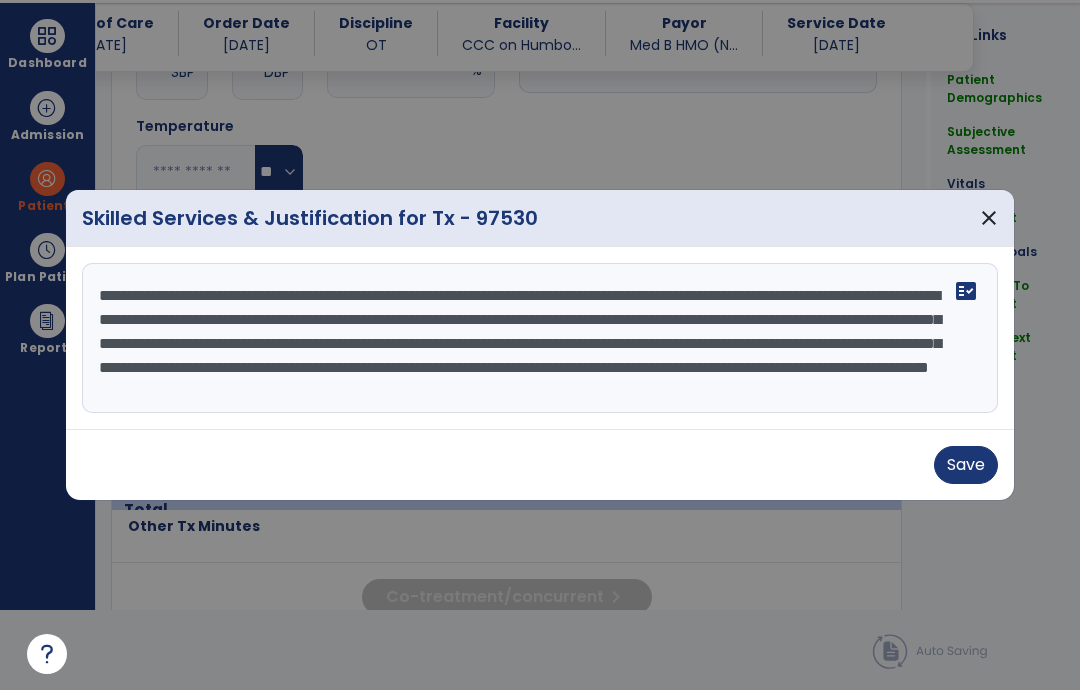 click on "**********" at bounding box center (540, 338) 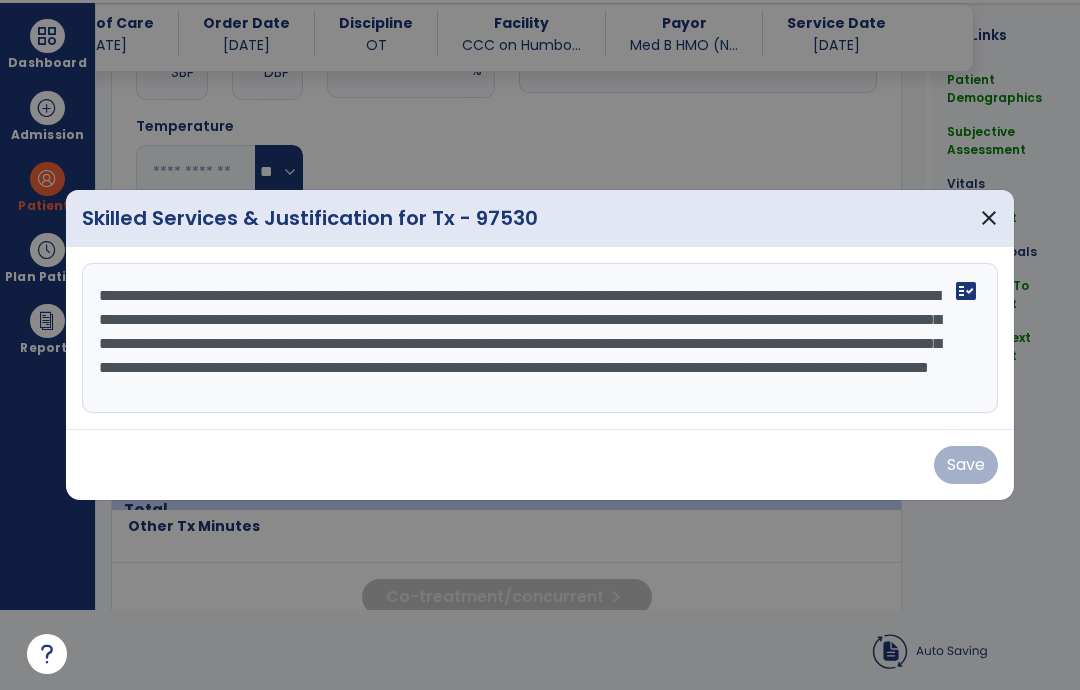 click on "close" at bounding box center (989, 218) 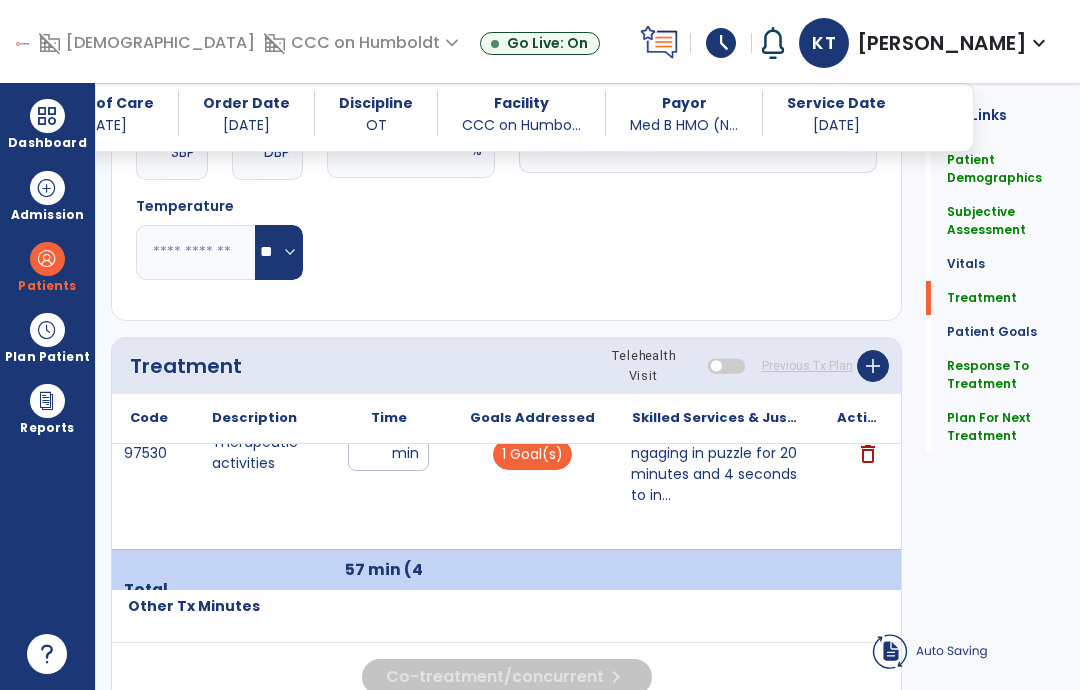 scroll, scrollTop: 80, scrollLeft: 0, axis: vertical 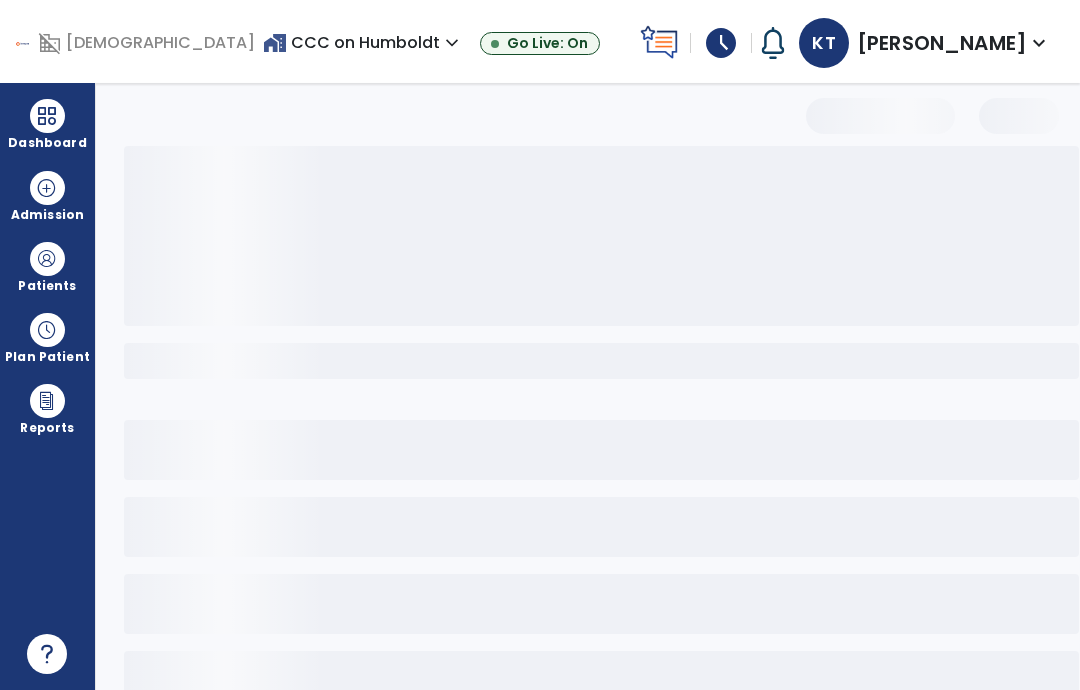 select on "*" 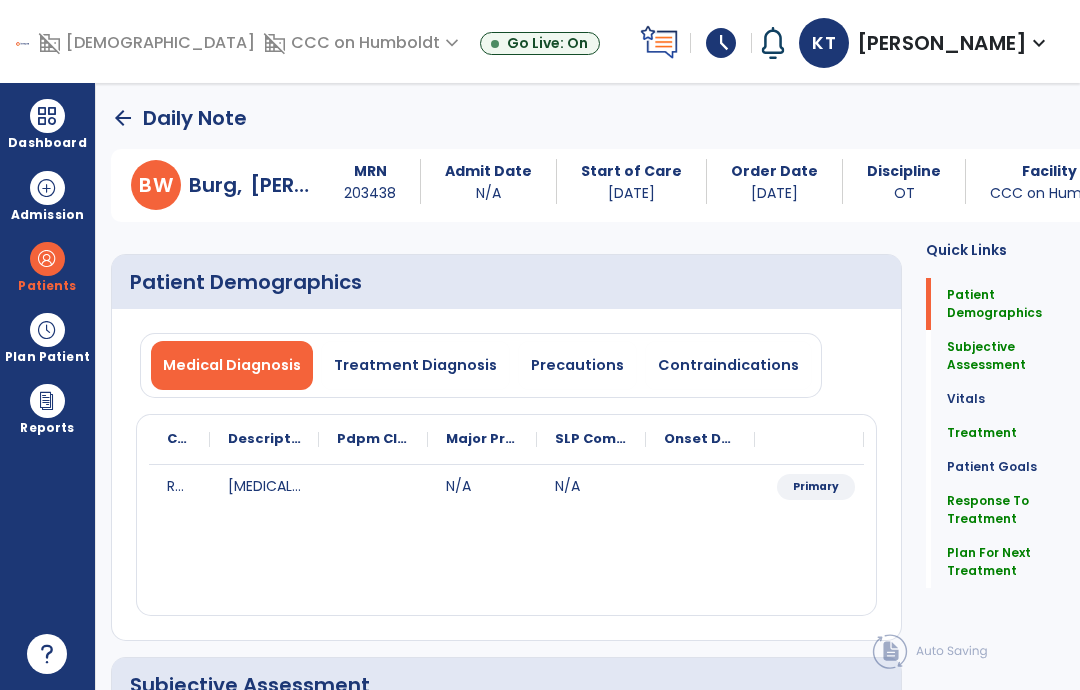 scroll, scrollTop: 19, scrollLeft: 0, axis: vertical 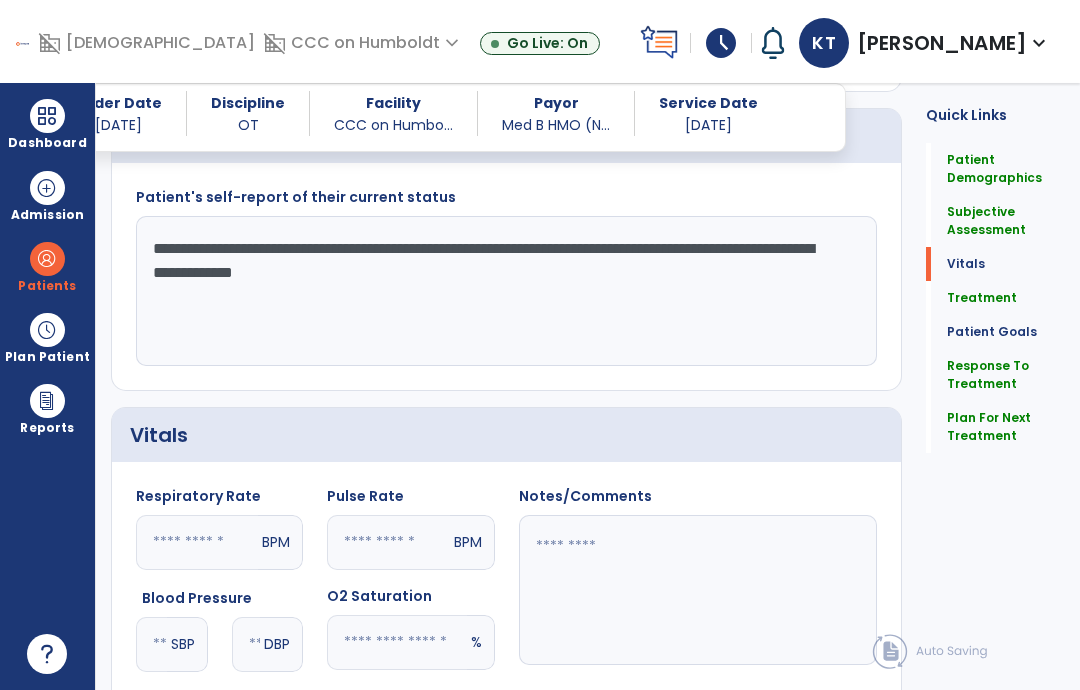 click on "Quick Links  Patient Demographics   Patient Demographics   Subjective Assessment   Subjective Assessment   Vitals   Vitals   Treatment   Treatment   Patient Goals   Patient Goals   Response To Treatment   Response To Treatment   Plan For Next Treatment   Plan For Next Treatment" 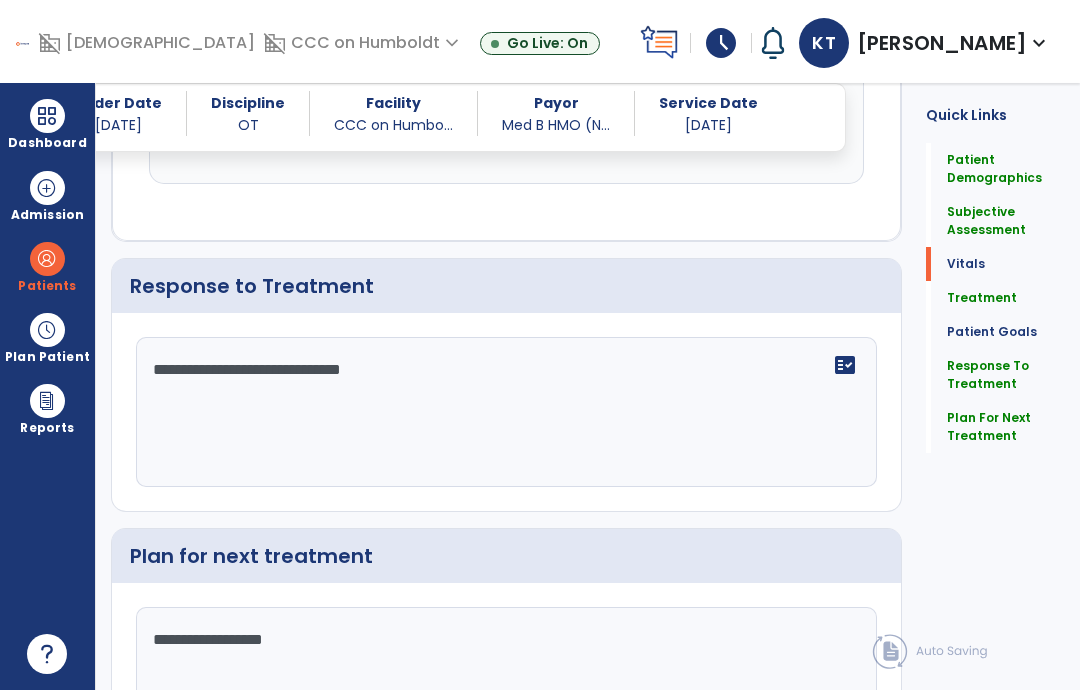 scroll, scrollTop: 80, scrollLeft: 0, axis: vertical 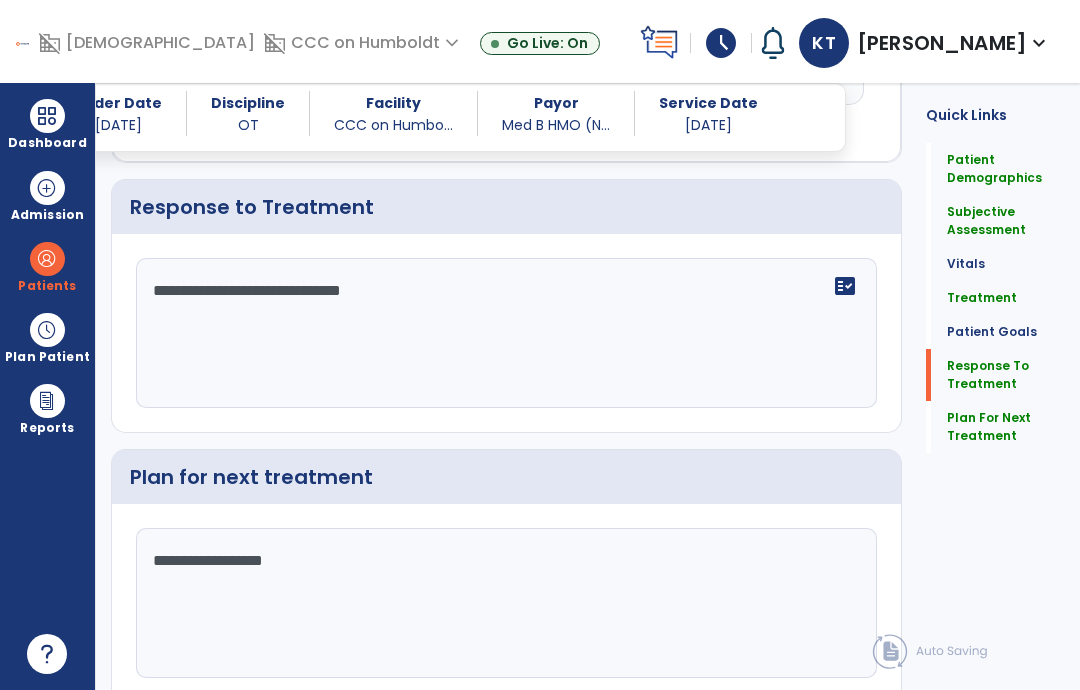 click on "Sign Doc  chevron_right" 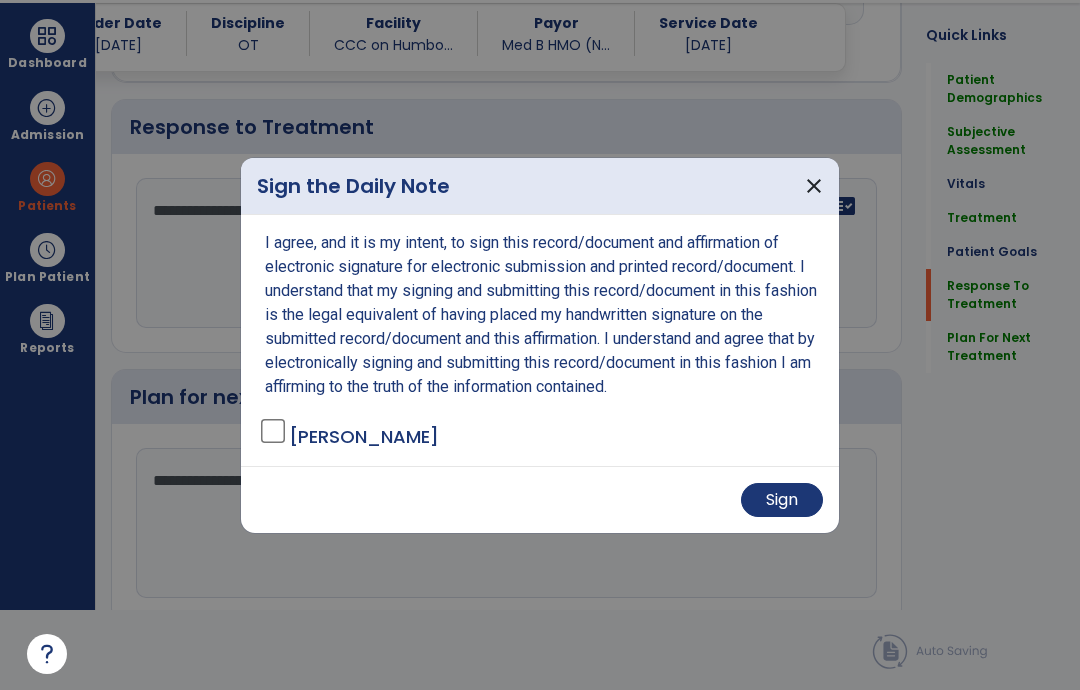 click on "Sign" at bounding box center [782, 500] 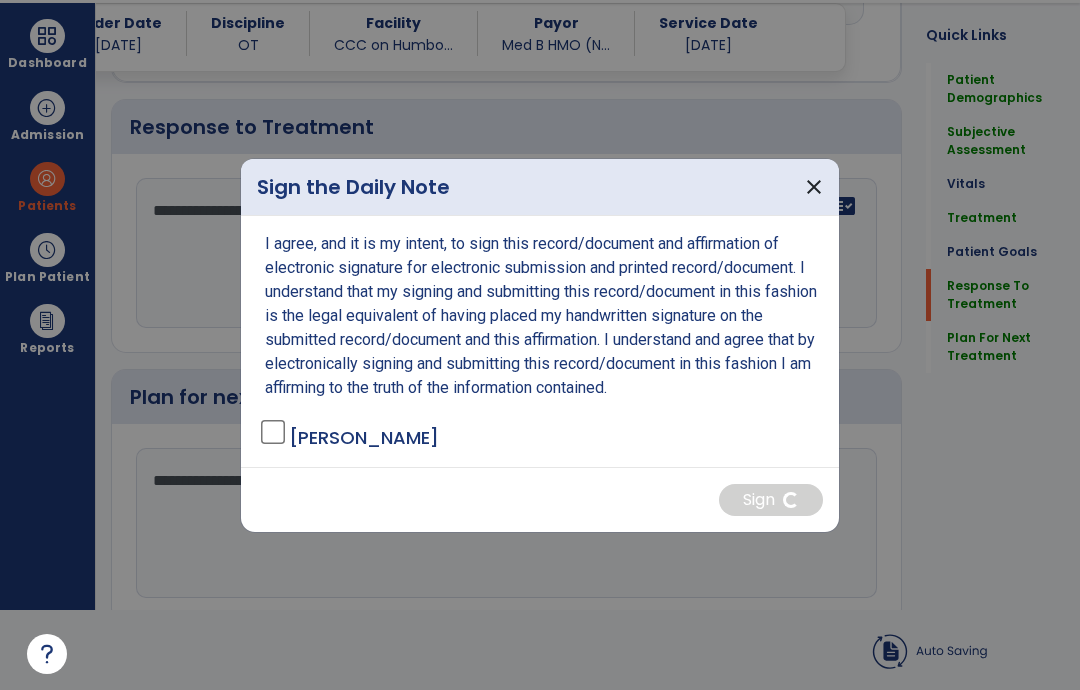 click on "close" at bounding box center [814, 187] 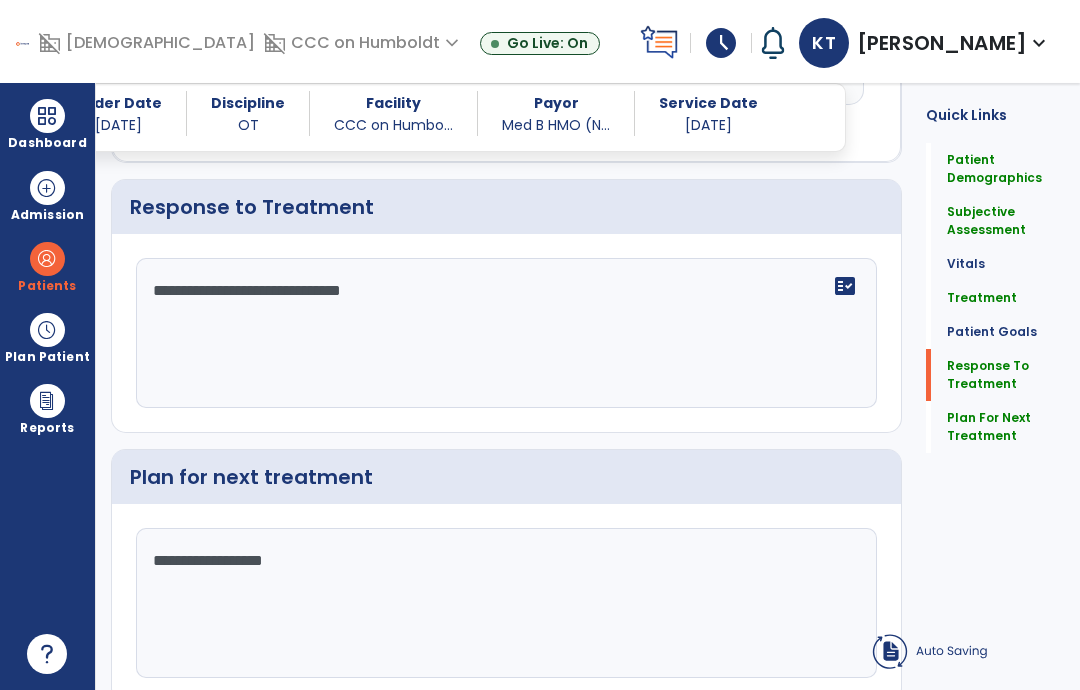 scroll, scrollTop: 80, scrollLeft: 0, axis: vertical 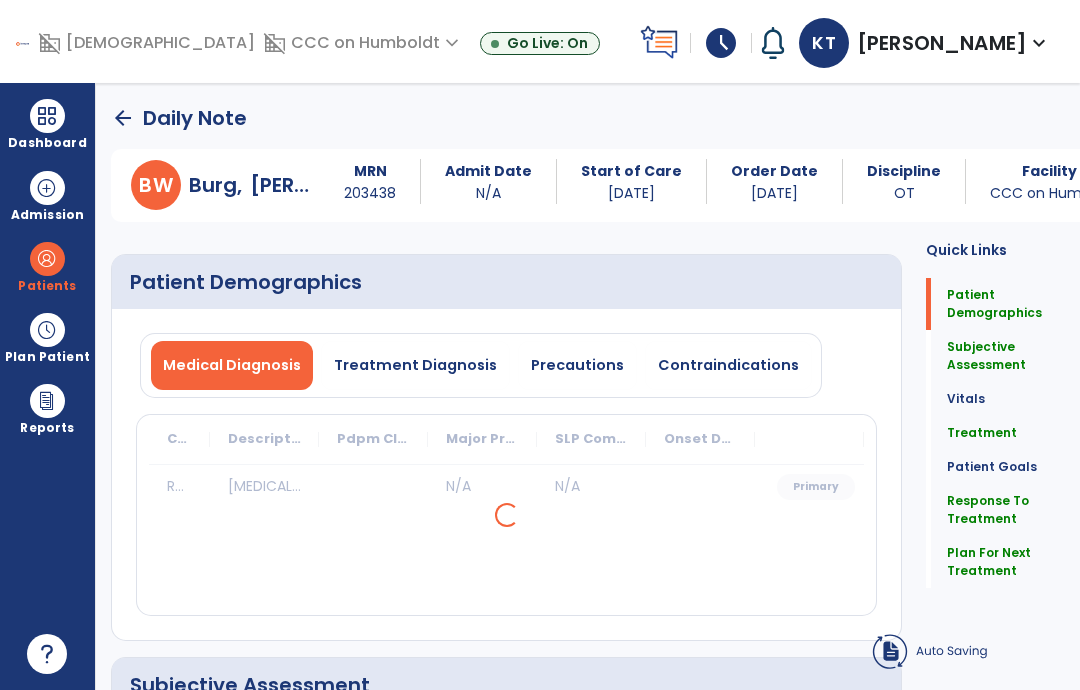 click on "arrow_back" 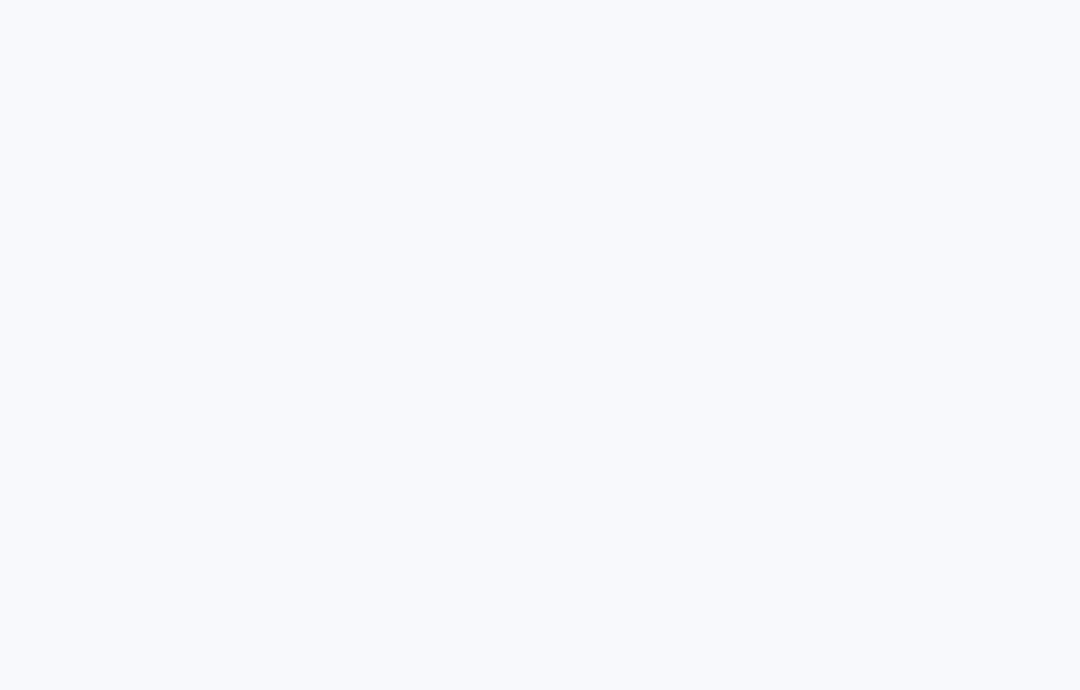 scroll, scrollTop: 0, scrollLeft: 0, axis: both 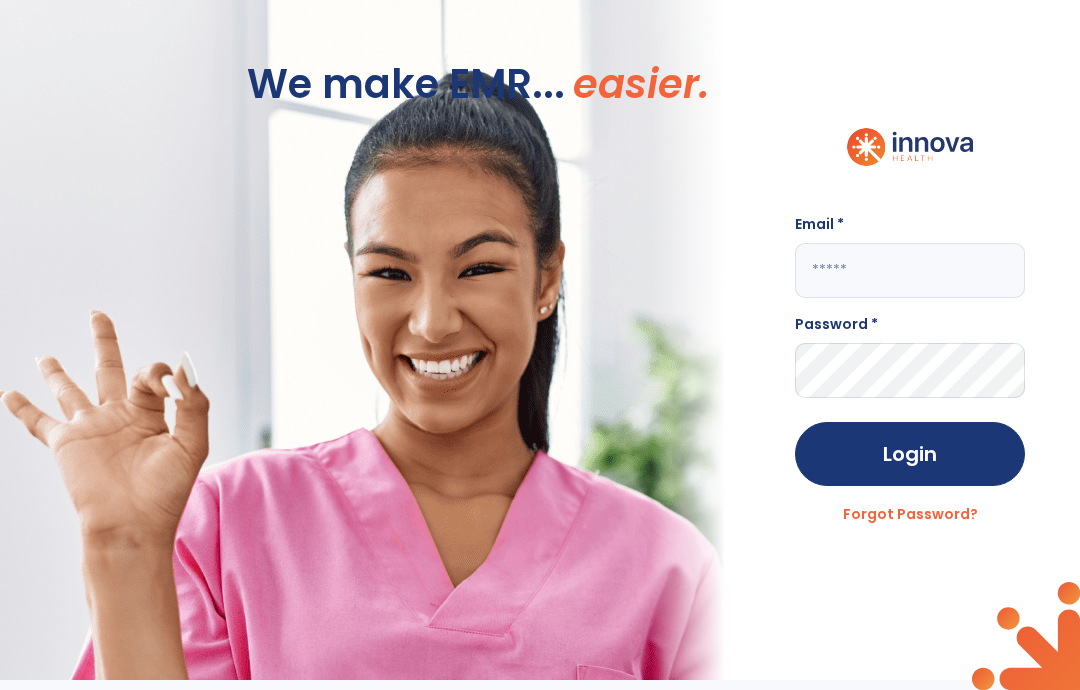 click 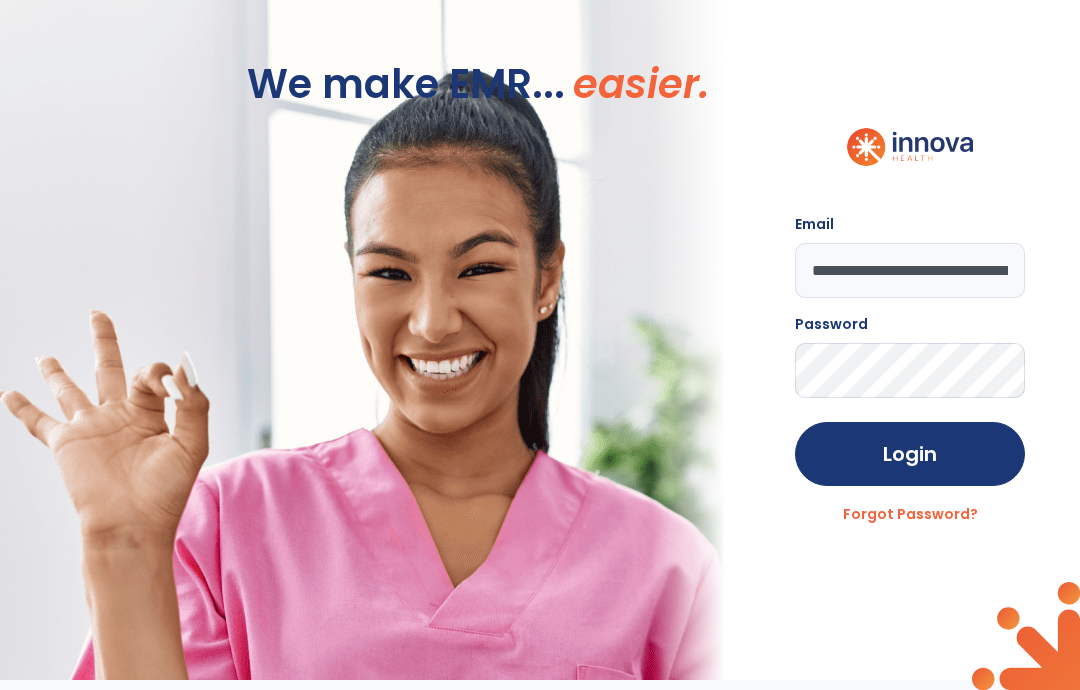 click on "Login" 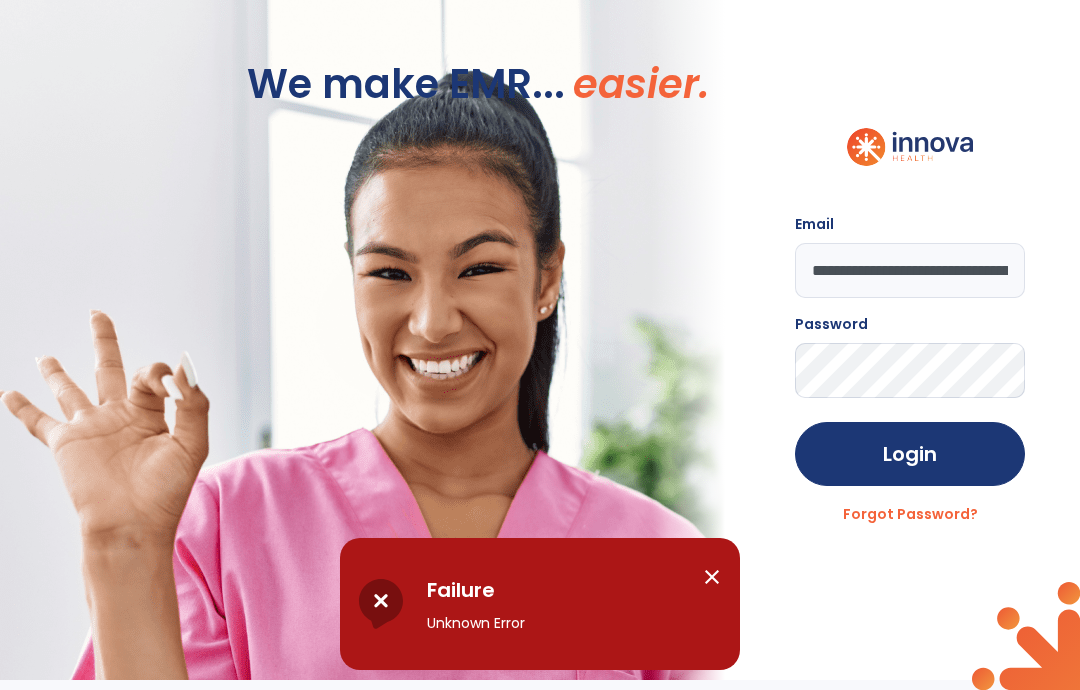 click on "**********" 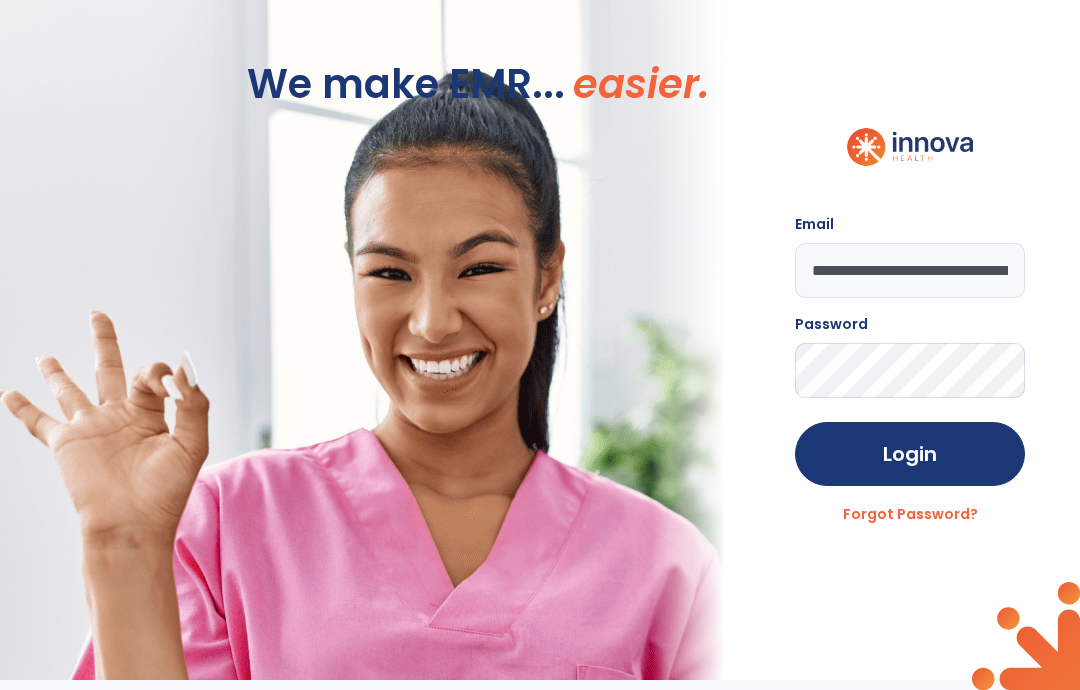 click on "**********" 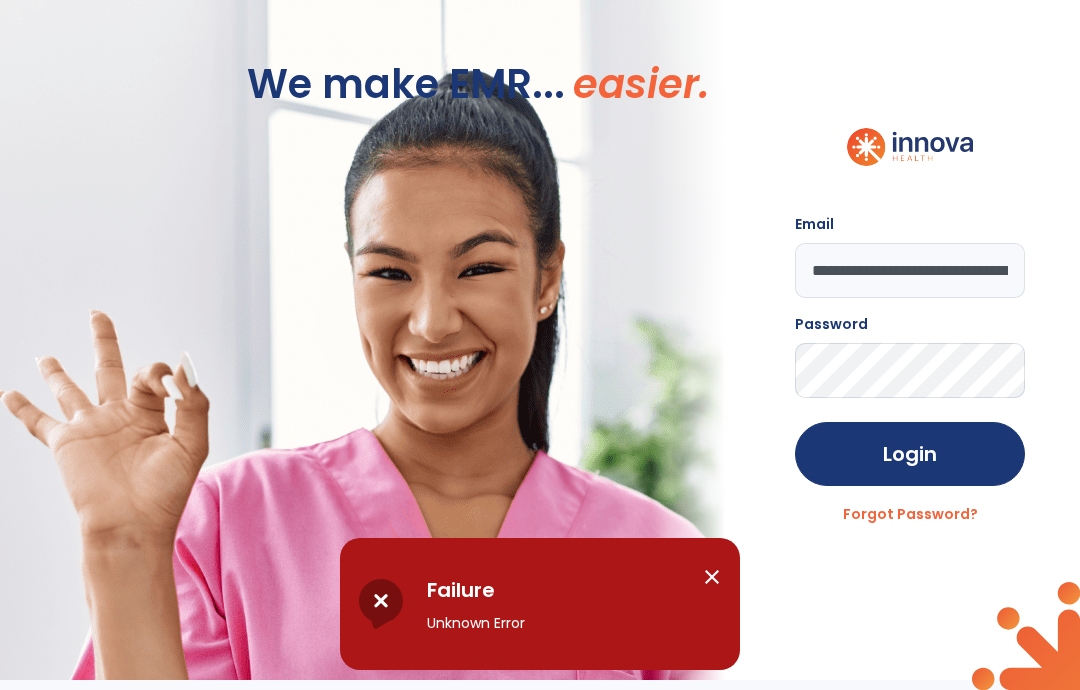 click on "**********" 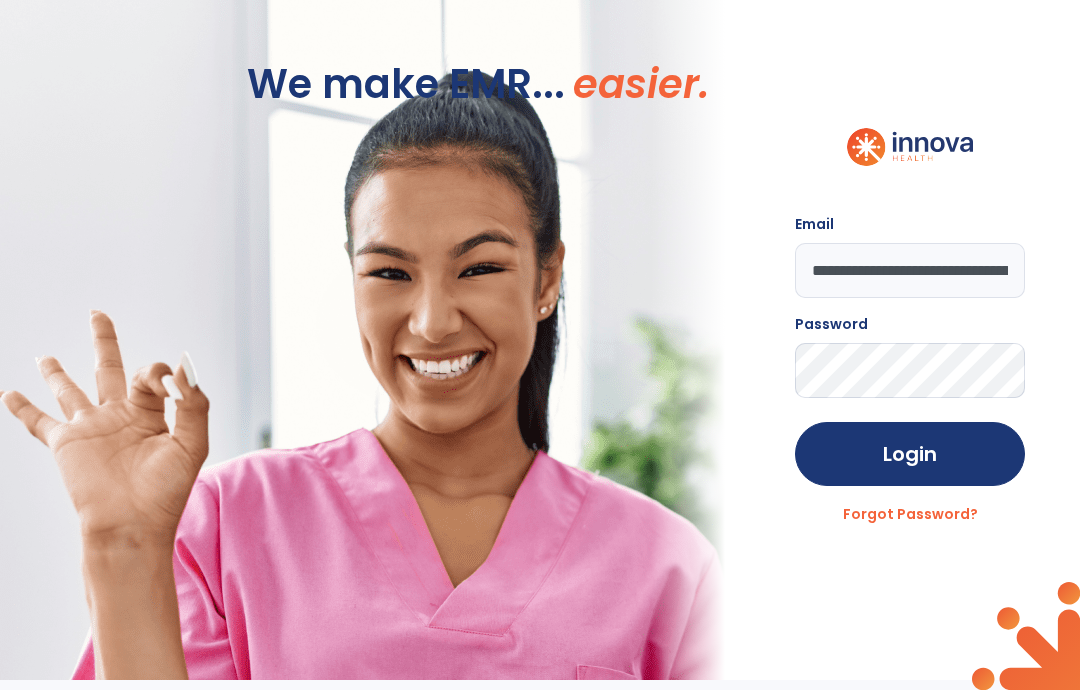 click on "**********" 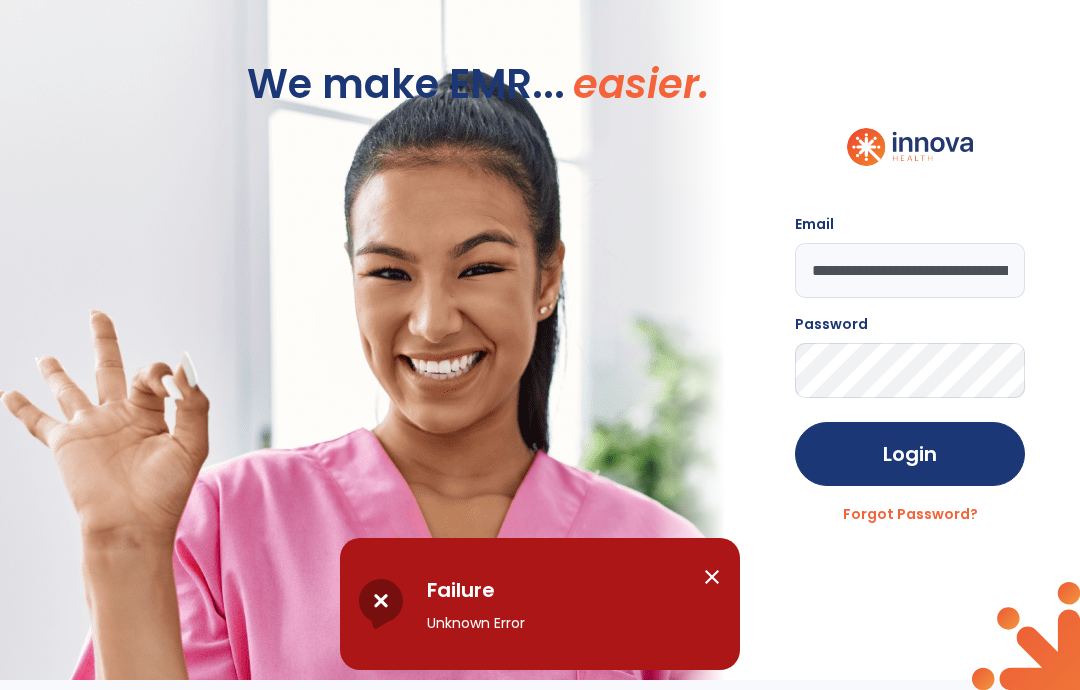click on "**********" 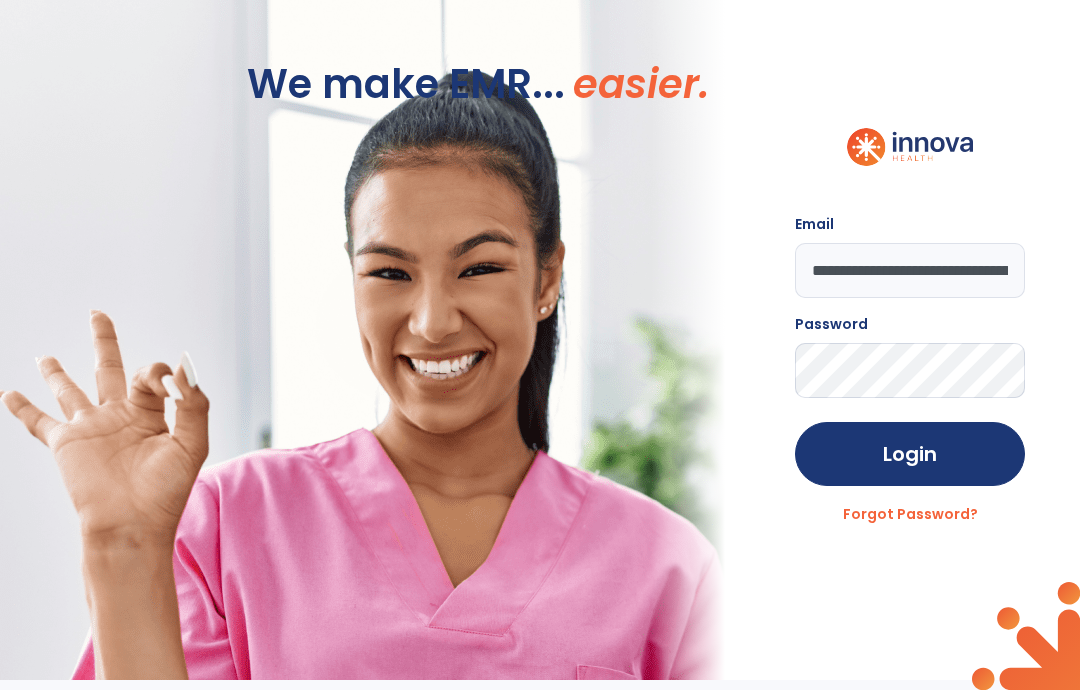 click on "**********" 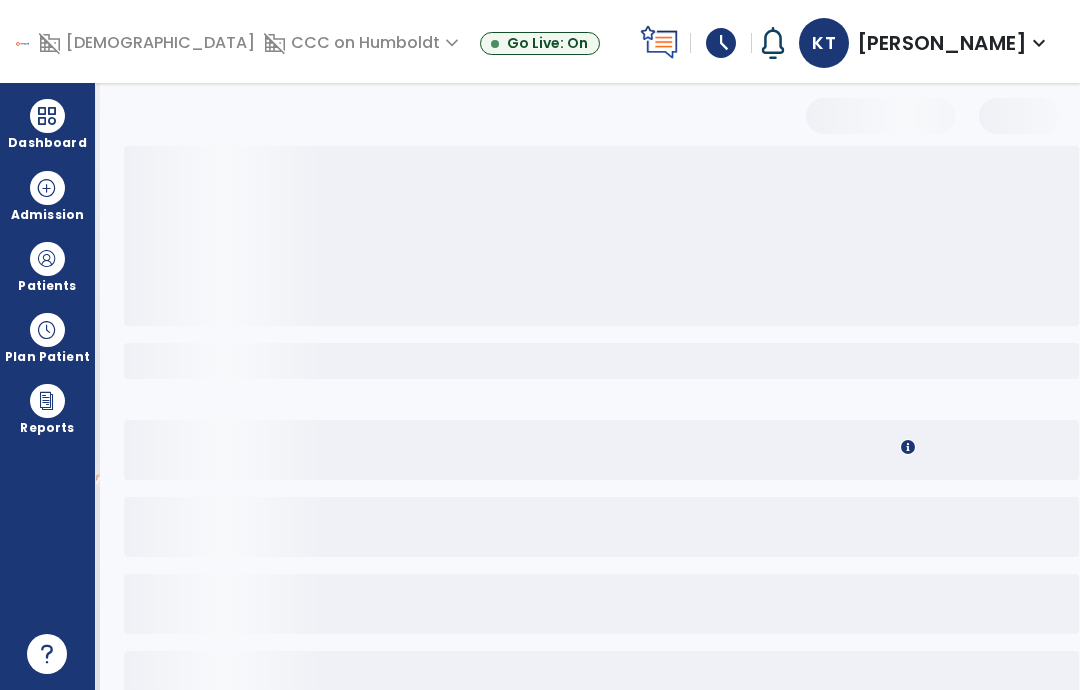 select on "*" 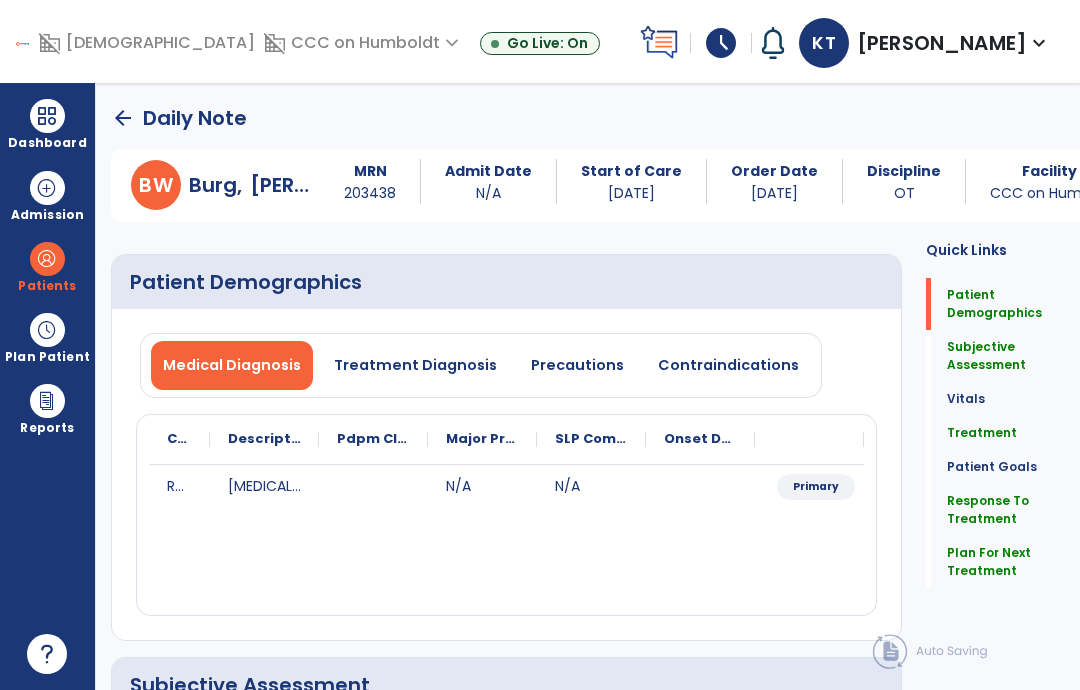click on "arrow_back   Daily Note" 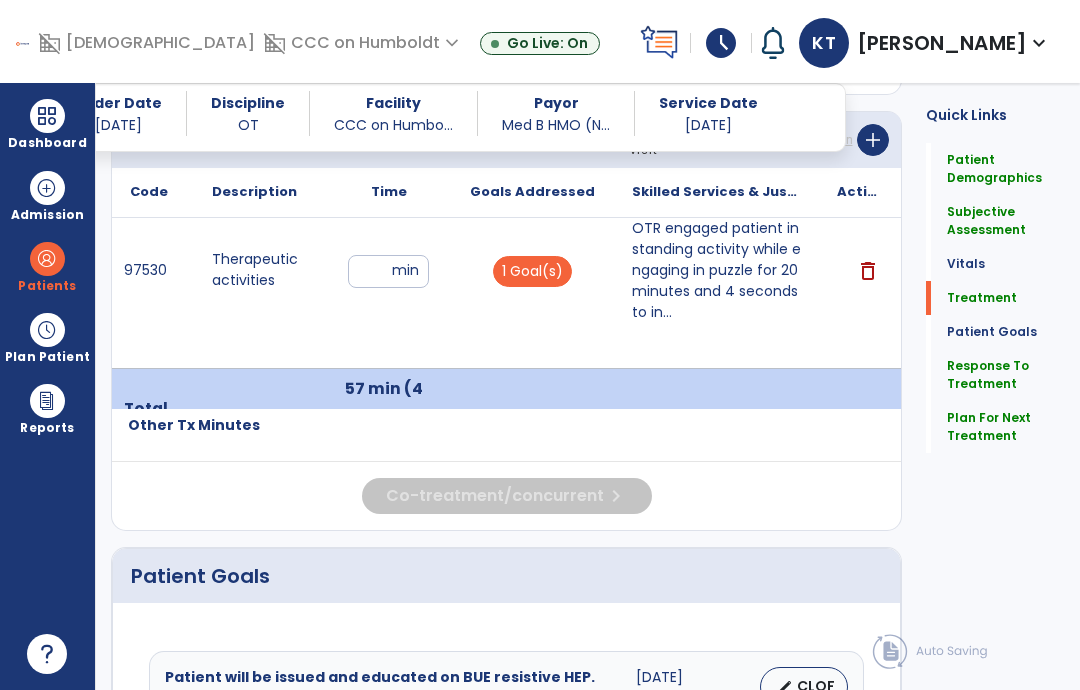 scroll, scrollTop: 1250, scrollLeft: 0, axis: vertical 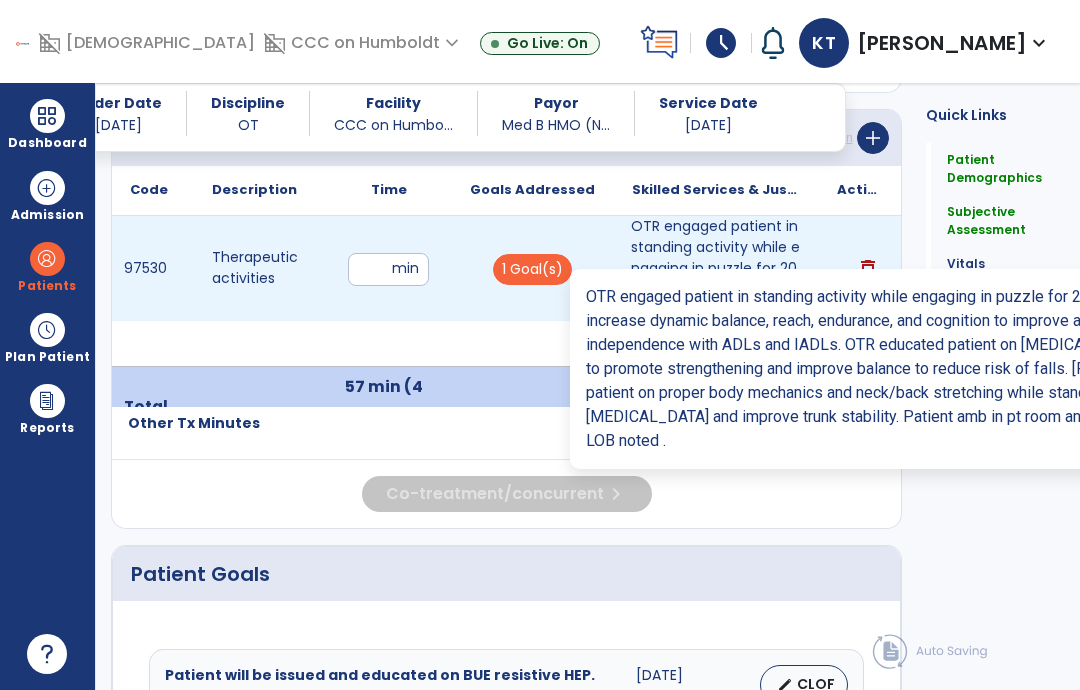 click on "OTR engaged patient in standing activity while engaging in puzzle for 20 minutes and 4 seconds to in..." at bounding box center (716, 268) 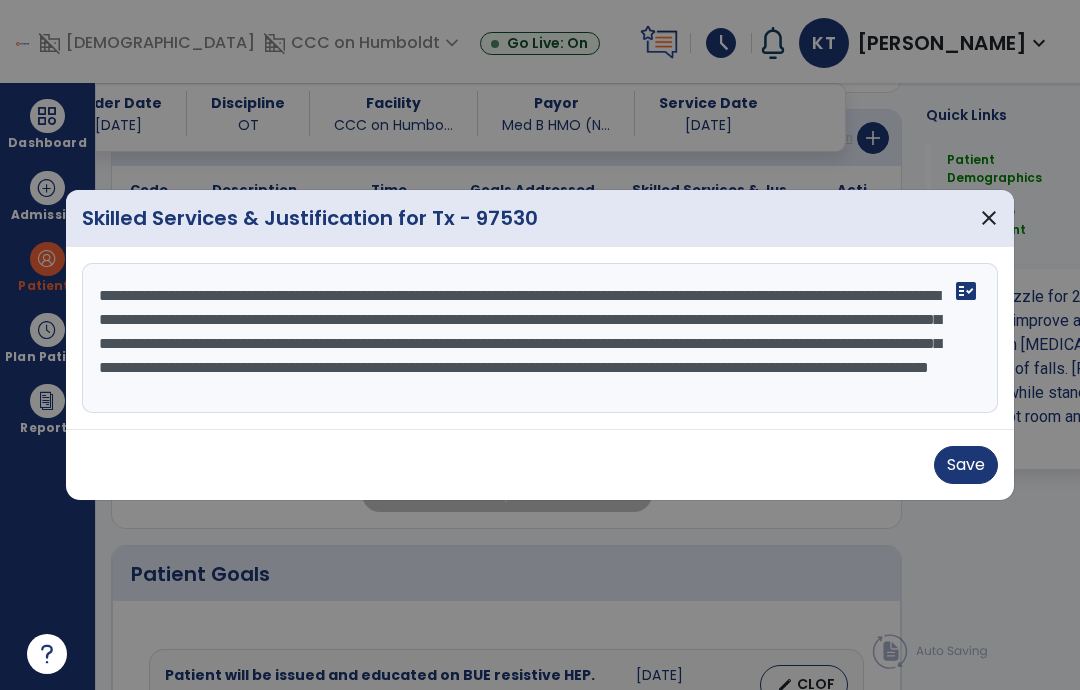 scroll, scrollTop: 27, scrollLeft: 0, axis: vertical 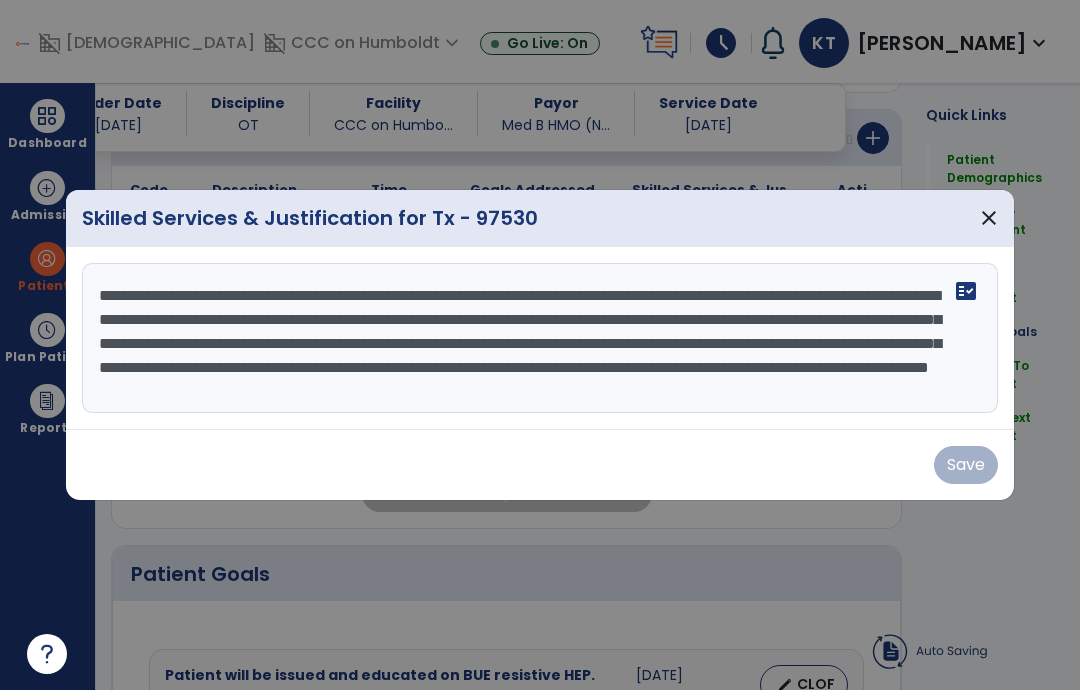 click on "close" at bounding box center [989, 218] 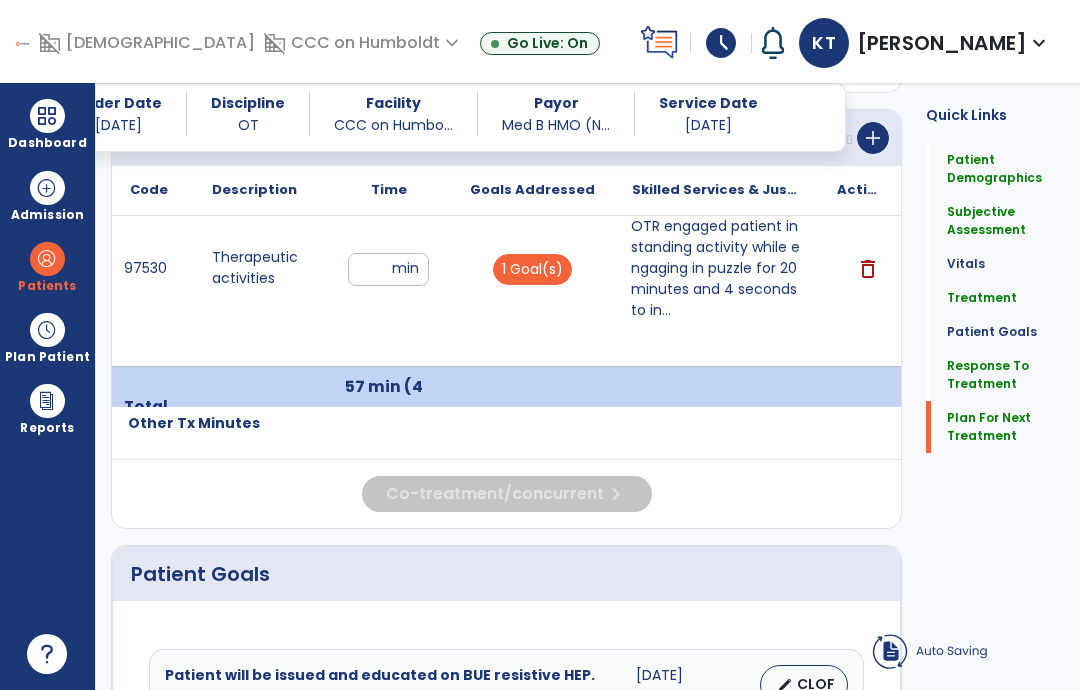 click on "Plan For Next Treatment" 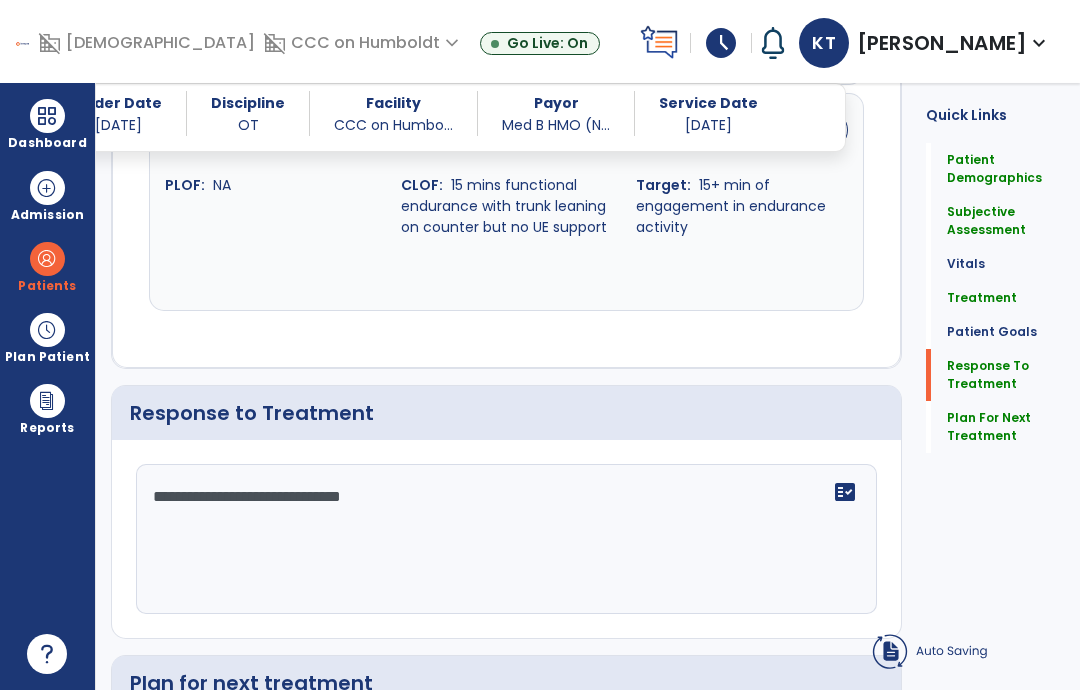 scroll, scrollTop: 80, scrollLeft: 0, axis: vertical 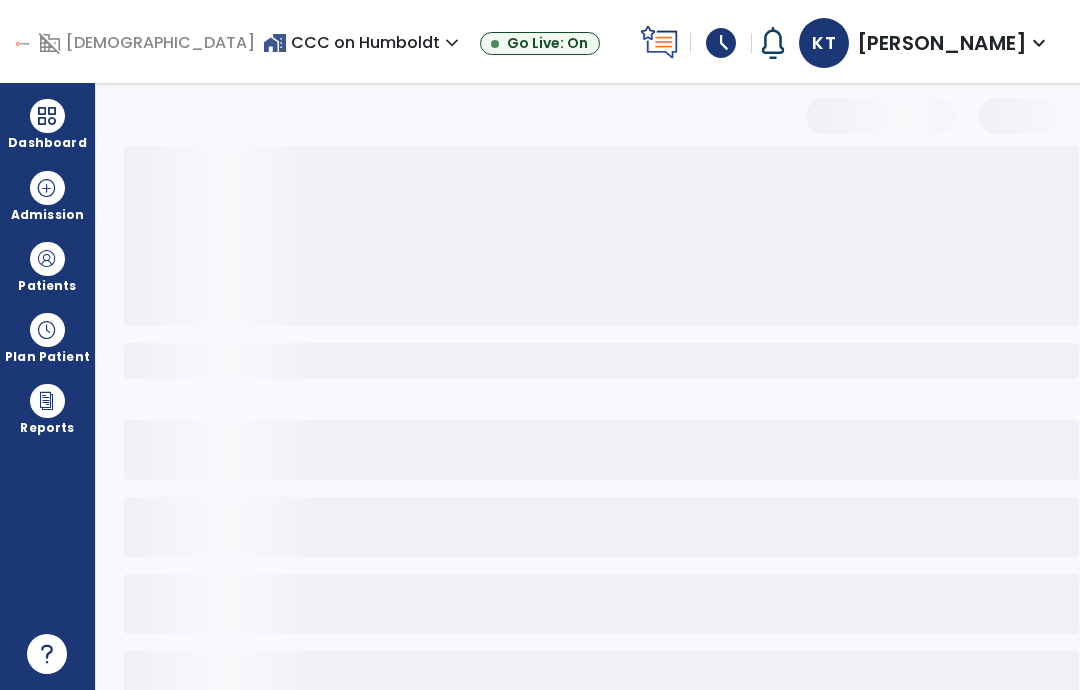 select on "*" 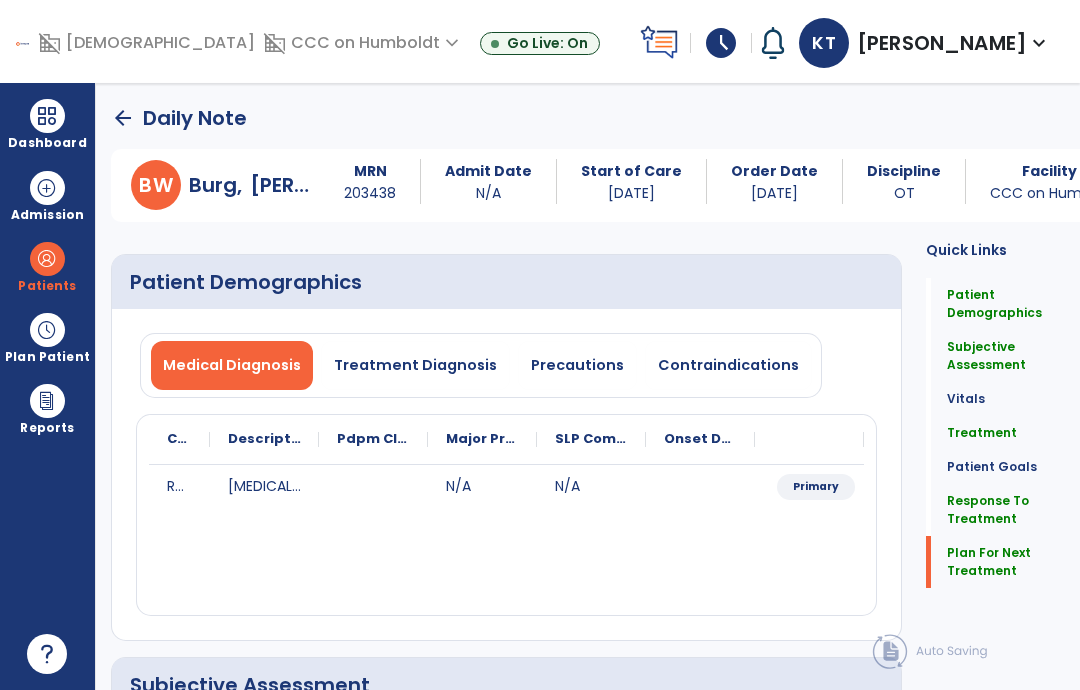 scroll, scrollTop: 2, scrollLeft: 0, axis: vertical 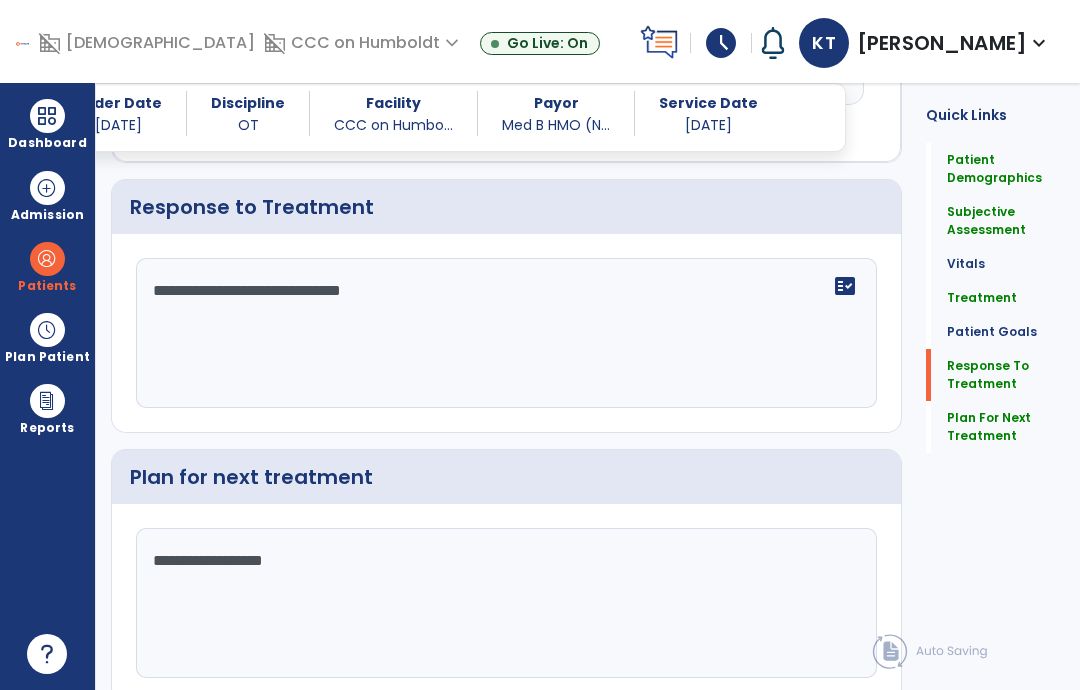 click on "Sign Doc" 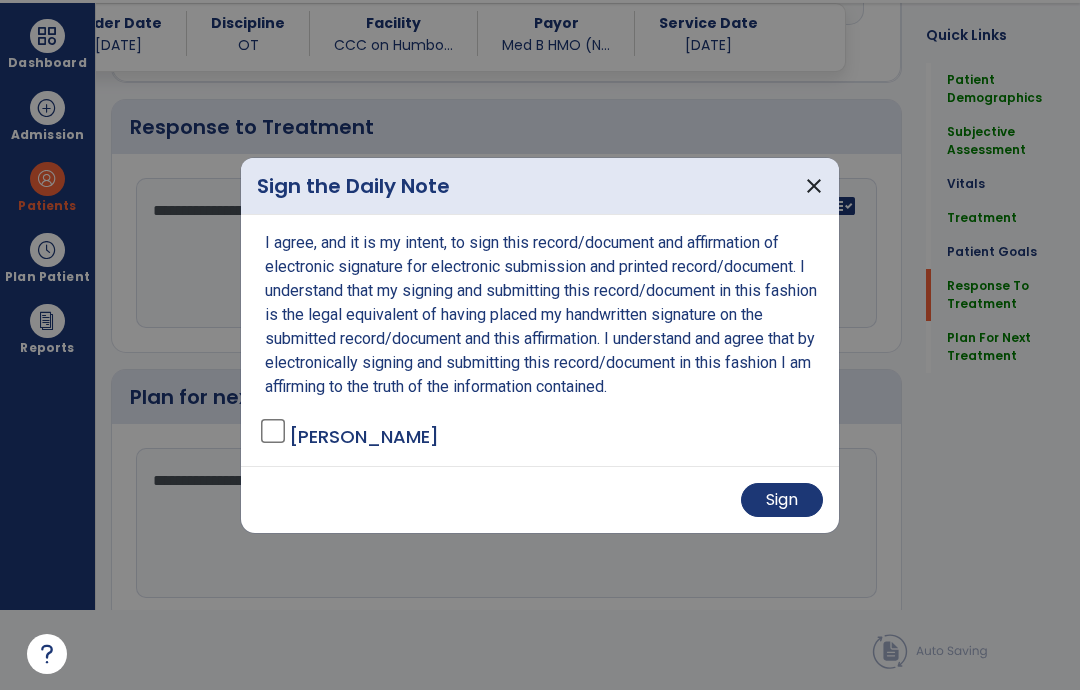 click on "Sign" at bounding box center (782, 500) 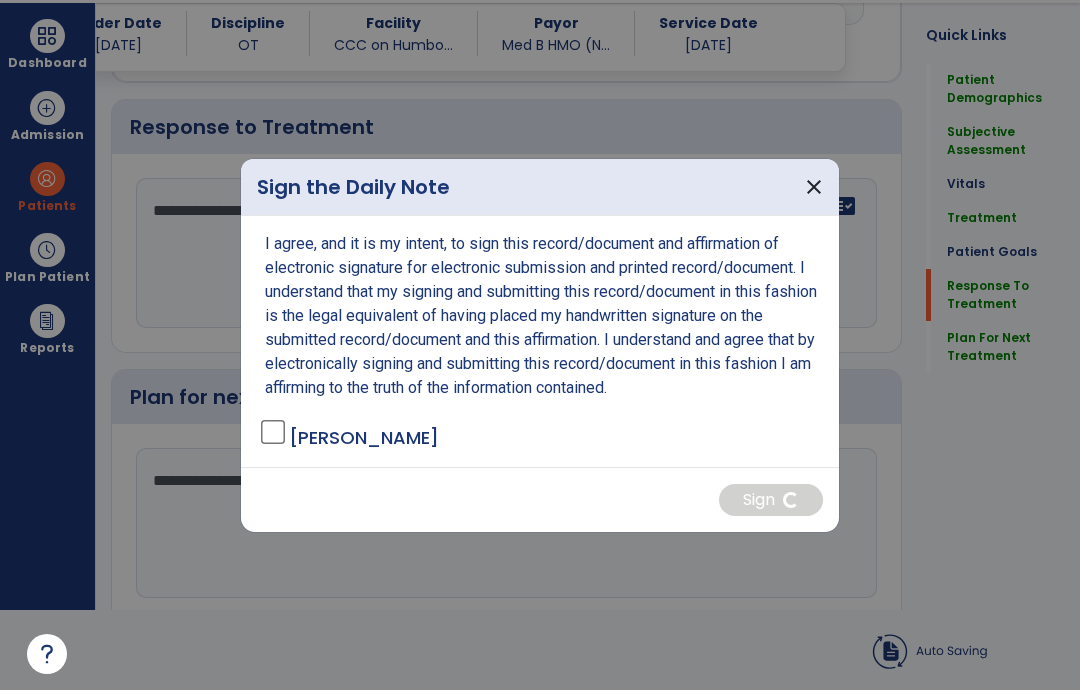 click on "close" at bounding box center (814, 187) 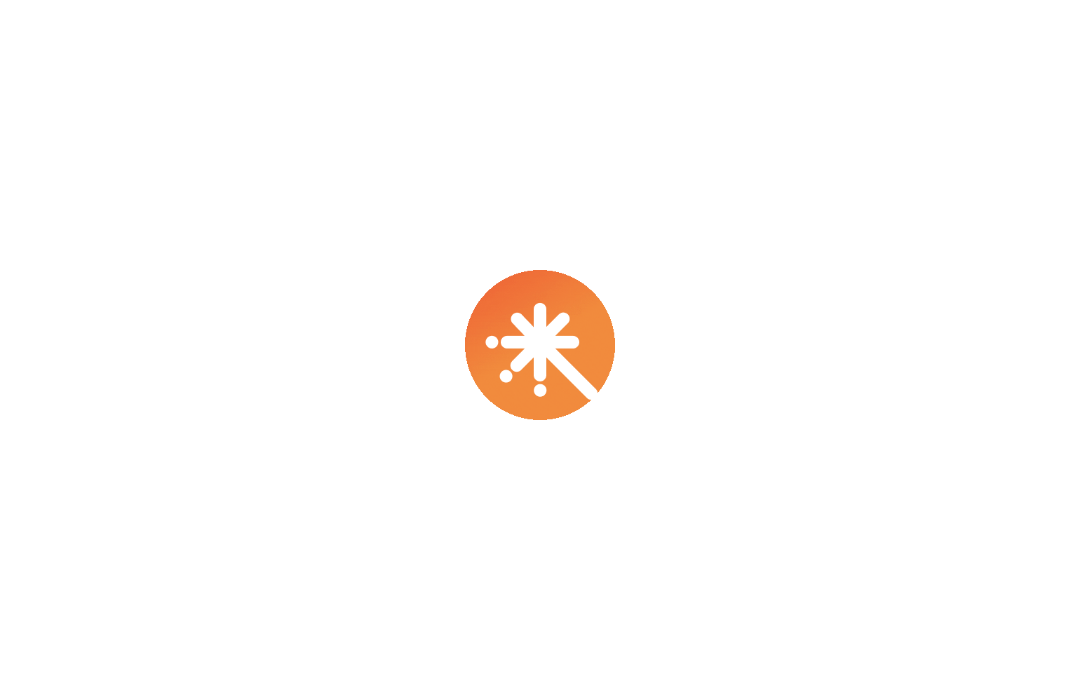 scroll, scrollTop: 0, scrollLeft: 0, axis: both 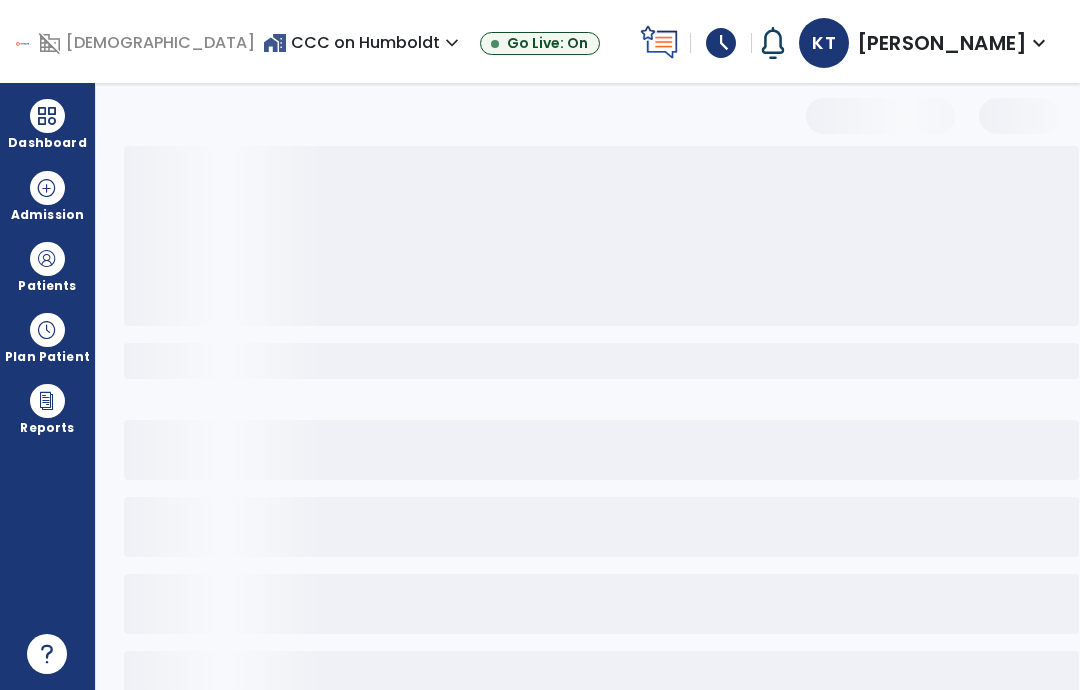 select on "*" 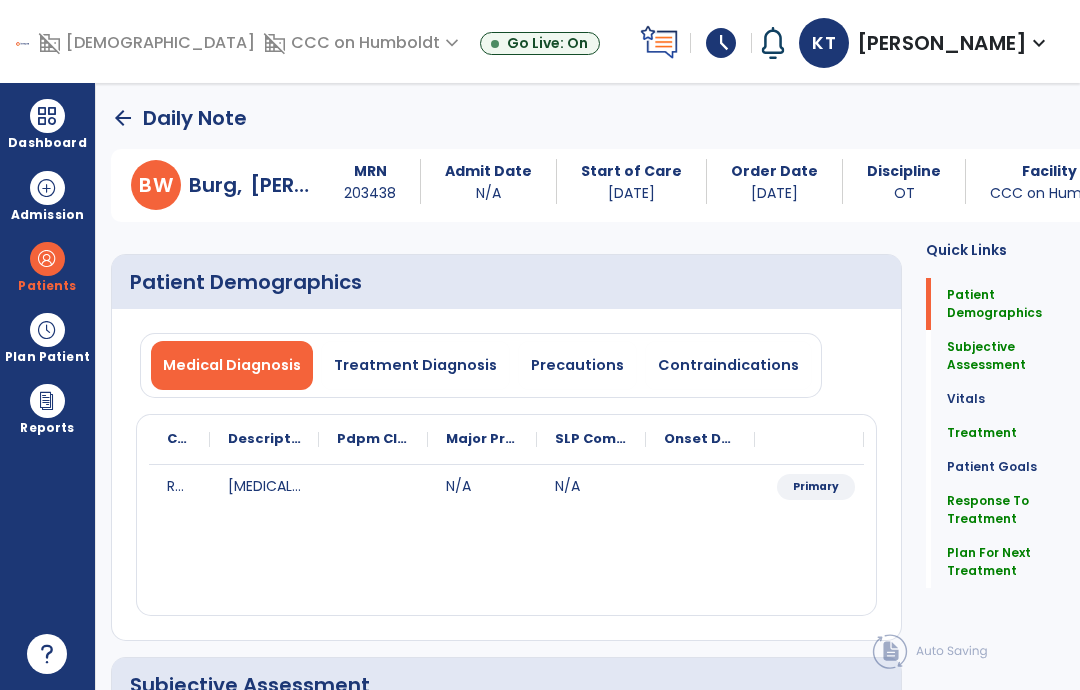 click on "Dashboard" at bounding box center [47, 143] 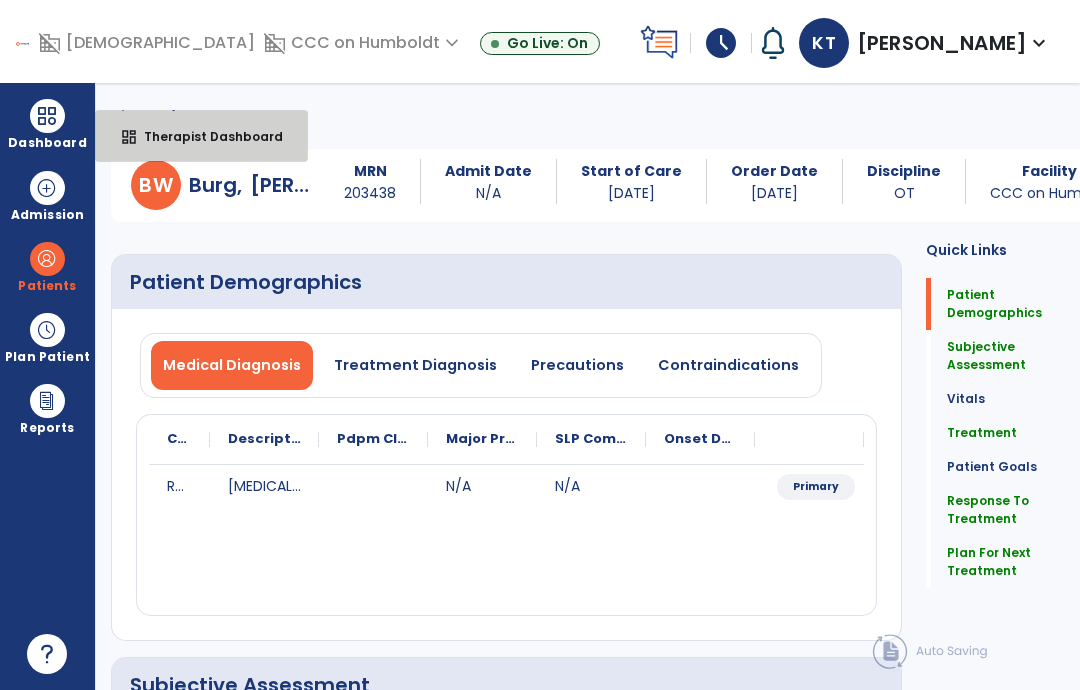 click on "dashboard  Therapist Dashboard" at bounding box center [201, 136] 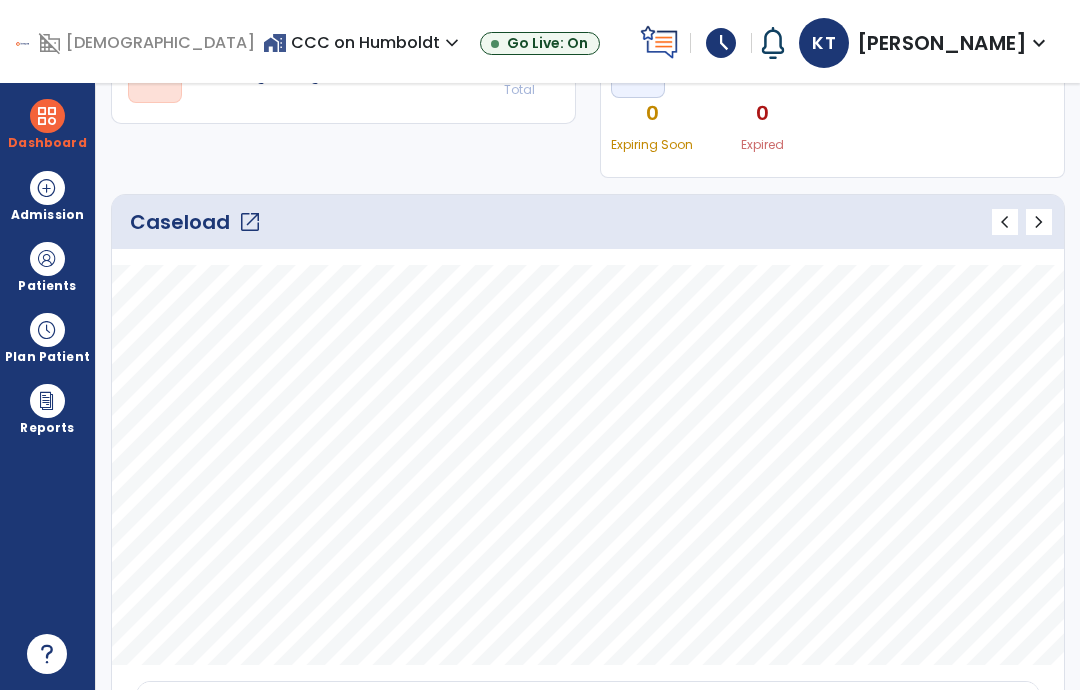 scroll, scrollTop: 224, scrollLeft: 0, axis: vertical 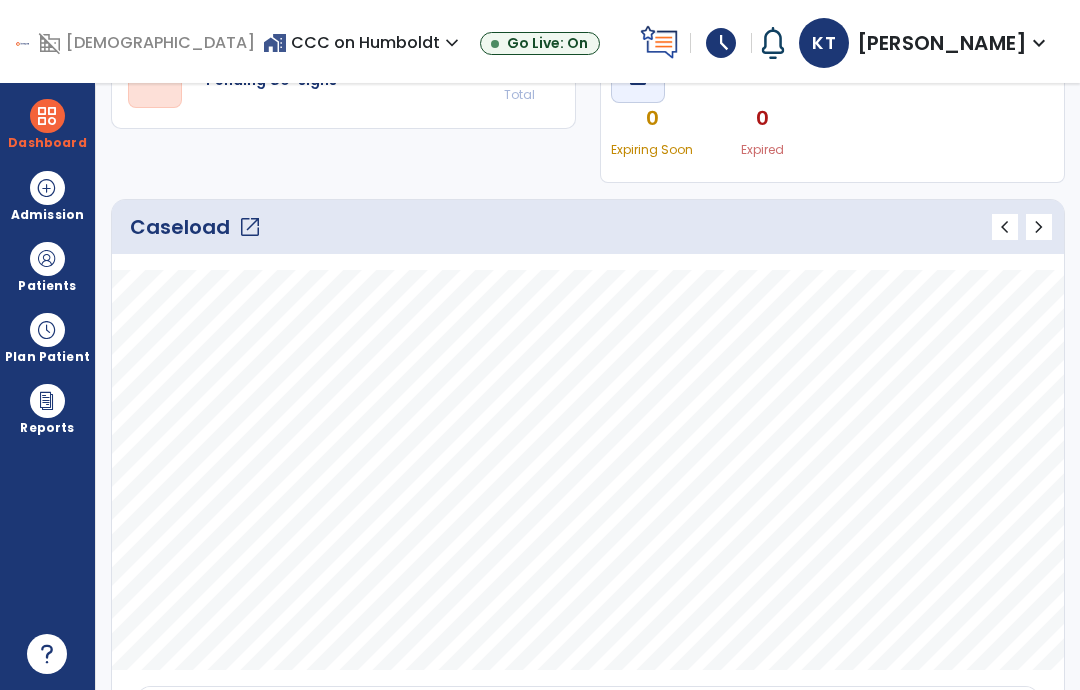 click on "open_in_new" 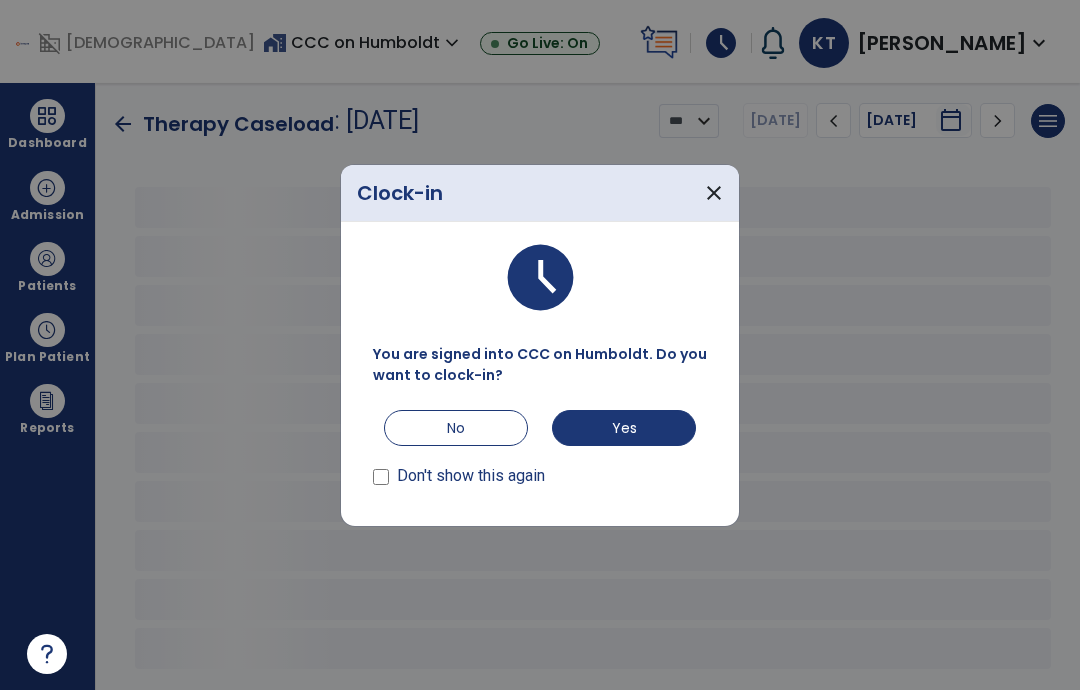 scroll, scrollTop: 0, scrollLeft: 0, axis: both 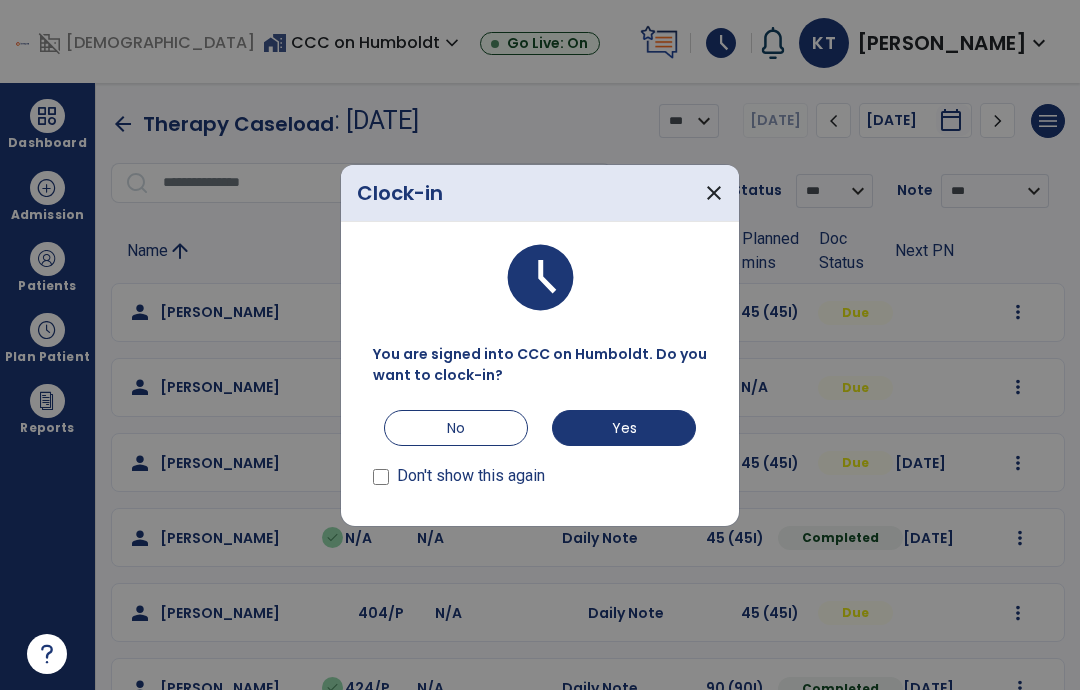 click on "No" at bounding box center [456, 428] 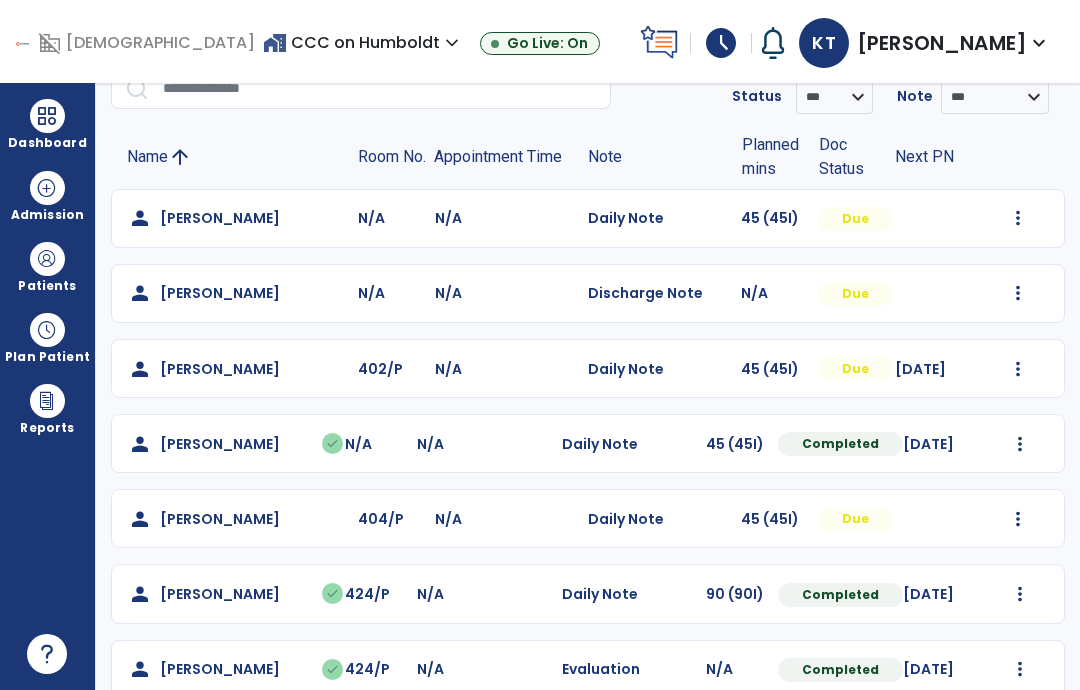 scroll, scrollTop: 51, scrollLeft: 0, axis: vertical 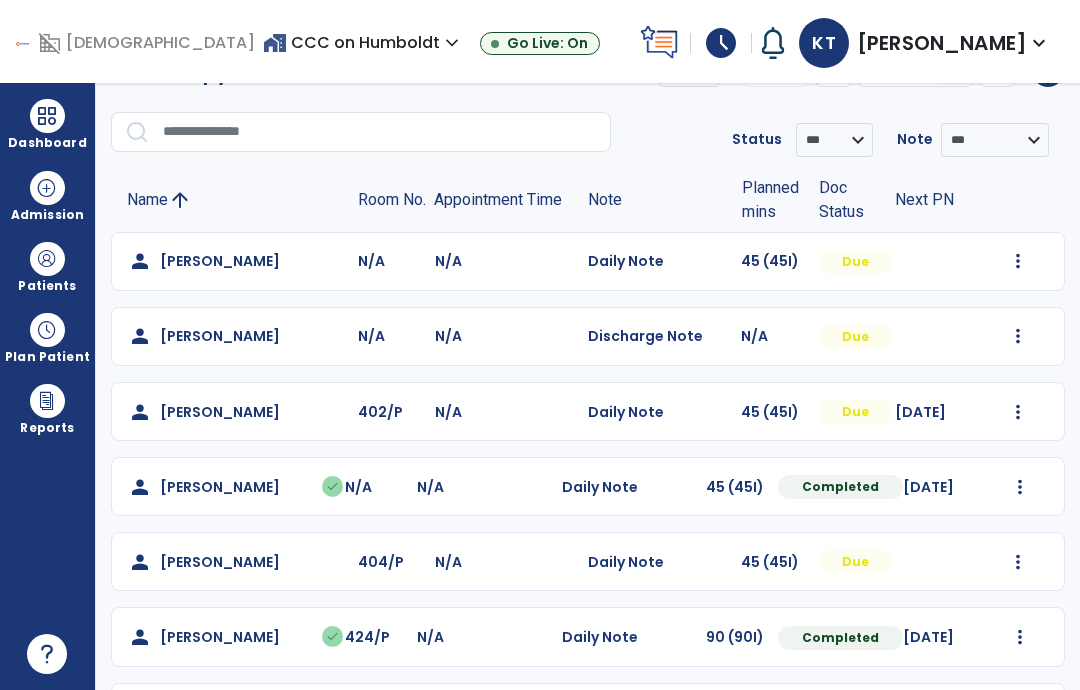 click at bounding box center [1018, 261] 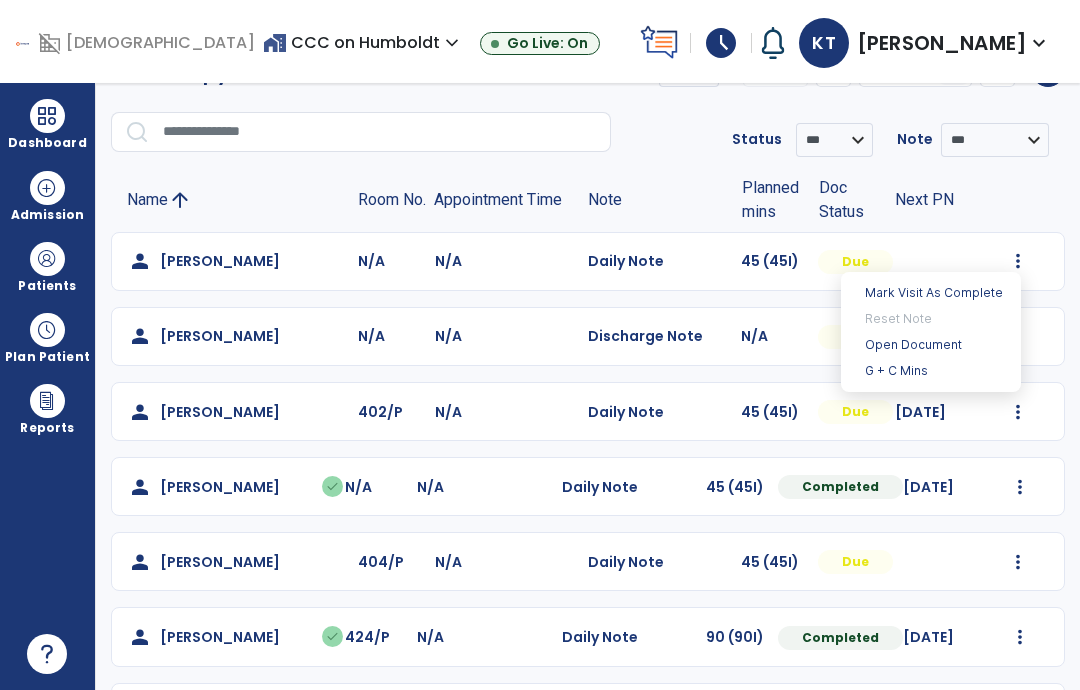 click on "Open Document" at bounding box center (931, 345) 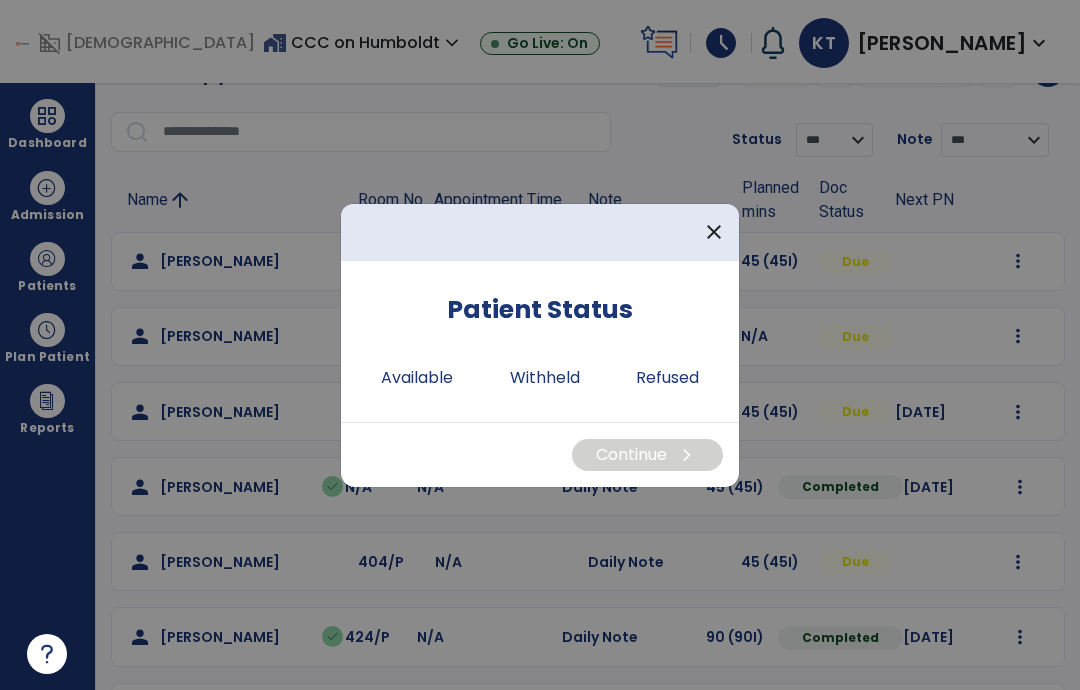 click on "Available" at bounding box center [417, 378] 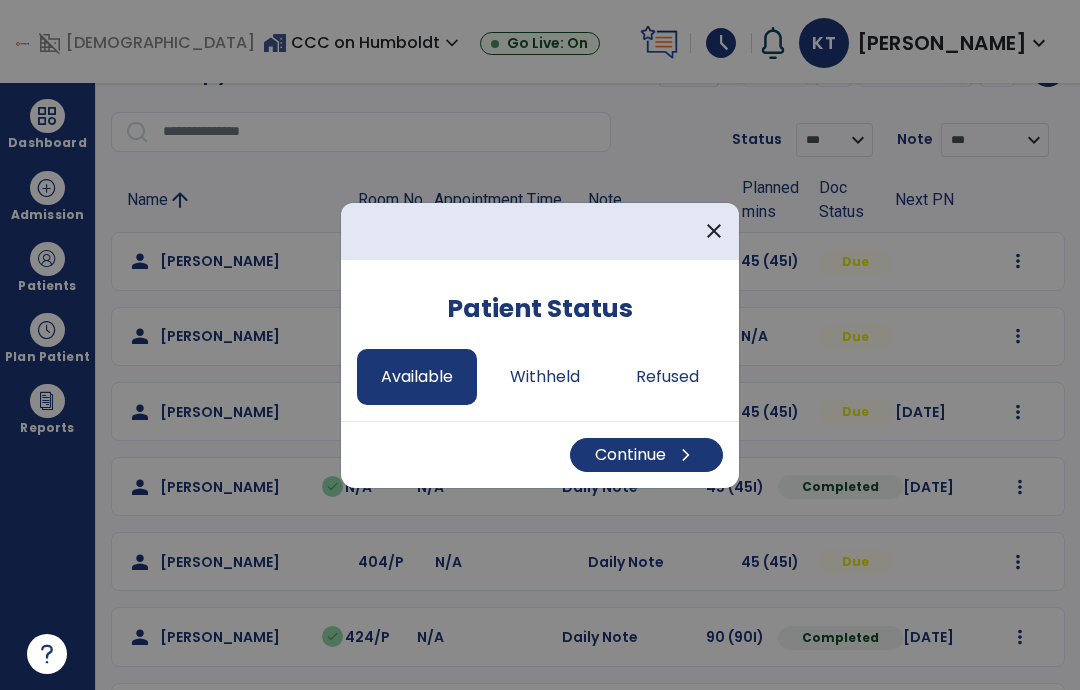 click on "Continue   chevron_right" at bounding box center (646, 455) 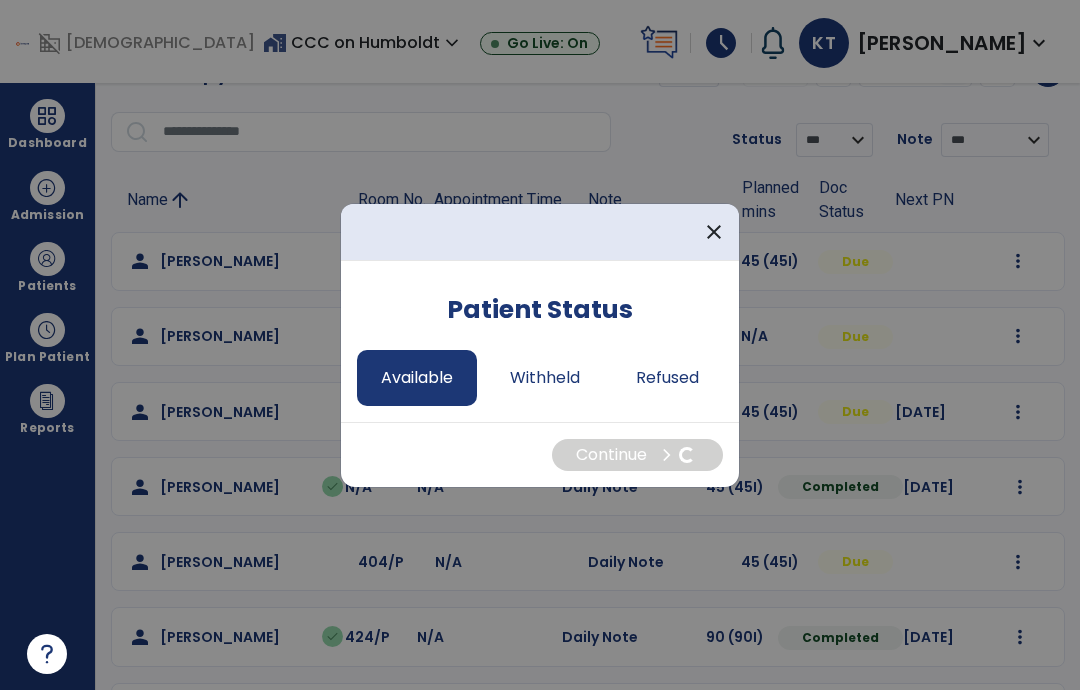 select on "*" 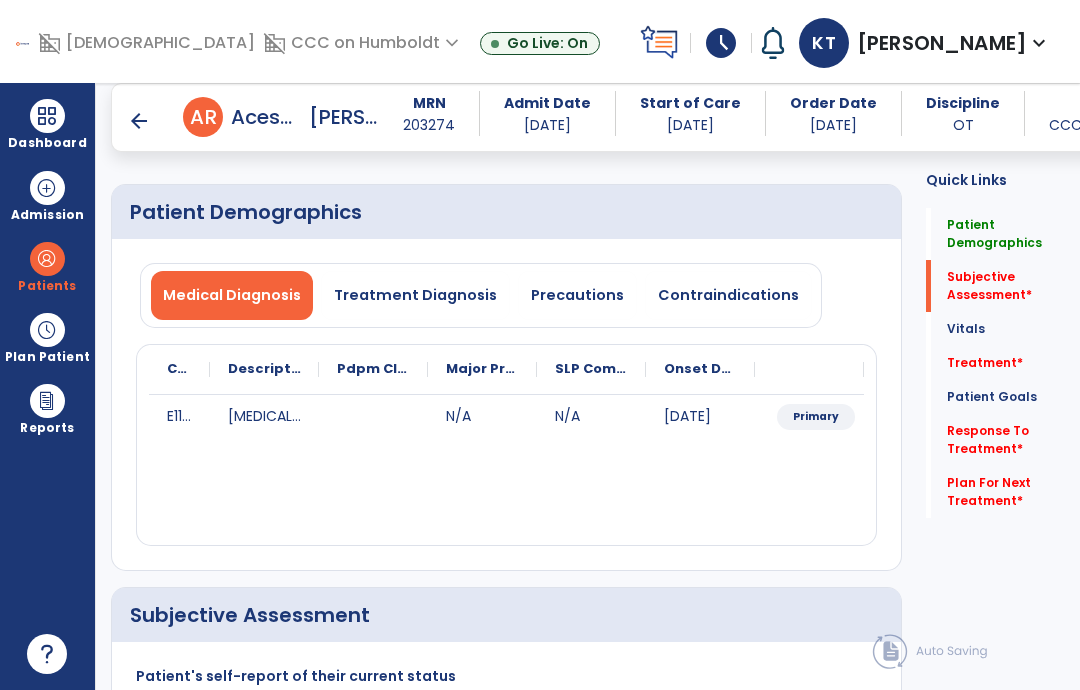 click on "Treatment   *" 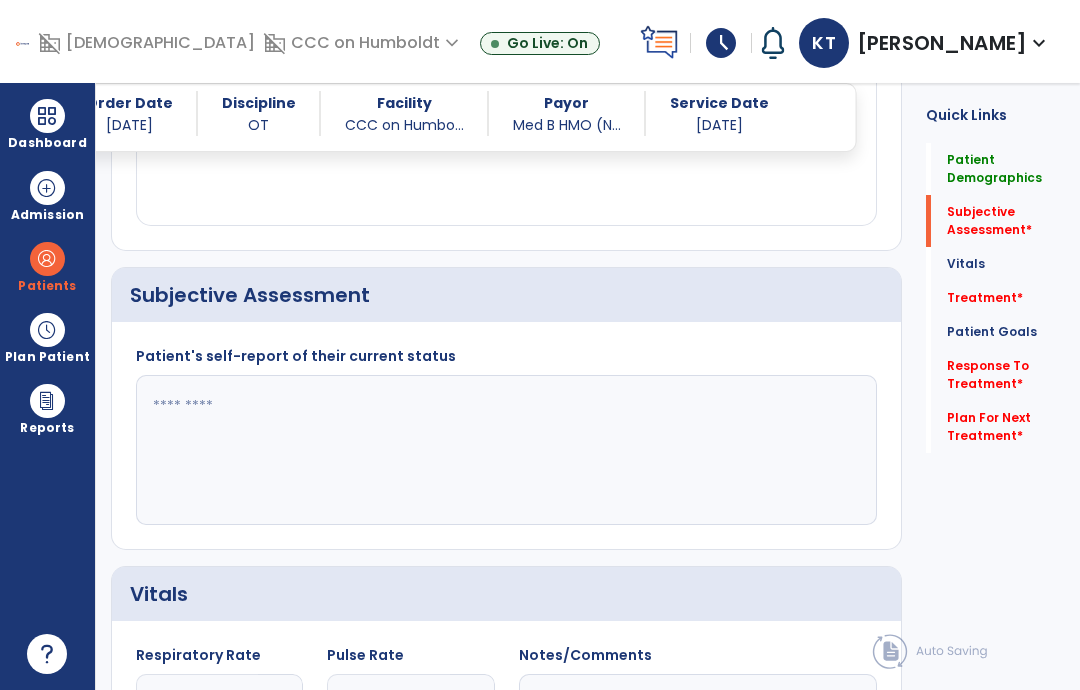 scroll, scrollTop: 372, scrollLeft: 0, axis: vertical 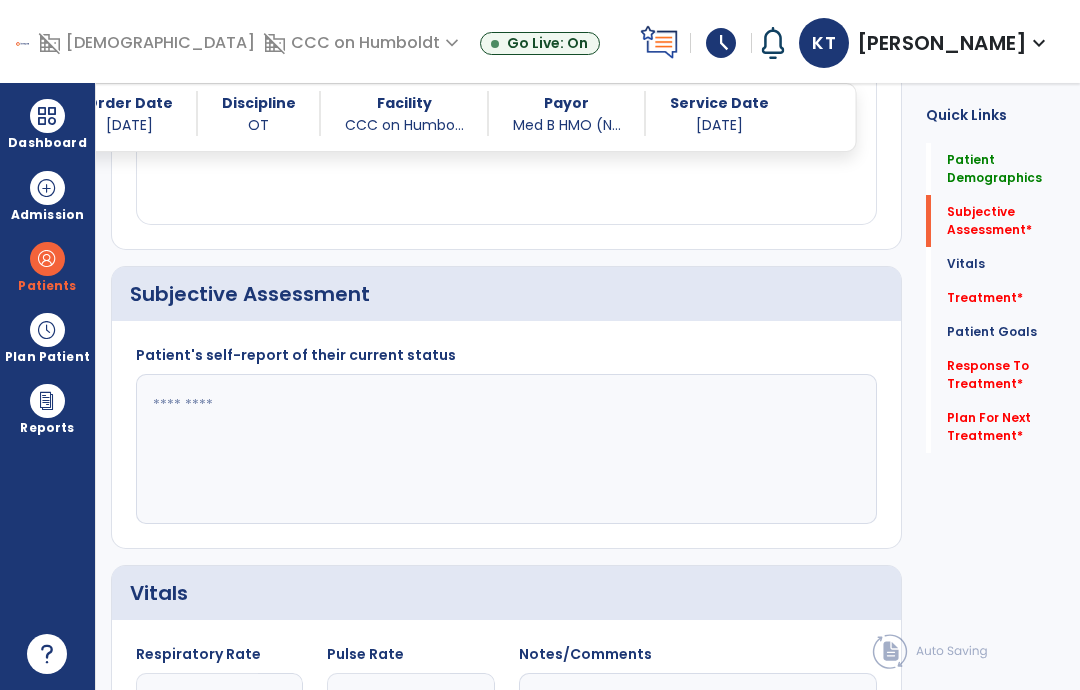 click 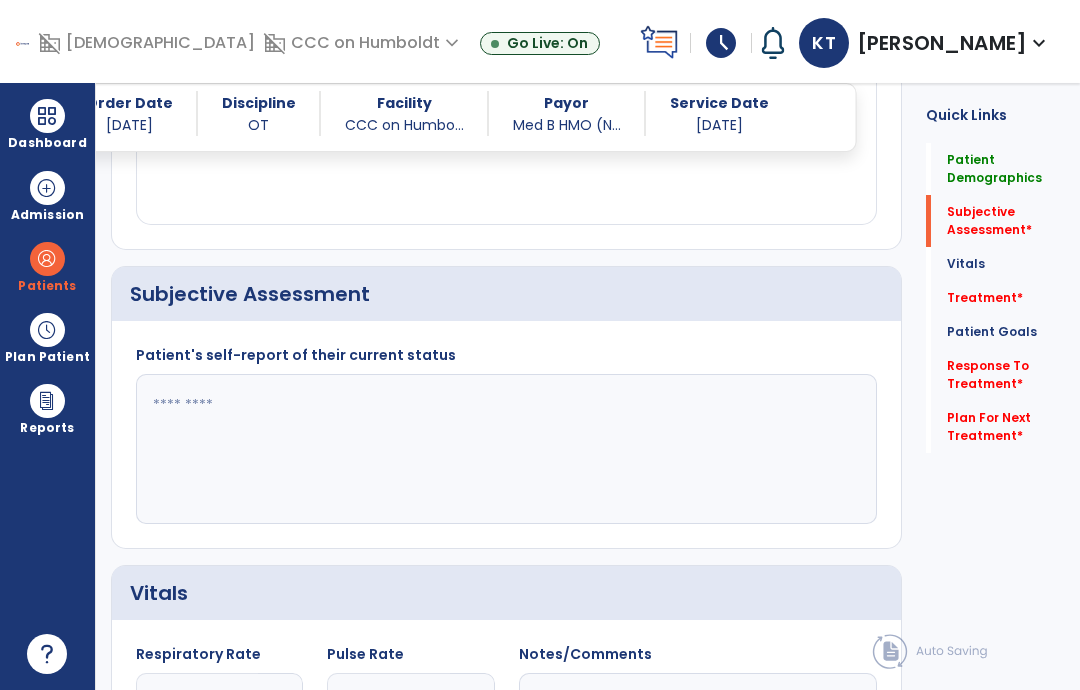 click 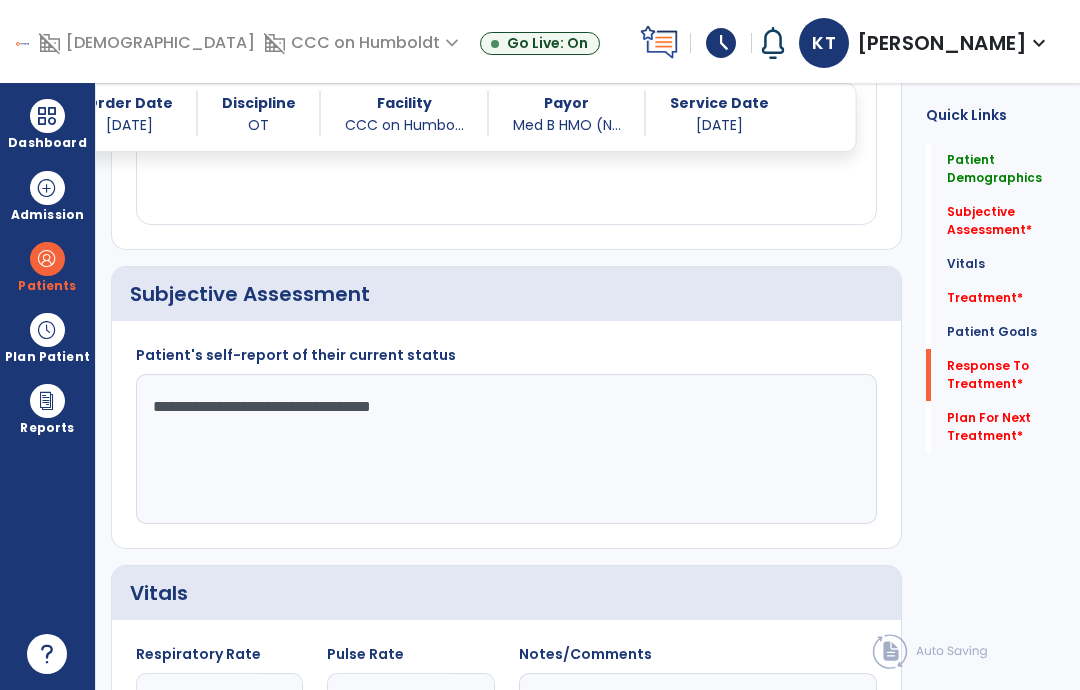 type on "**********" 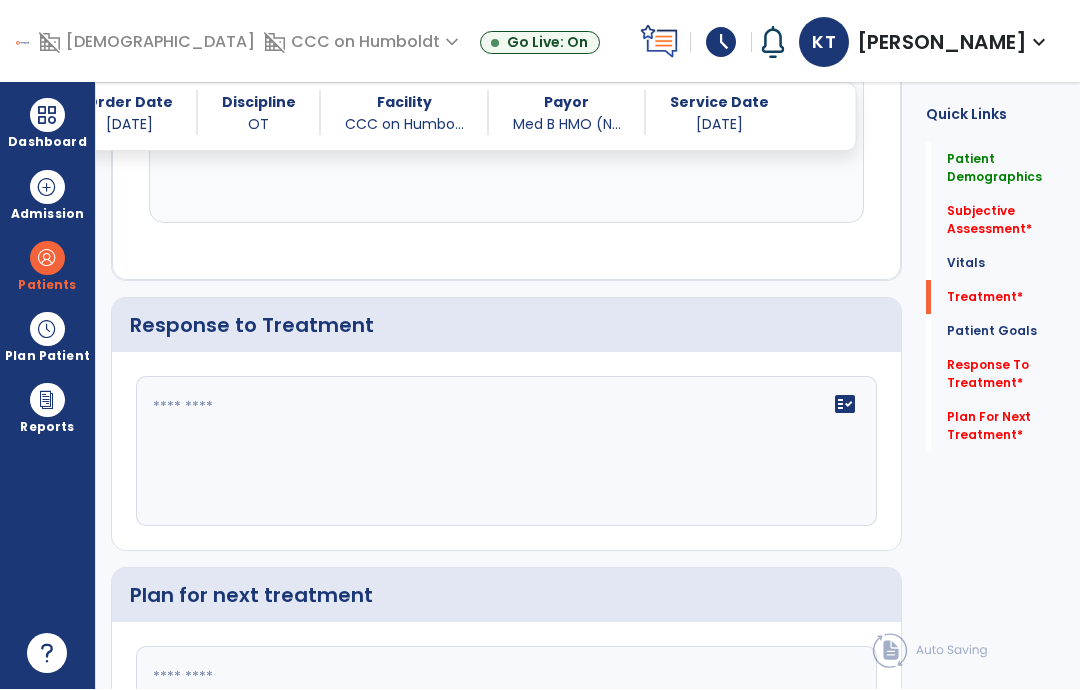 scroll, scrollTop: 2158, scrollLeft: 0, axis: vertical 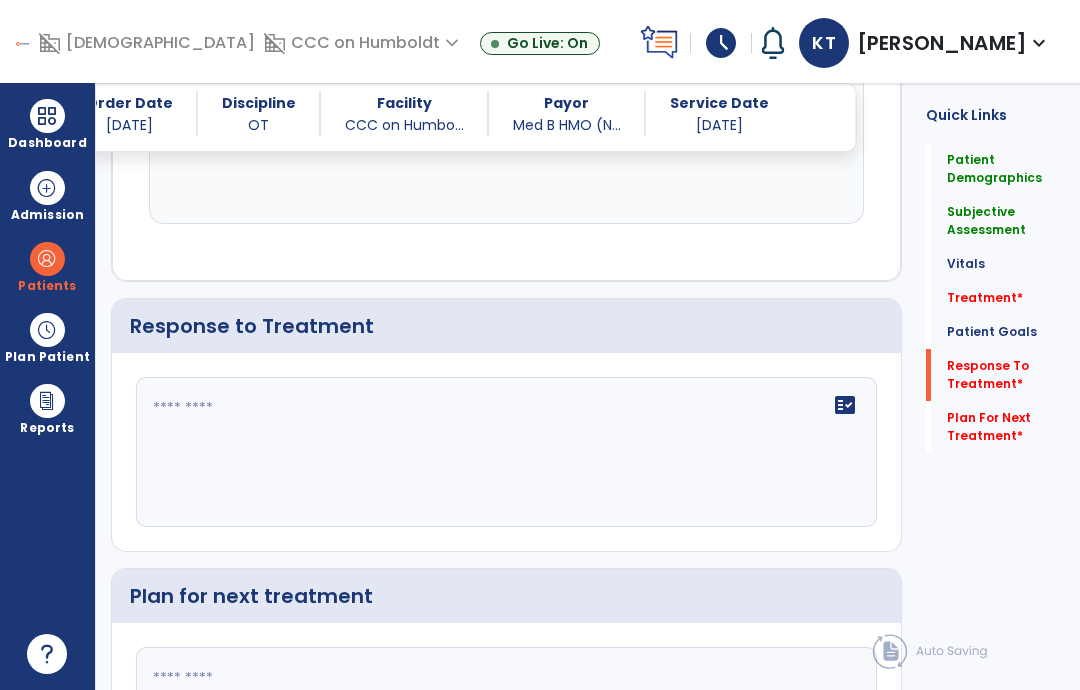 click on "fact_check" 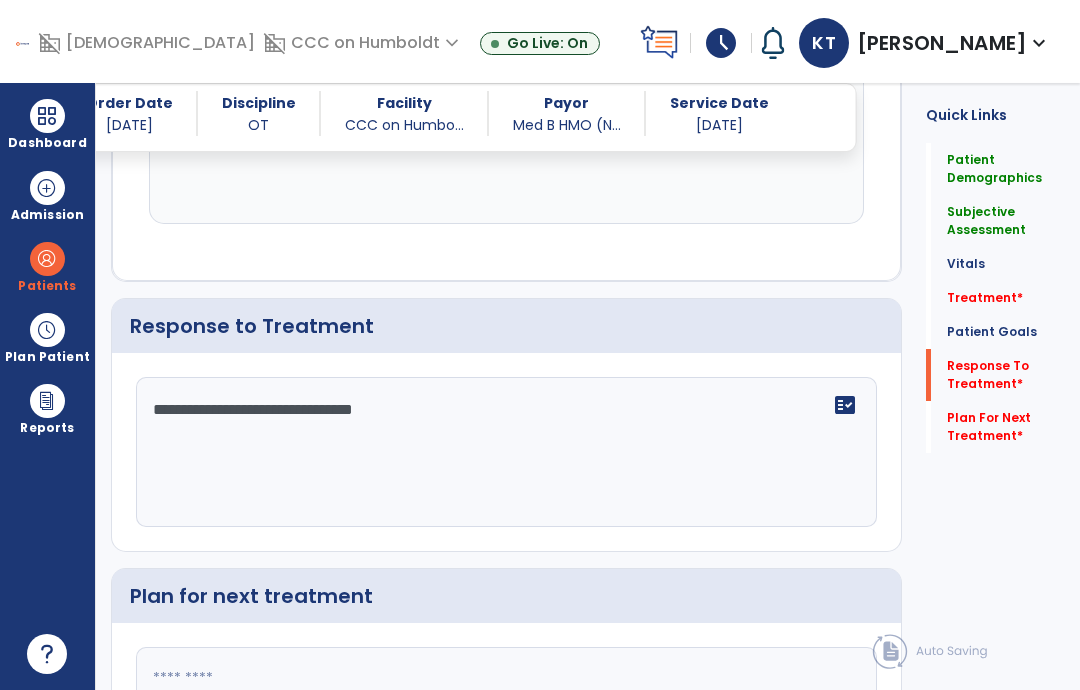 type on "**********" 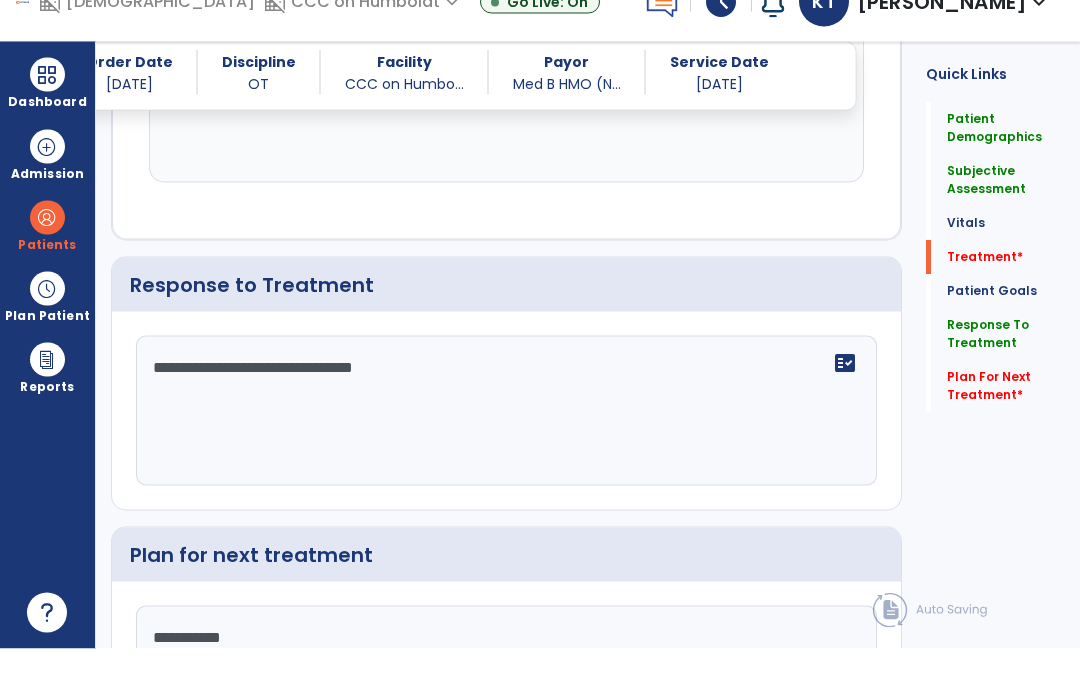 type on "**********" 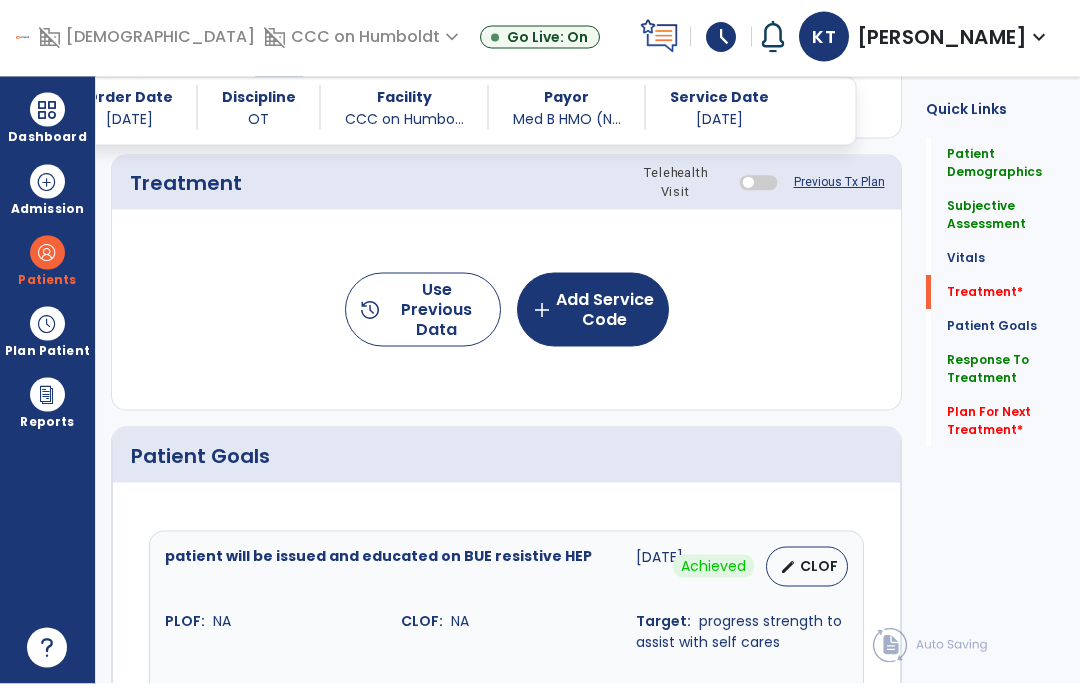 scroll, scrollTop: 1062, scrollLeft: 0, axis: vertical 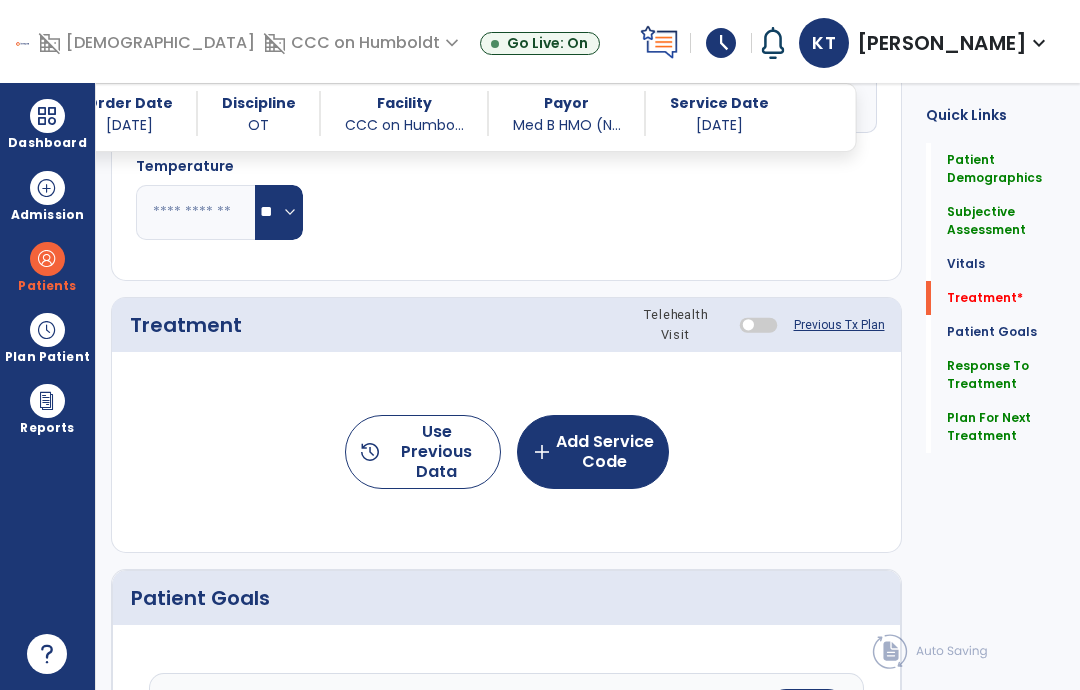 click on "add  Add Service Code" 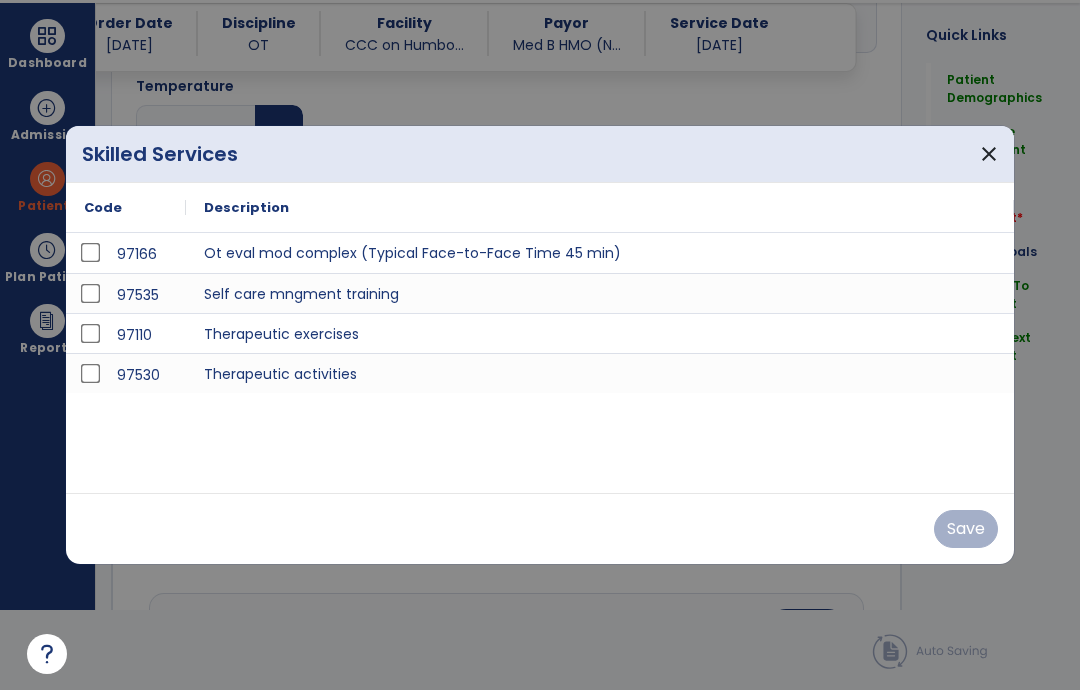 scroll, scrollTop: 0, scrollLeft: 0, axis: both 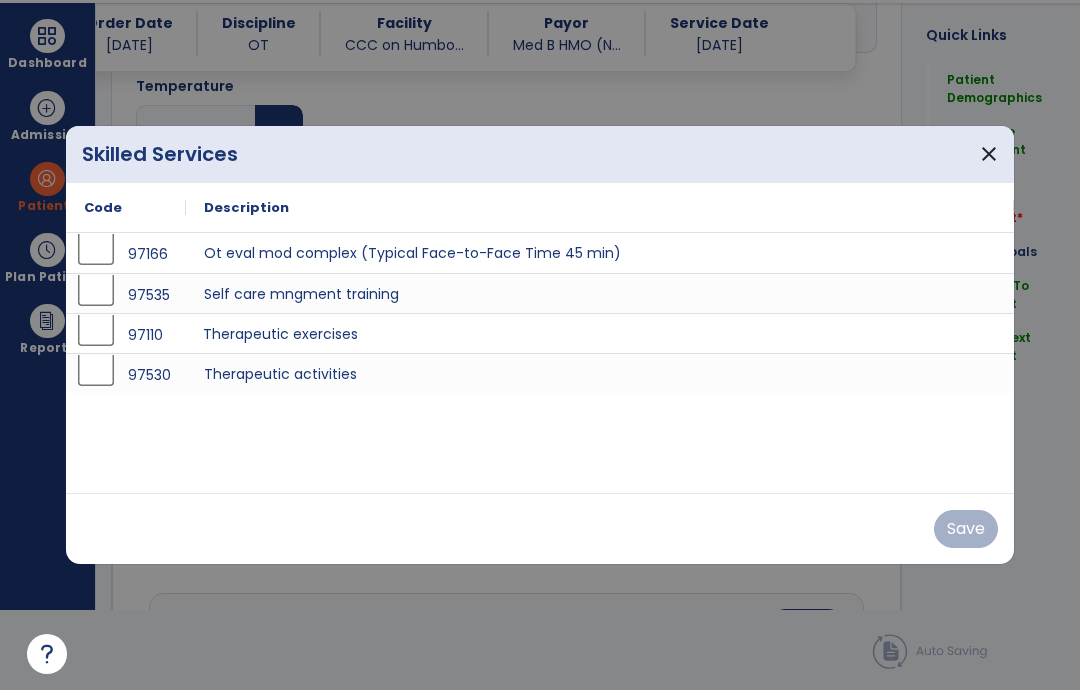 click on "Therapeutic exercises" at bounding box center [600, 333] 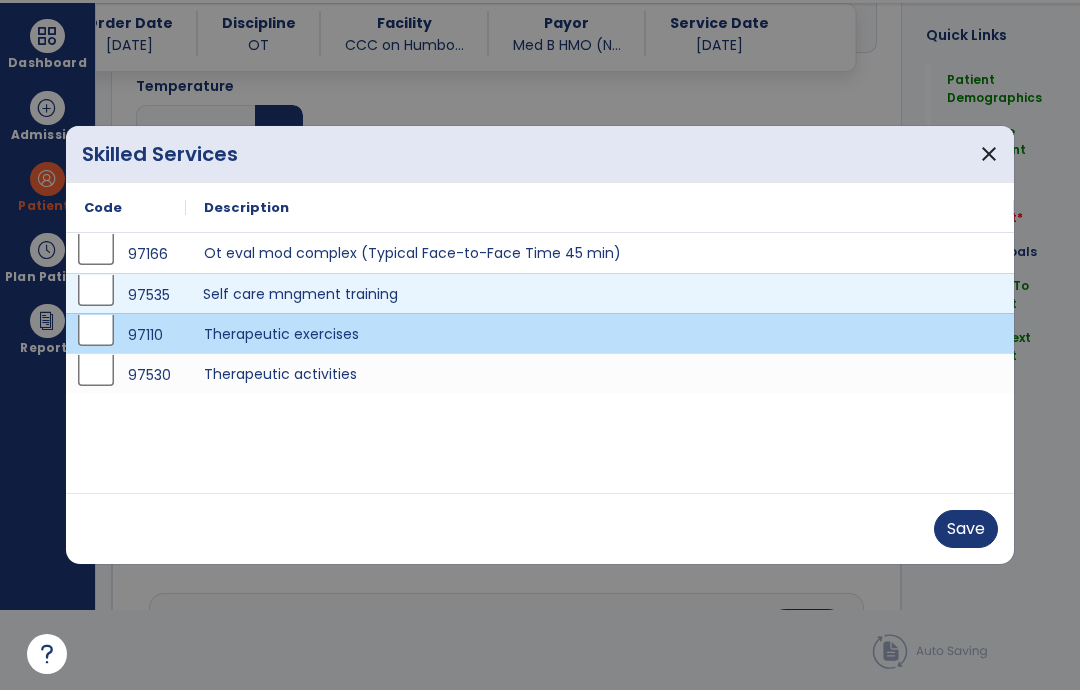 click on "Self care mngment training" at bounding box center (600, 293) 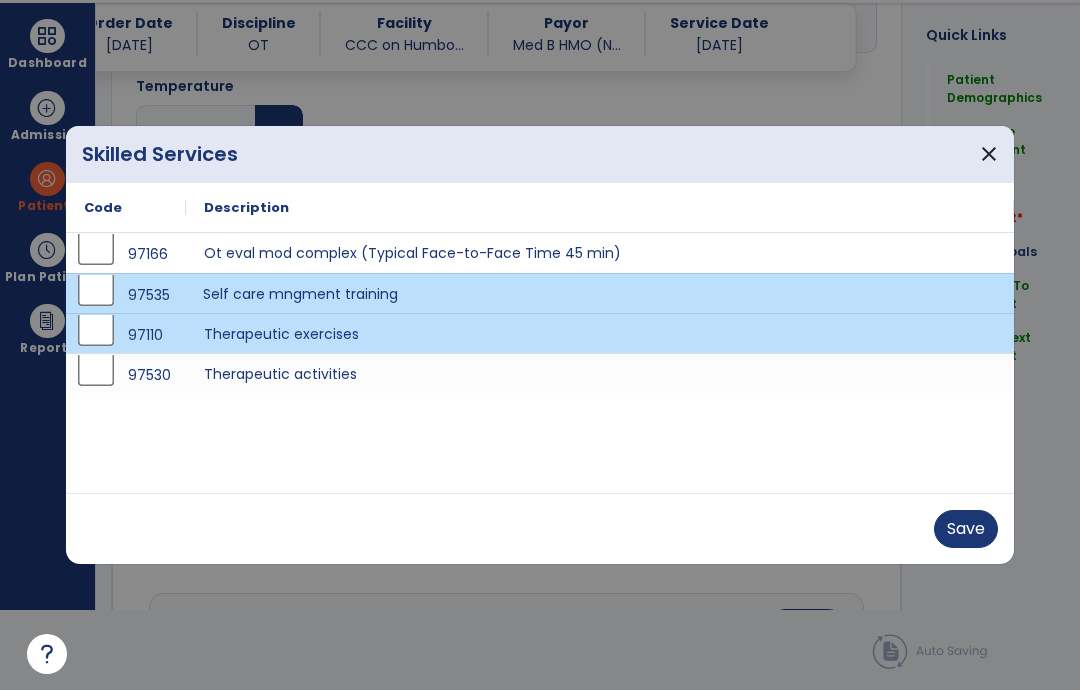 click on "Save" at bounding box center (966, 529) 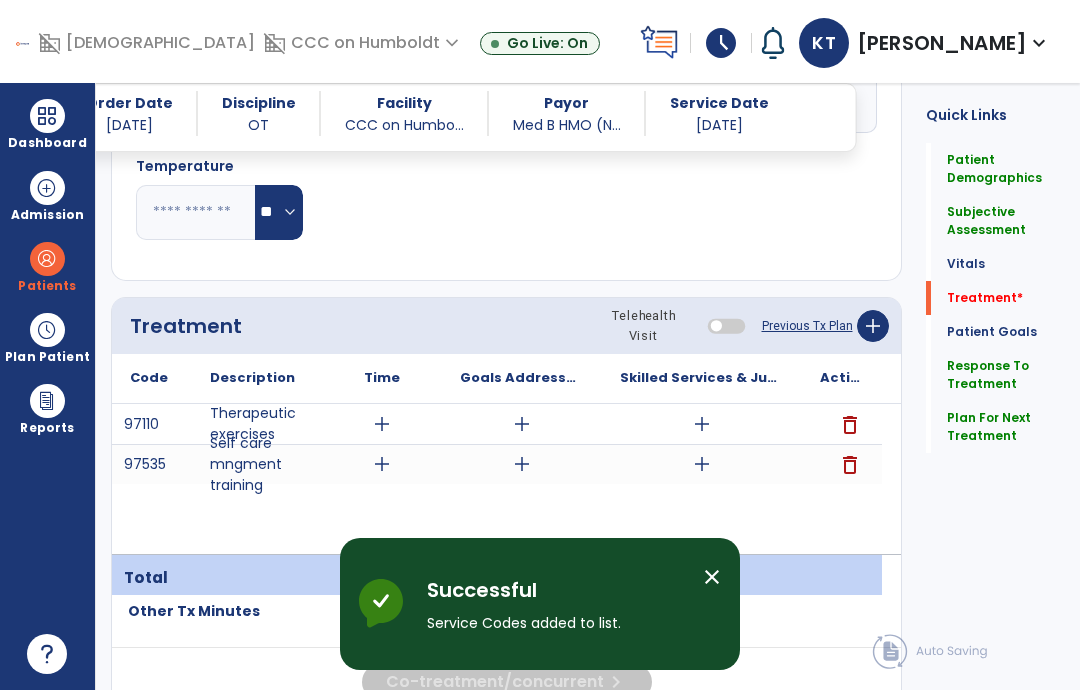 scroll, scrollTop: 80, scrollLeft: 0, axis: vertical 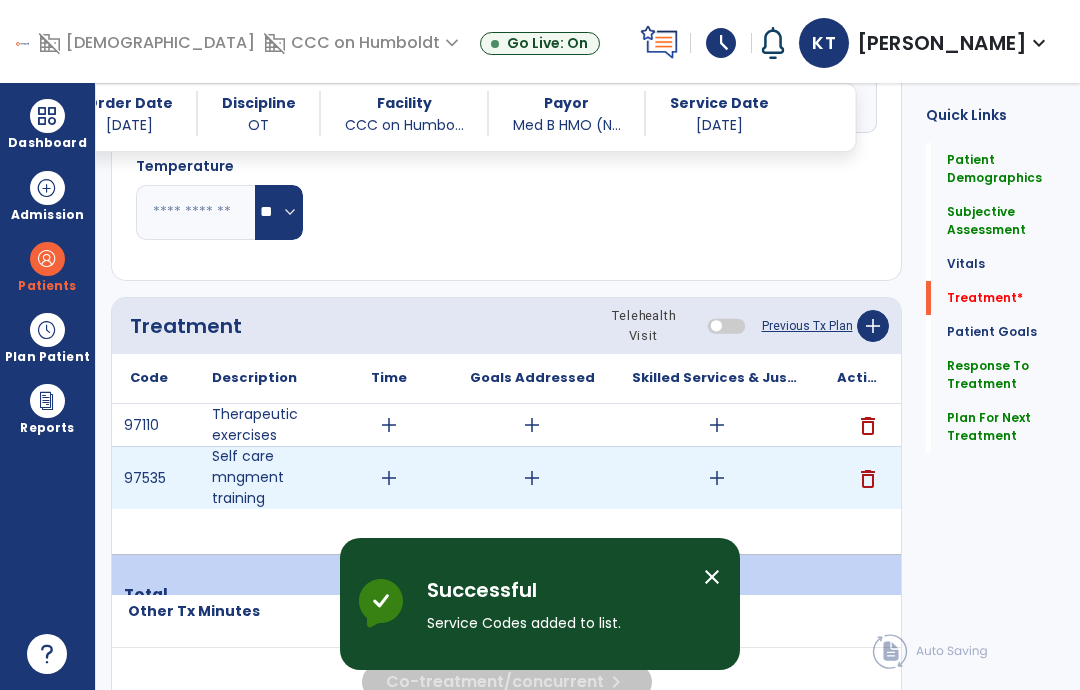 click on "delete" at bounding box center (868, 479) 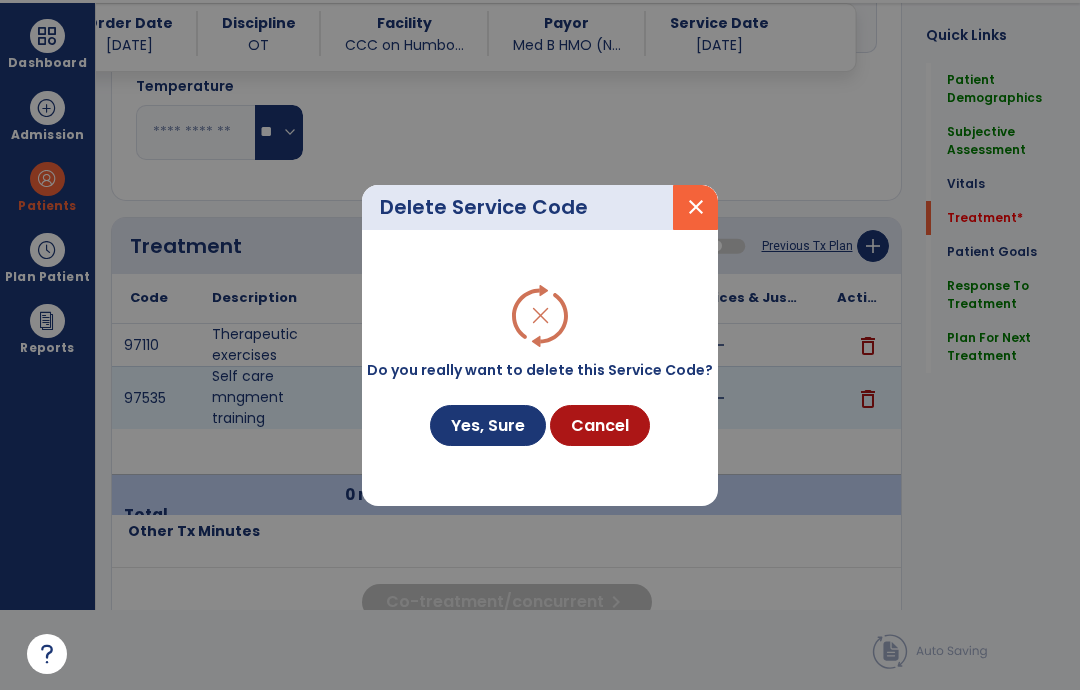 click on "close" at bounding box center [696, 207] 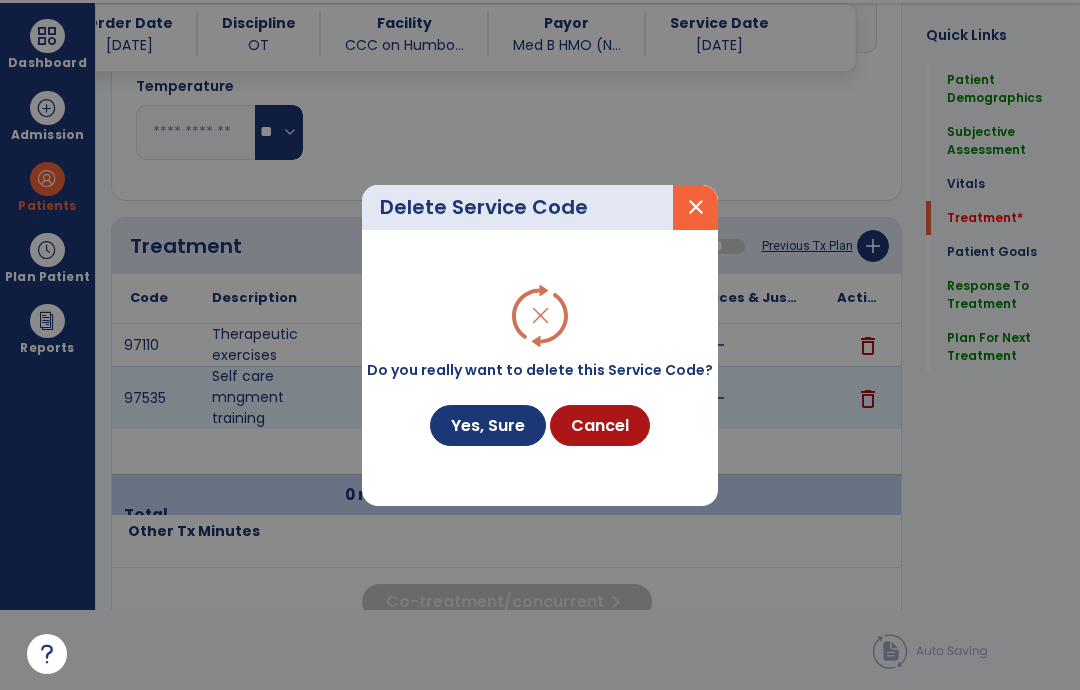 scroll, scrollTop: 80, scrollLeft: 0, axis: vertical 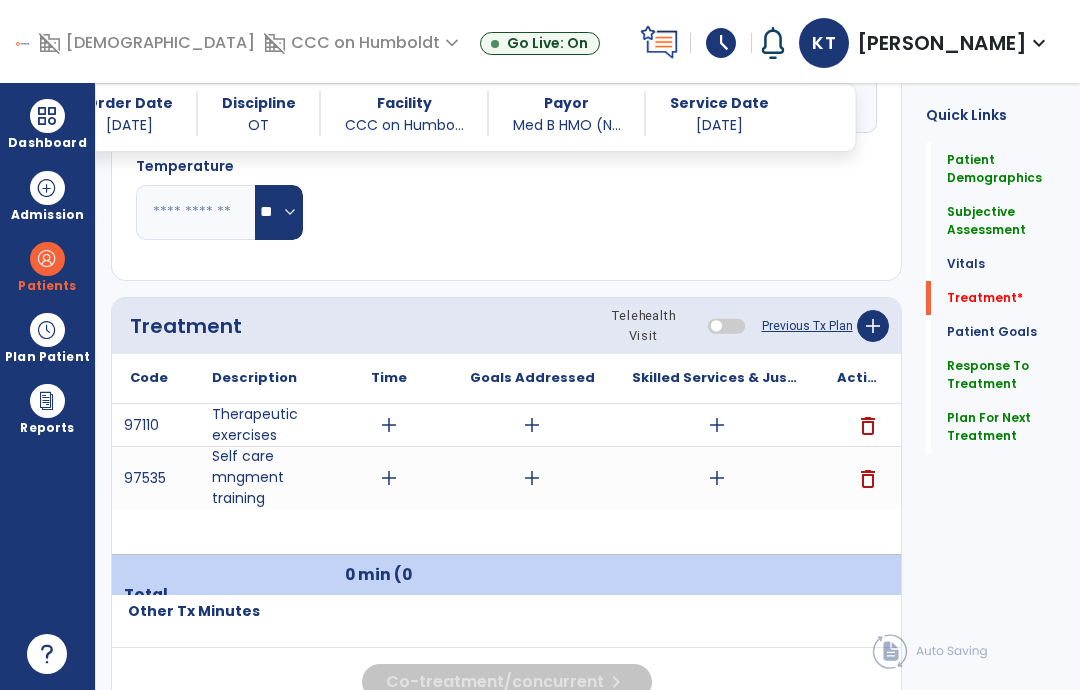 click on "add" at bounding box center [389, 425] 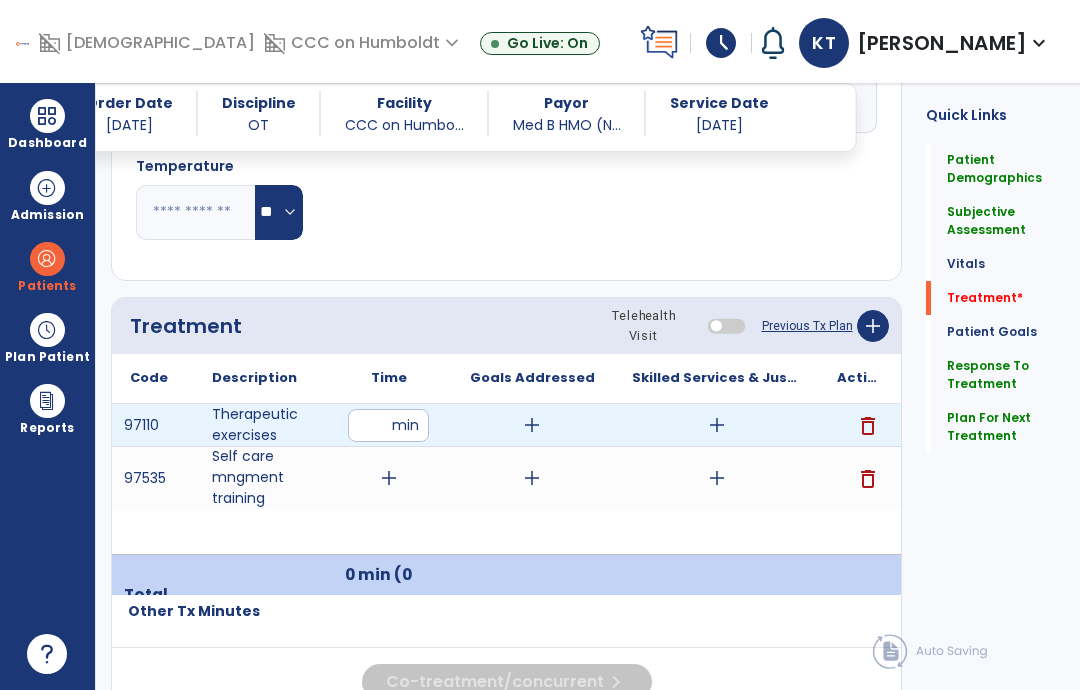type on "**" 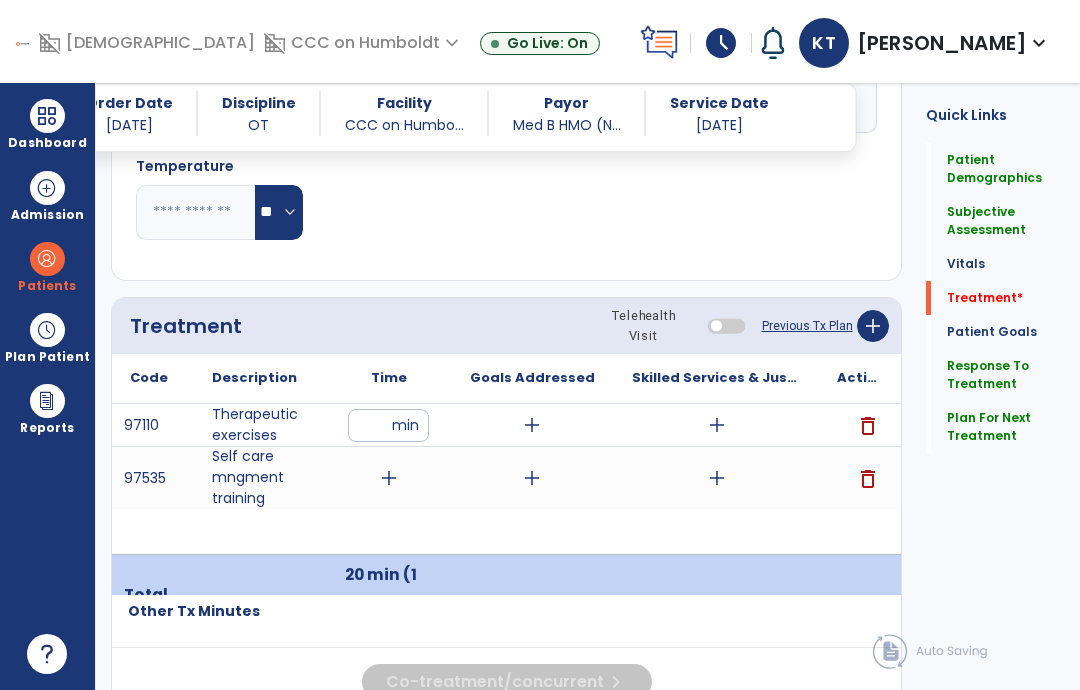 click on "add" at bounding box center (716, 425) 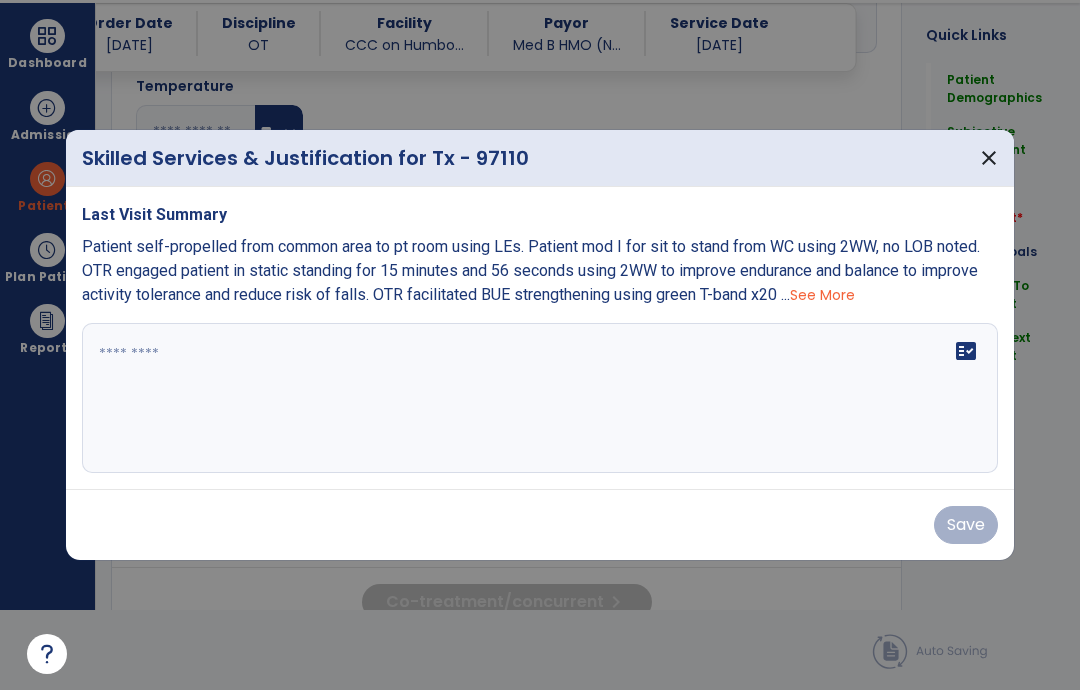 scroll, scrollTop: 0, scrollLeft: 0, axis: both 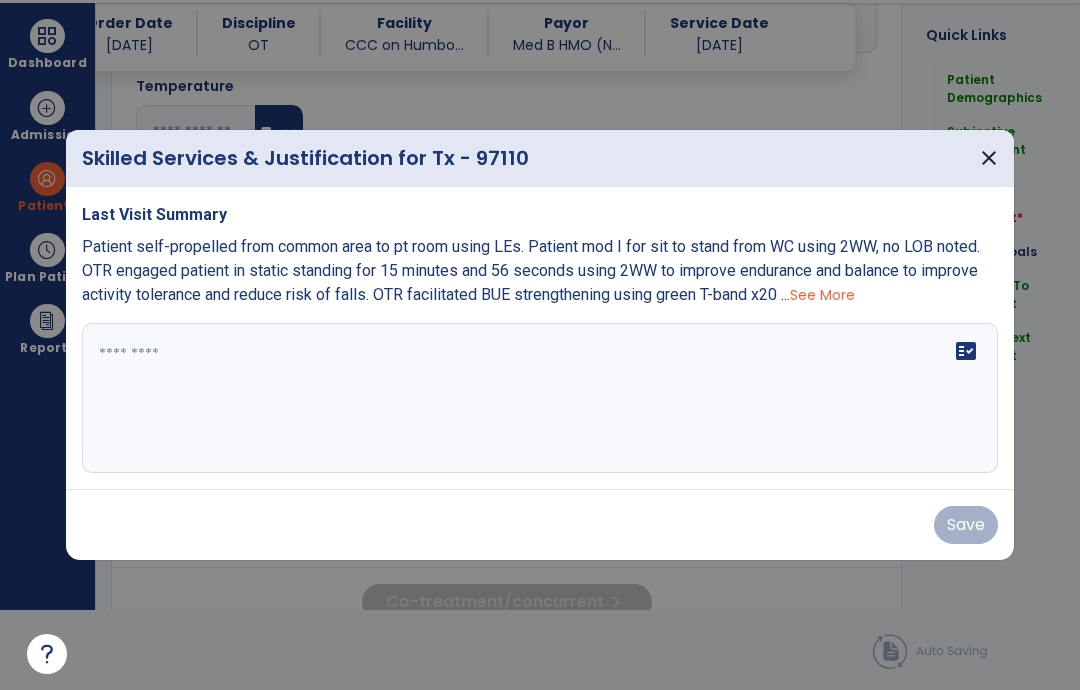 click on "fact_check" at bounding box center [540, 398] 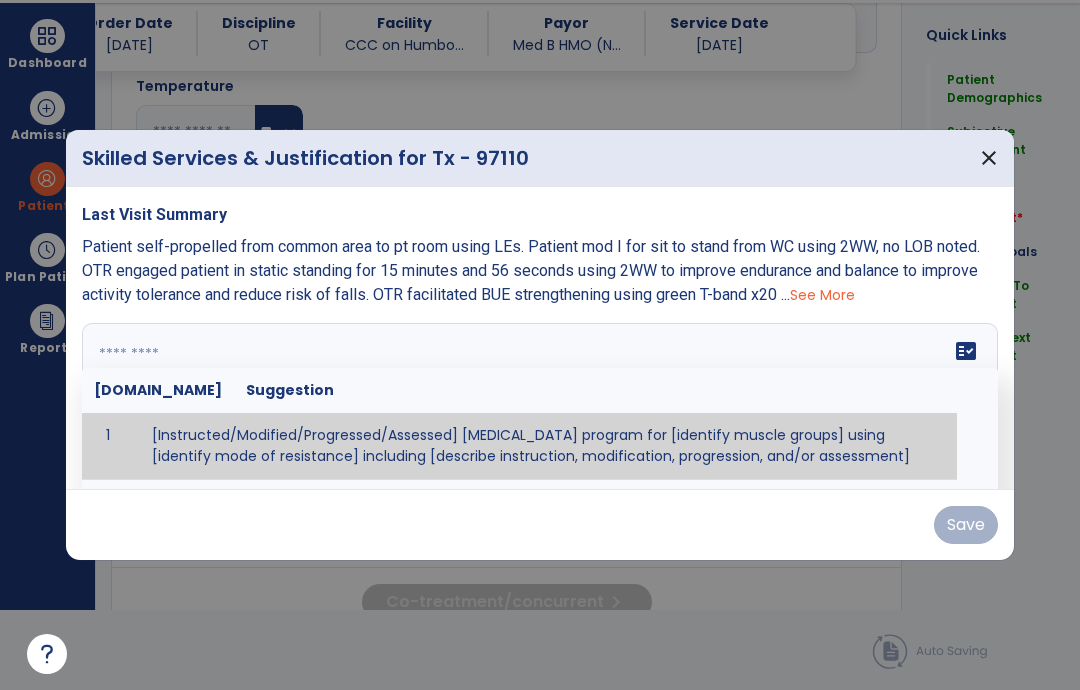 click at bounding box center (540, 398) 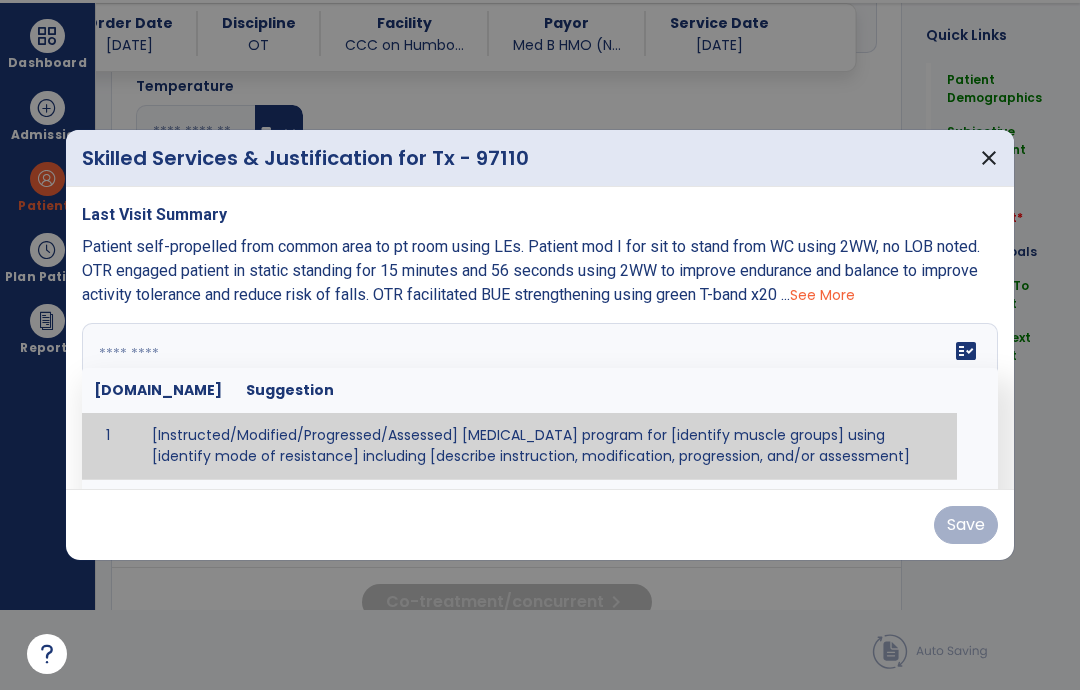 paste on "**********" 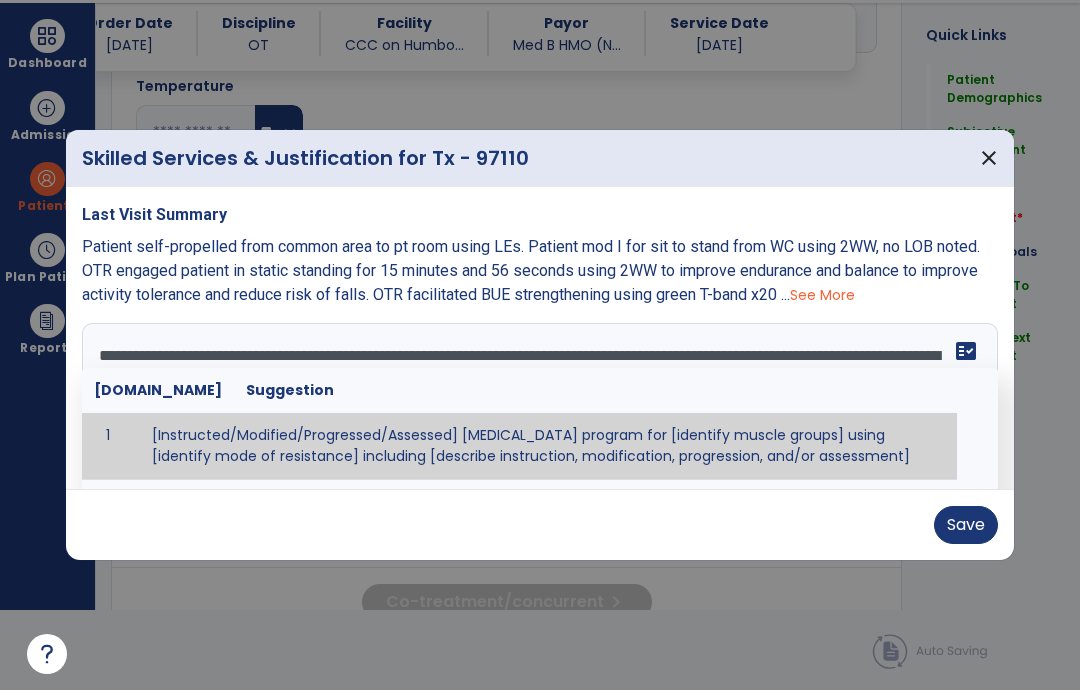click on "Patient self-propelled from common area to pt room using LEs. Patient mod I for sit to stand from WC using 2WW, no LOB noted. OTR engaged patient in static standing for 15 minutes and 56 seconds using 2WW to improve endurance and balance to improve activity tolerance and reduce risk of falls. OTR facilitated BUE strengthening using green T-band x20 ..." at bounding box center (531, 270) 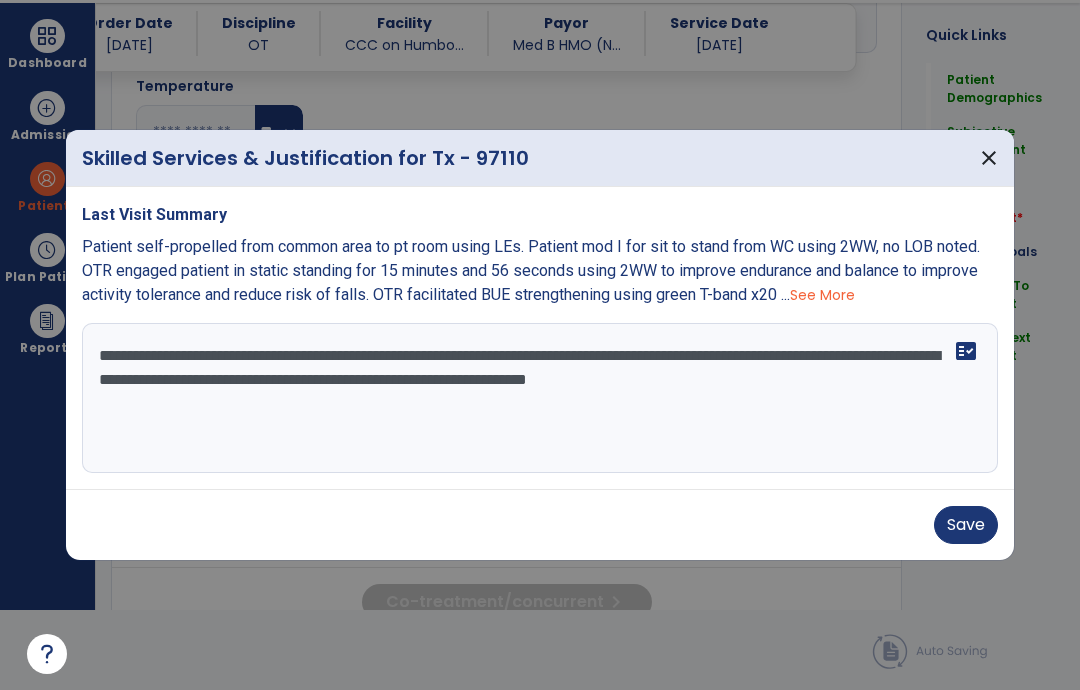 click on "**********" at bounding box center (540, 398) 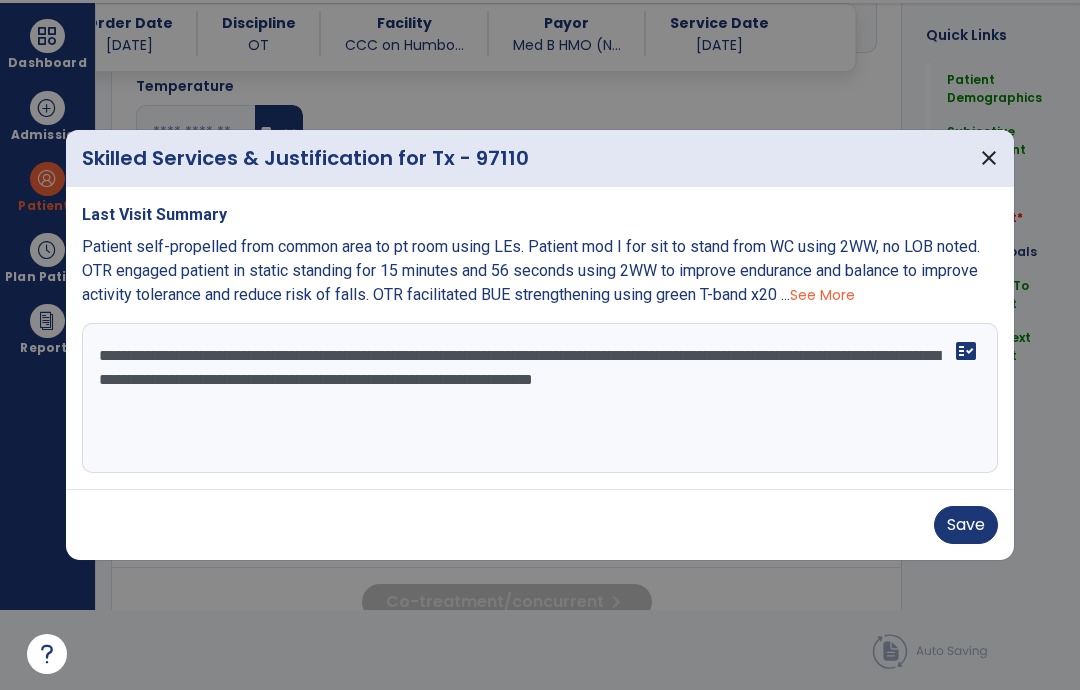 type on "**********" 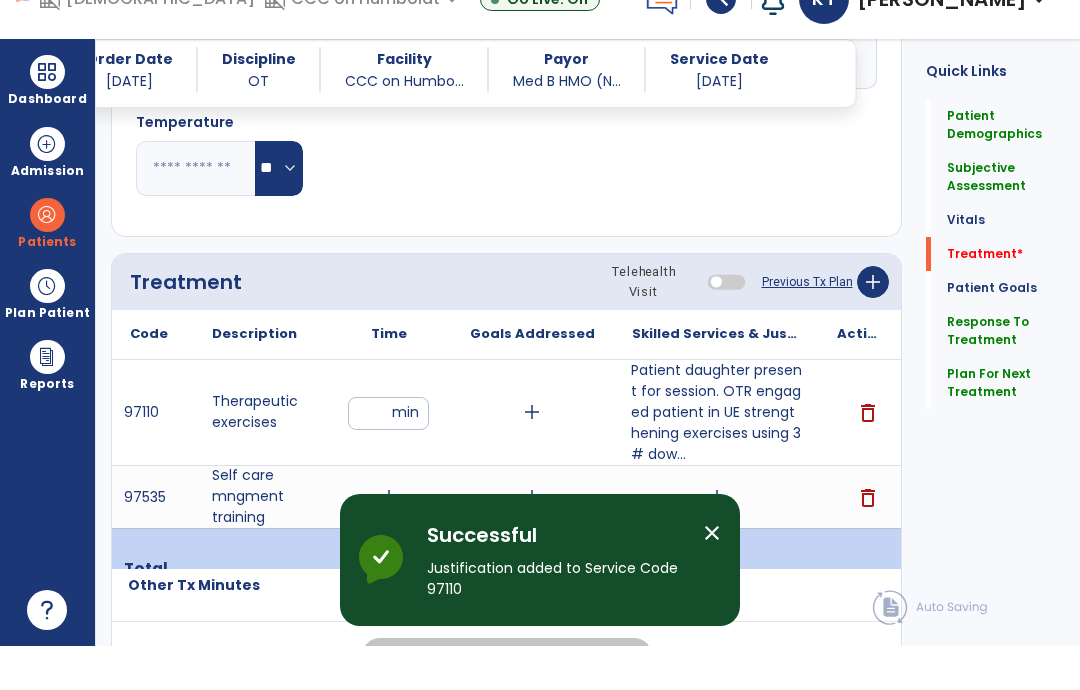 scroll, scrollTop: 80, scrollLeft: 0, axis: vertical 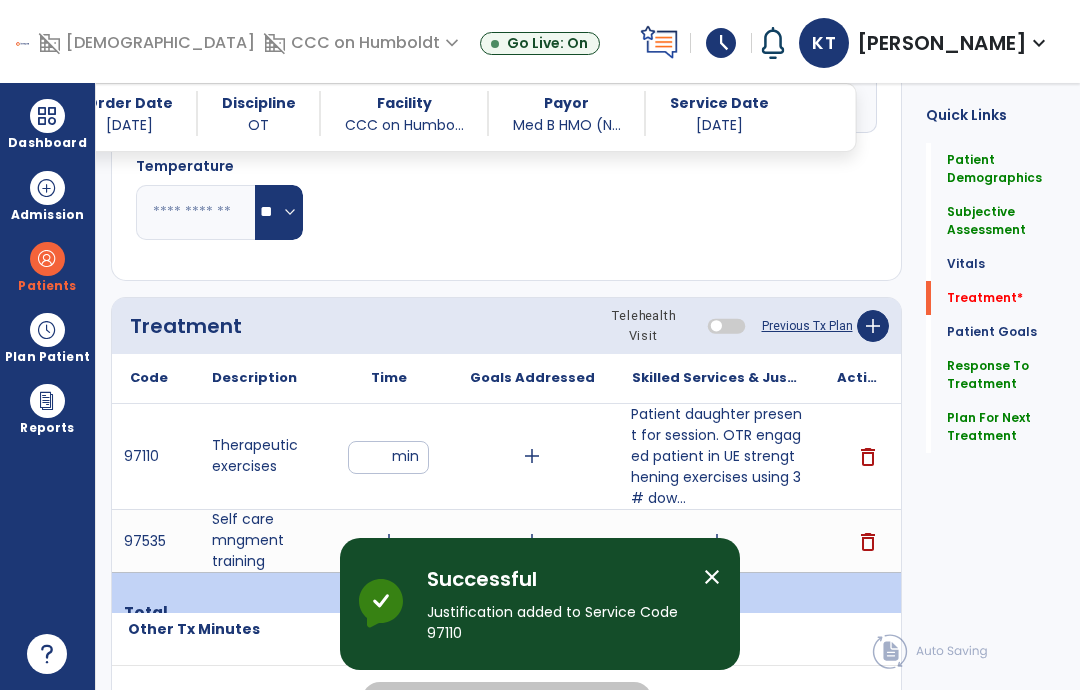 click on "add" at bounding box center (532, 456) 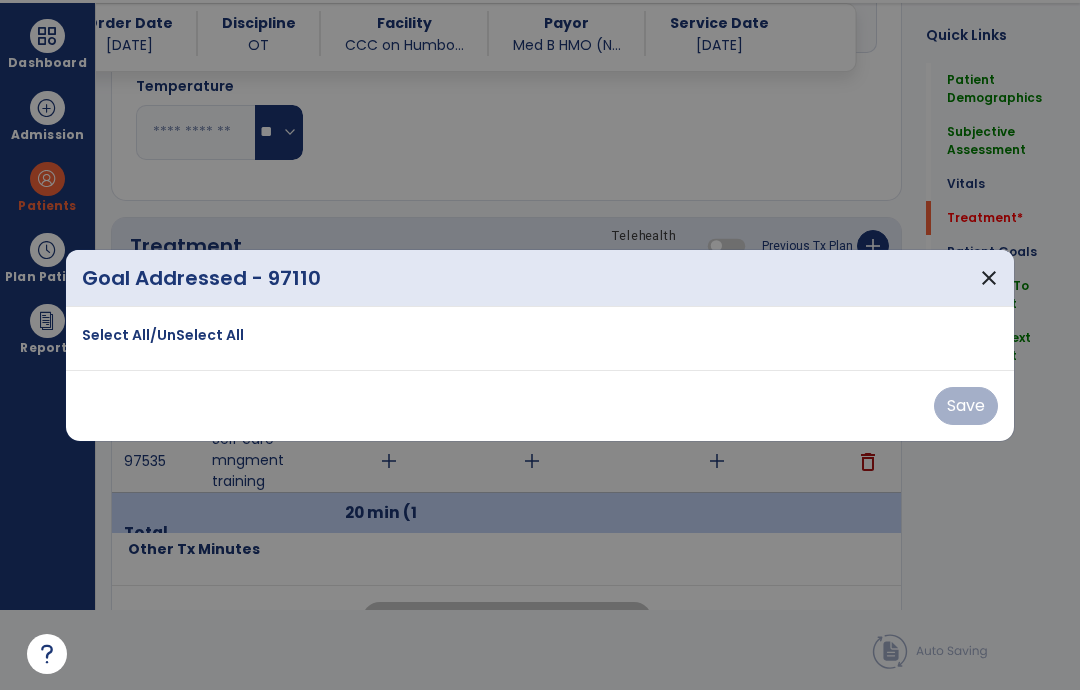 scroll, scrollTop: 0, scrollLeft: 0, axis: both 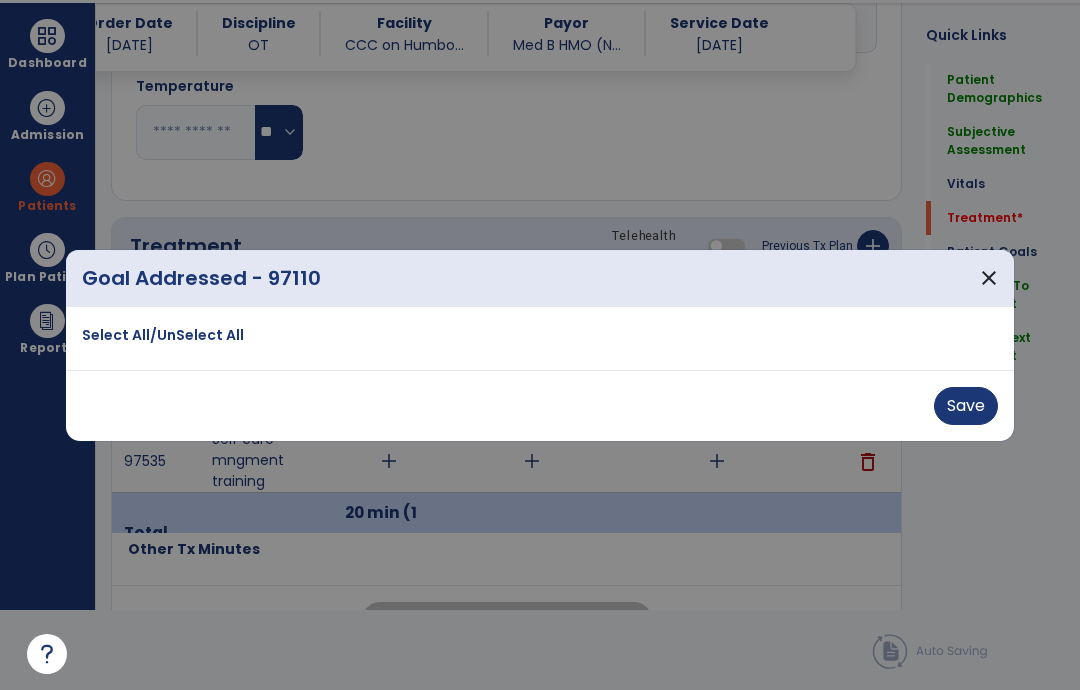 click on "Save" at bounding box center [966, 406] 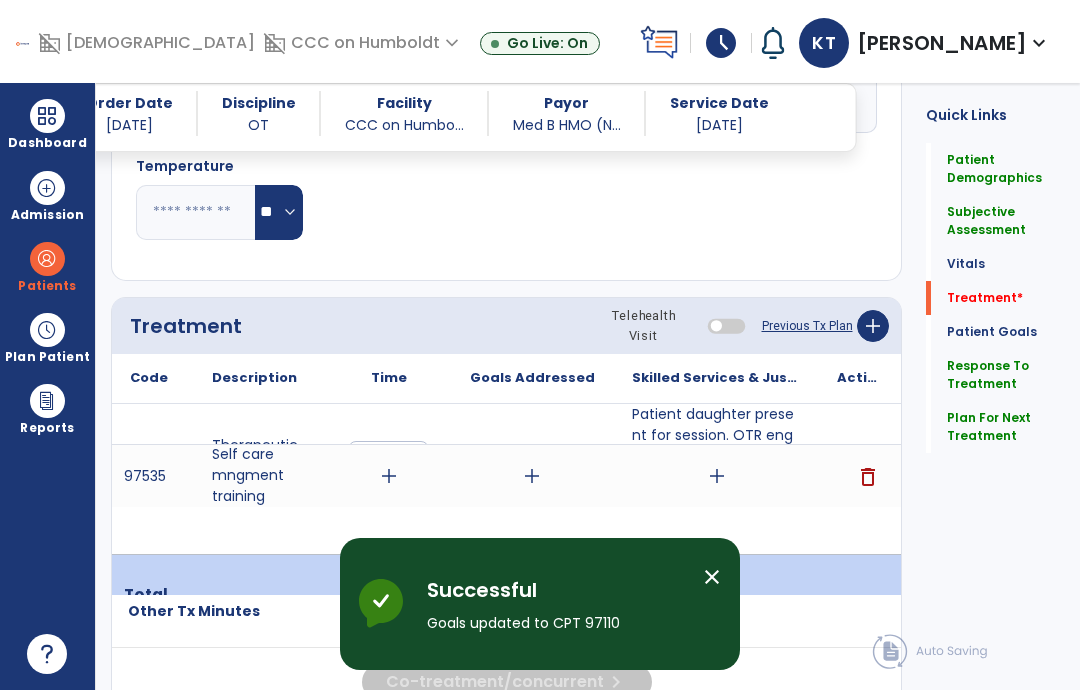 scroll, scrollTop: 80, scrollLeft: 0, axis: vertical 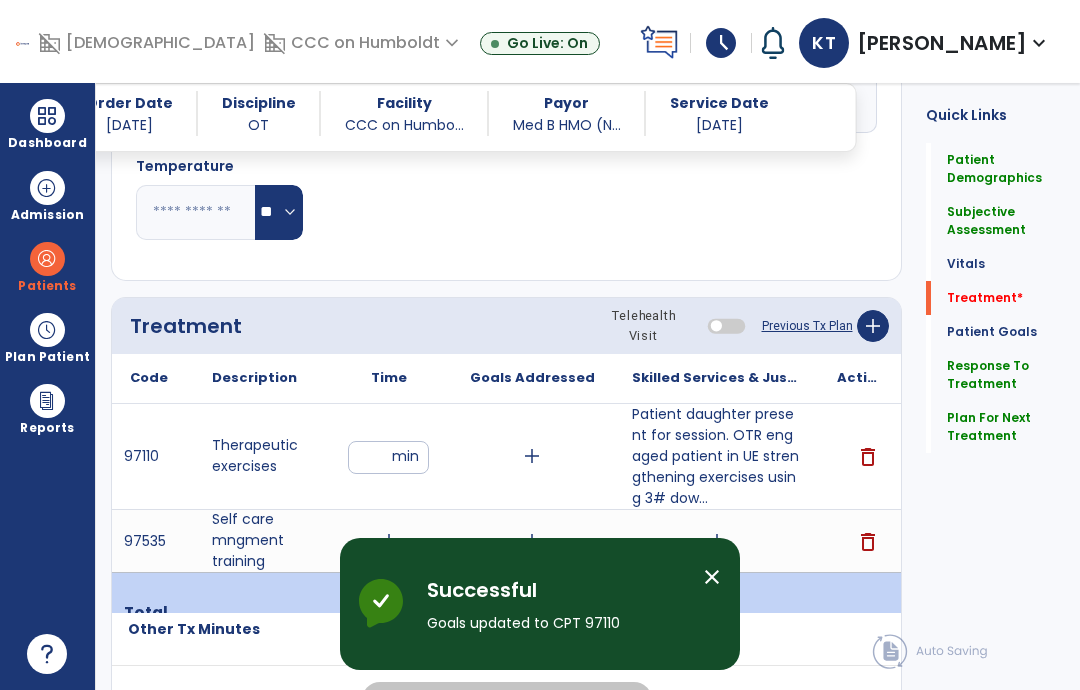 click on "**" at bounding box center [388, 457] 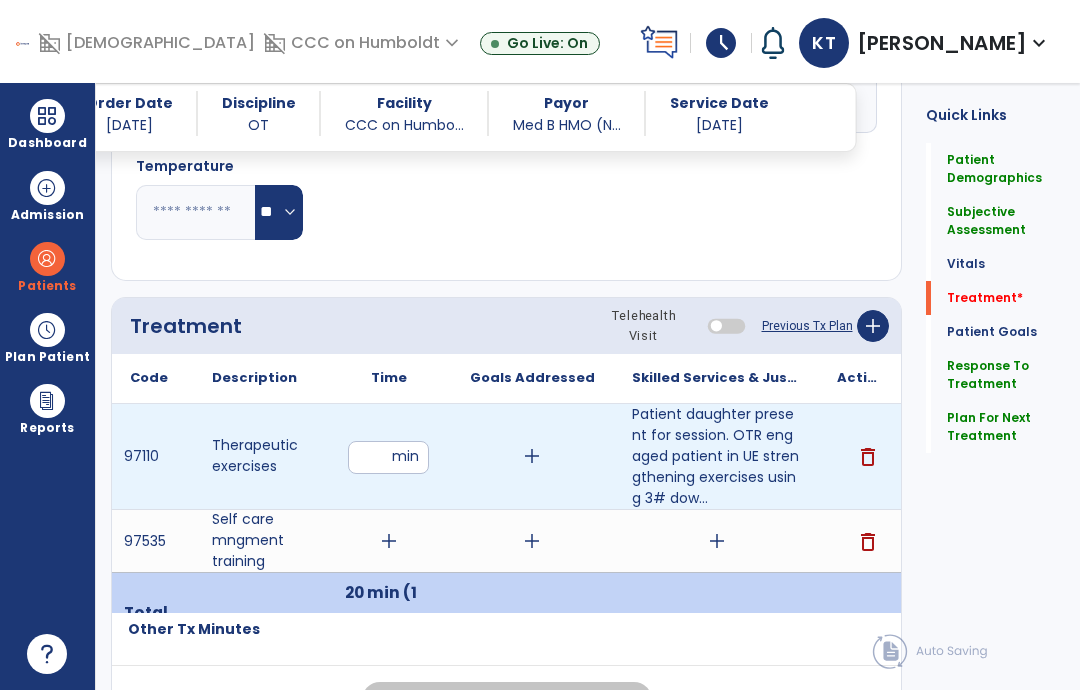 type on "**" 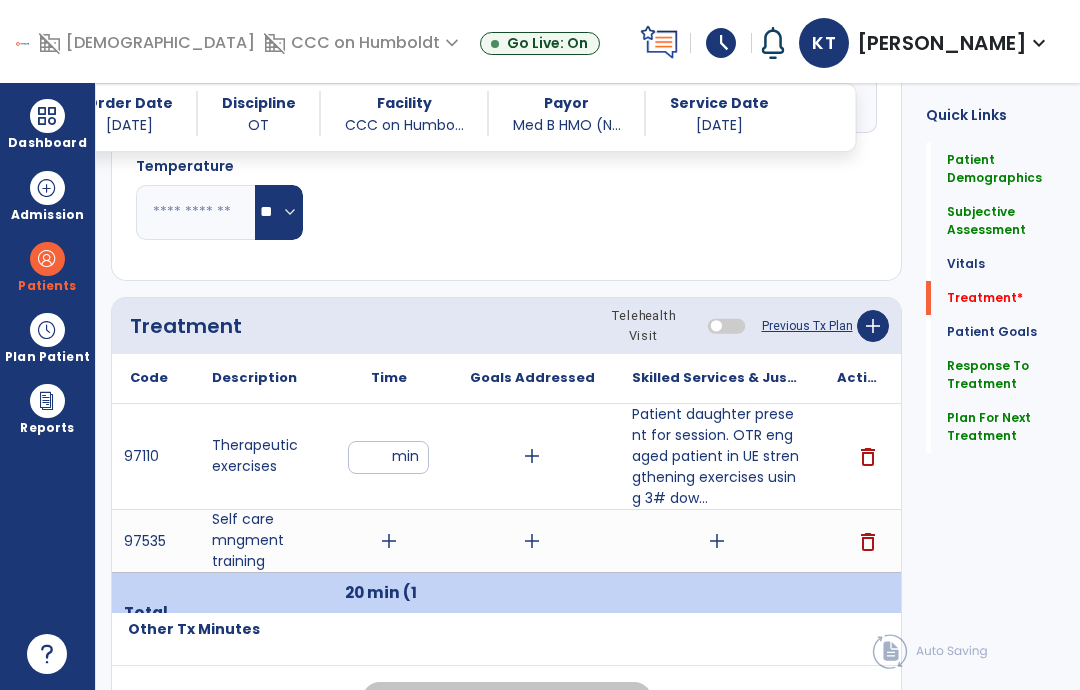 click on "Quick Links  Patient Demographics   Patient Demographics   Subjective Assessment   Subjective Assessment   Vitals   Vitals   Treatment   *  Treatment   *  Patient Goals   Patient Goals   Response To Treatment   Response To Treatment   Plan For Next Treatment   Plan For Next Treatment" 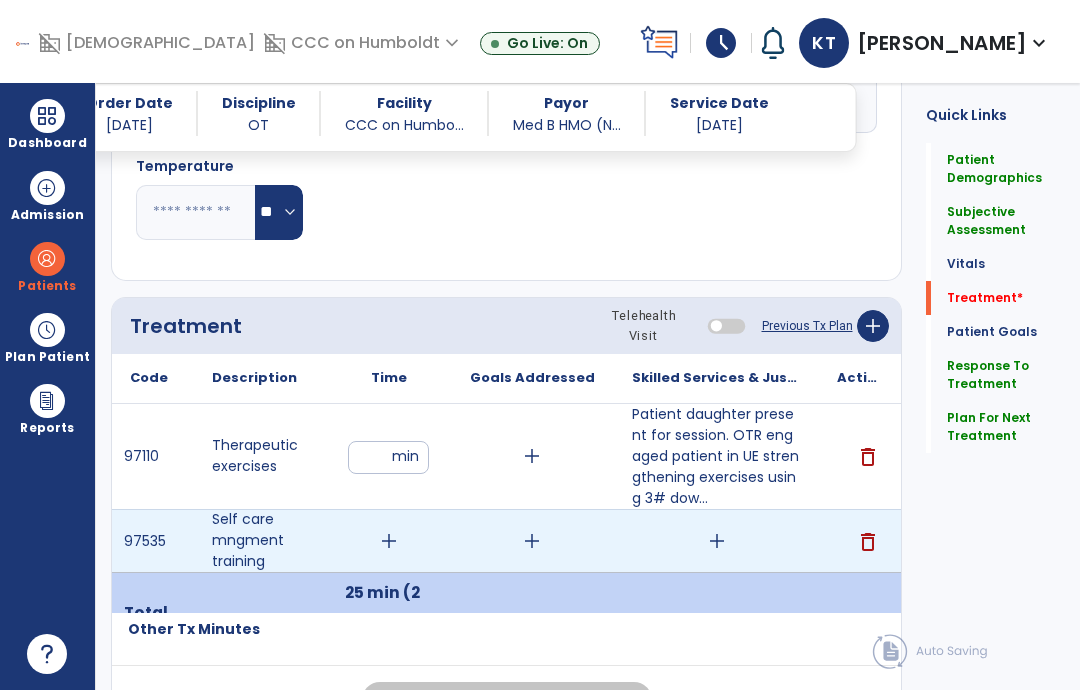 click on "add" at bounding box center [717, 541] 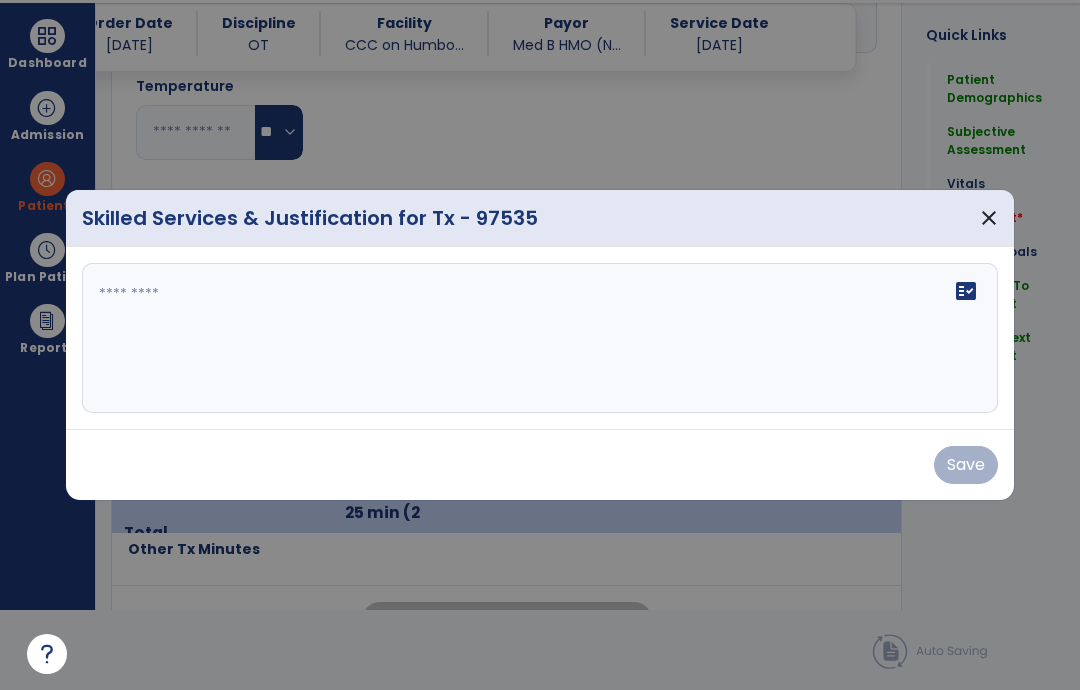 scroll, scrollTop: 0, scrollLeft: 0, axis: both 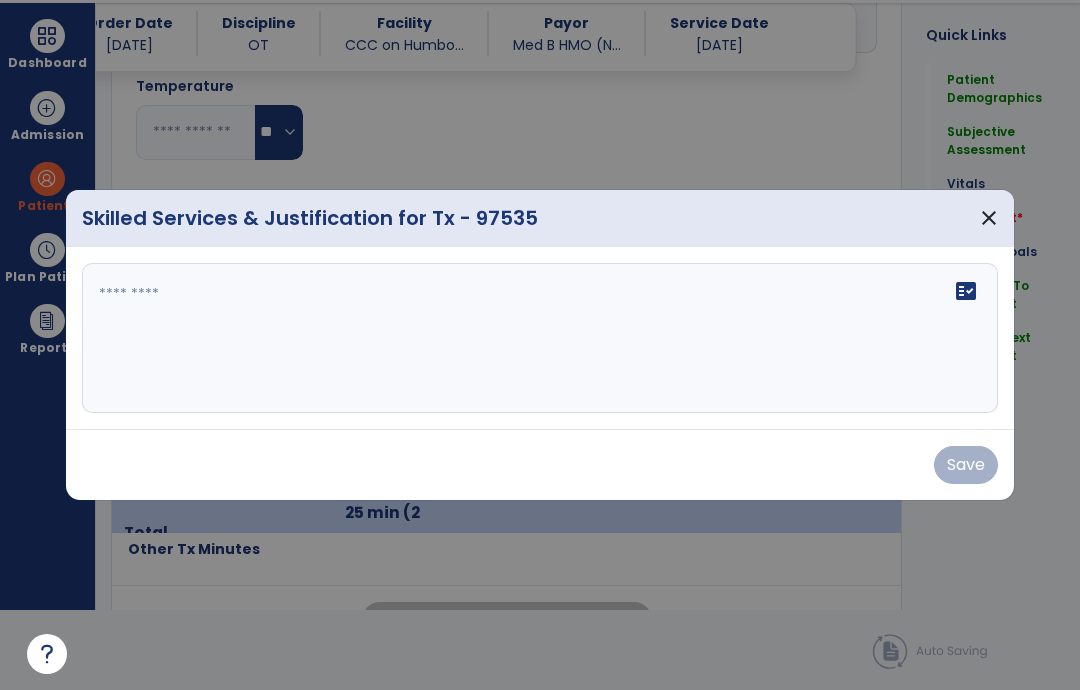 click on "fact_check" at bounding box center (540, 338) 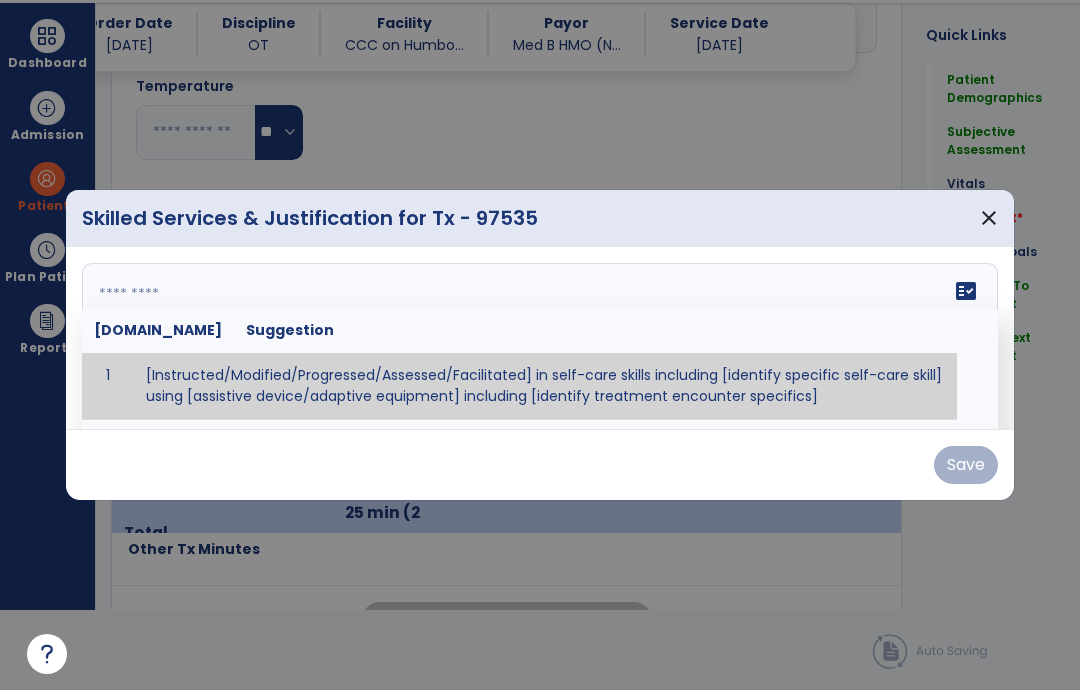 click at bounding box center (540, 338) 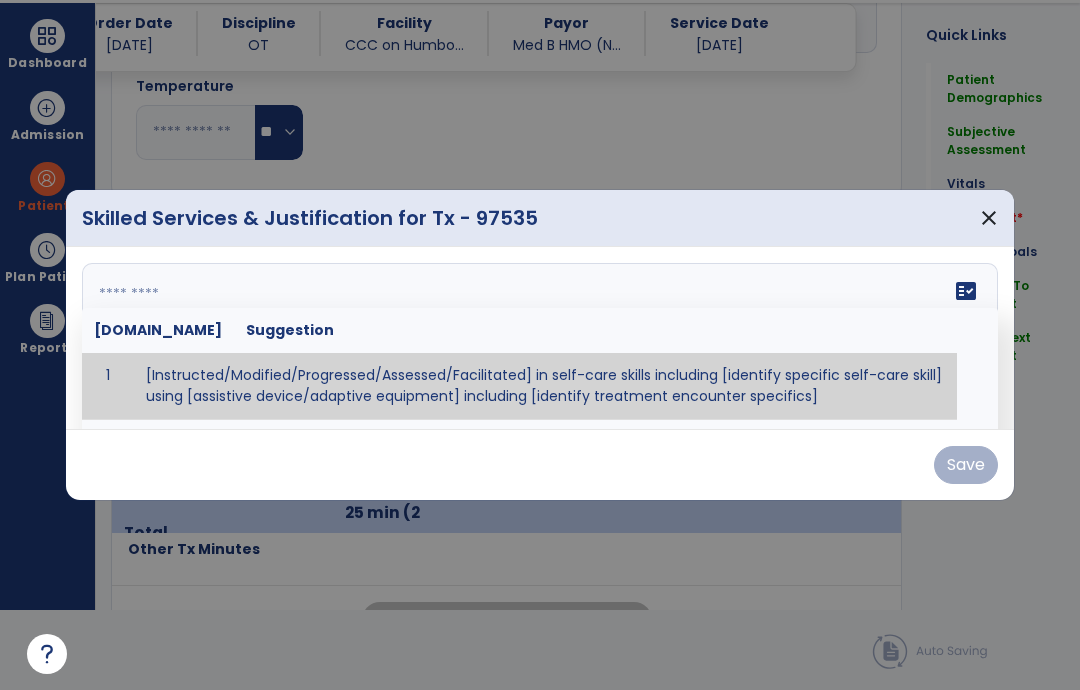 paste on "**********" 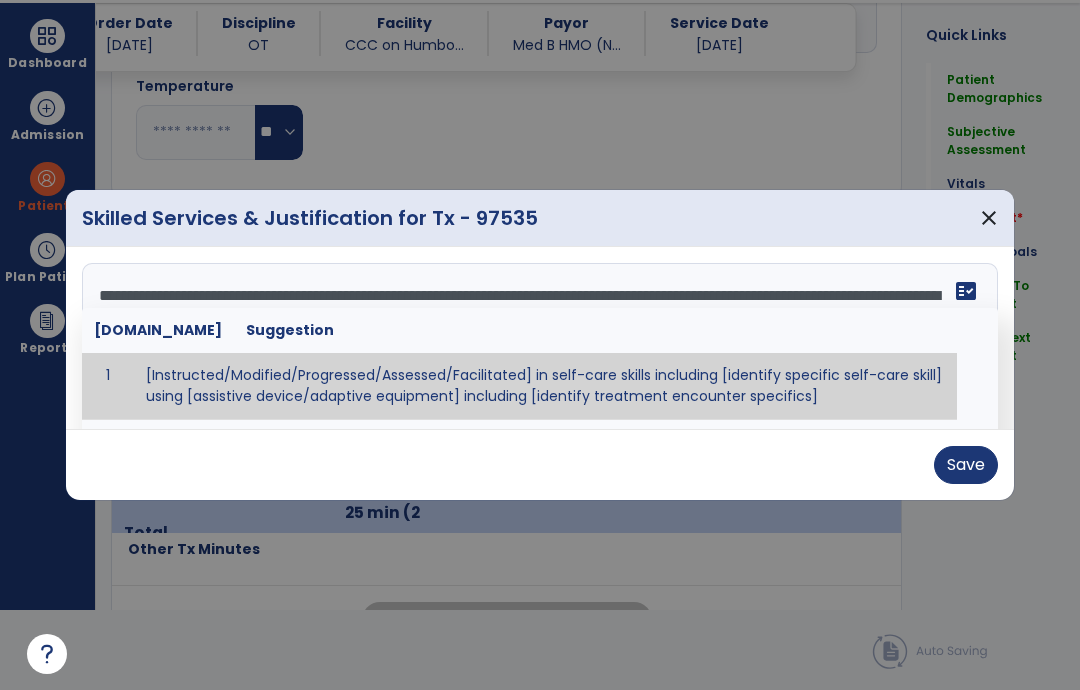 click on "**********" at bounding box center (540, 338) 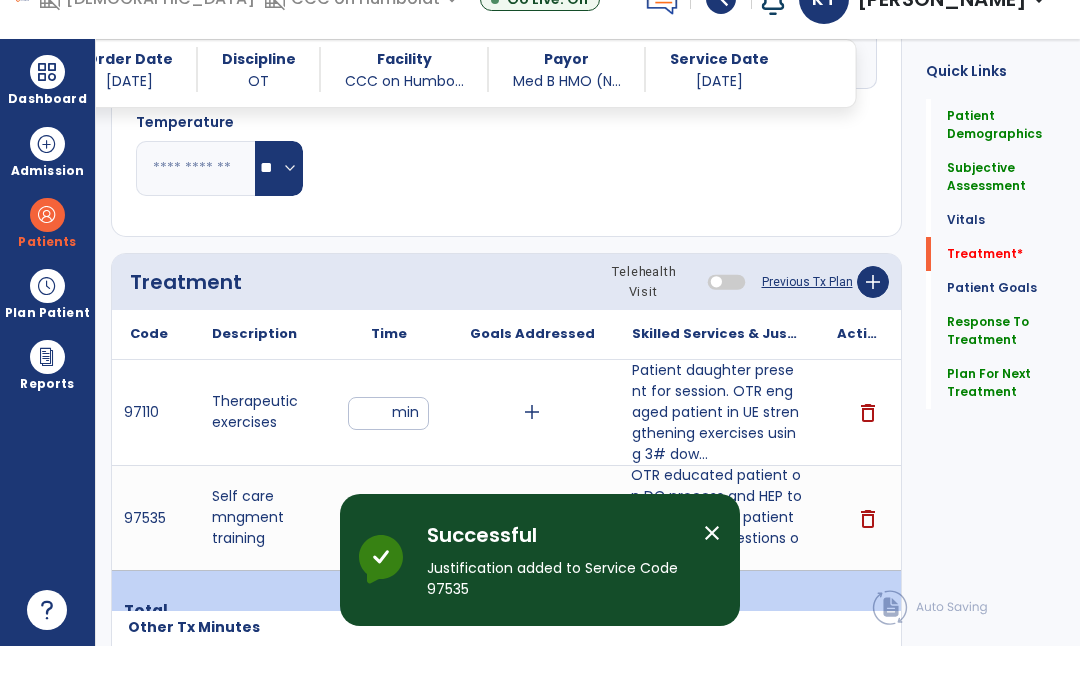 scroll, scrollTop: 80, scrollLeft: 0, axis: vertical 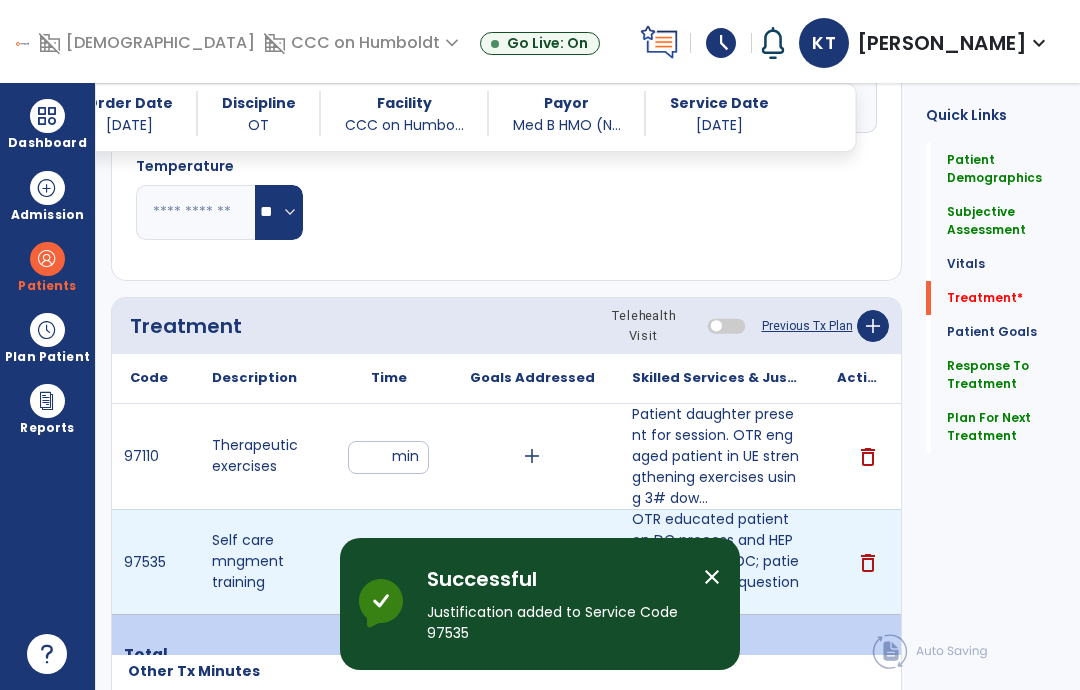 click on "add" at bounding box center [532, 562] 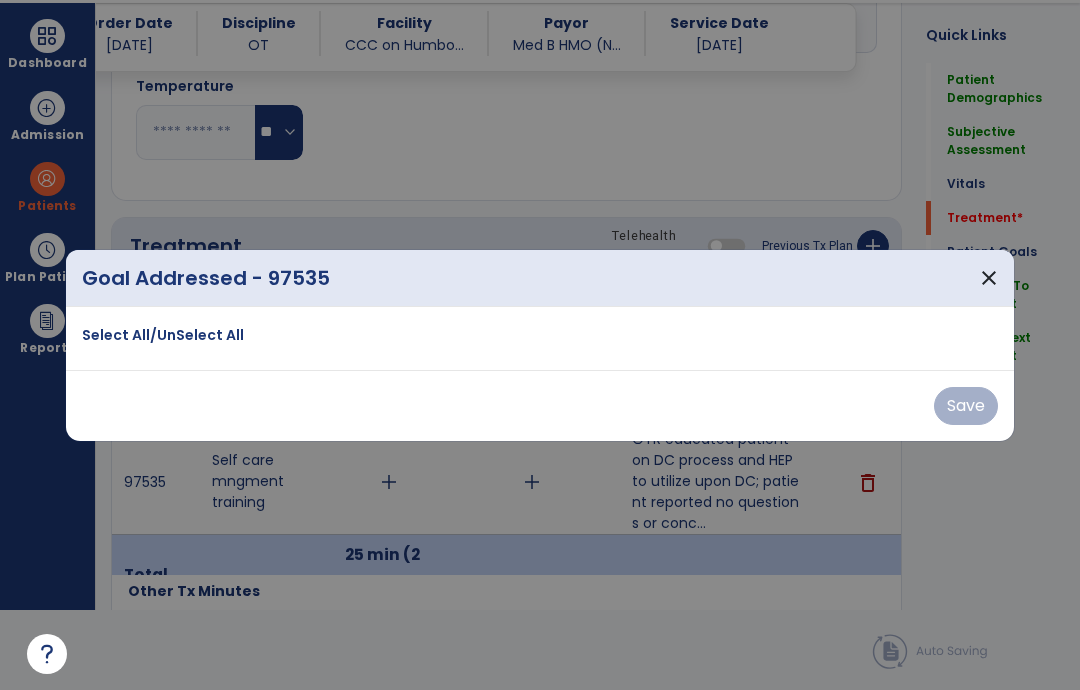 click on "Select All/UnSelect All" at bounding box center [163, 335] 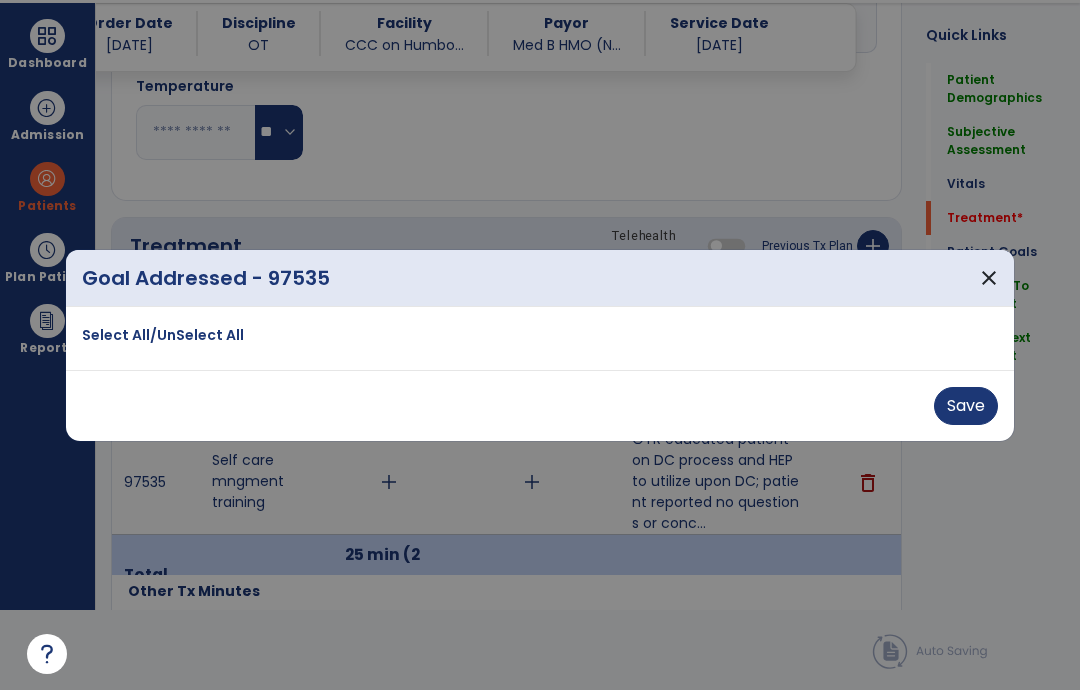 click on "Save" at bounding box center (966, 406) 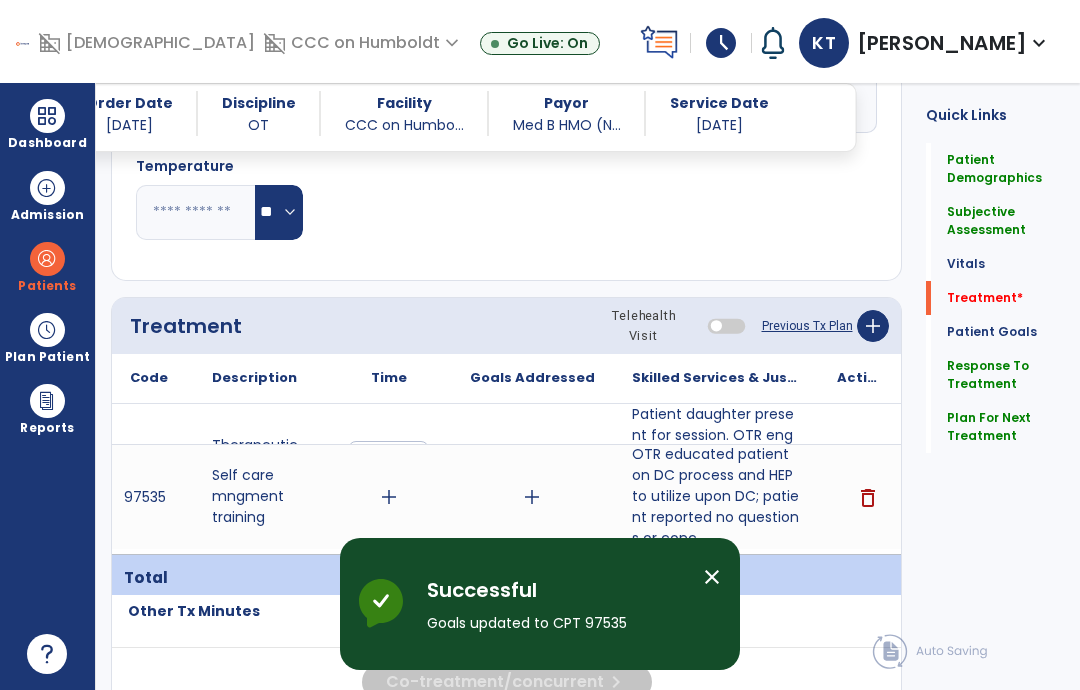 scroll, scrollTop: 80, scrollLeft: 0, axis: vertical 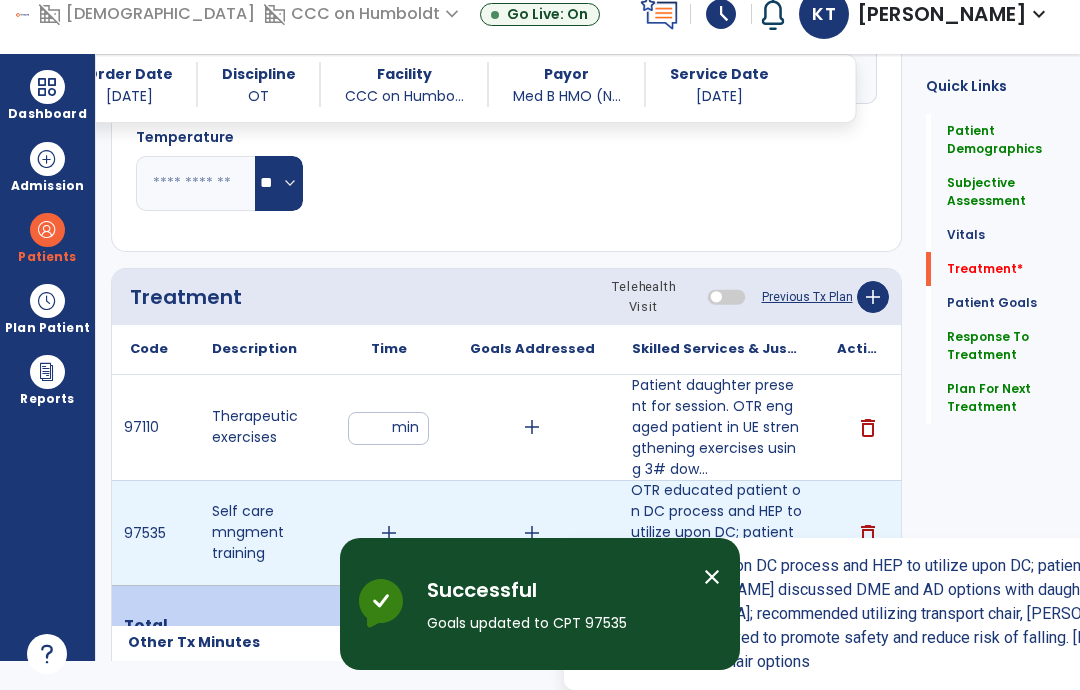 click on "OTR educated patient on DC process and HEP to utilize upon DC; patient reported no questions or conc..." at bounding box center [716, 532] 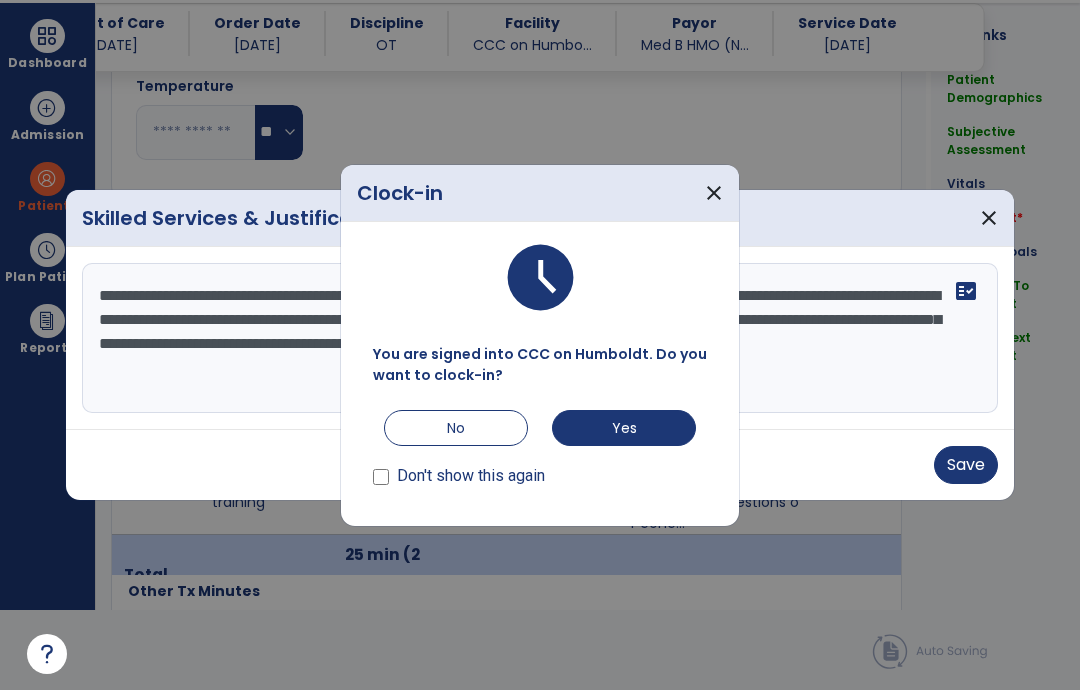 click on "No" at bounding box center (456, 428) 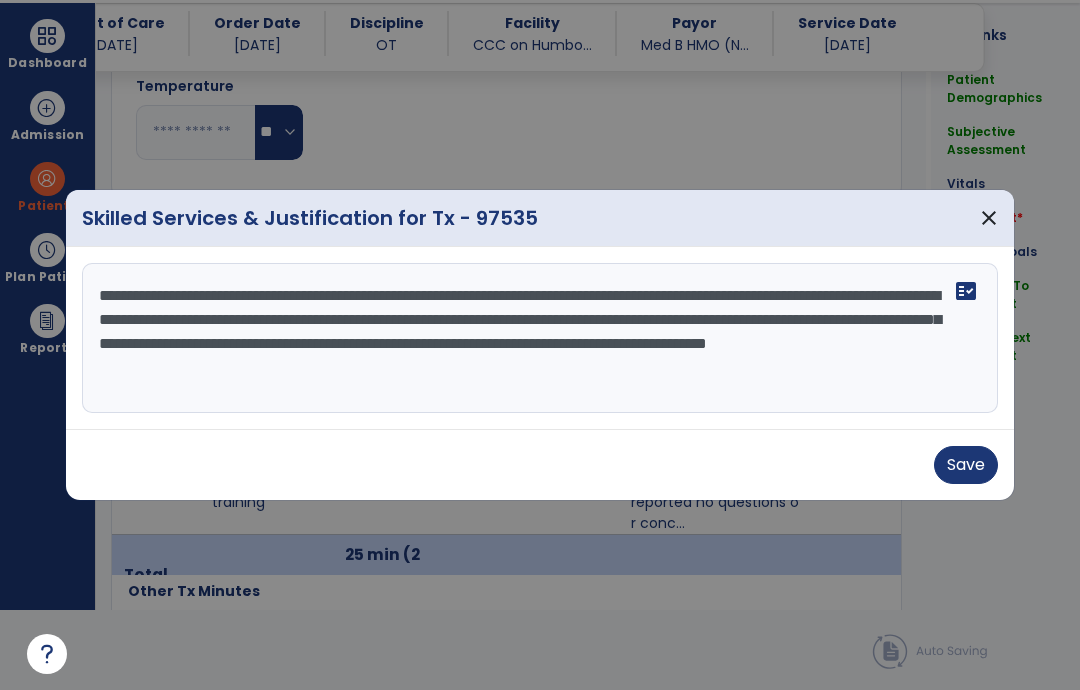 click on "**********" at bounding box center [540, 338] 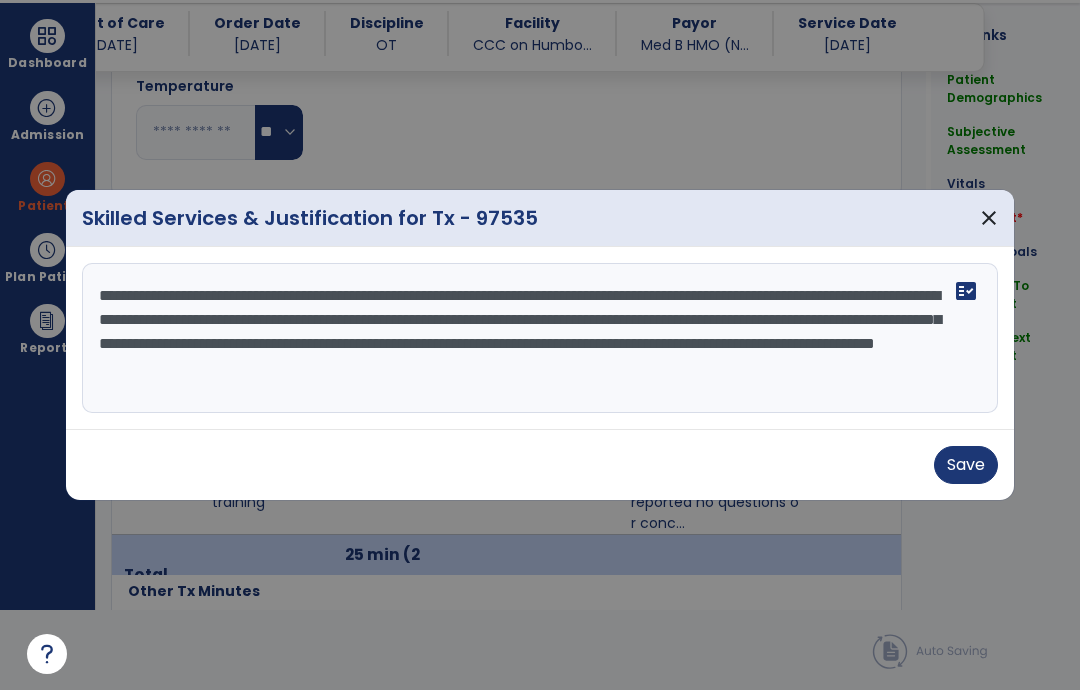 click on "**********" at bounding box center (540, 338) 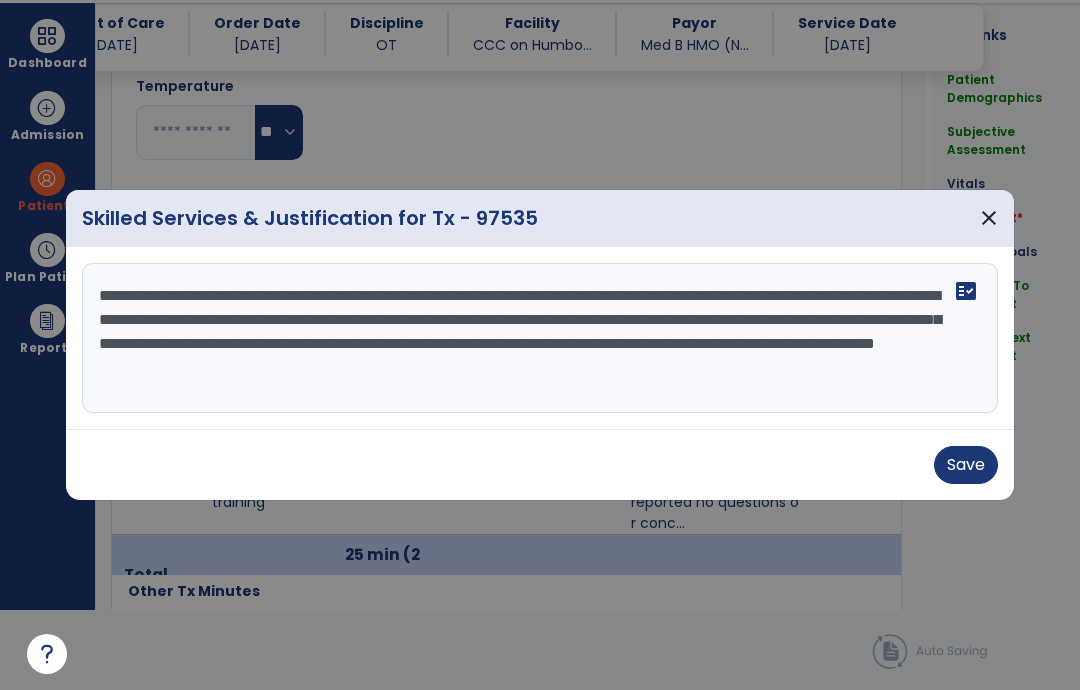 click on "**********" at bounding box center [540, 338] 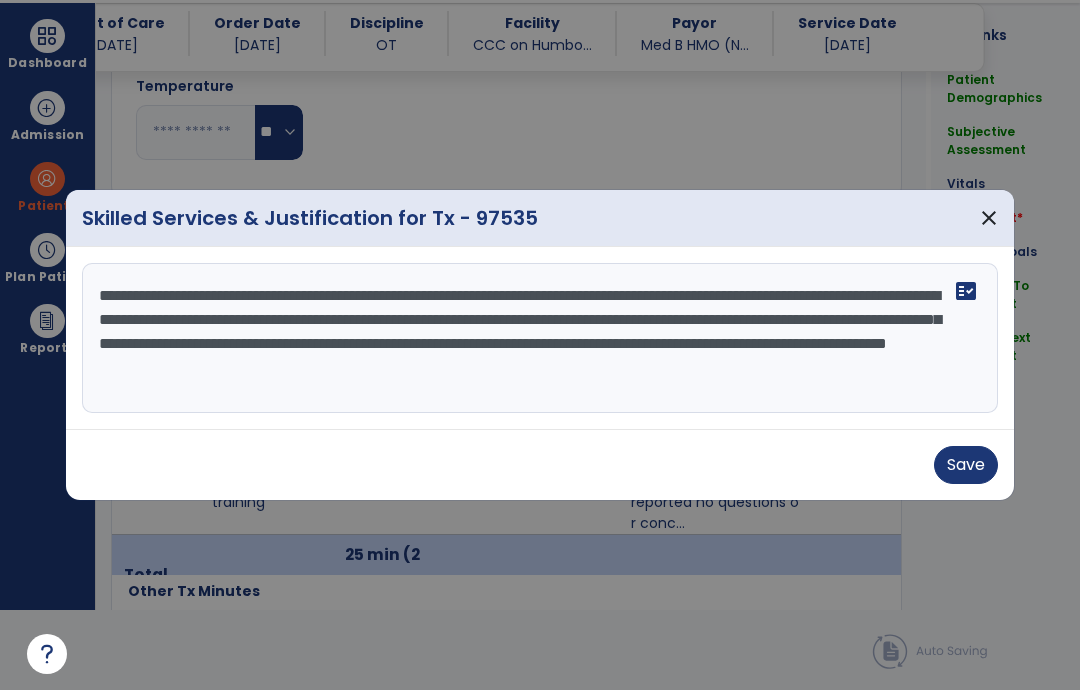 click on "**********" at bounding box center (540, 338) 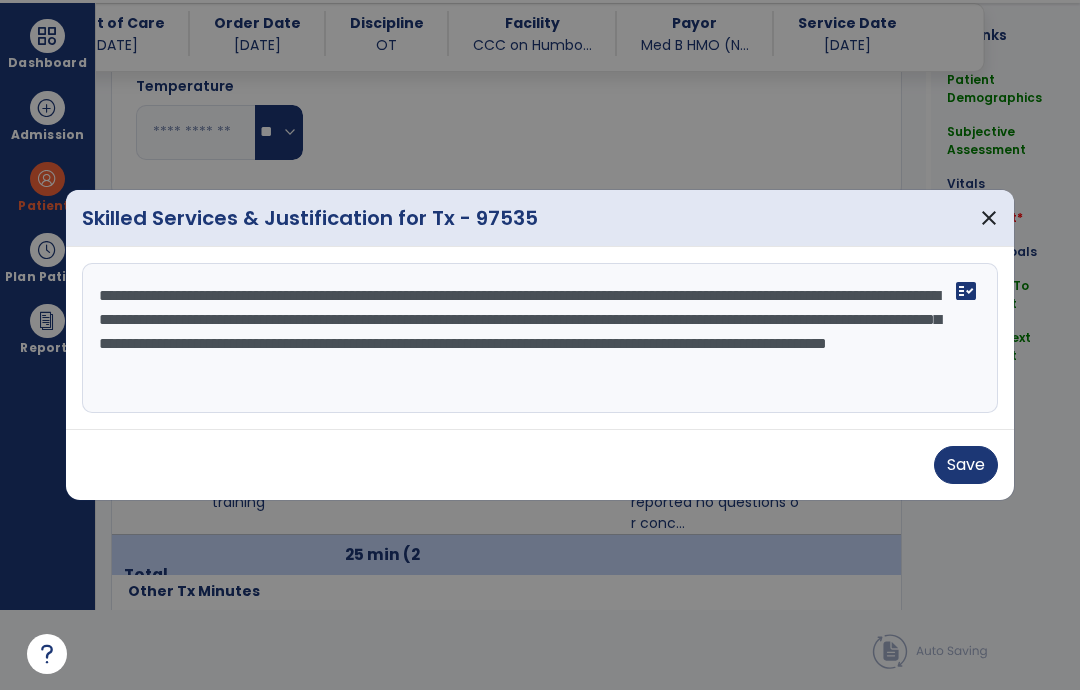 click on "**********" at bounding box center [540, 338] 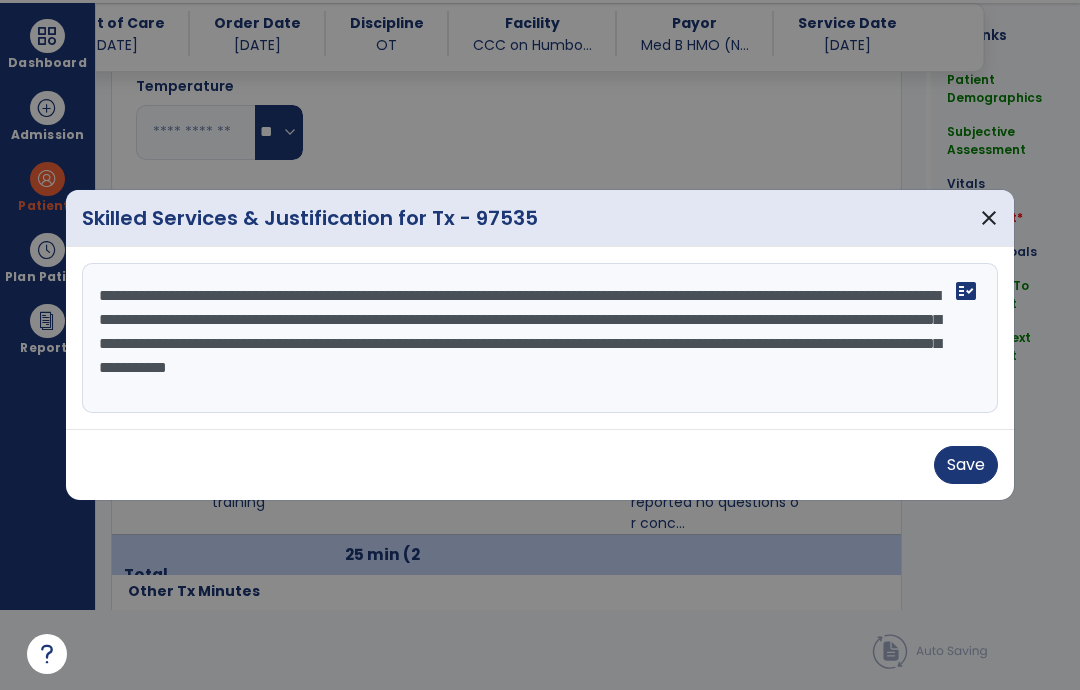 click on "**********" at bounding box center (540, 338) 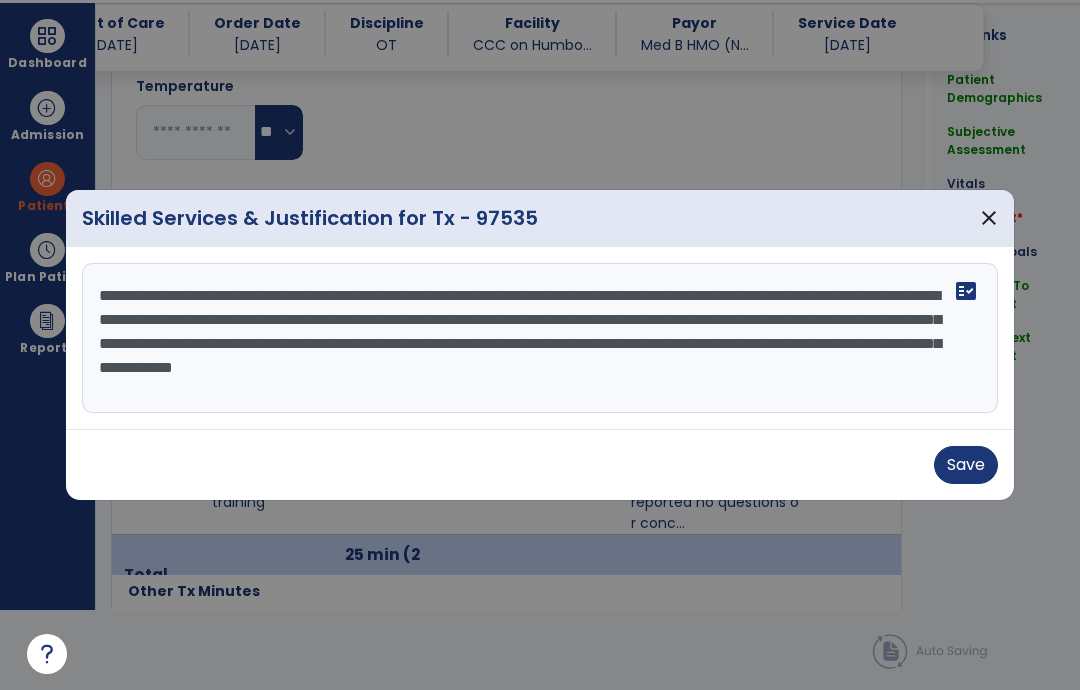 click on "**********" at bounding box center [540, 338] 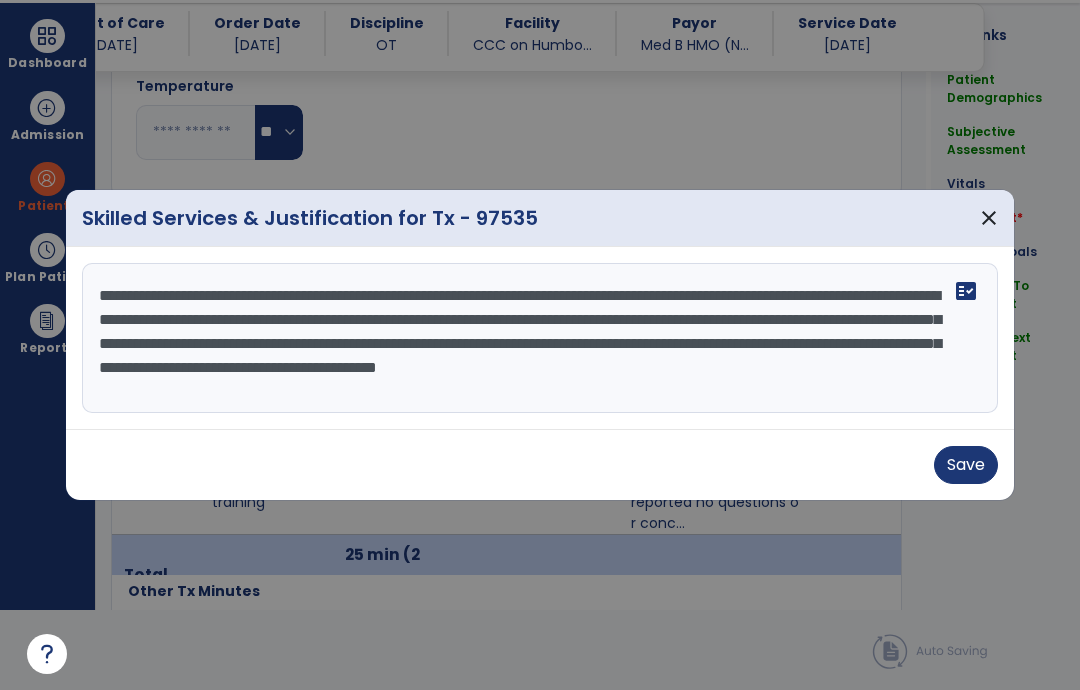 click on "**********" at bounding box center (540, 338) 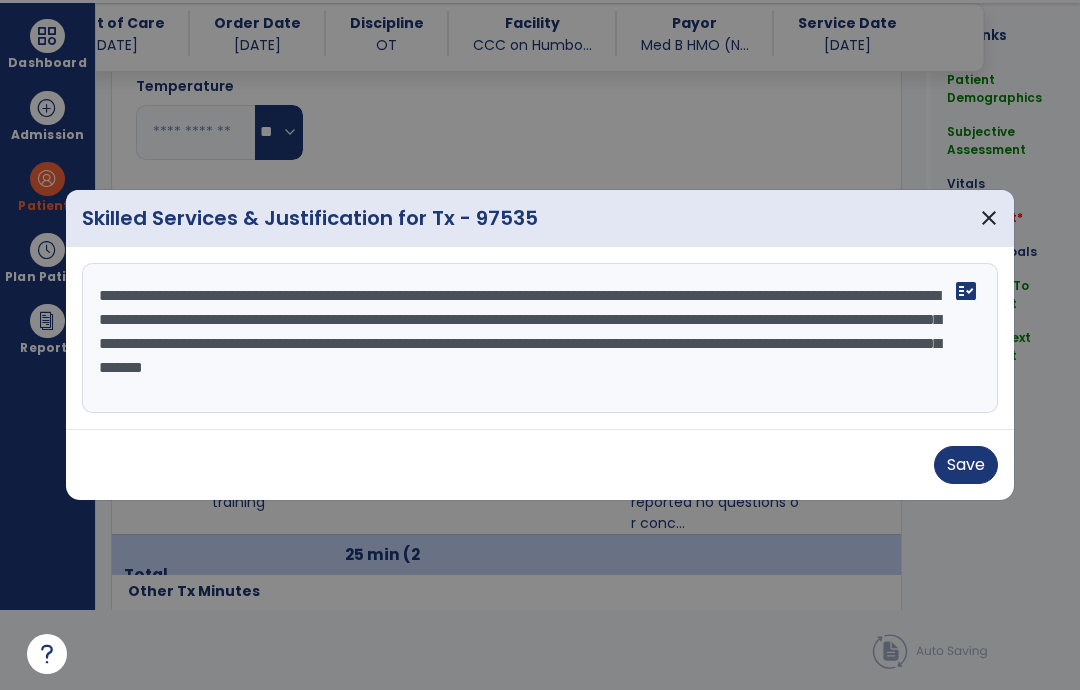 click on "**********" at bounding box center [540, 338] 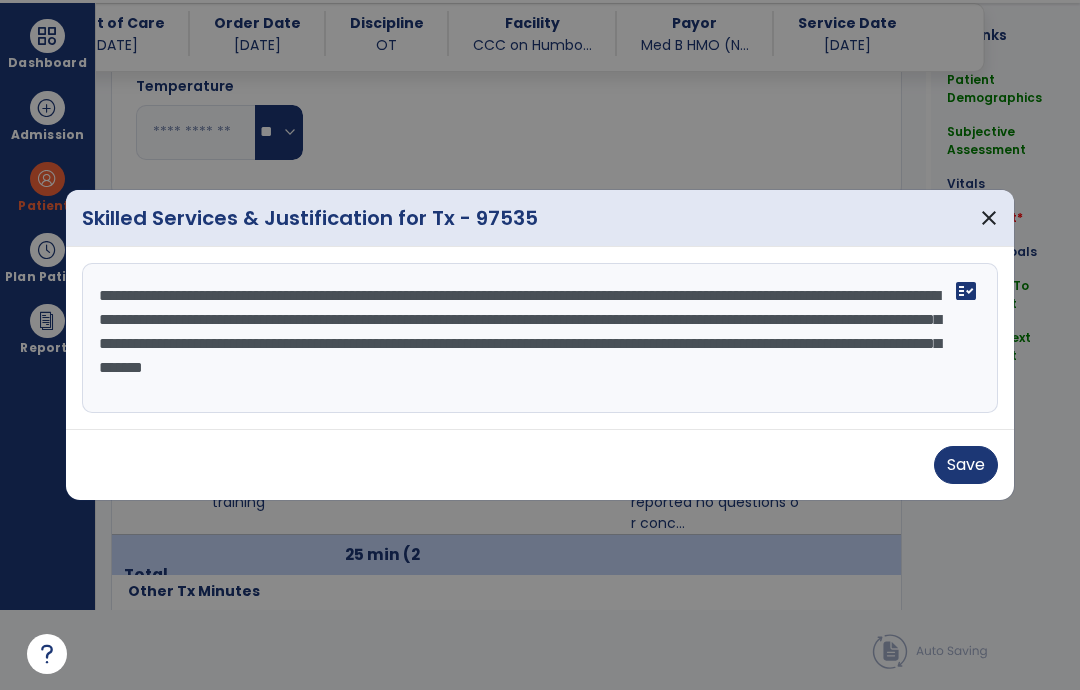 paste on "**********" 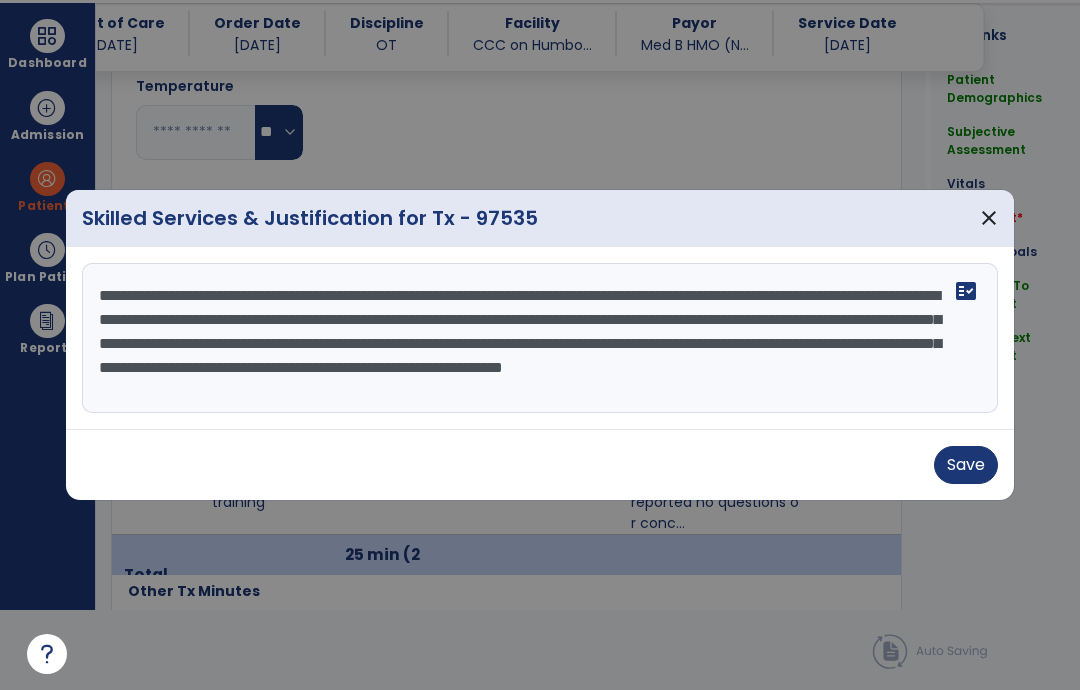 click on "**********" at bounding box center (540, 338) 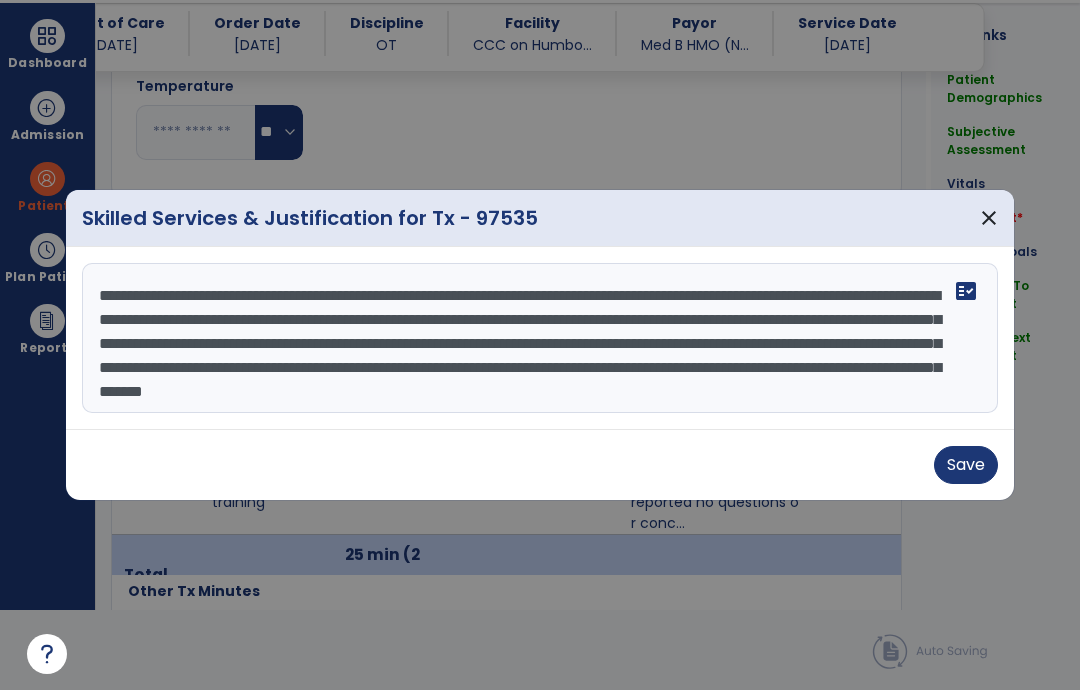 click on "**********" at bounding box center [540, 338] 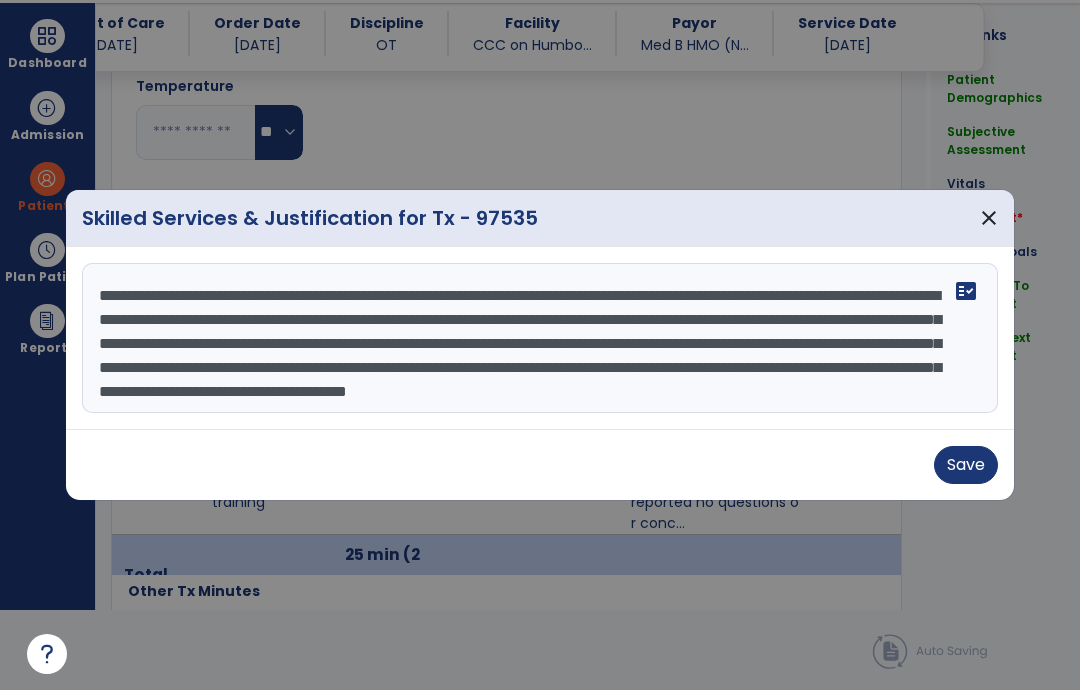scroll, scrollTop: 3, scrollLeft: 0, axis: vertical 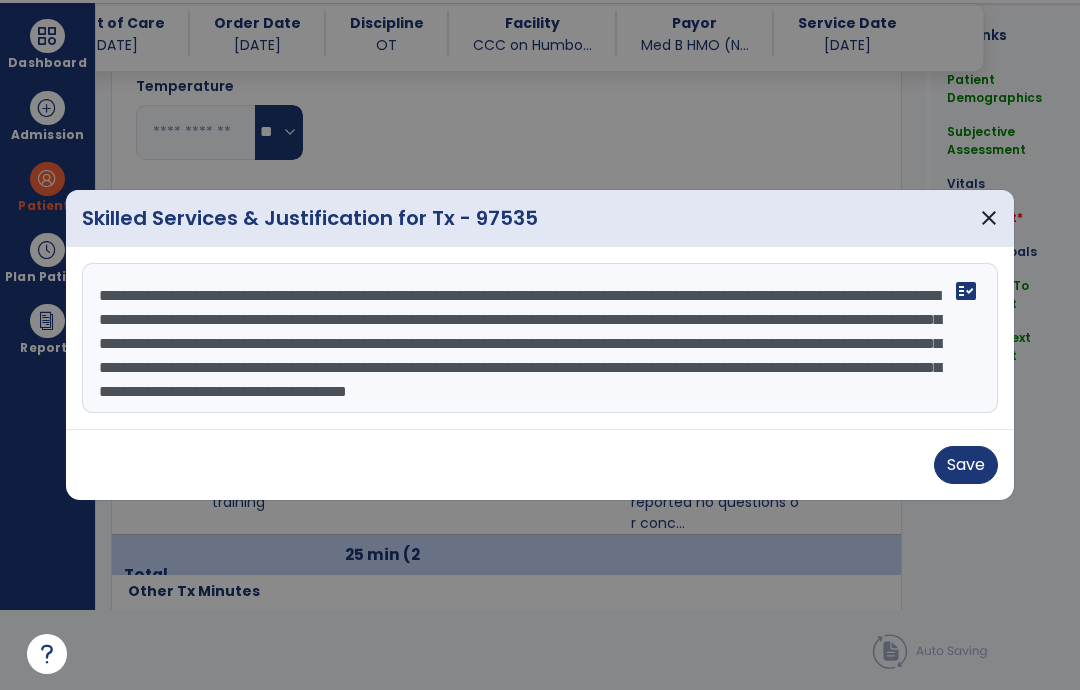 click on "**********" at bounding box center [540, 338] 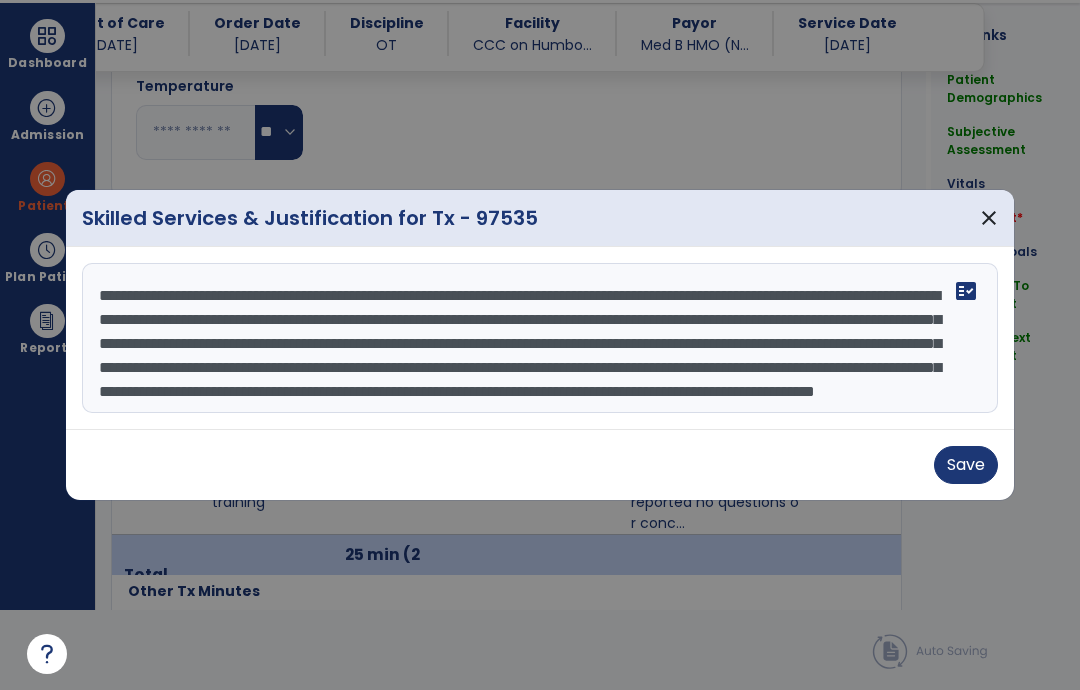 scroll, scrollTop: 39, scrollLeft: 0, axis: vertical 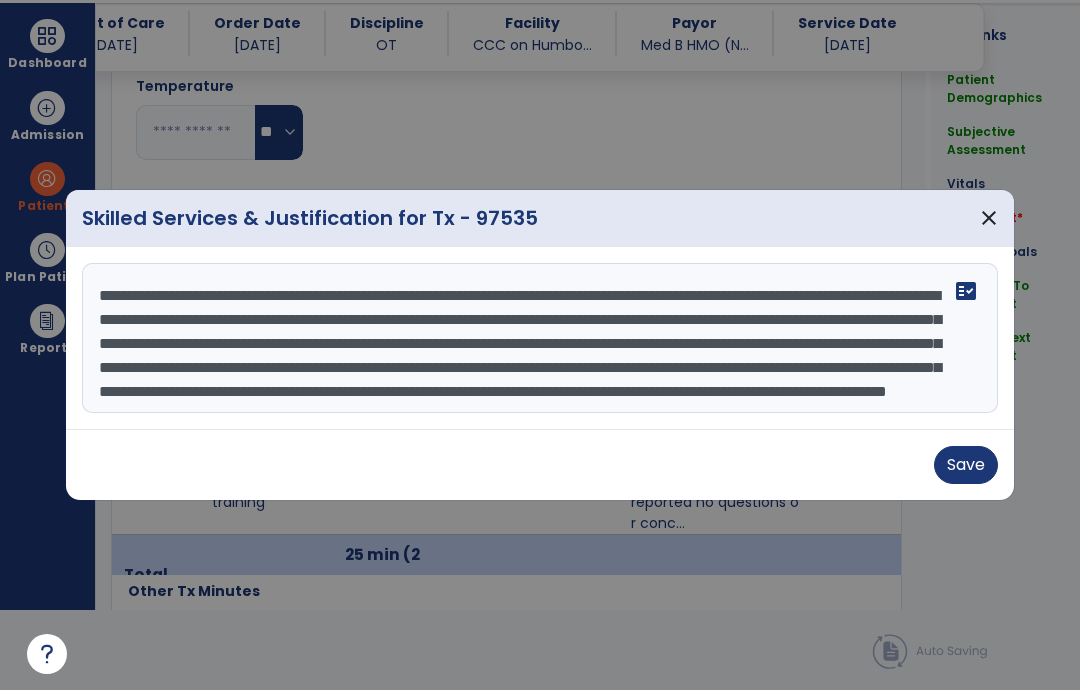 click on "**********" at bounding box center (540, 338) 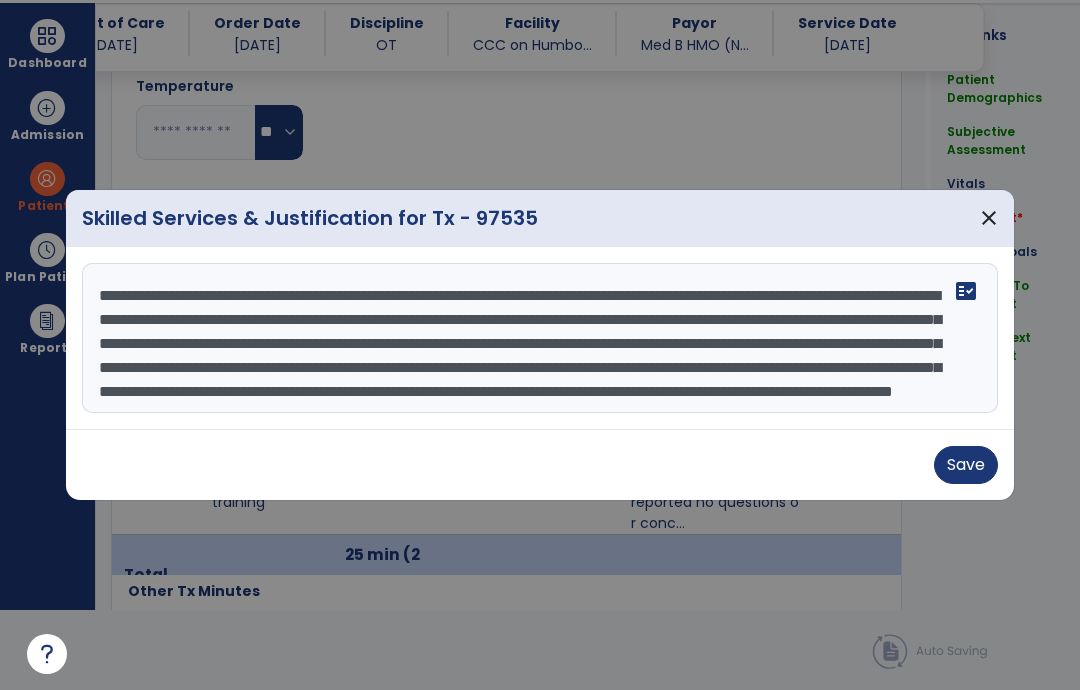 scroll, scrollTop: 48, scrollLeft: 0, axis: vertical 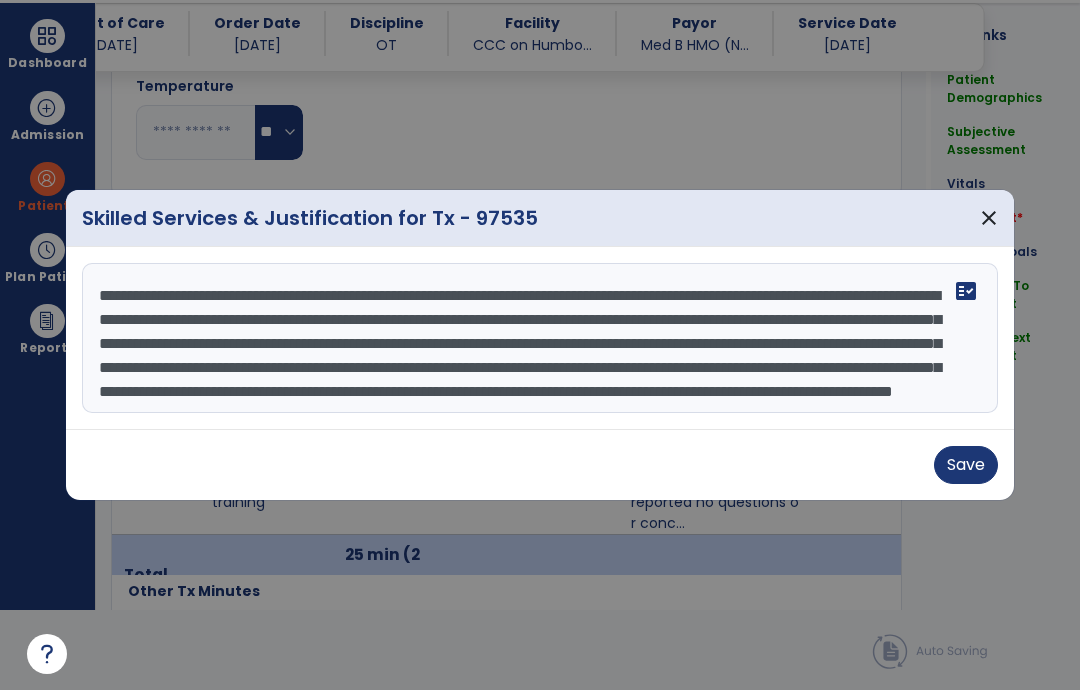 click on "**********" at bounding box center (540, 338) 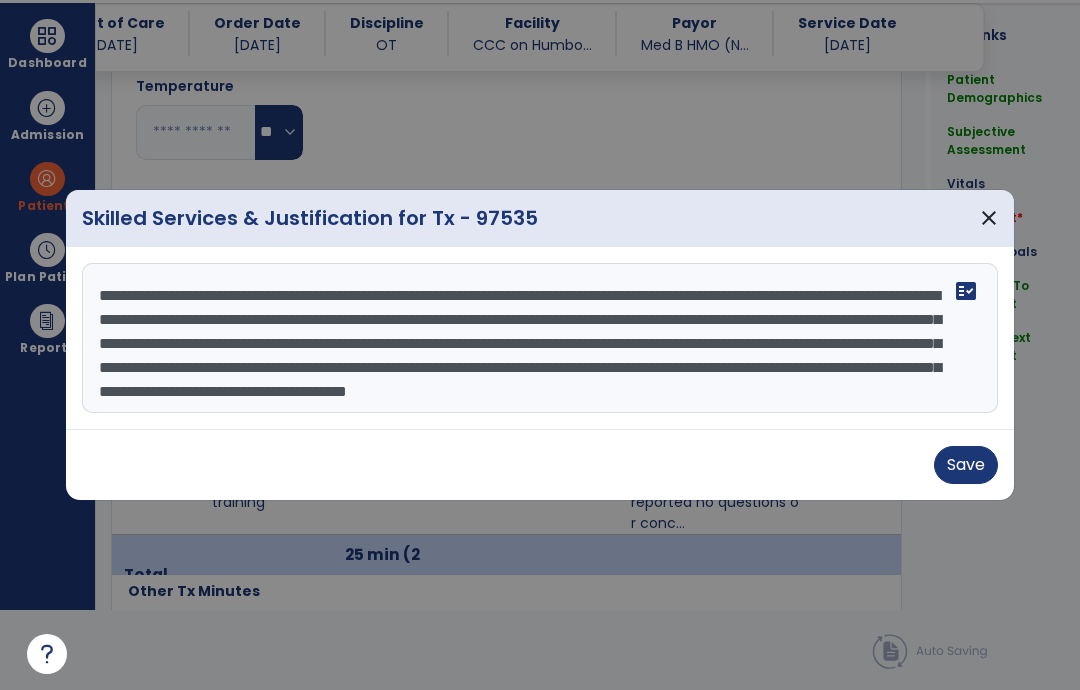 scroll, scrollTop: 24, scrollLeft: 0, axis: vertical 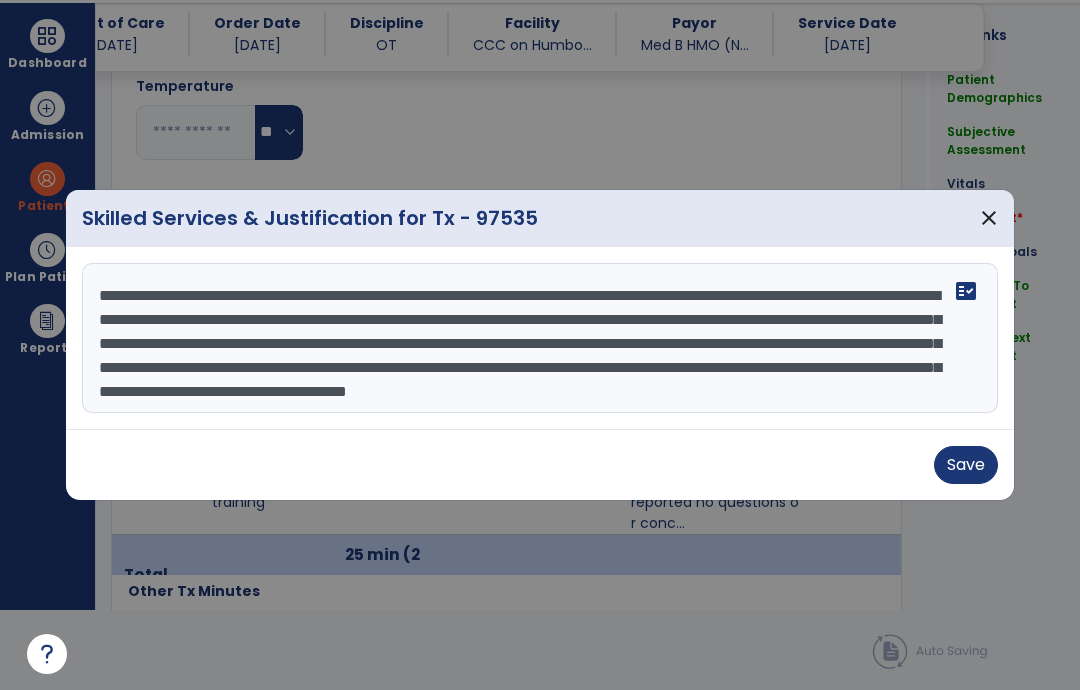click on "**********" at bounding box center [540, 338] 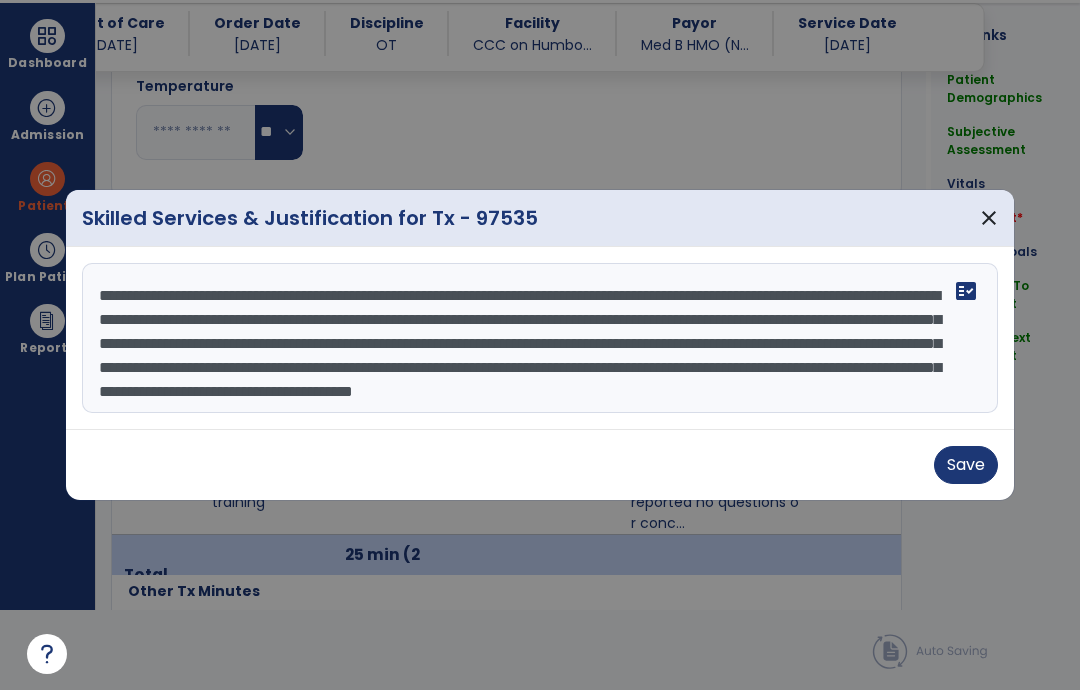 click on "**********" at bounding box center [540, 338] 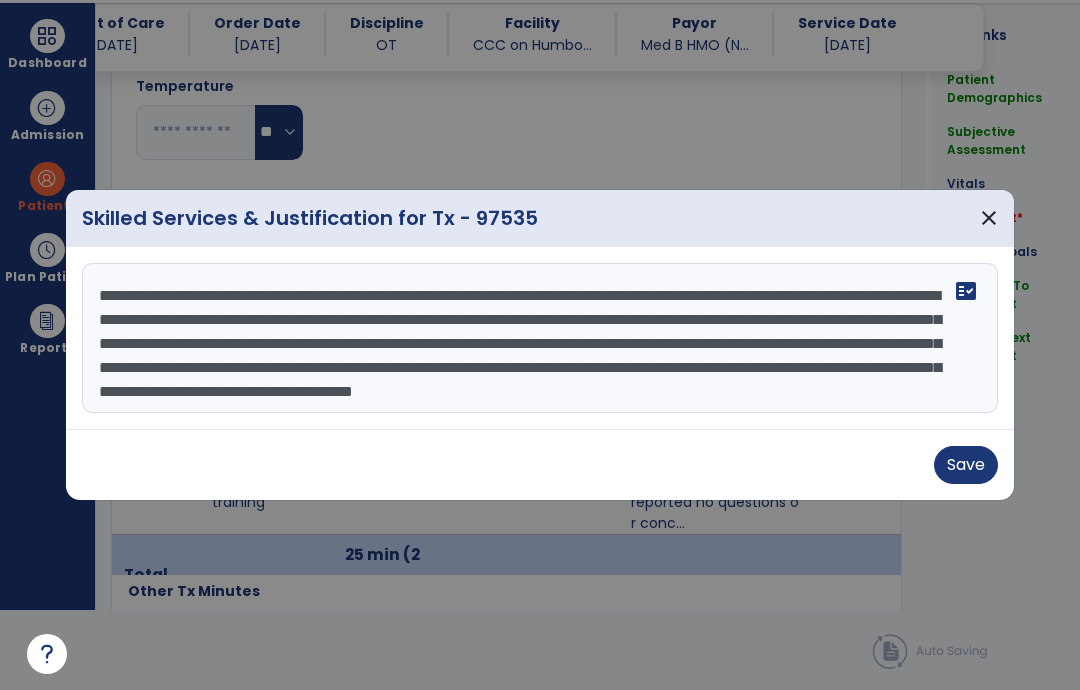 paste on "**********" 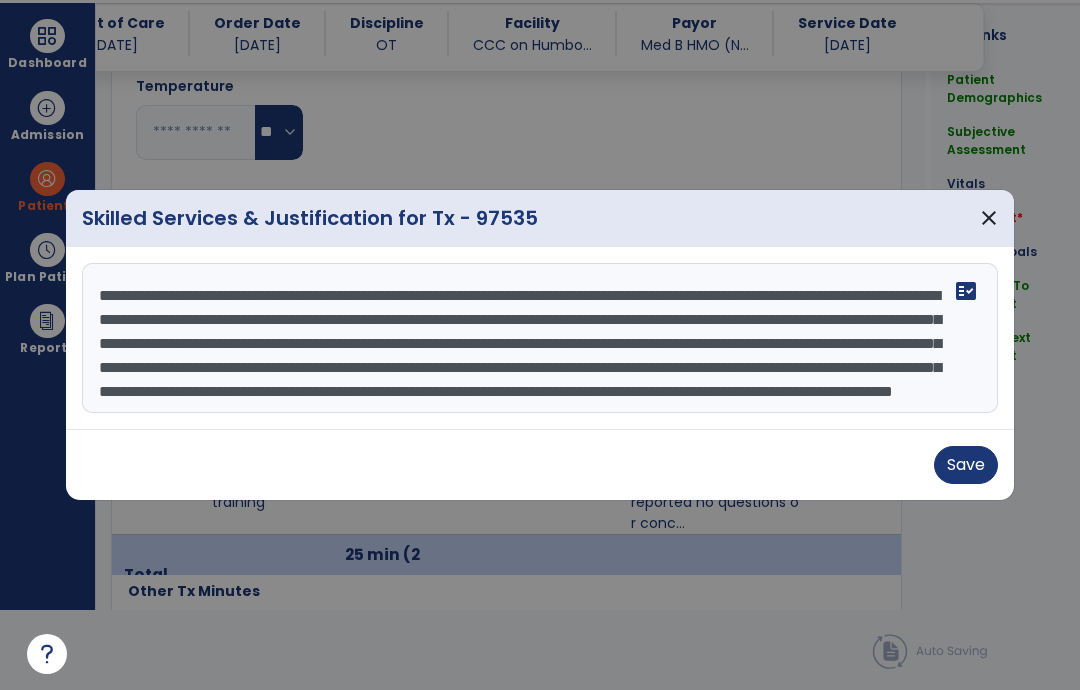 scroll, scrollTop: 39, scrollLeft: 0, axis: vertical 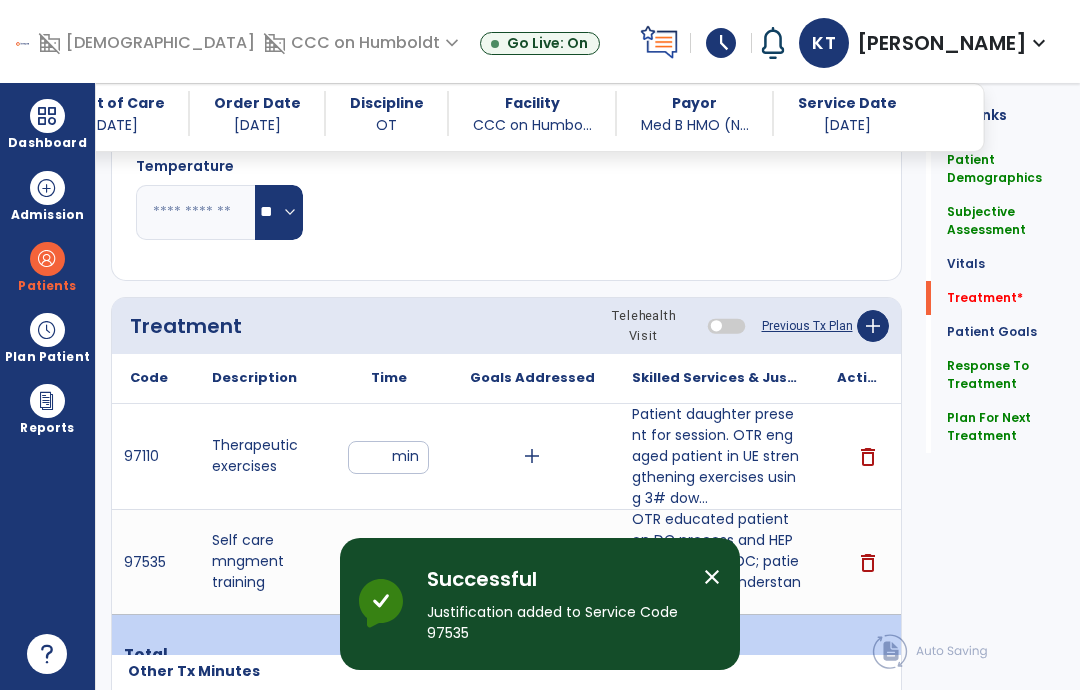 click on "add" at bounding box center [532, 456] 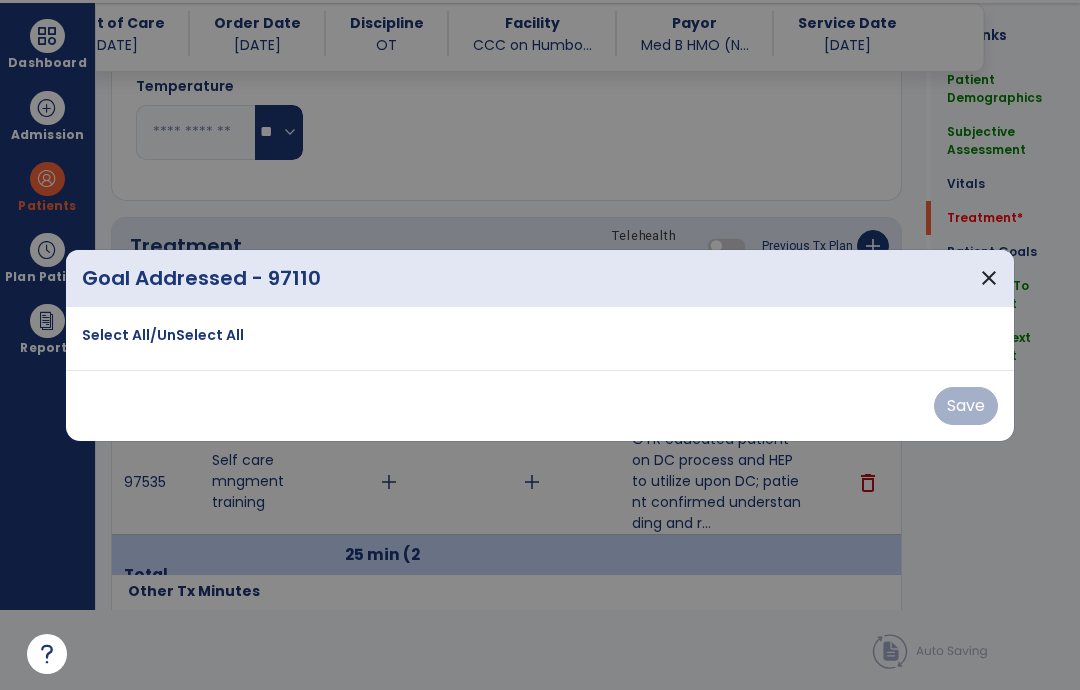 scroll, scrollTop: 0, scrollLeft: 0, axis: both 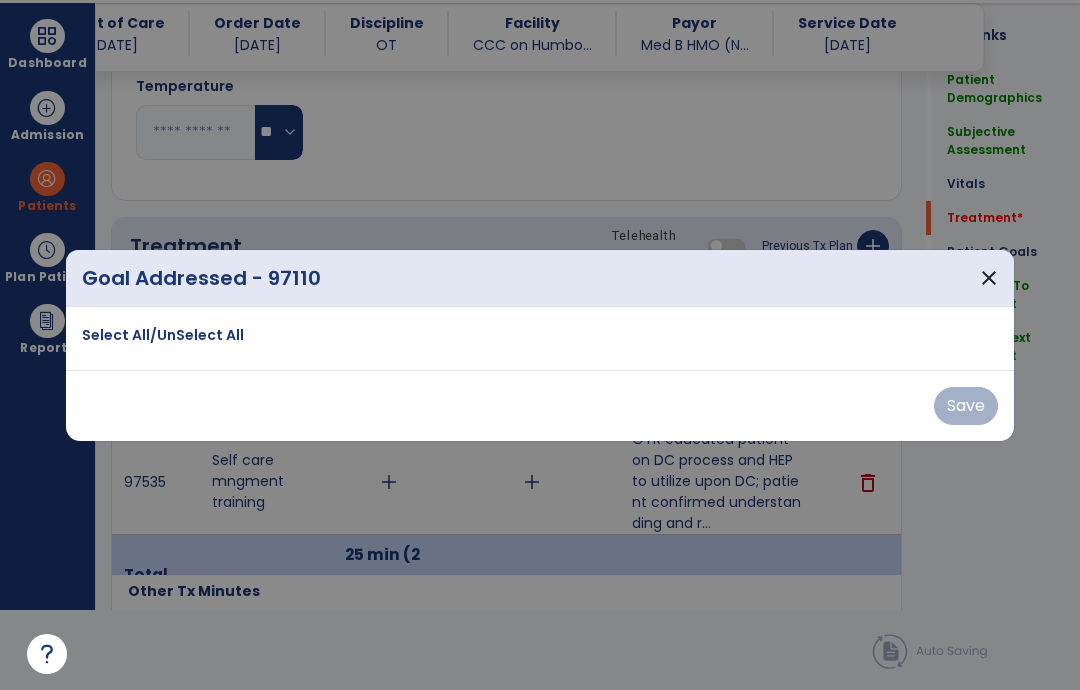 click on "close" at bounding box center (989, 278) 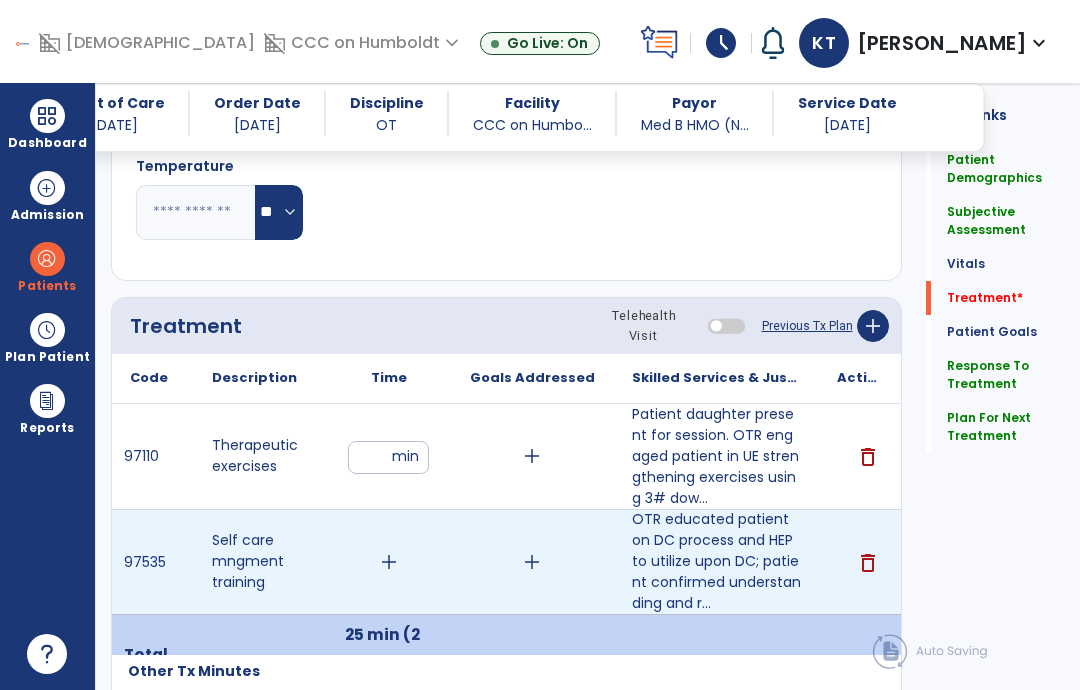 click on "add" at bounding box center [389, 562] 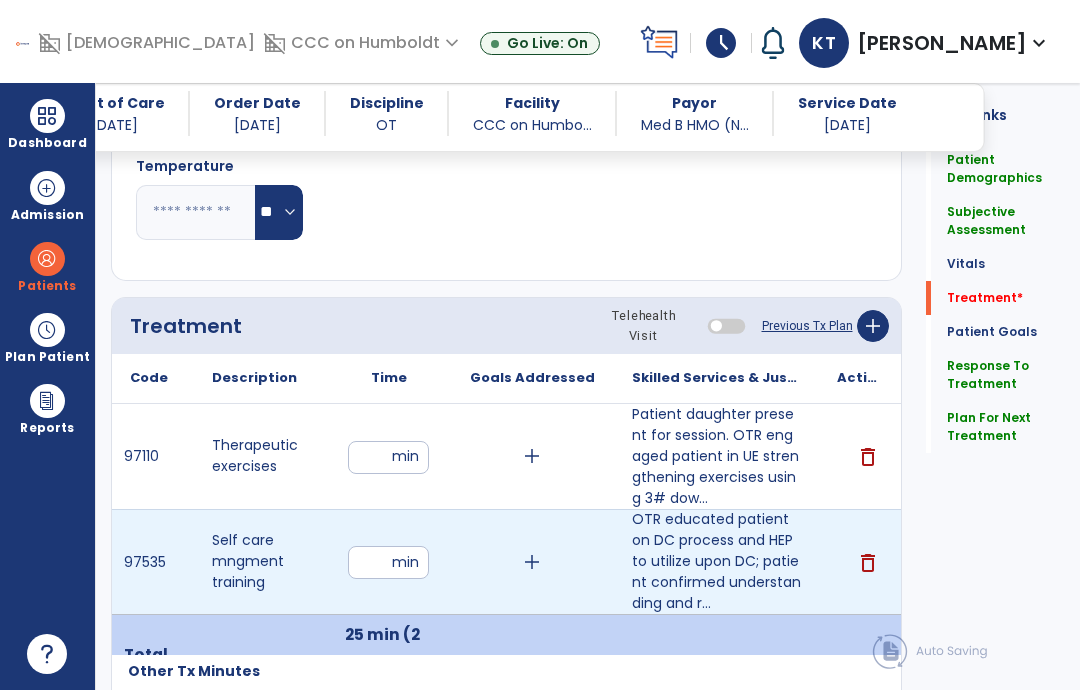 type on "**" 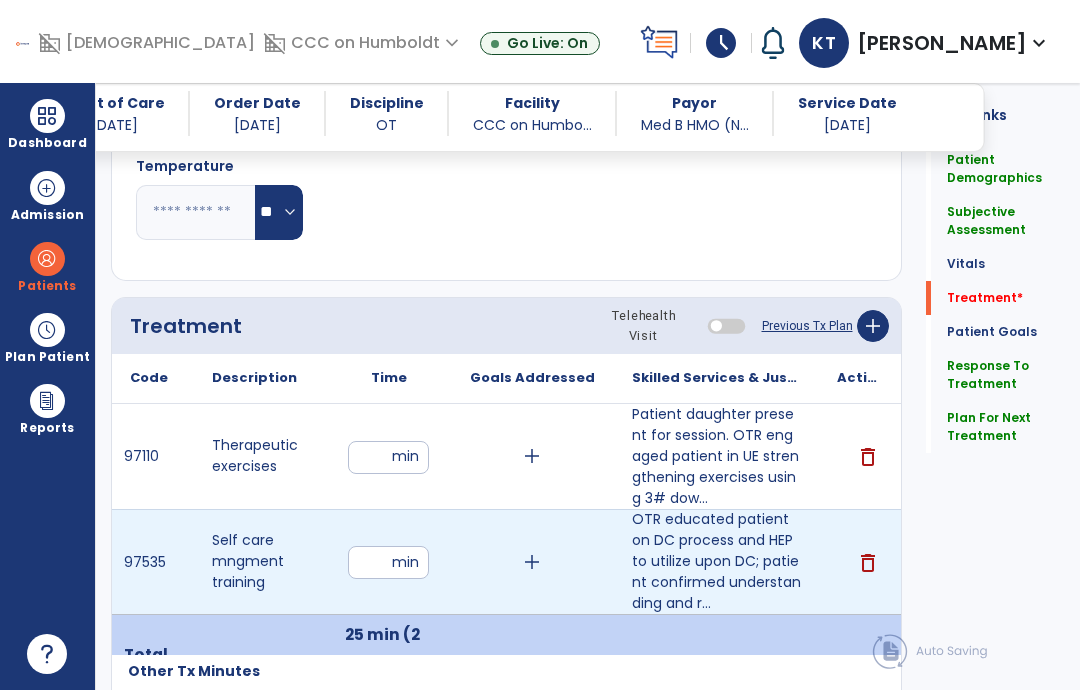 click on "Quick Links  Patient Demographics   Patient Demographics   Subjective Assessment   Subjective Assessment   Vitals   Vitals   Treatment   *  Treatment   *  Patient Goals   Patient Goals   Response To Treatment   Response To Treatment   Plan For Next Treatment   Plan For Next Treatment" 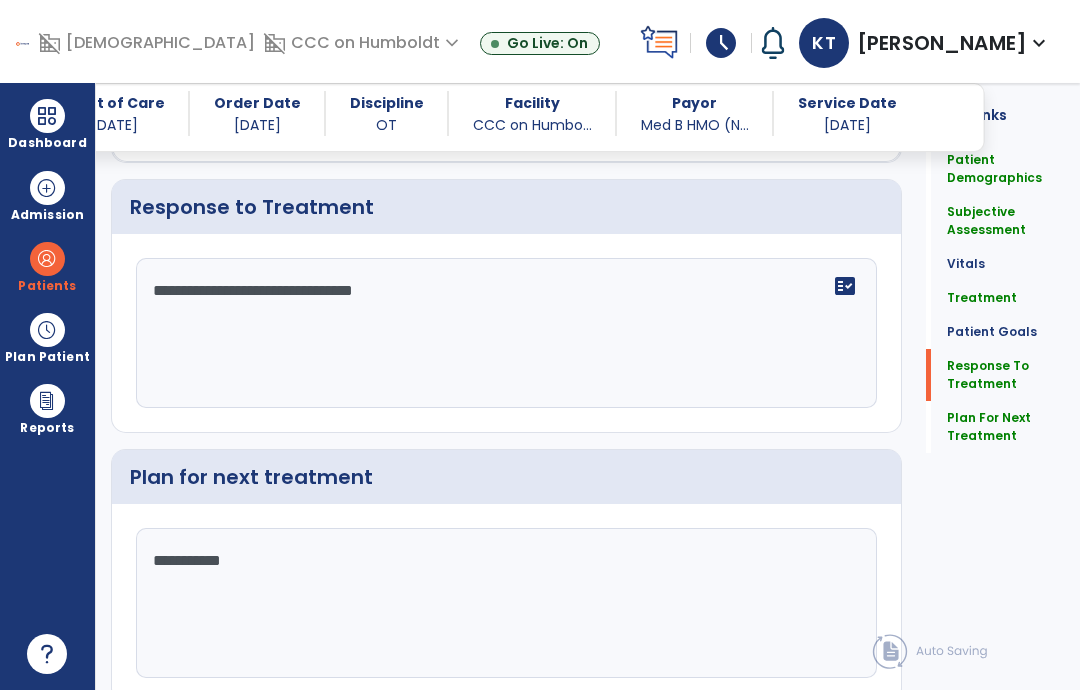 scroll, scrollTop: 2501, scrollLeft: 0, axis: vertical 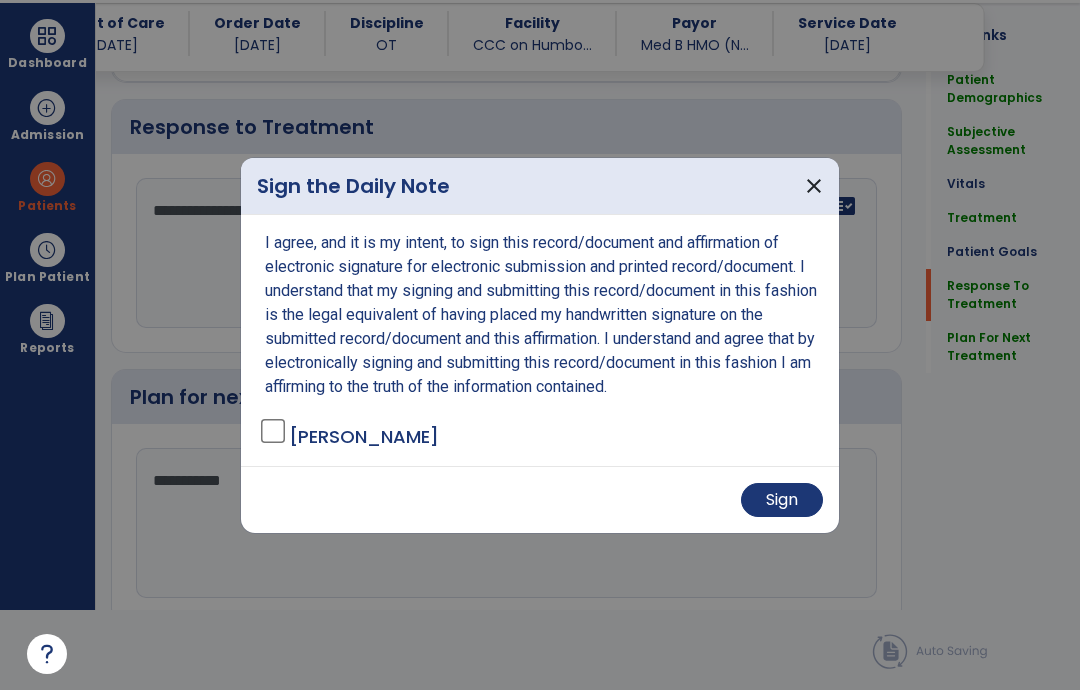click on "Sign" at bounding box center [782, 500] 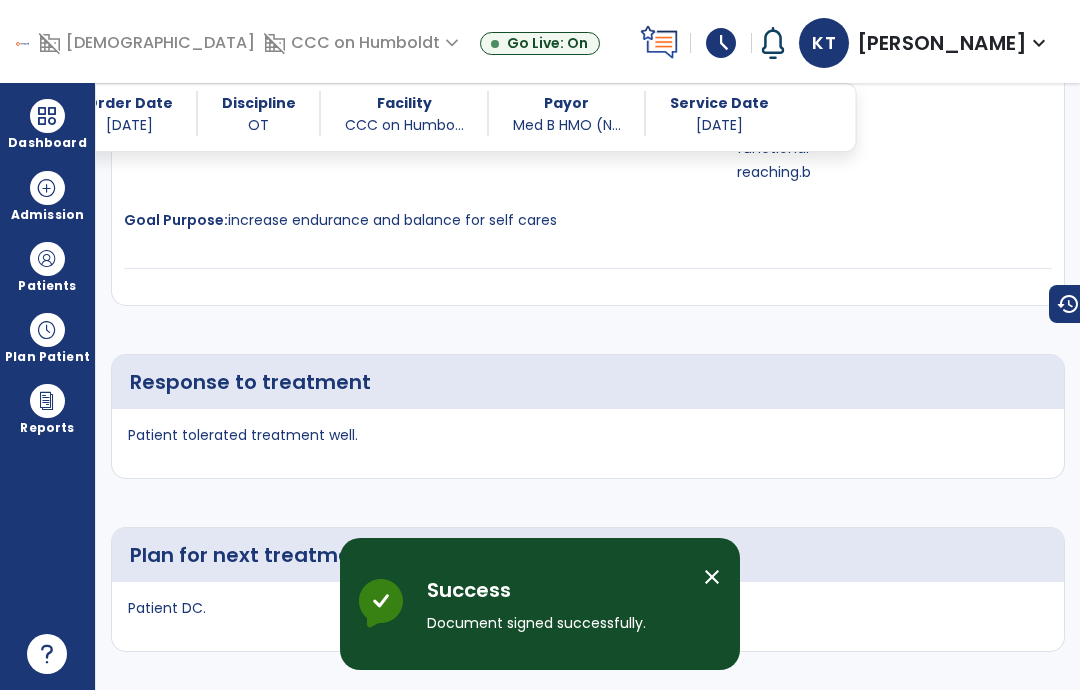 scroll, scrollTop: 80, scrollLeft: 0, axis: vertical 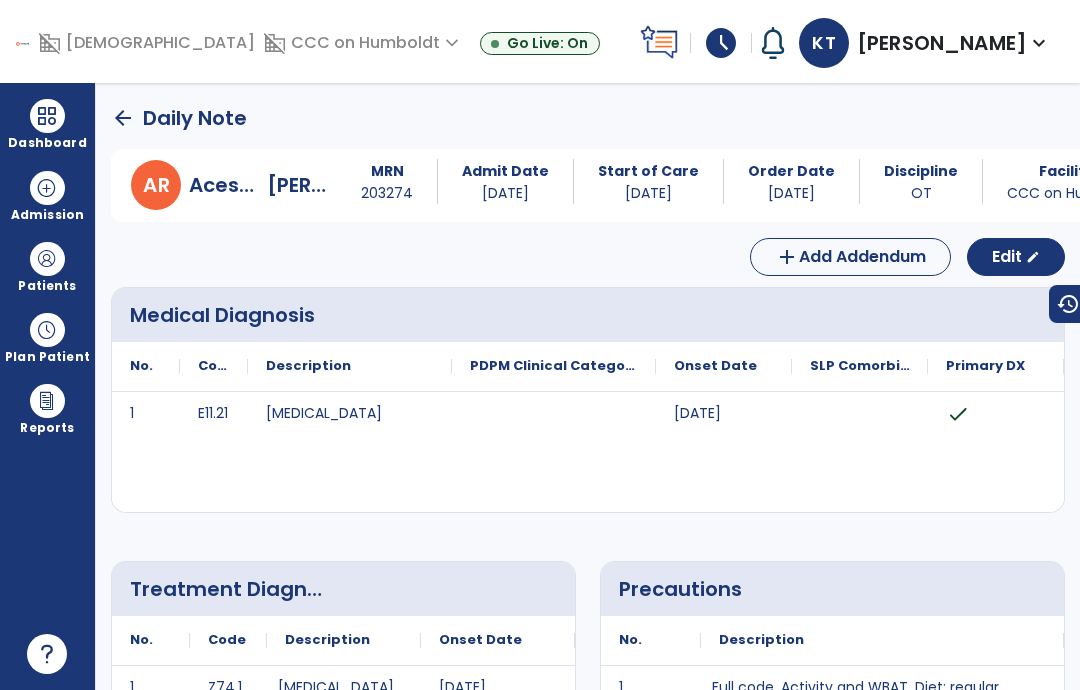 click on "arrow_back" 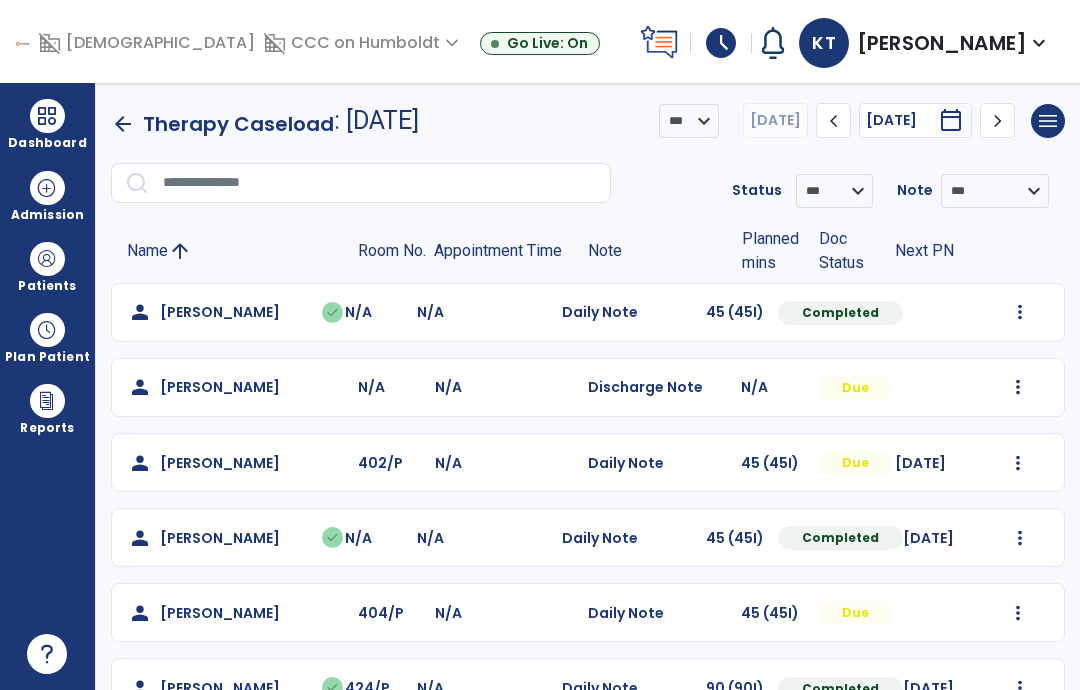 scroll, scrollTop: 0, scrollLeft: 0, axis: both 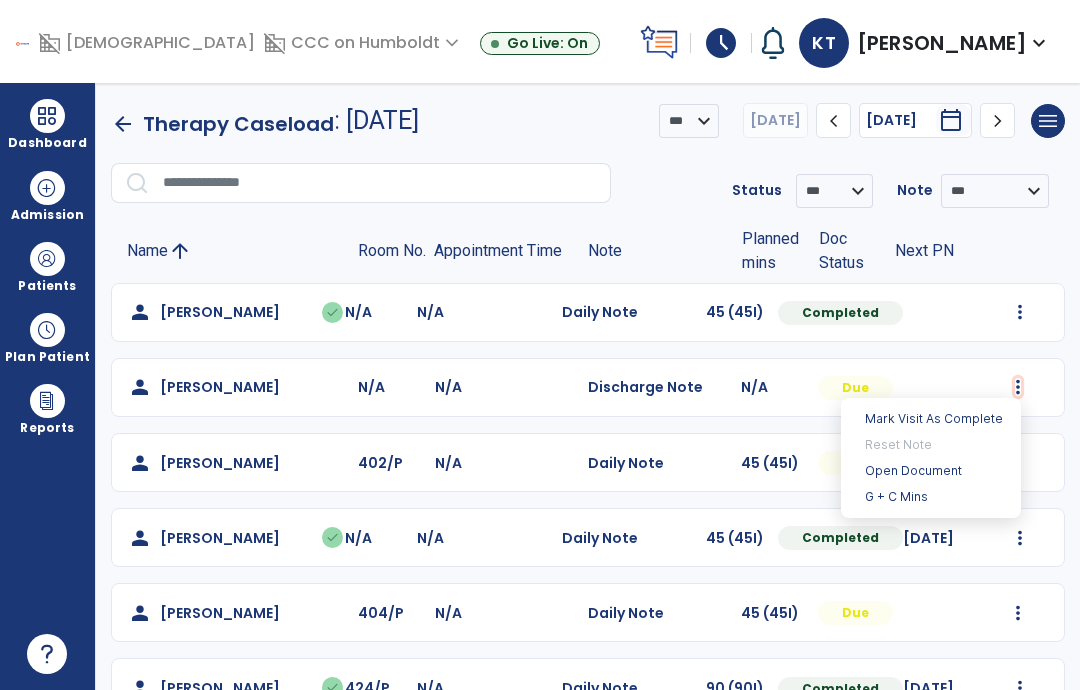 click on "Open Document" at bounding box center (931, 471) 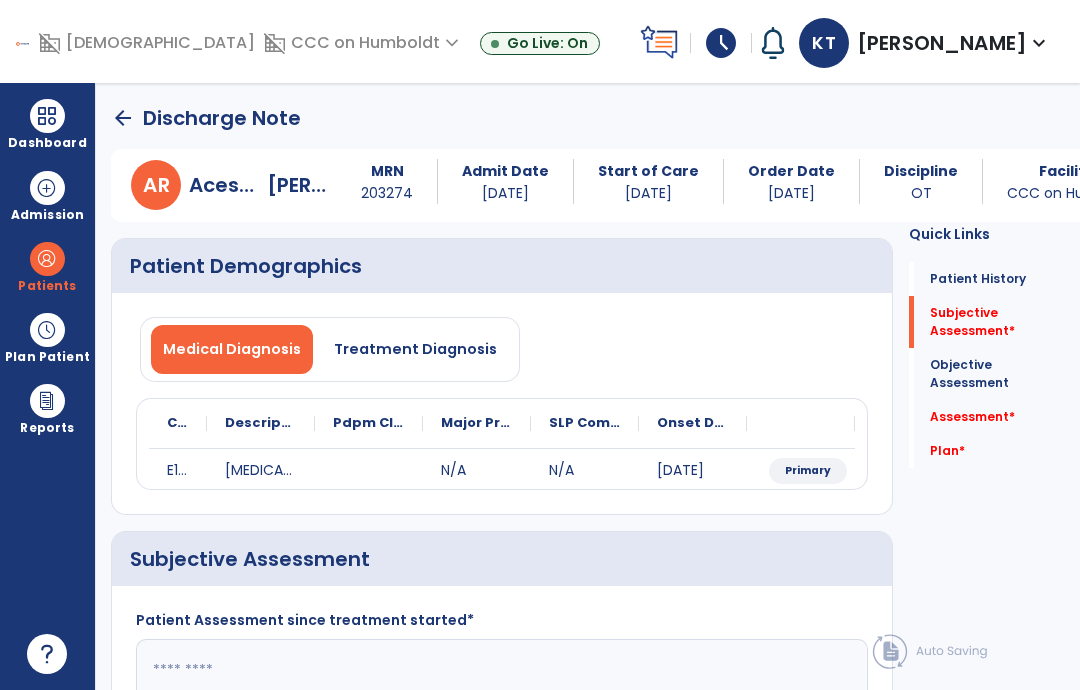 click on "Objective Assessment" 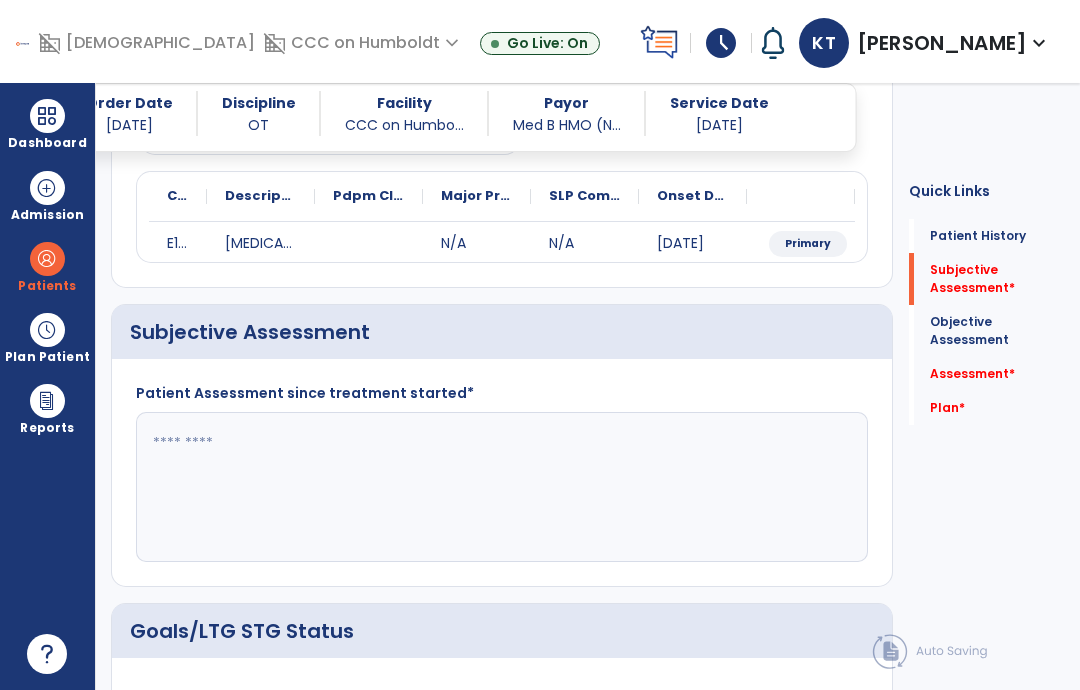 scroll, scrollTop: 246, scrollLeft: 0, axis: vertical 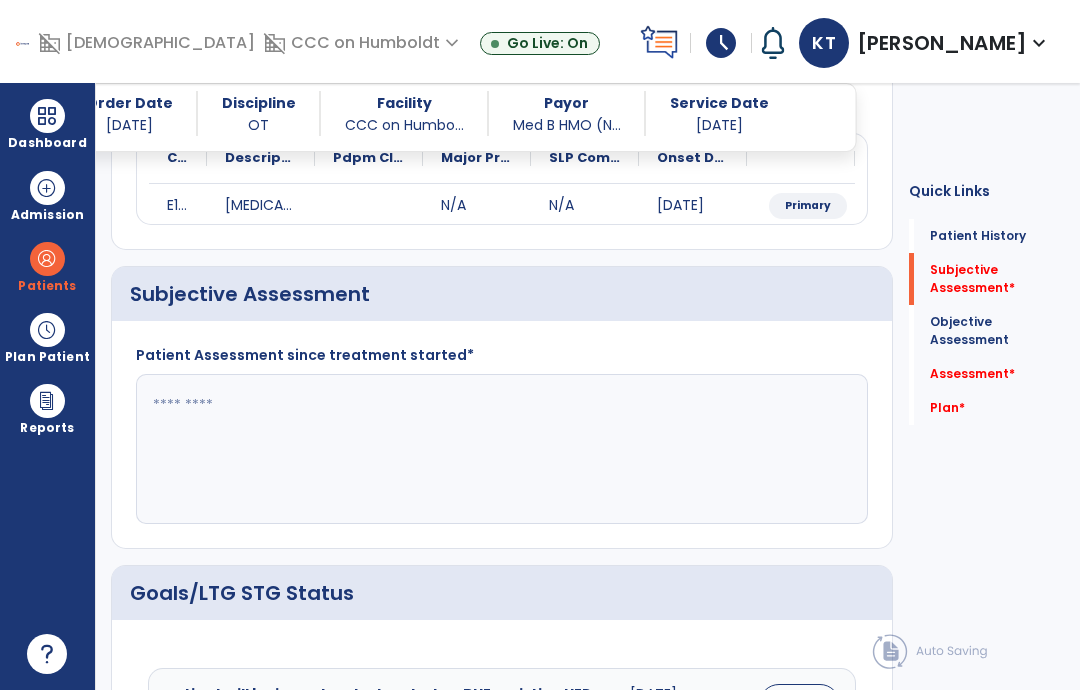 click 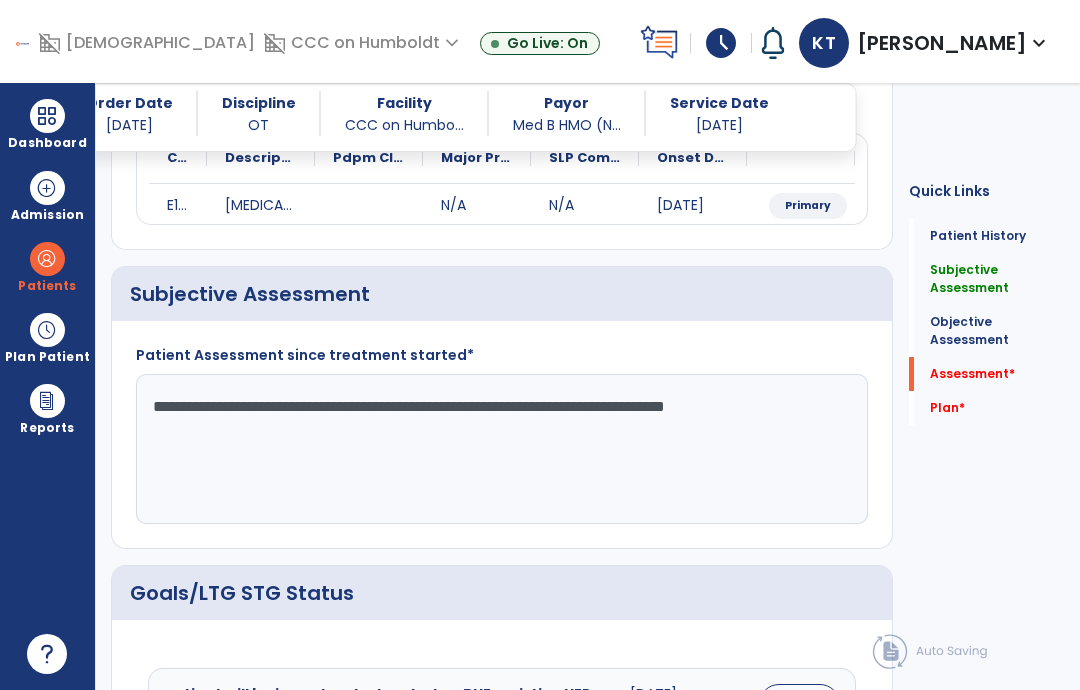 type on "**********" 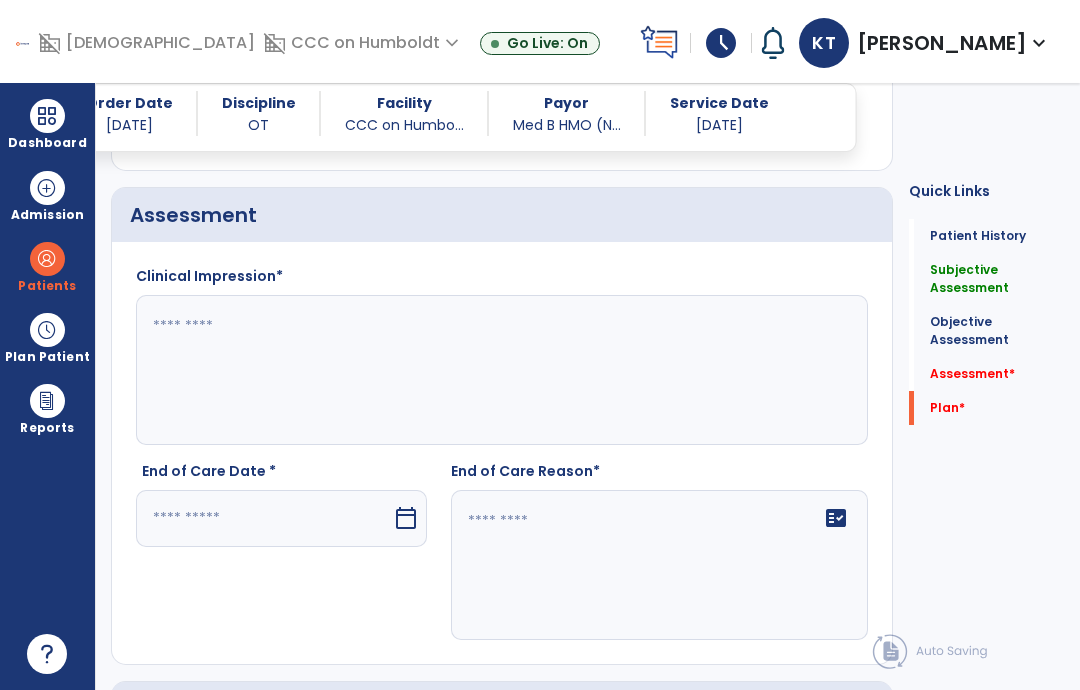 click on "Plan   *" 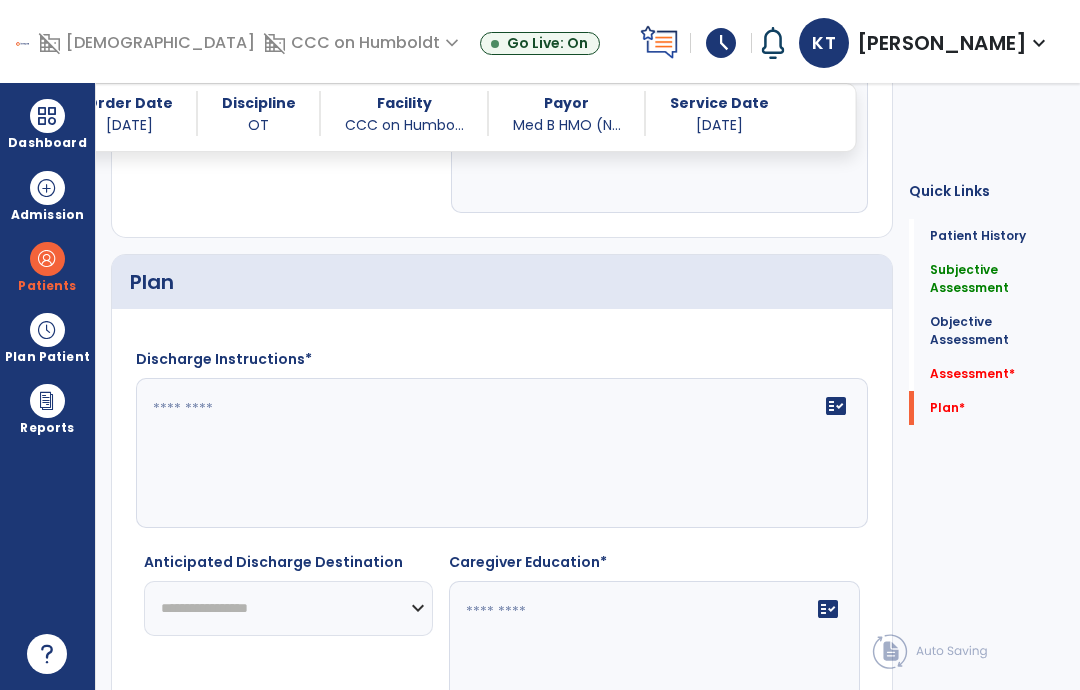 scroll, scrollTop: 2550, scrollLeft: 0, axis: vertical 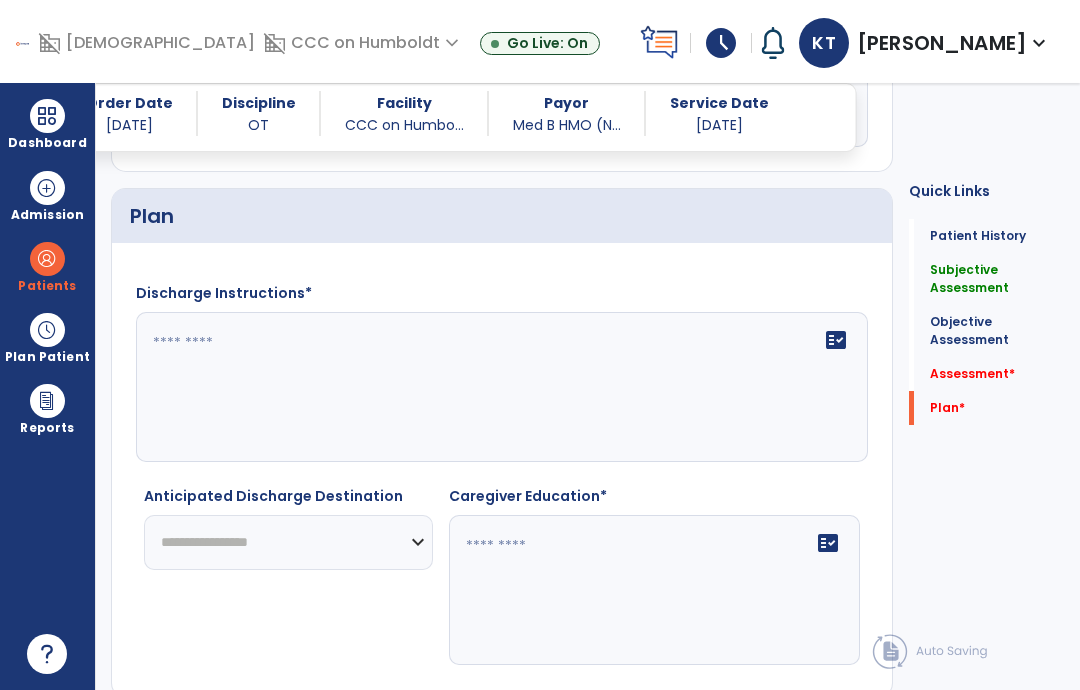click 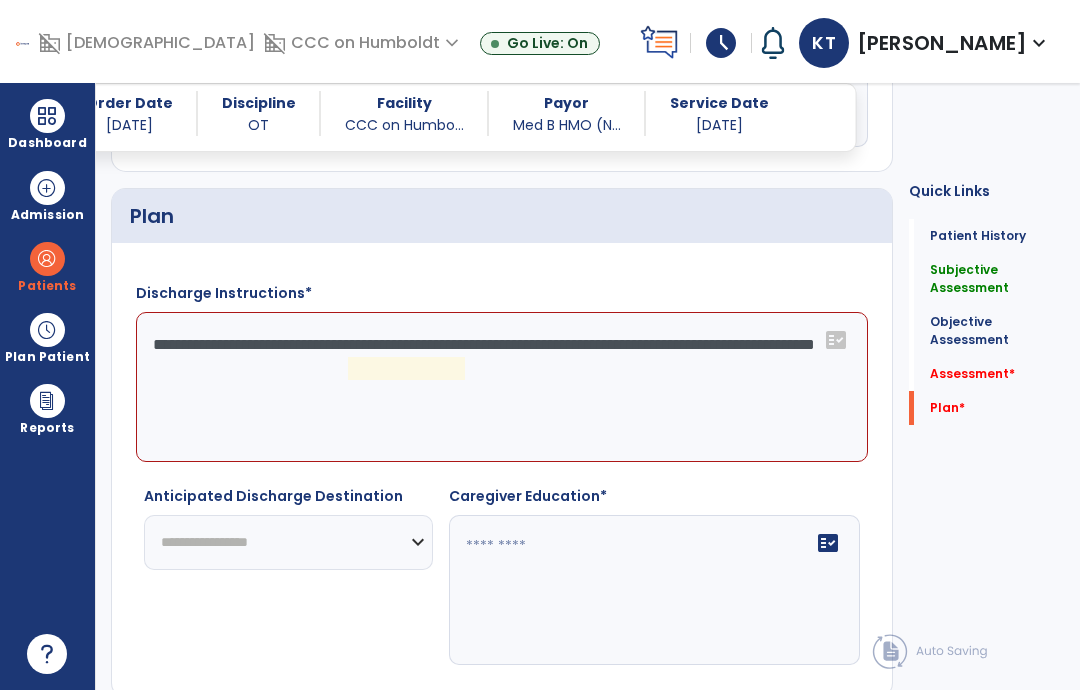 click on "**********" 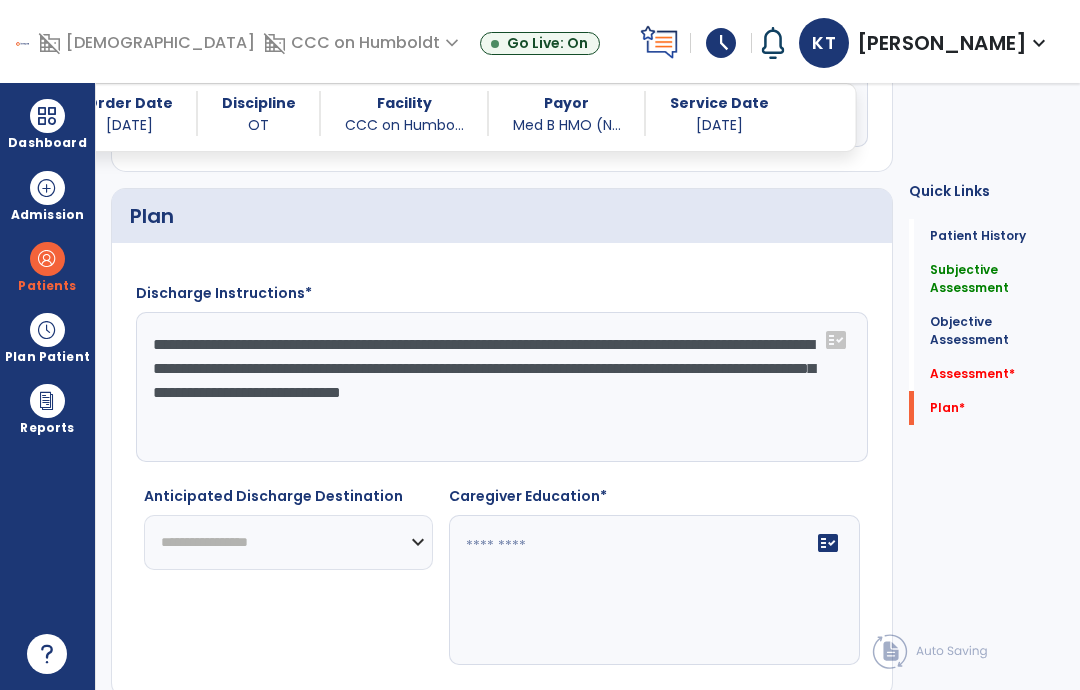 type on "**********" 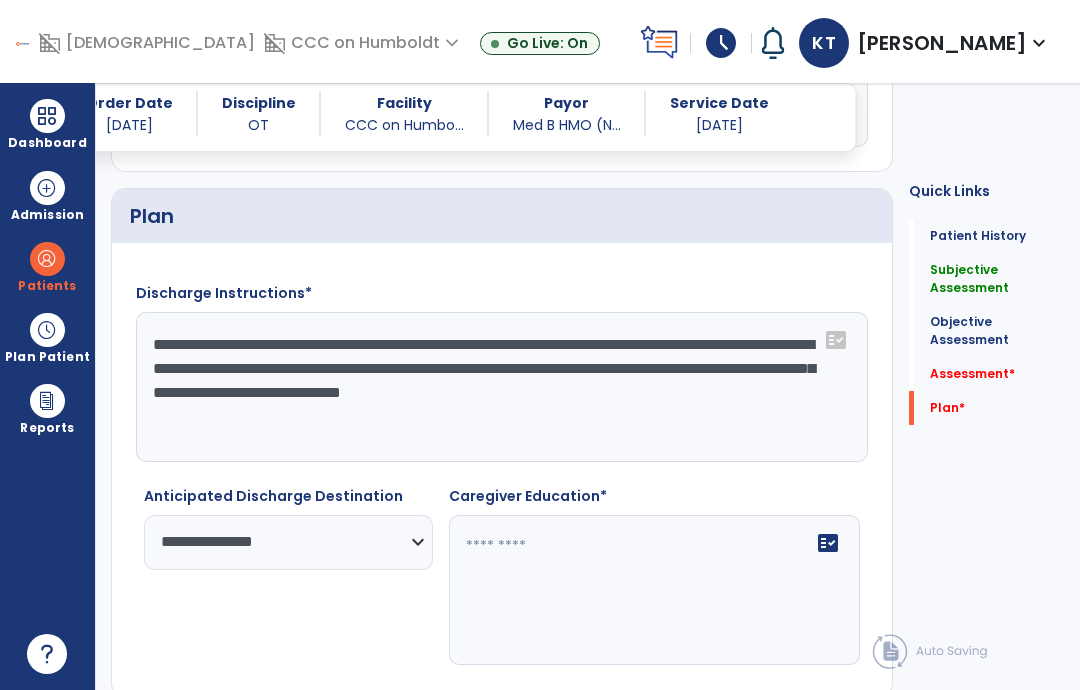 click on "fact_check" 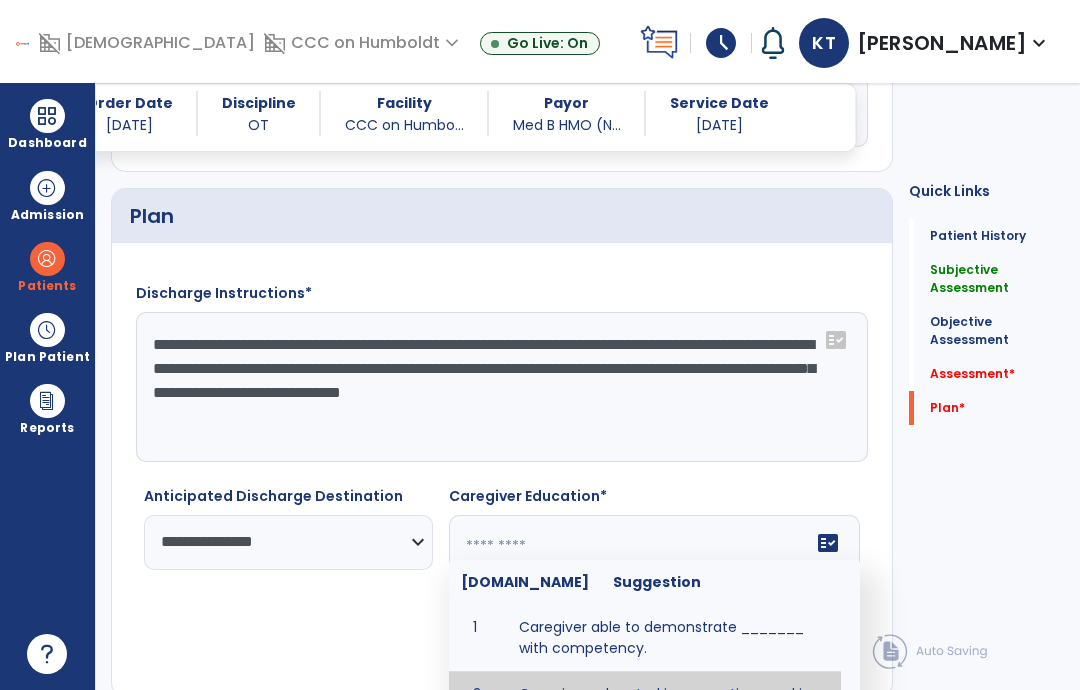 type on "**********" 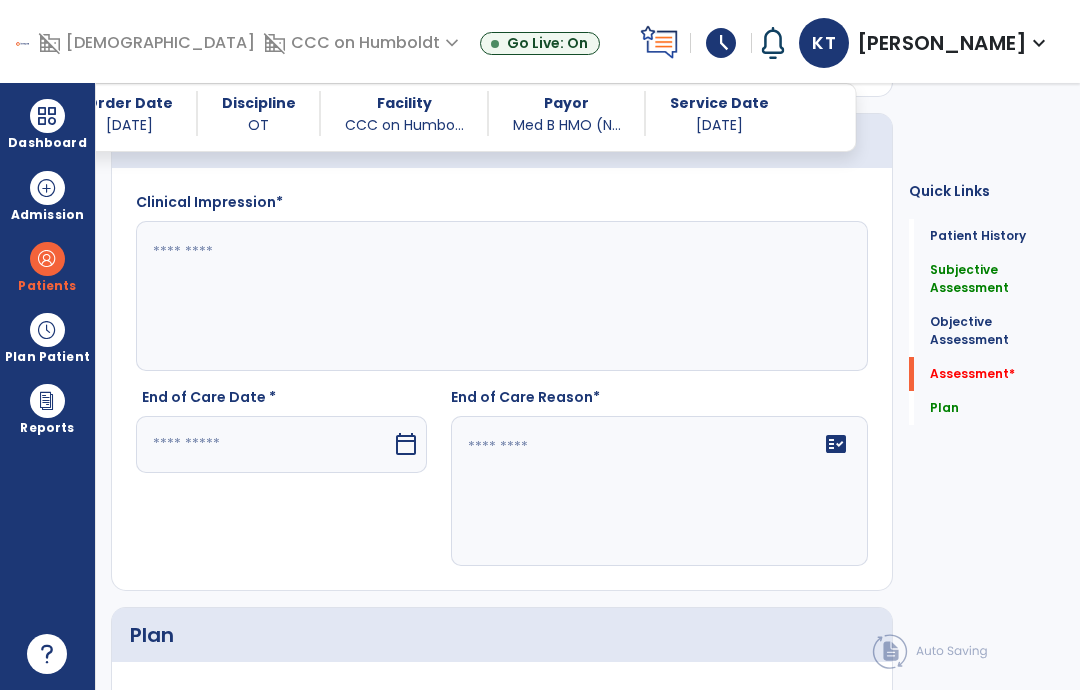 scroll, scrollTop: 2134, scrollLeft: 0, axis: vertical 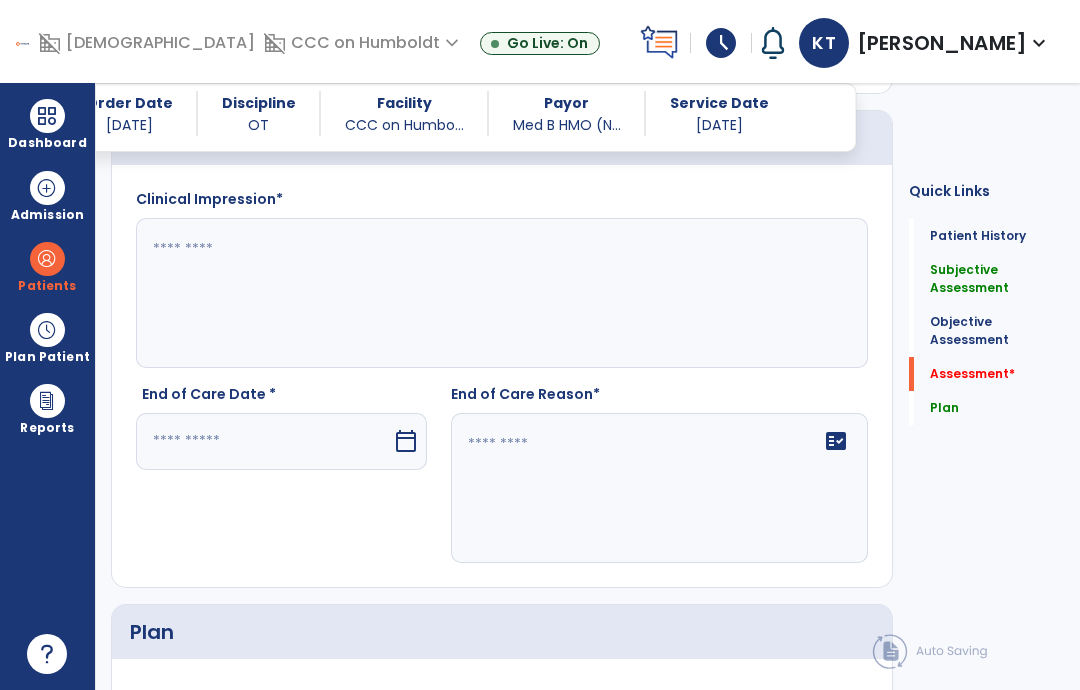 click on "calendar_today" at bounding box center [406, 441] 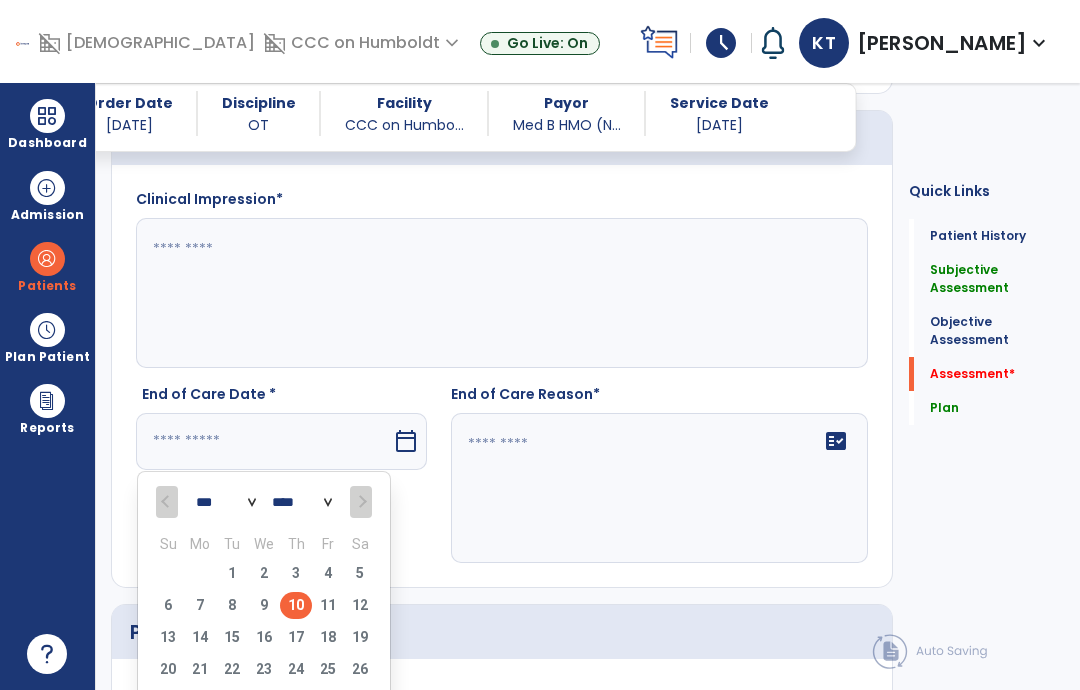 click on "10" at bounding box center (296, 605) 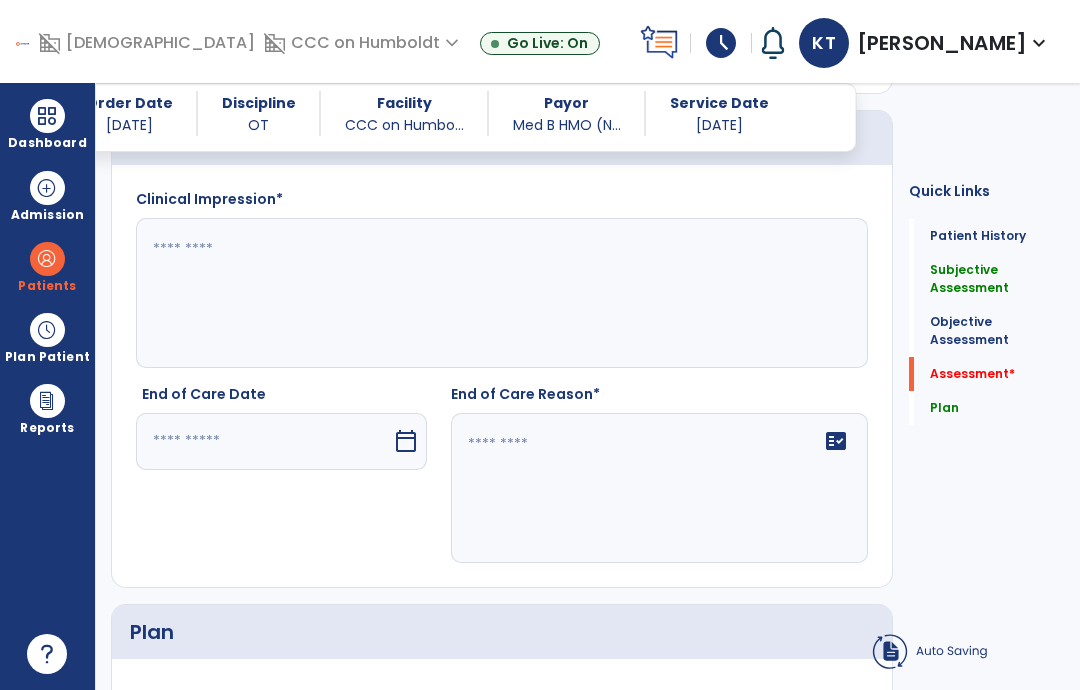 type on "*********" 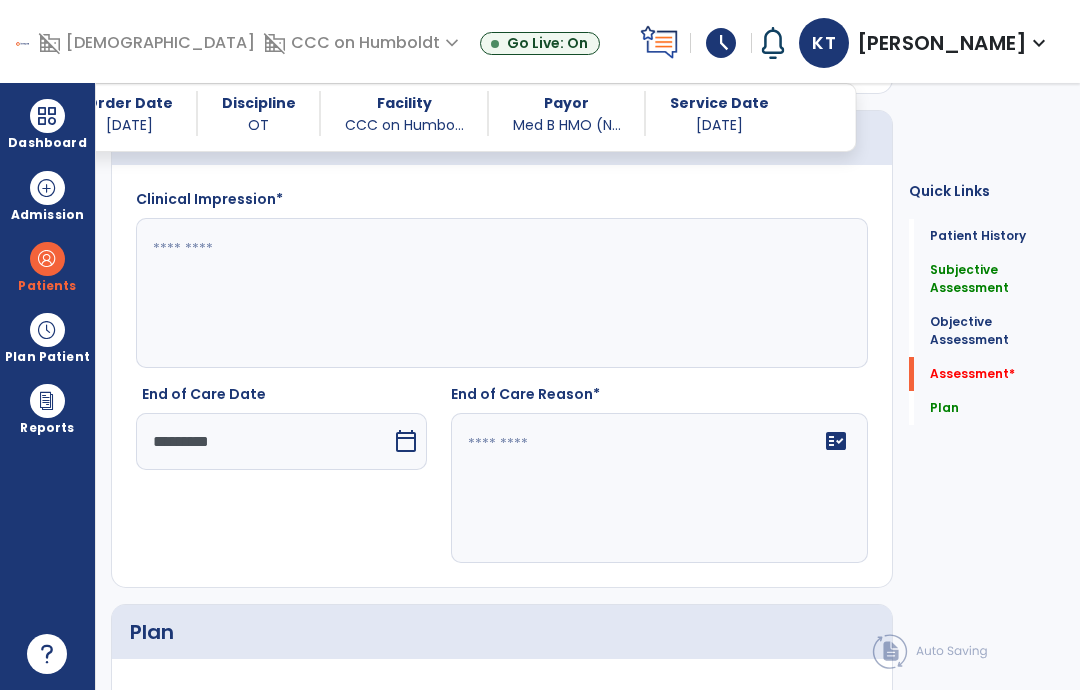 click on "fact_check" 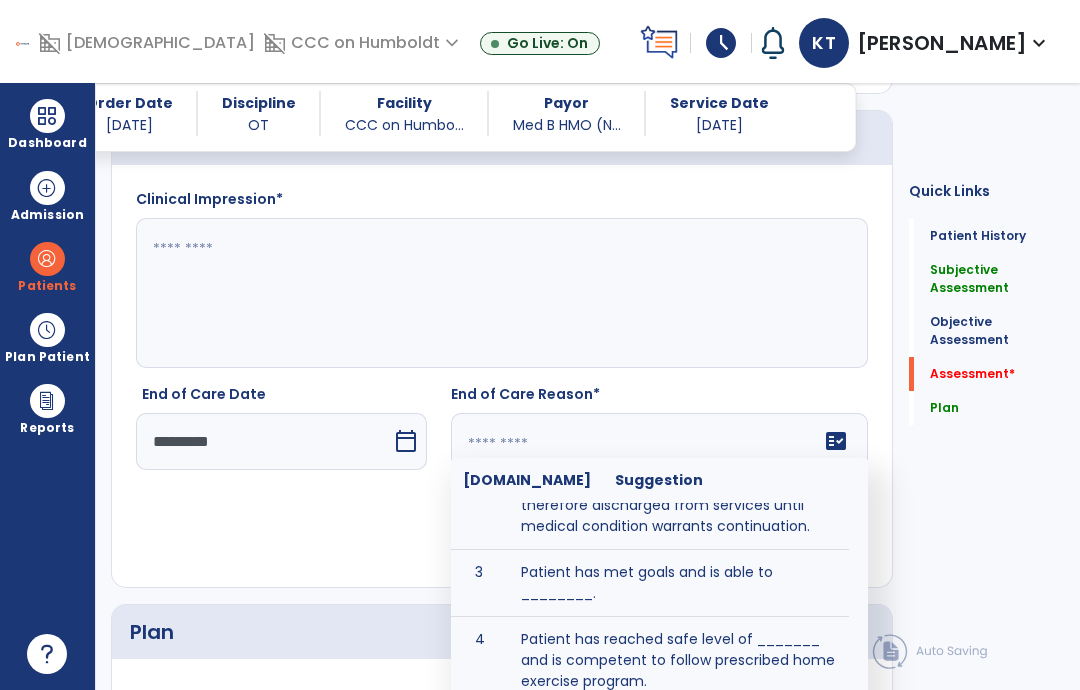 scroll, scrollTop: 118, scrollLeft: 0, axis: vertical 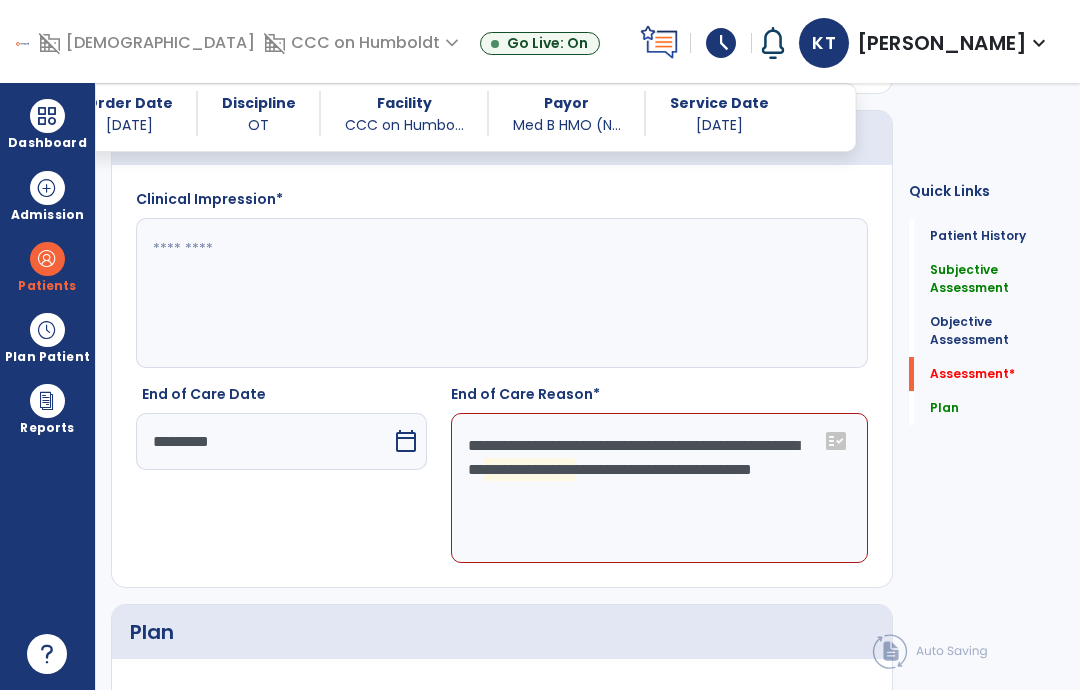 click on "**********" 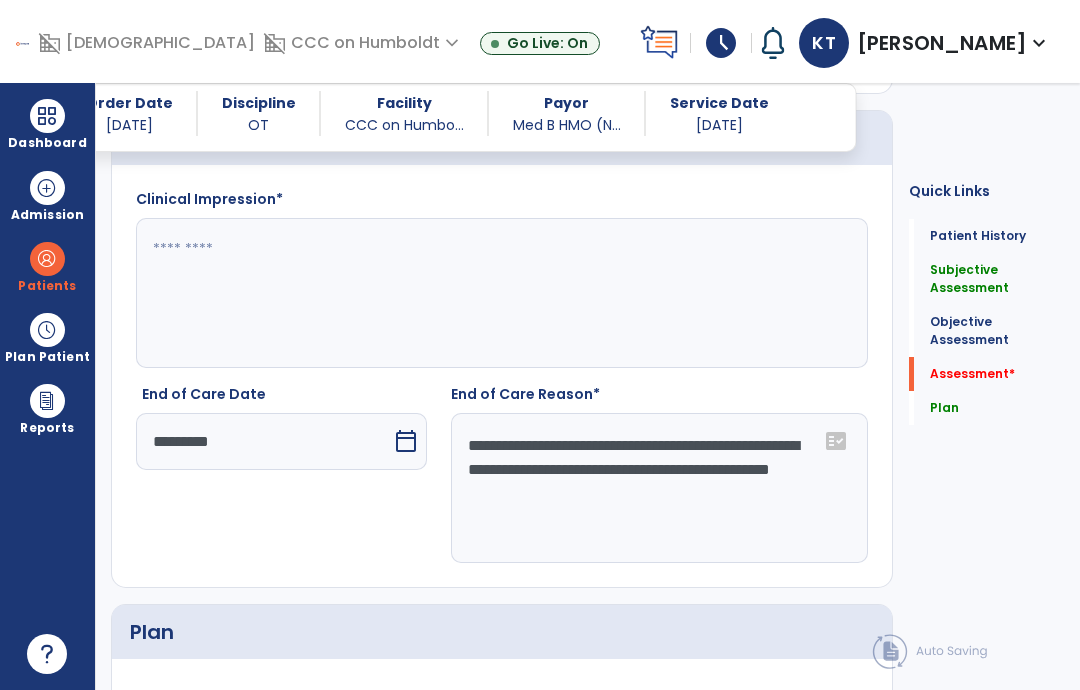 type on "**********" 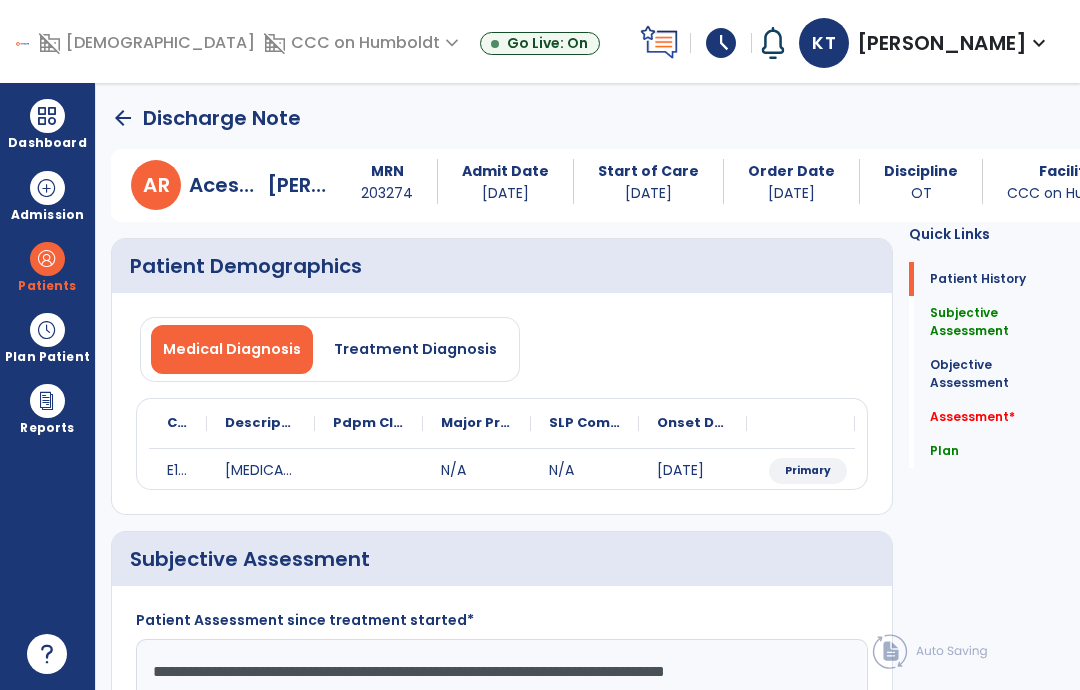 scroll, scrollTop: 0, scrollLeft: 0, axis: both 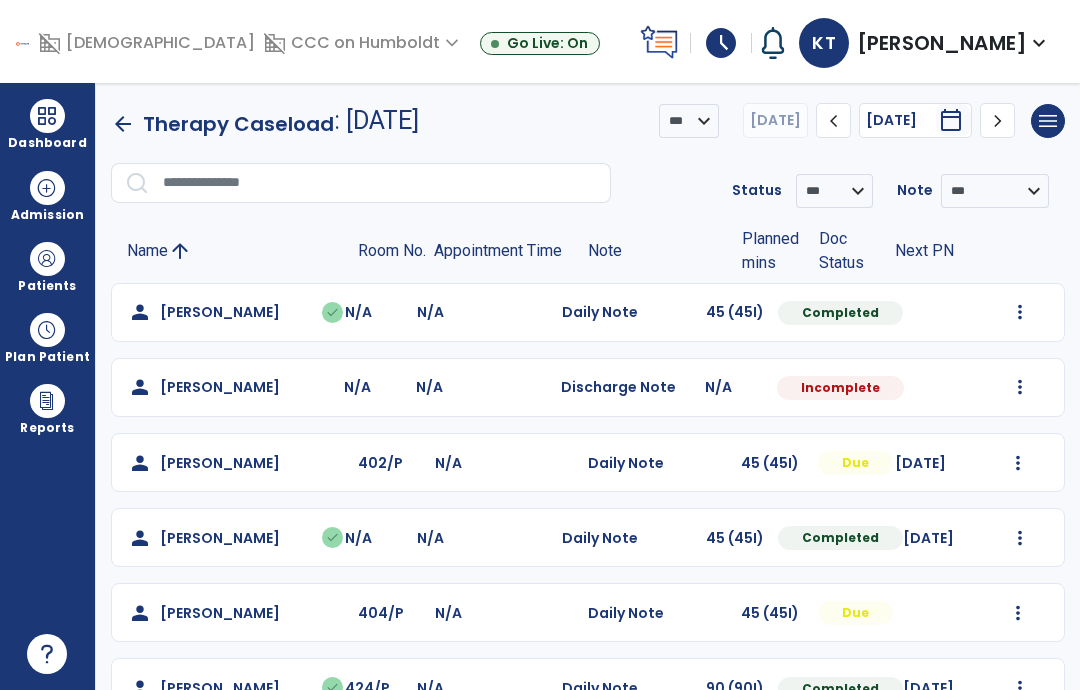 click at bounding box center (47, 259) 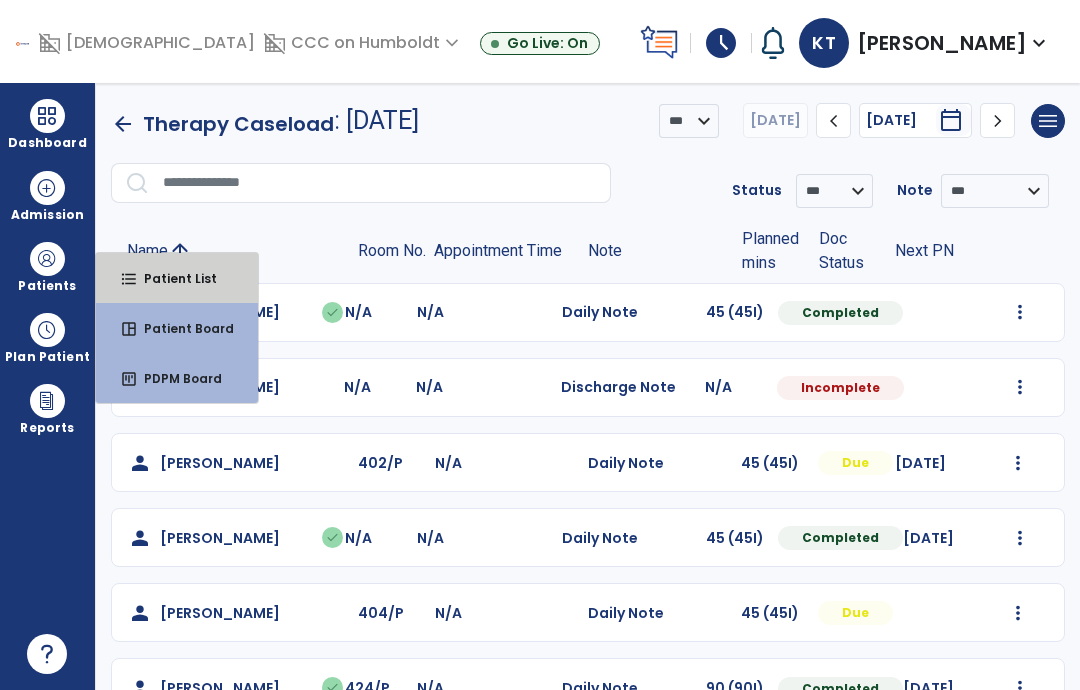 click on "Patient List" at bounding box center [172, 278] 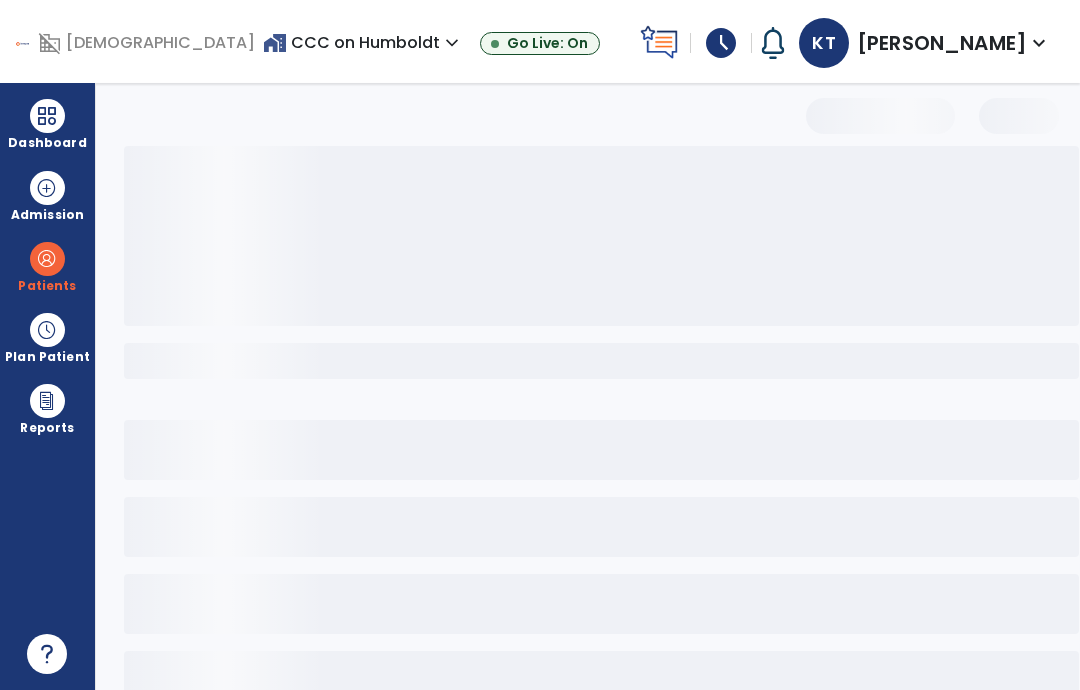 select on "***" 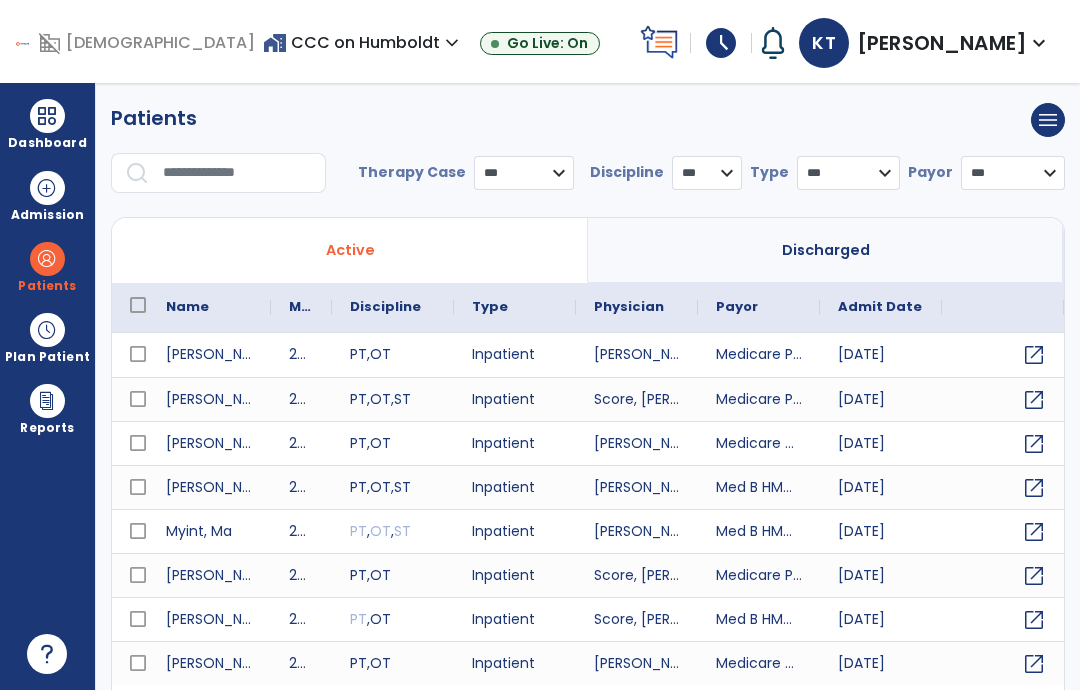click at bounding box center [237, 173] 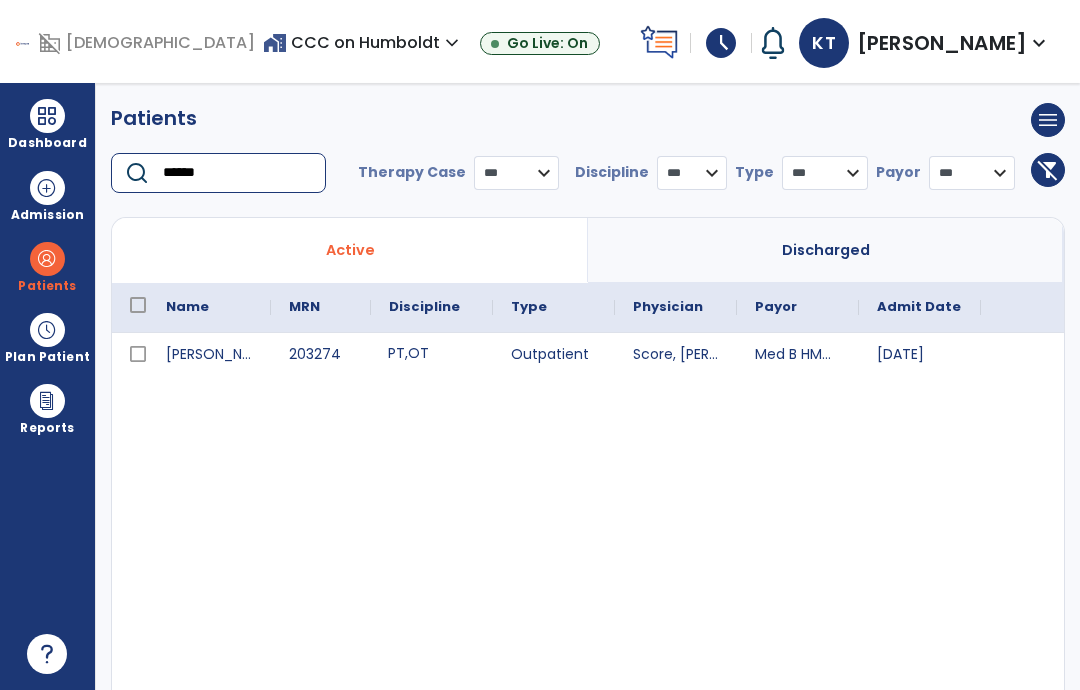 type on "******" 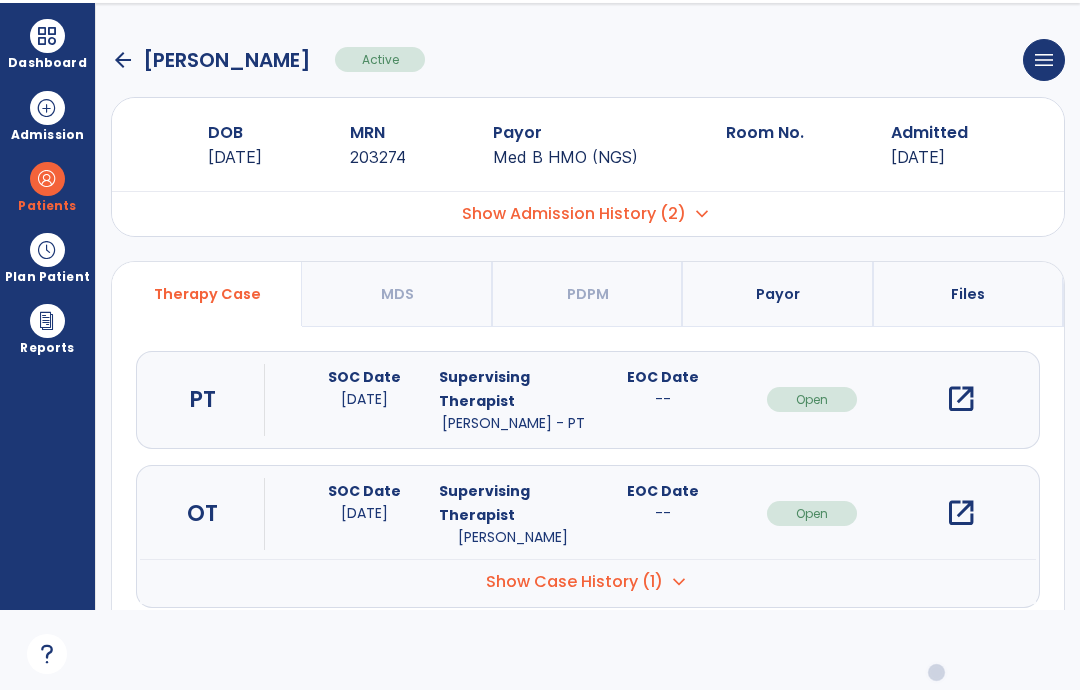 click on "open_in_new" at bounding box center (961, 513) 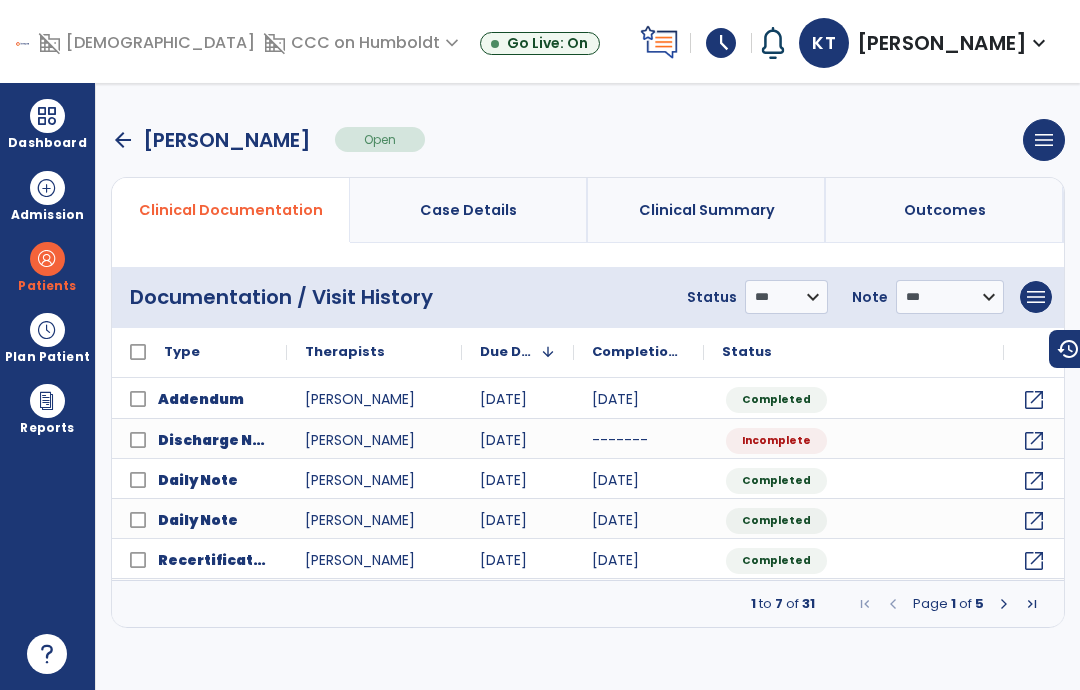 click at bounding box center [1004, 604] 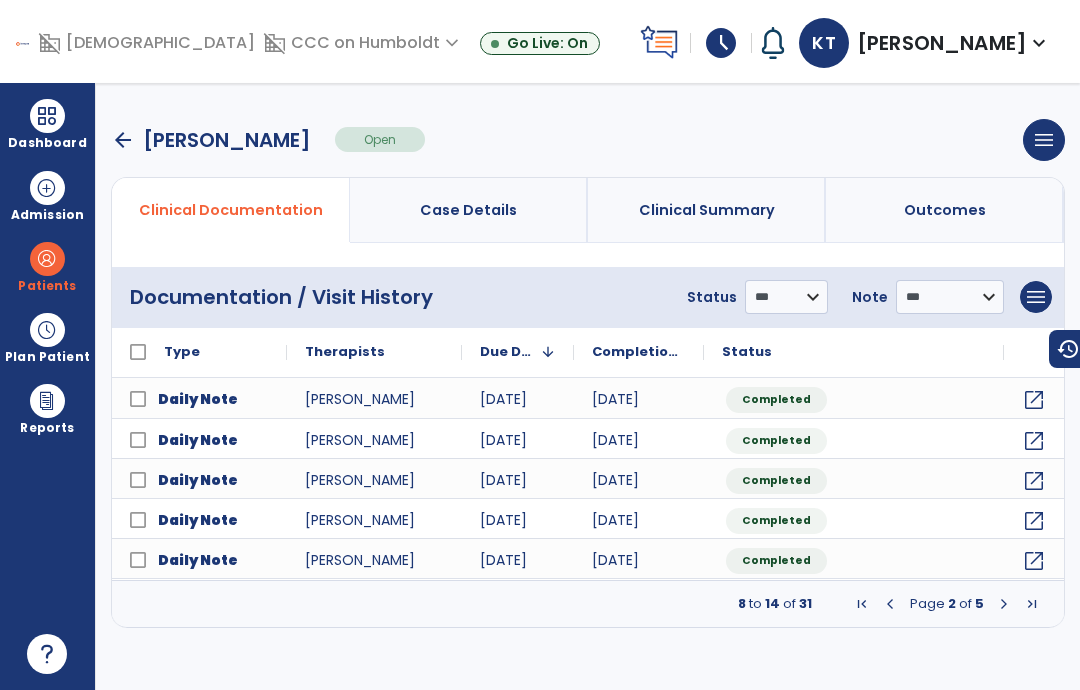 click at bounding box center (1004, 604) 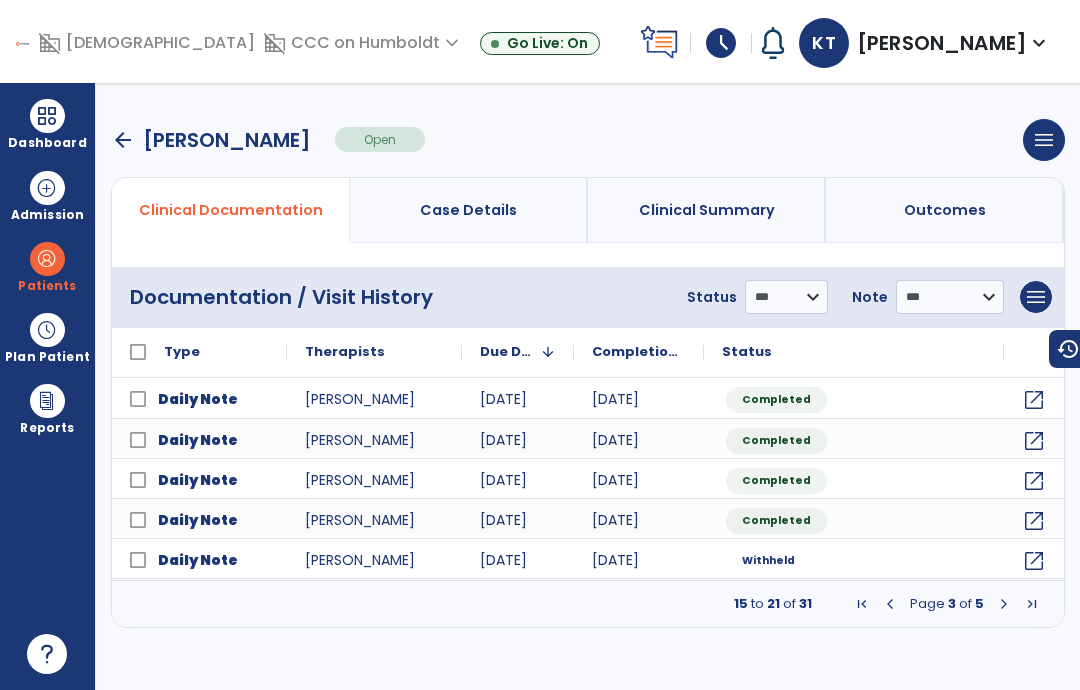 click at bounding box center [890, 604] 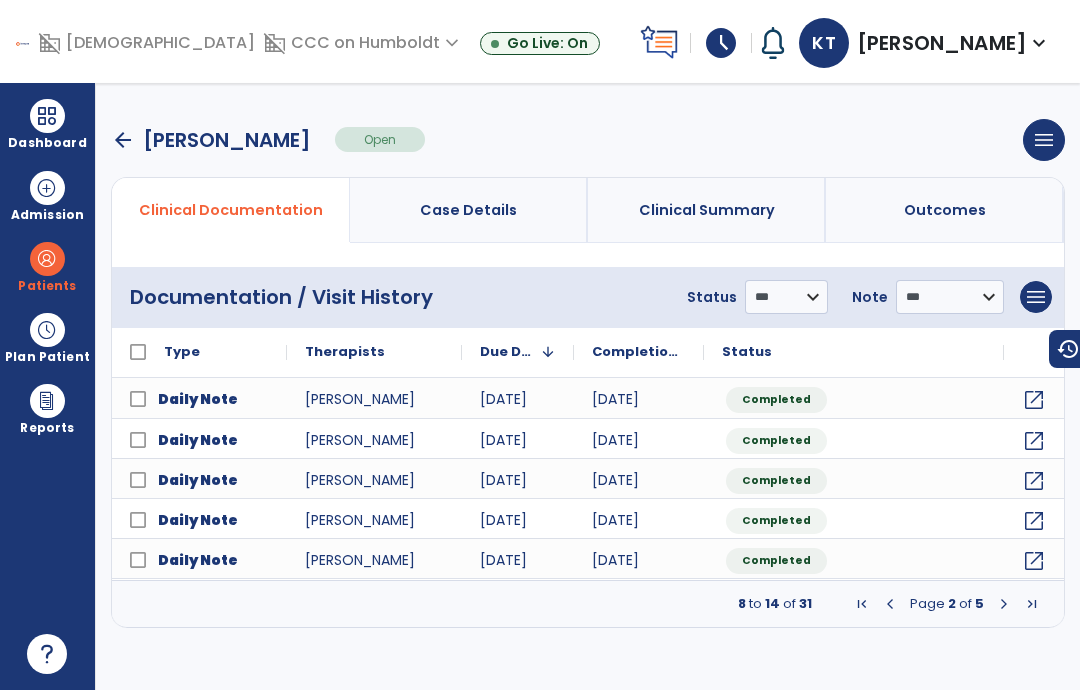 click on "open_in_new" 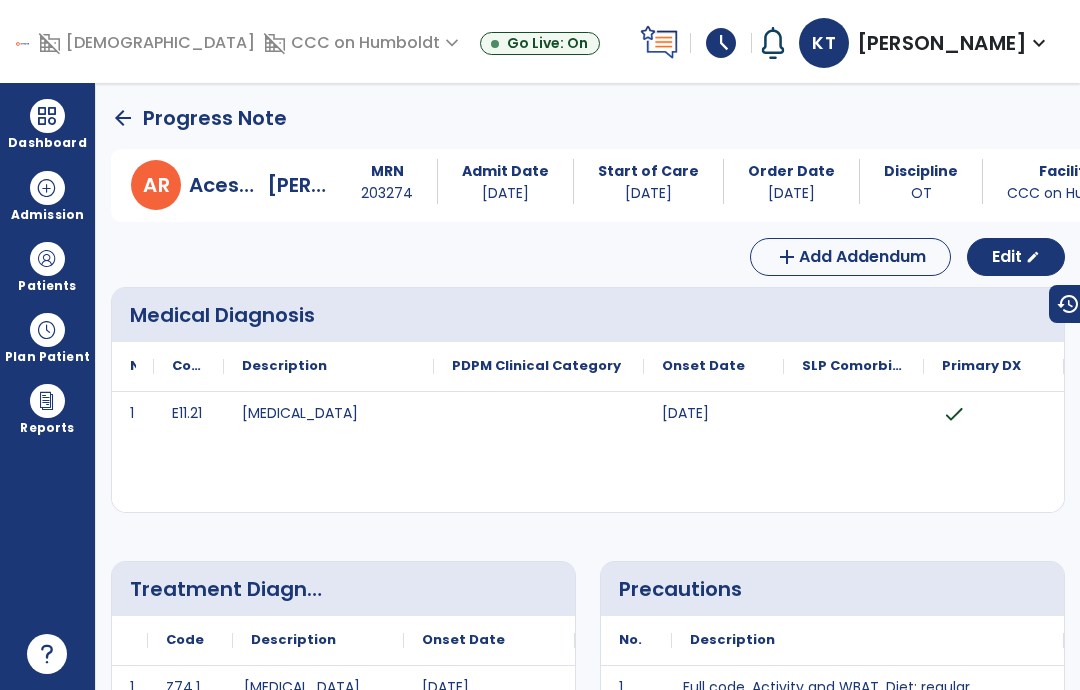 scroll, scrollTop: 0, scrollLeft: 0, axis: both 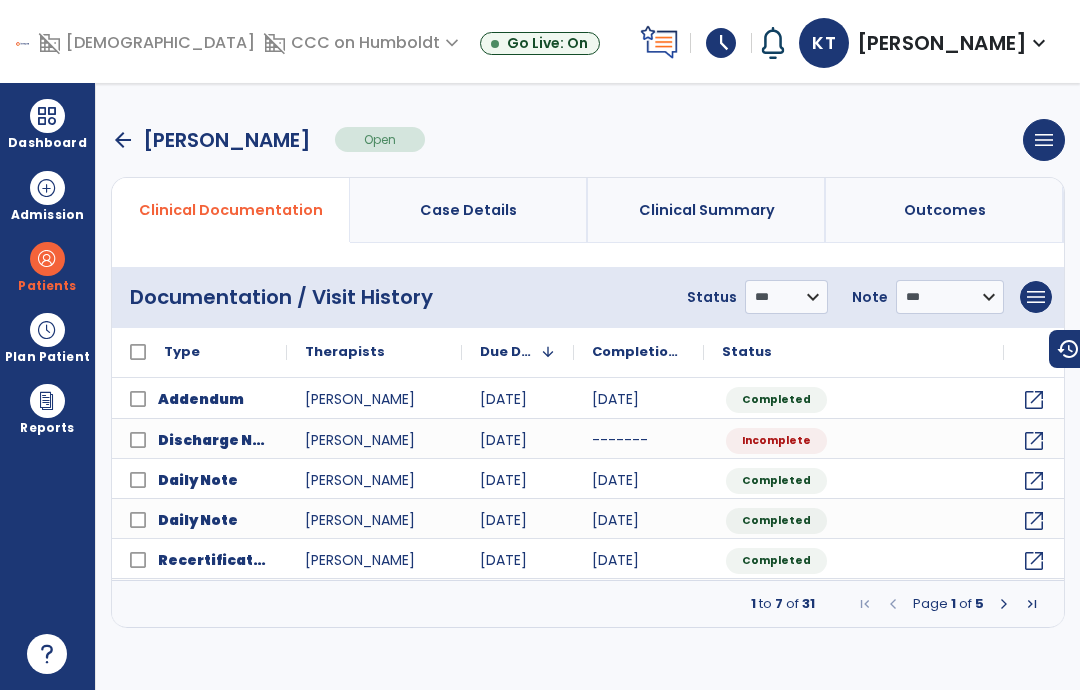 click at bounding box center [1004, 604] 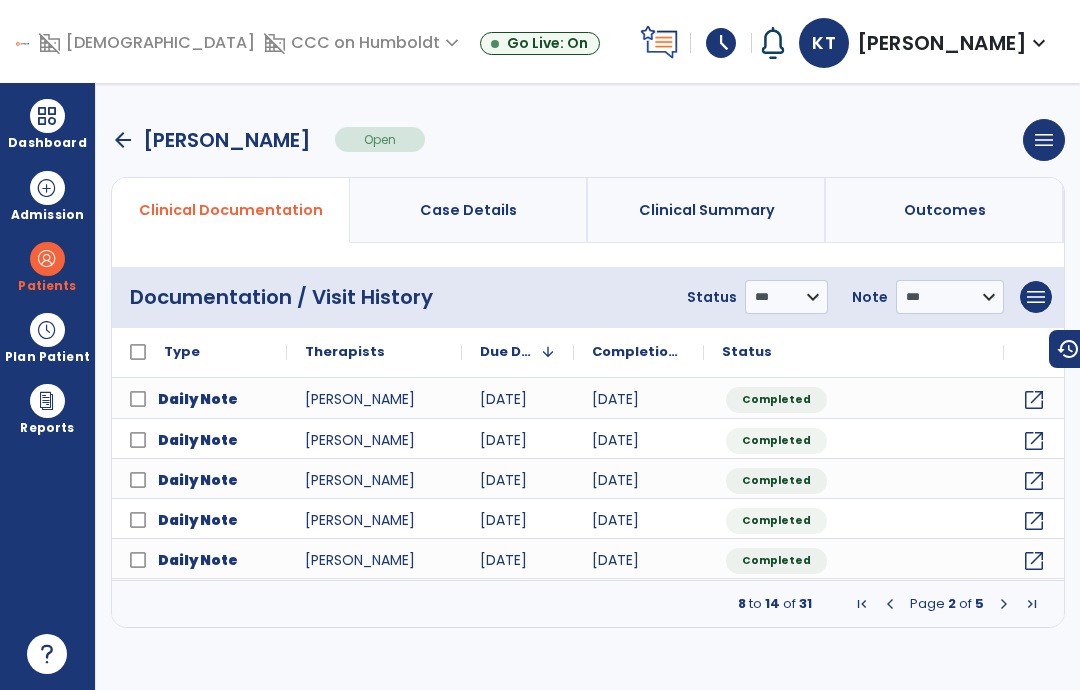 click on "8
to
14
of
31
Page
2
of
5" at bounding box center [588, 604] 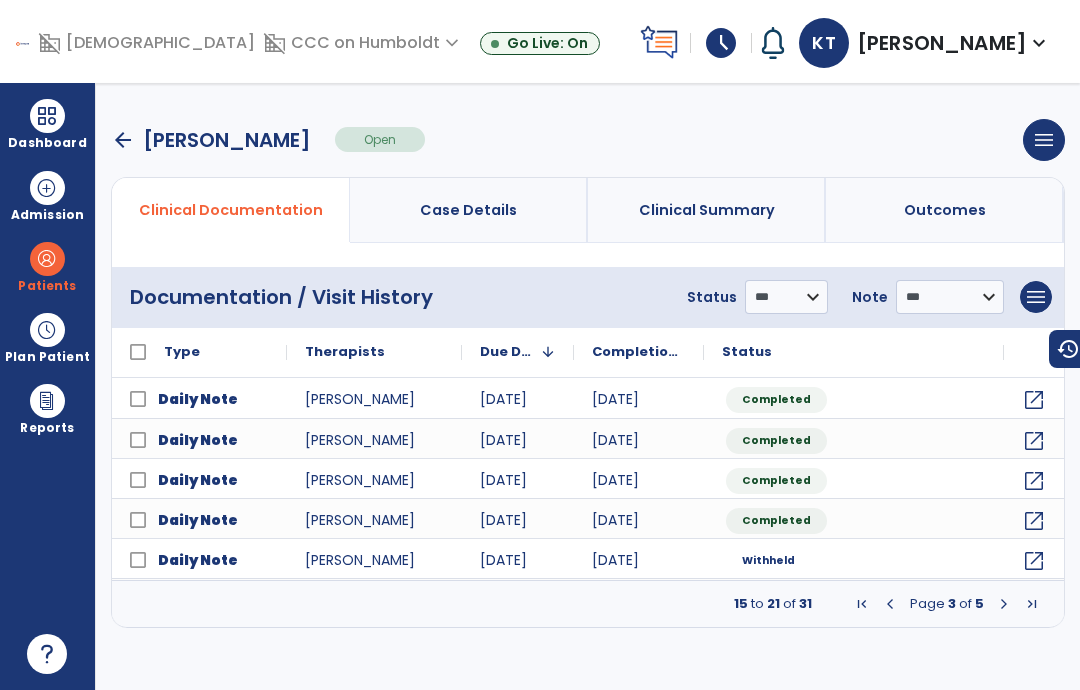 click at bounding box center [1004, 604] 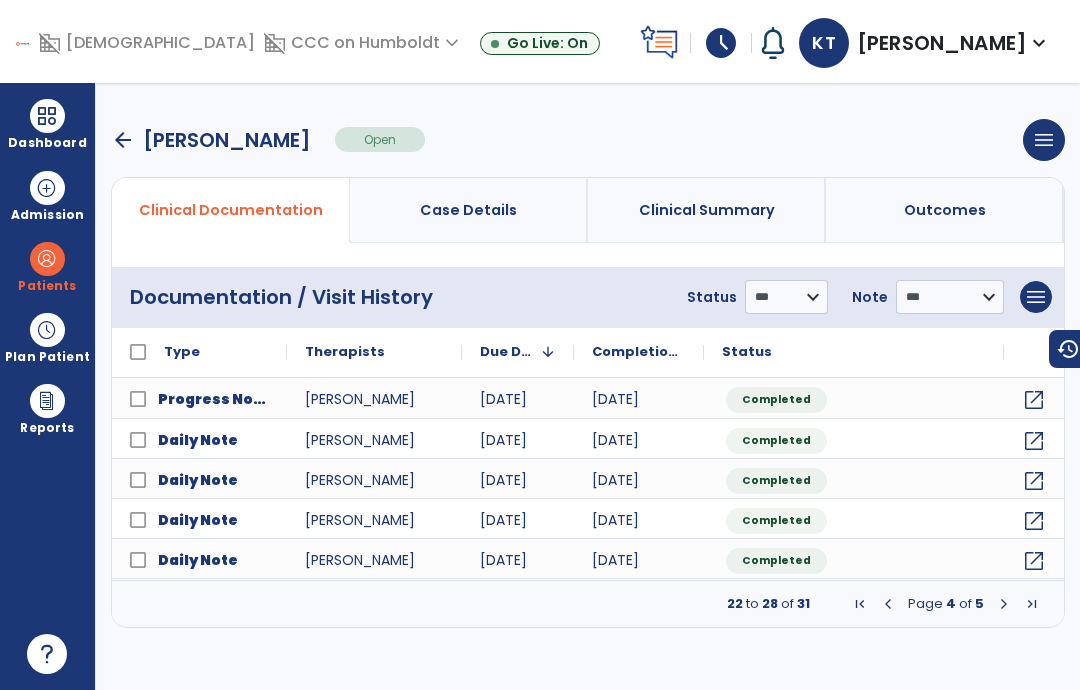 click on "Page
4
of
5" at bounding box center (946, 604) 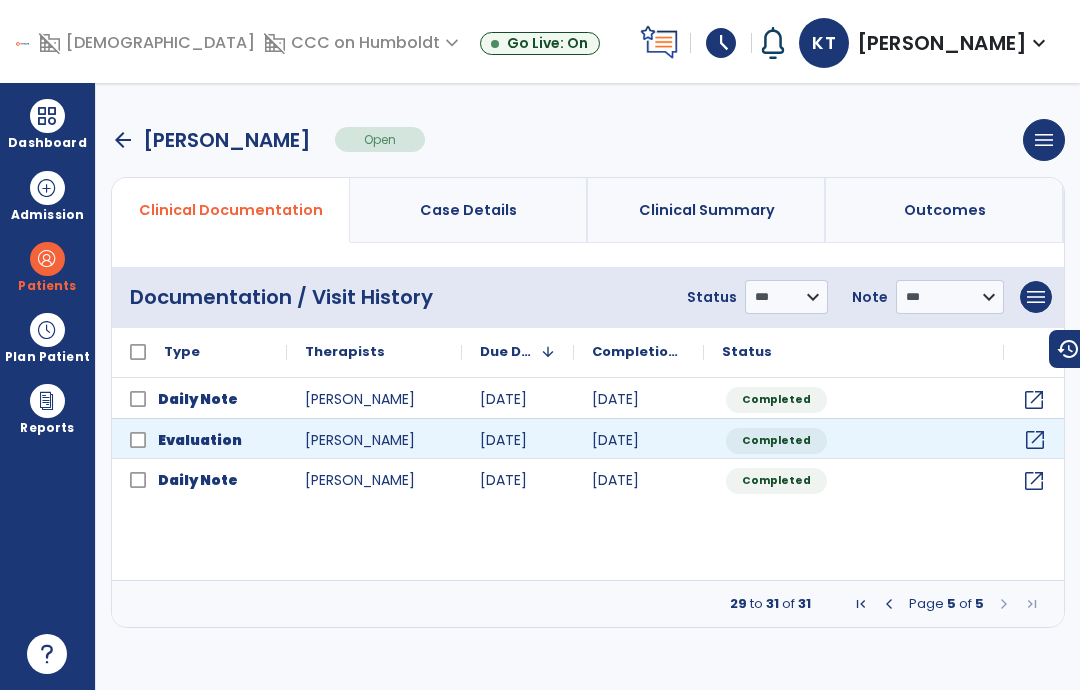 click on "open_in_new" 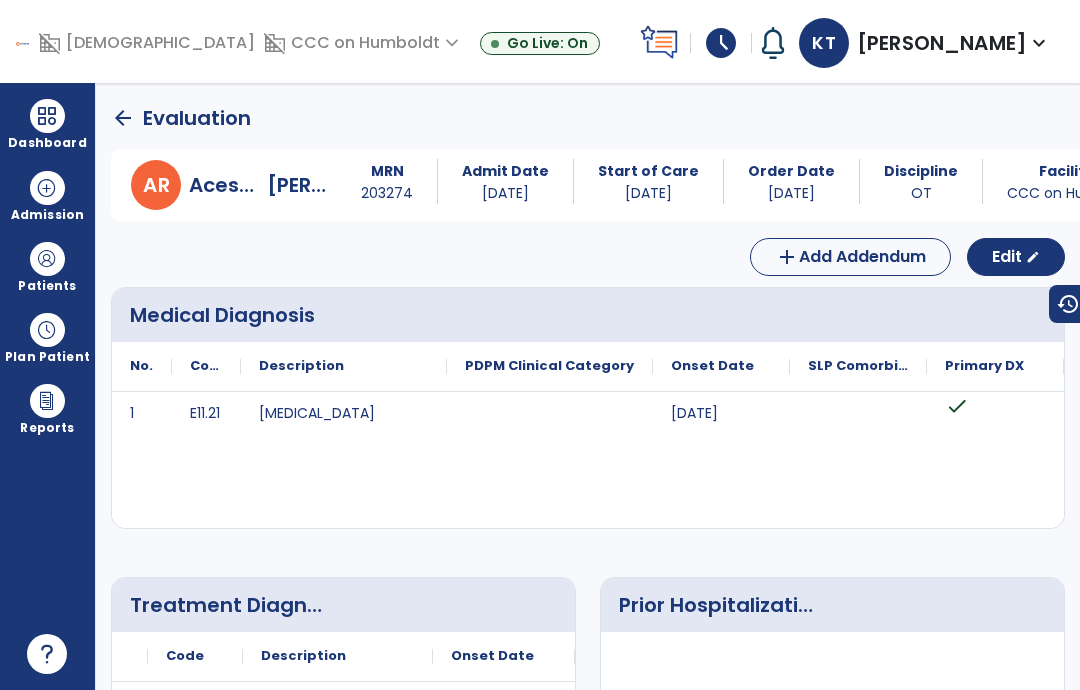 scroll, scrollTop: 0, scrollLeft: 0, axis: both 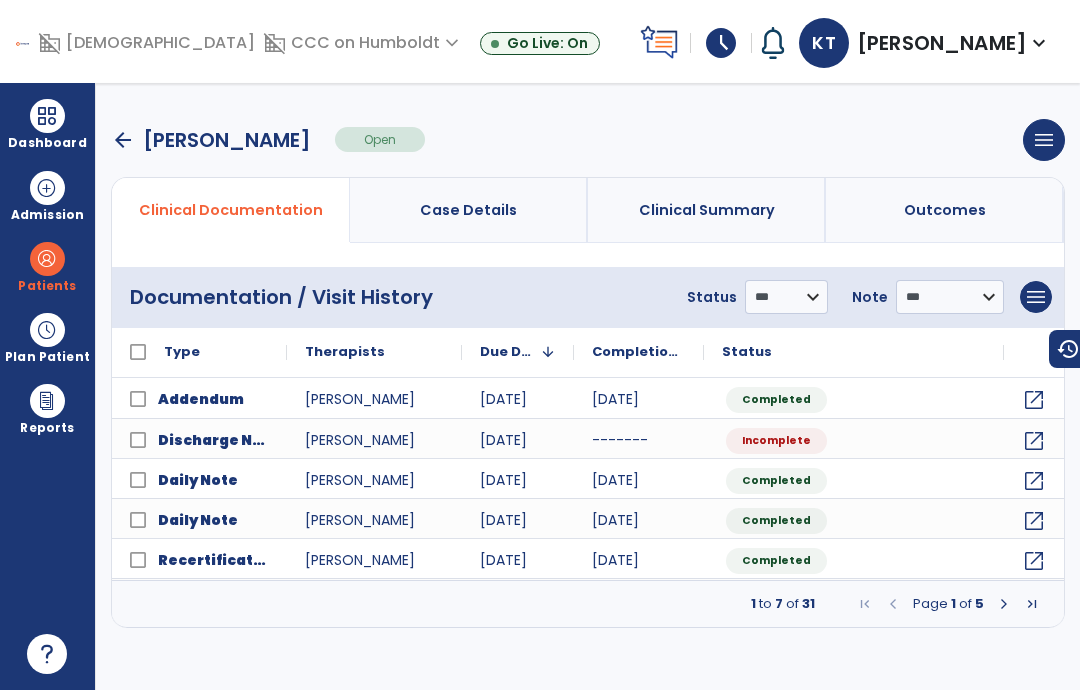 click at bounding box center [865, 604] 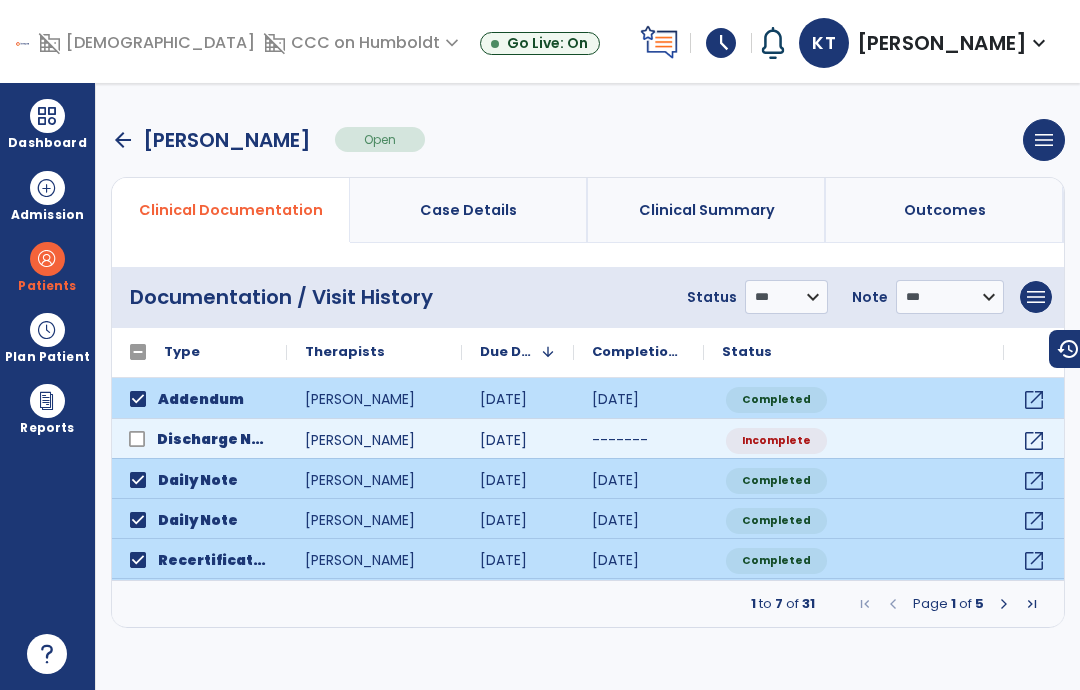 click on "menu" at bounding box center (1036, 297) 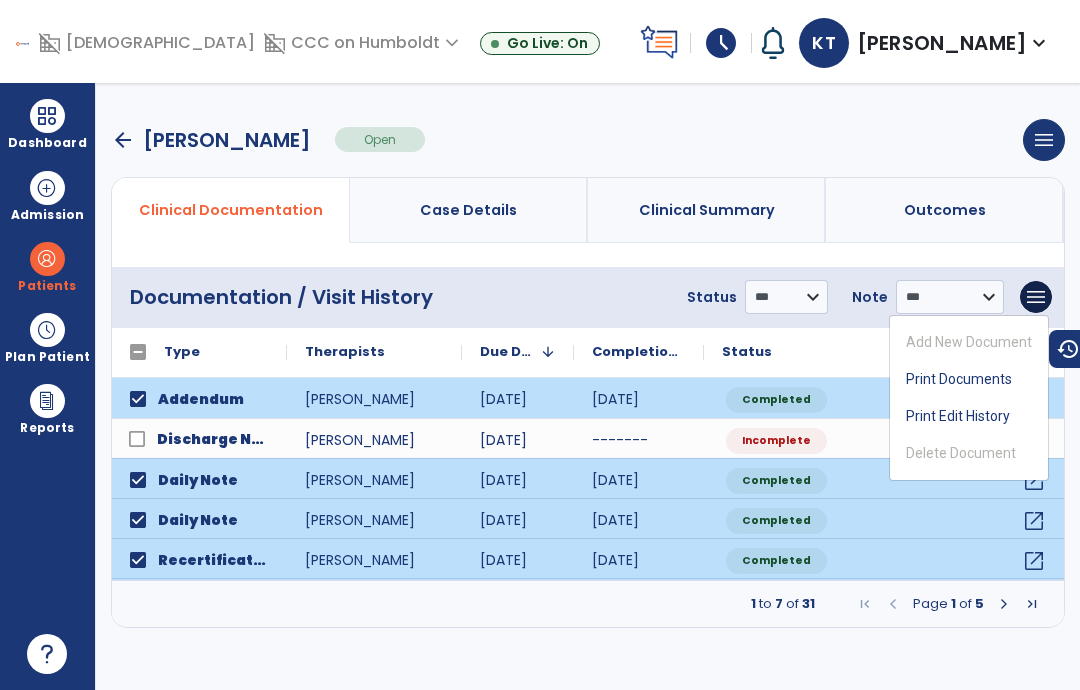 click on "Print Documents" at bounding box center (969, 379) 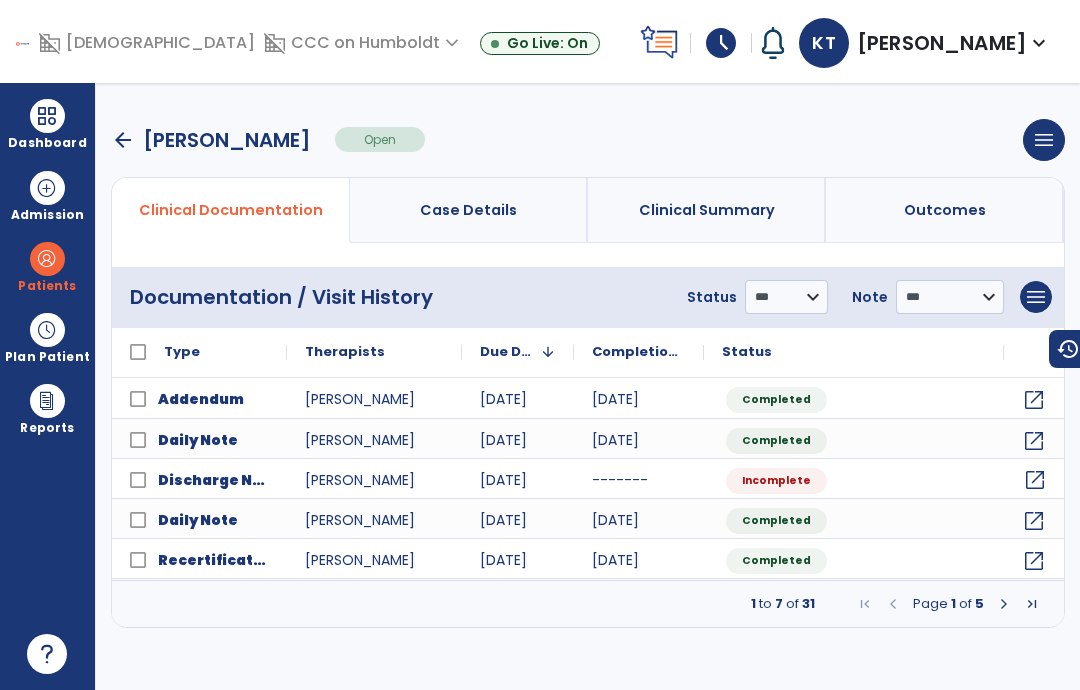 click on "open_in_new" 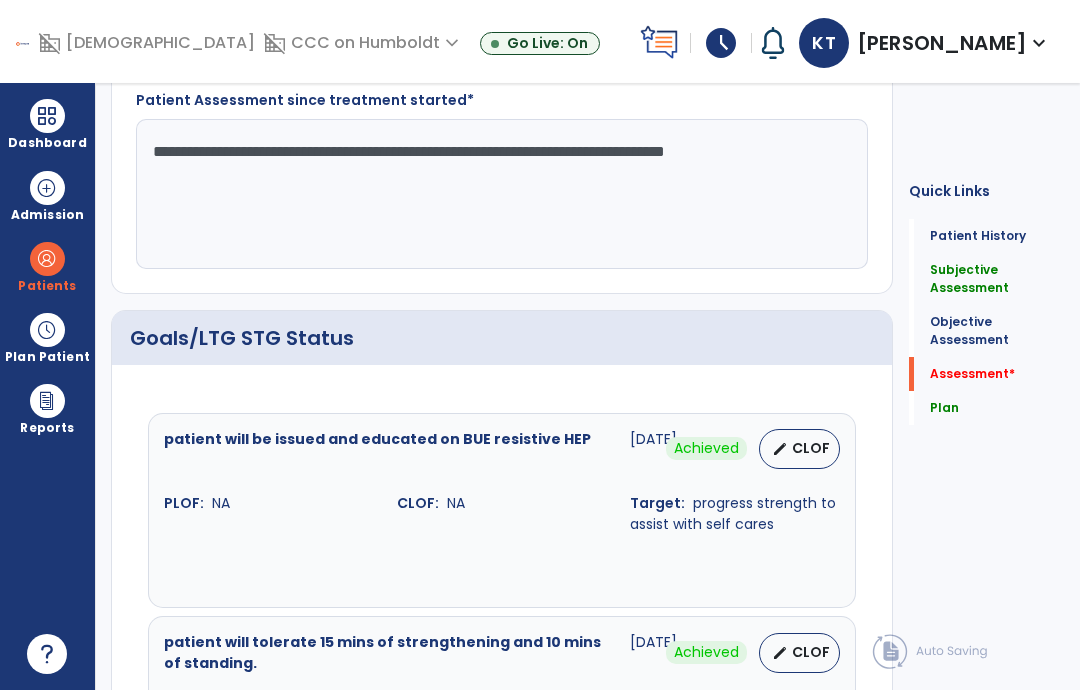 click on "Plan   Plan" 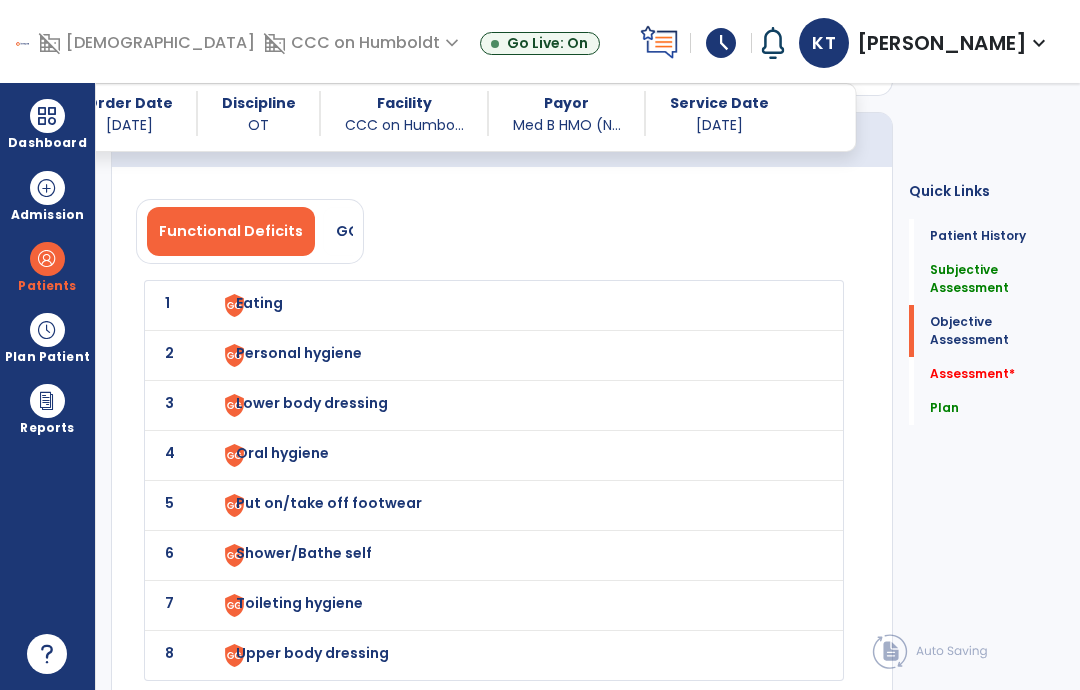 scroll, scrollTop: 1528, scrollLeft: 0, axis: vertical 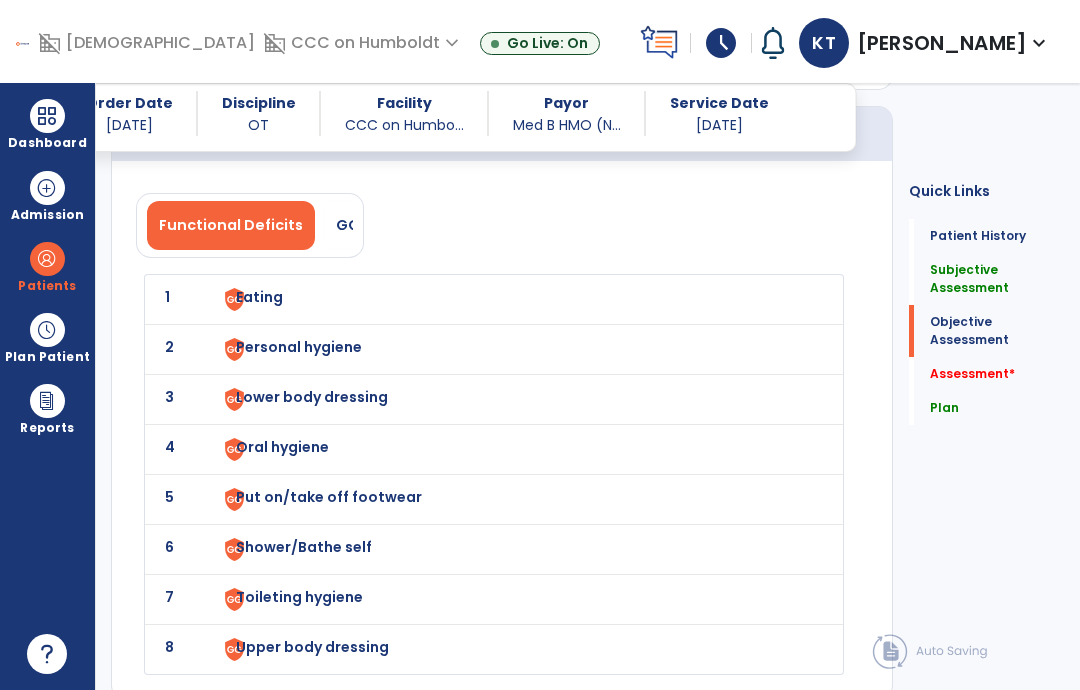 click on "Eating" at bounding box center [259, 297] 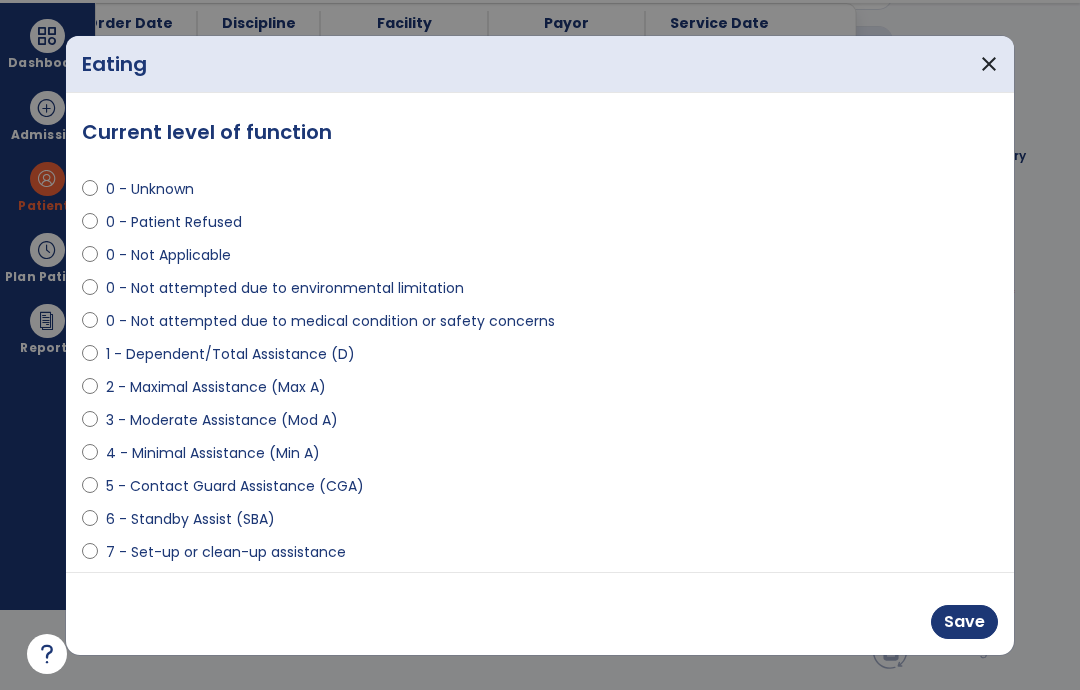 scroll, scrollTop: 0, scrollLeft: 0, axis: both 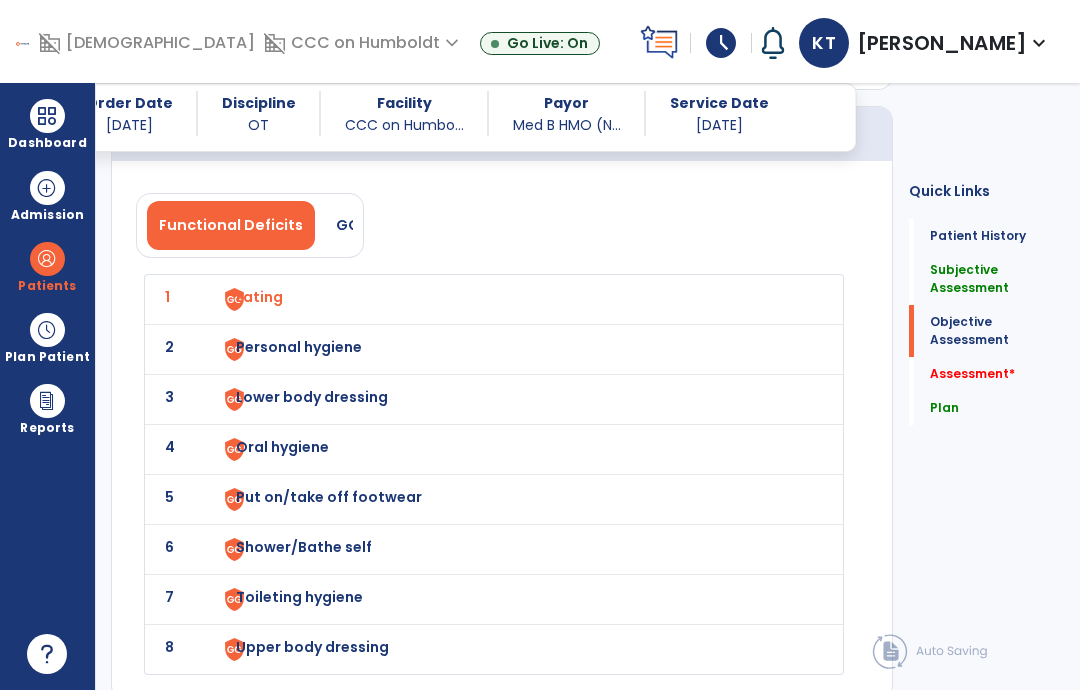 click on "Personal hygiene" at bounding box center (259, 297) 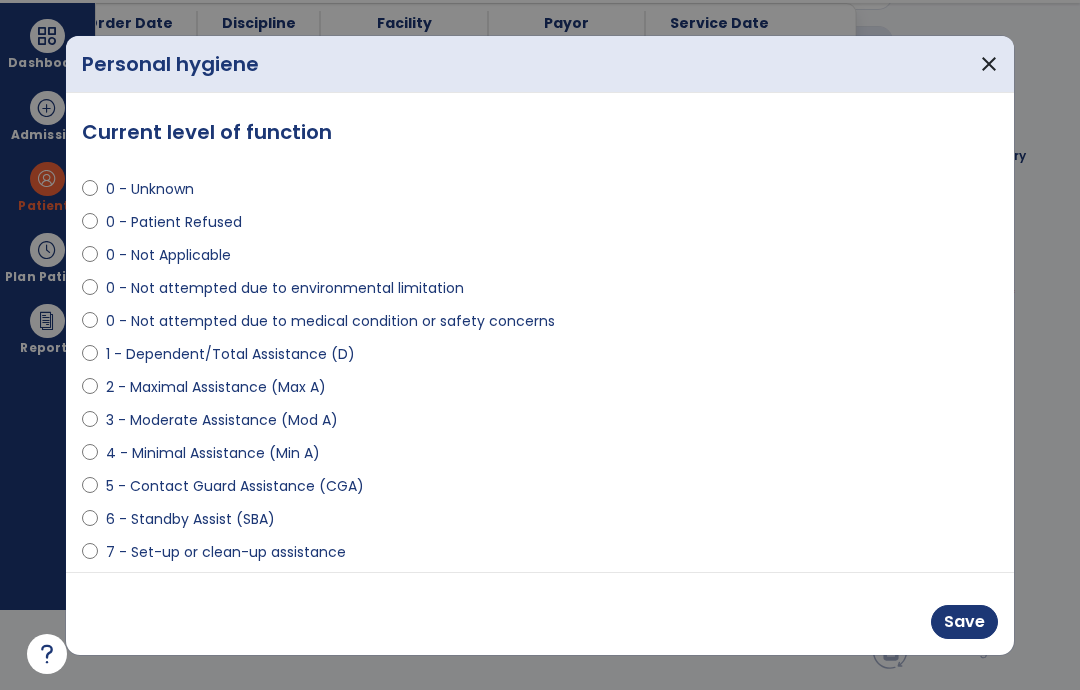 scroll, scrollTop: 0, scrollLeft: 0, axis: both 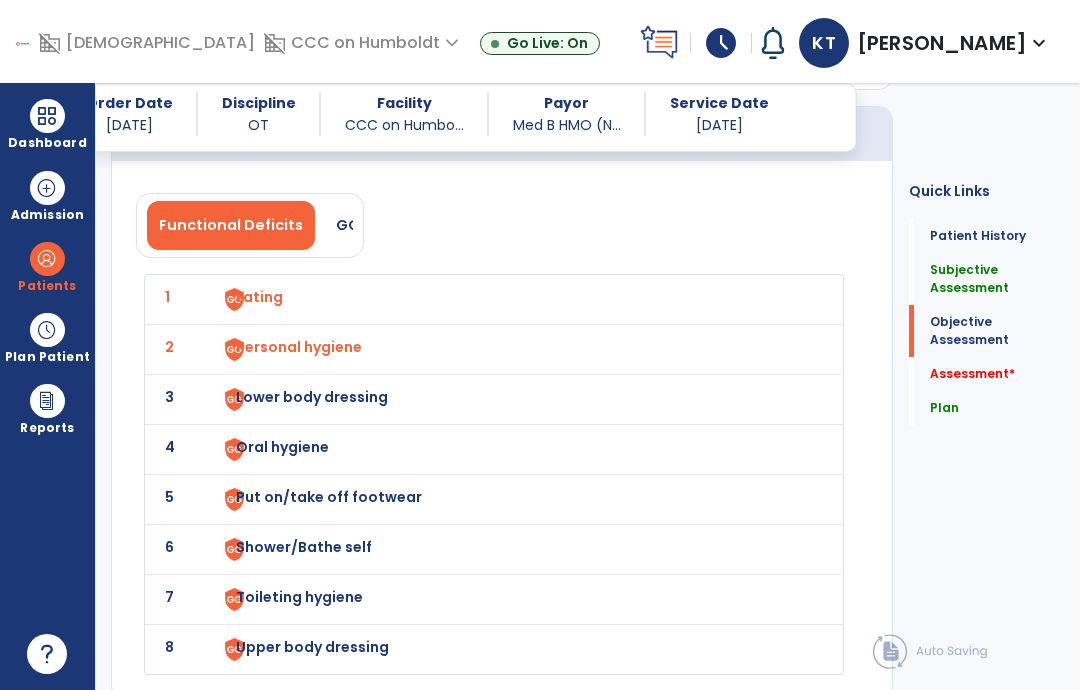 click on "Lower body dressing" at bounding box center (259, 297) 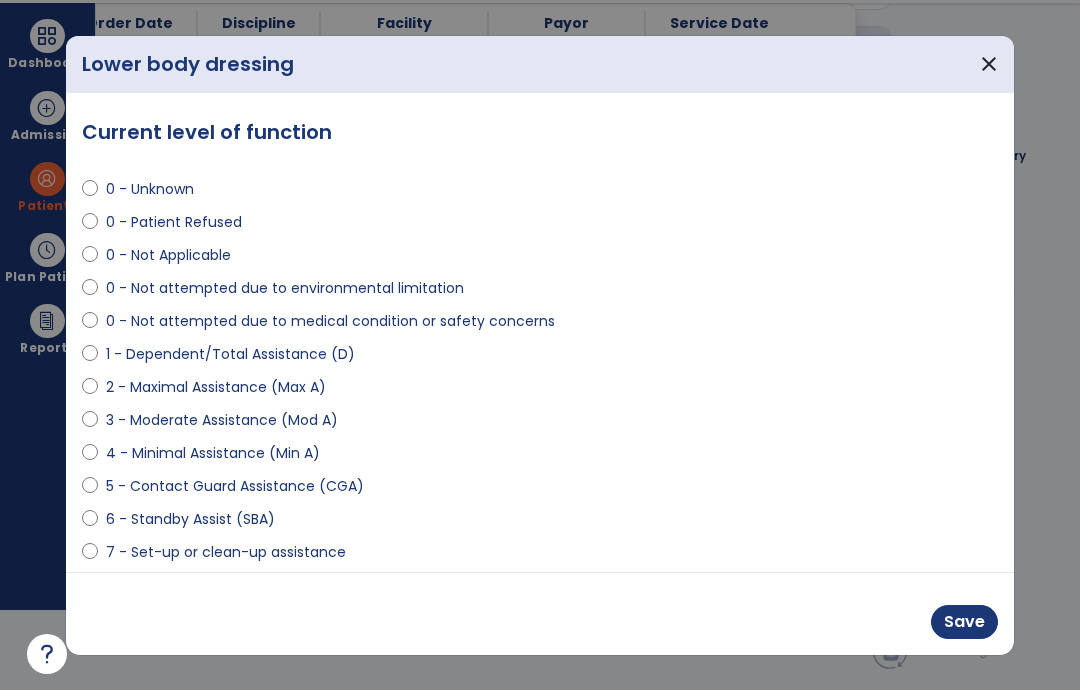scroll, scrollTop: 0, scrollLeft: 0, axis: both 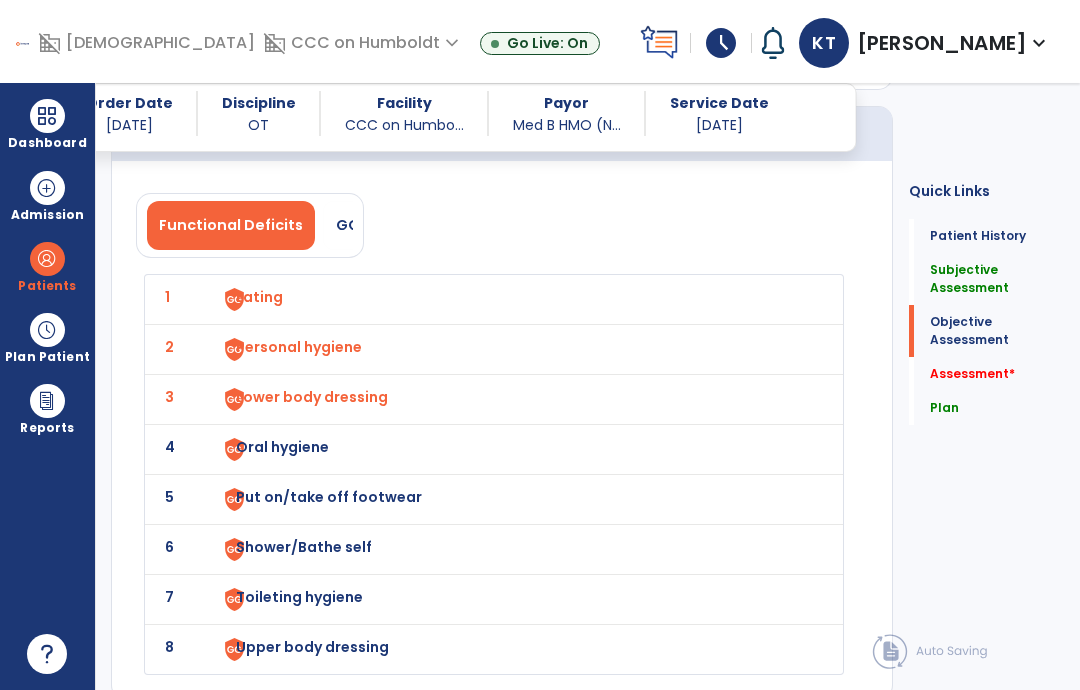 click on "Oral hygiene" at bounding box center (507, 299) 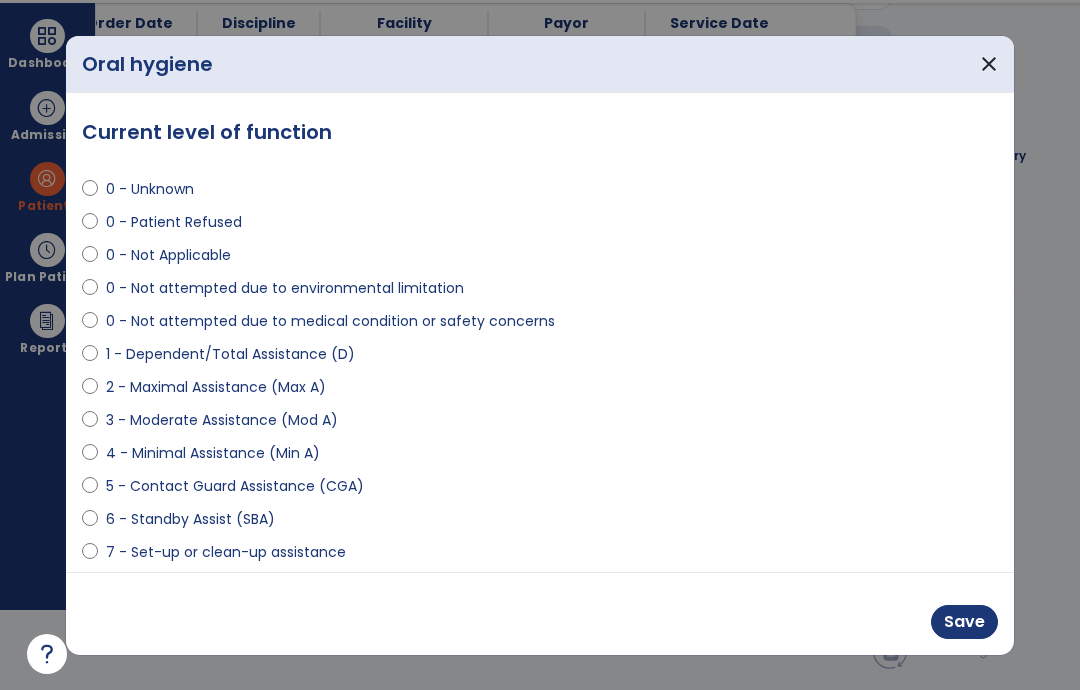select on "**********" 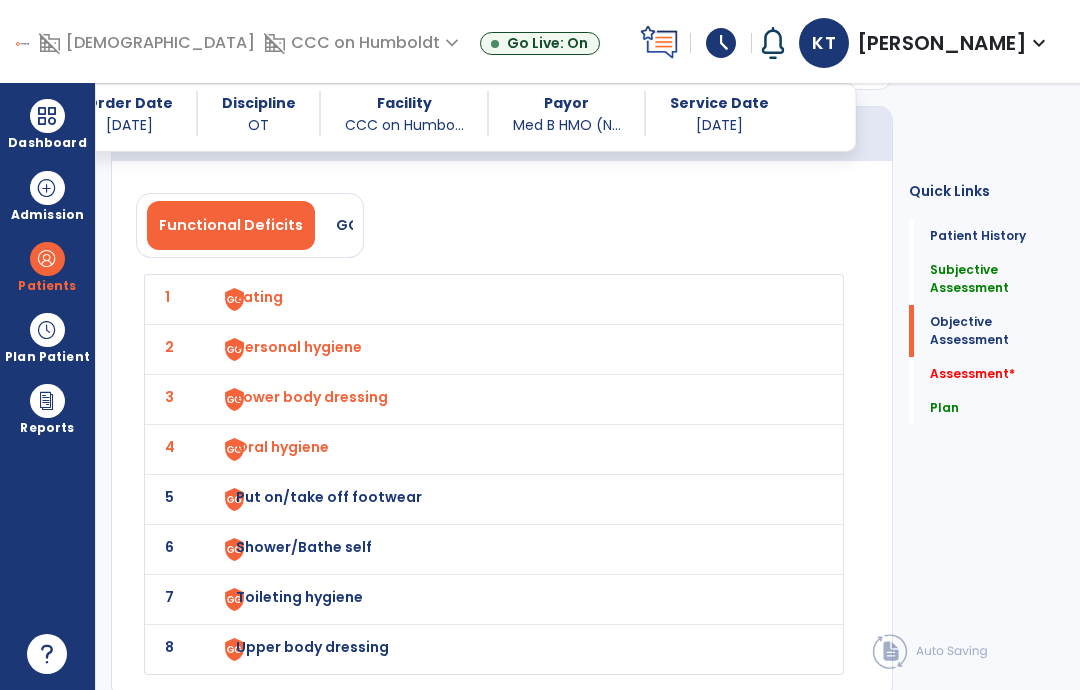 click on "Put on/take off footwear" at bounding box center (259, 297) 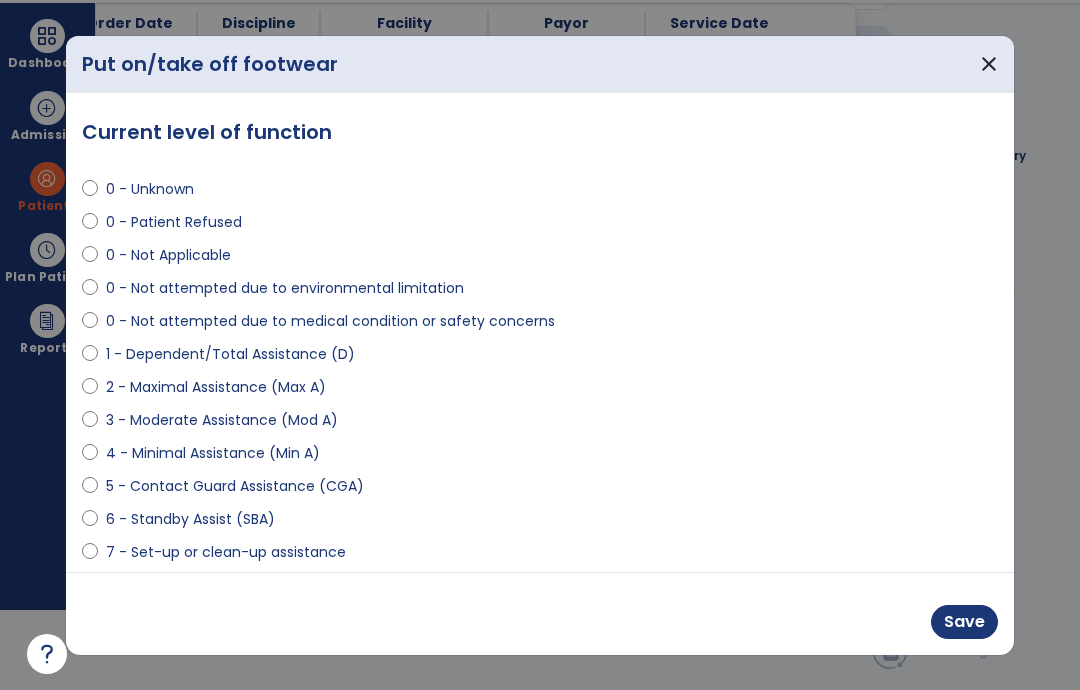 scroll, scrollTop: 0, scrollLeft: 0, axis: both 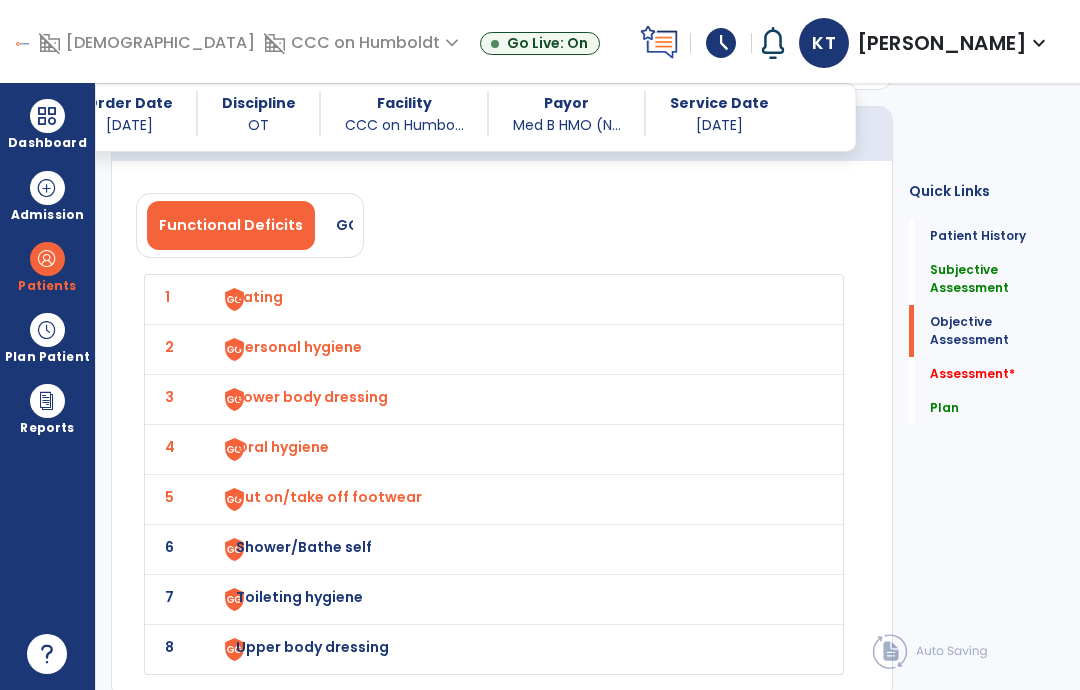 click on "Shower/Bathe self" at bounding box center [259, 297] 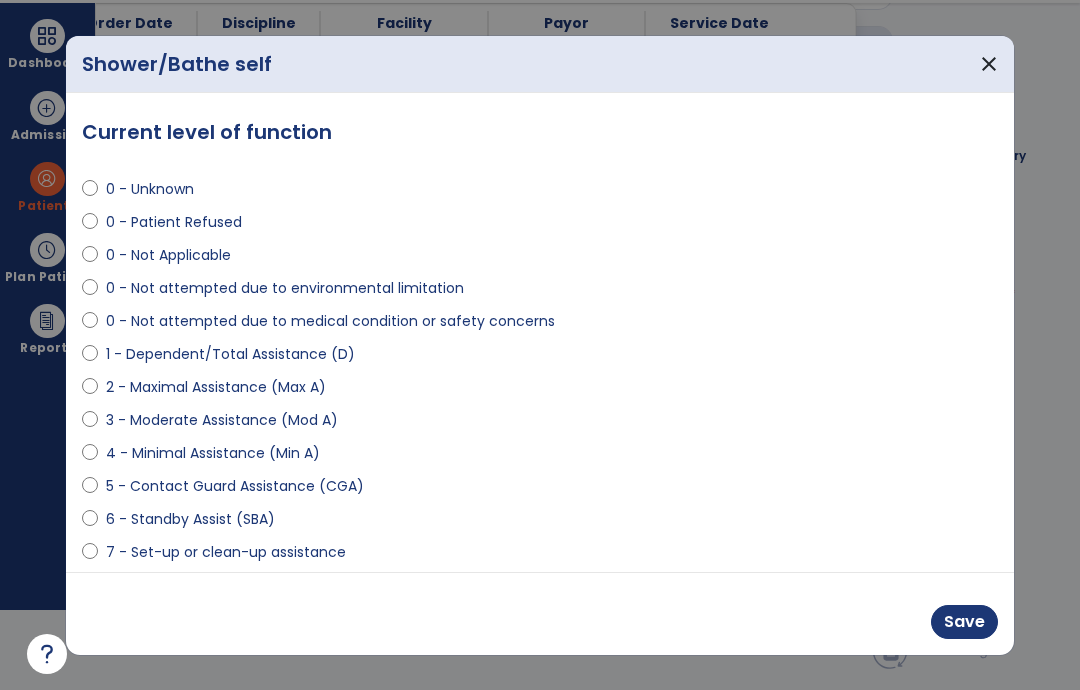 select on "**********" 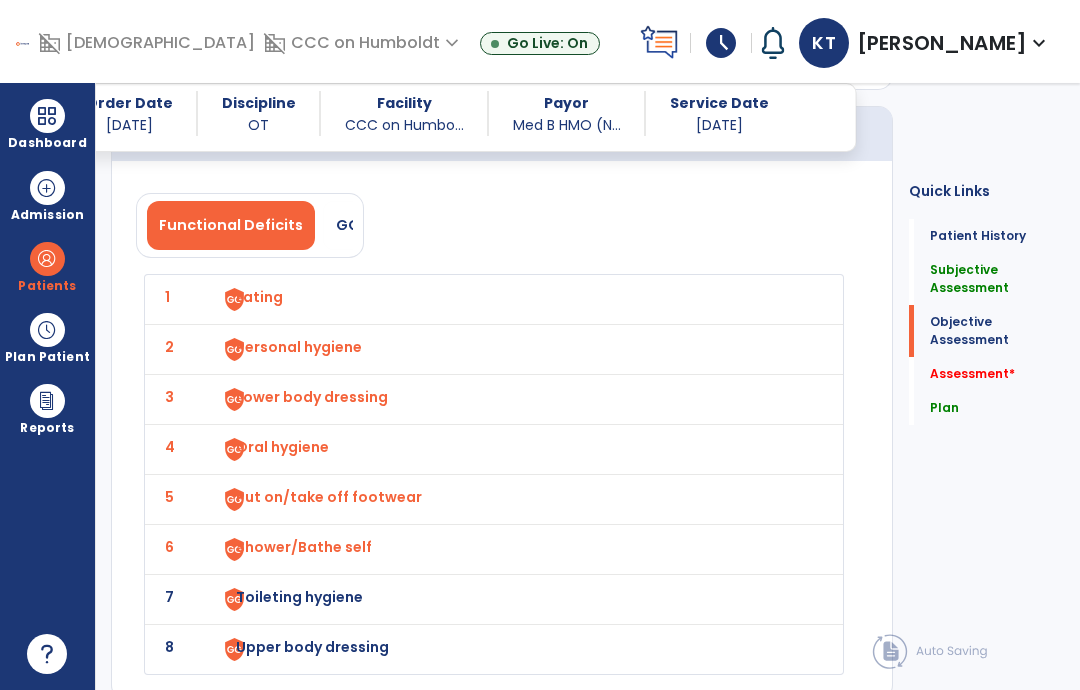 click on "Toileting hygiene" at bounding box center [507, 299] 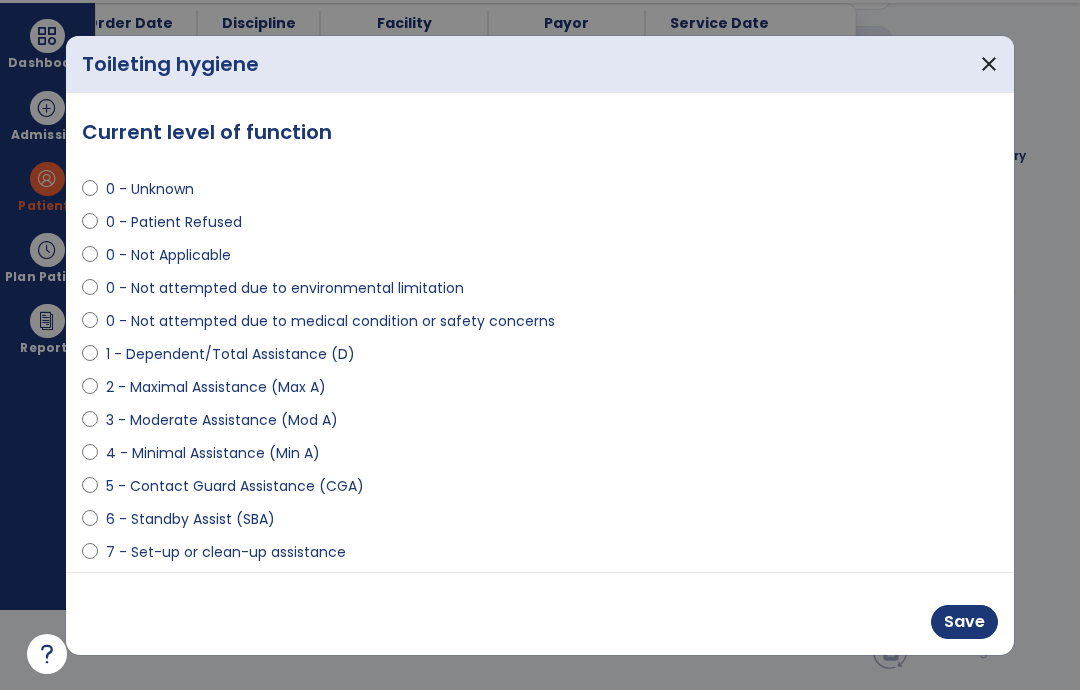 scroll, scrollTop: 0, scrollLeft: 0, axis: both 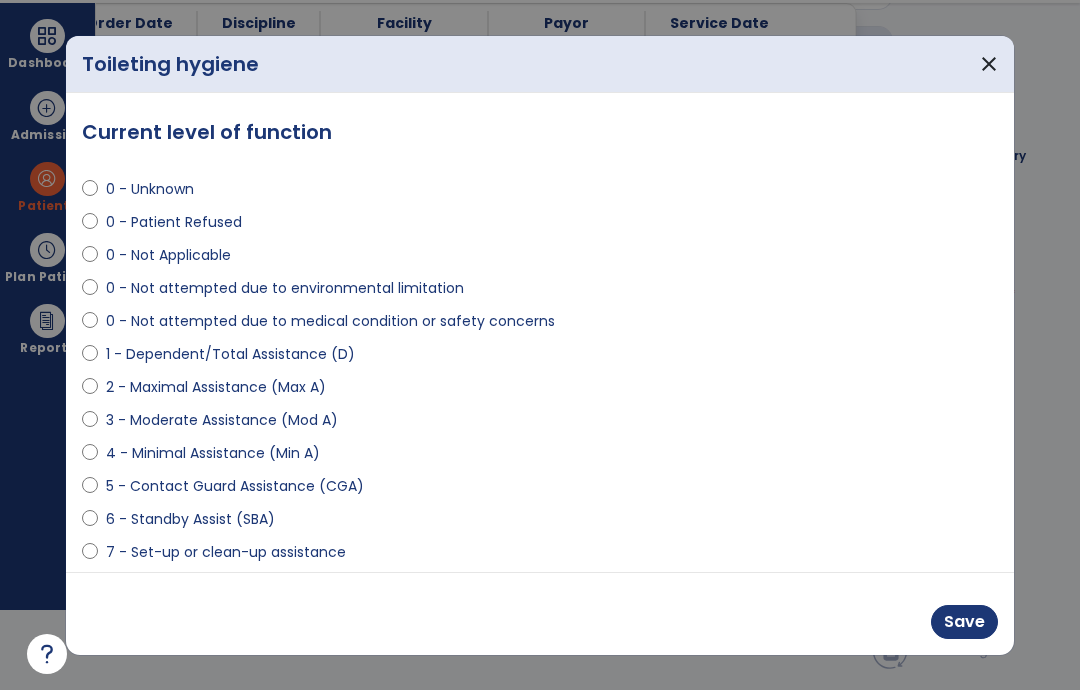 click on "Save" at bounding box center [964, 622] 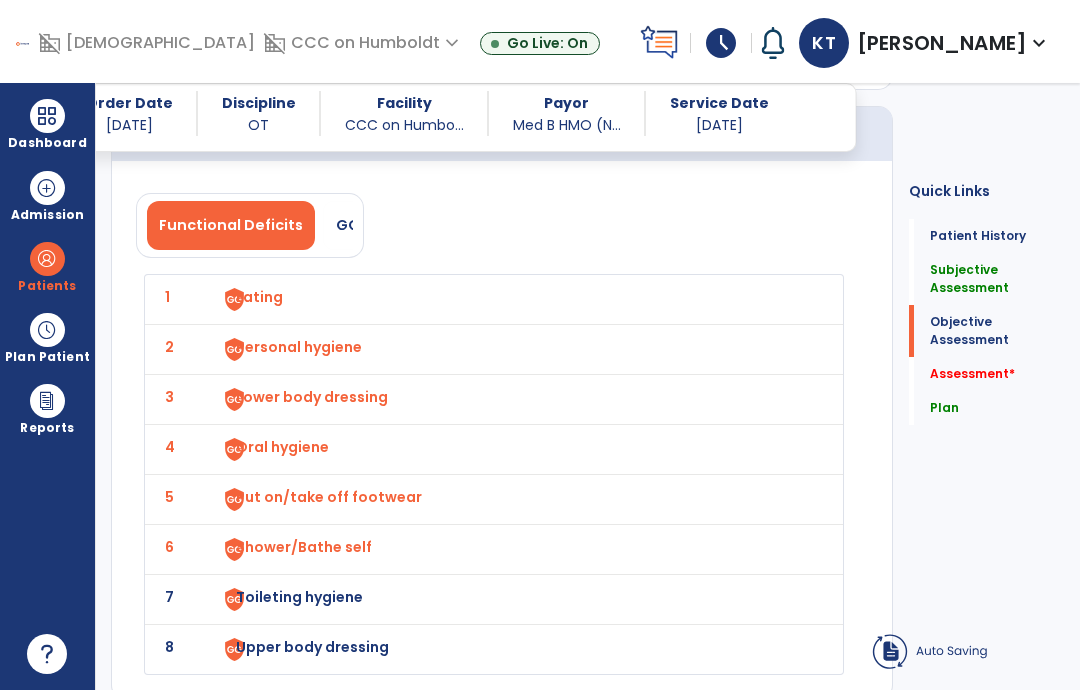 scroll, scrollTop: 80, scrollLeft: 0, axis: vertical 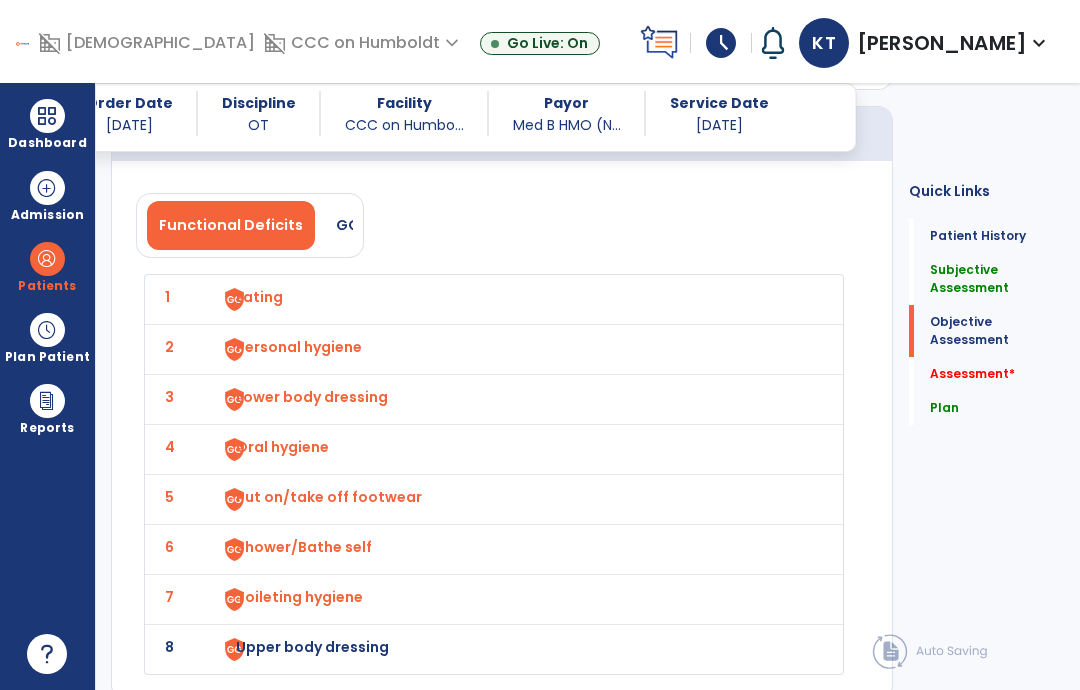 click on "Upper body dressing" at bounding box center (259, 297) 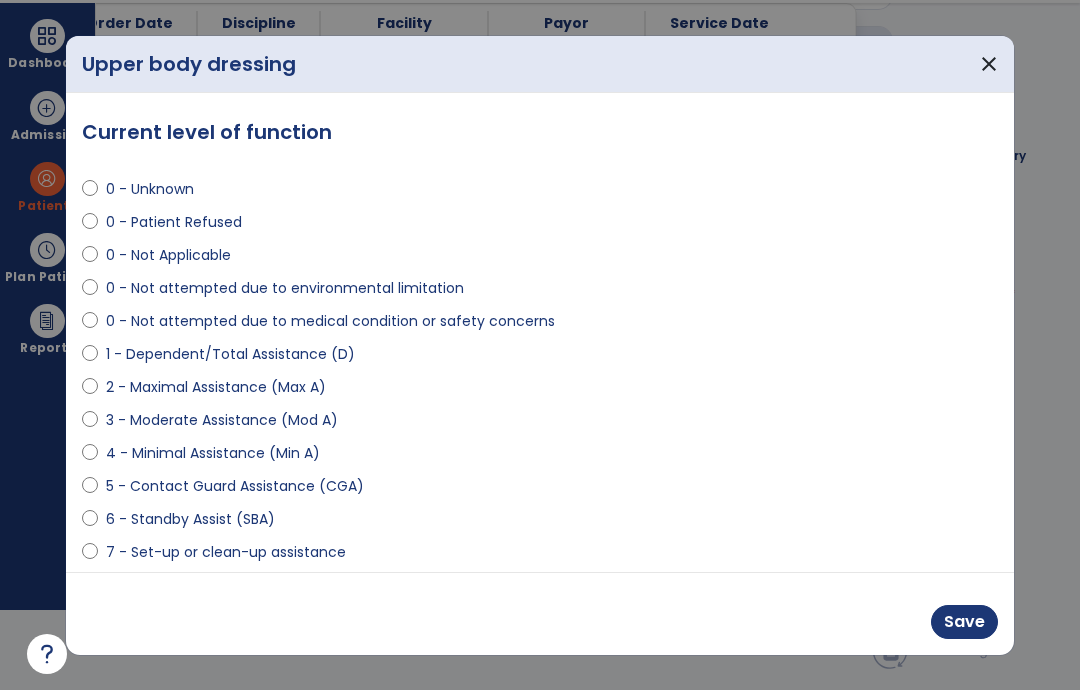 scroll, scrollTop: 0, scrollLeft: 0, axis: both 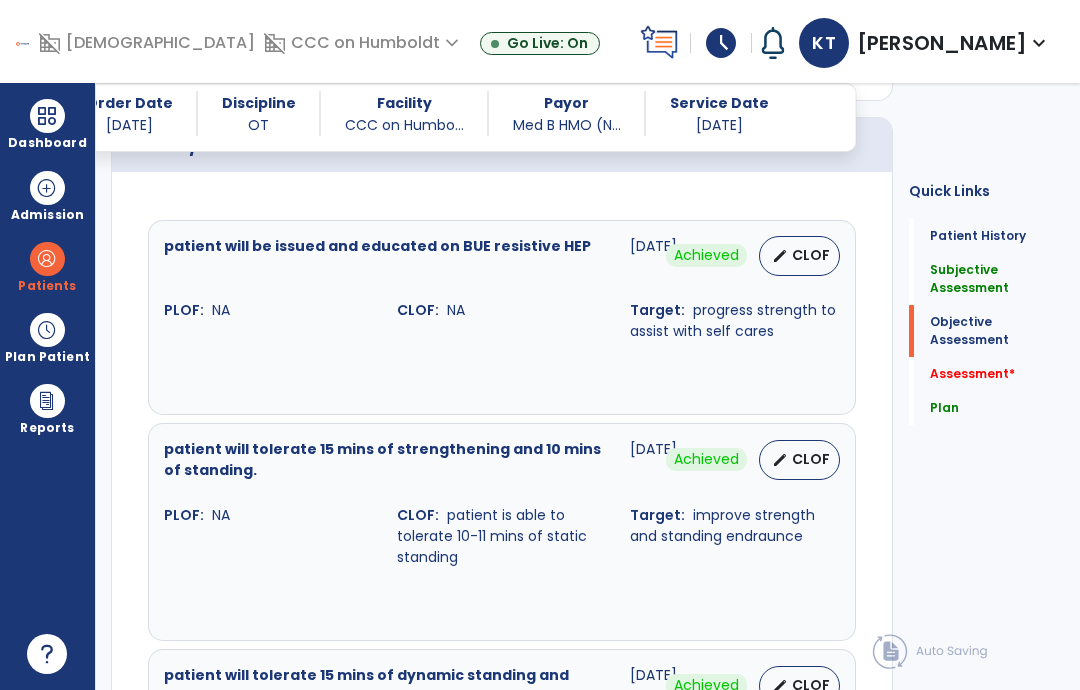 click on "edit   CLOF" at bounding box center (799, 256) 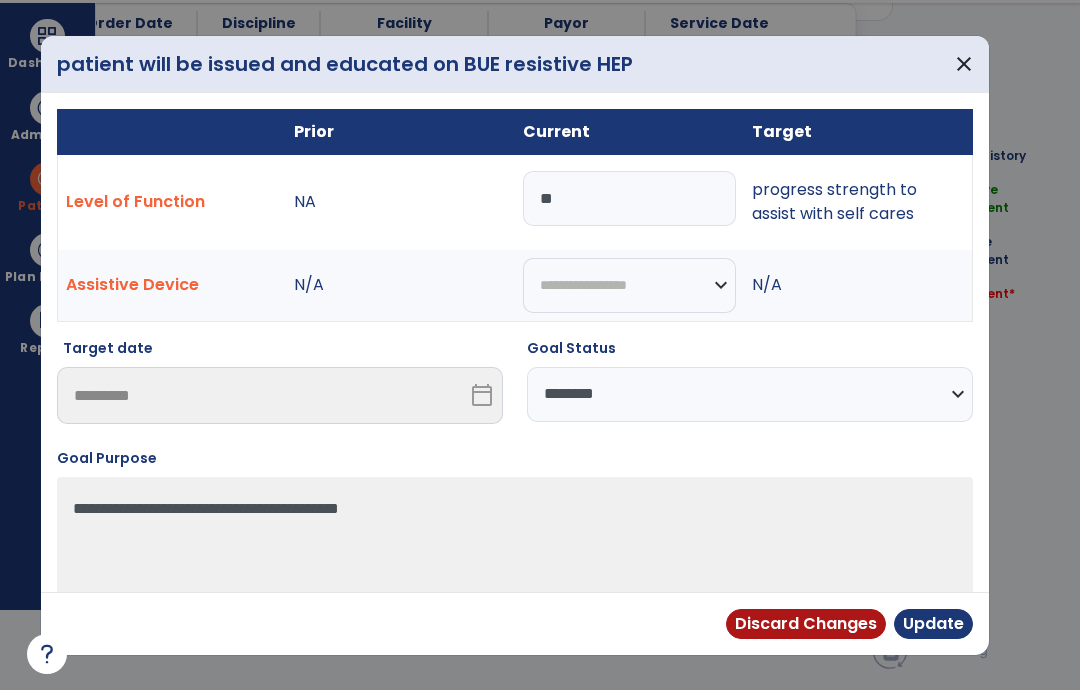 scroll, scrollTop: 0, scrollLeft: 0, axis: both 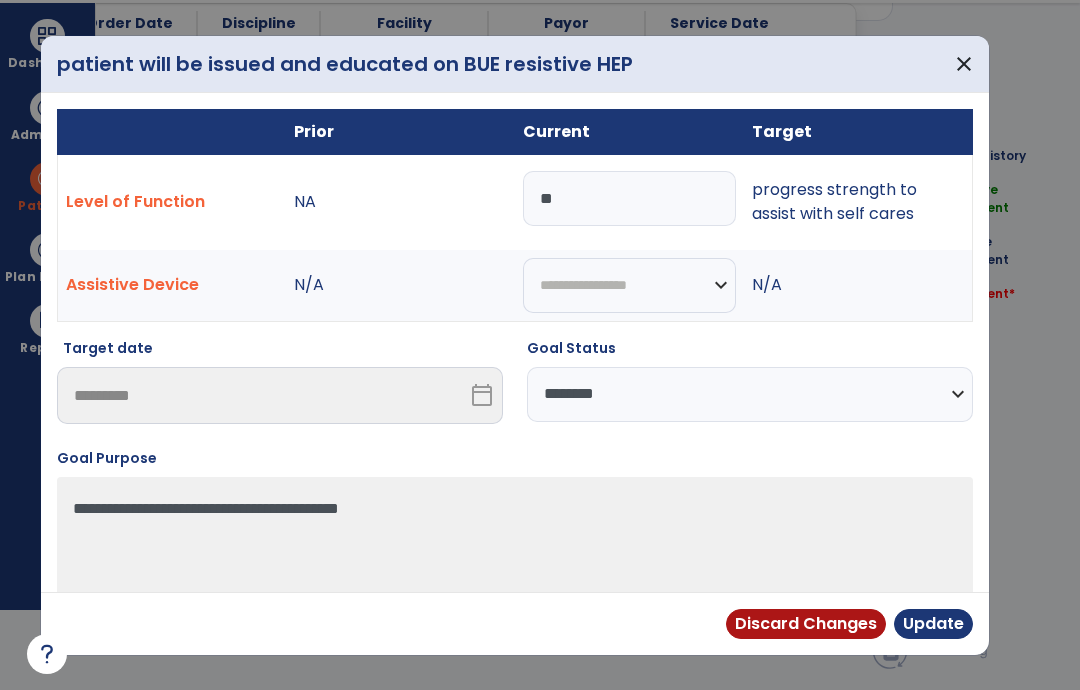type on "*" 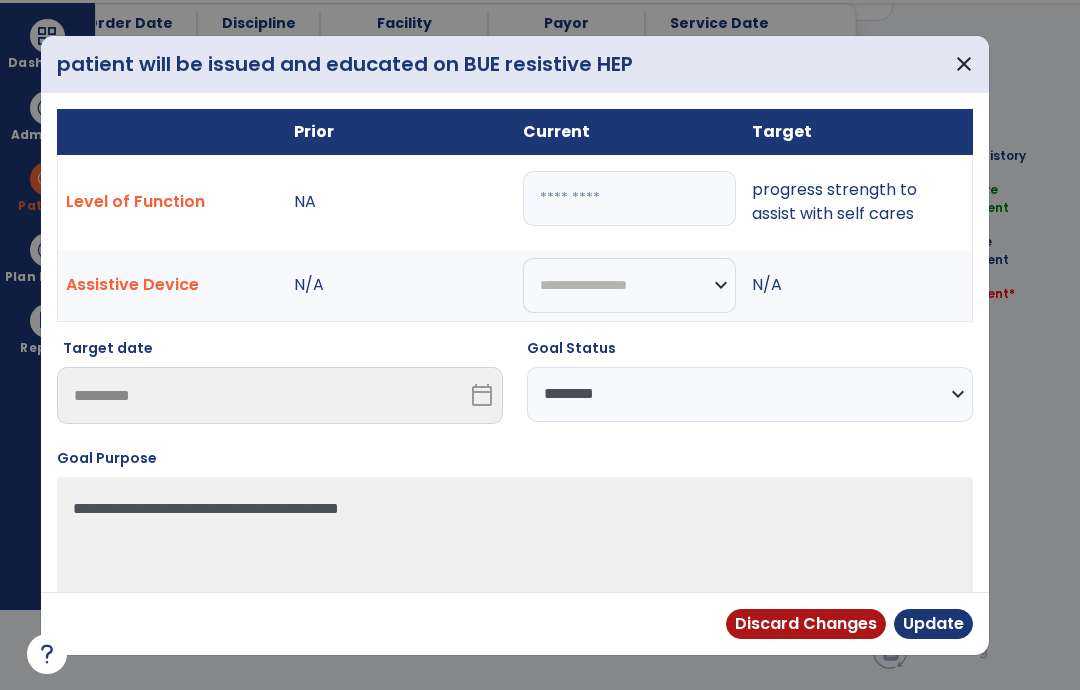 type on "*" 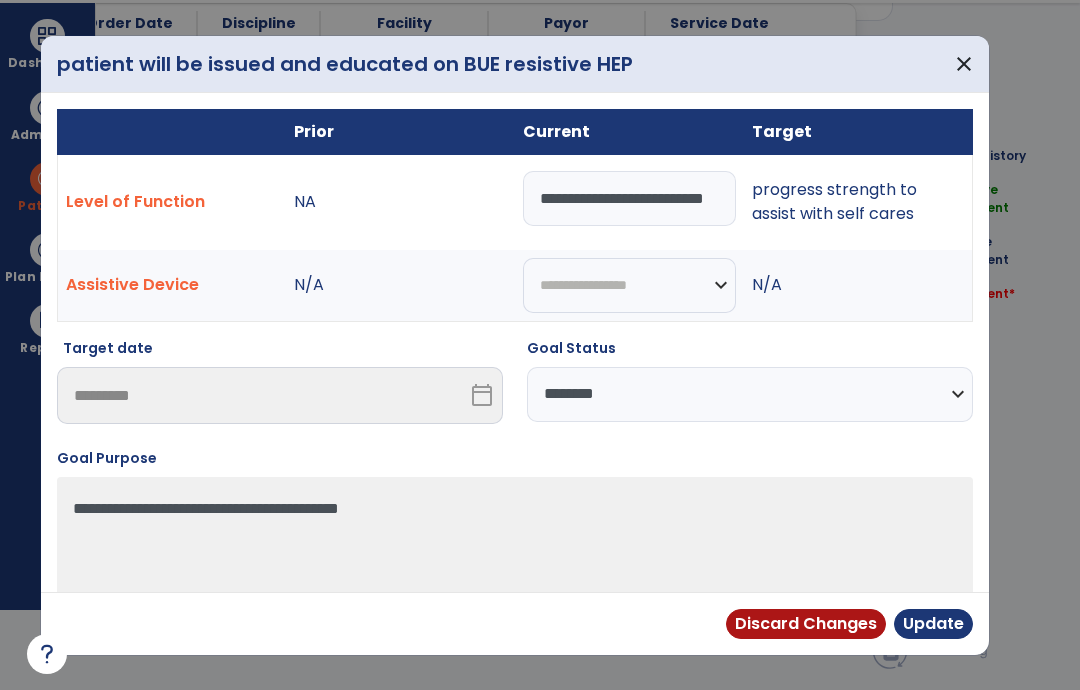 type on "**********" 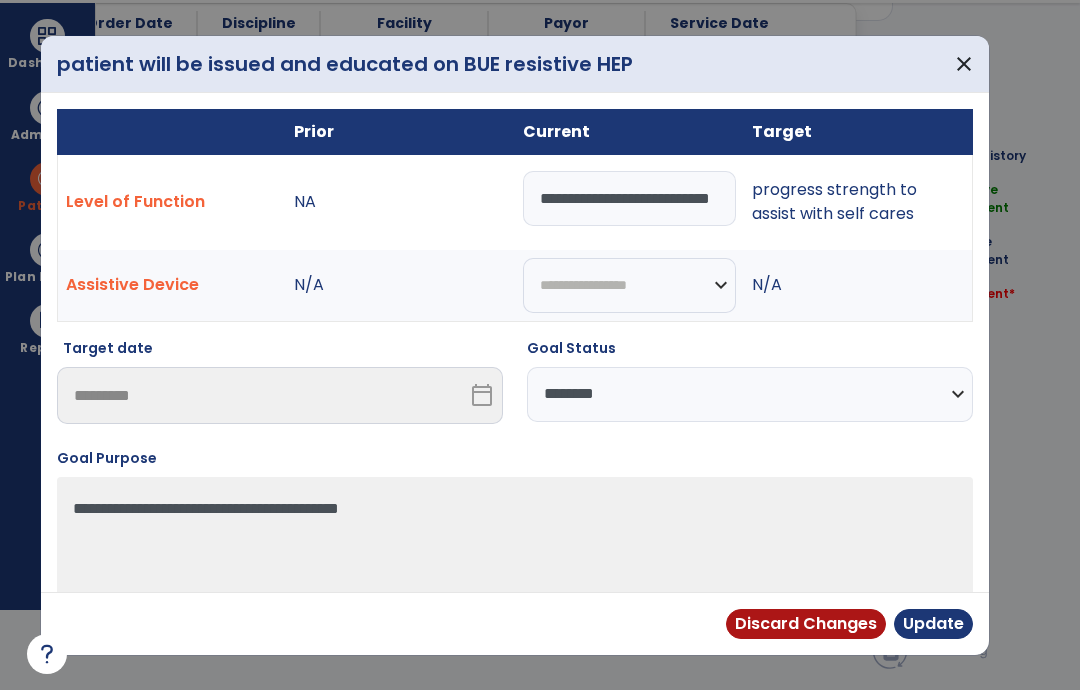 click on "Update" at bounding box center (933, 624) 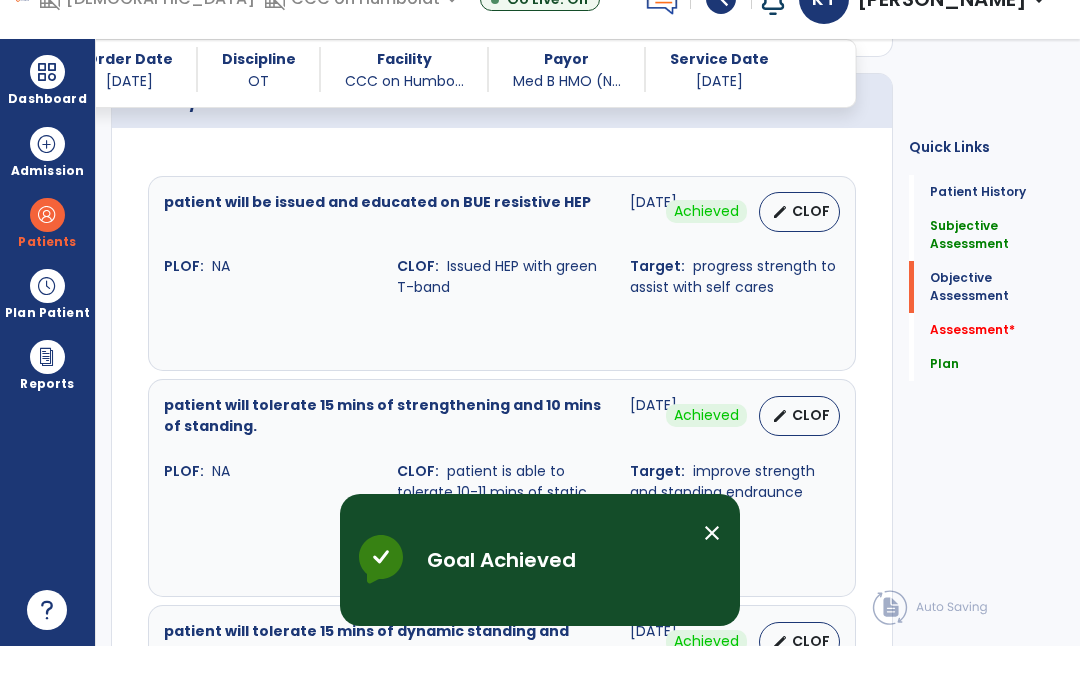 scroll, scrollTop: 80, scrollLeft: 0, axis: vertical 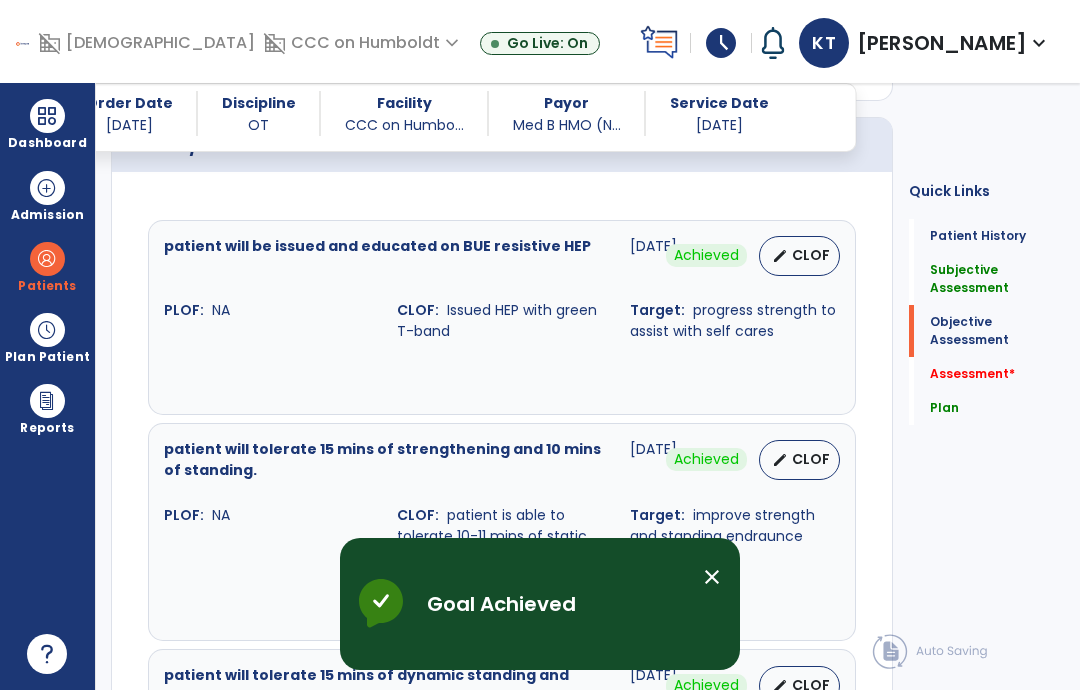 click on "edit" at bounding box center (780, 256) 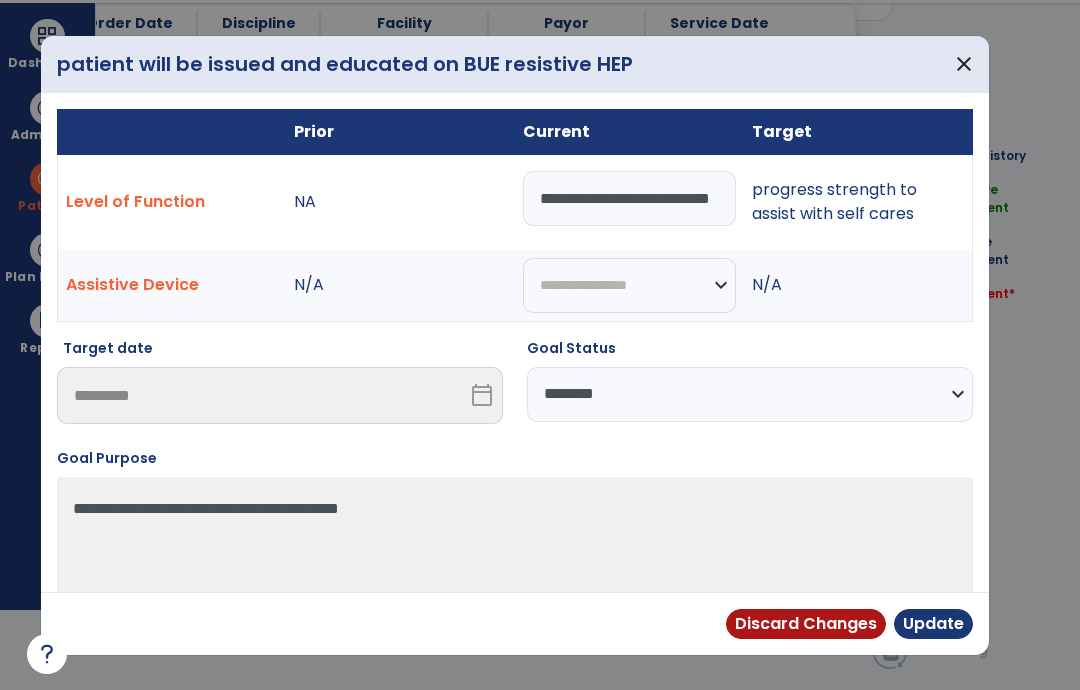 scroll, scrollTop: 0, scrollLeft: 0, axis: both 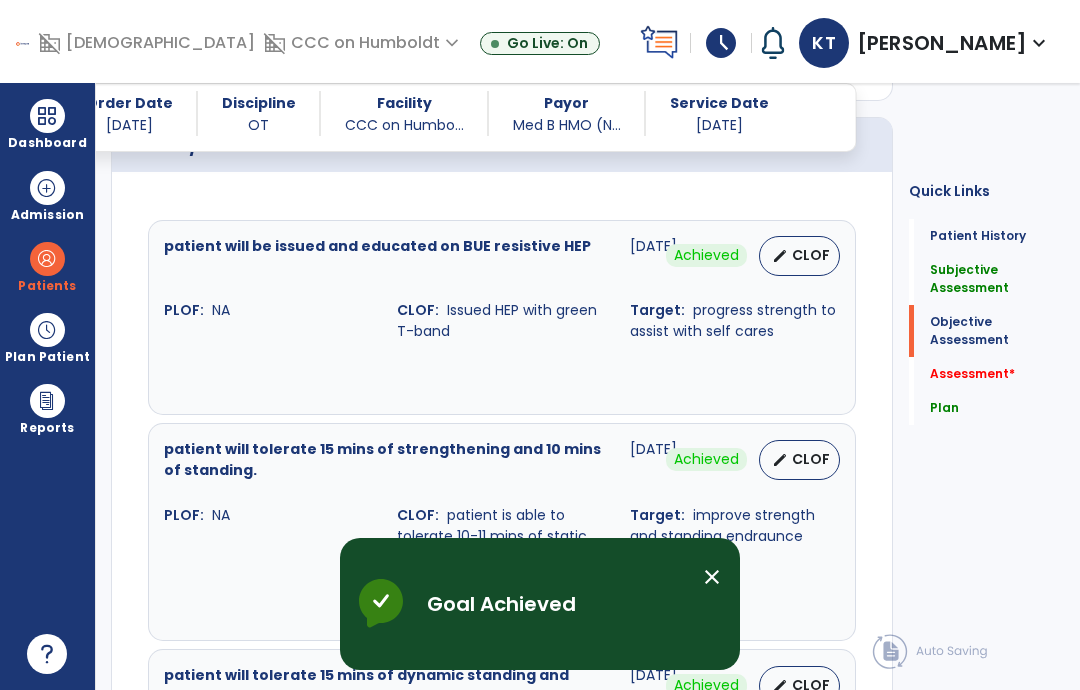 click on "CLOF" at bounding box center [811, 459] 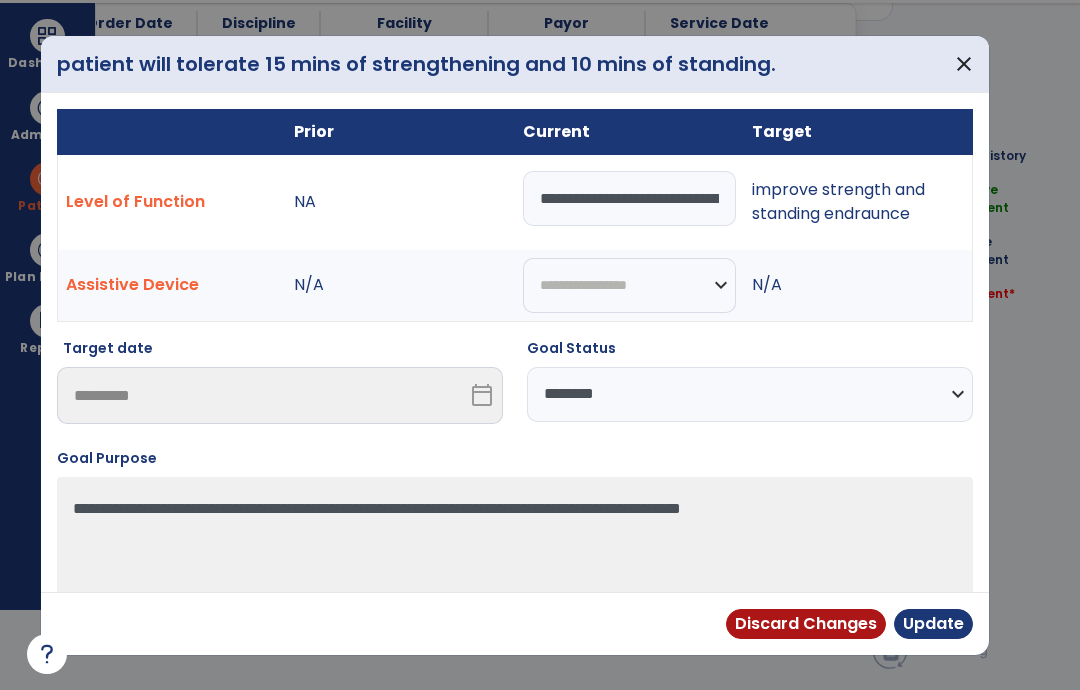 scroll, scrollTop: 0, scrollLeft: 0, axis: both 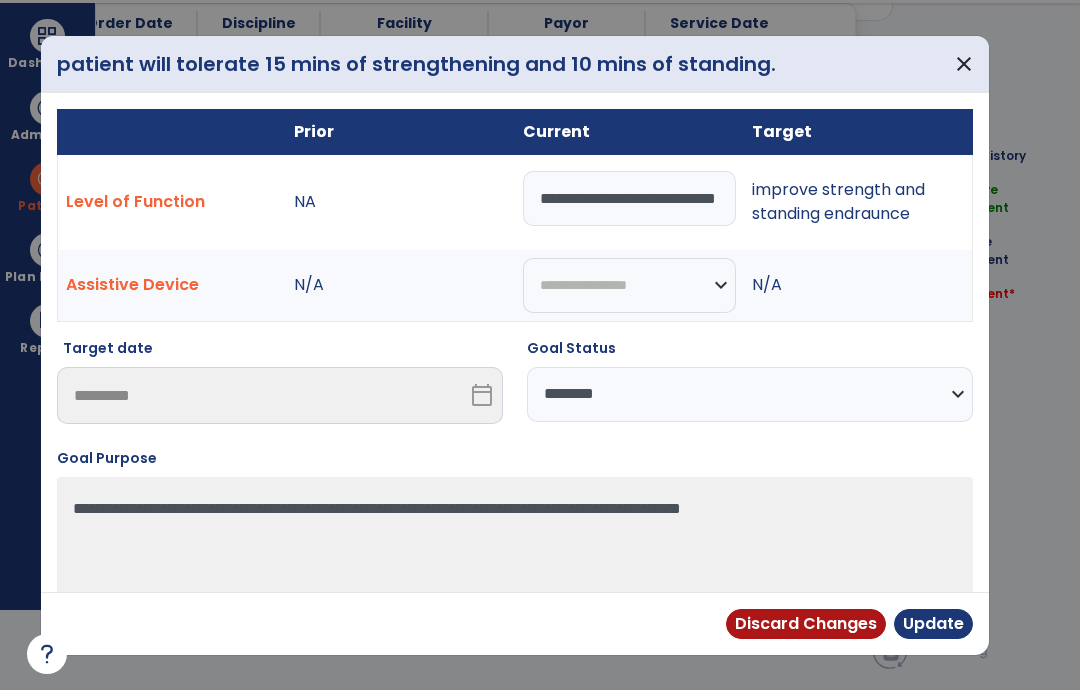 type on "**********" 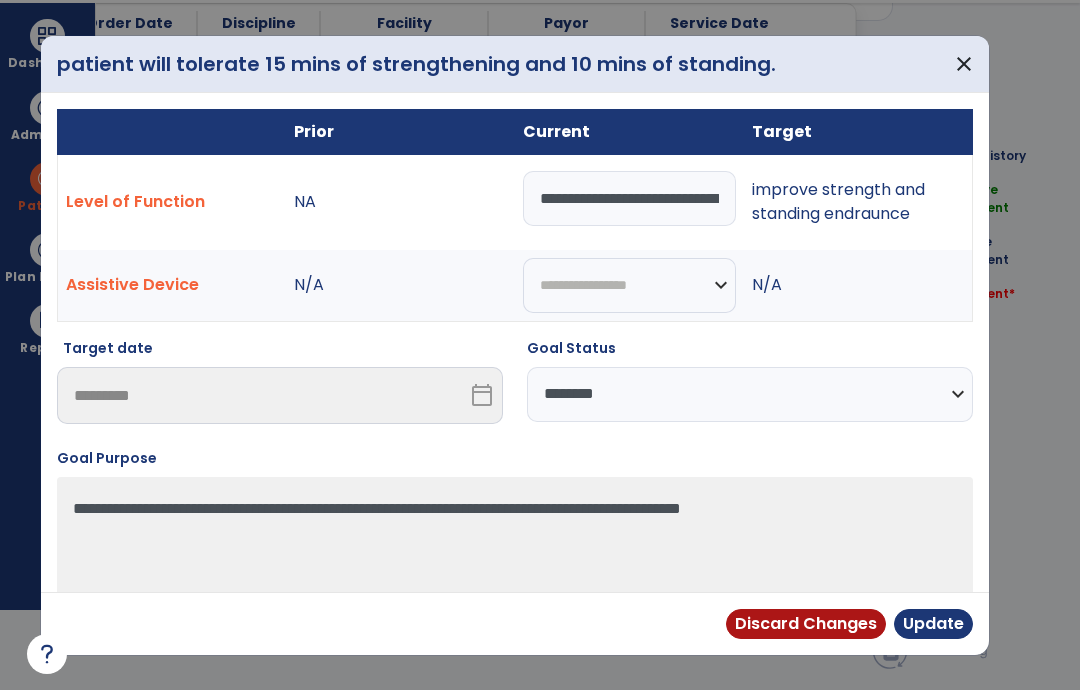 click on "Update" at bounding box center [933, 624] 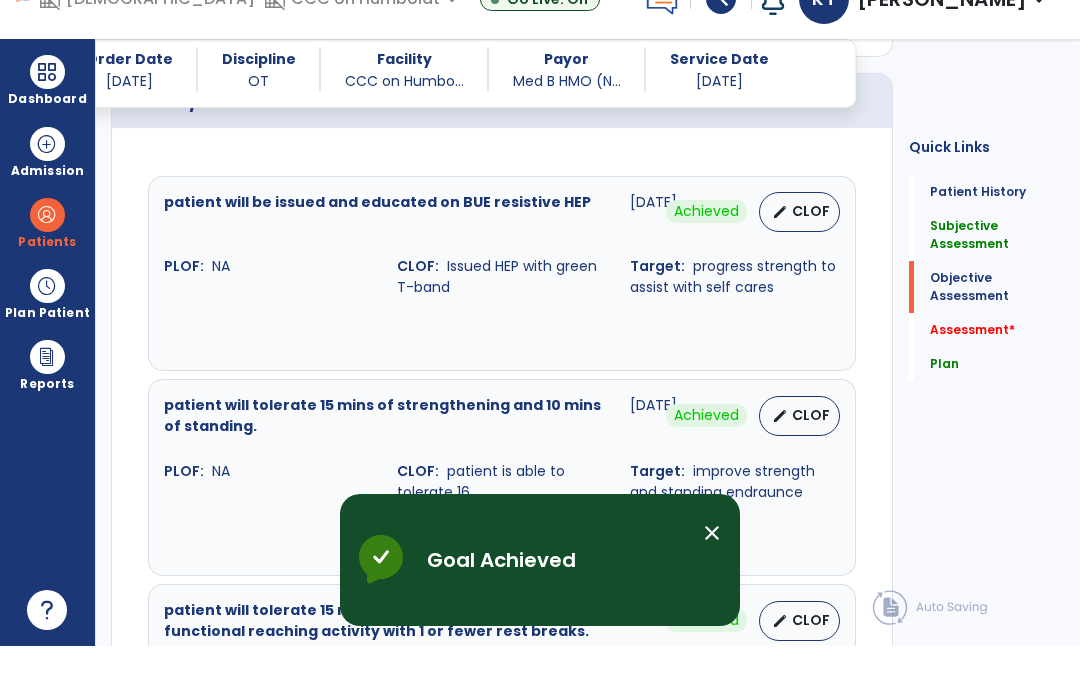 scroll, scrollTop: 80, scrollLeft: 0, axis: vertical 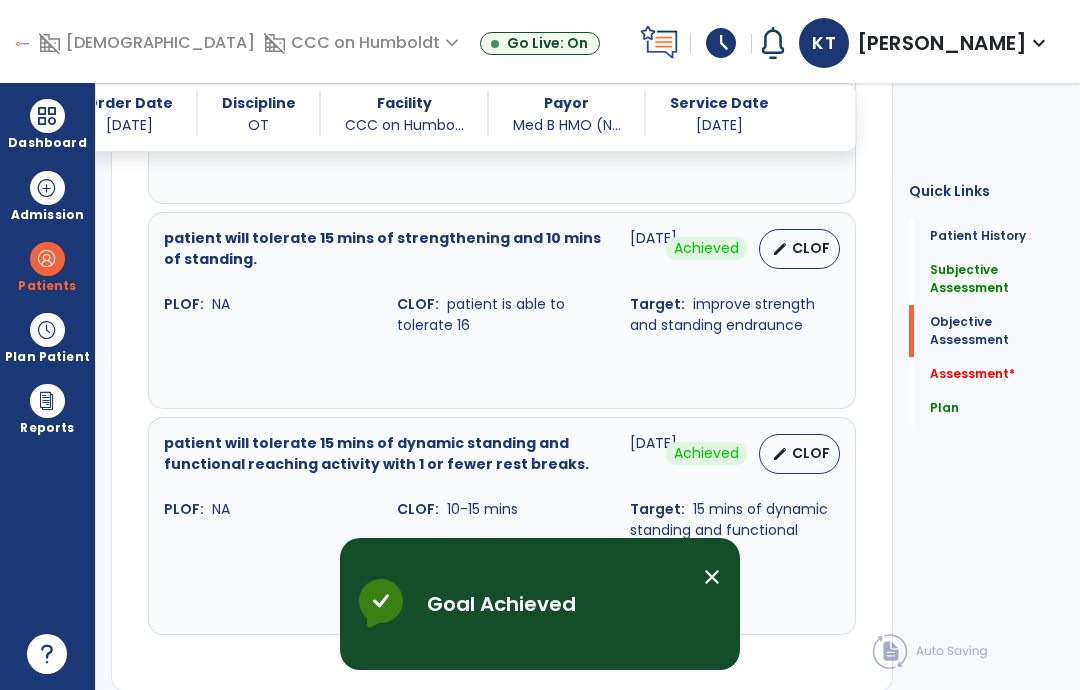 click on "edit   CLOF" at bounding box center (799, 249) 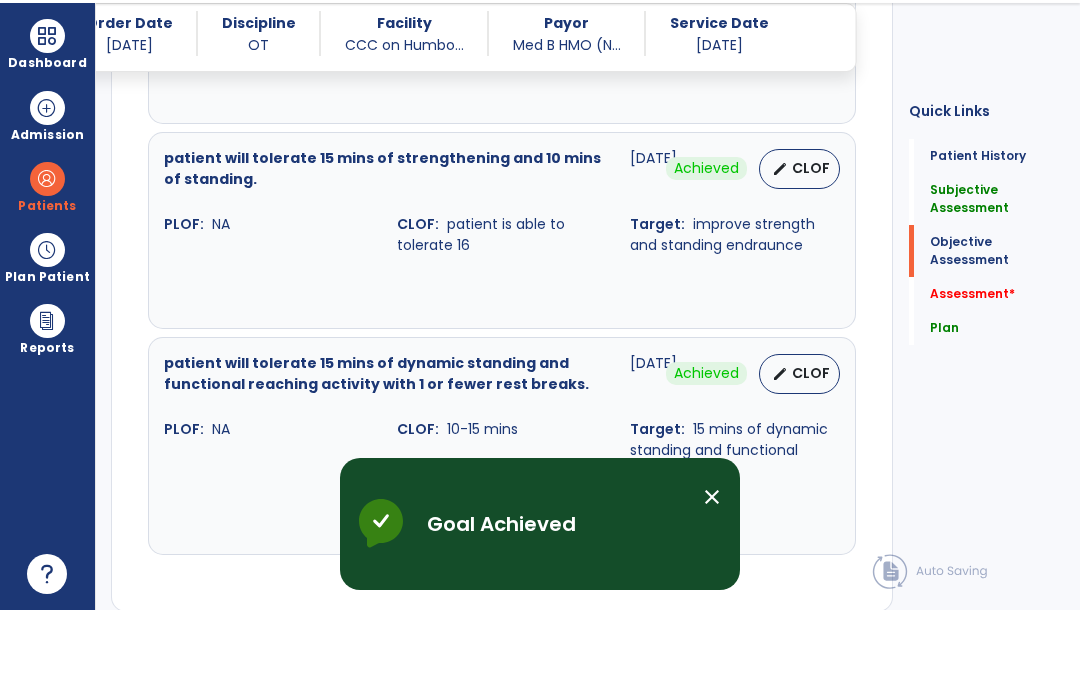 select on "********" 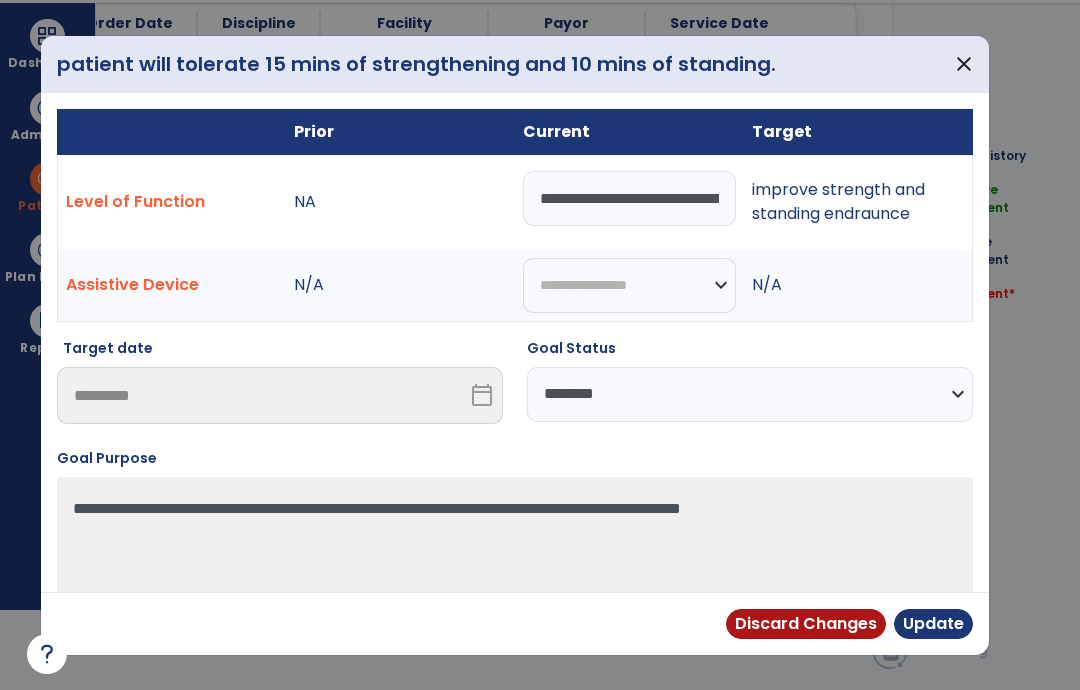 click on "**********" at bounding box center (629, 198) 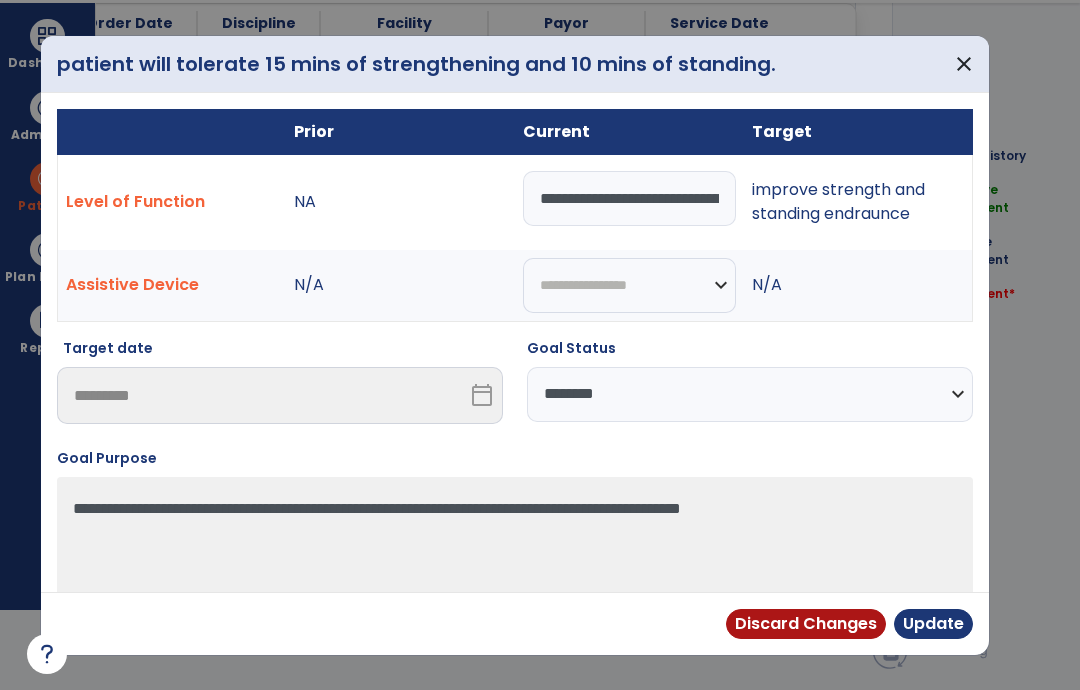 type on "**********" 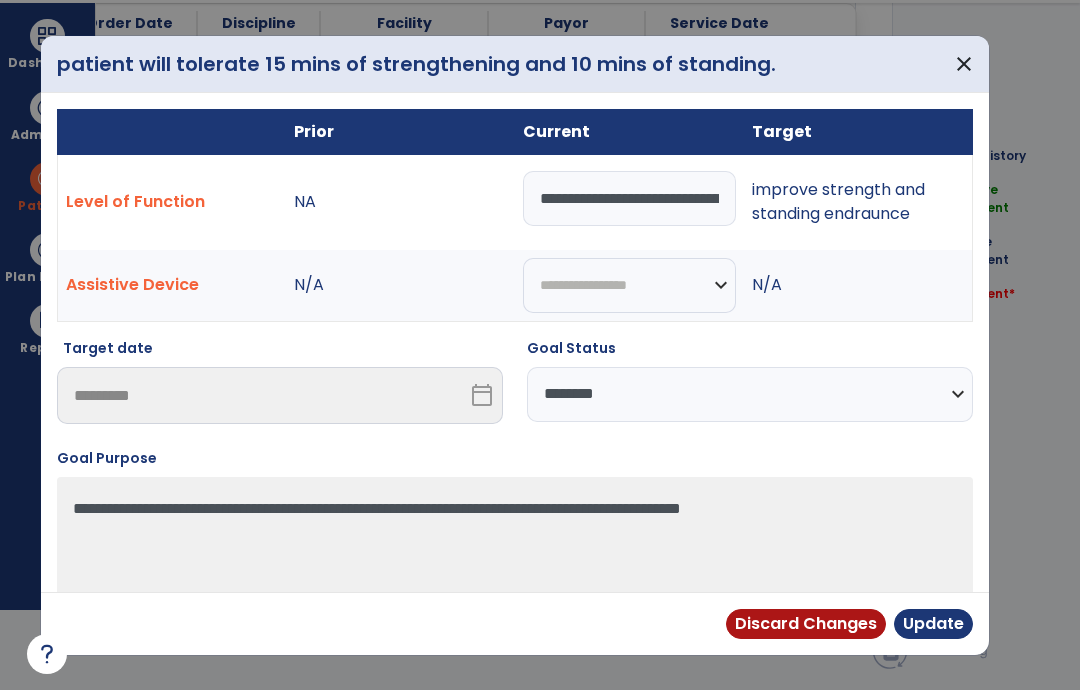 click on "Update" at bounding box center [933, 624] 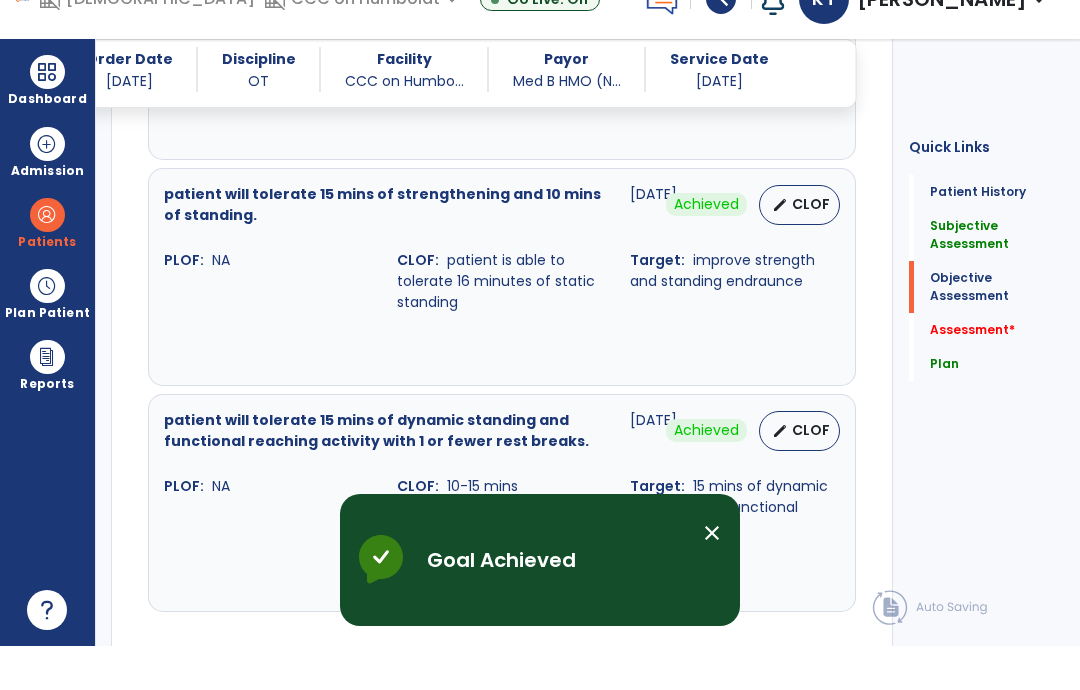 scroll, scrollTop: 80, scrollLeft: 0, axis: vertical 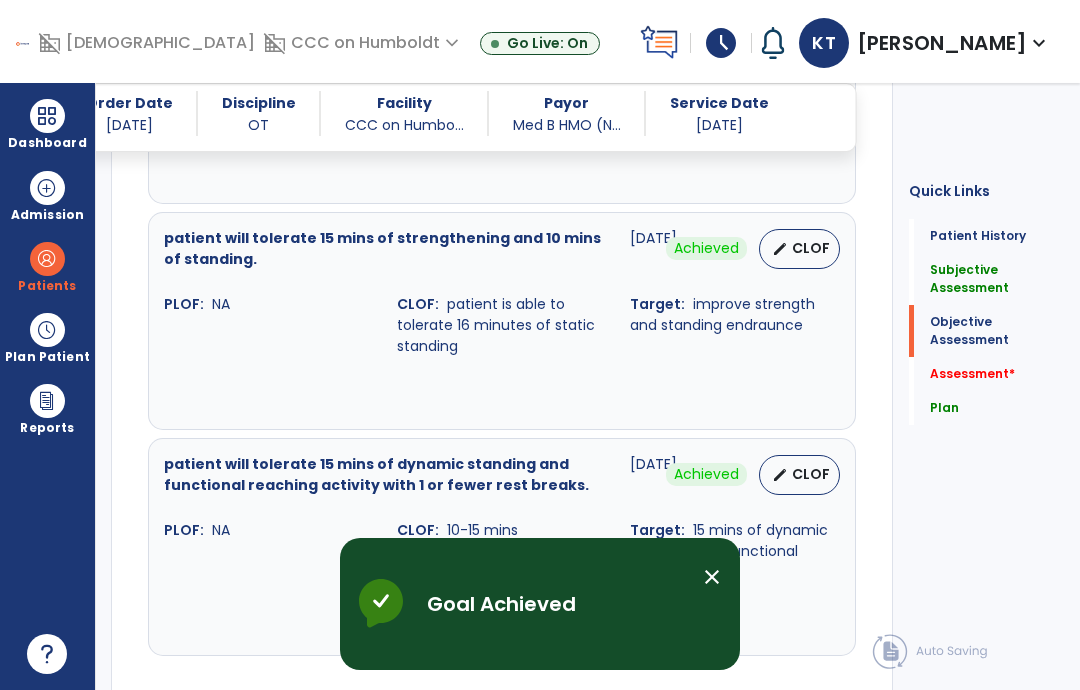 click on "edit" at bounding box center (780, 475) 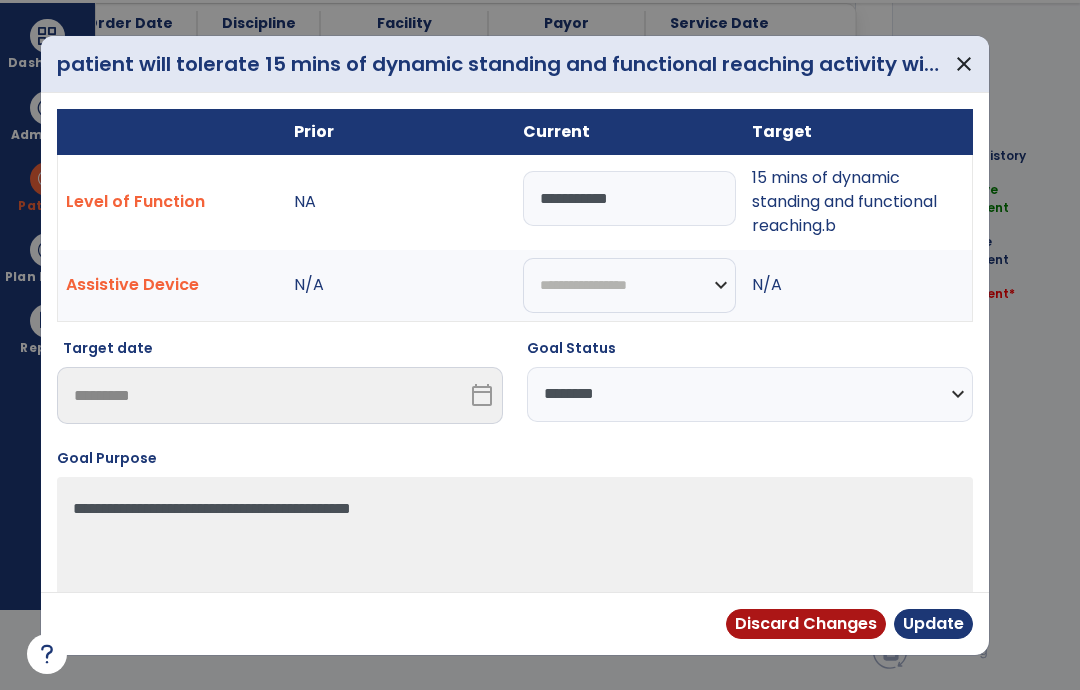 click on "**********" at bounding box center [629, 198] 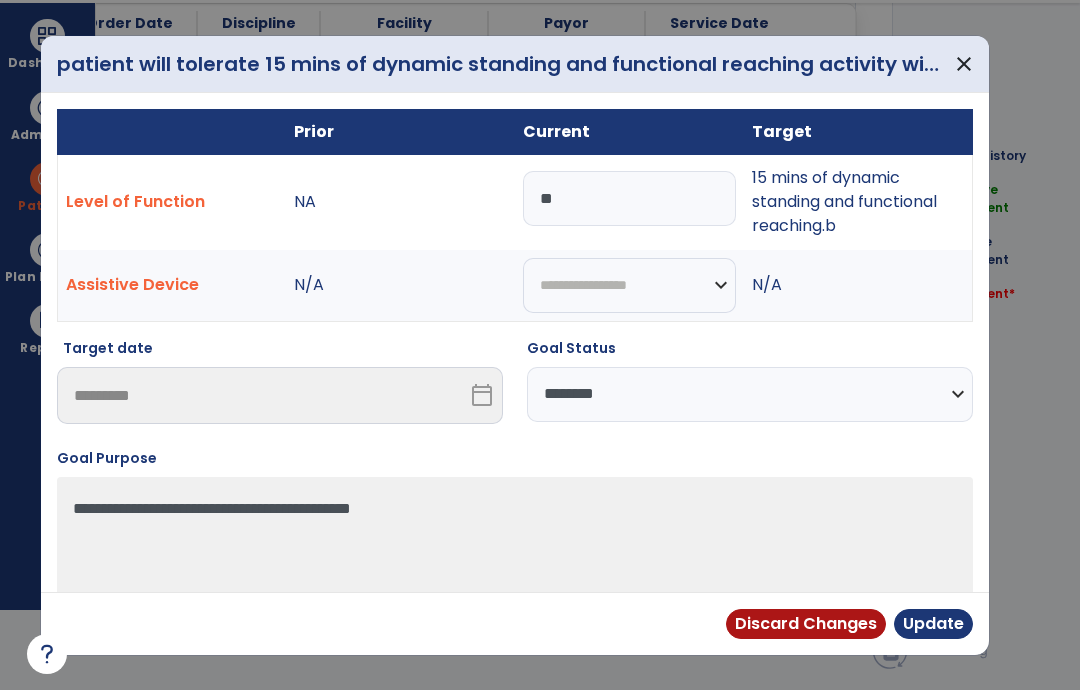 type on "*" 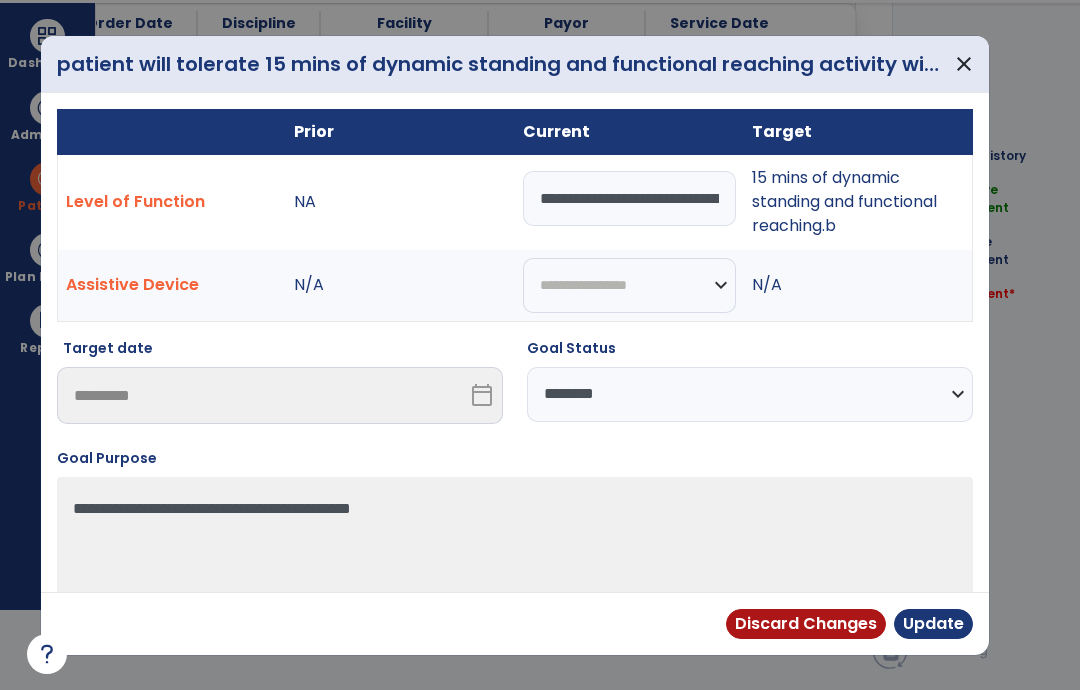 type on "**********" 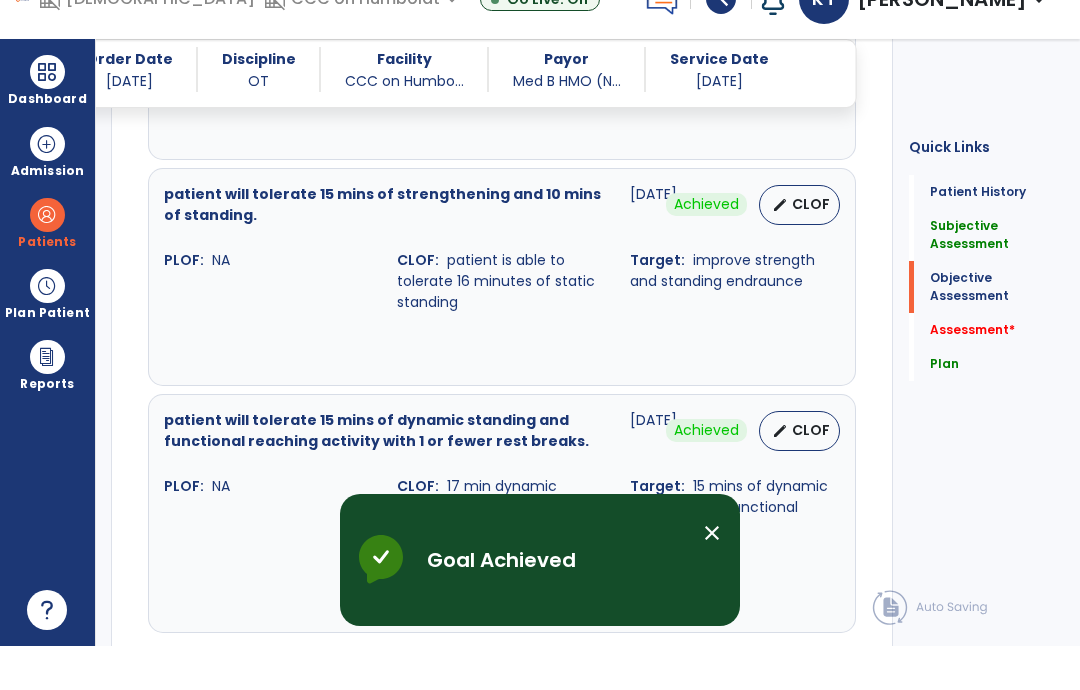 scroll, scrollTop: 80, scrollLeft: 0, axis: vertical 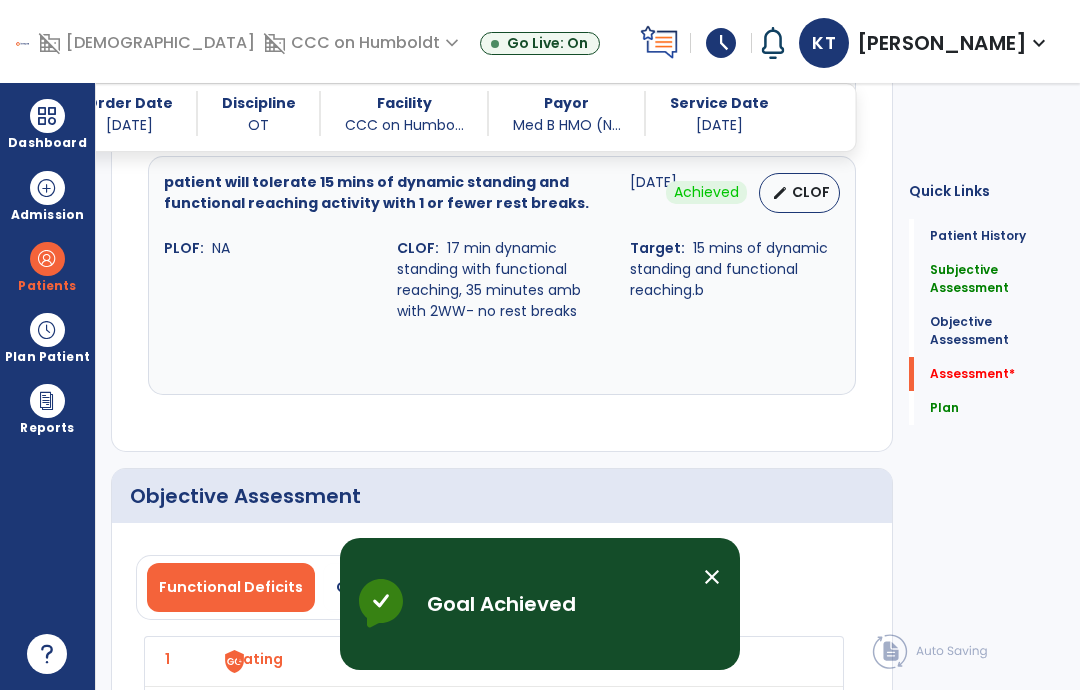 click on "Assessment   *" 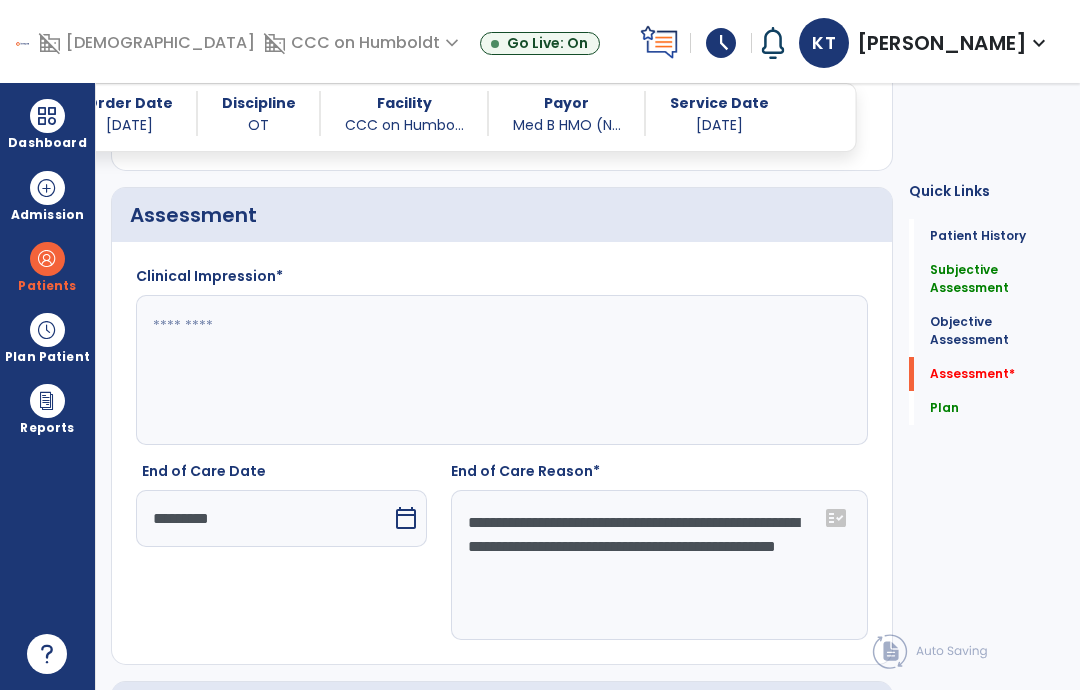 click 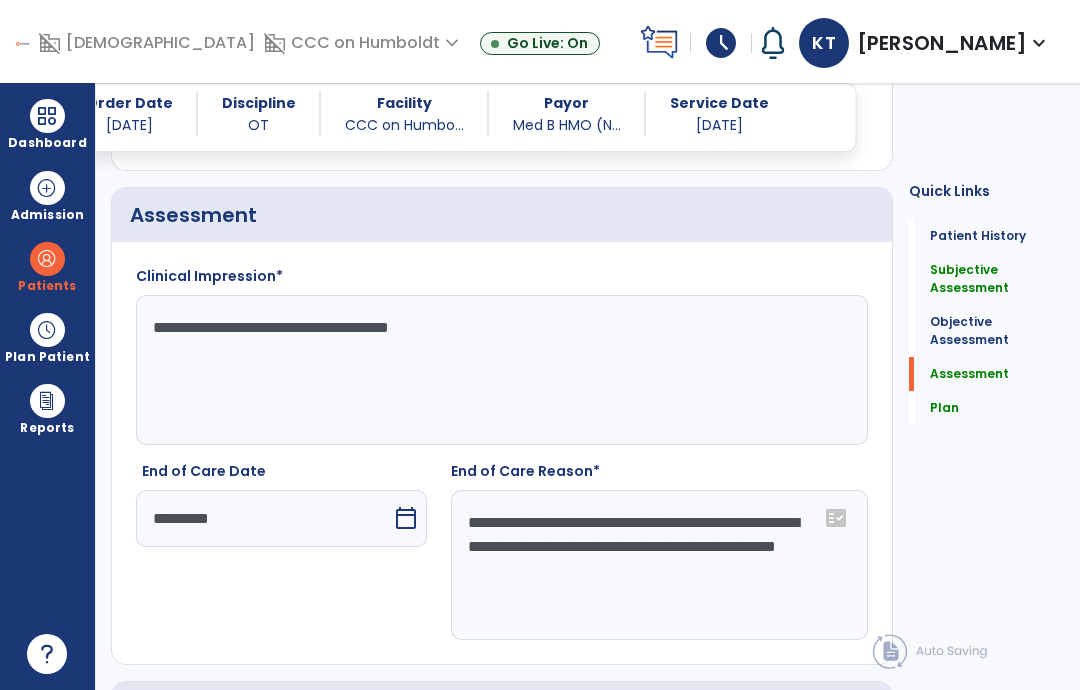 click on "**********" 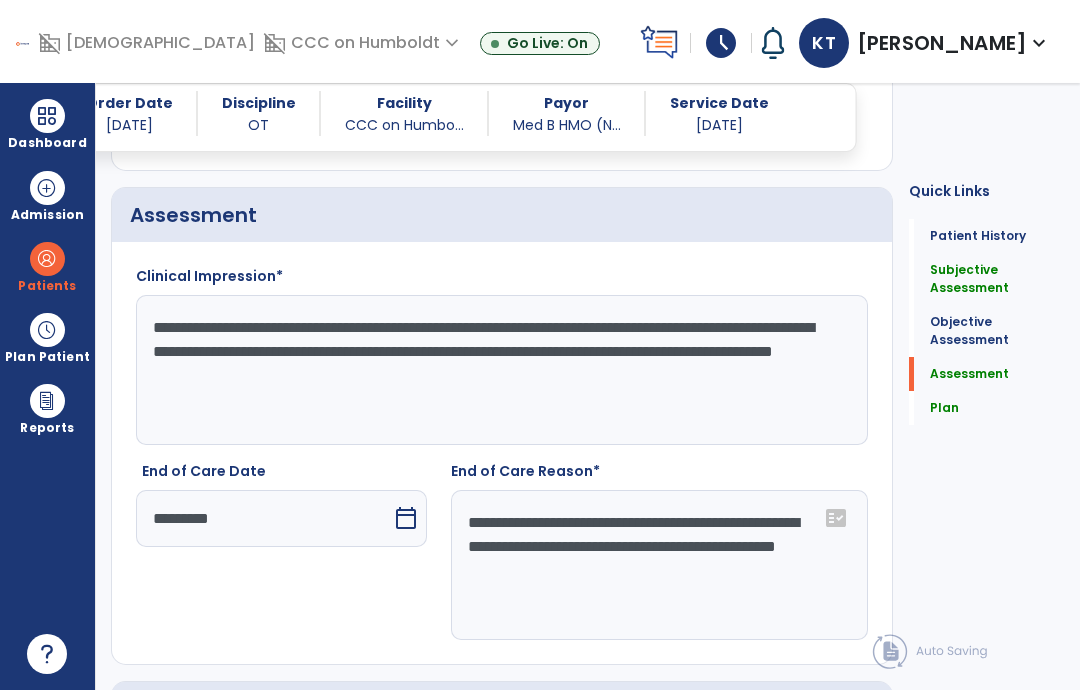 click on "**********" 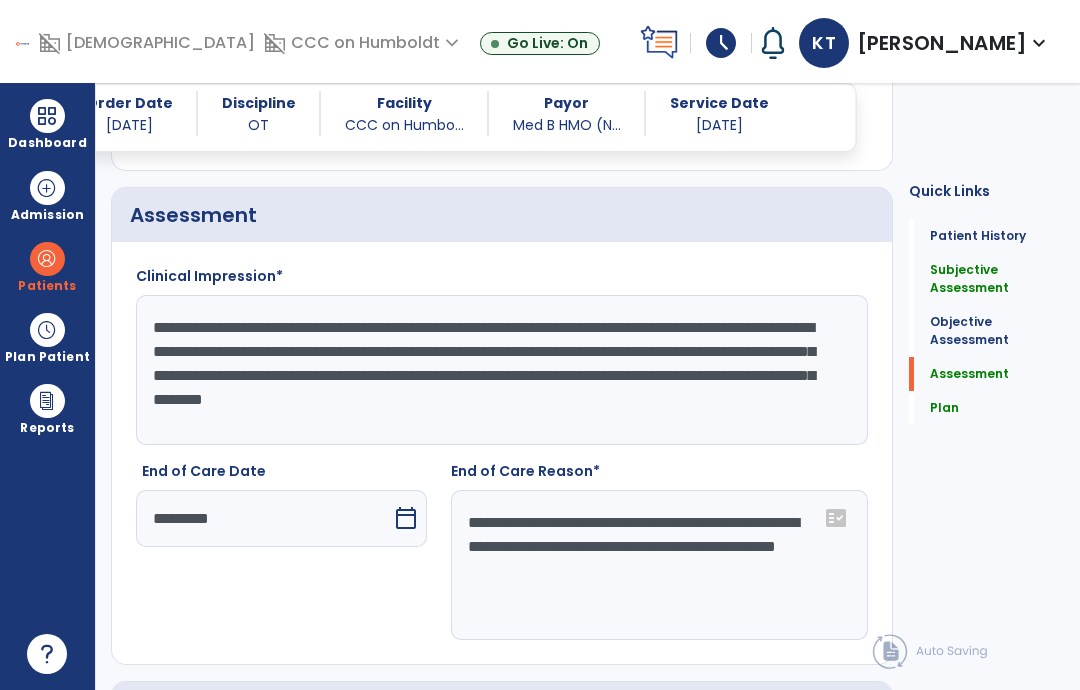 click on "**********" 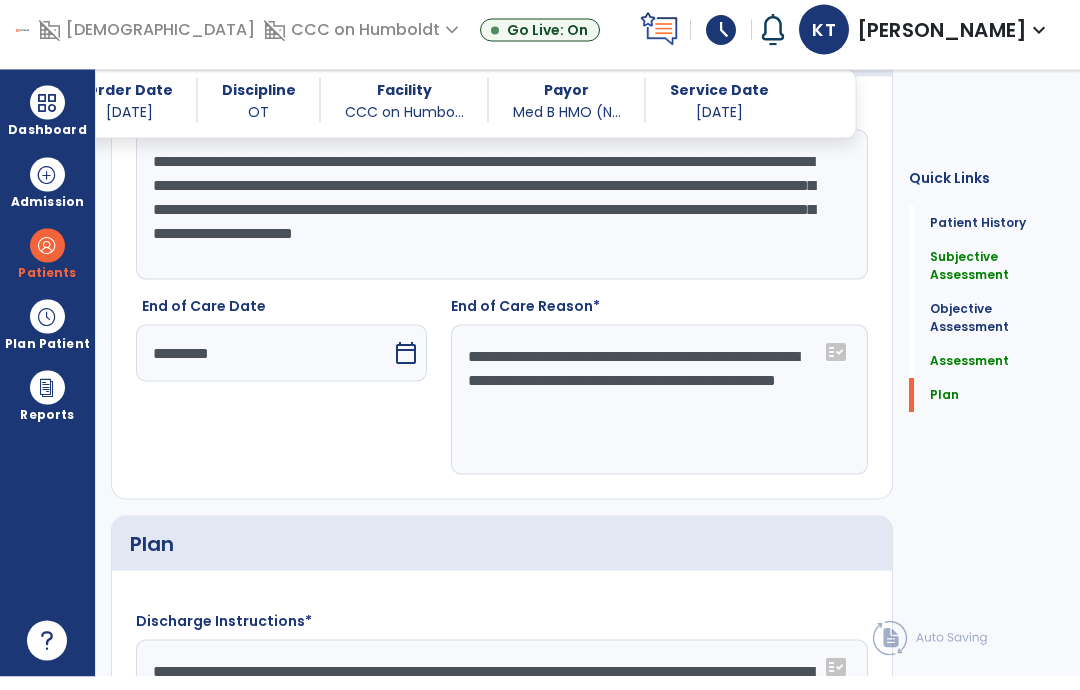 type on "**********" 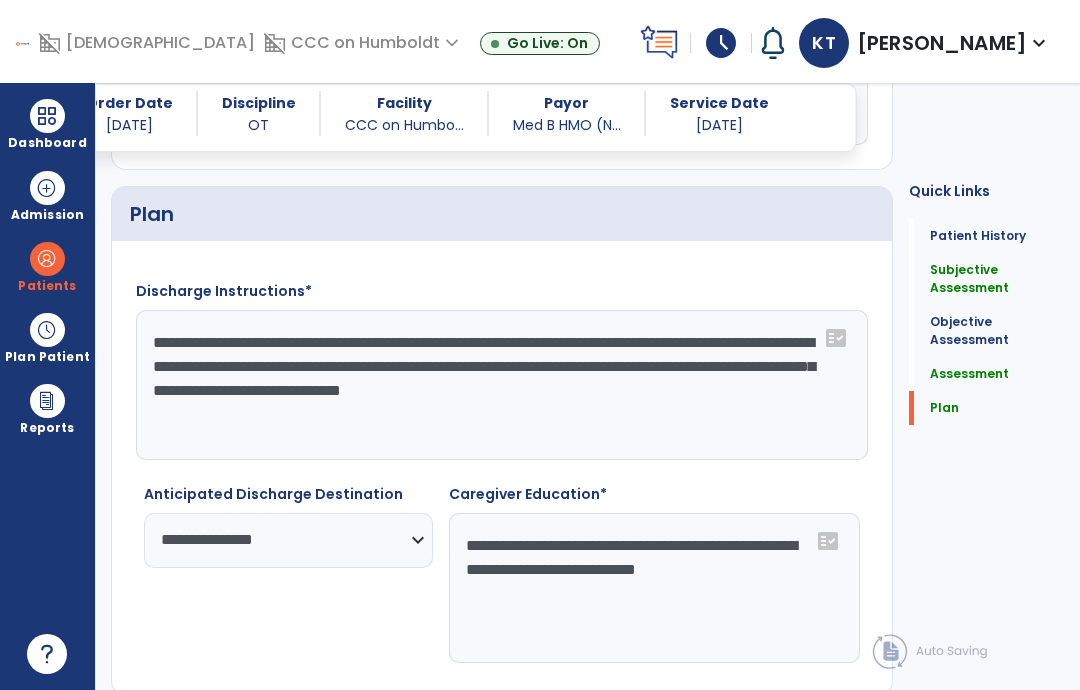 click on "Patient Demographics  Medical Diagnosis   Treatment Diagnosis
Code
Description
Pdpm Clinical Category
N/A" 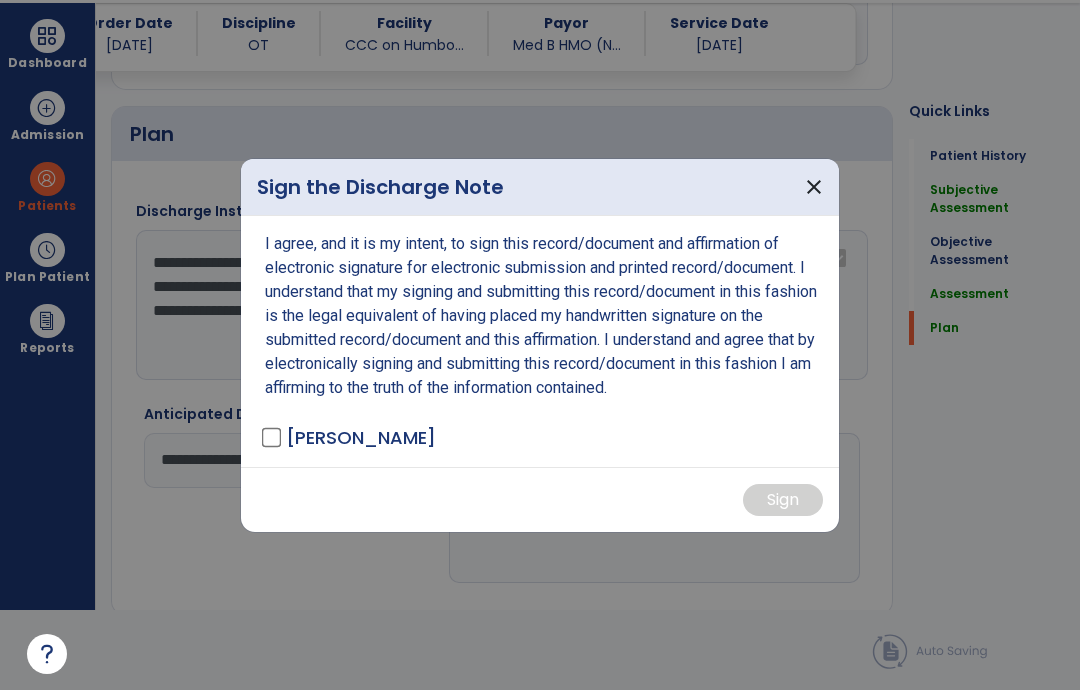 scroll, scrollTop: 0, scrollLeft: 0, axis: both 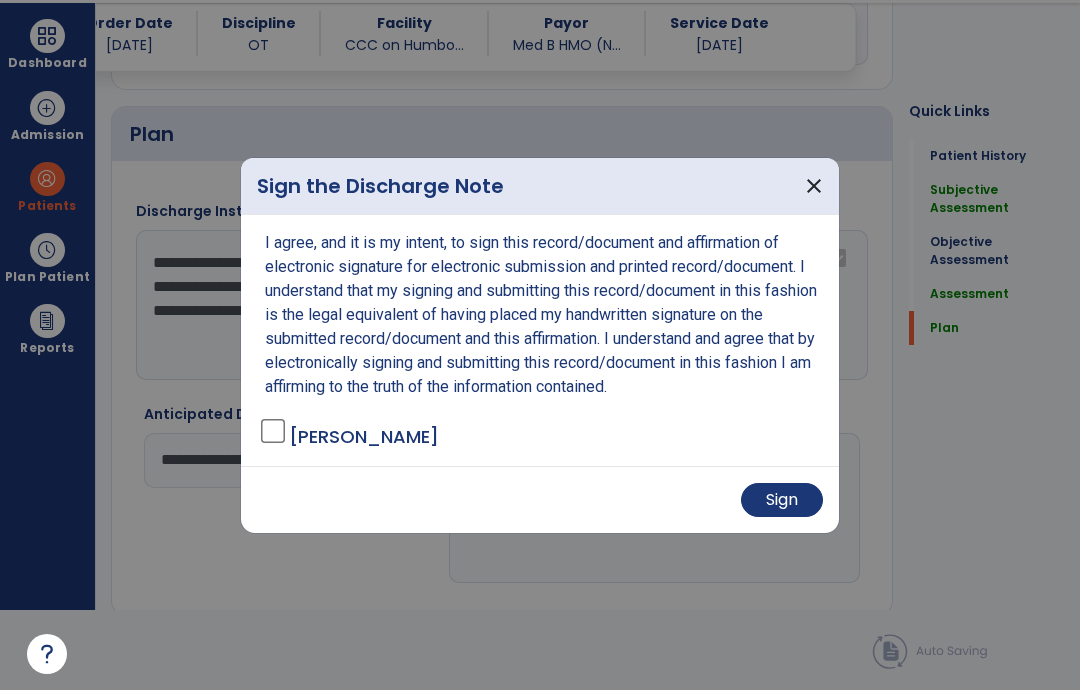 click on "Sign" at bounding box center [782, 500] 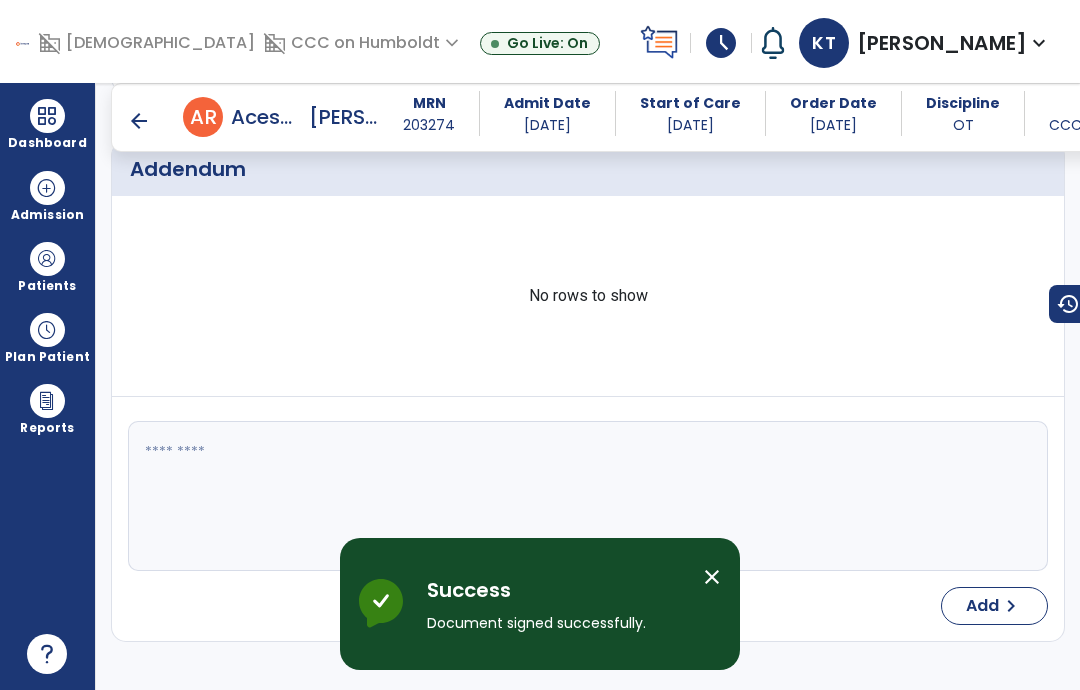 scroll, scrollTop: 80, scrollLeft: 0, axis: vertical 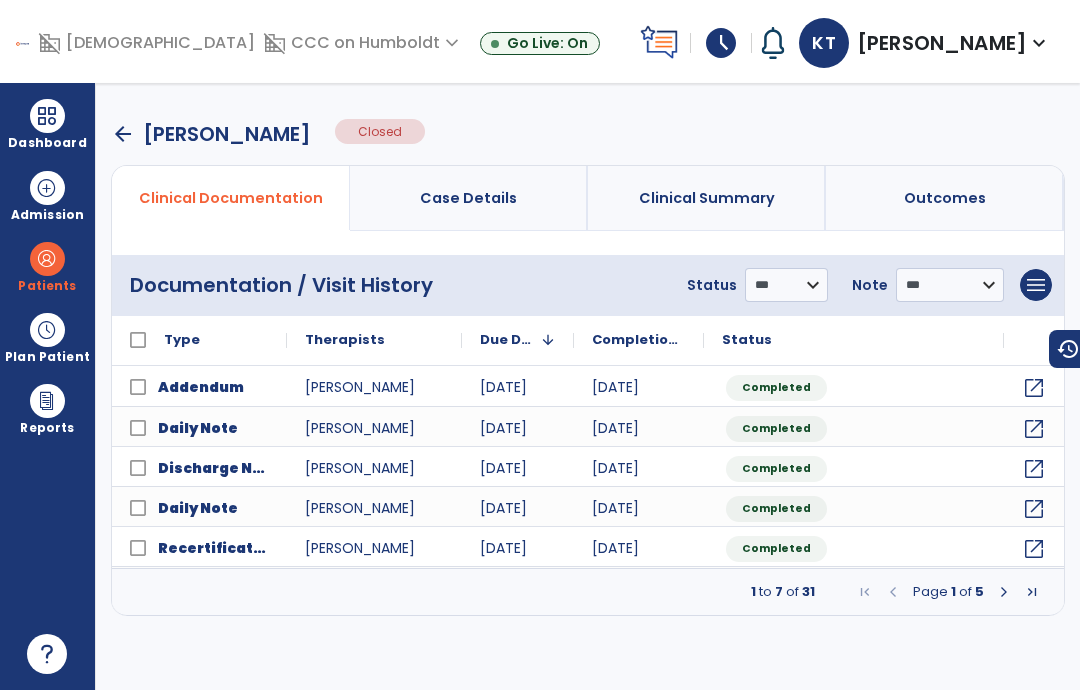click at bounding box center (47, 116) 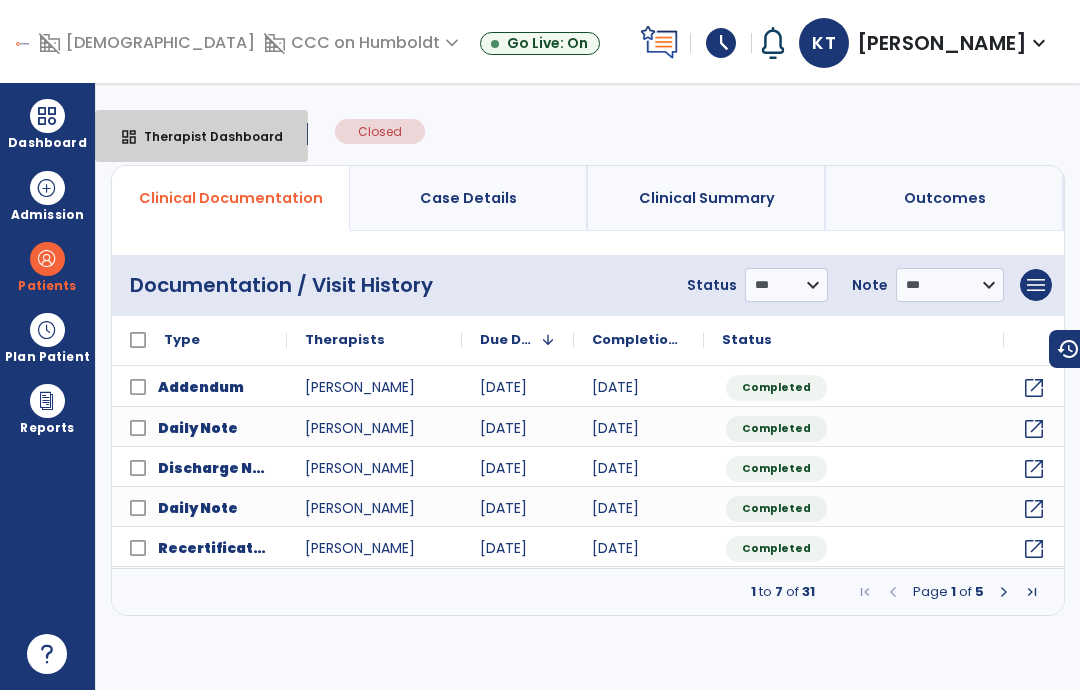 click on "Therapist Dashboard" at bounding box center [205, 136] 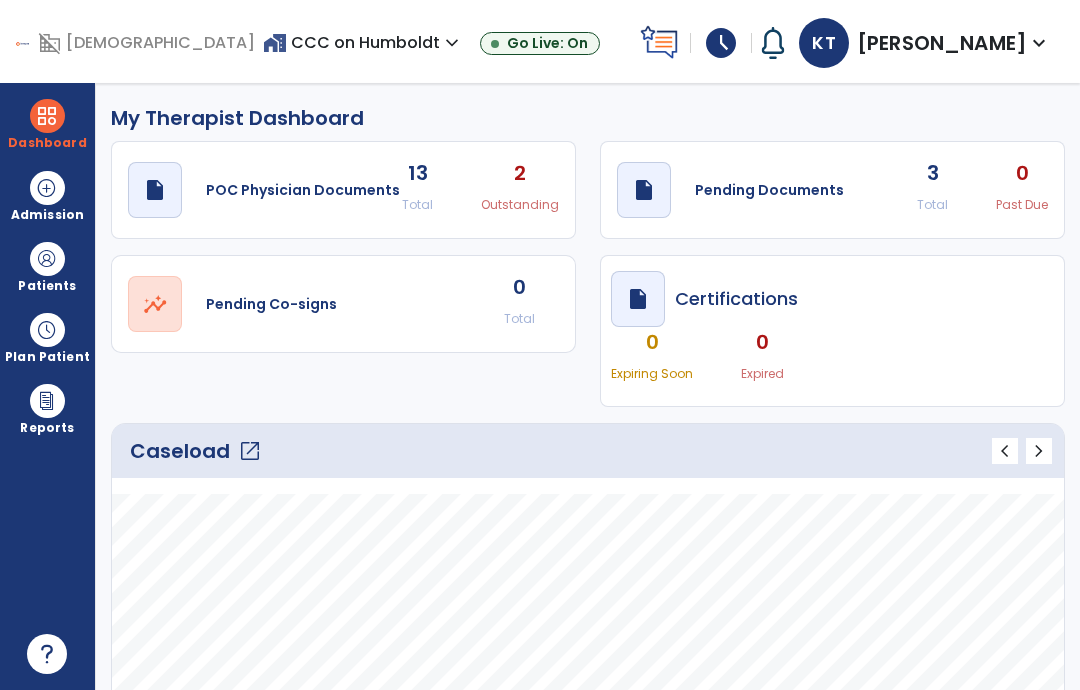 click on "open_in_new" 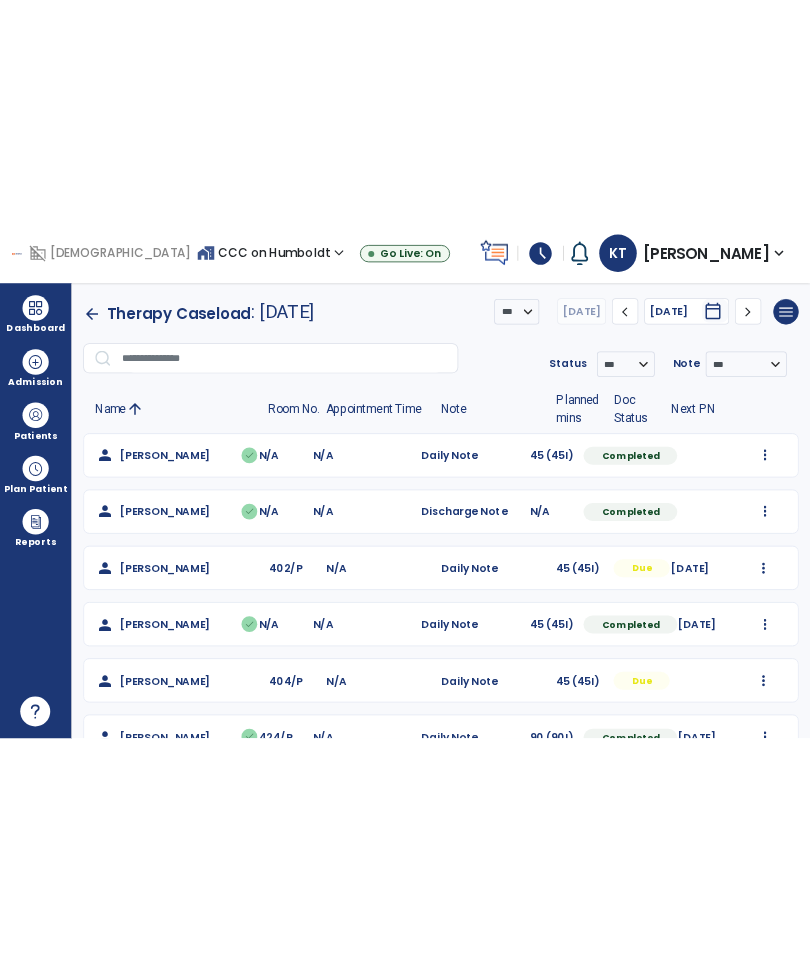 scroll, scrollTop: 0, scrollLeft: 0, axis: both 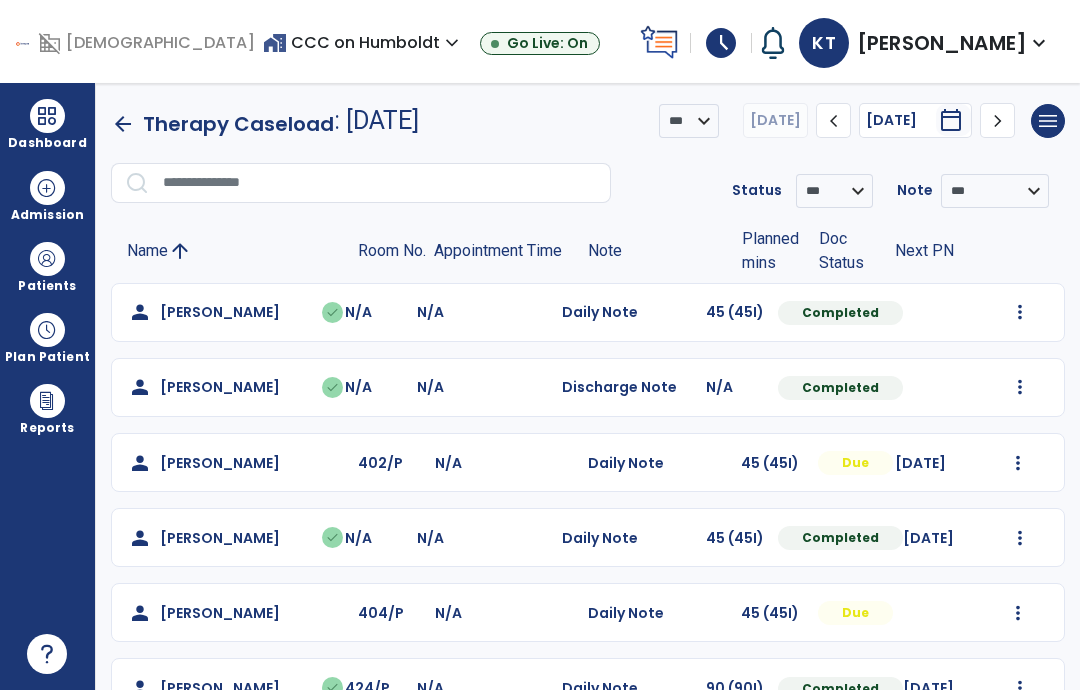 click on "arrow_back" 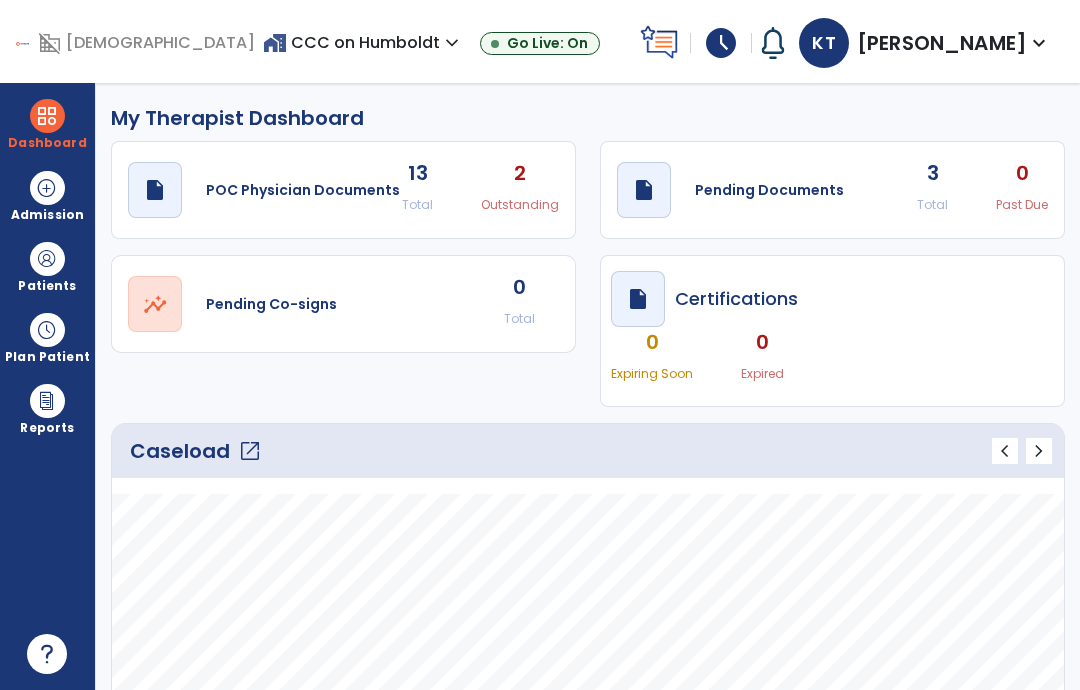 click on "open_in_new" 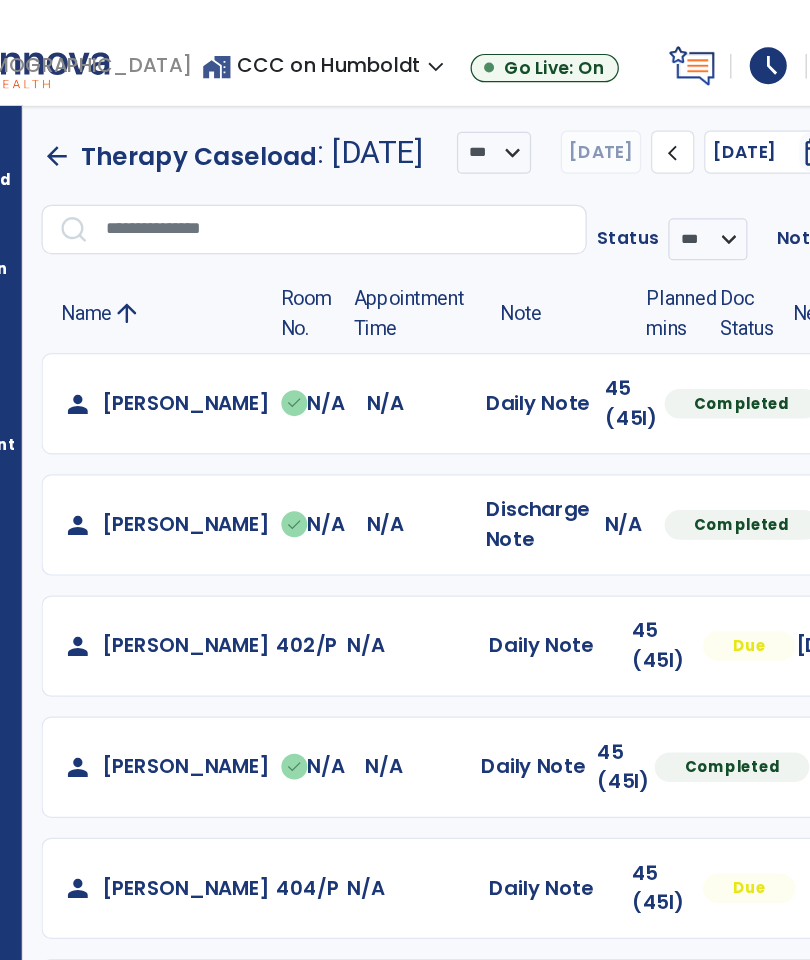 scroll, scrollTop: 0, scrollLeft: 0, axis: both 